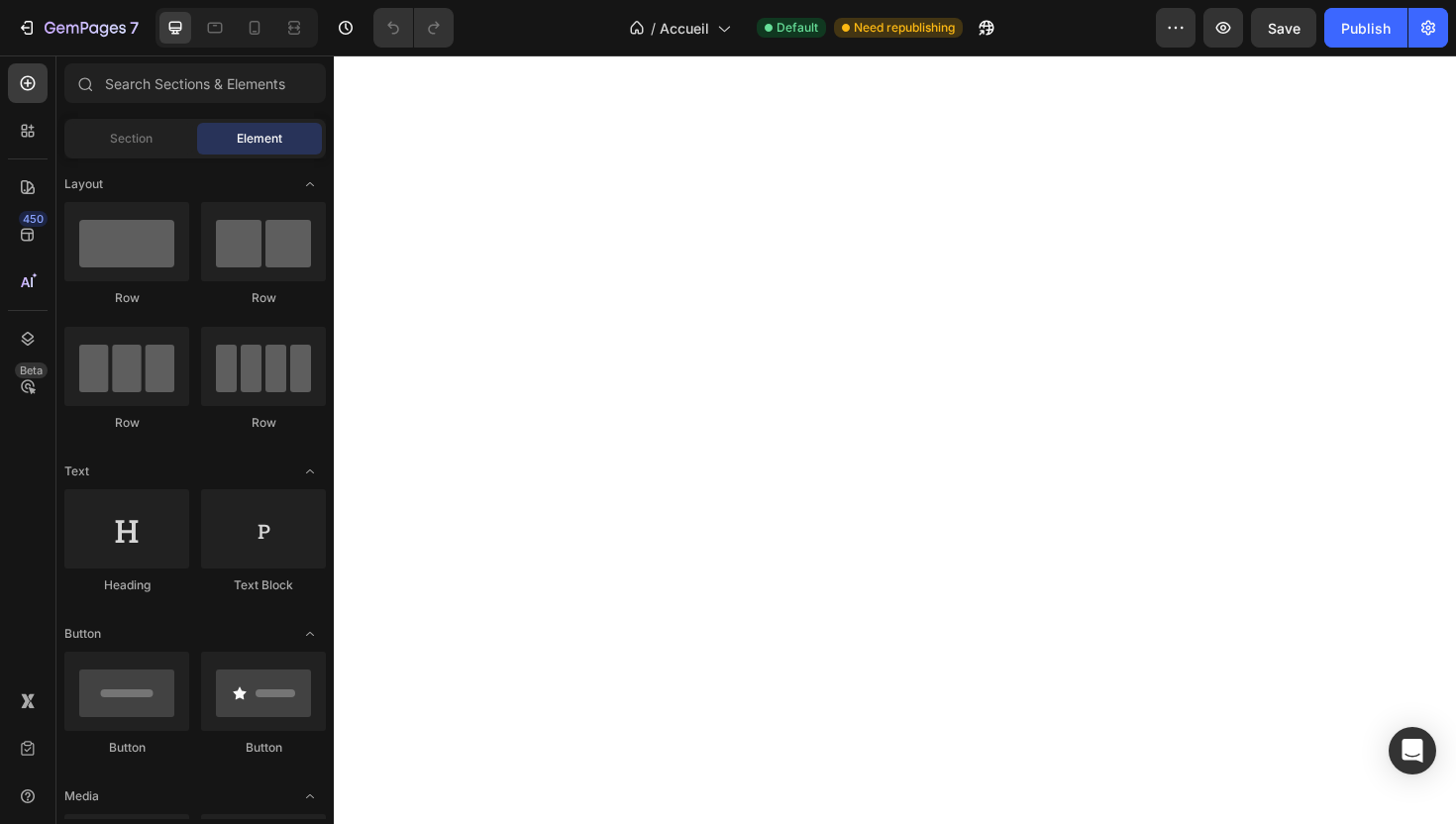 scroll, scrollTop: 0, scrollLeft: 0, axis: both 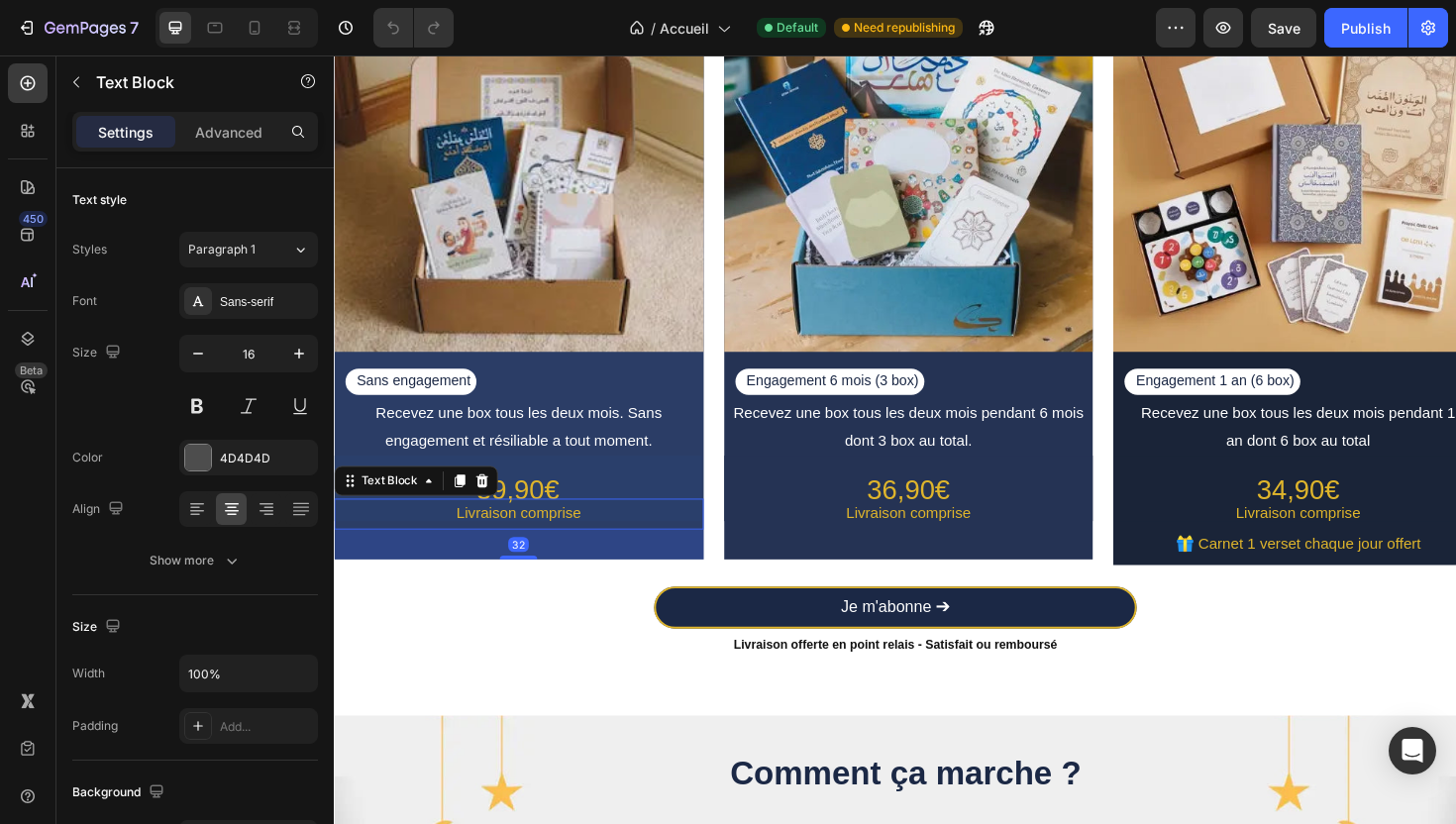 click on "Livraison comprise" at bounding box center [529, 540] 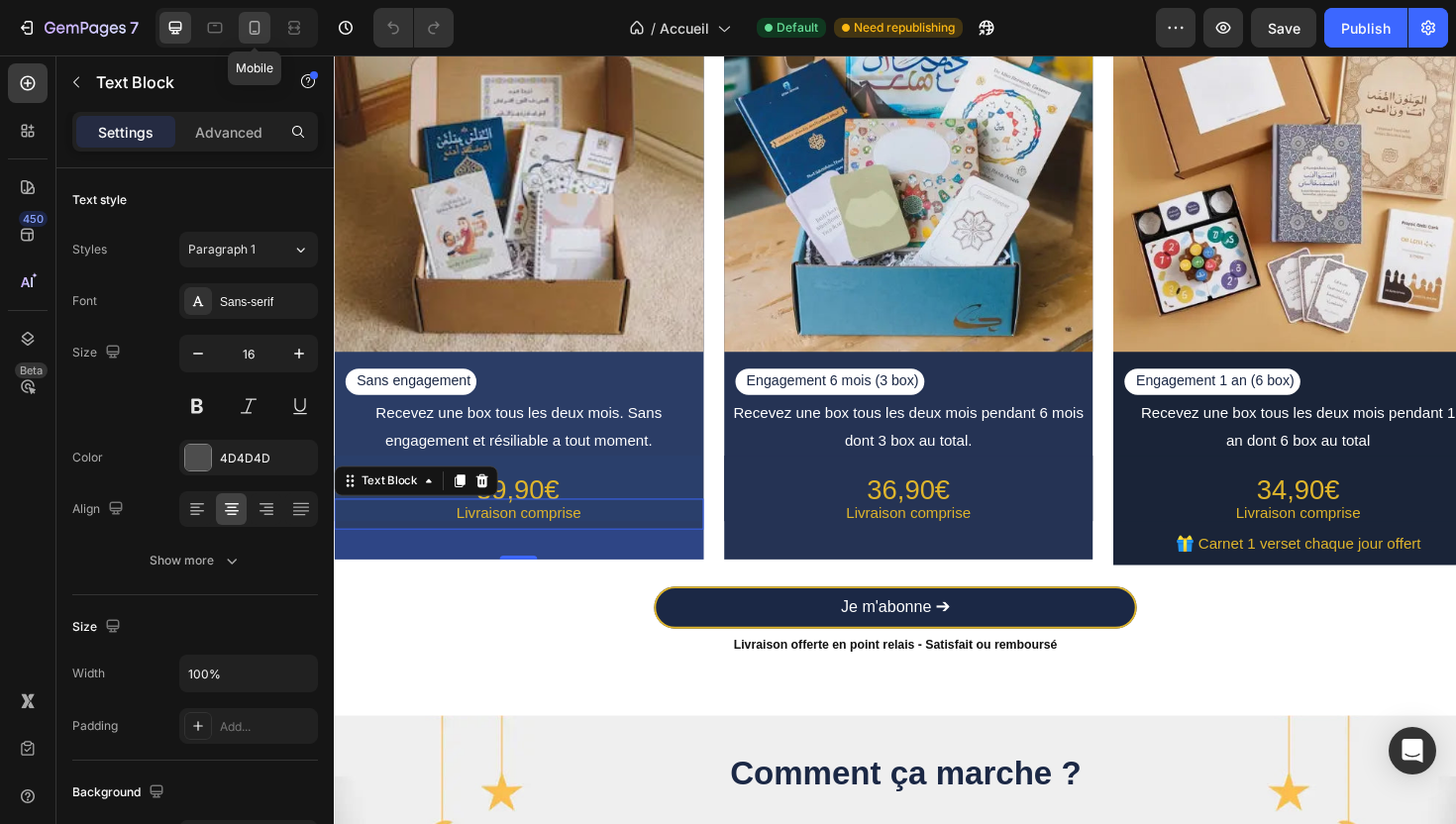 click 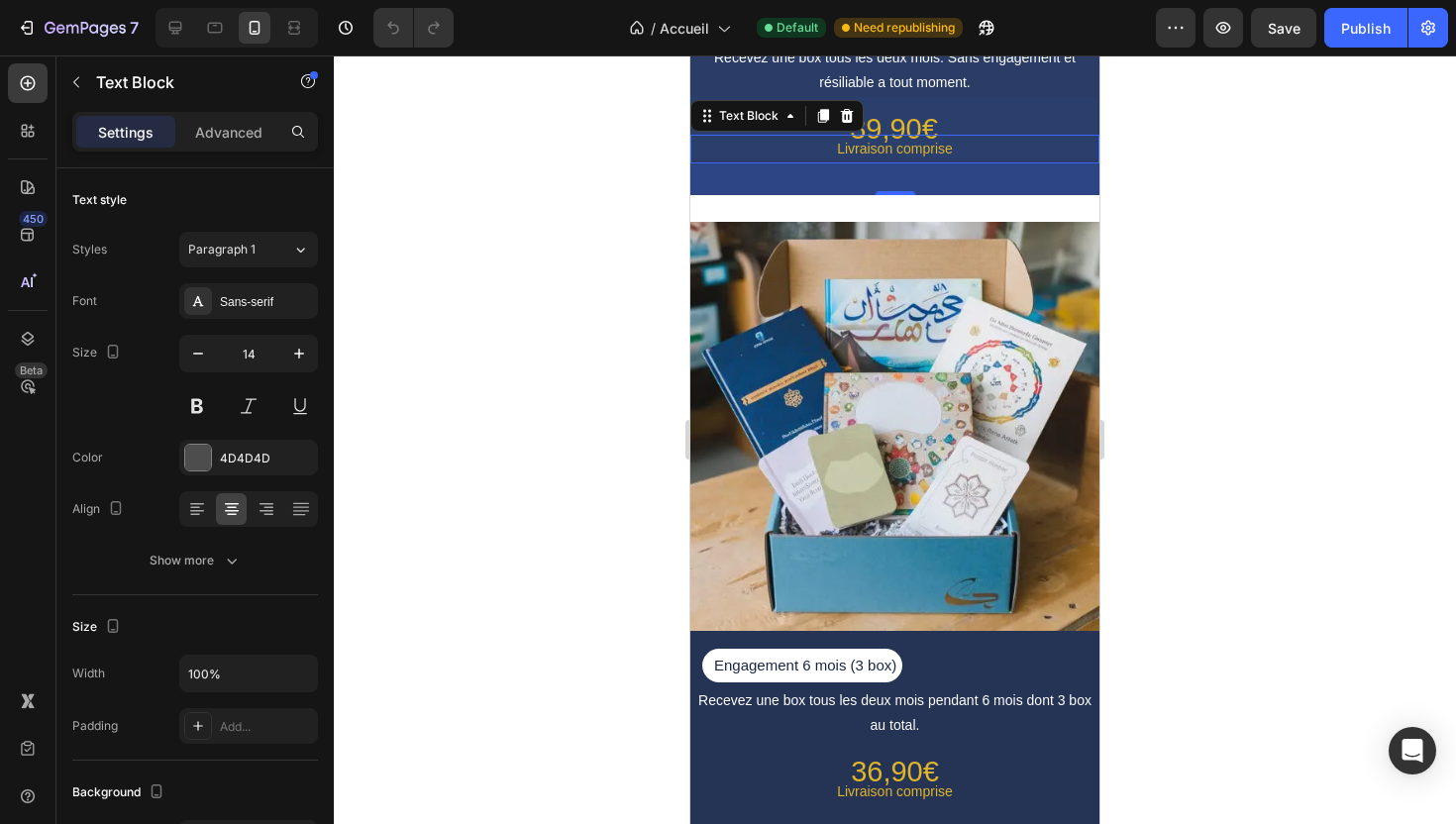 scroll, scrollTop: 2251, scrollLeft: 0, axis: vertical 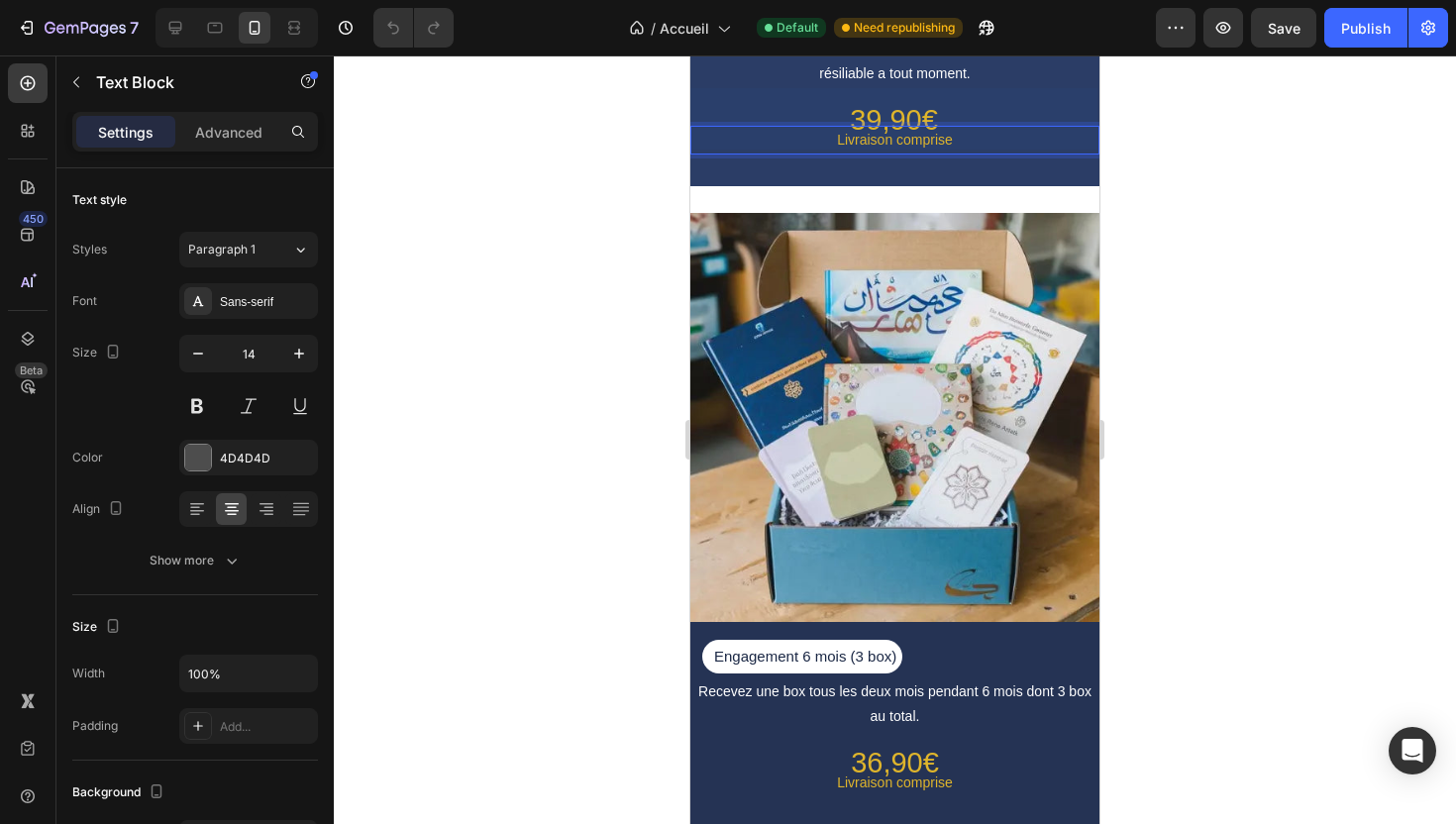 click on "Livraison comprise" at bounding box center [894, 140] 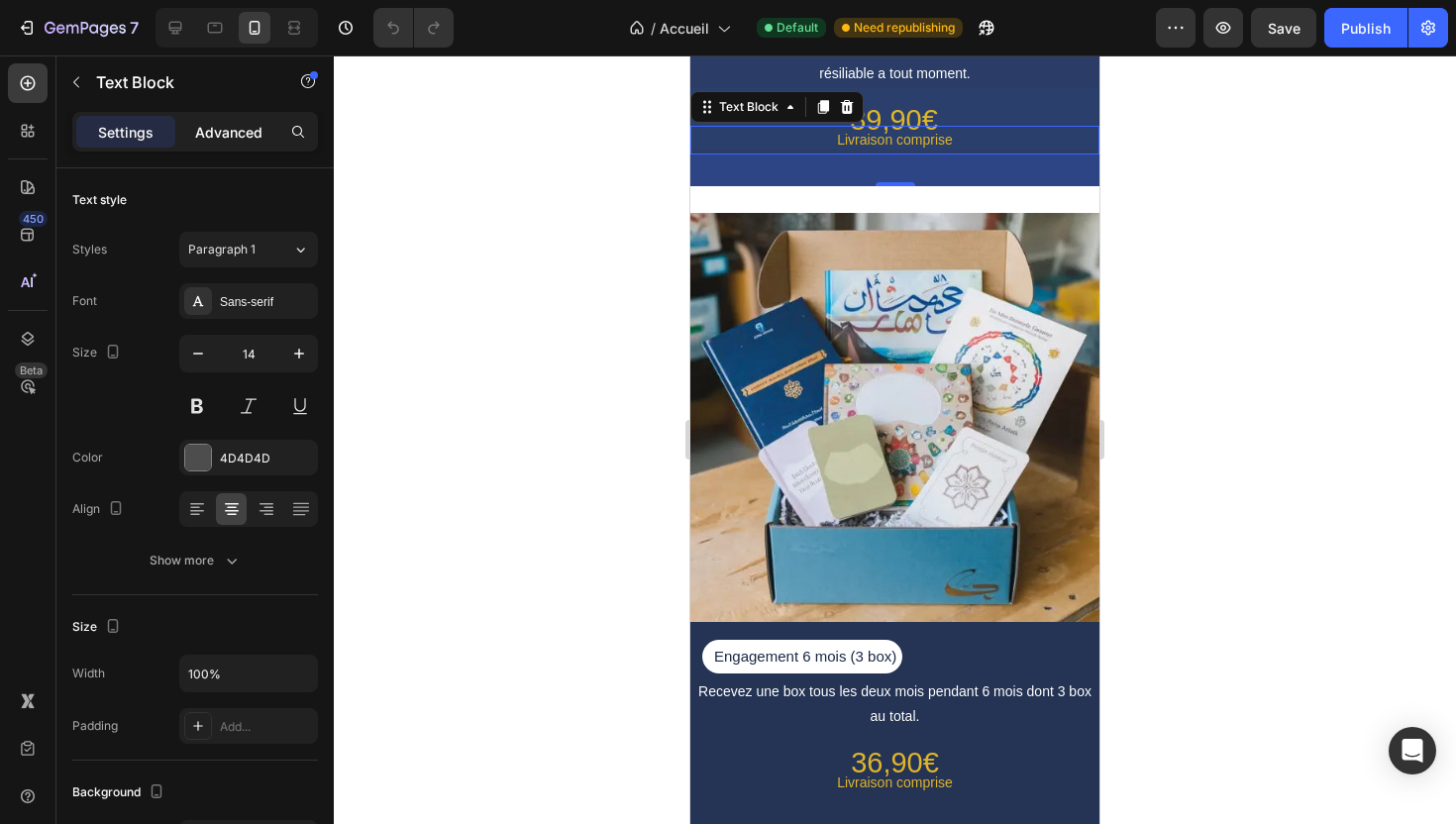click on "Advanced" at bounding box center [229, 132] 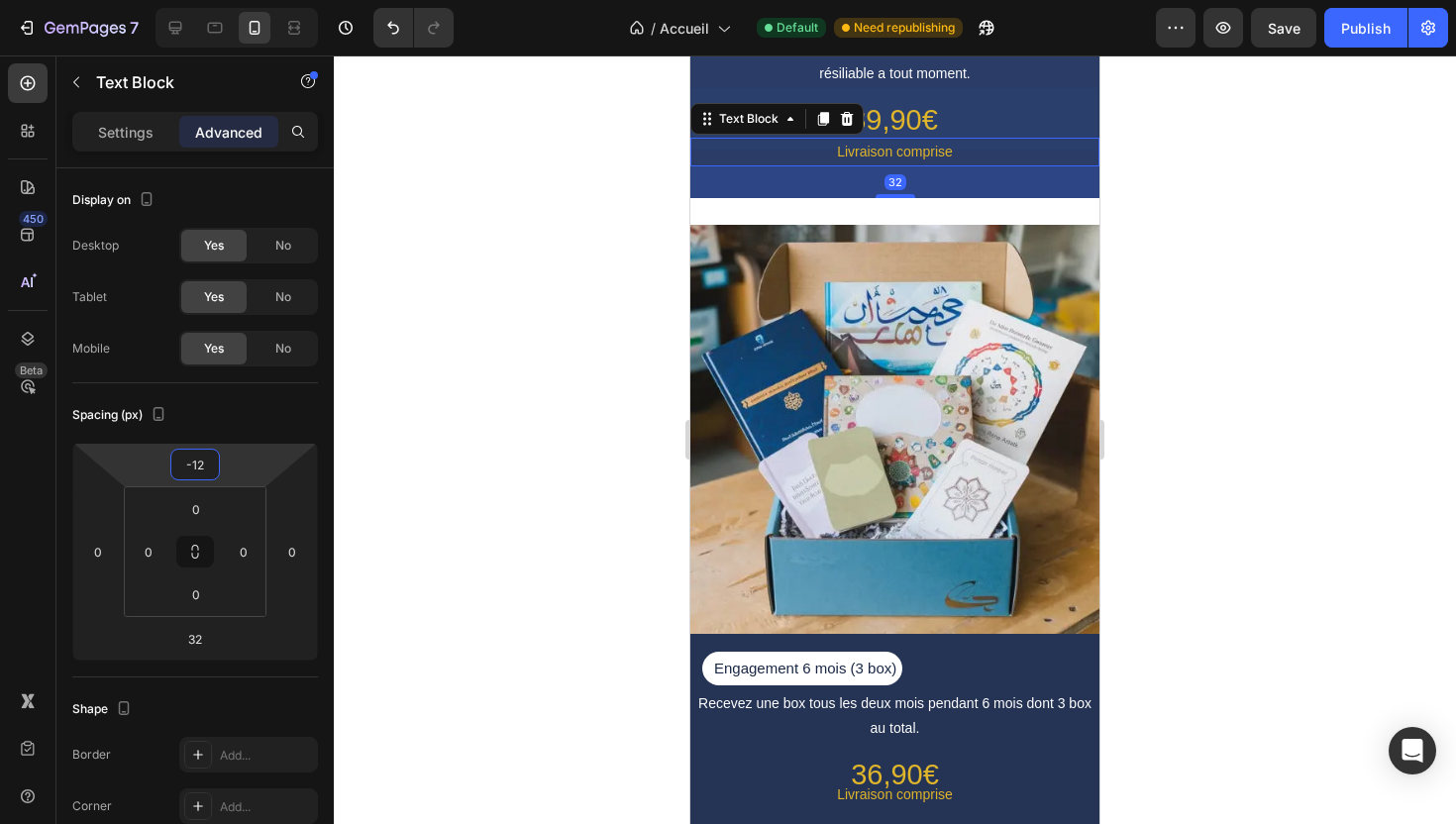 type on "-14" 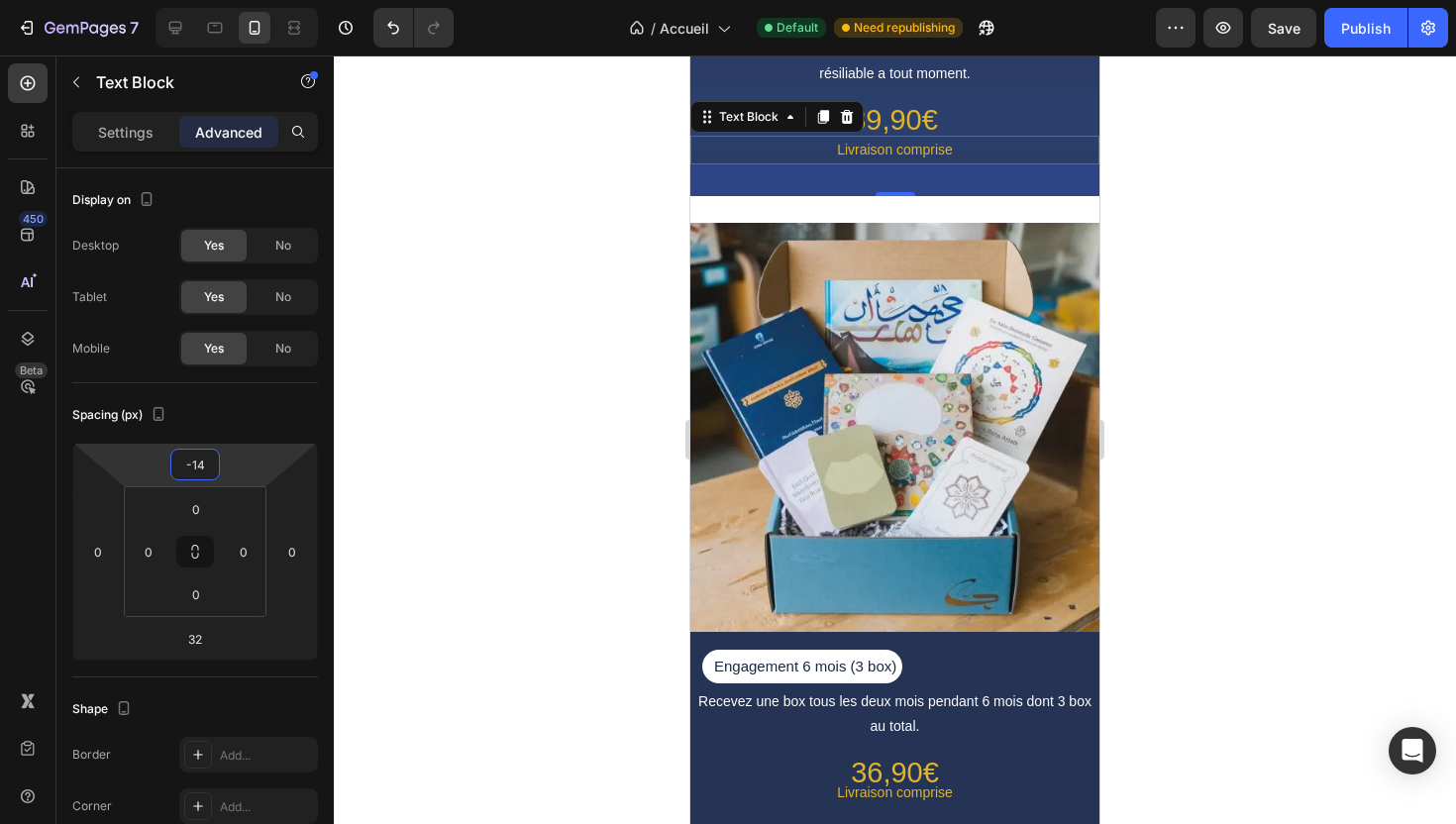 click on "7  Version history  /  Accueil Default Need republishing Preview  Save   Publish  450 Beta Sections(18) Elements(83) Section Element Hero Section Product Detail Brands Trusted Badges Guarantee Product Breakdown How to use Testimonials Compare Bundle FAQs Social Proof Brand Story Product List Collection Blog List Contact Sticky Add to Cart Custom Footer Browse Library 450 Layout
Row
Row
Row
Row Text
Heading
Text Block Button
Button
Button Media
Image
Image" at bounding box center (728, 74) 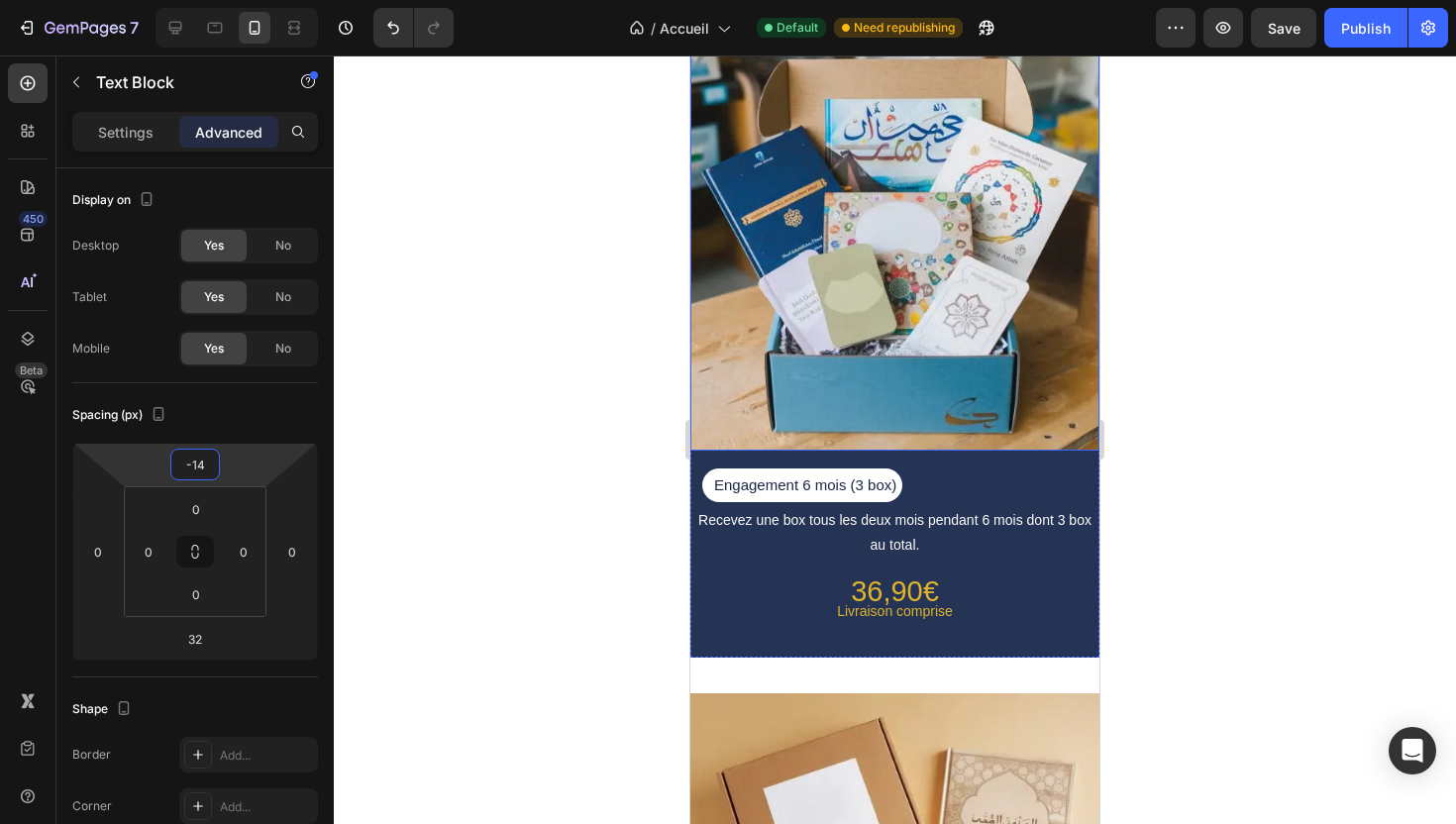 scroll, scrollTop: 2582, scrollLeft: 0, axis: vertical 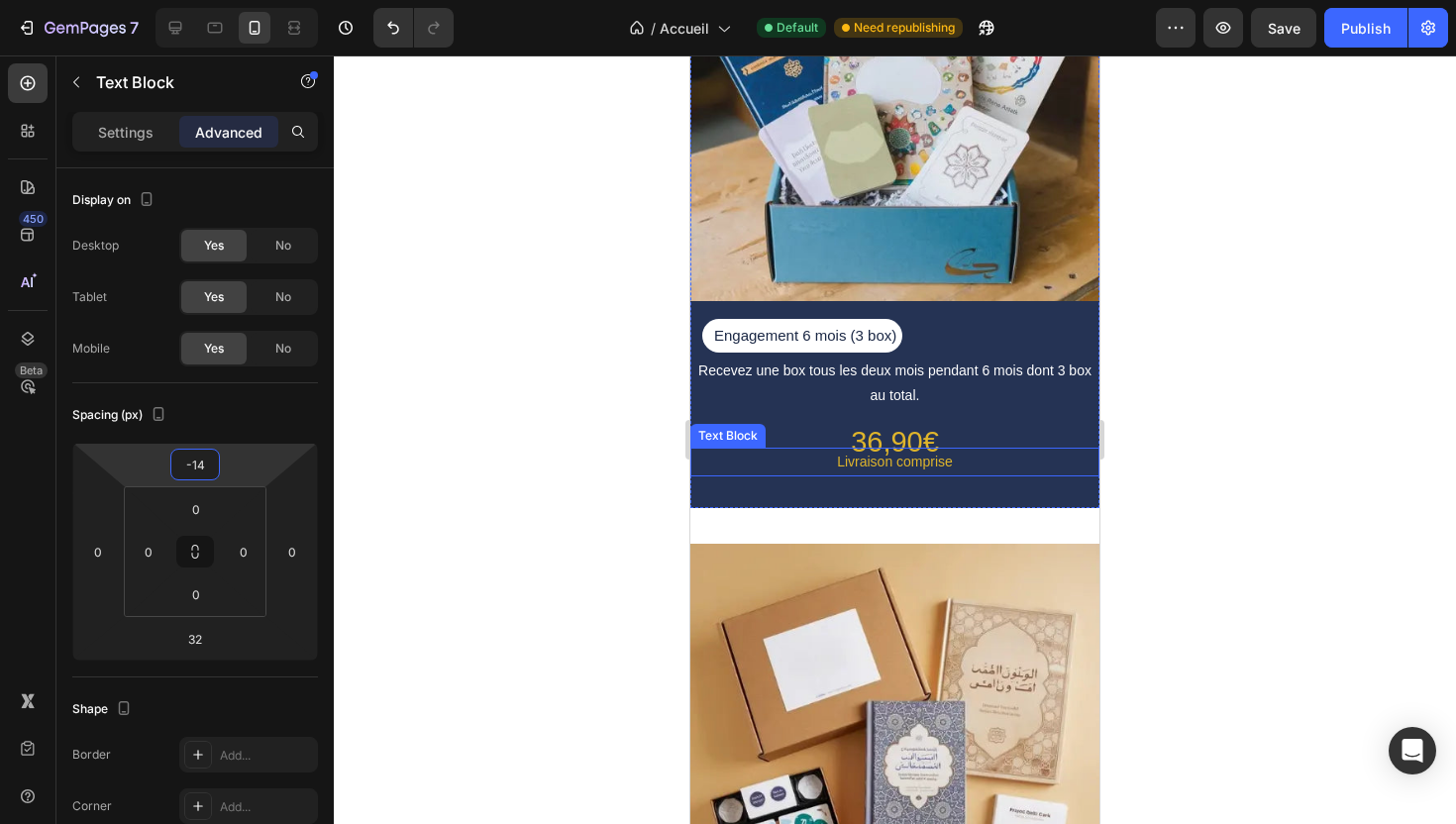 click on "Livraison comprise" at bounding box center (894, 462) 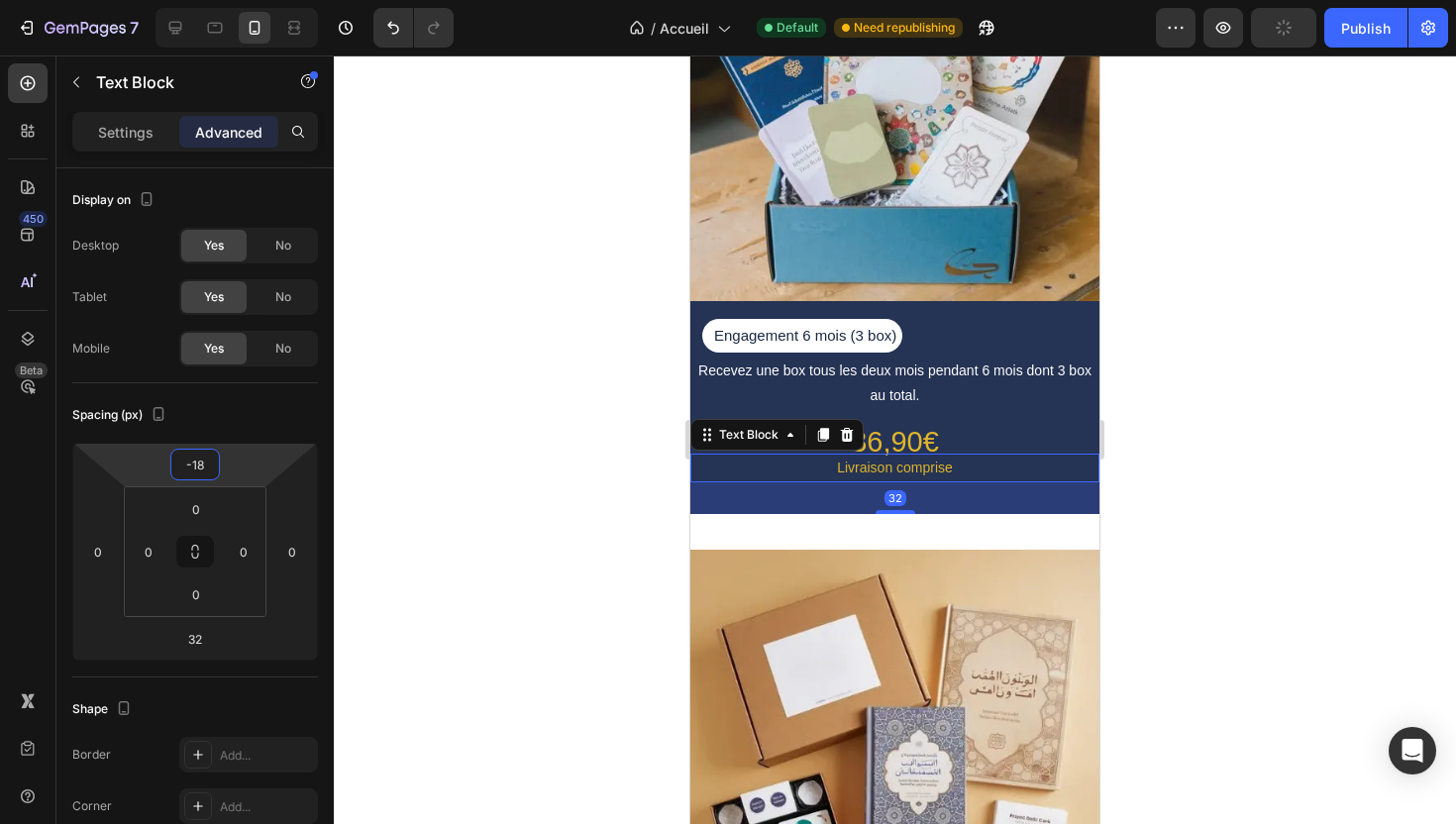 type on "-16" 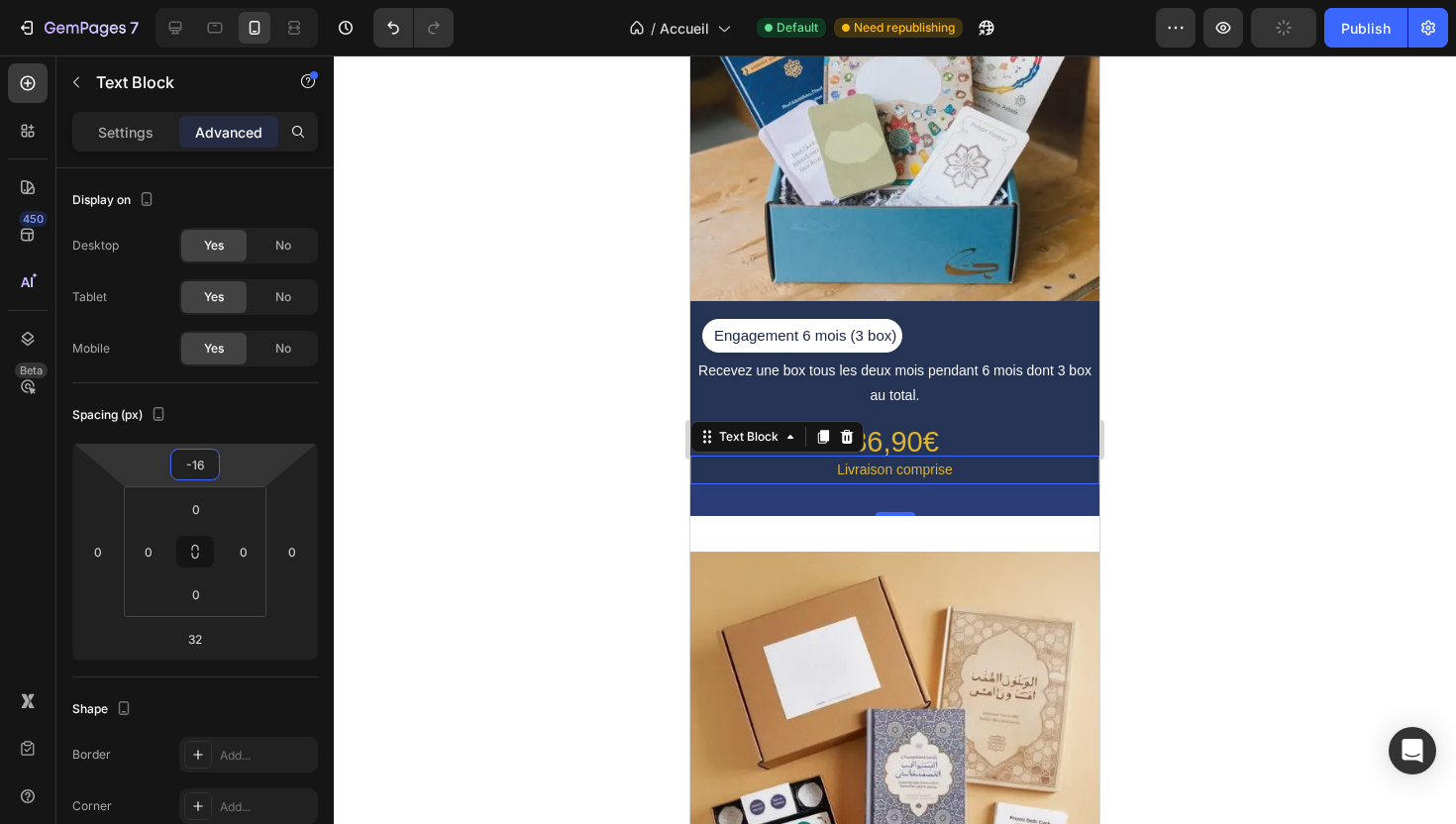 click on "7  Version history  /  Accueil Default Need republishing Preview  Publish  450 Beta Sections(18) Elements(83) Section Element Hero Section Product Detail Brands Trusted Badges Guarantee Product Breakdown How to use Testimonials Compare Bundle FAQs Social Proof Brand Story Product List Collection Blog List Contact Sticky Add to Cart Custom Footer Browse Library 450 Layout
Row
Row
Row
Row Text
Heading
Text Block Button
Button
Button Media
Image
Image
Video" at bounding box center (728, 74) 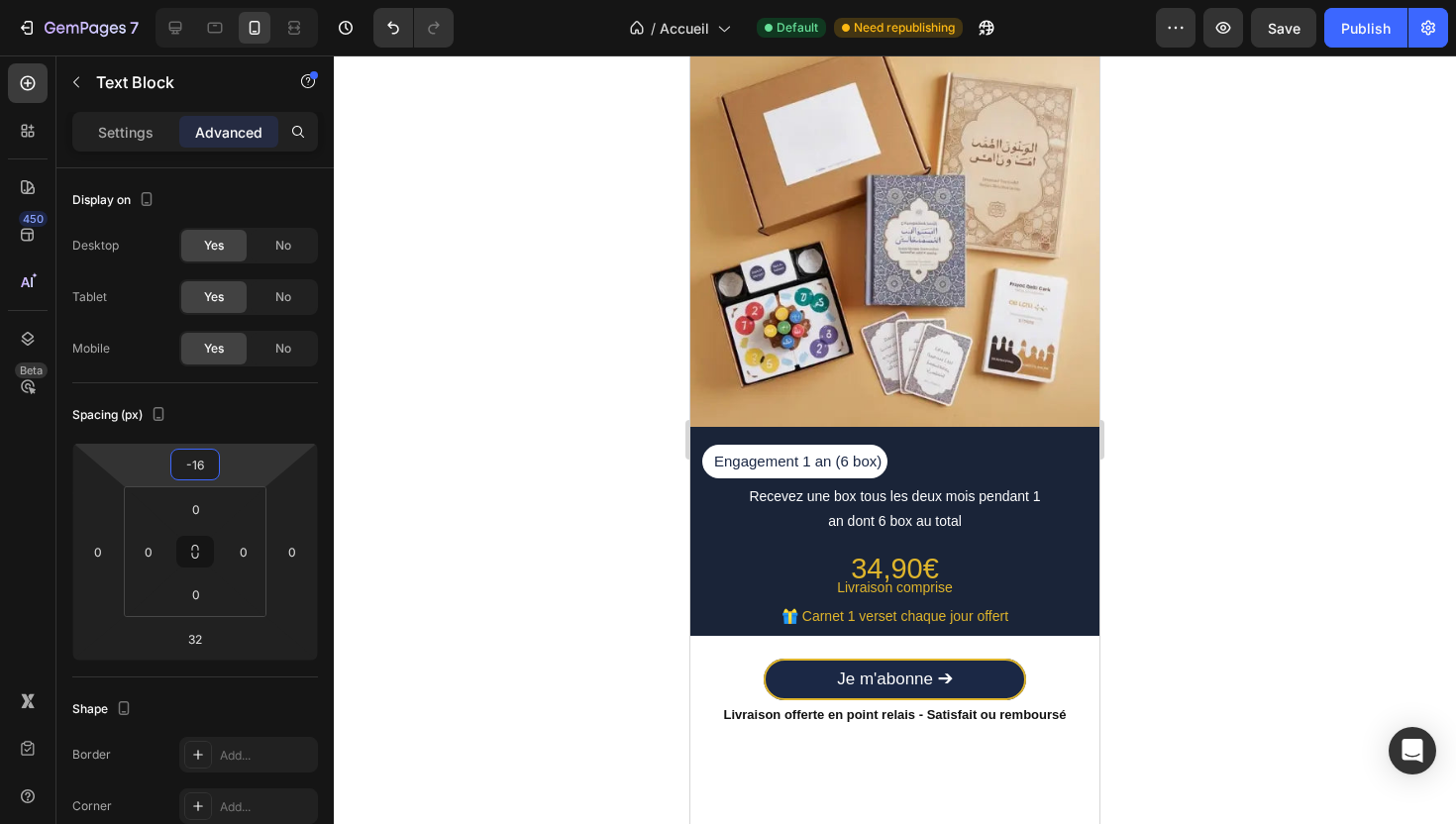 scroll, scrollTop: 3121, scrollLeft: 0, axis: vertical 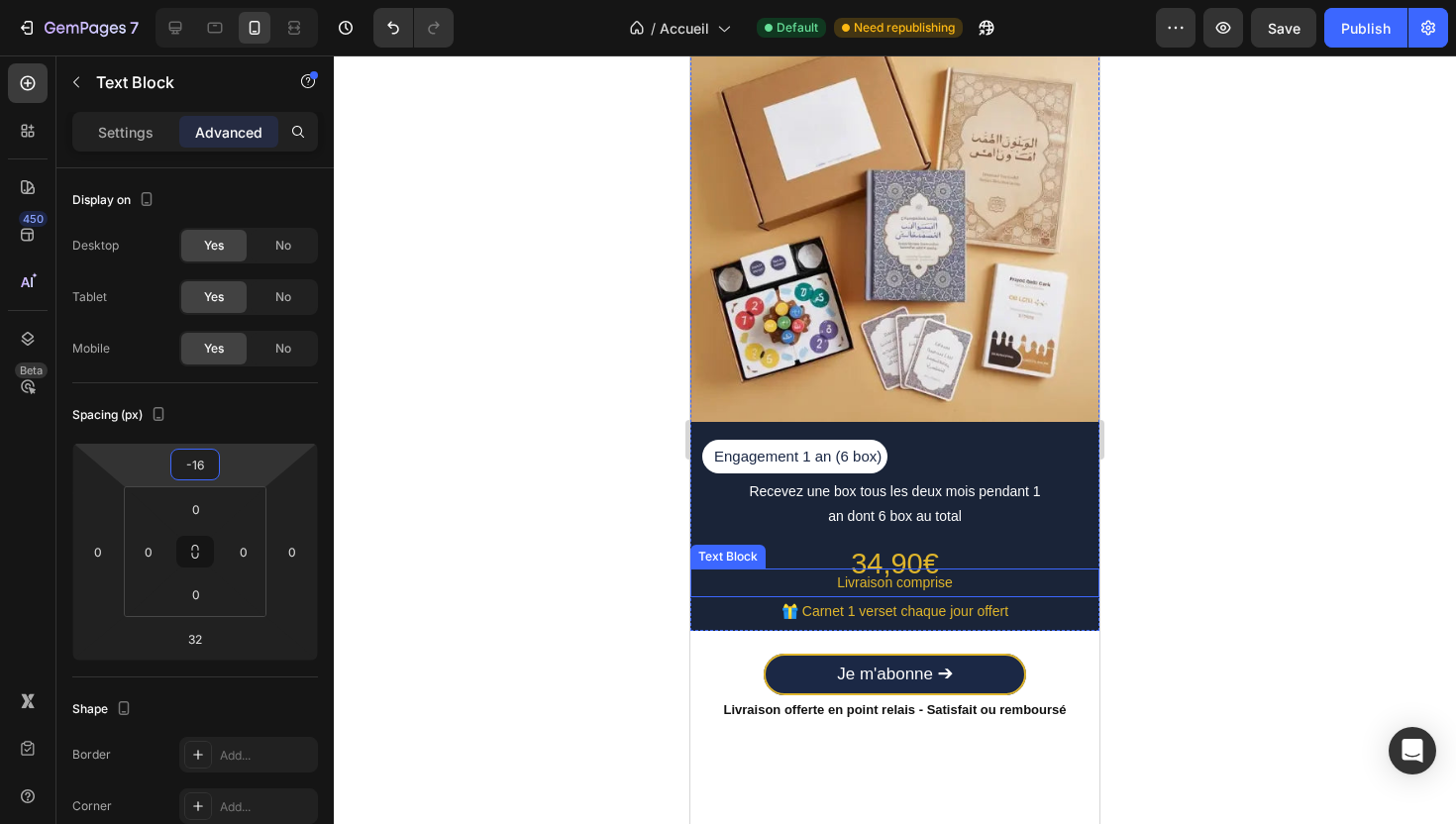 click on "Livraison comprise" at bounding box center [894, 582] 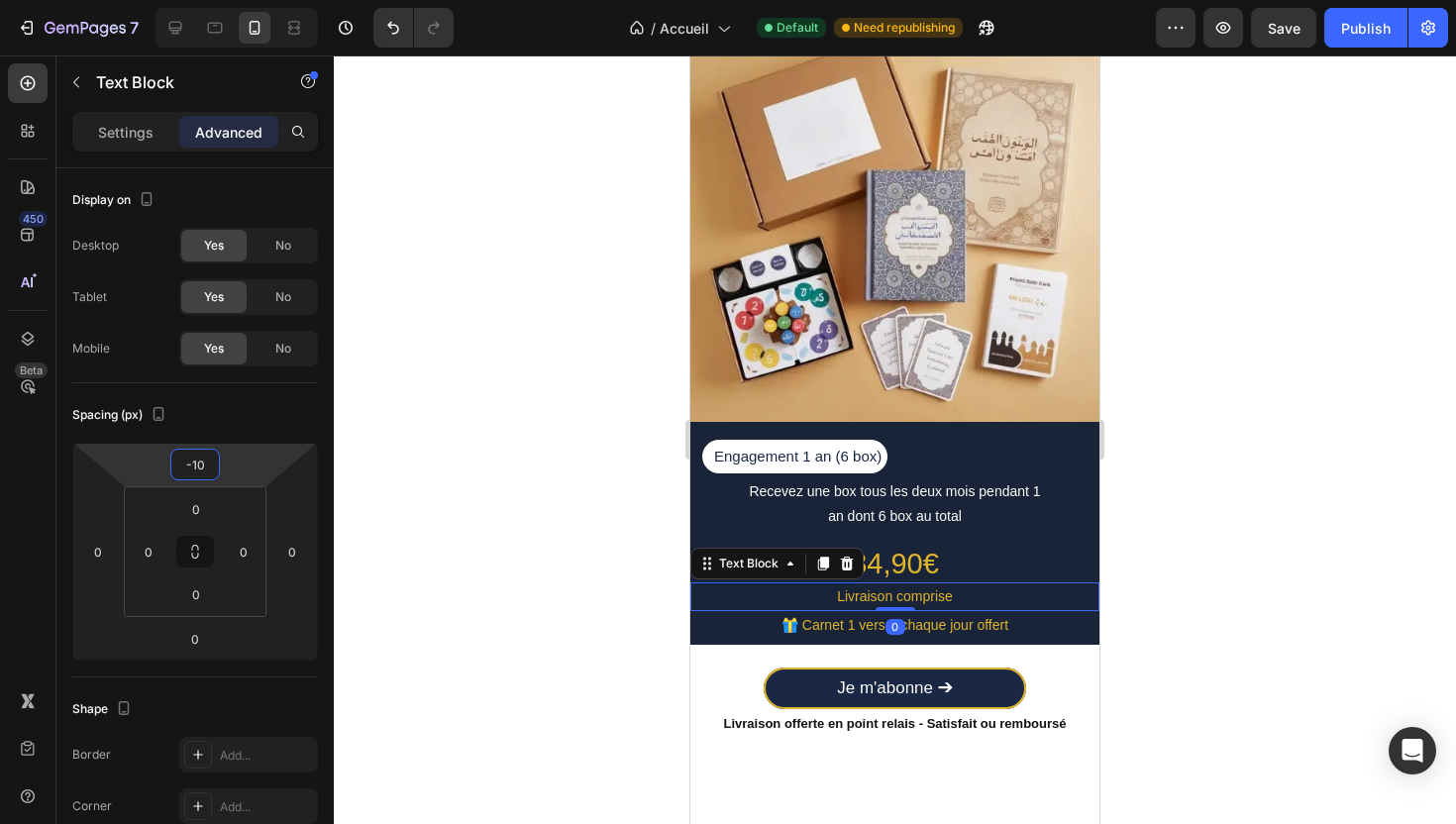 type on "-12" 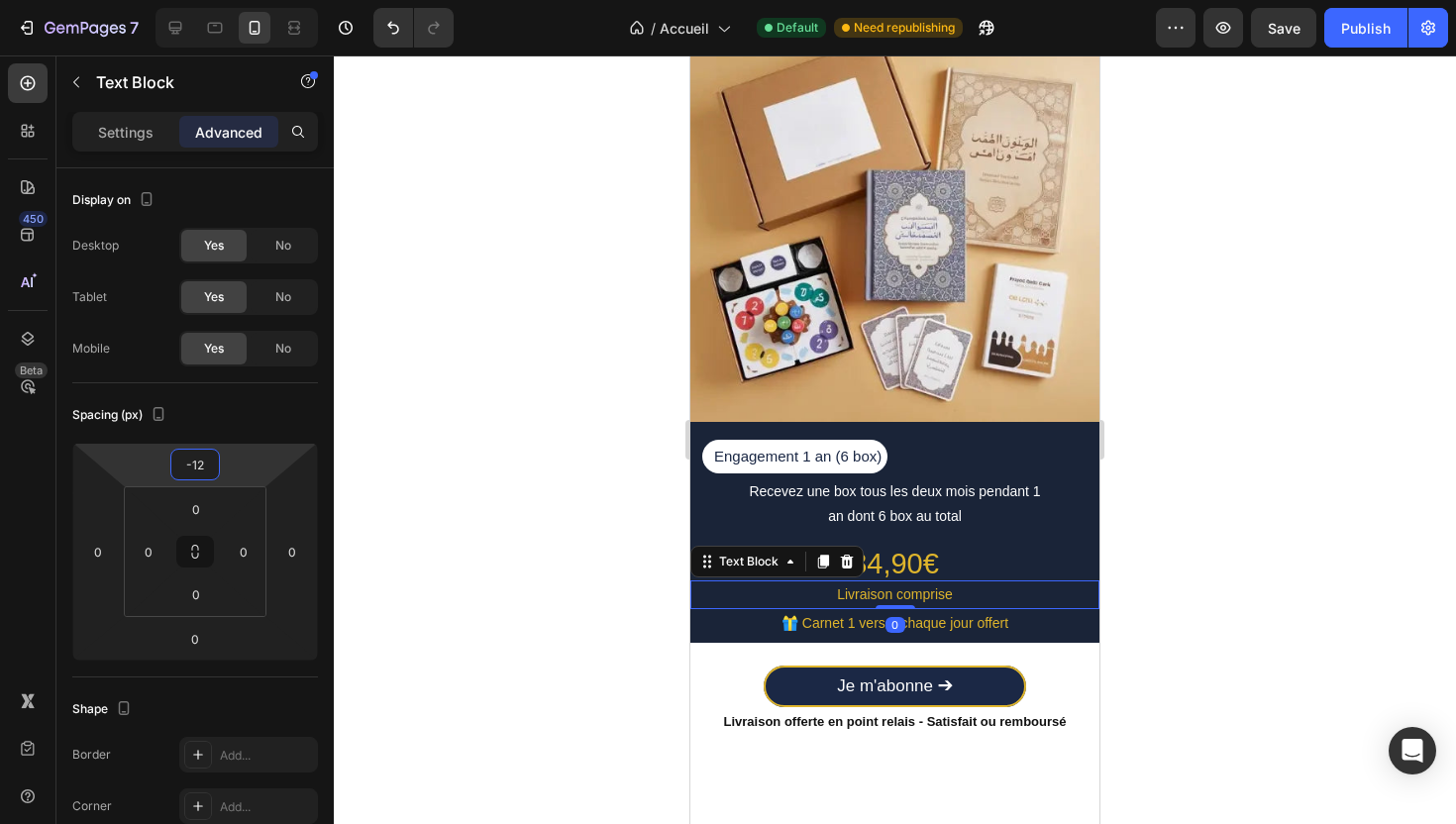 click on "7  Version history  /  Accueil Default Need republishing Preview  Save   Publish  450 Beta Sections(18) Elements(83) Section Element Hero Section Product Detail Brands Trusted Badges Guarantee Product Breakdown How to use Testimonials Compare Bundle FAQs Social Proof Brand Story Product List Collection Blog List Contact Sticky Add to Cart Custom Footer Browse Library 450 Layout
Row
Row
Row
Row Text
Heading
Text Block Button
Button
Button Media
Image
Image" at bounding box center (728, 74) 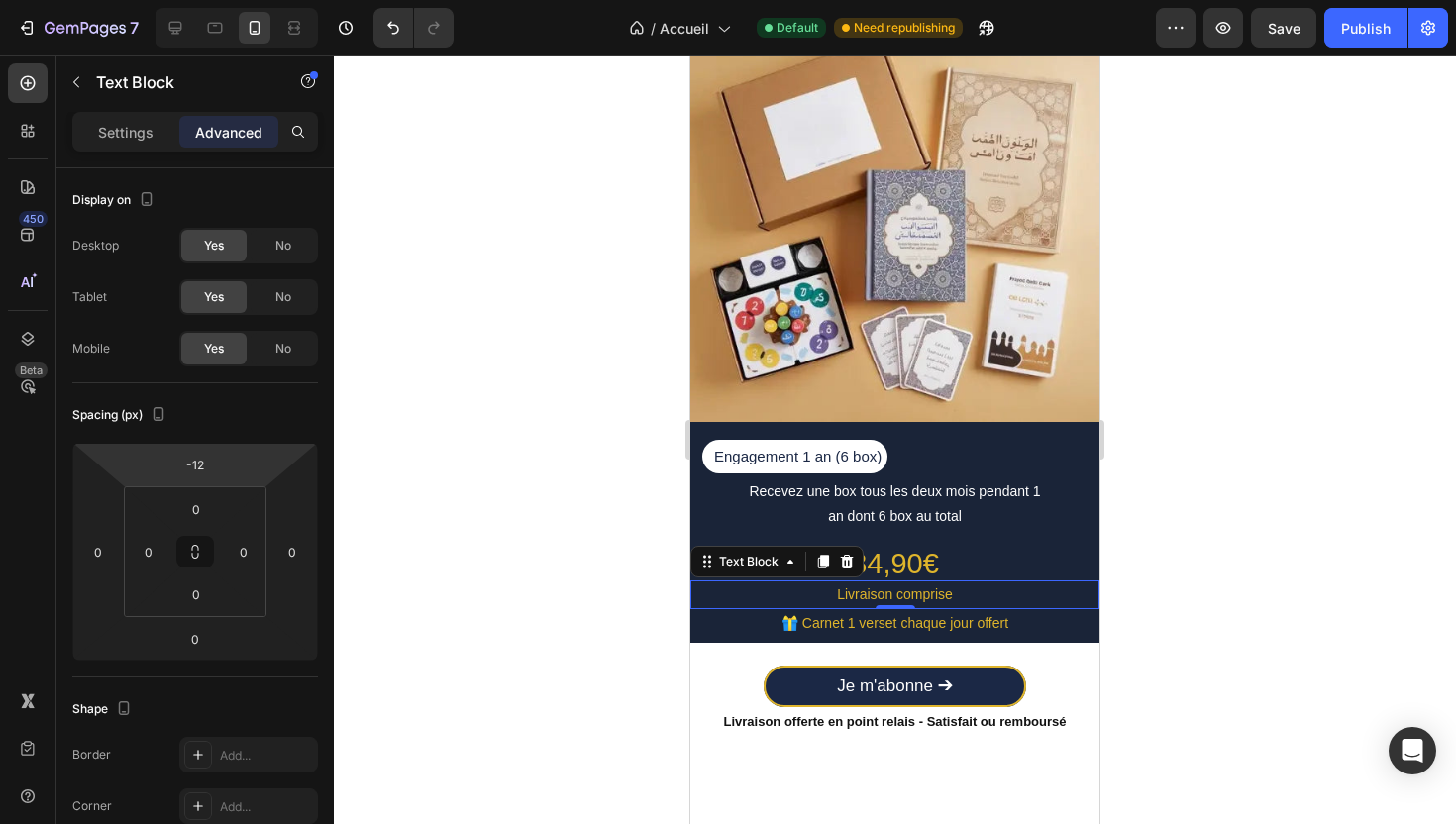 click 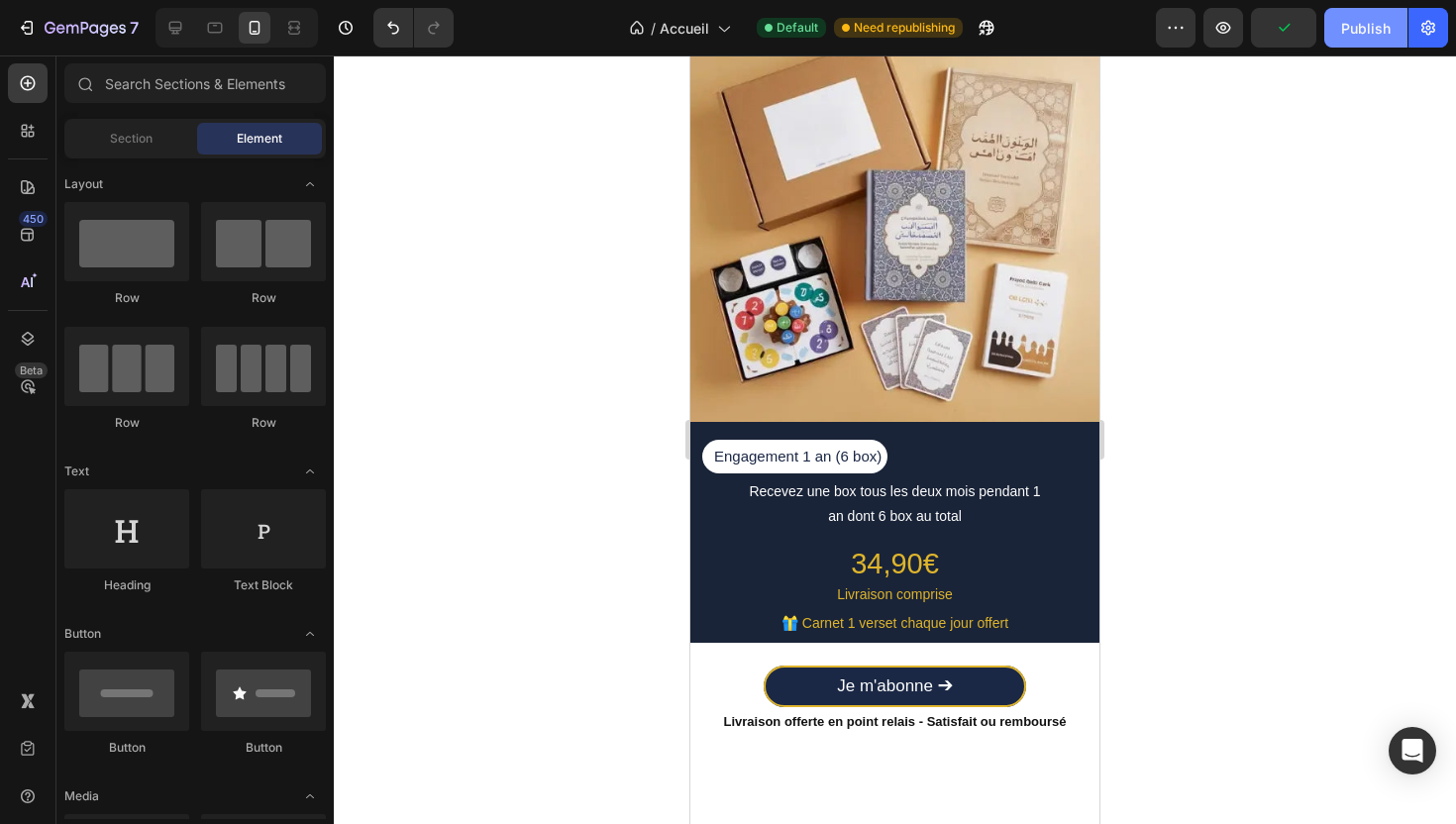 click on "Publish" at bounding box center [1366, 28] 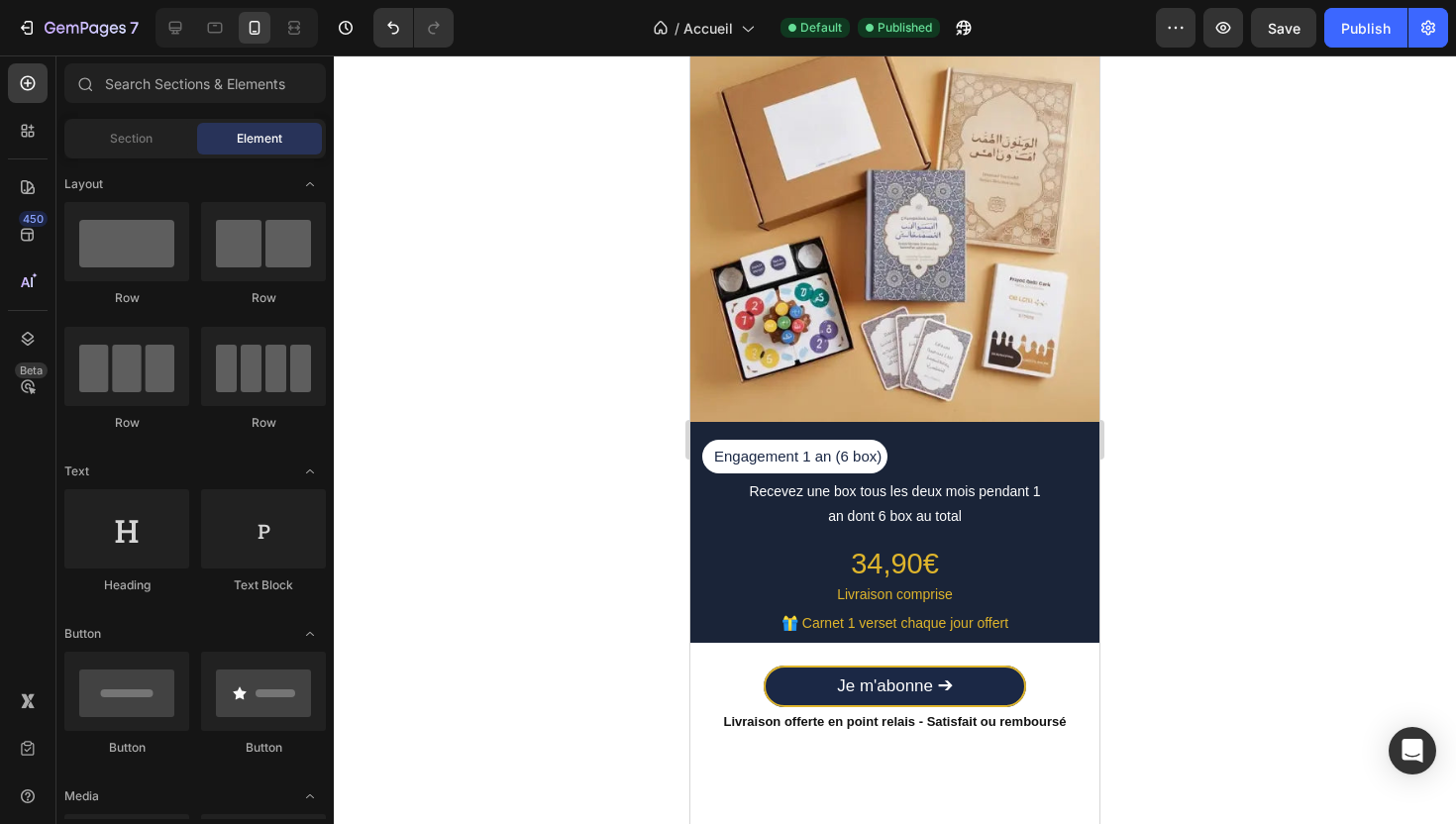 click 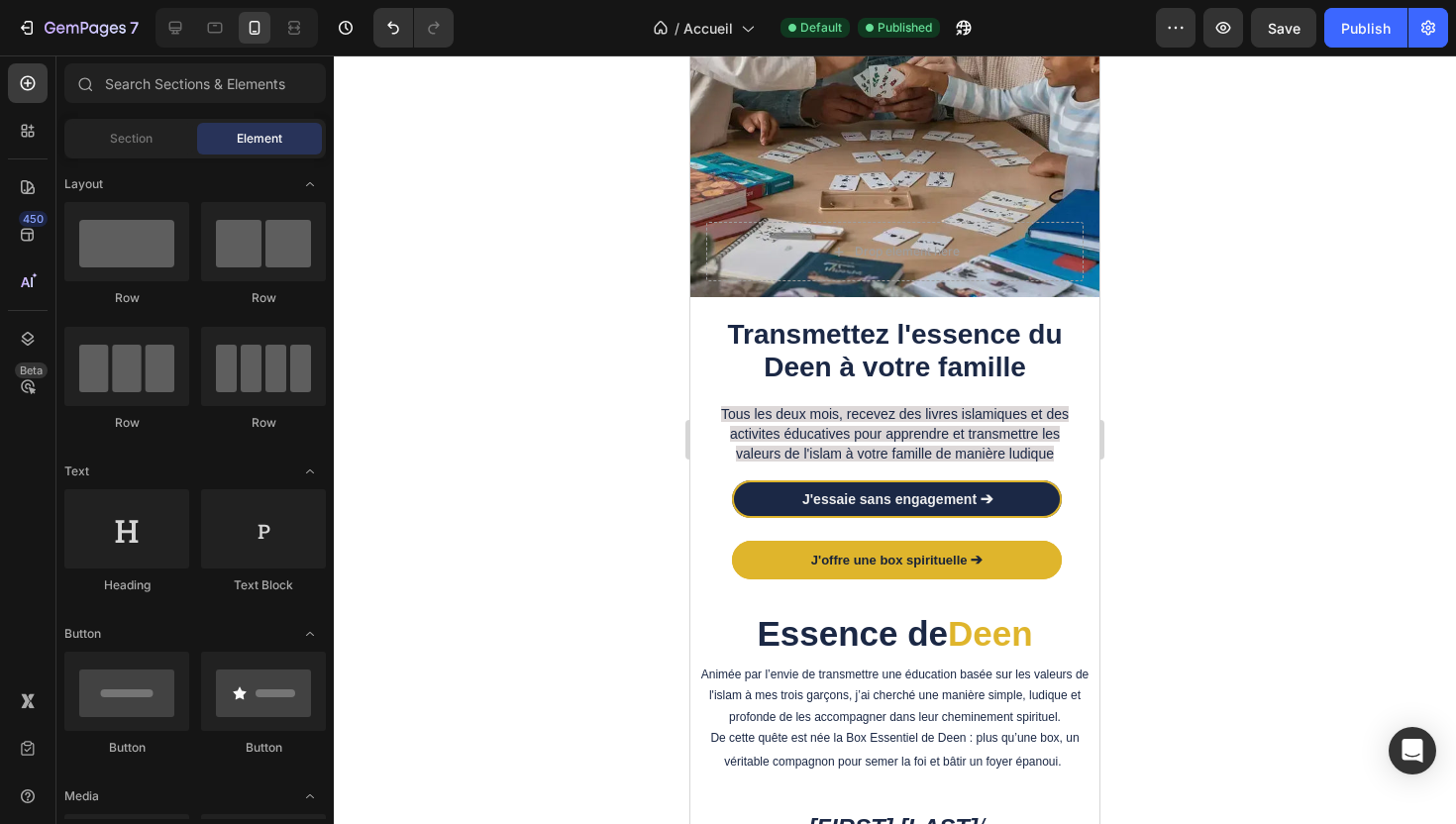 scroll, scrollTop: 0, scrollLeft: 0, axis: both 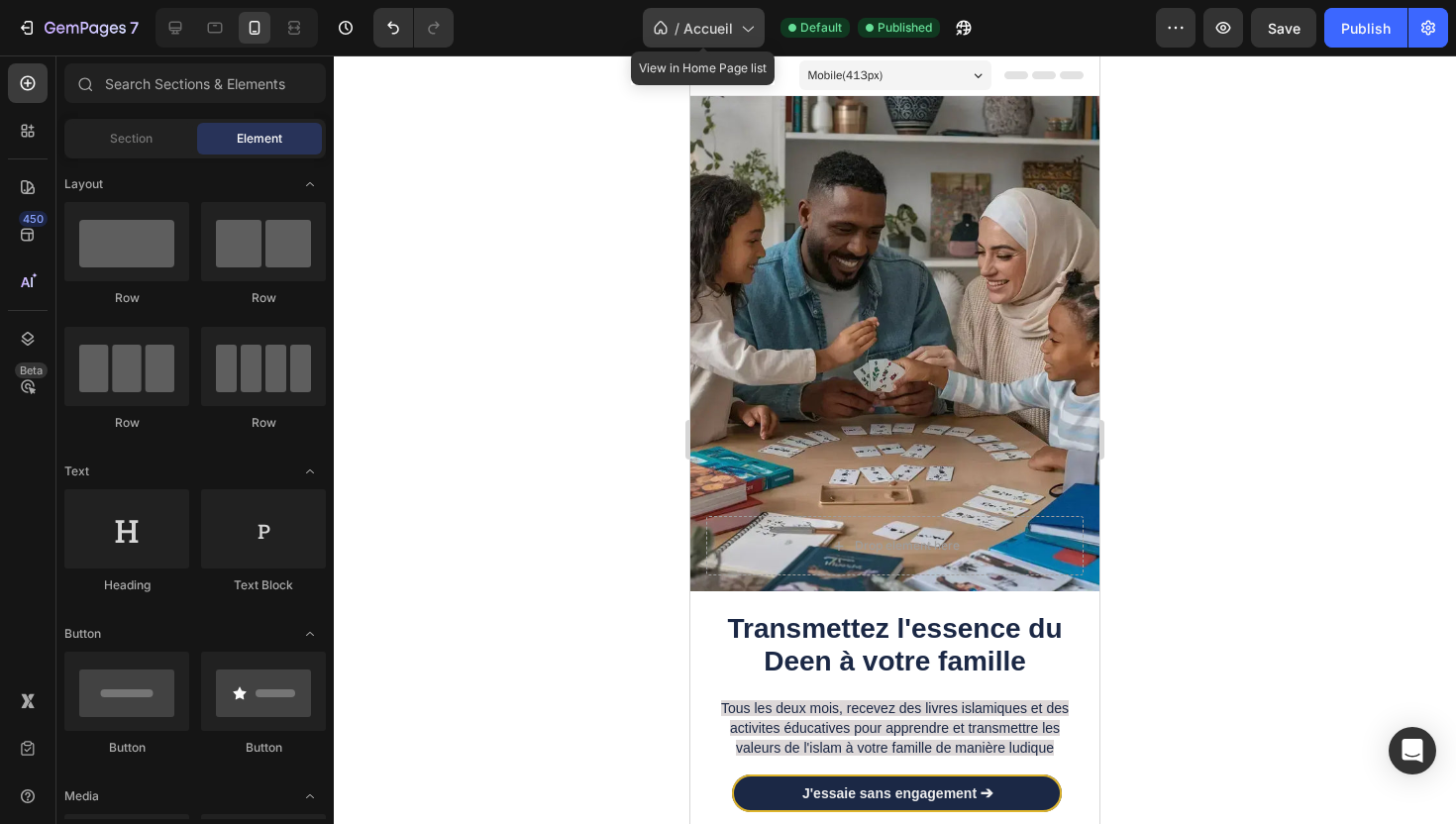 click 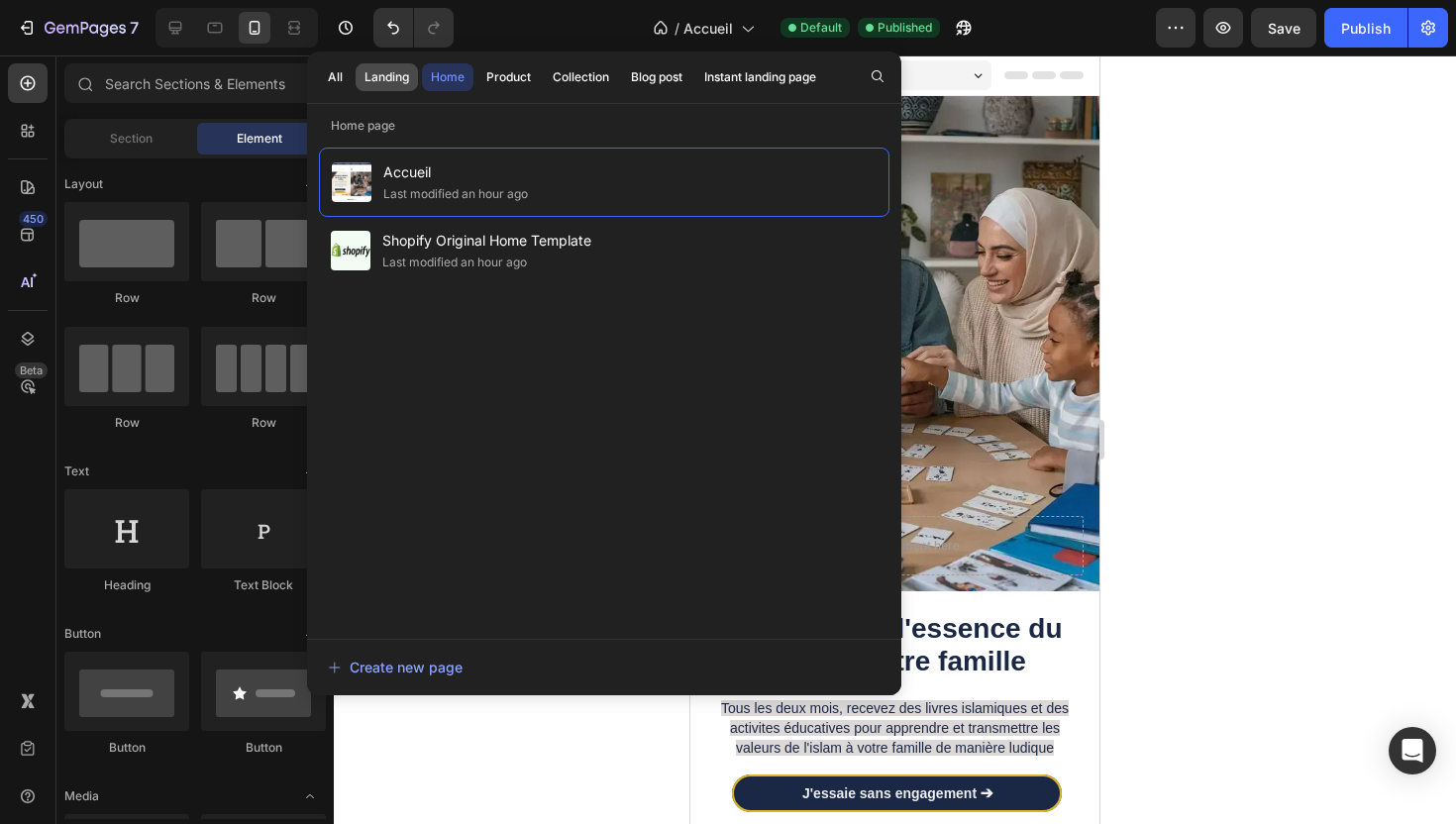 click on "Landing" at bounding box center [386, 77] 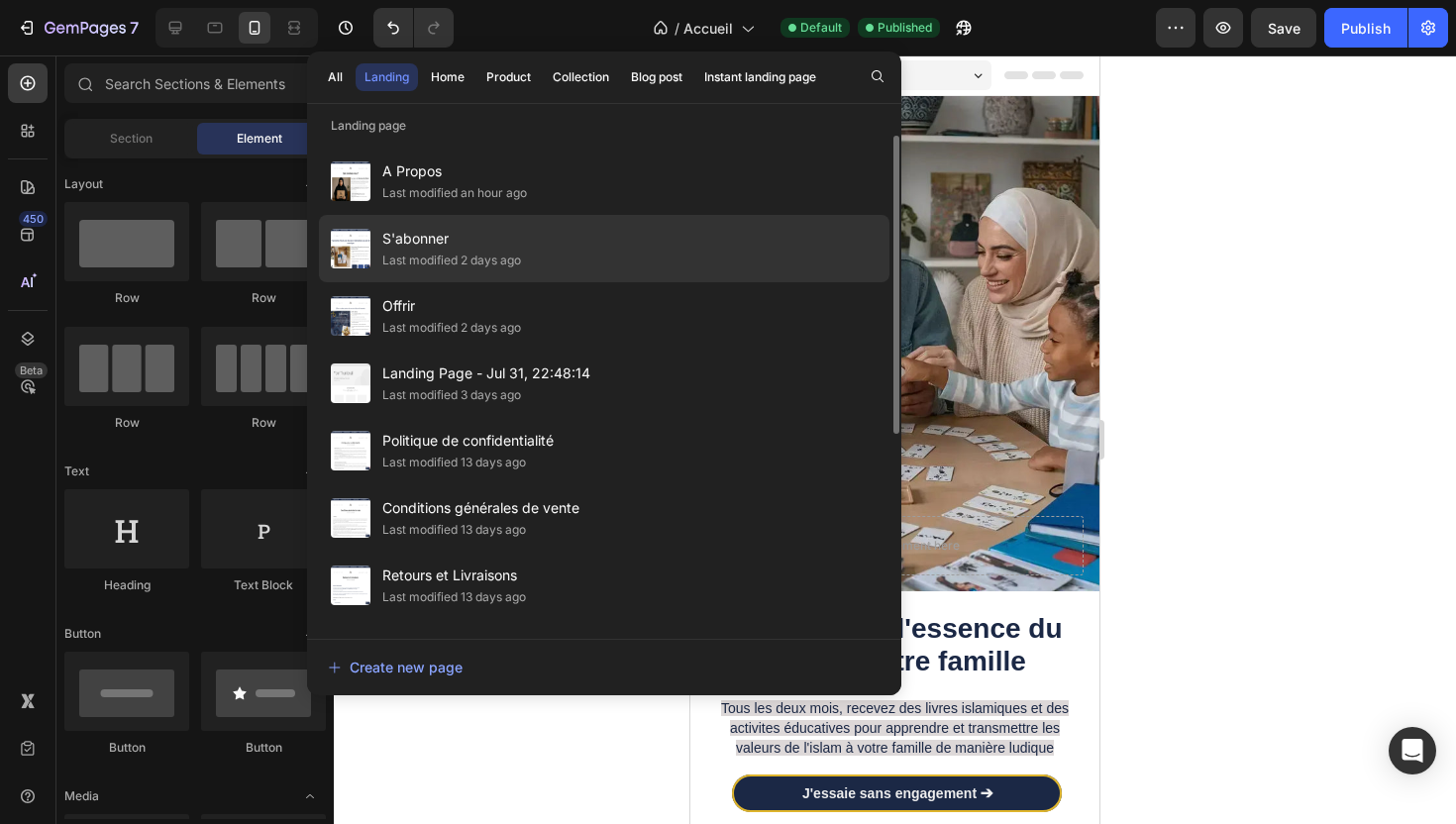 click on "S'abonner" at bounding box center [452, 239] 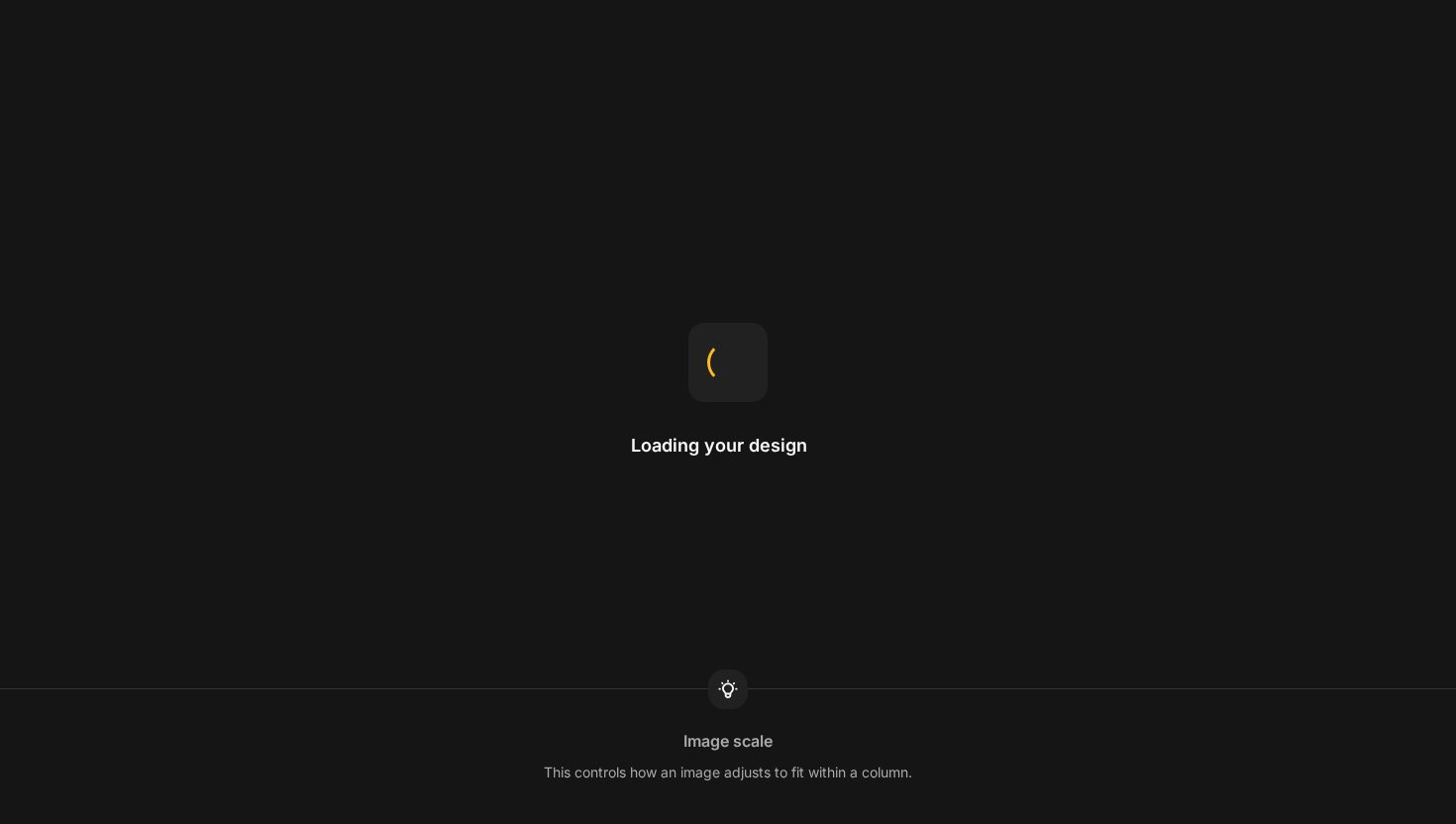 scroll, scrollTop: 0, scrollLeft: 0, axis: both 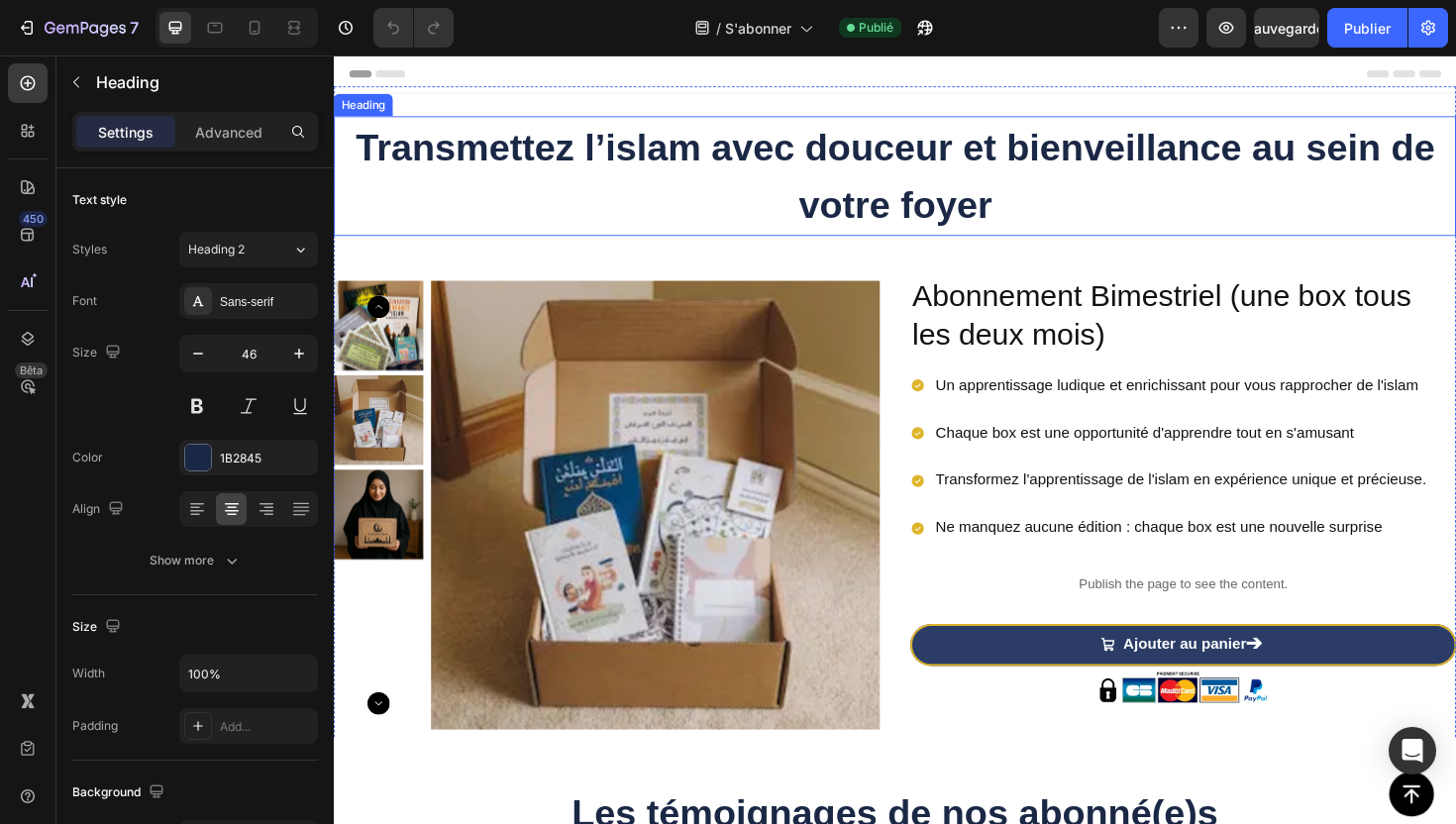 click on "Transmettez l’islam avec douceur et bienveillance au sein de votre foyer" at bounding box center [928, 183] 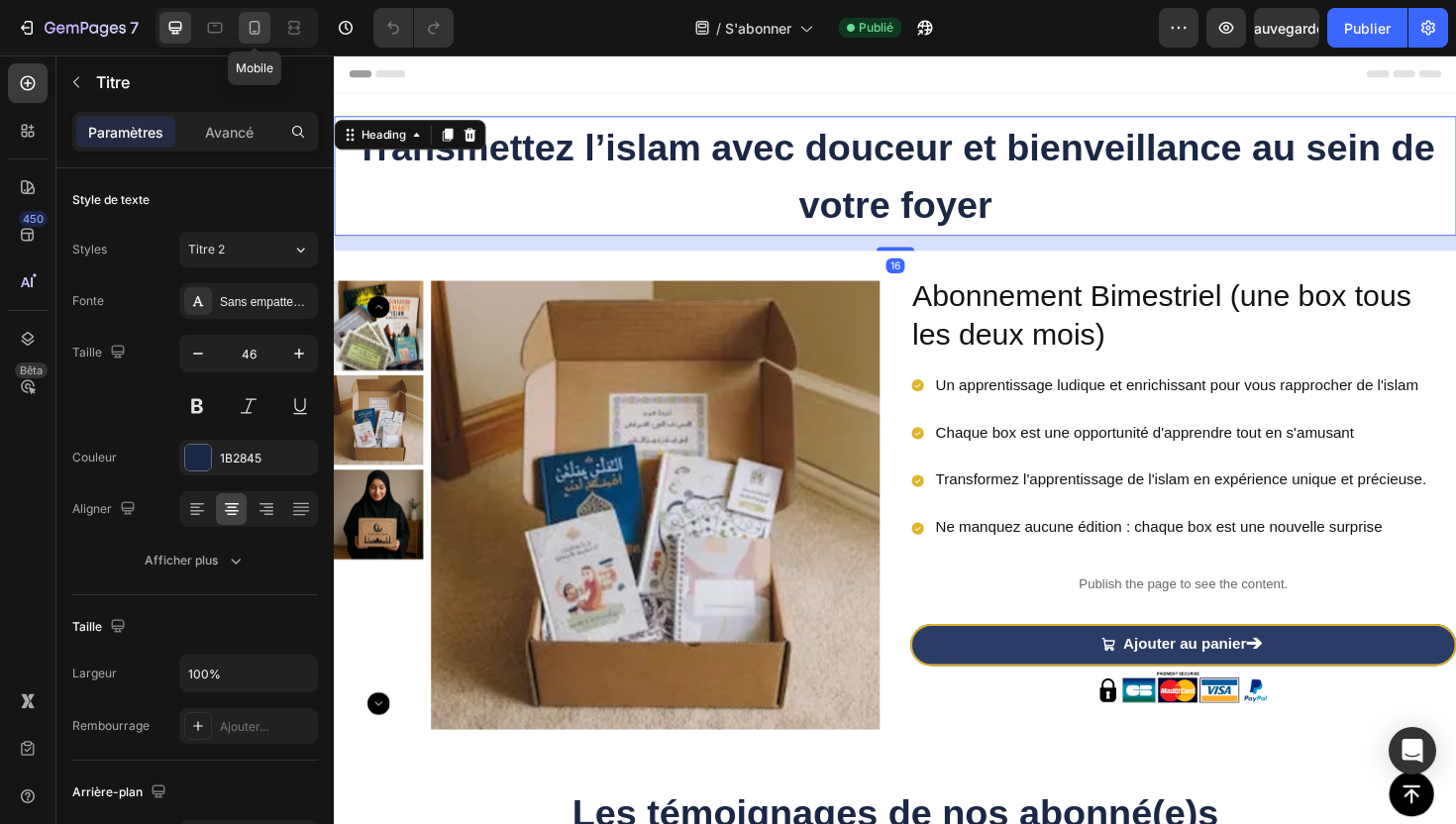 click 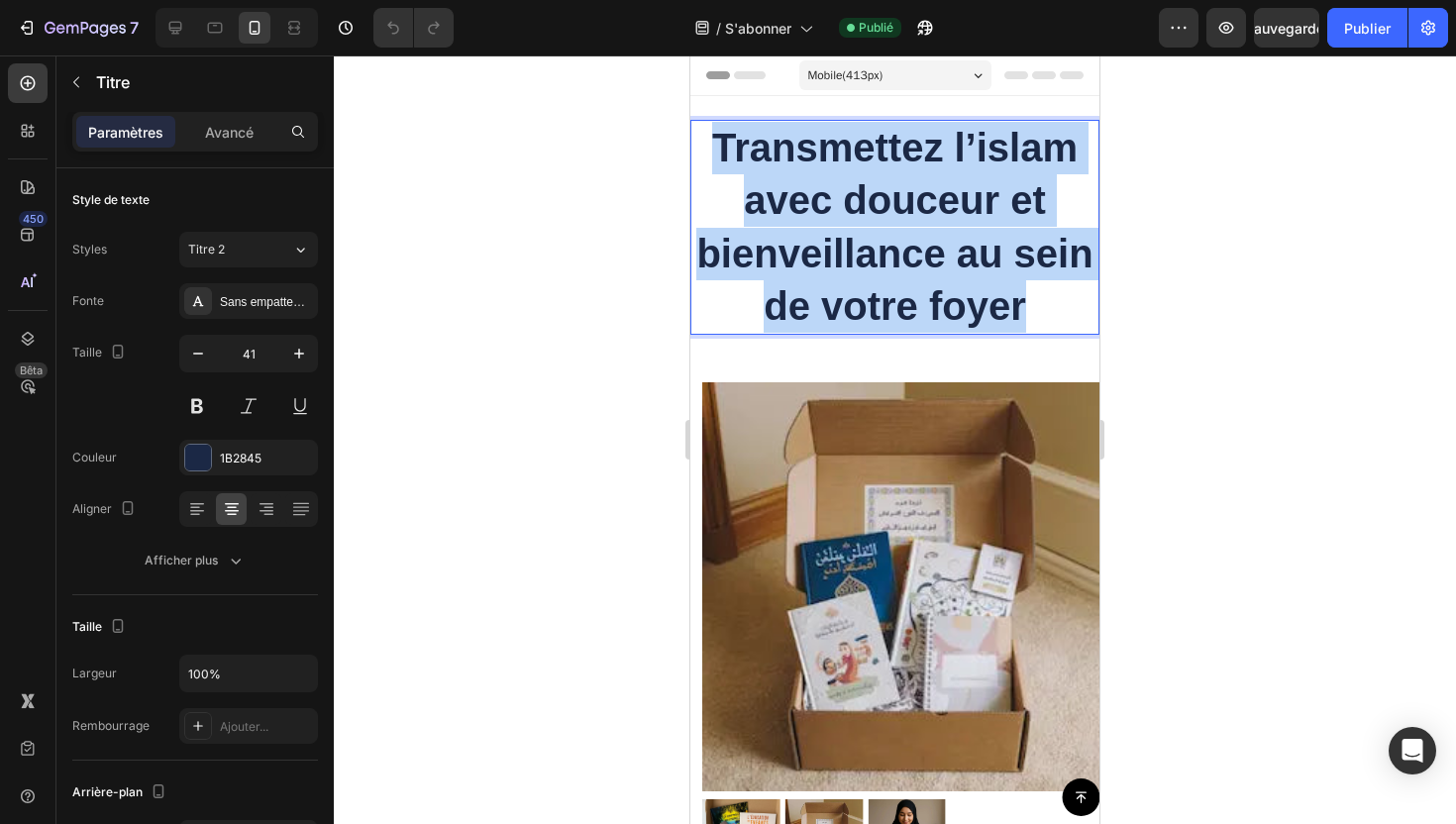 drag, startPoint x: 1038, startPoint y: 310, endPoint x: 716, endPoint y: 139, distance: 364.58881 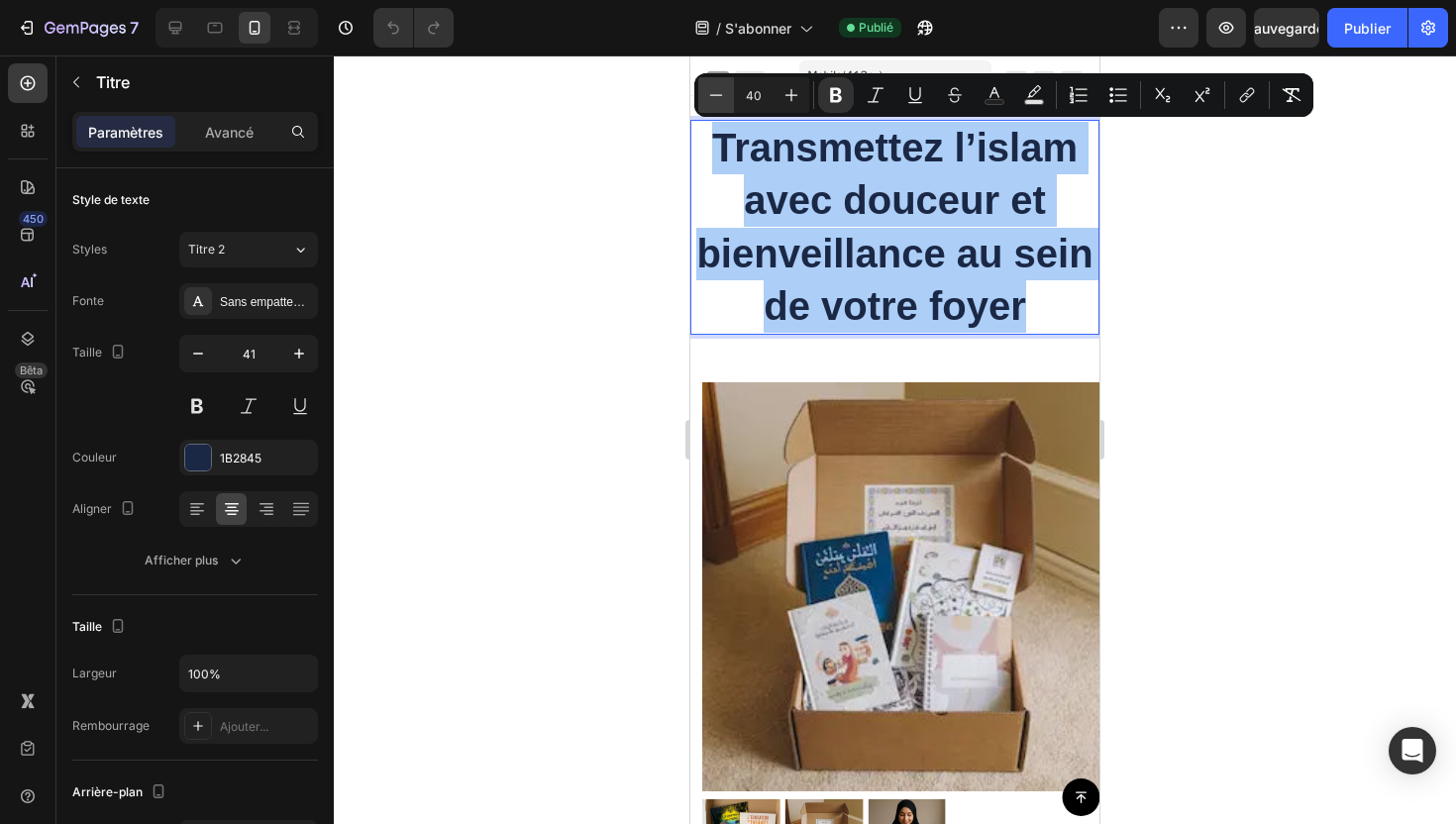 click 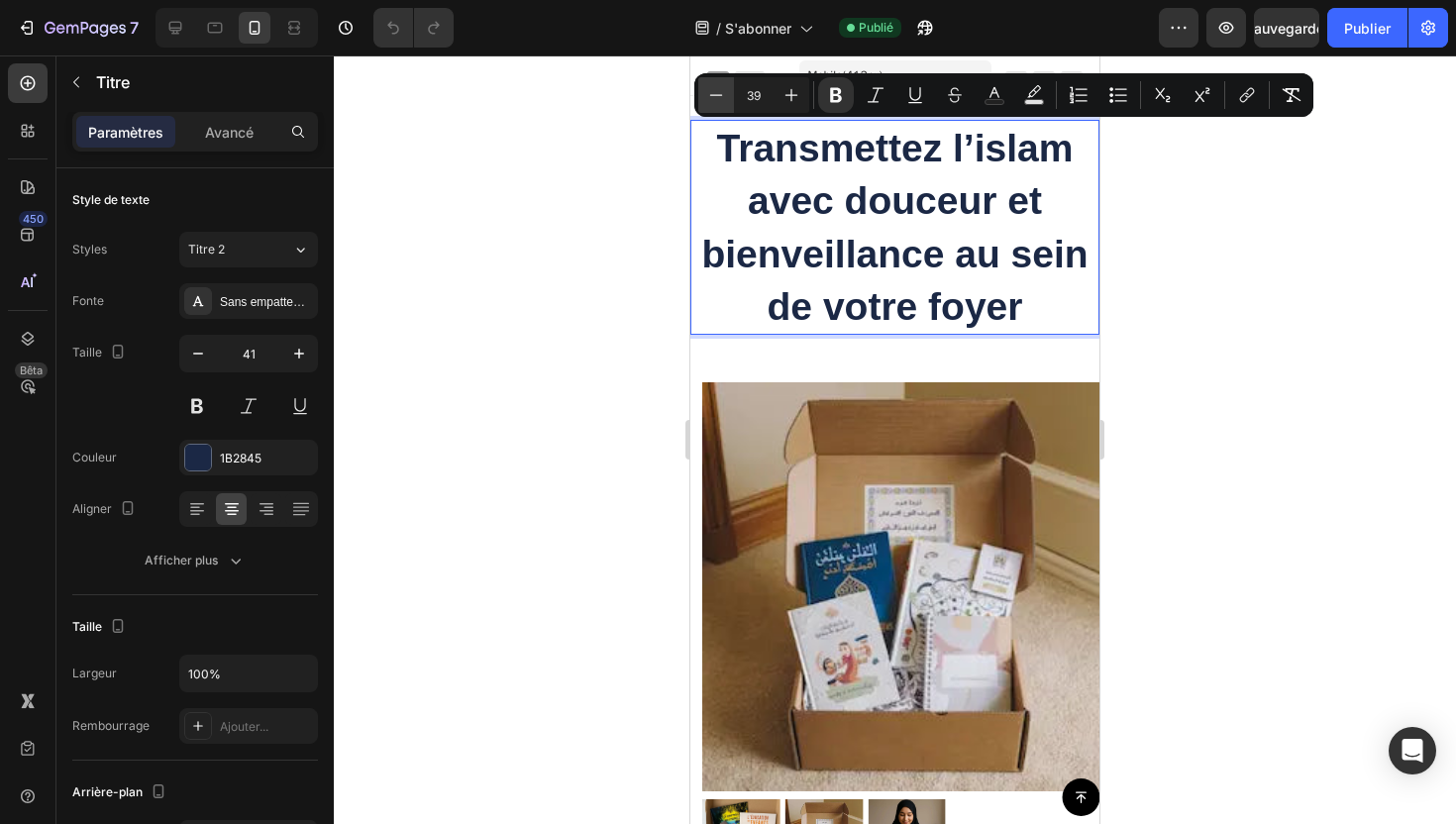 click 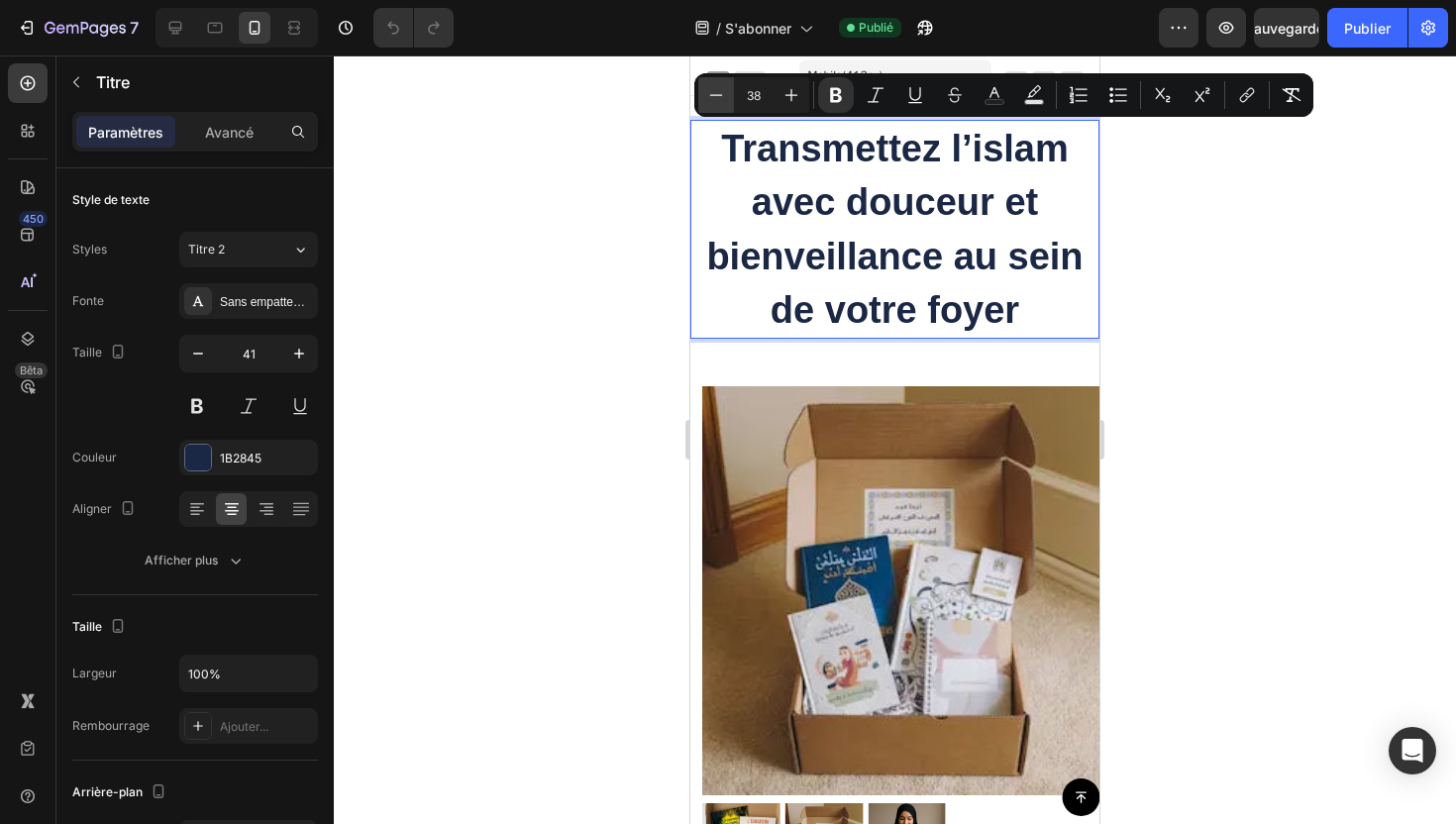 click 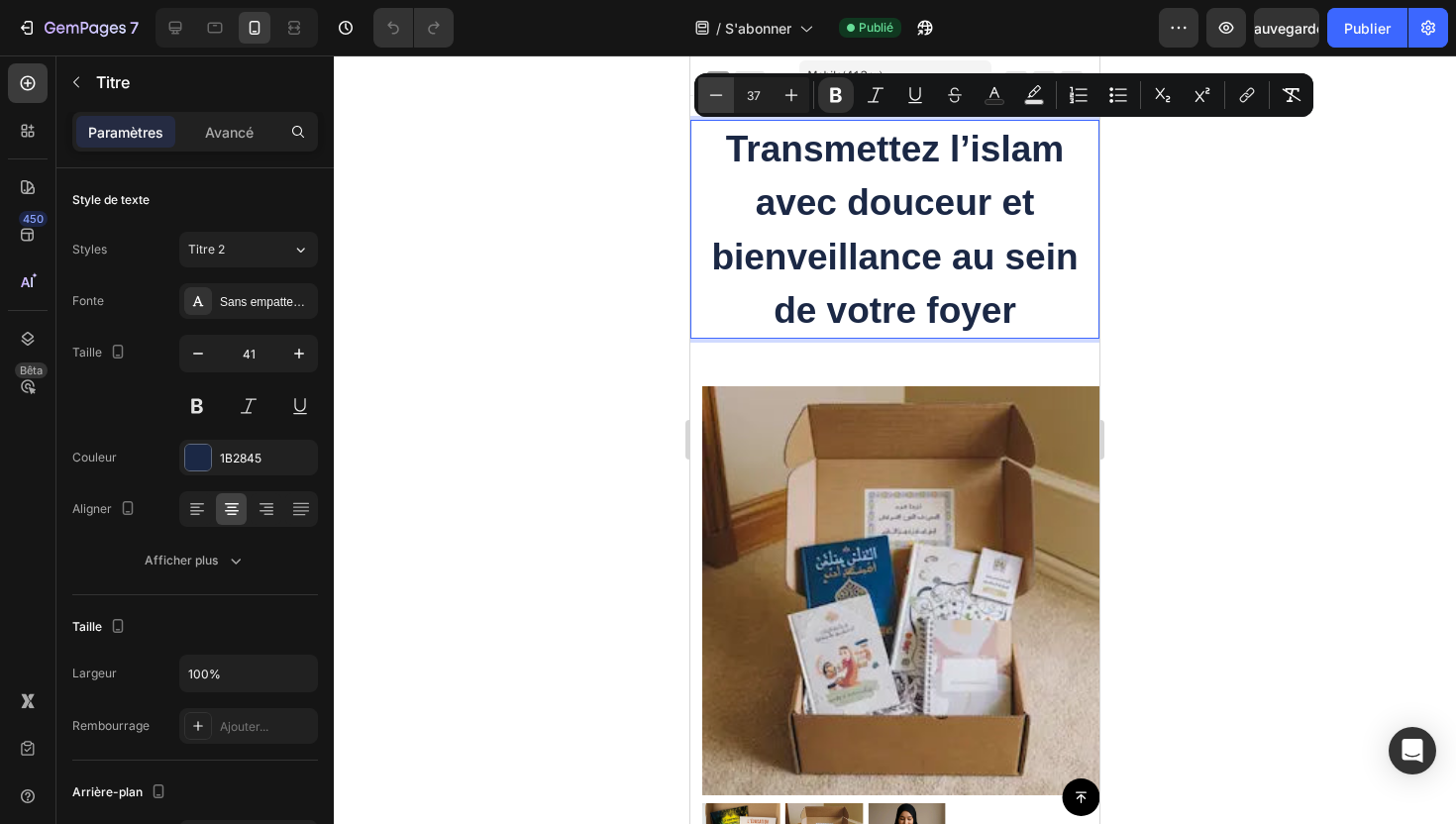click 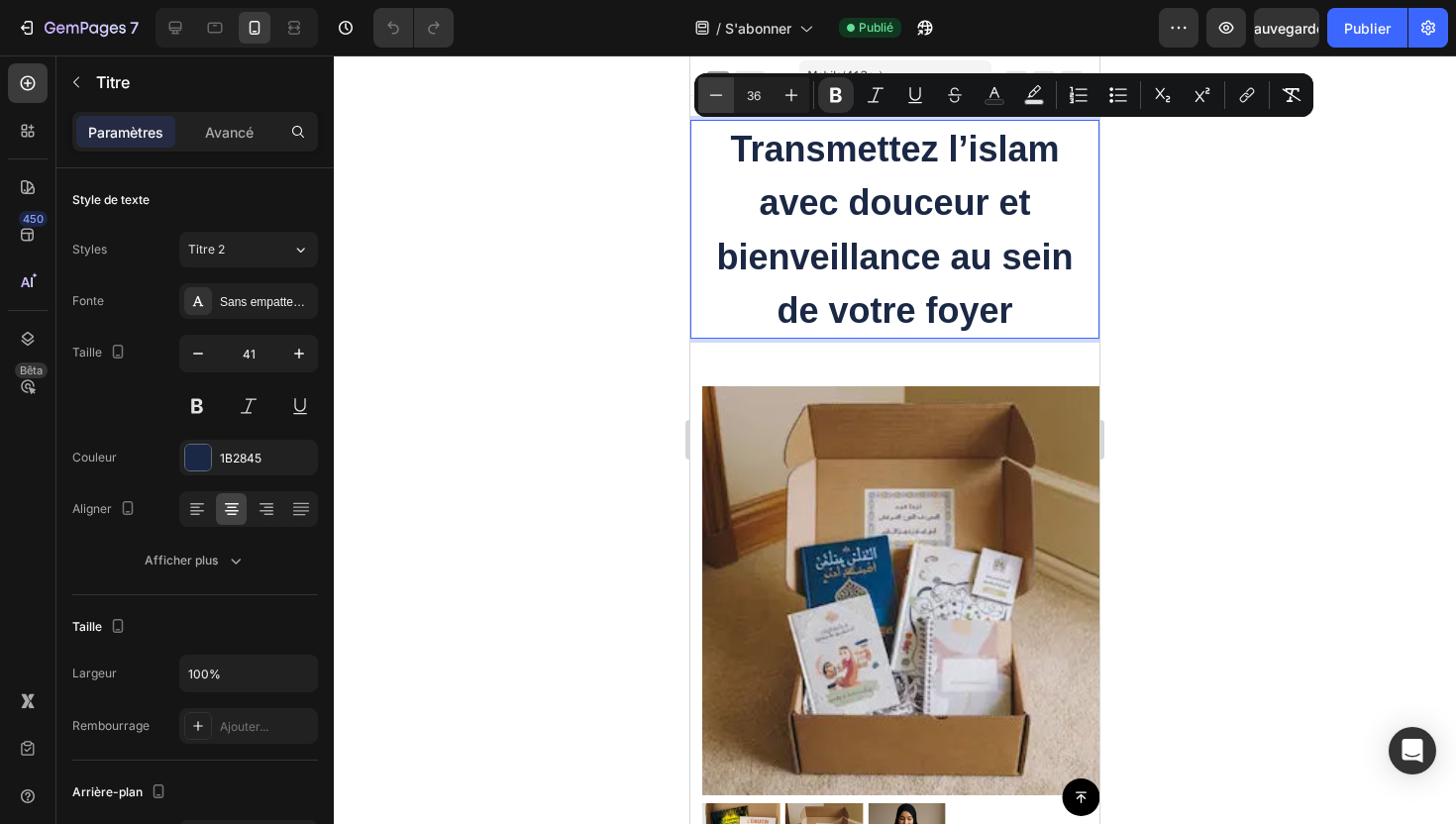 click 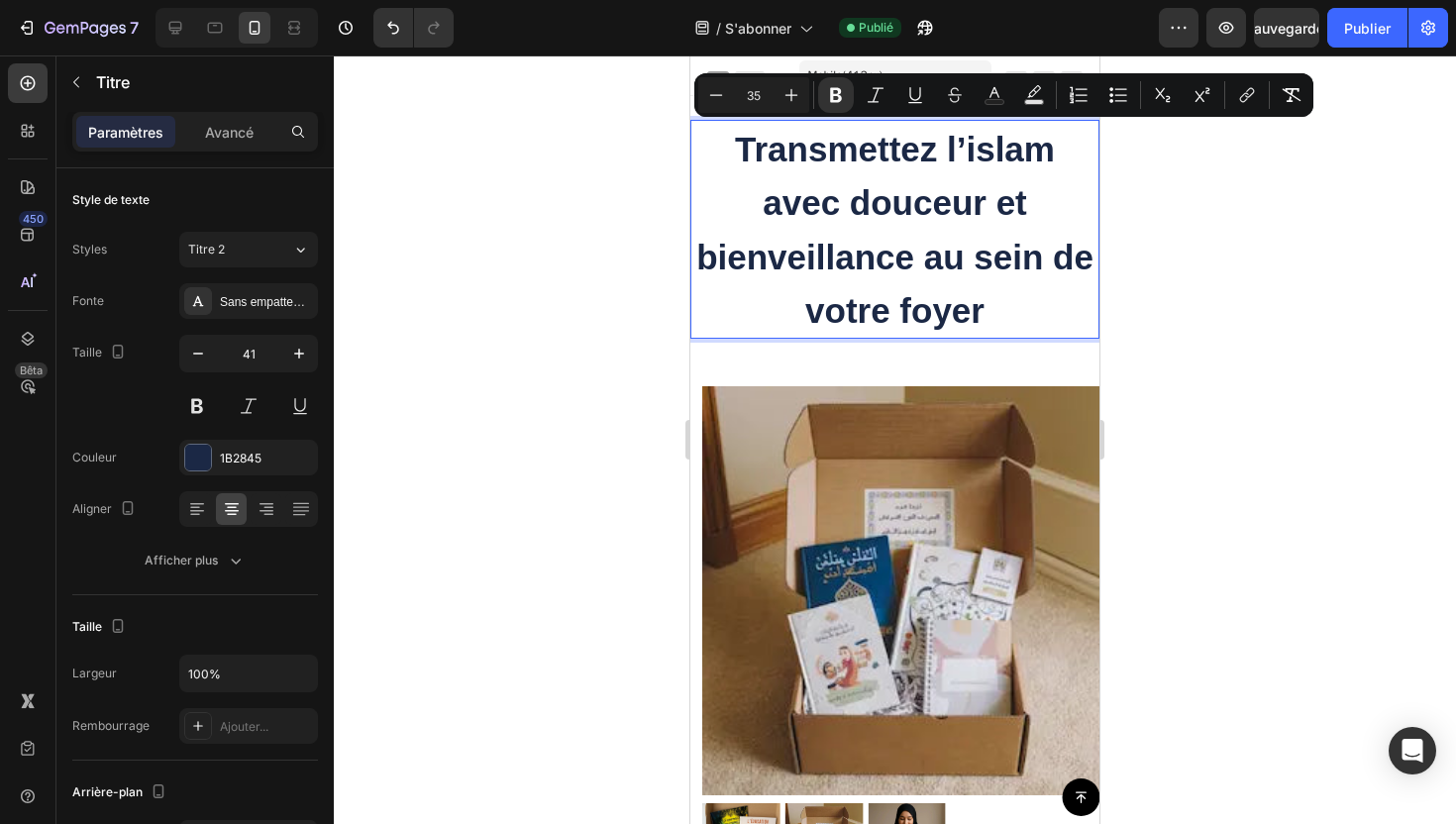 click 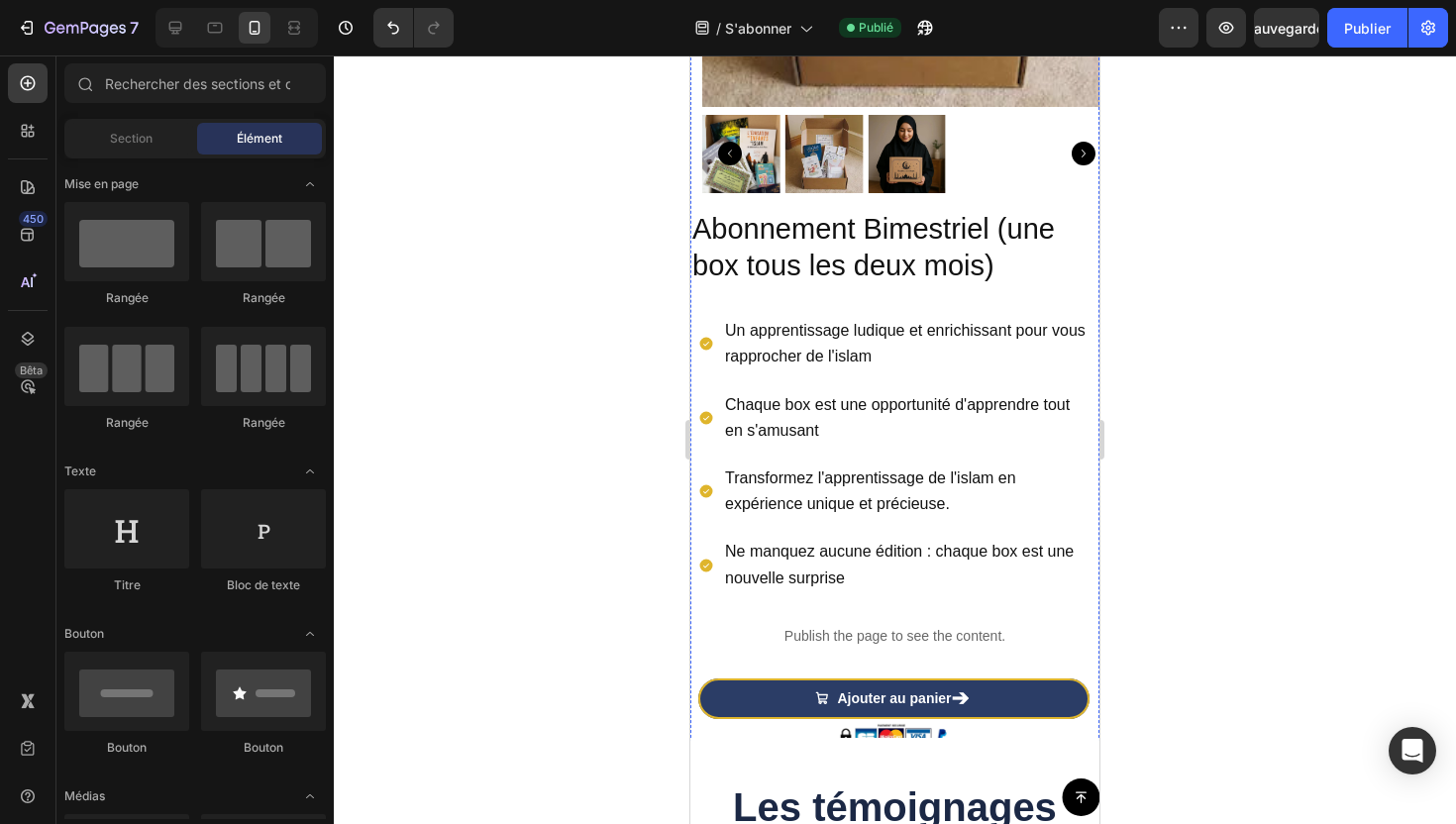 scroll, scrollTop: 696, scrollLeft: 0, axis: vertical 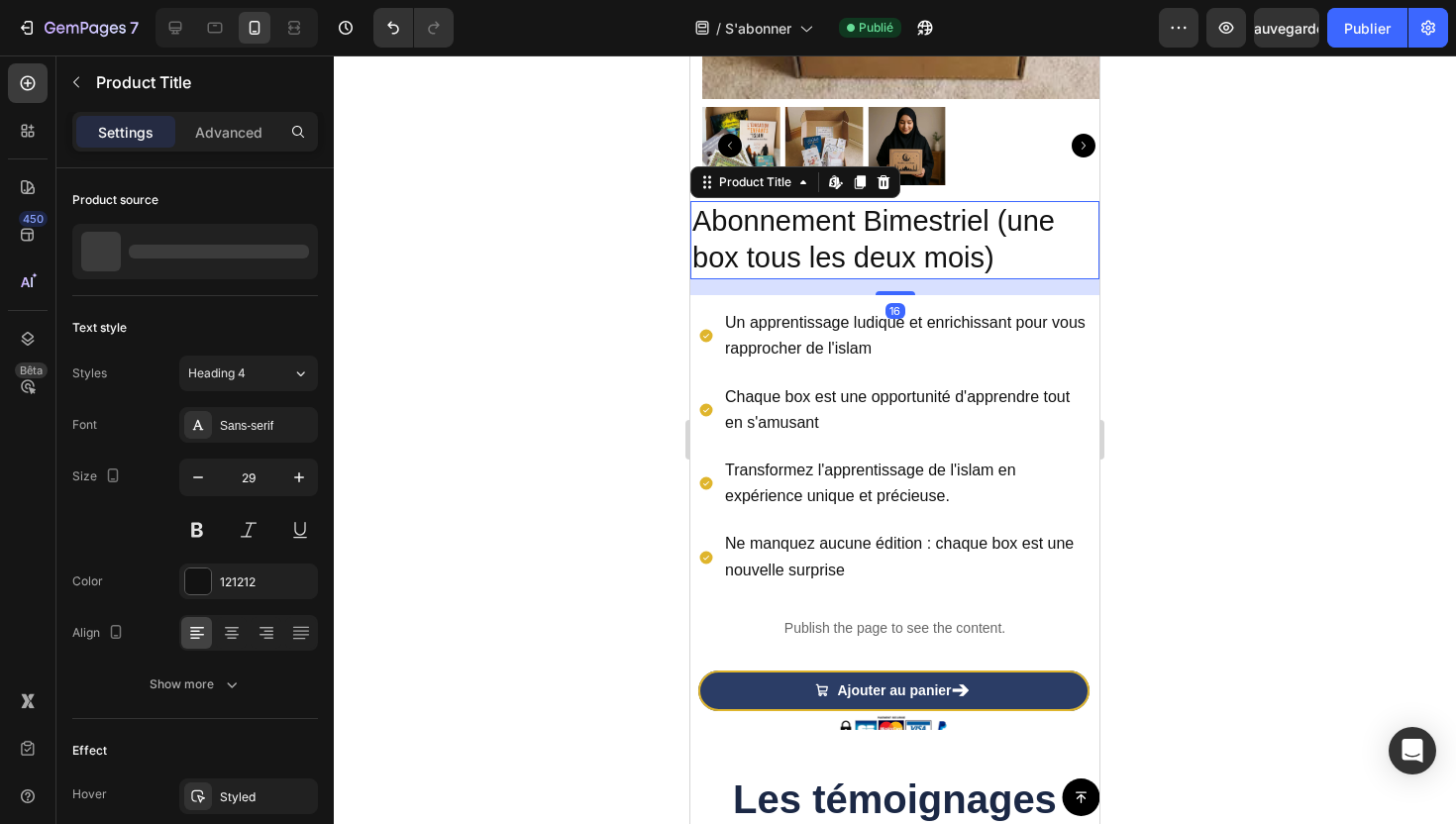 click on "Abonnement Bimestriel (une box tous les deux mois)" at bounding box center [894, 240] 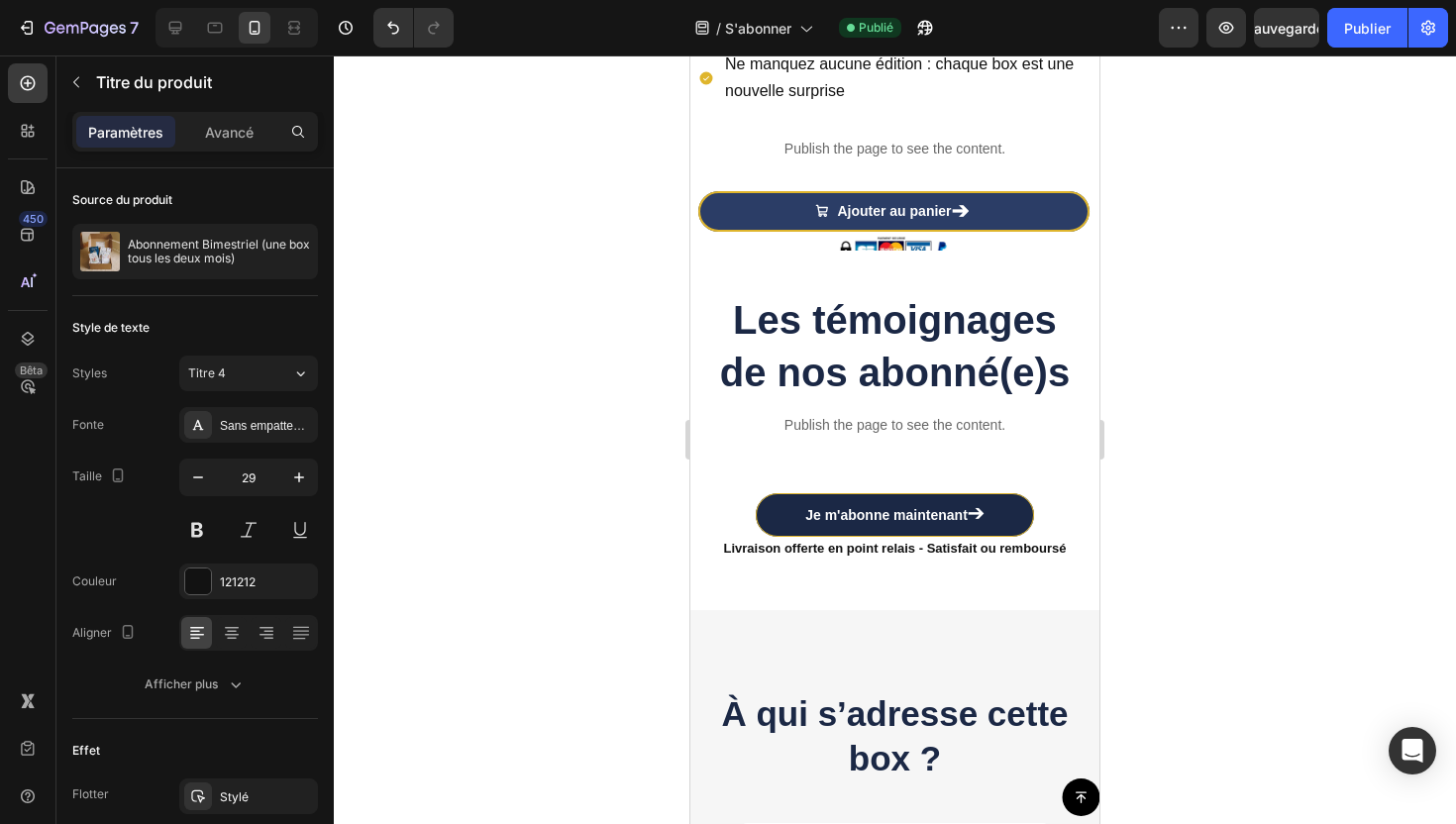 scroll, scrollTop: 1211, scrollLeft: 0, axis: vertical 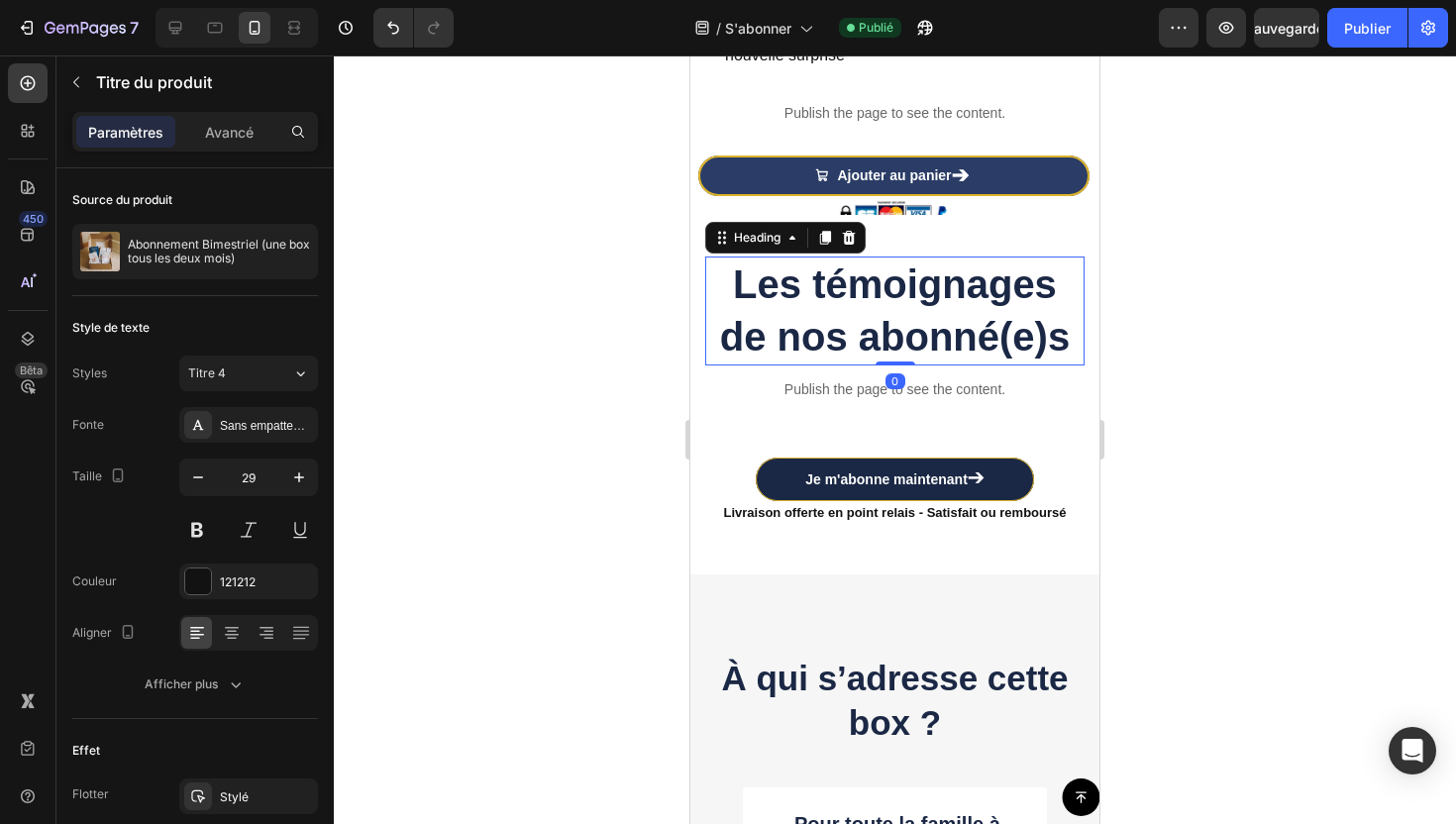 click on "Les témoignages de nos abonné(e)s" at bounding box center [894, 311] 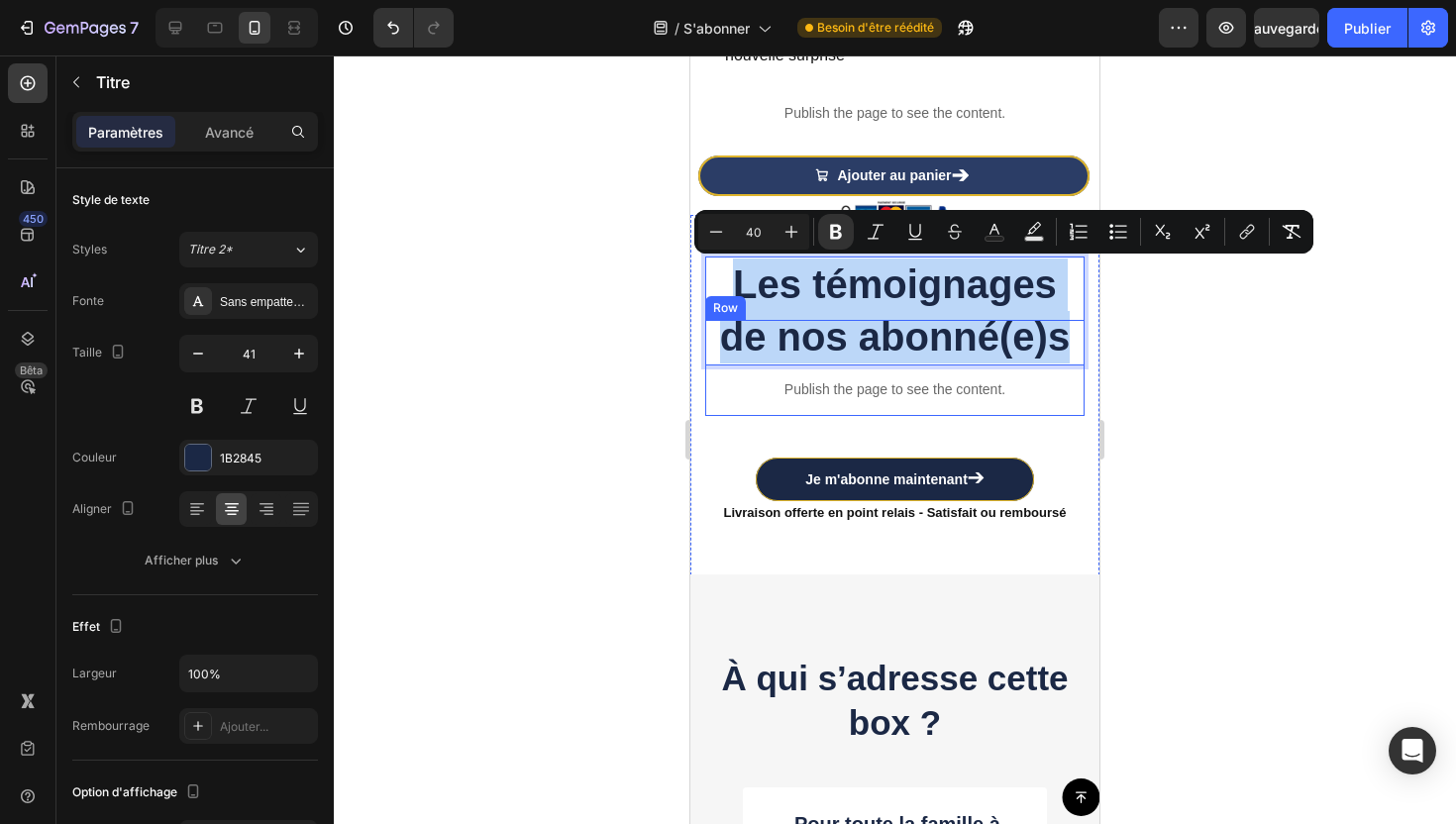 drag, startPoint x: 736, startPoint y: 279, endPoint x: 1081, endPoint y: 360, distance: 354.38115 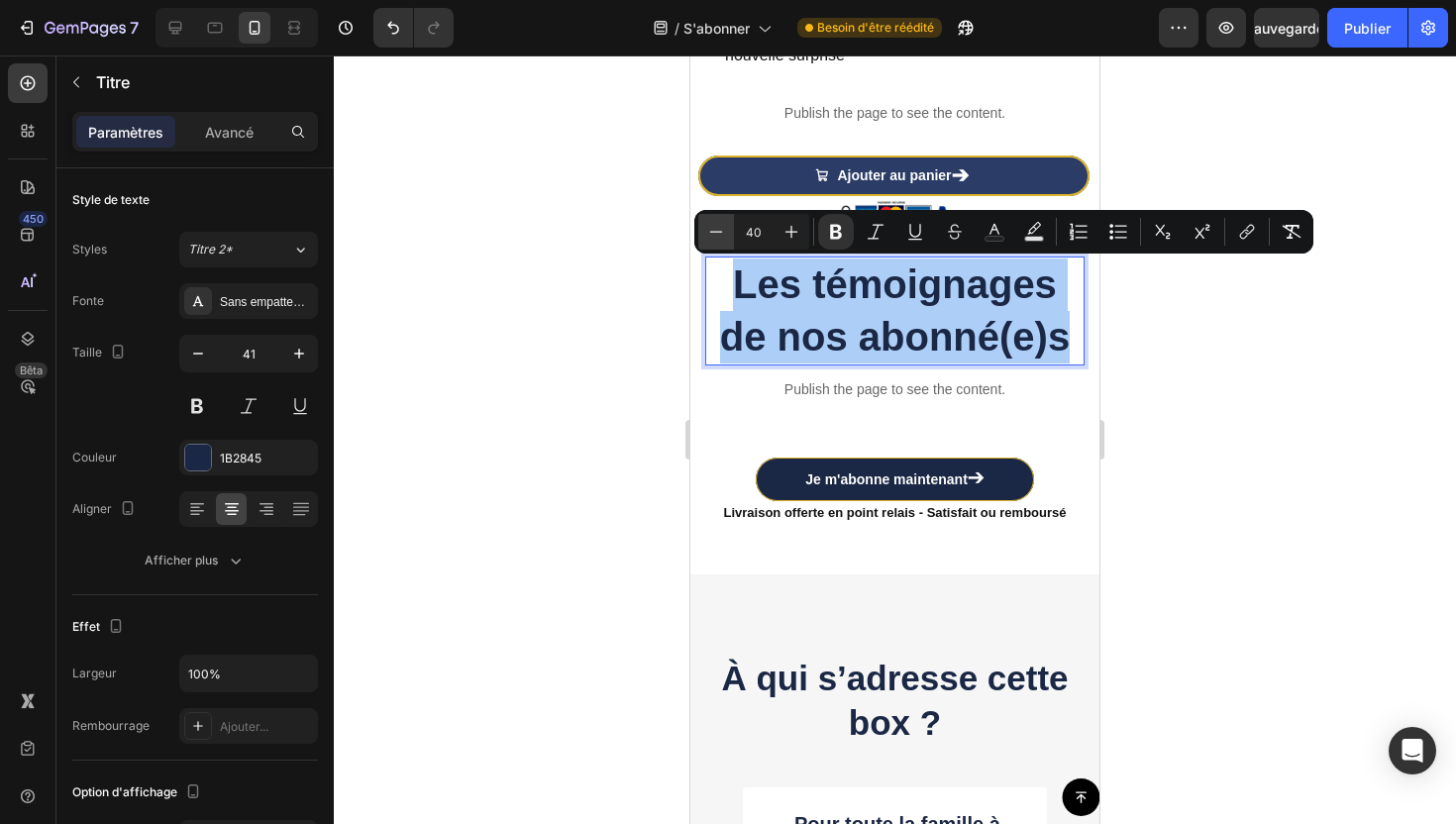 click 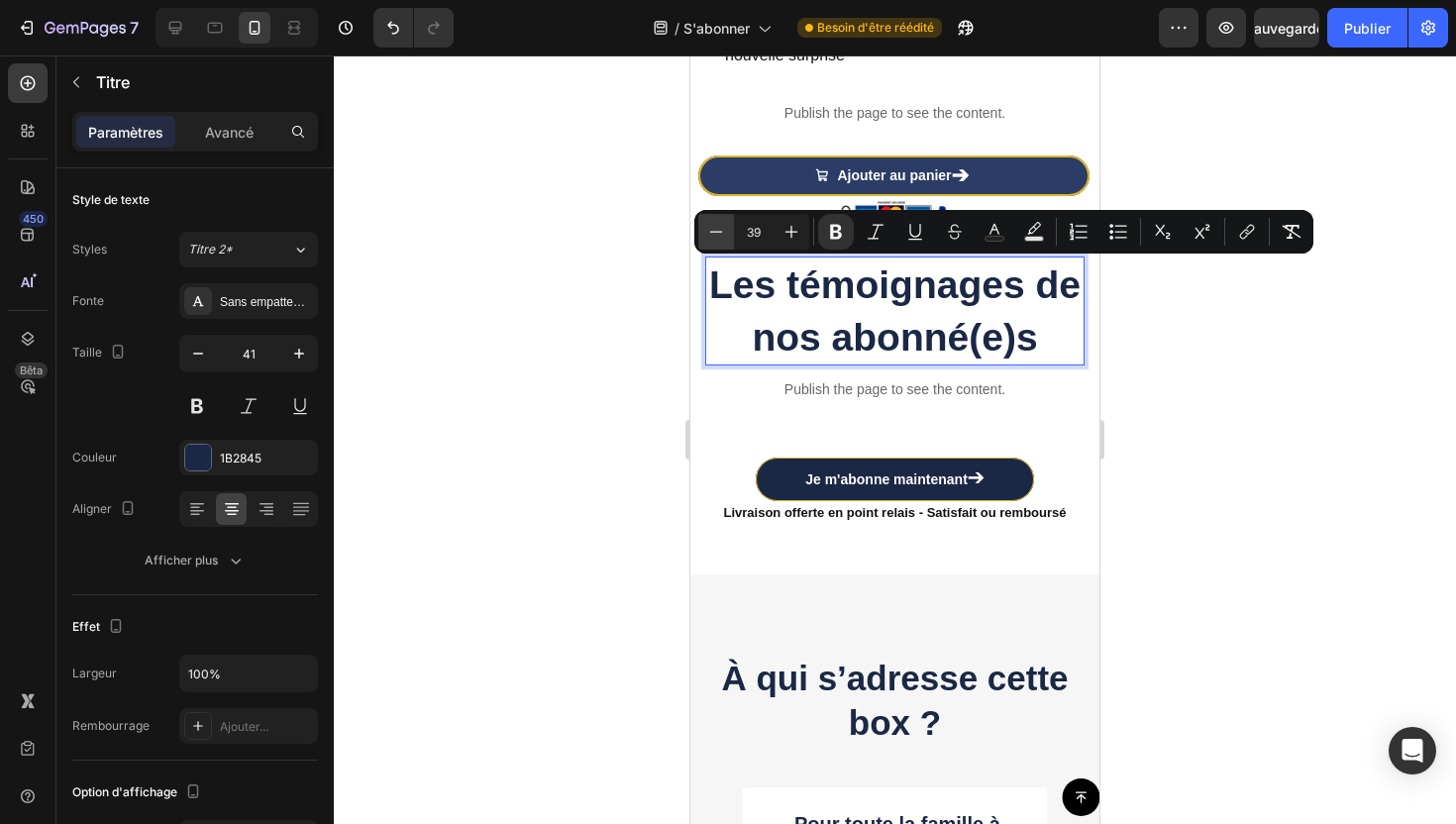 click 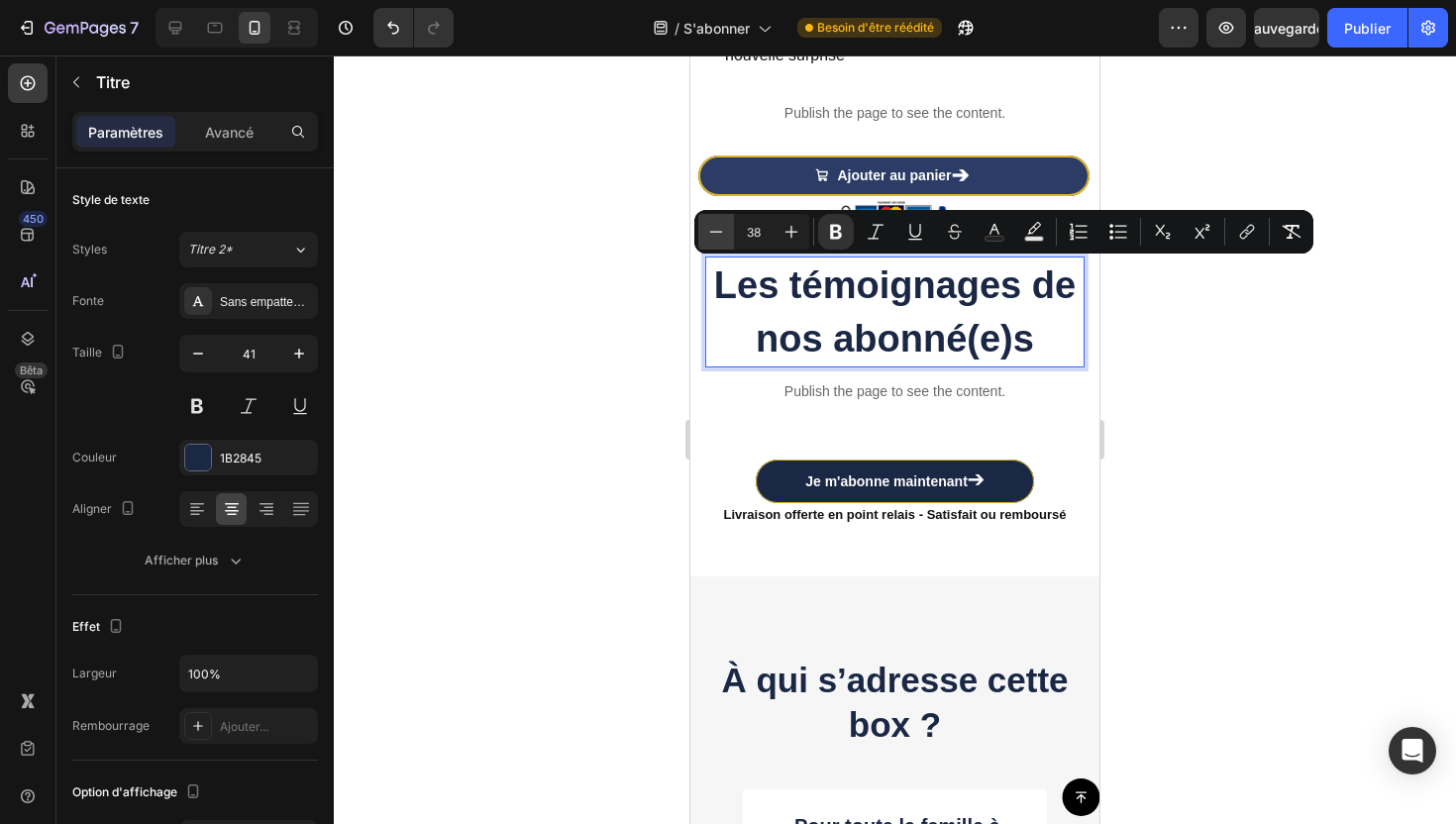 click 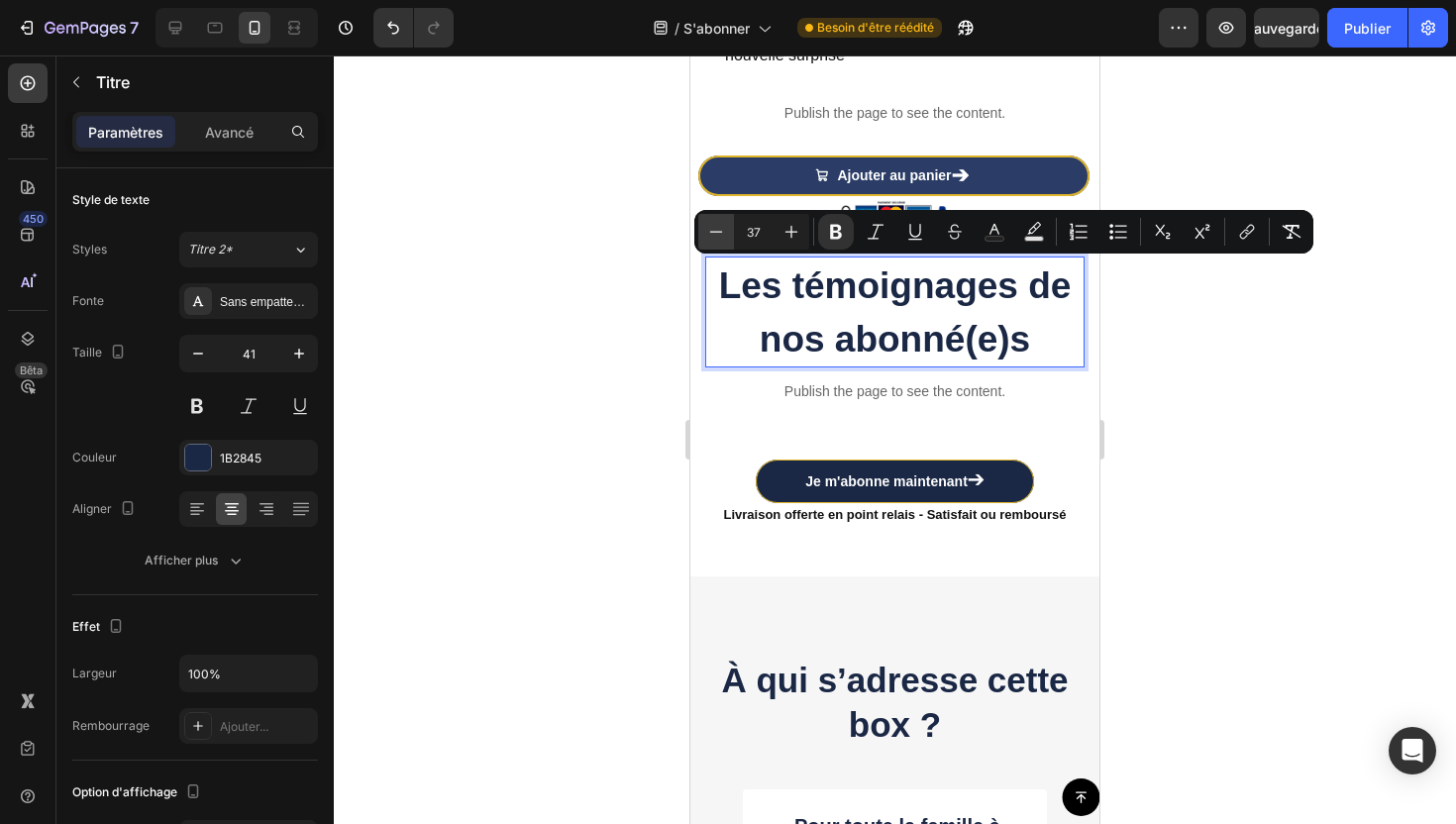 click 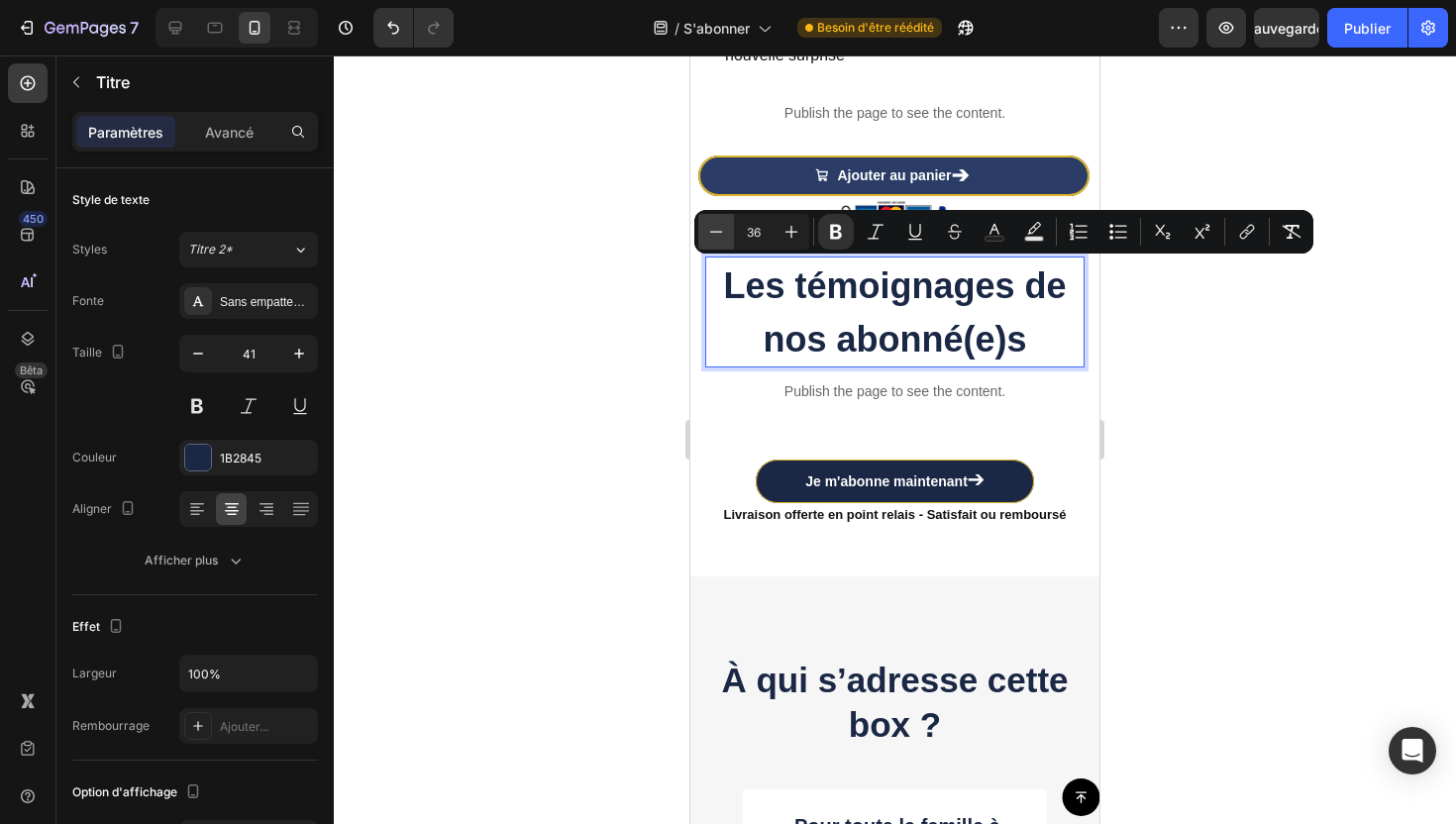 click 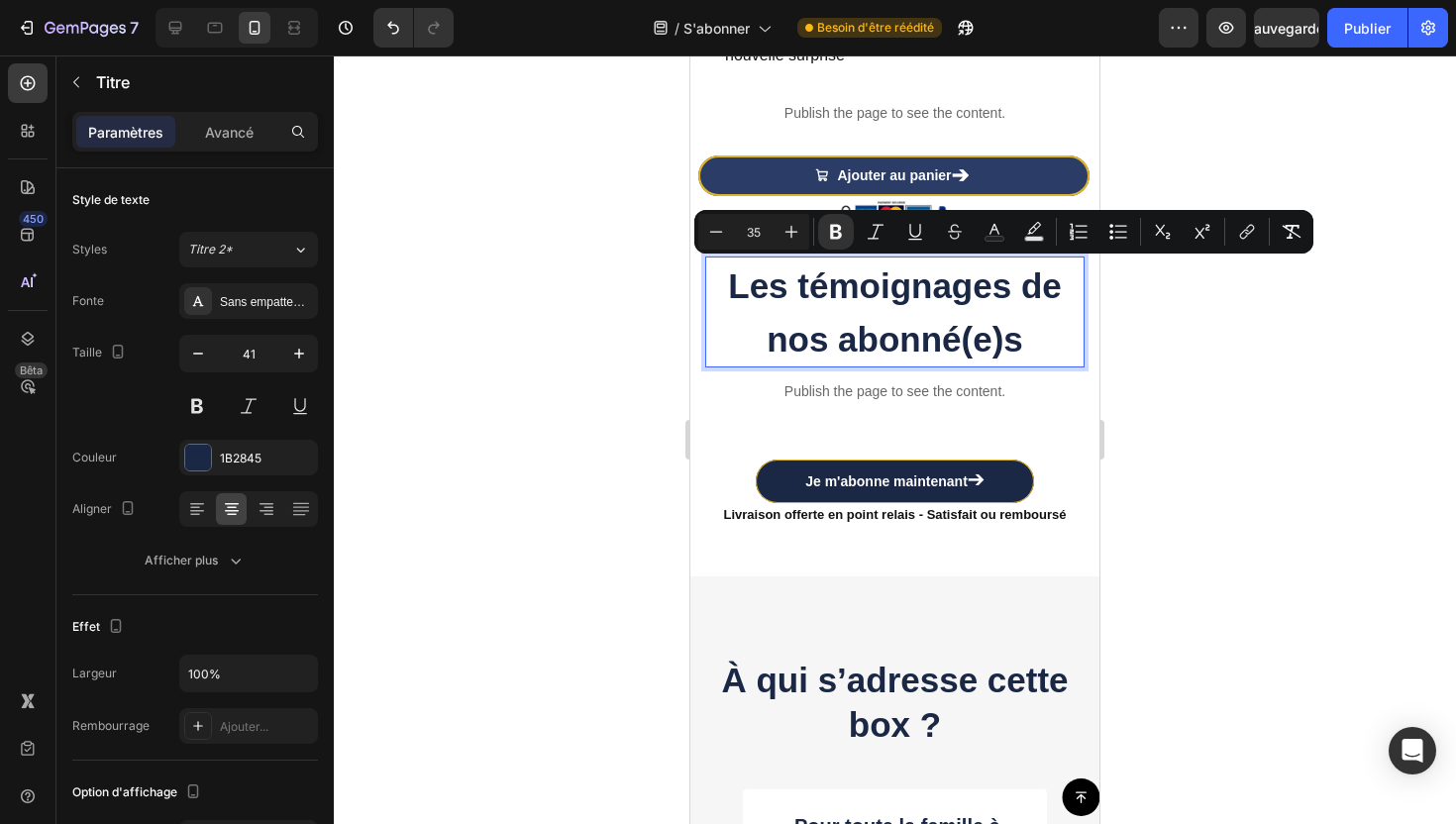 click 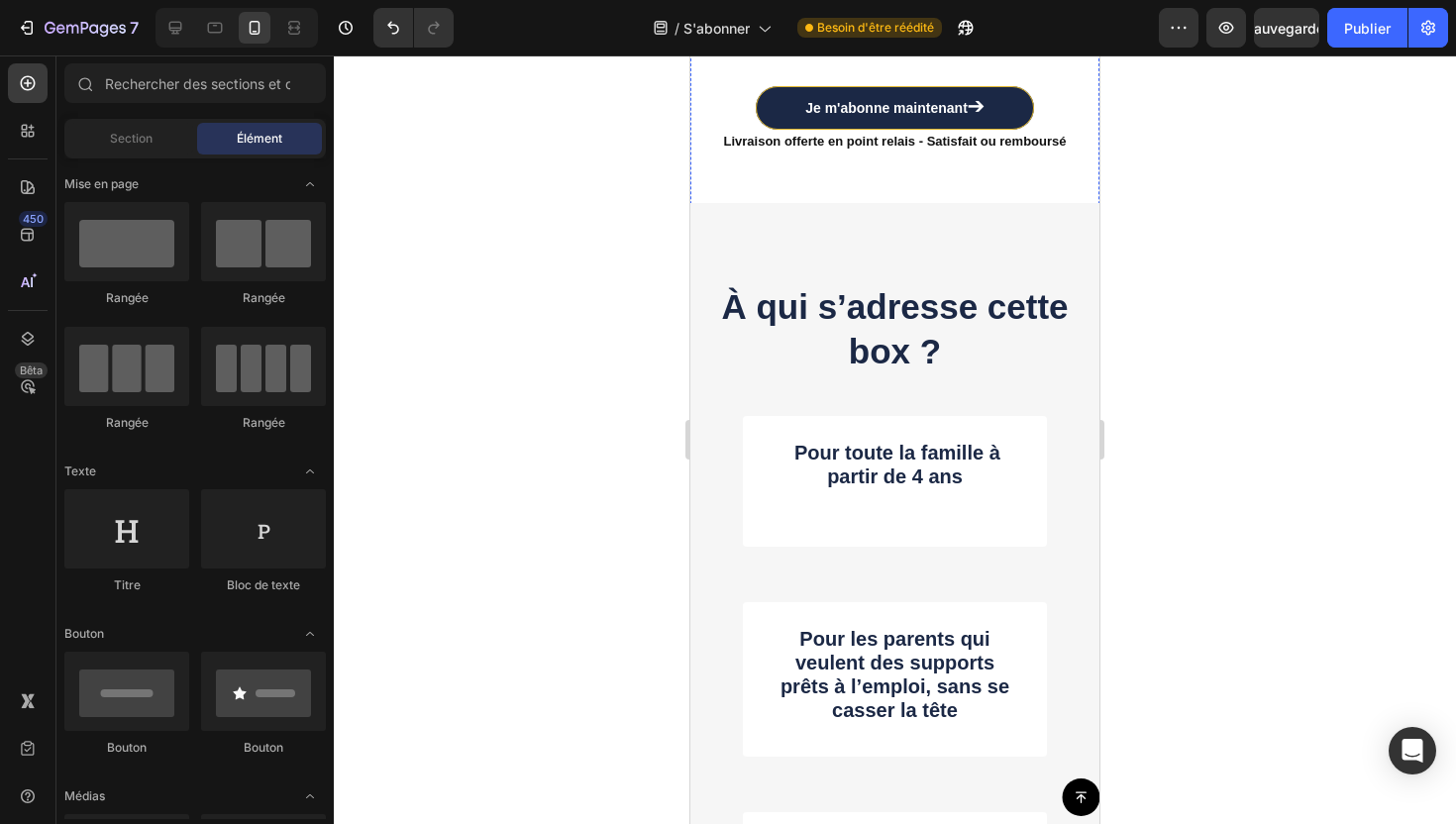 scroll, scrollTop: 1594, scrollLeft: 0, axis: vertical 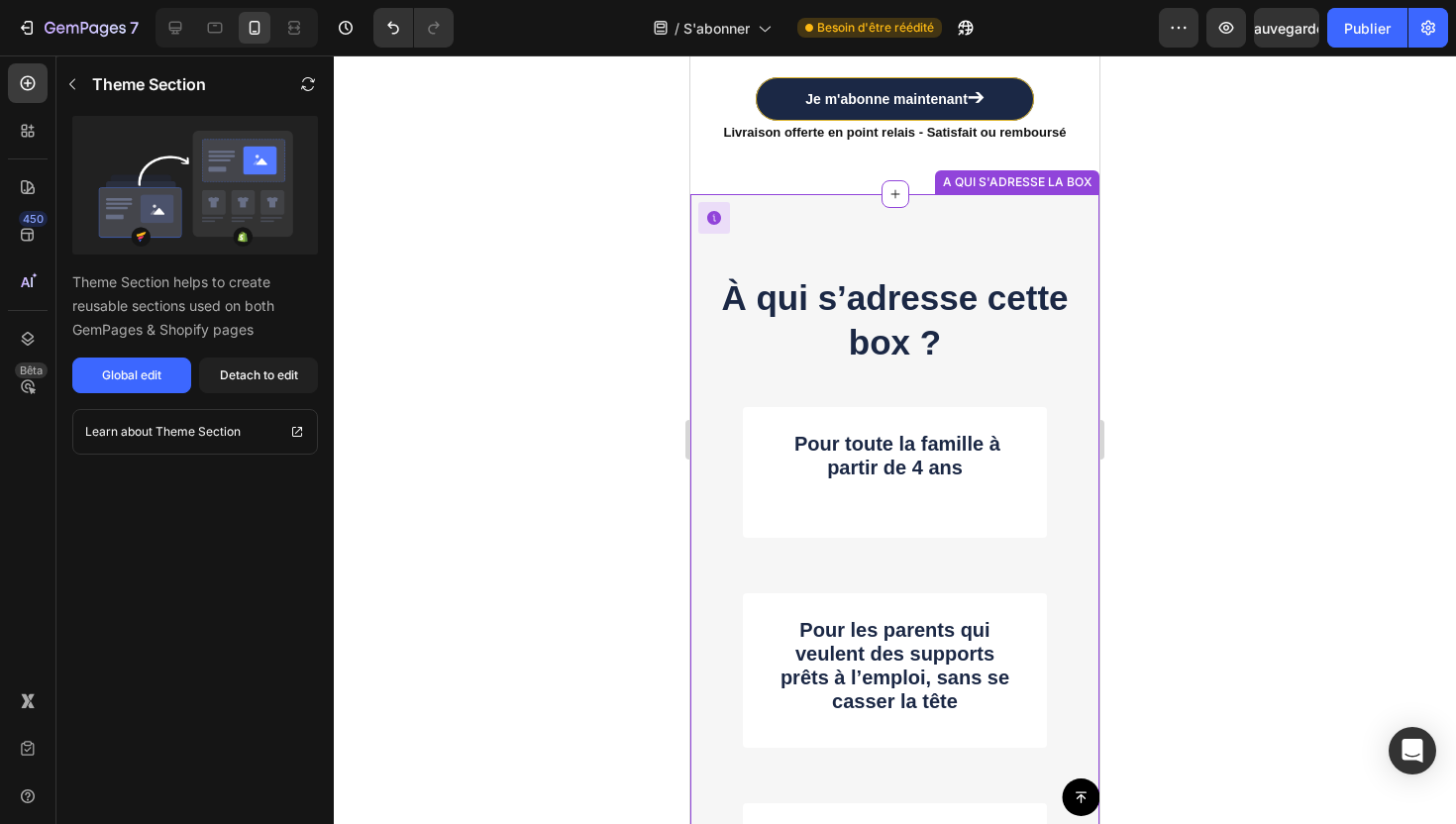 click on "À qui s’adresse cette box ?" at bounding box center (894, 320) 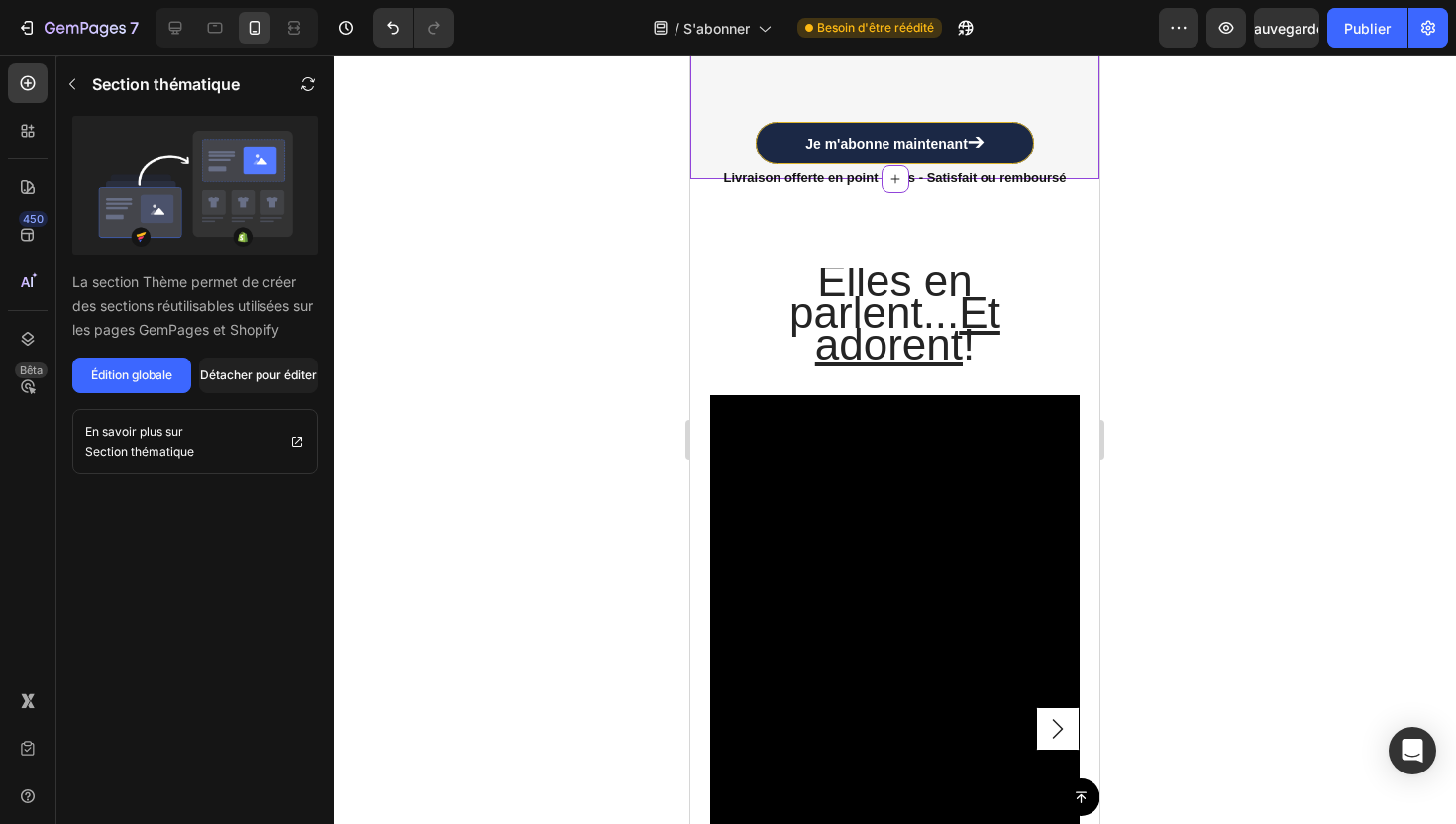 scroll, scrollTop: 2524, scrollLeft: 0, axis: vertical 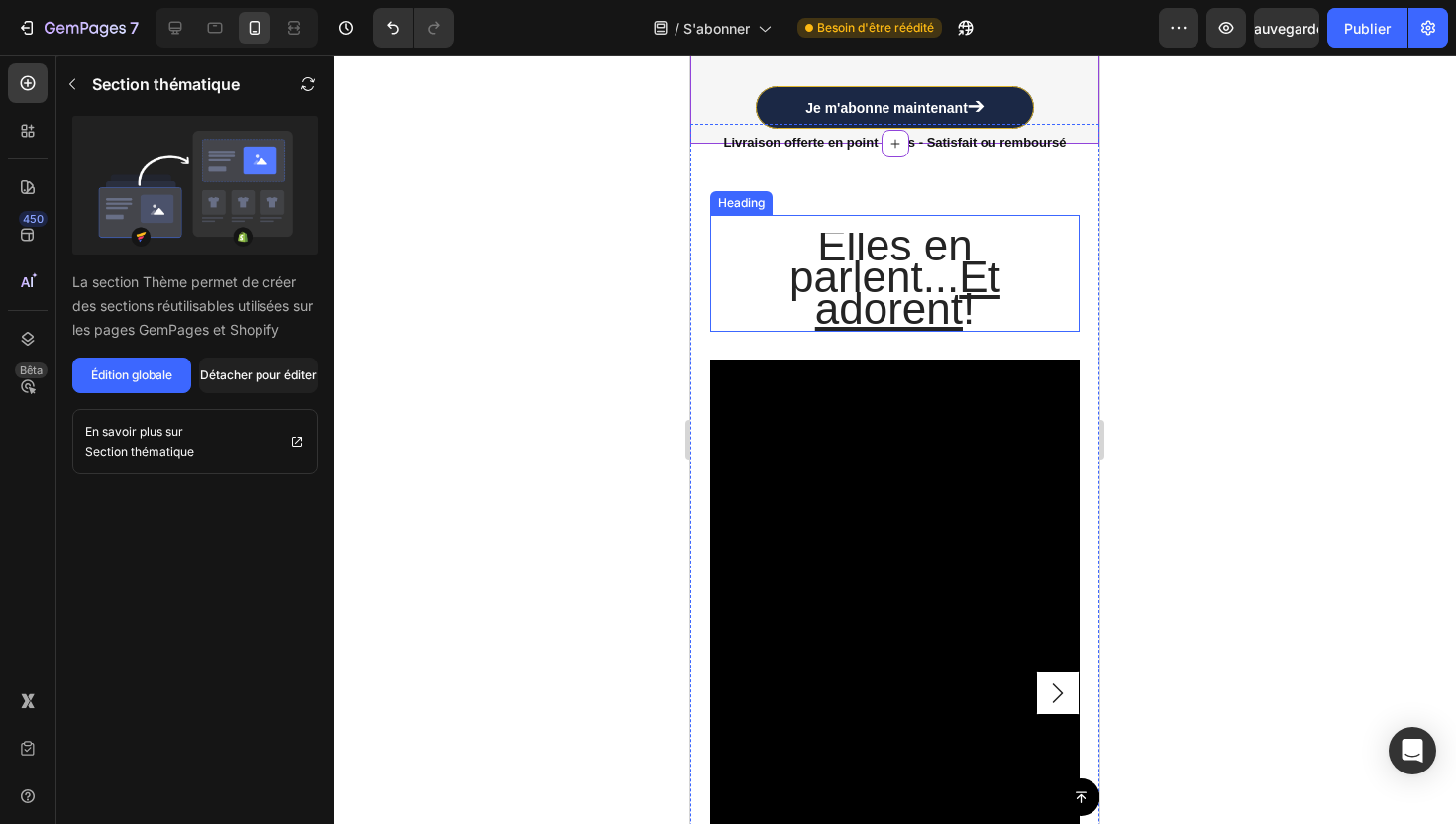 click on "Et adorent" at bounding box center [907, 292] 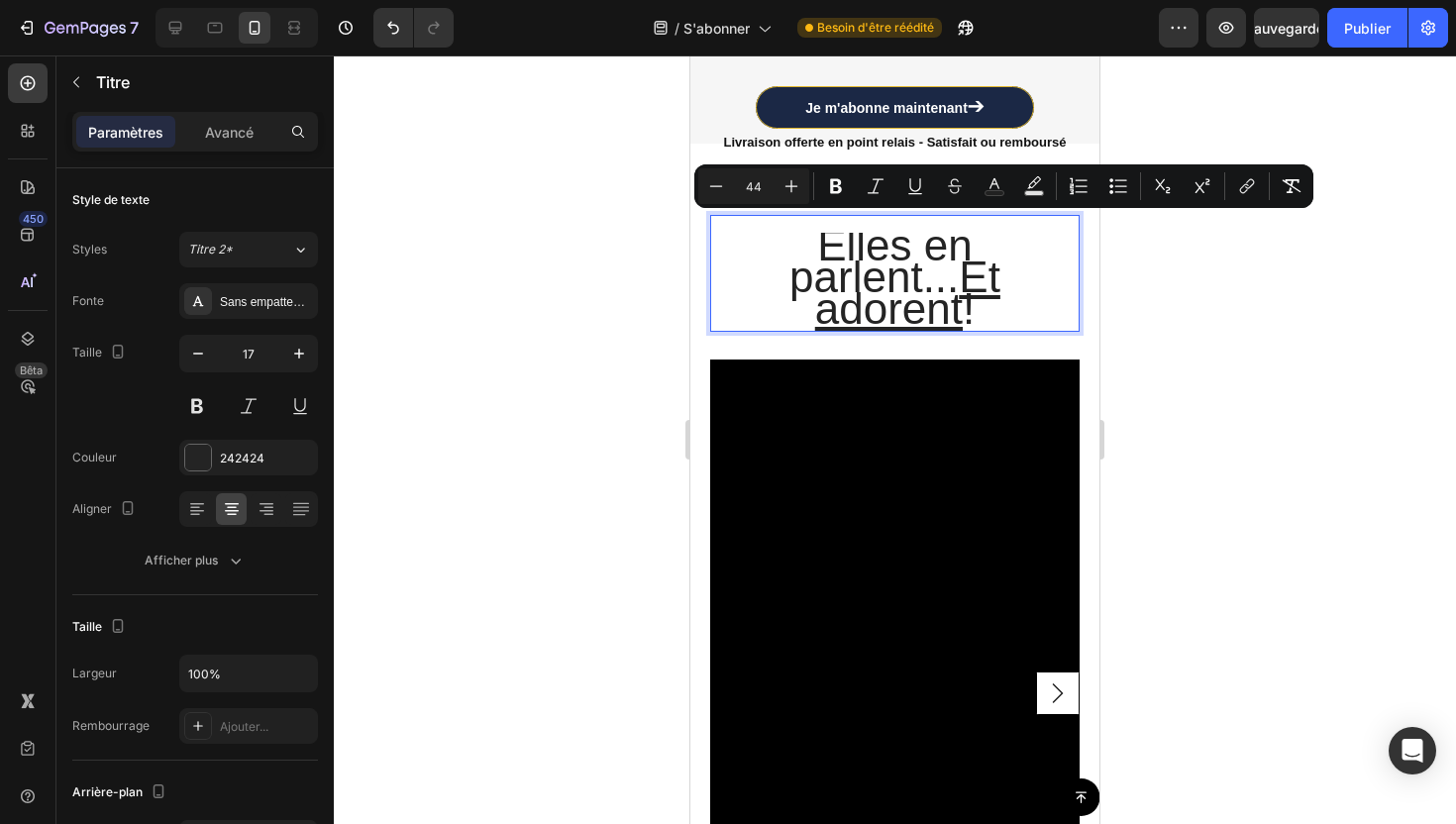 drag, startPoint x: 731, startPoint y: 239, endPoint x: 1017, endPoint y: 278, distance: 288.64684 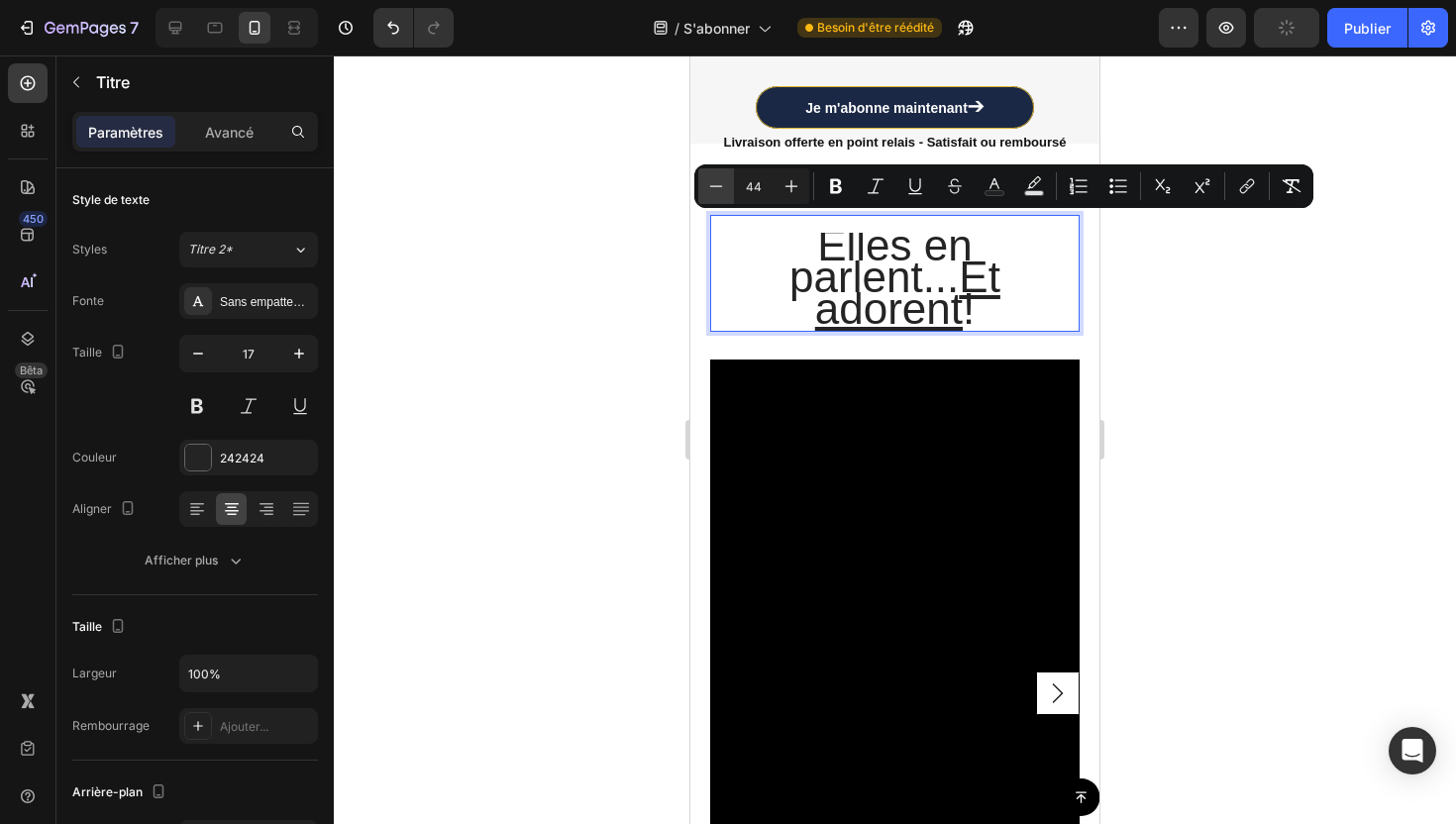 click 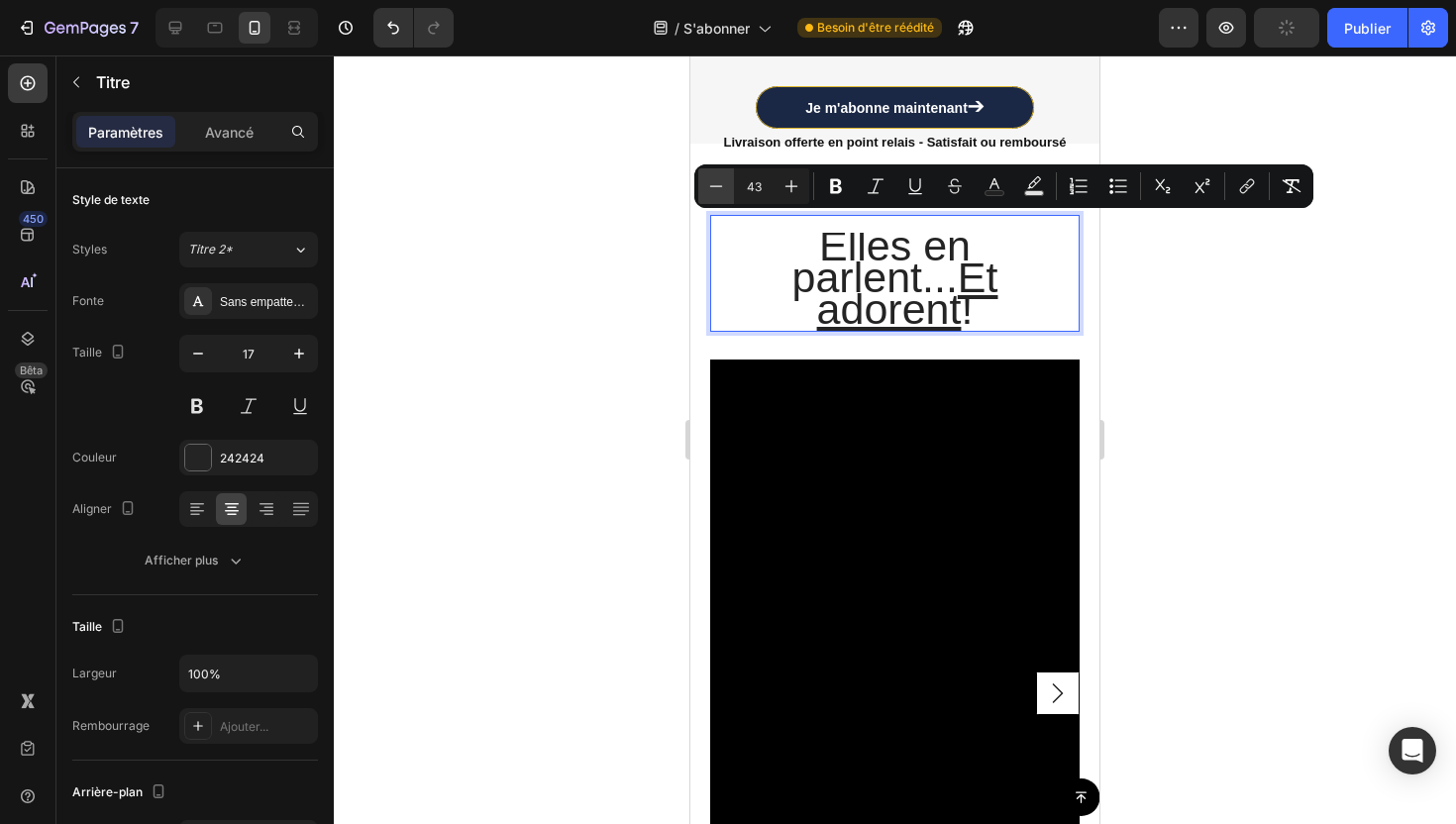 click 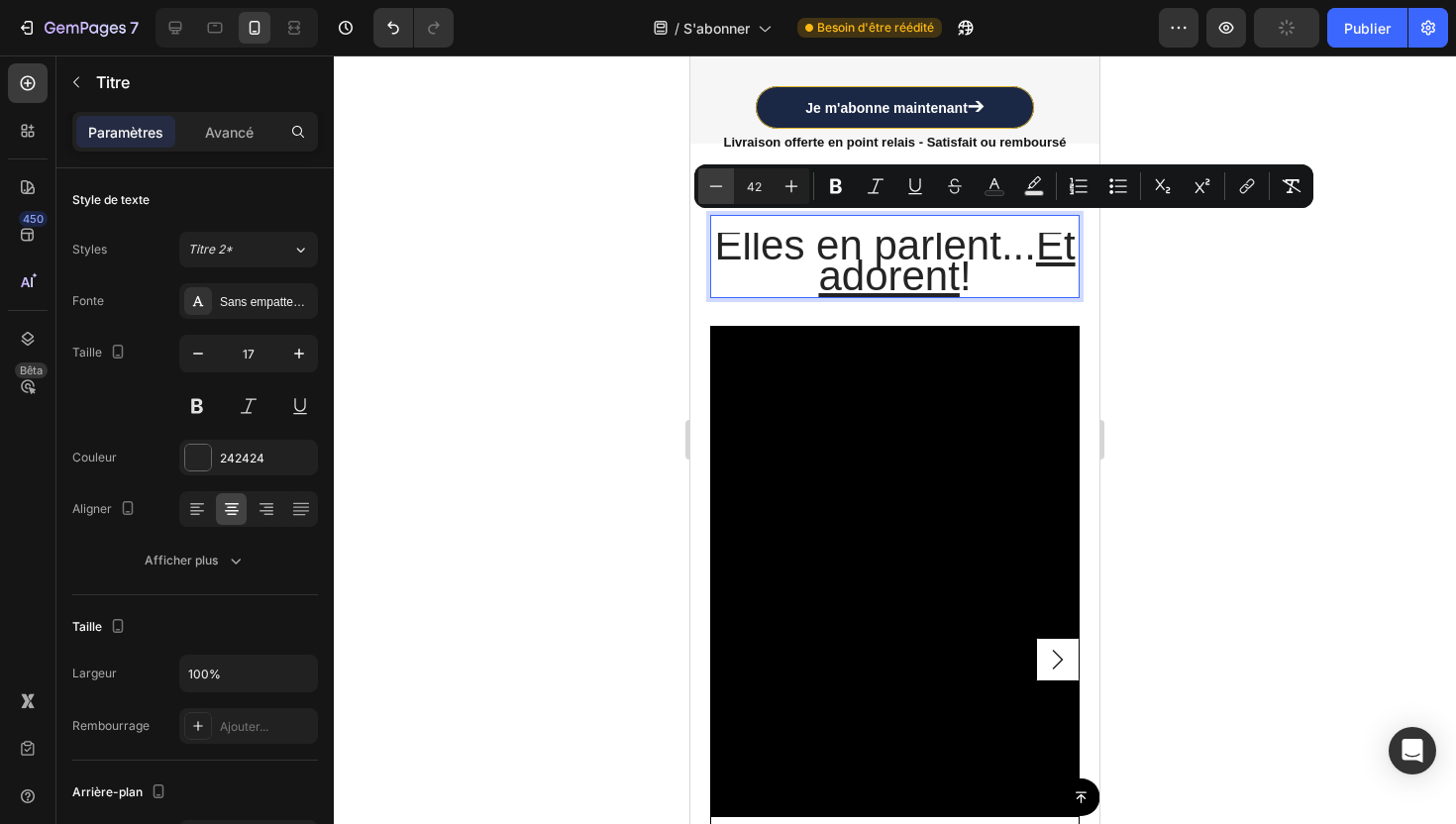 click 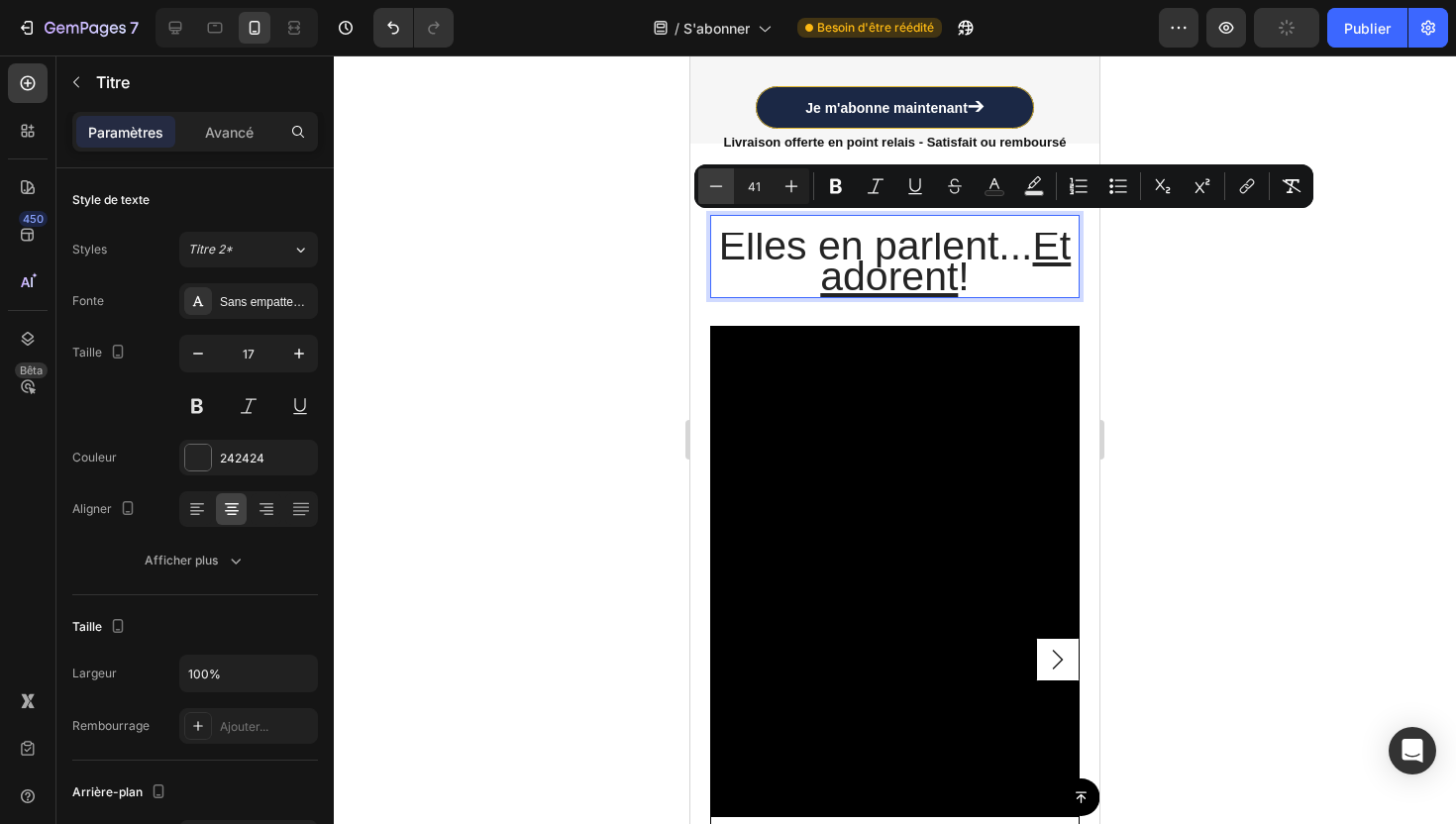 click 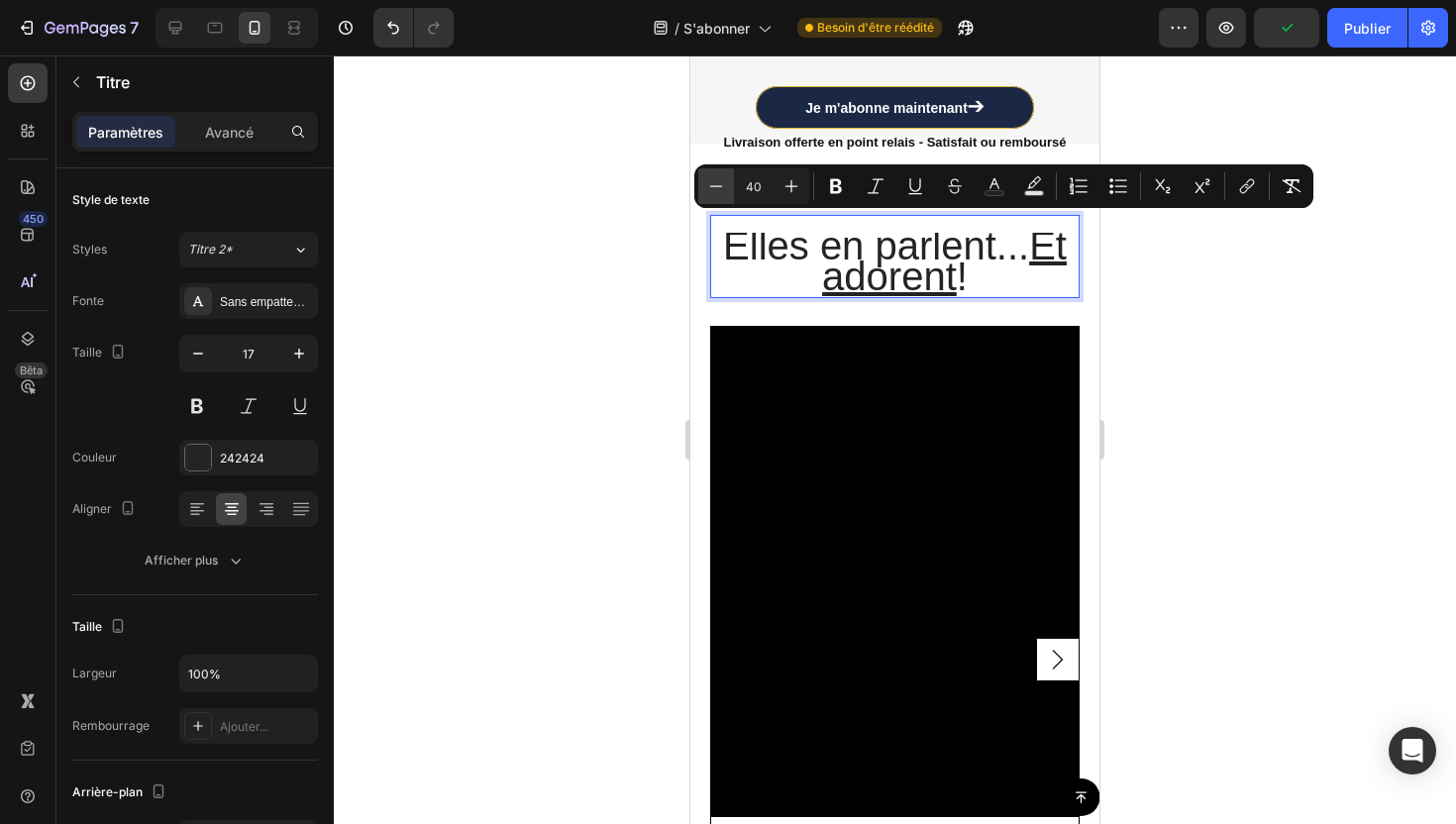 click 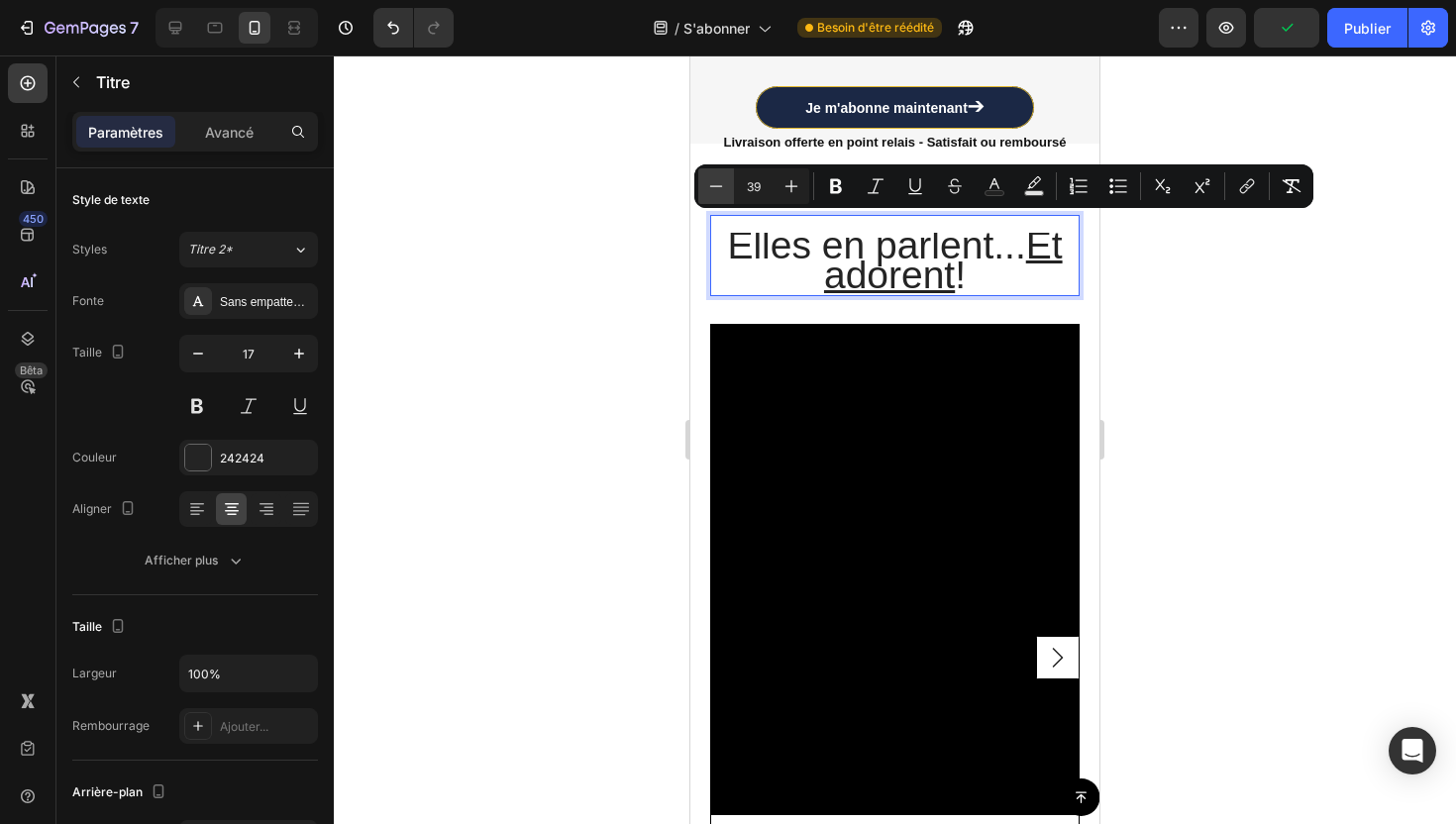 click 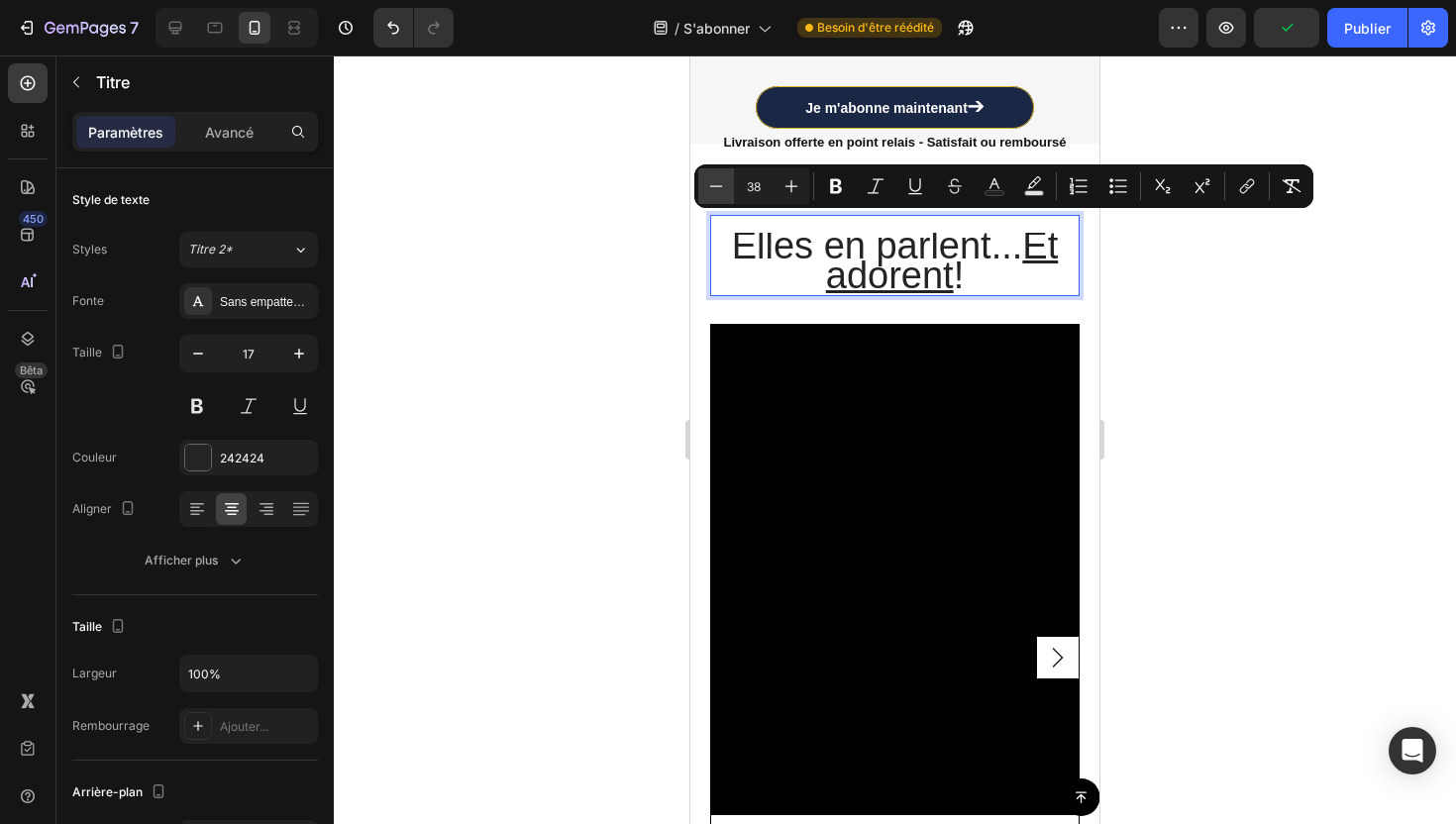 click 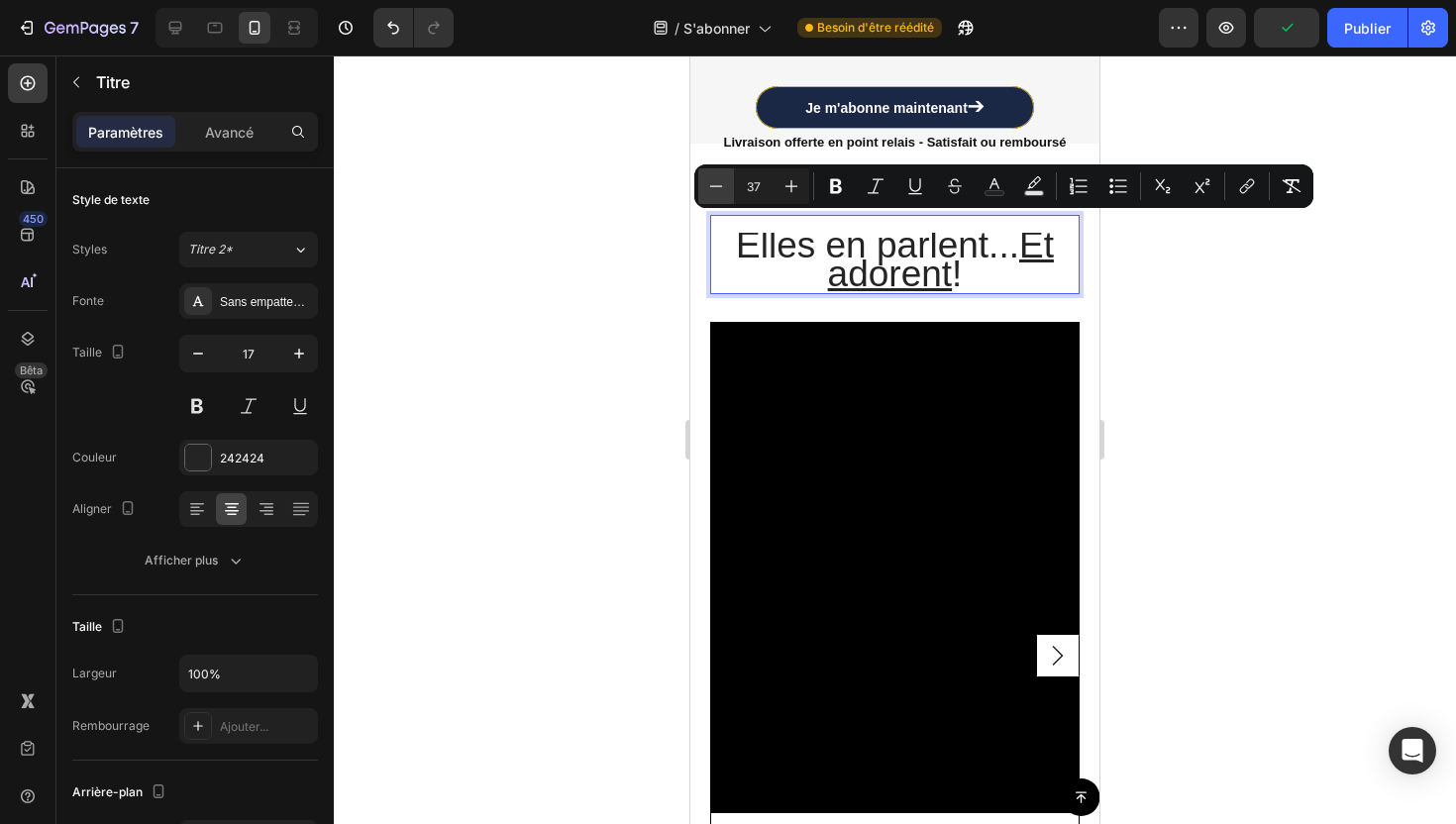 click 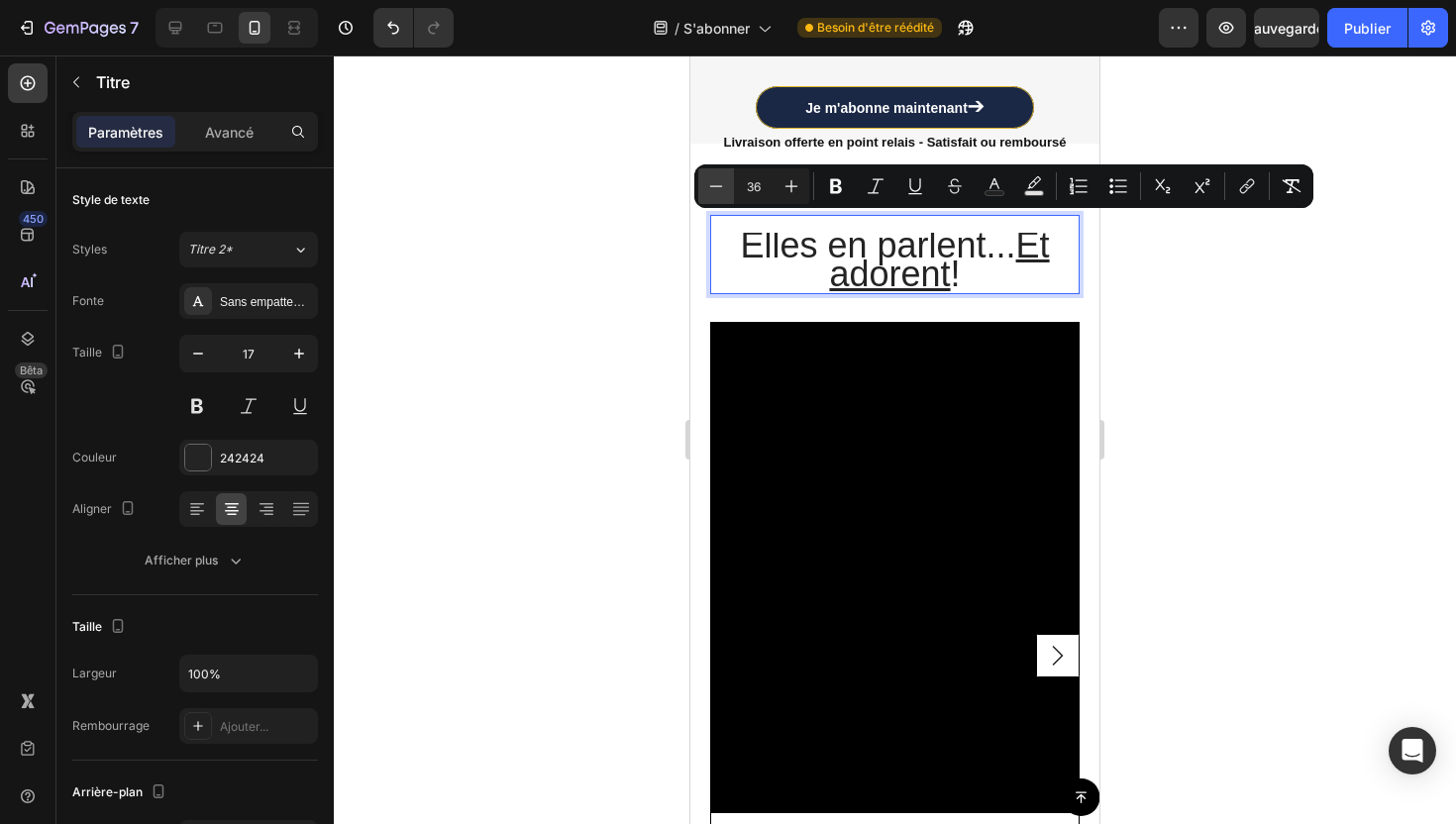 click 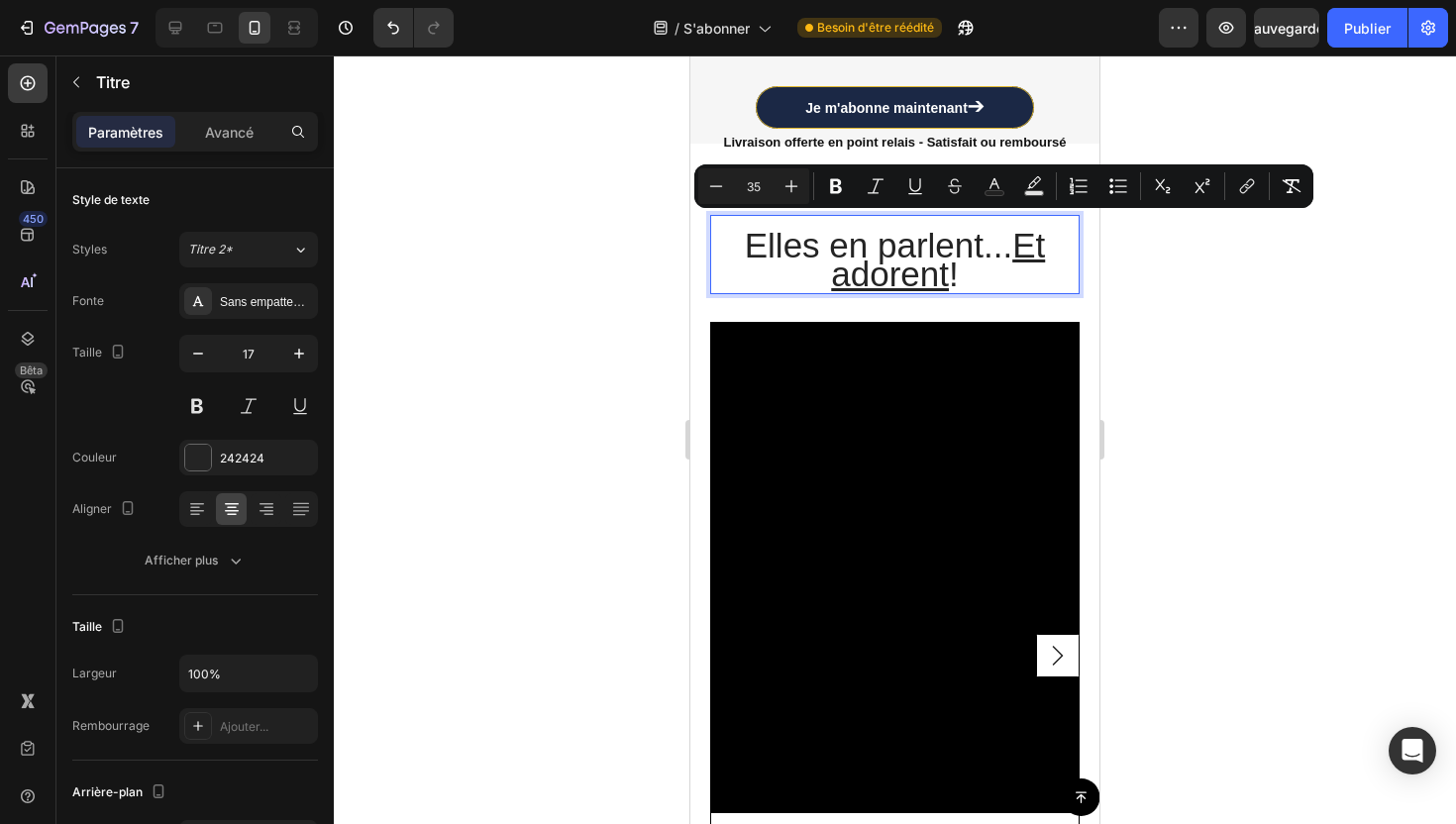 click 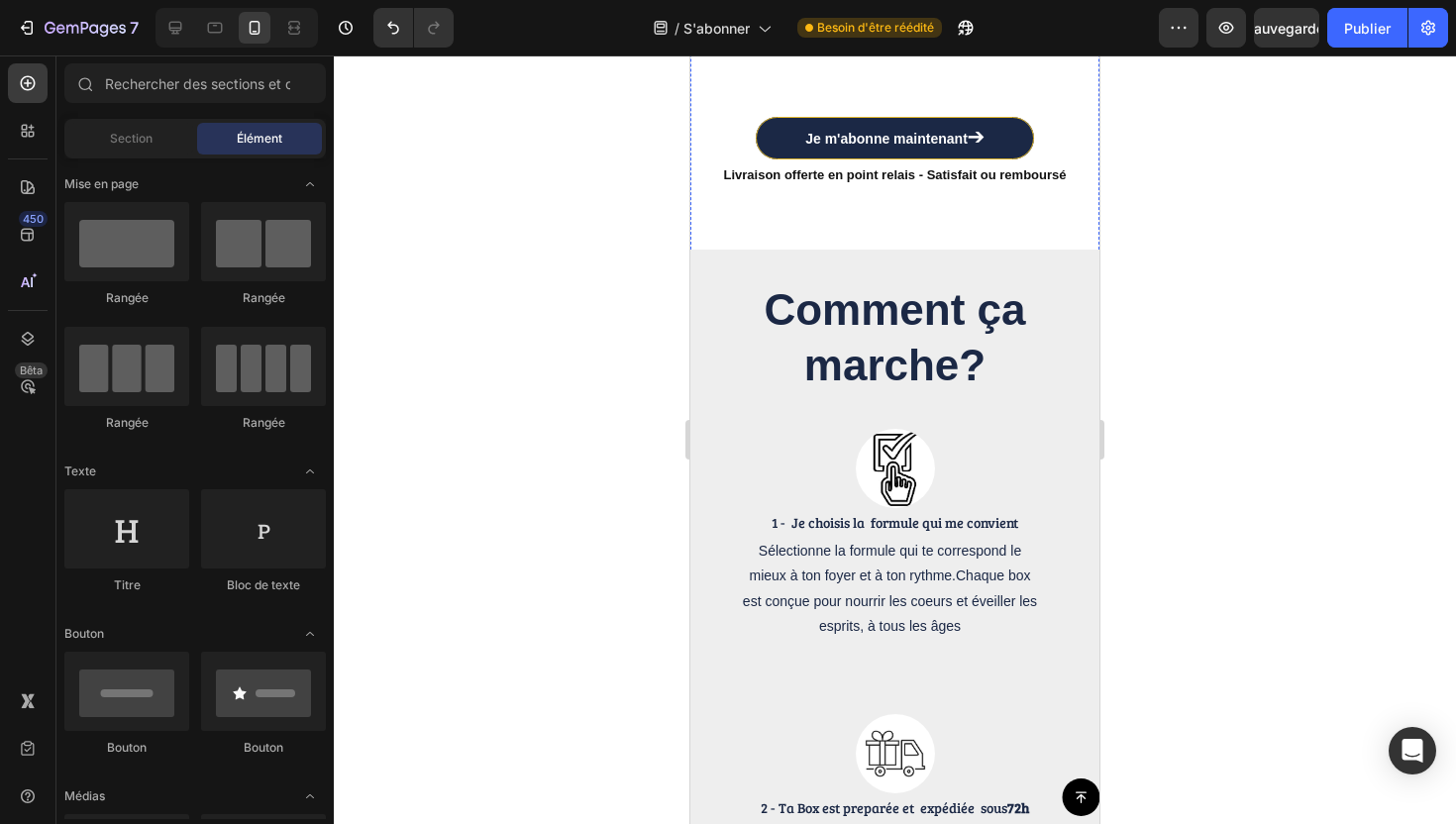 scroll, scrollTop: 3393, scrollLeft: 0, axis: vertical 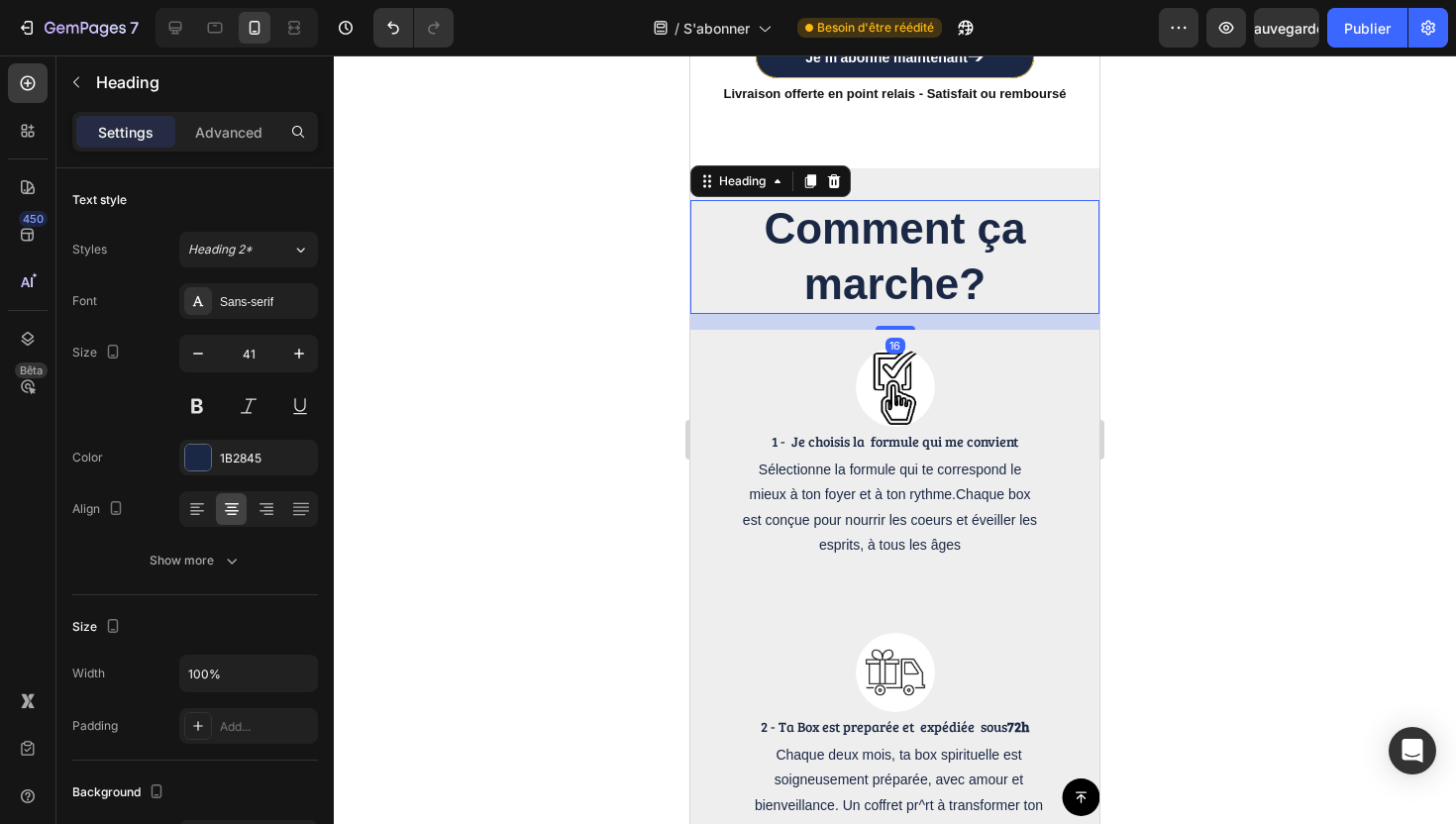 click on "Comment ça marche?" at bounding box center (894, 256) 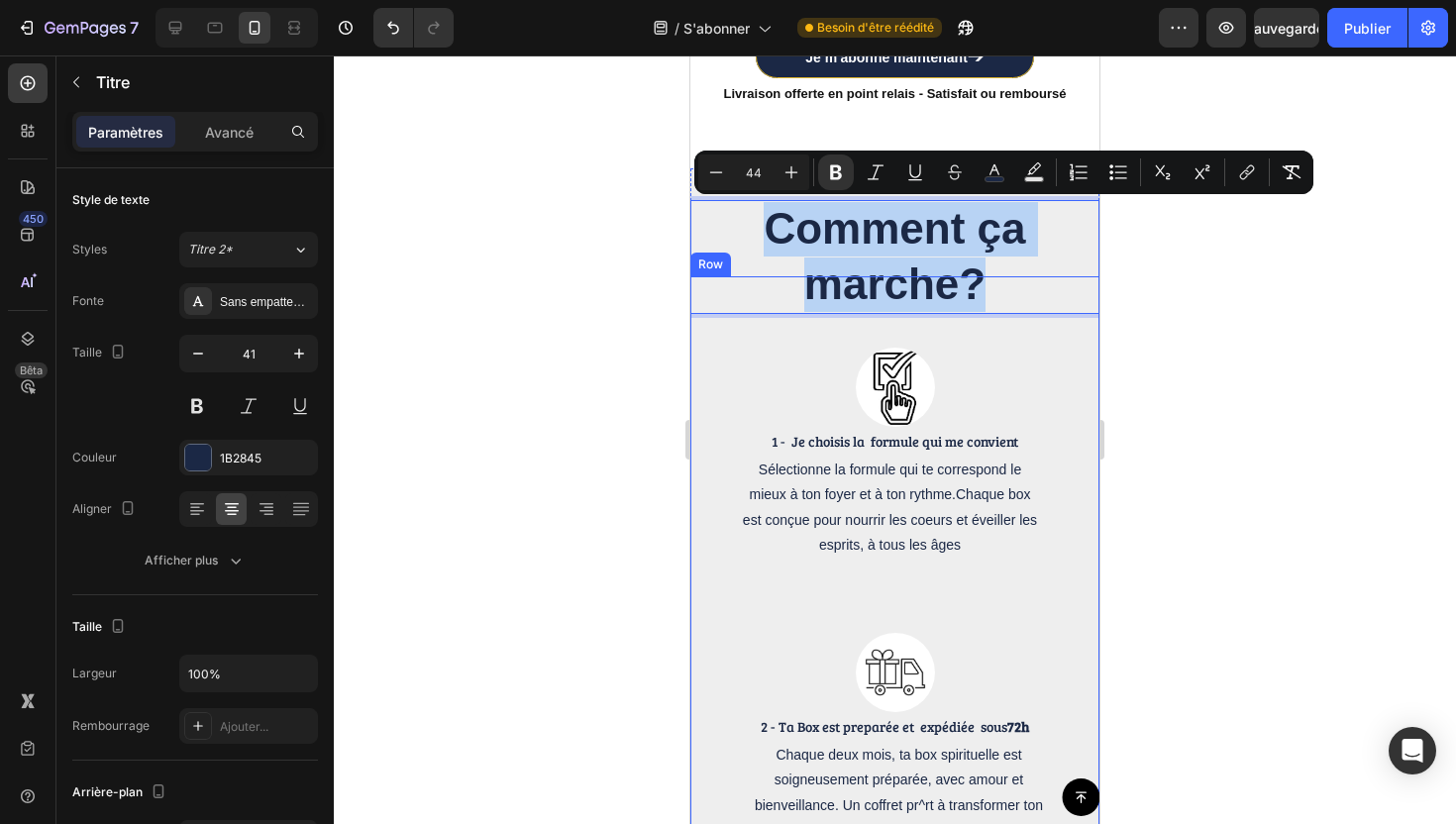 drag, startPoint x: 767, startPoint y: 226, endPoint x: 991, endPoint y: 275, distance: 229.29675 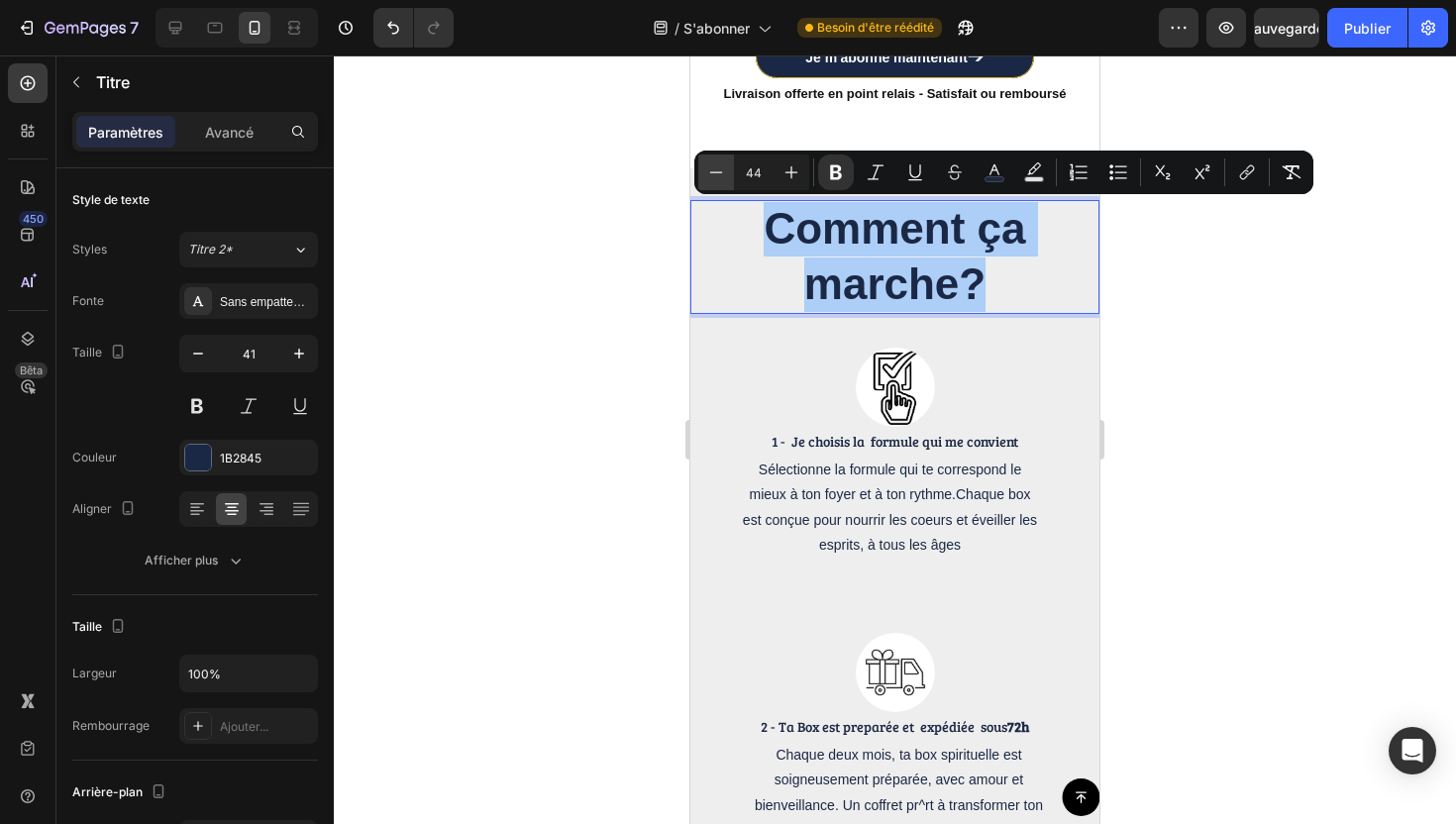 click 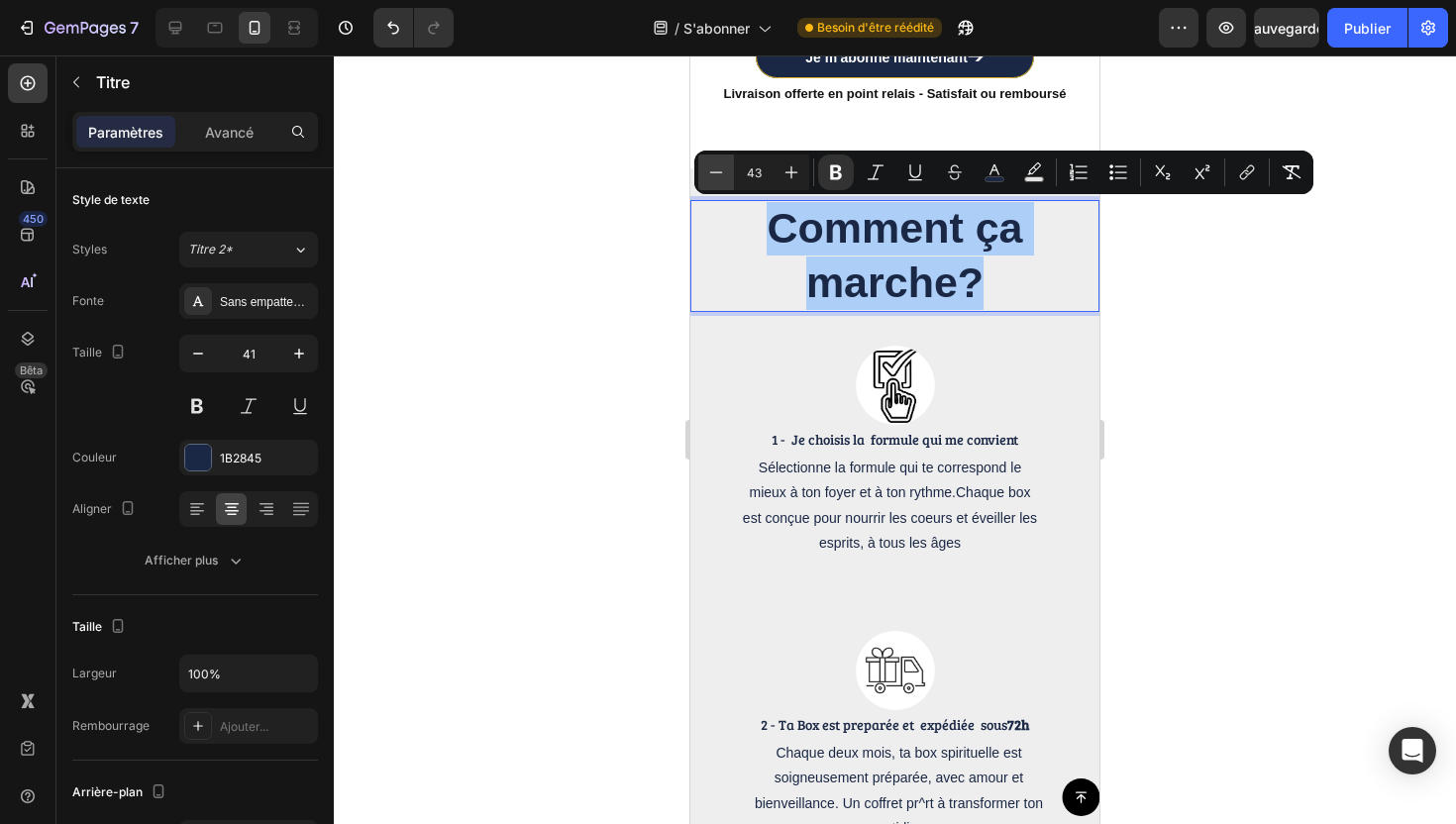 click 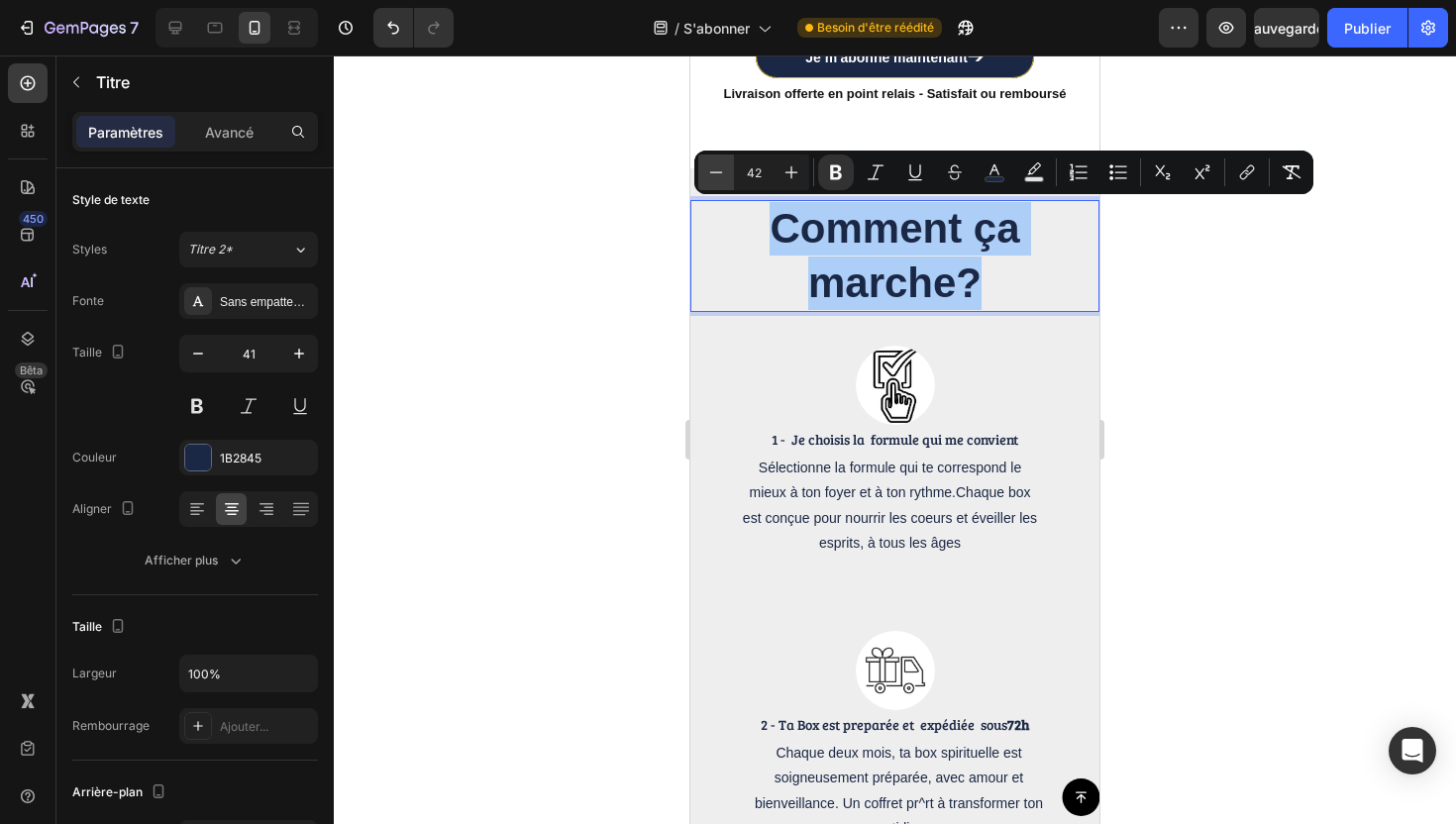 click 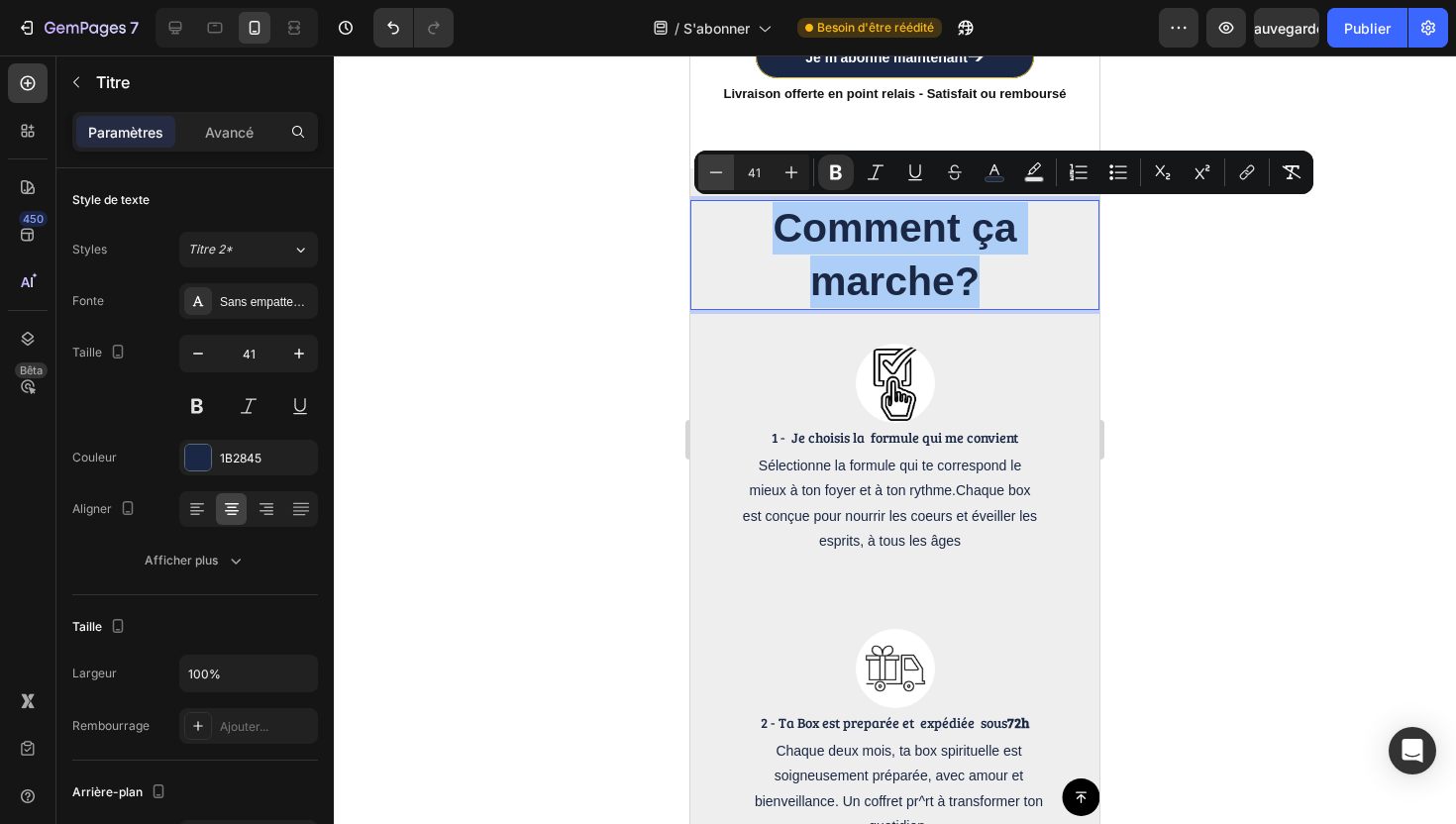 click 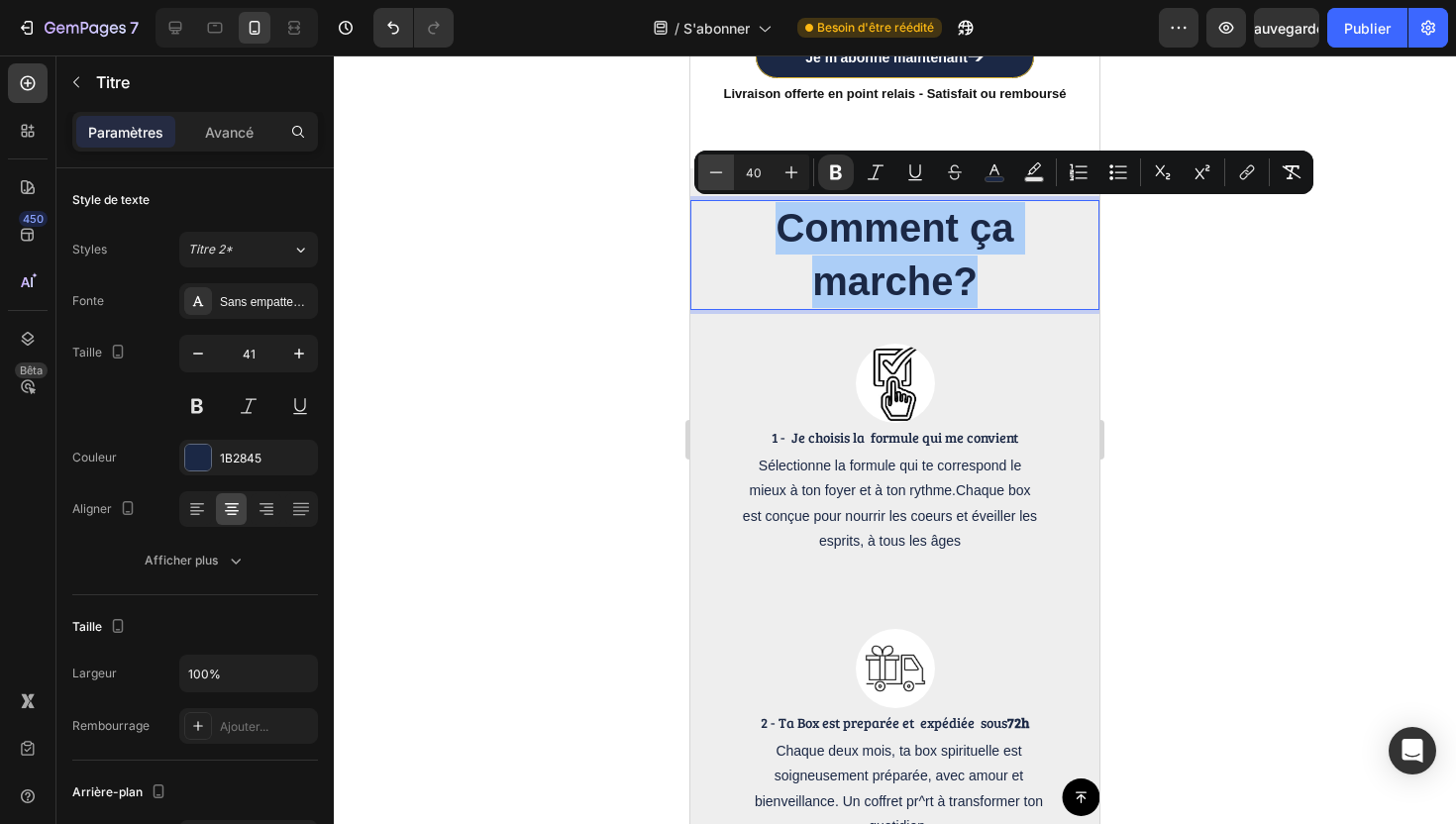 click 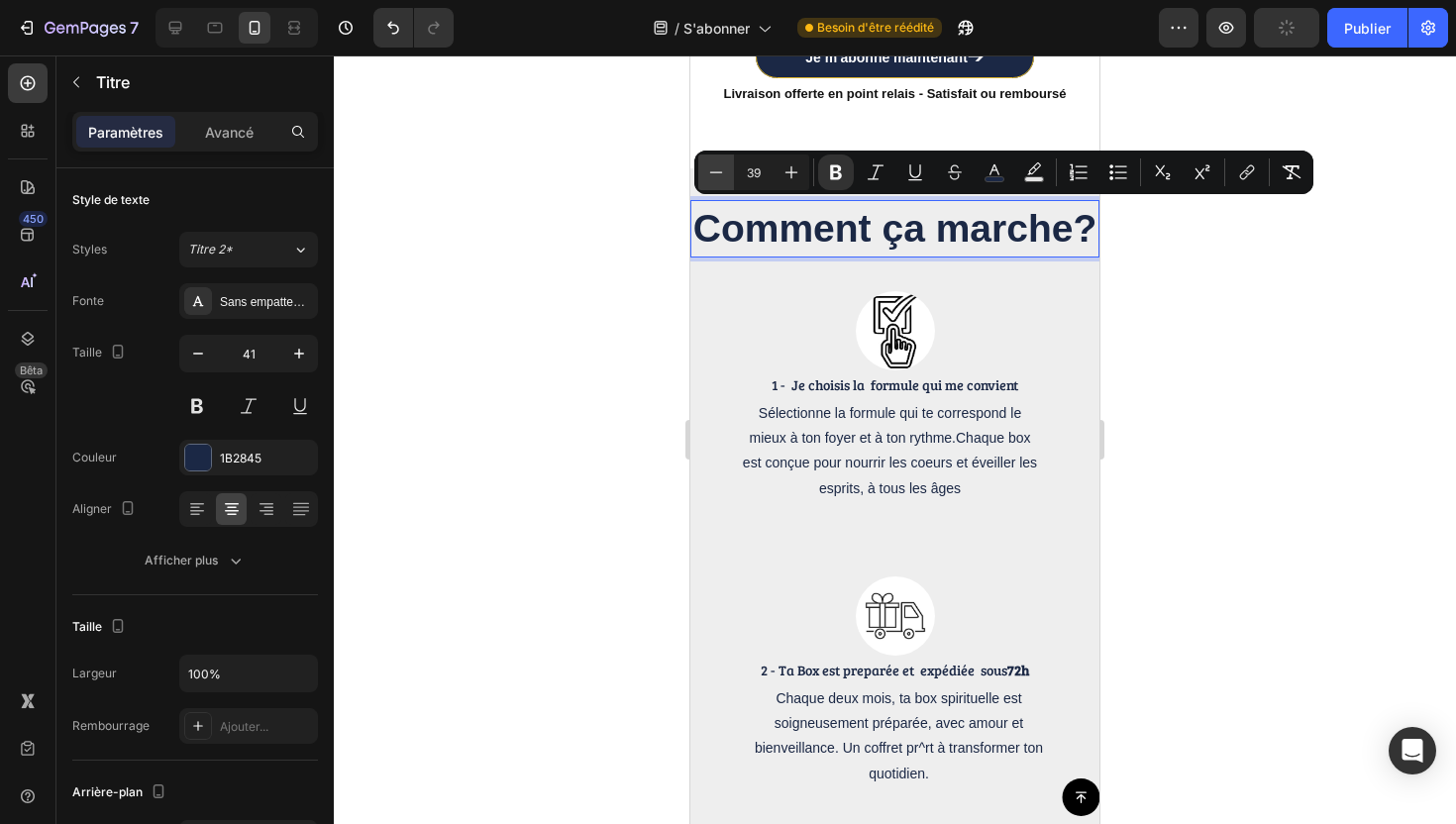 click 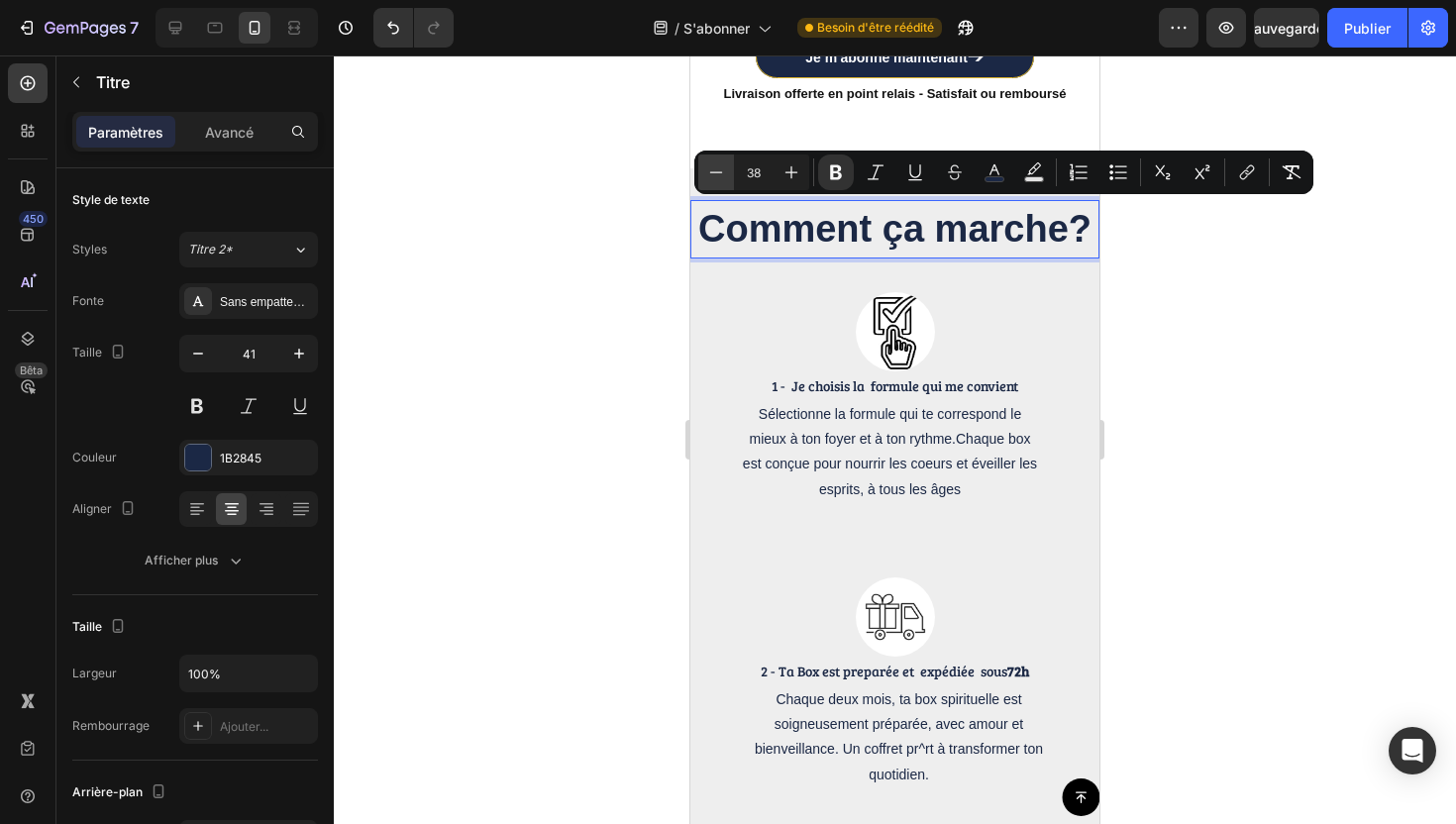 click 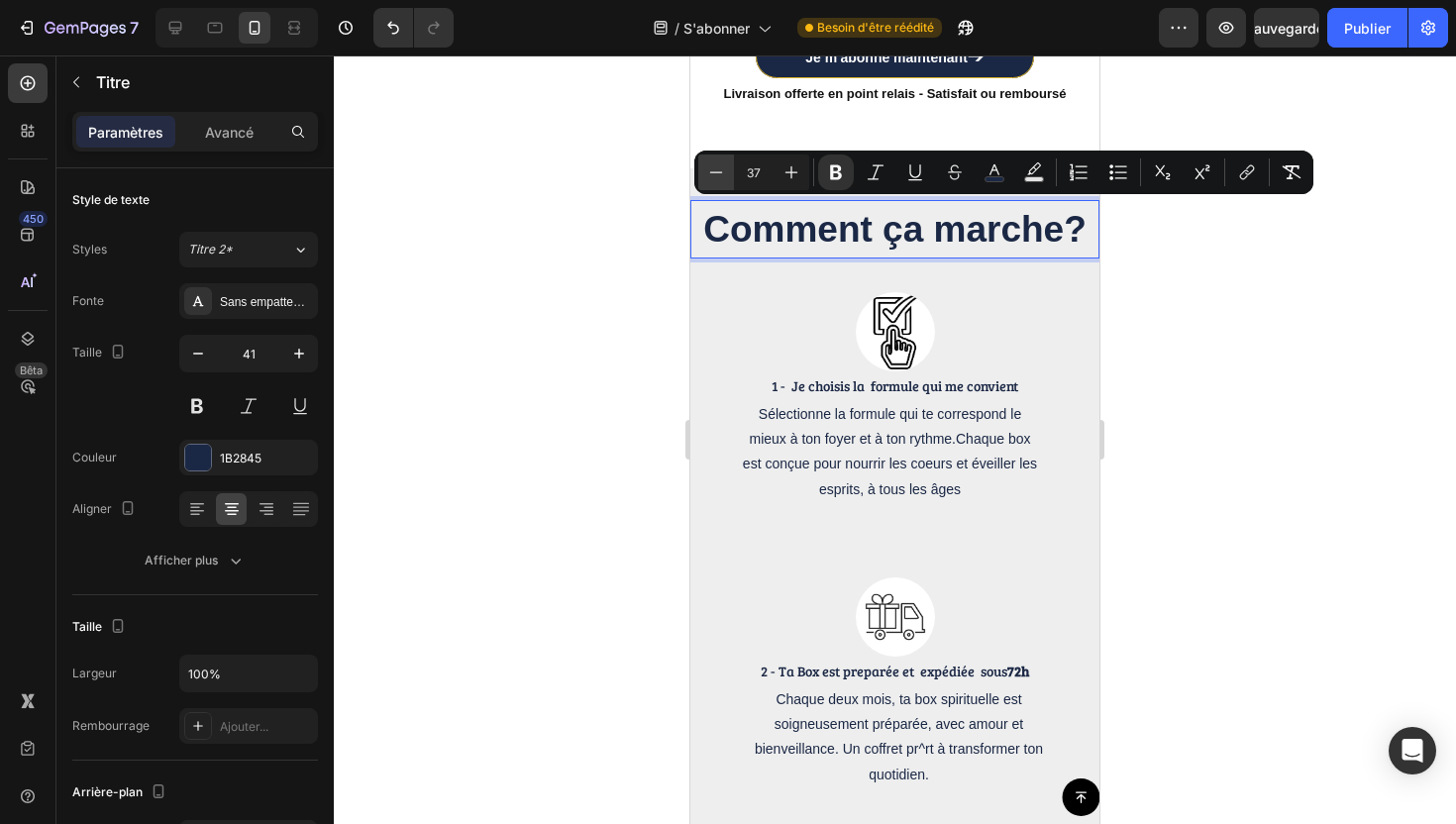 click 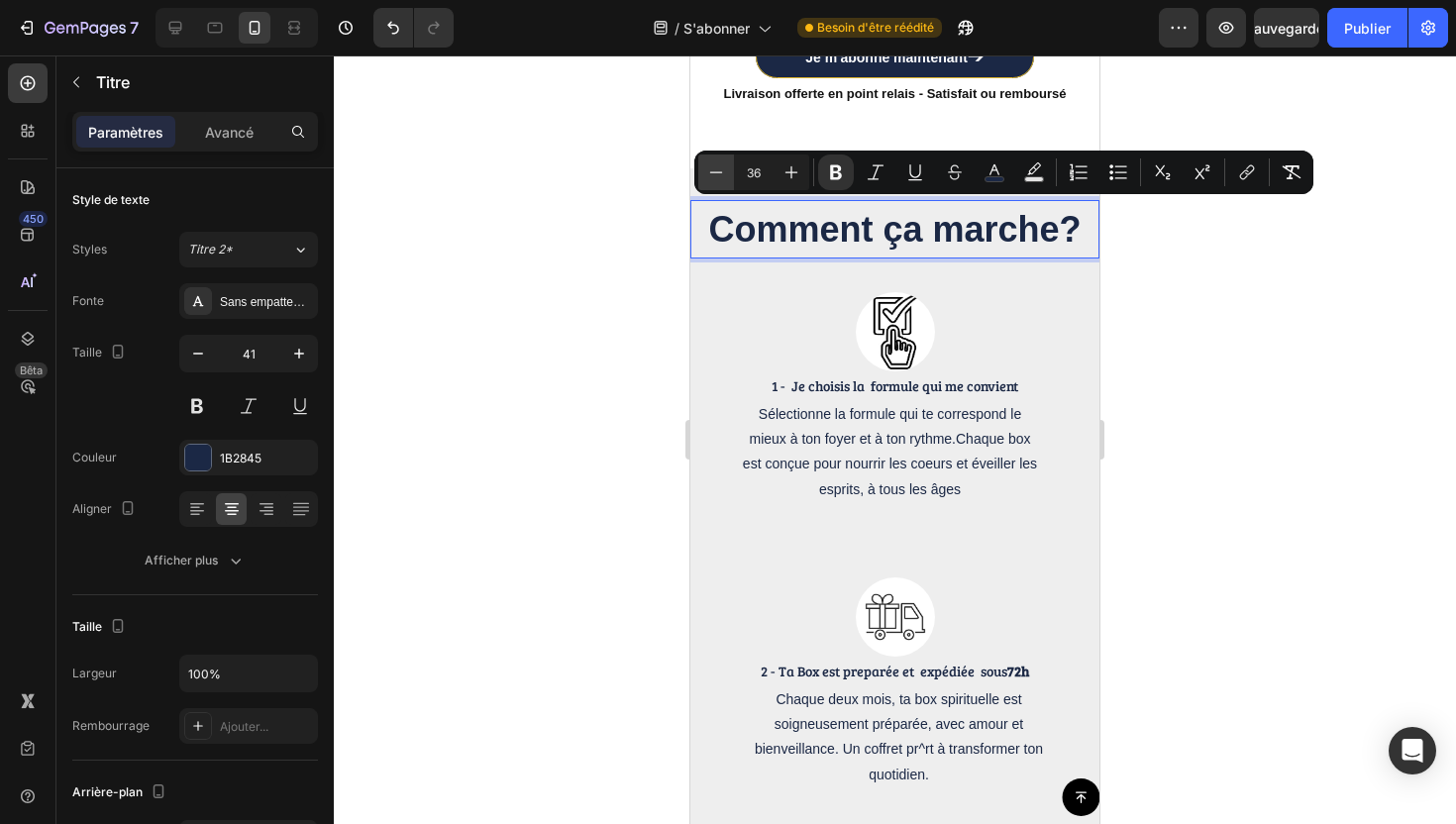 click 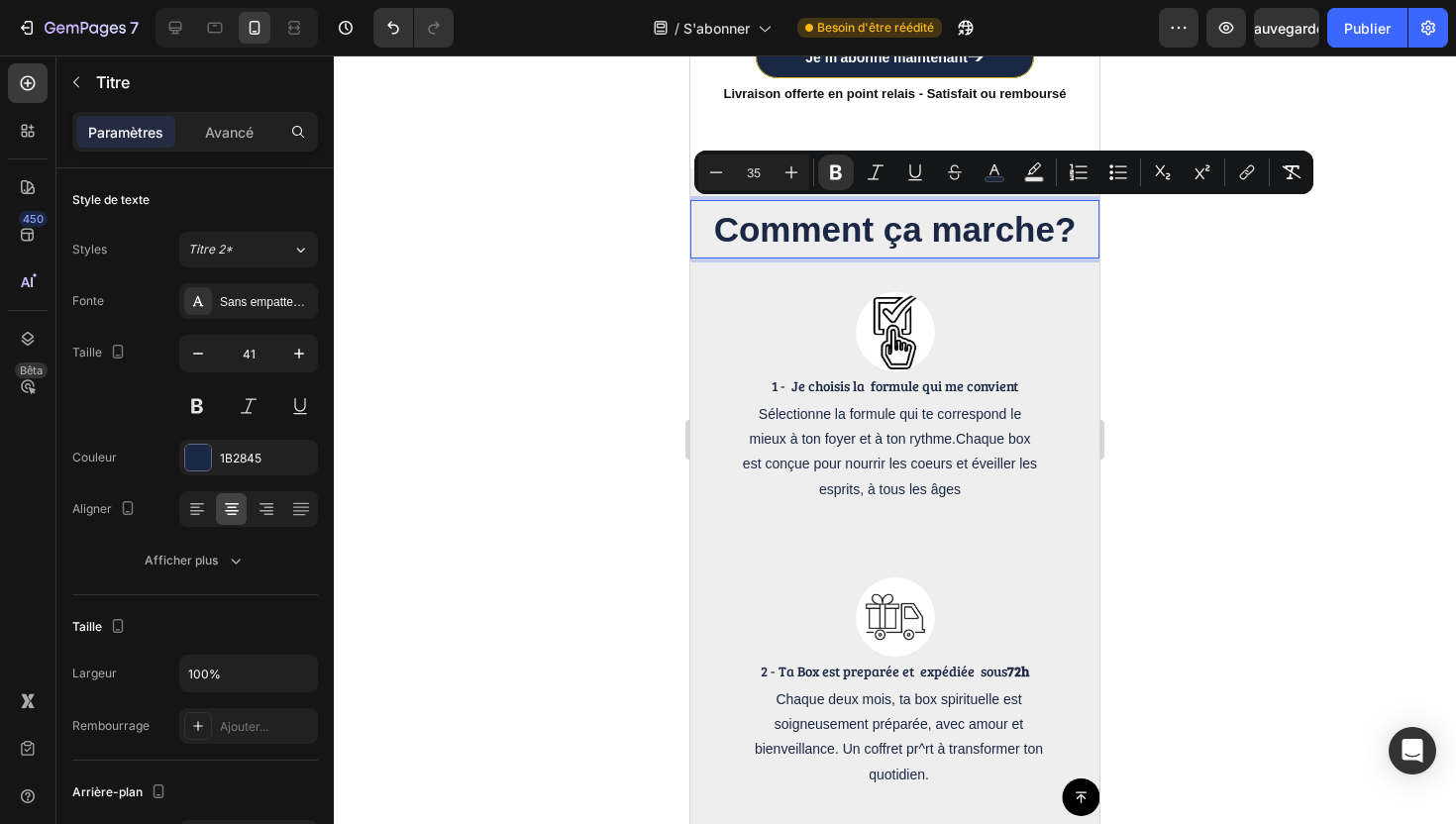click 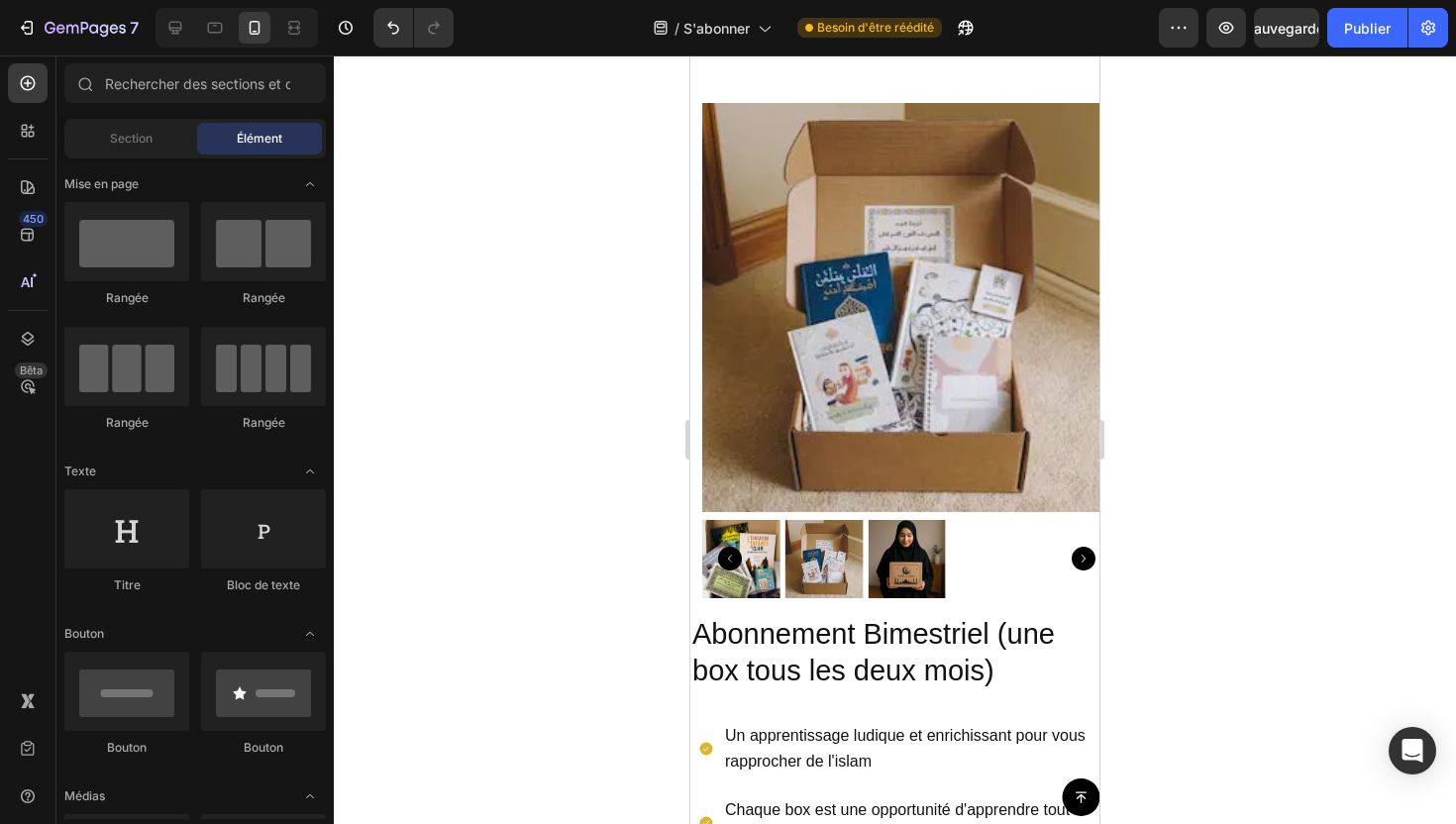 scroll, scrollTop: 312, scrollLeft: 0, axis: vertical 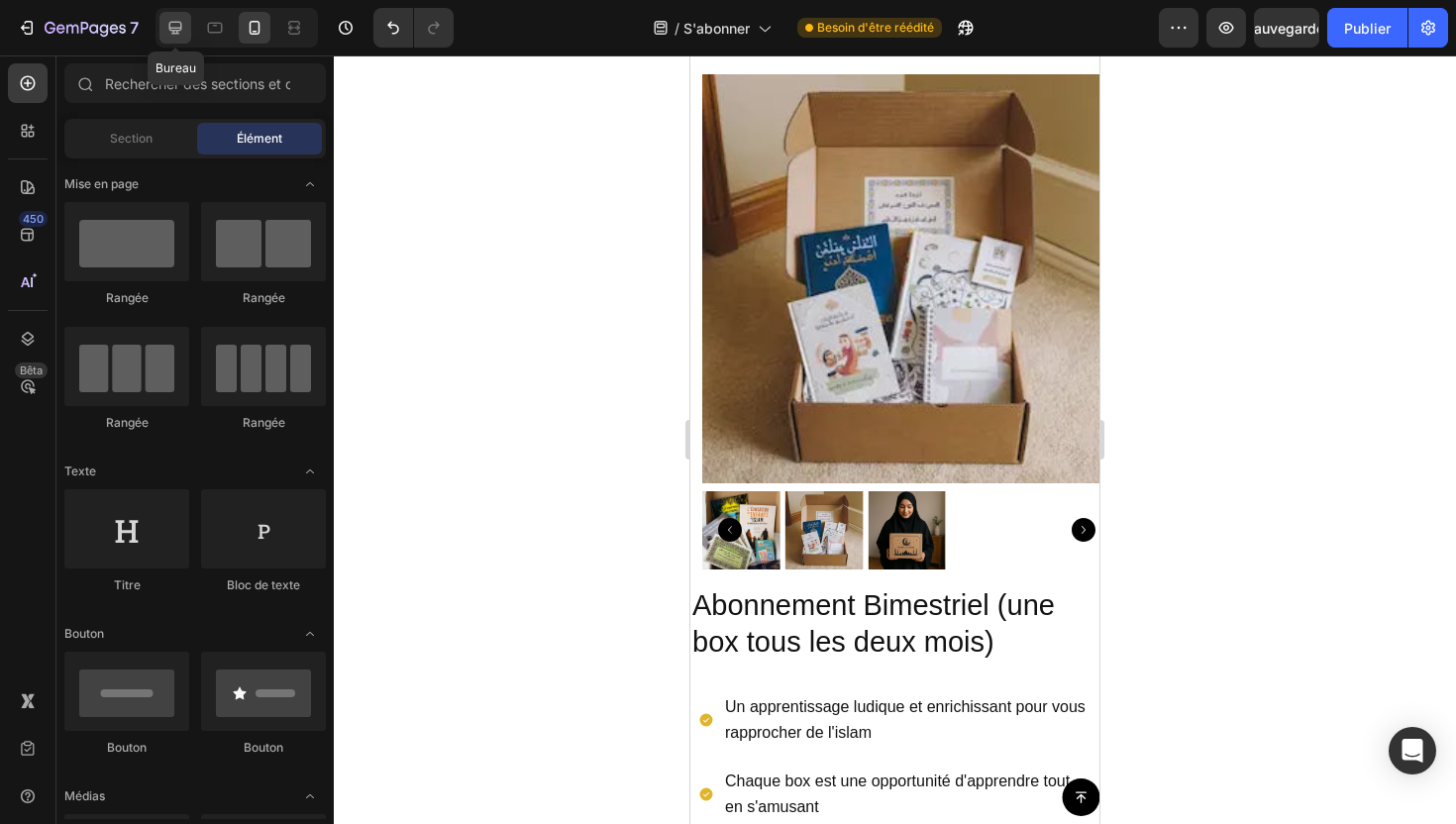 click 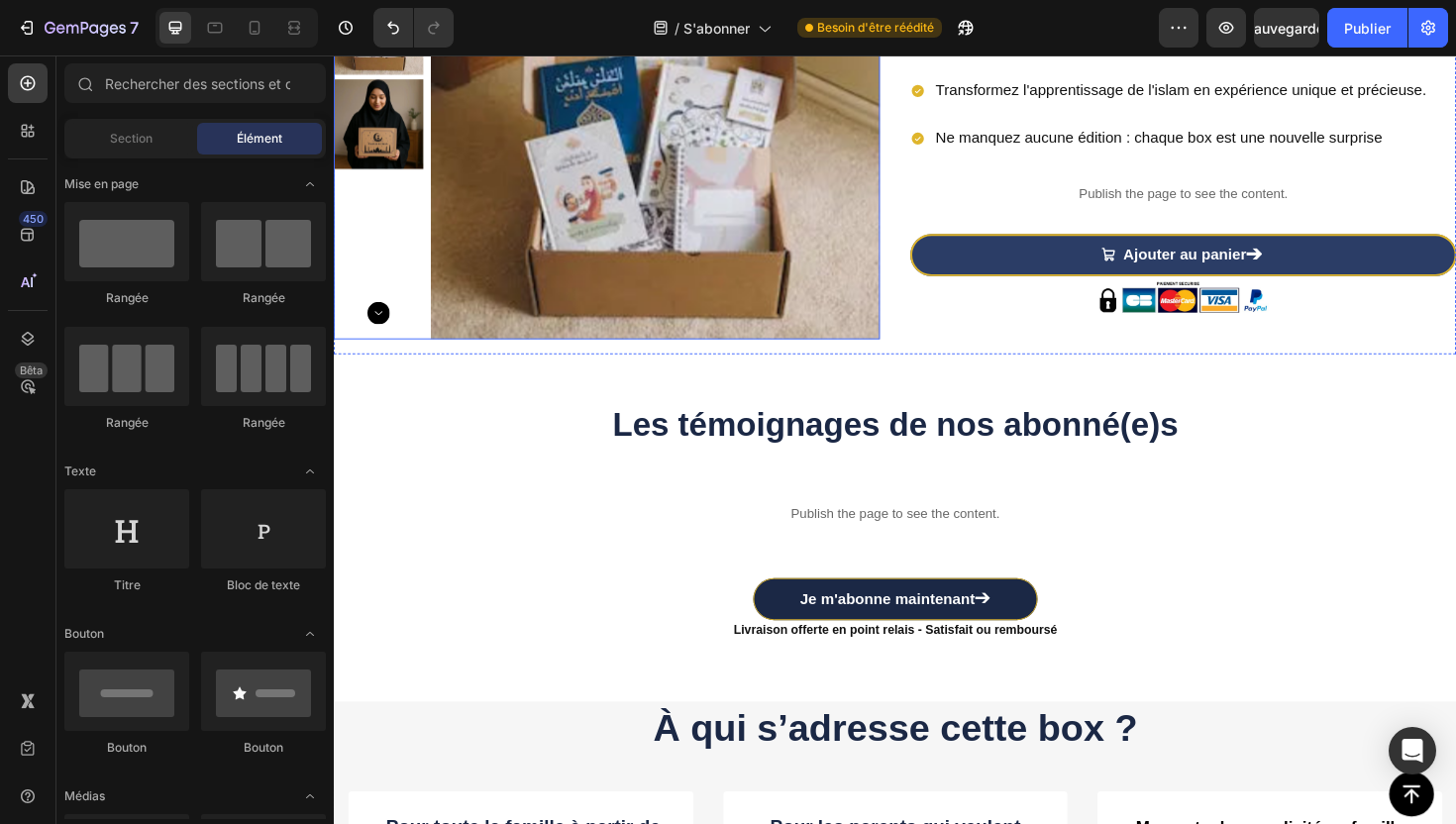 scroll, scrollTop: 338, scrollLeft: 0, axis: vertical 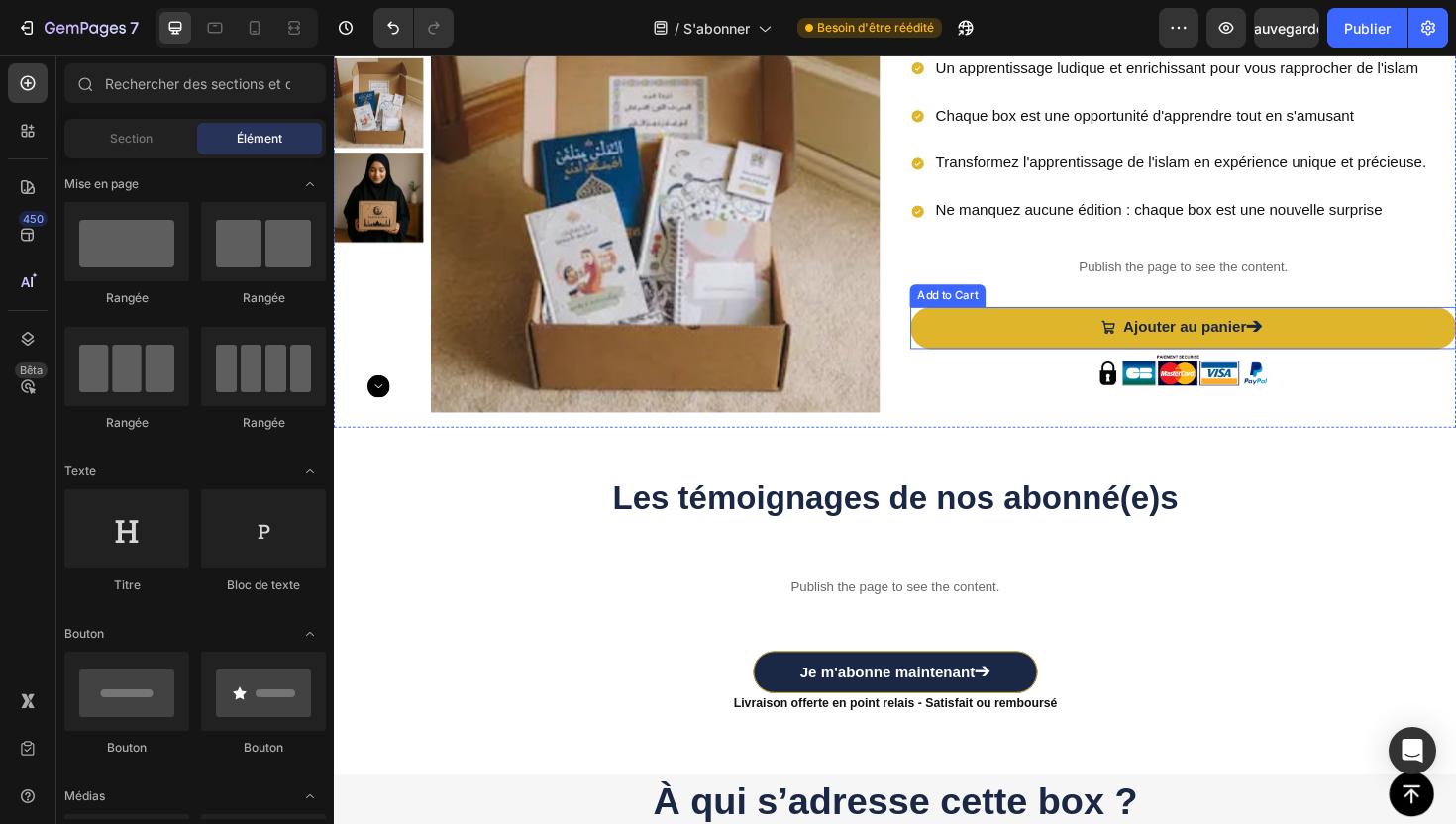 click on "Ajouter au panier  ➔" at bounding box center (1233, 344) 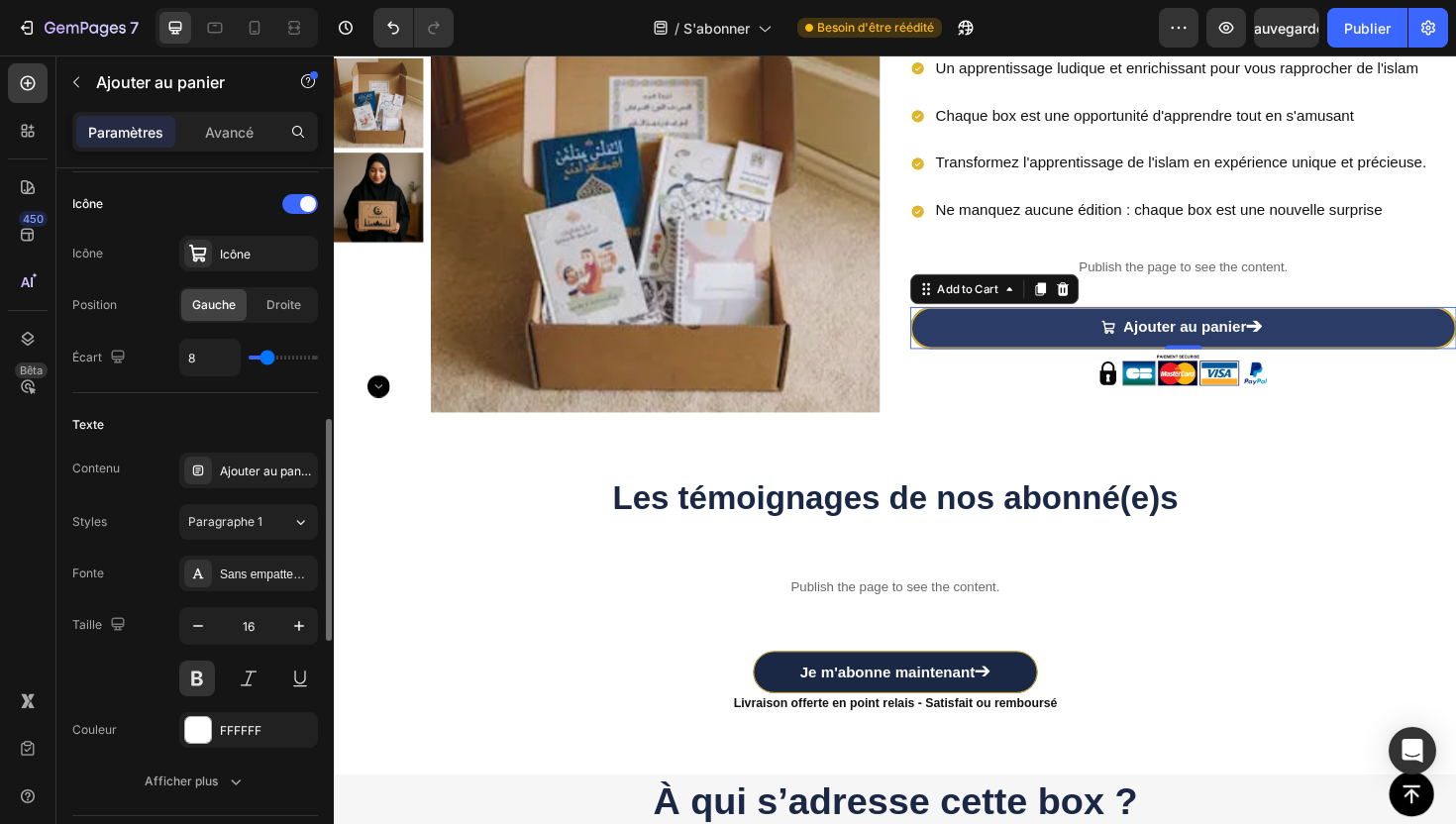 scroll, scrollTop: 820, scrollLeft: 0, axis: vertical 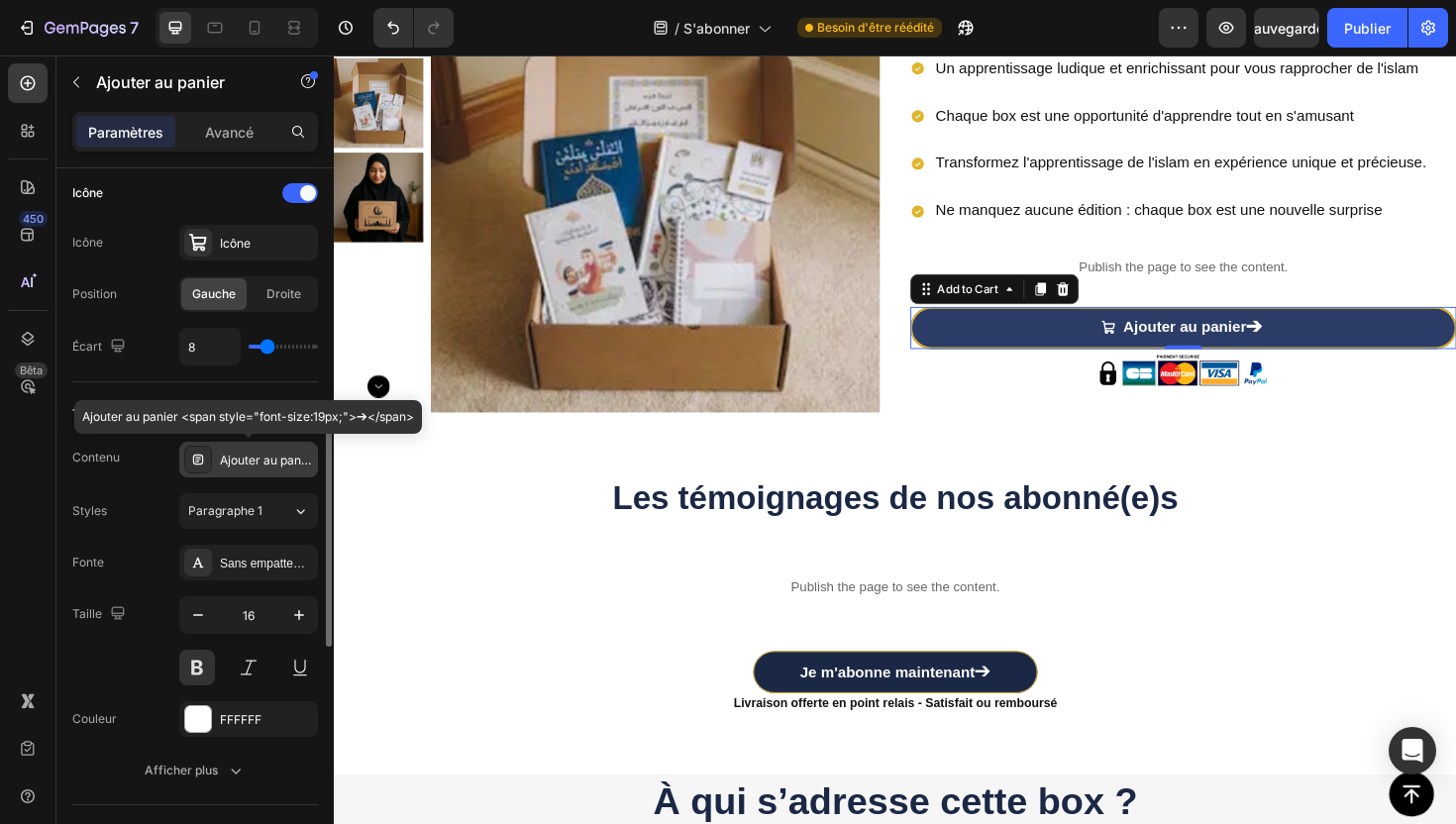 click on "Ajouter au panier <span style="font-size:19px;">➔</span>" at bounding box center (385, 460) 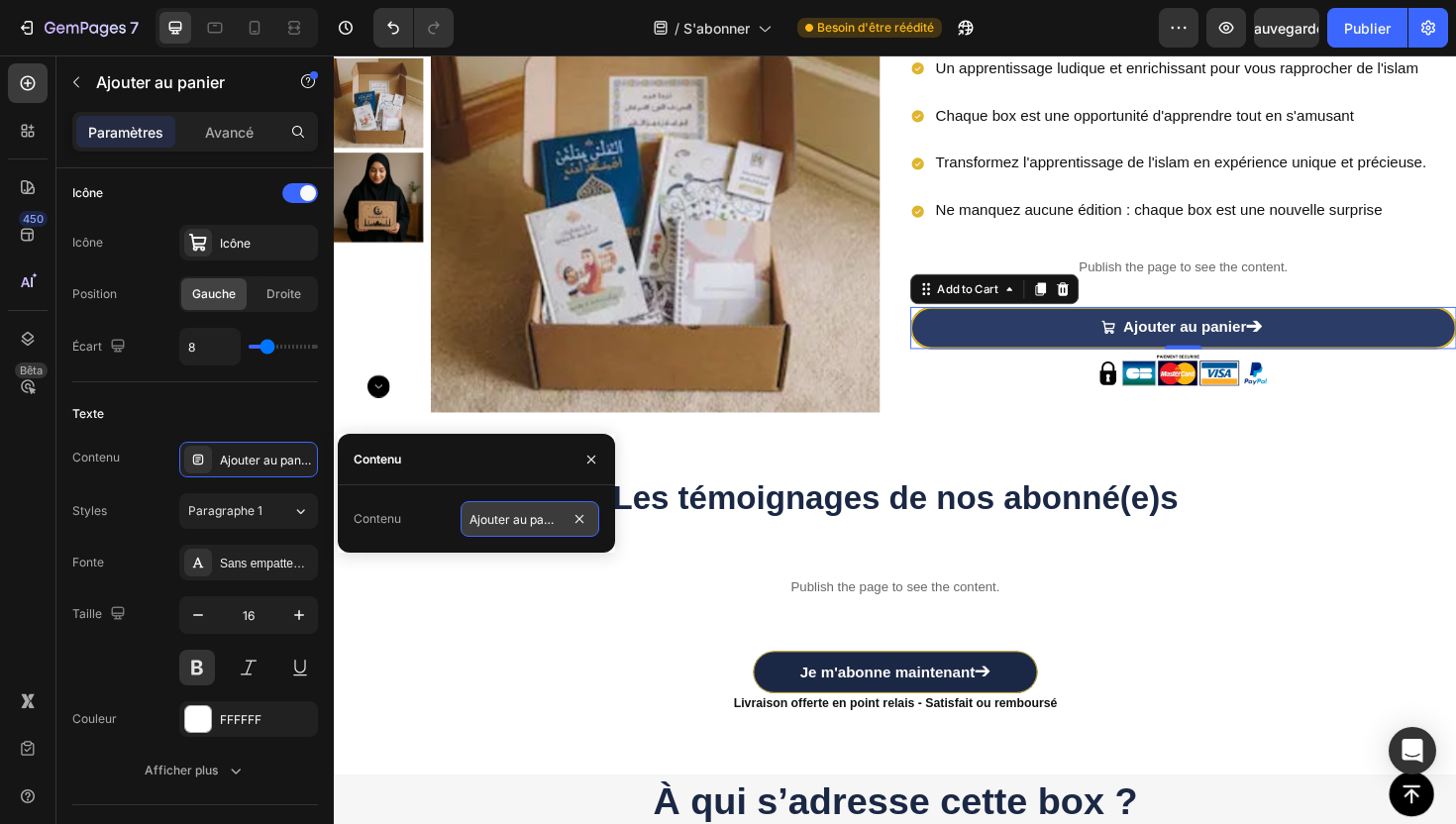 click on "Ajouter au panier <span style="font-size:19px;">➔</span>" at bounding box center [530, 519] 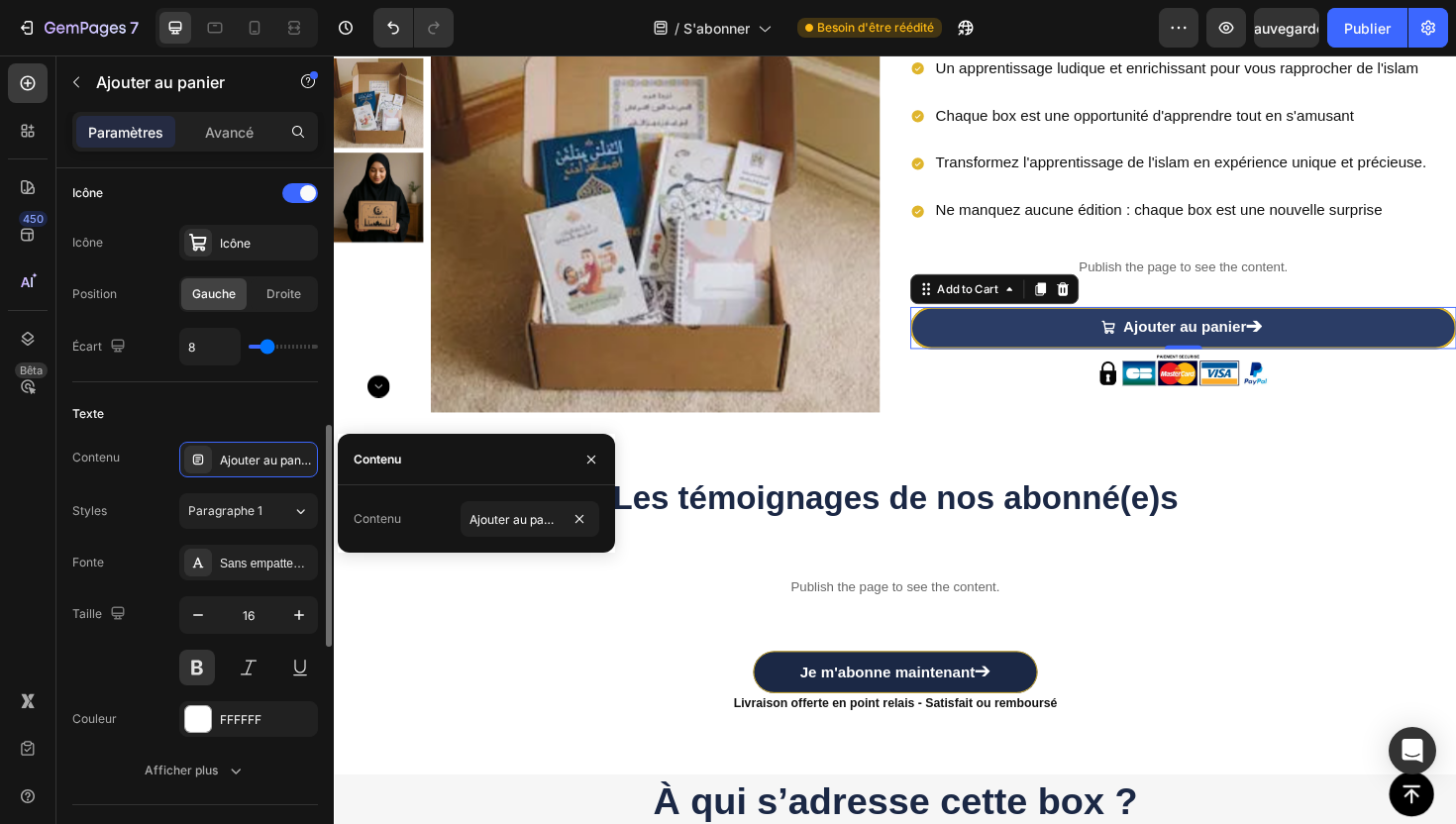 click on "Texte Contenu Ajouter au panier <span style="font-size:19px;">➔</span> Styles Paragraphe 1 Fonte Sans empattement Taille 16 Couleur FFFFFF Afficher plus" 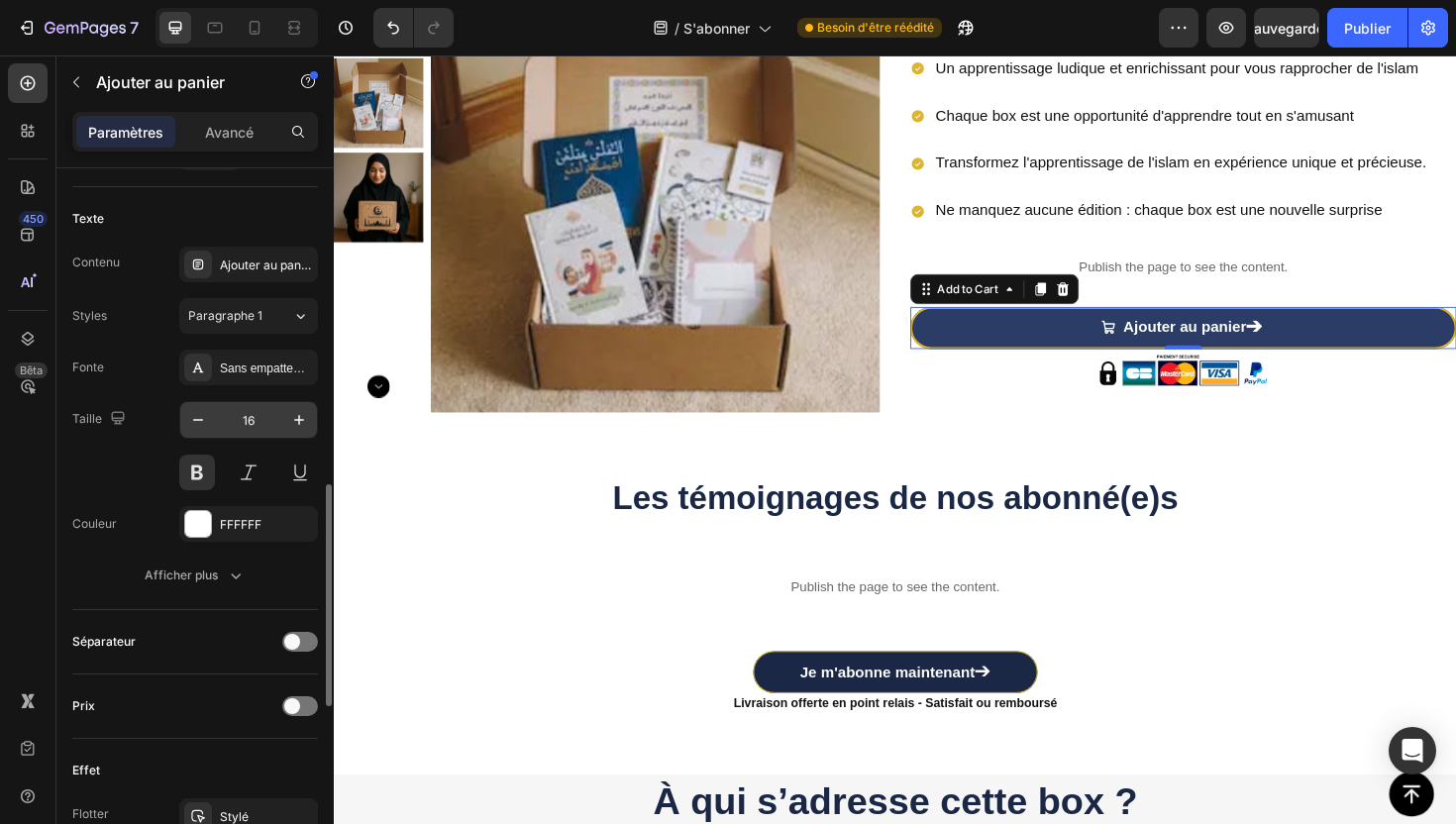 scroll, scrollTop: 1017, scrollLeft: 0, axis: vertical 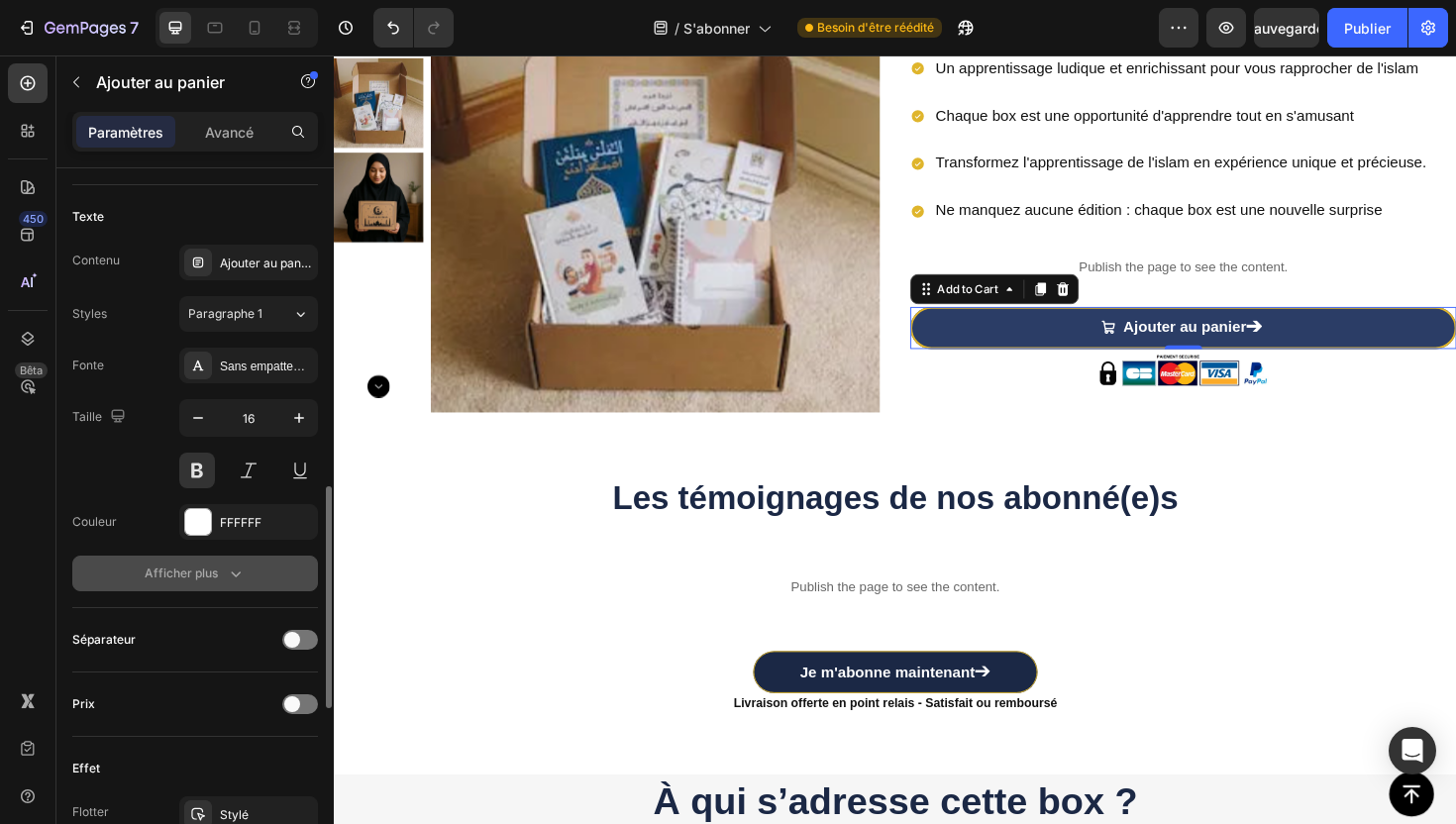 click 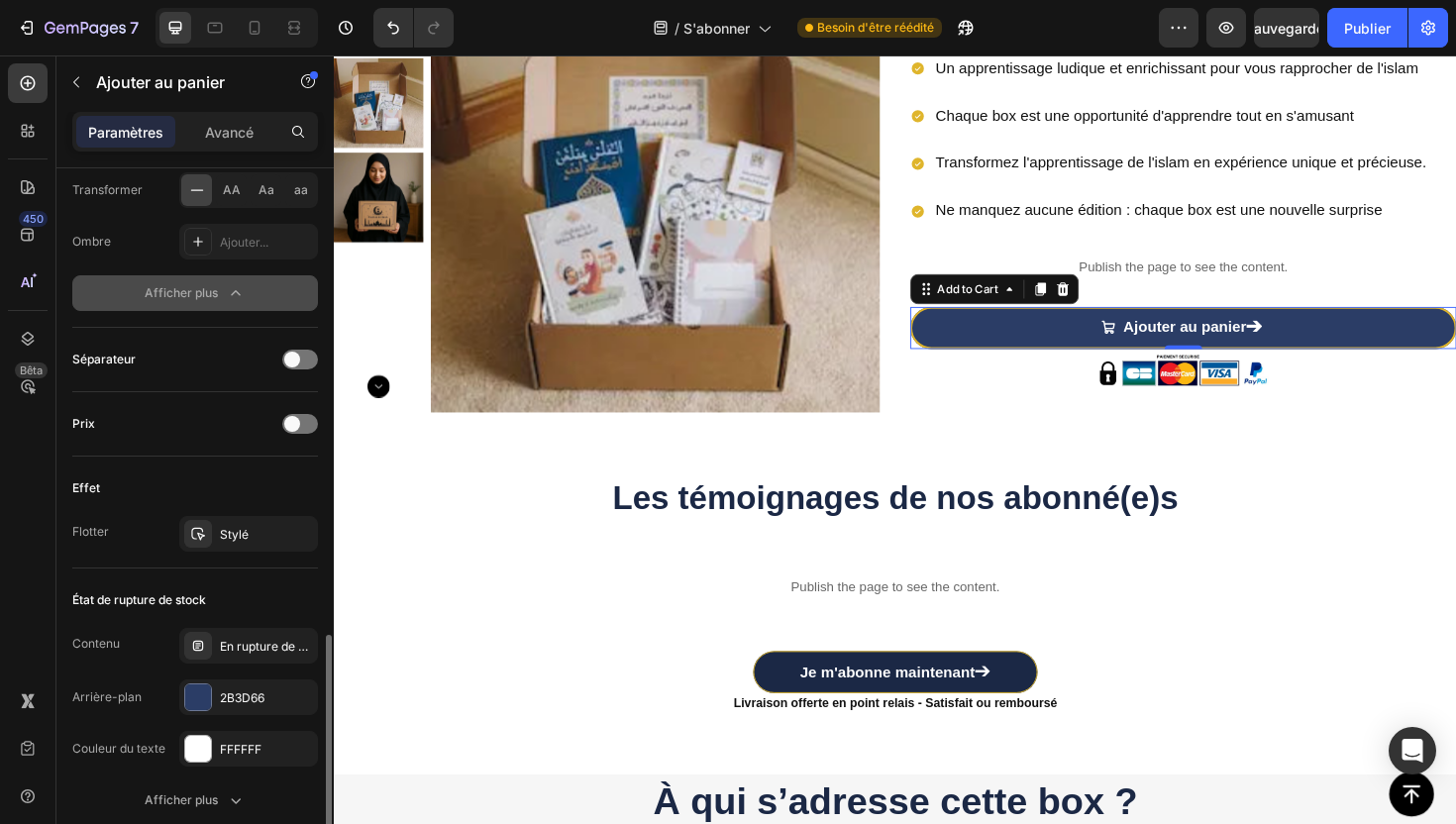 scroll, scrollTop: 1582, scrollLeft: 0, axis: vertical 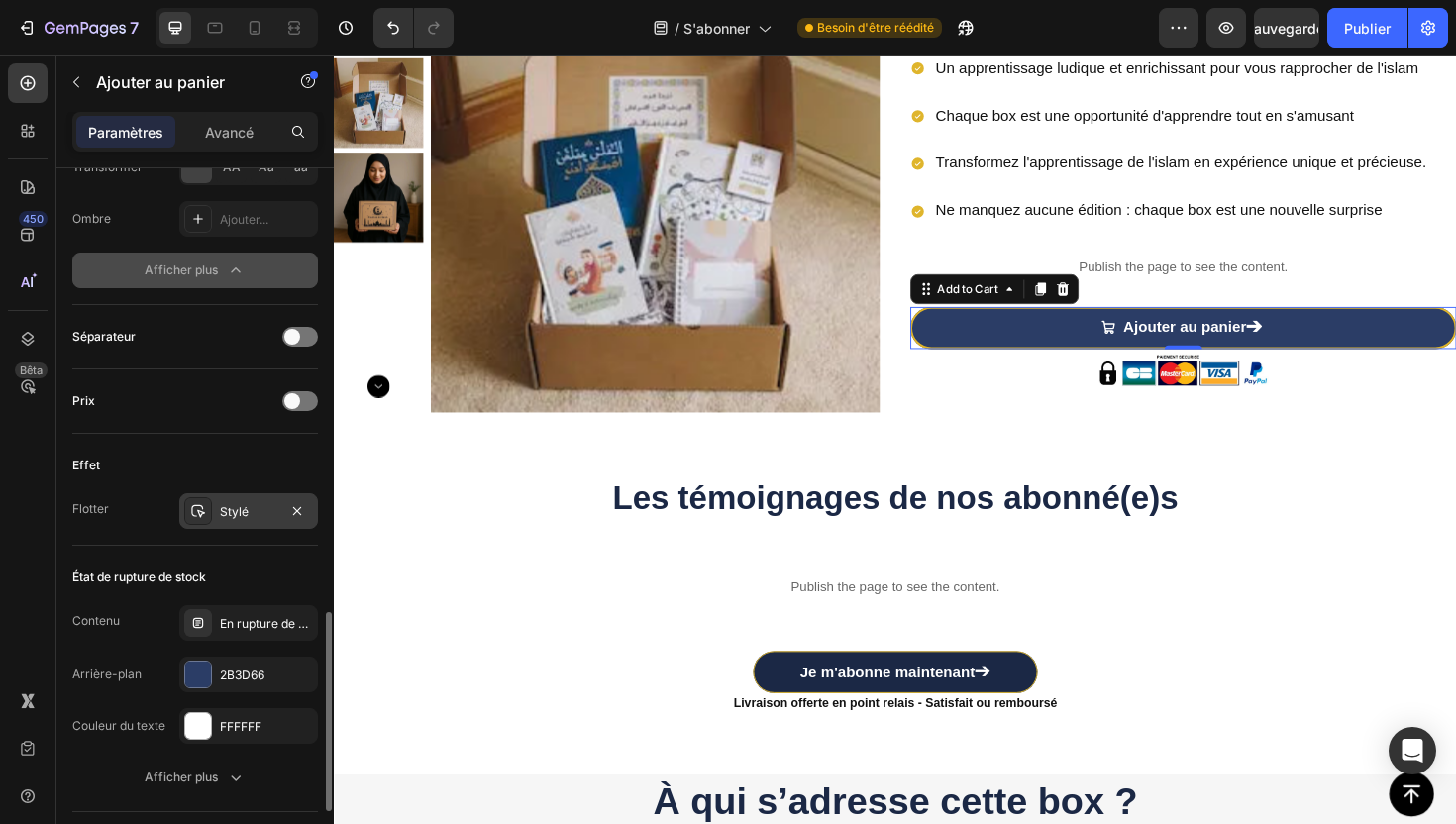 click on "Stylé" at bounding box center (234, 511) 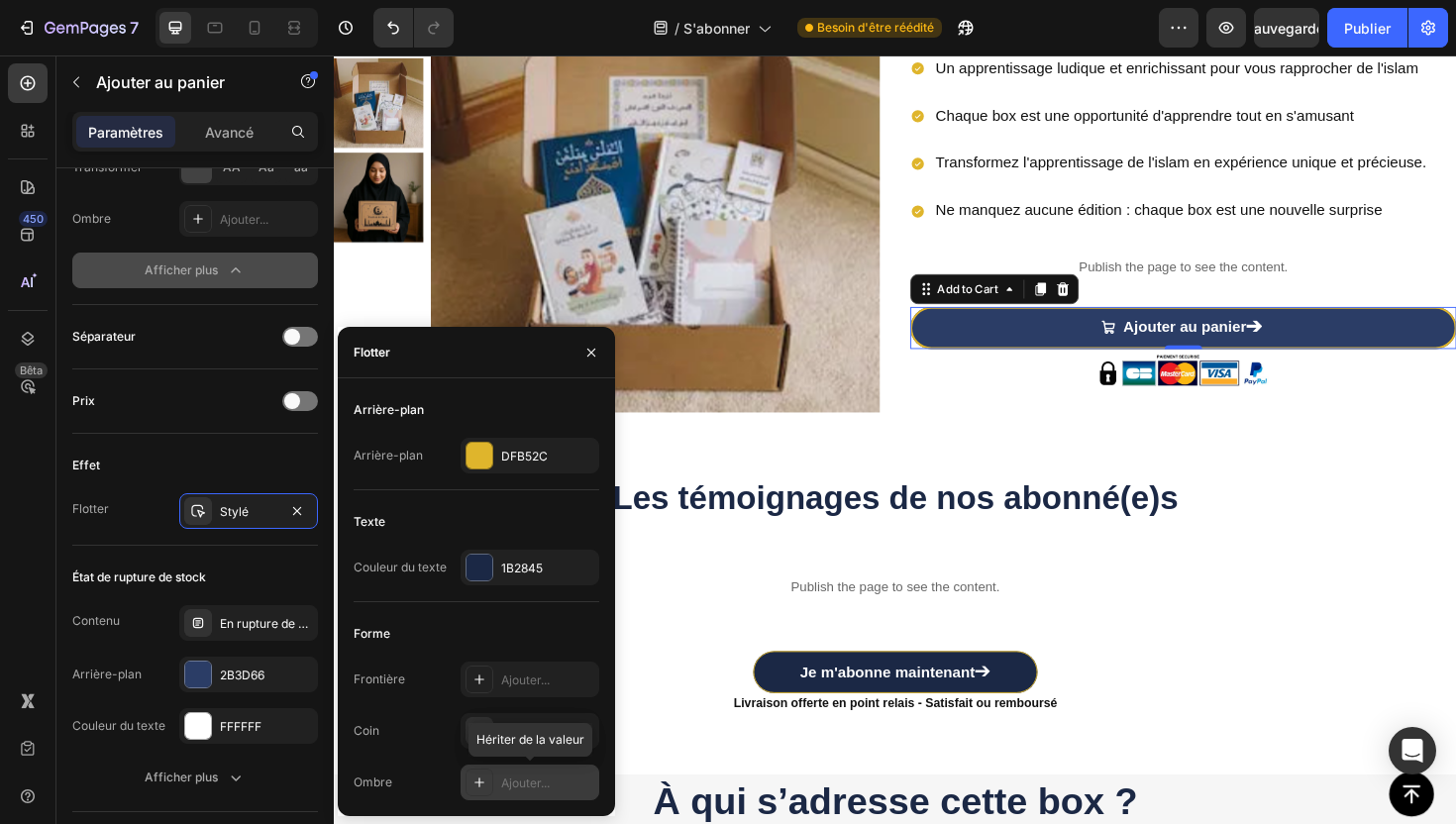 click 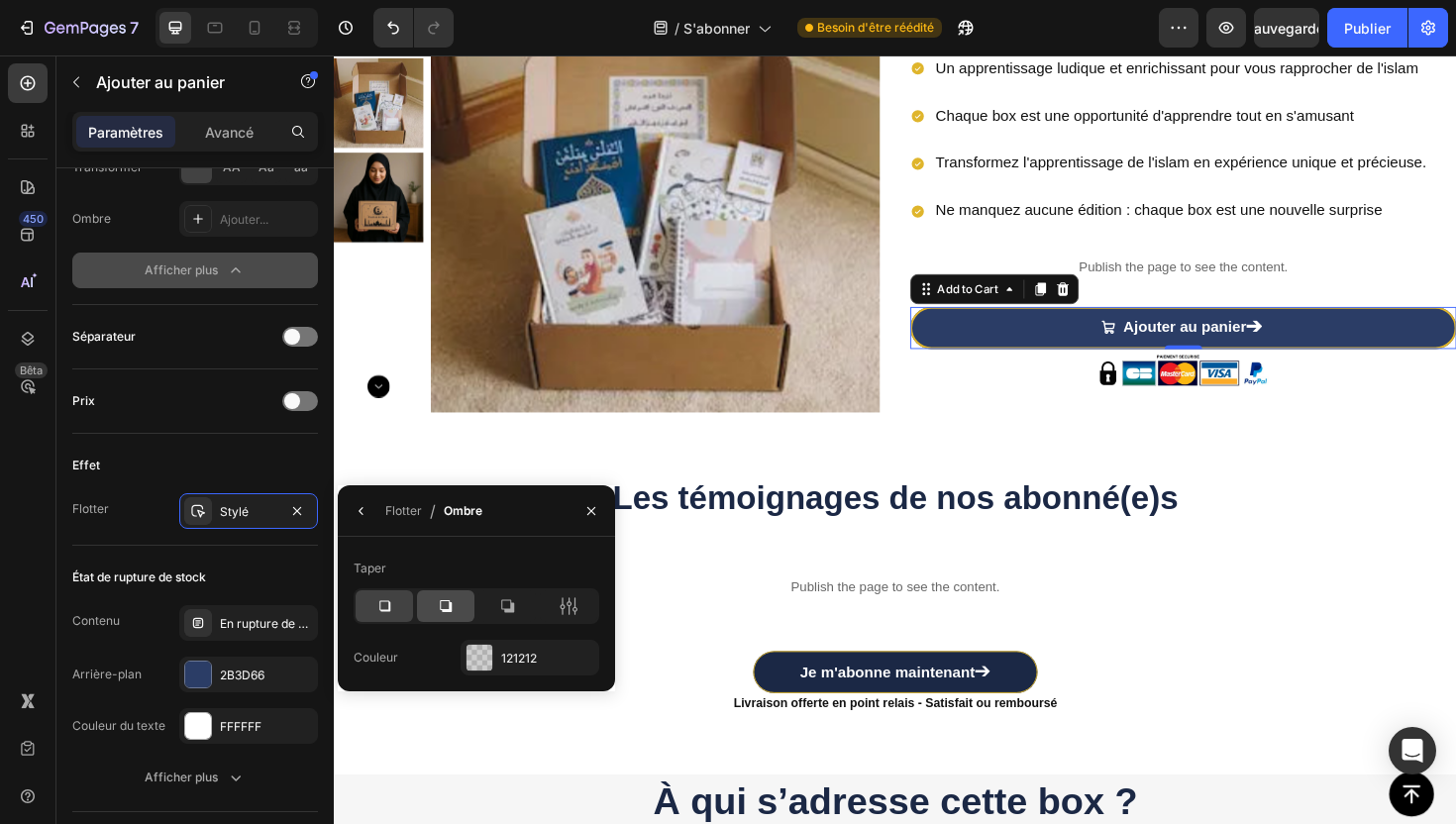 click 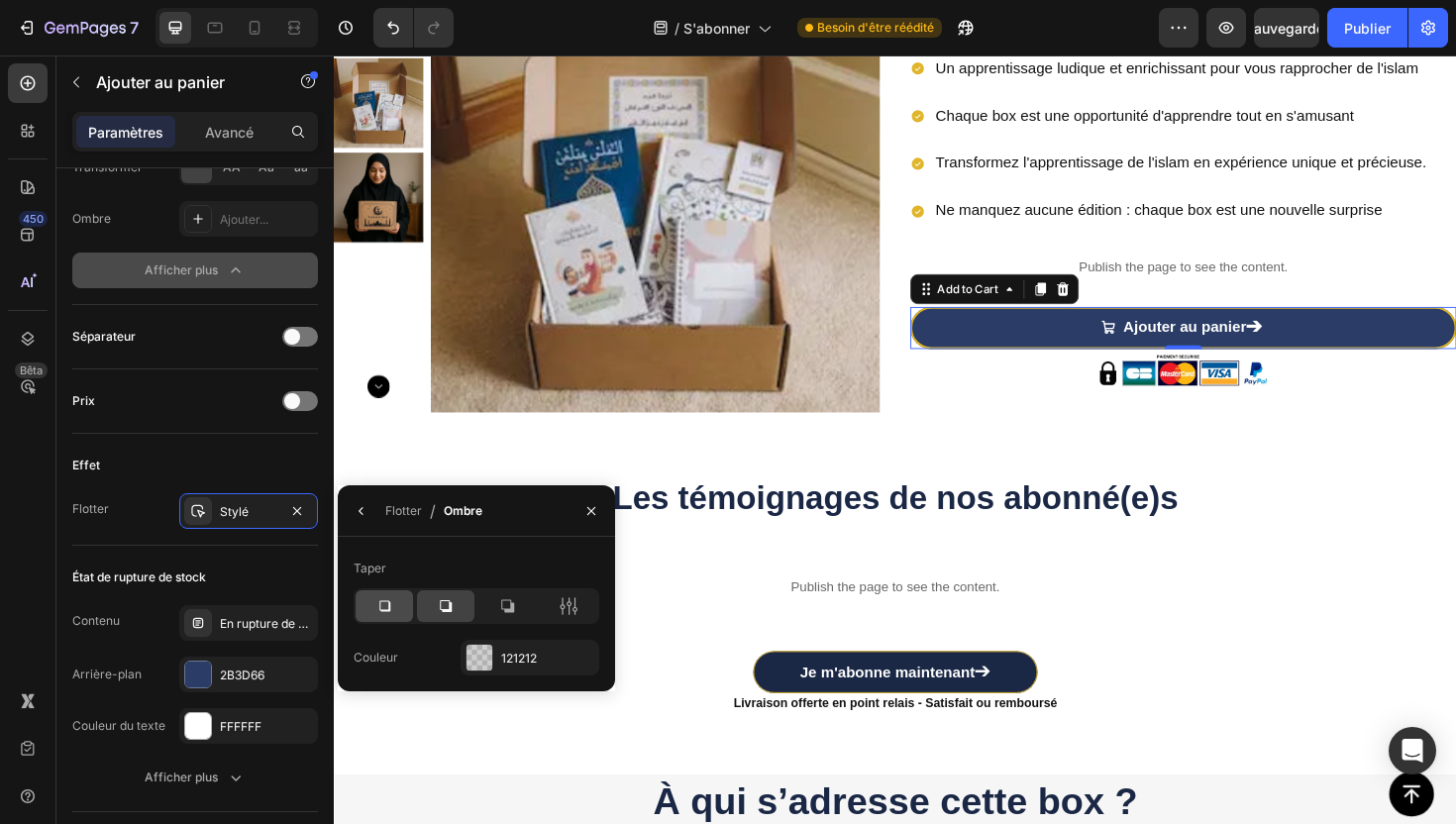 click 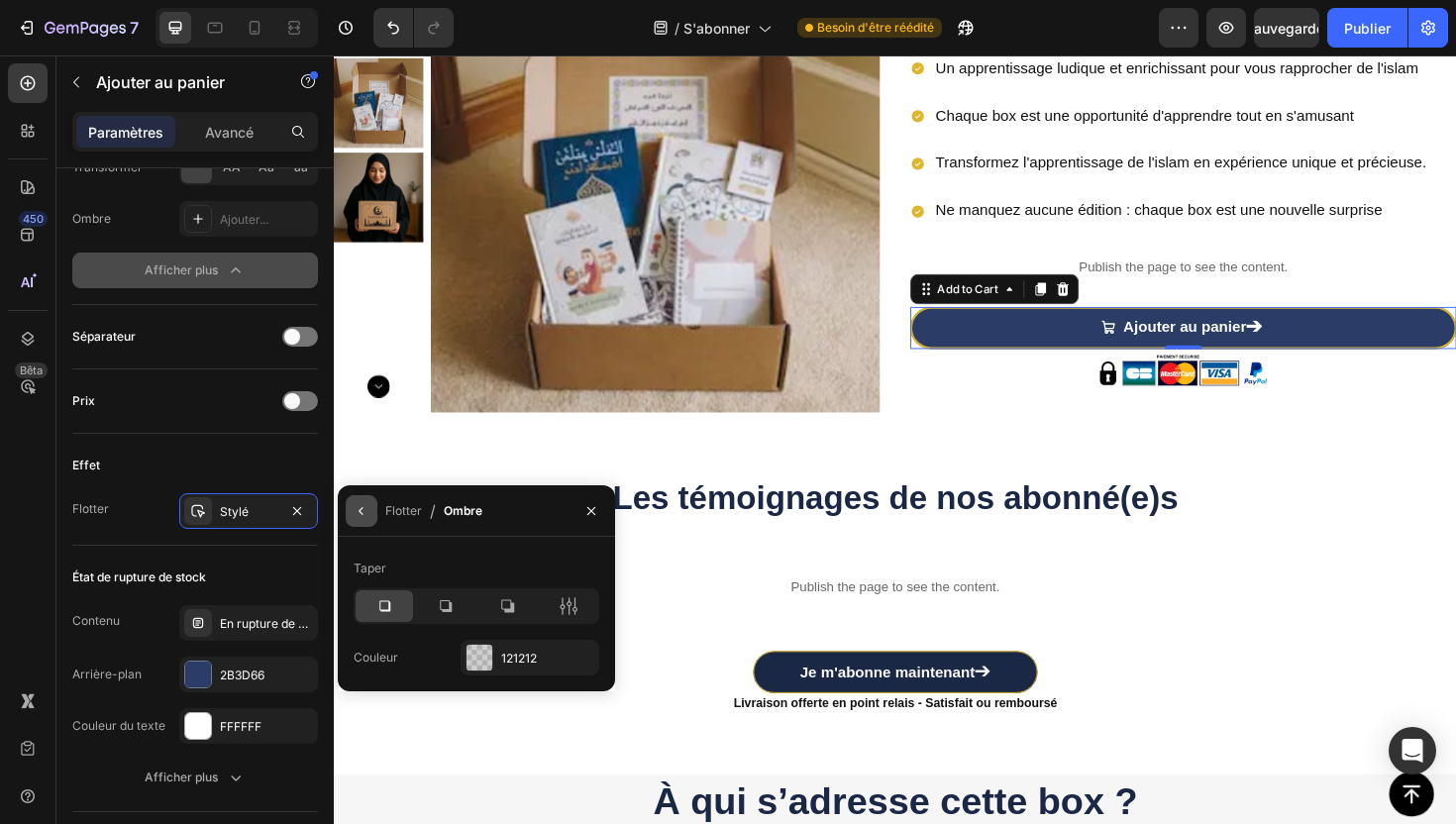 click 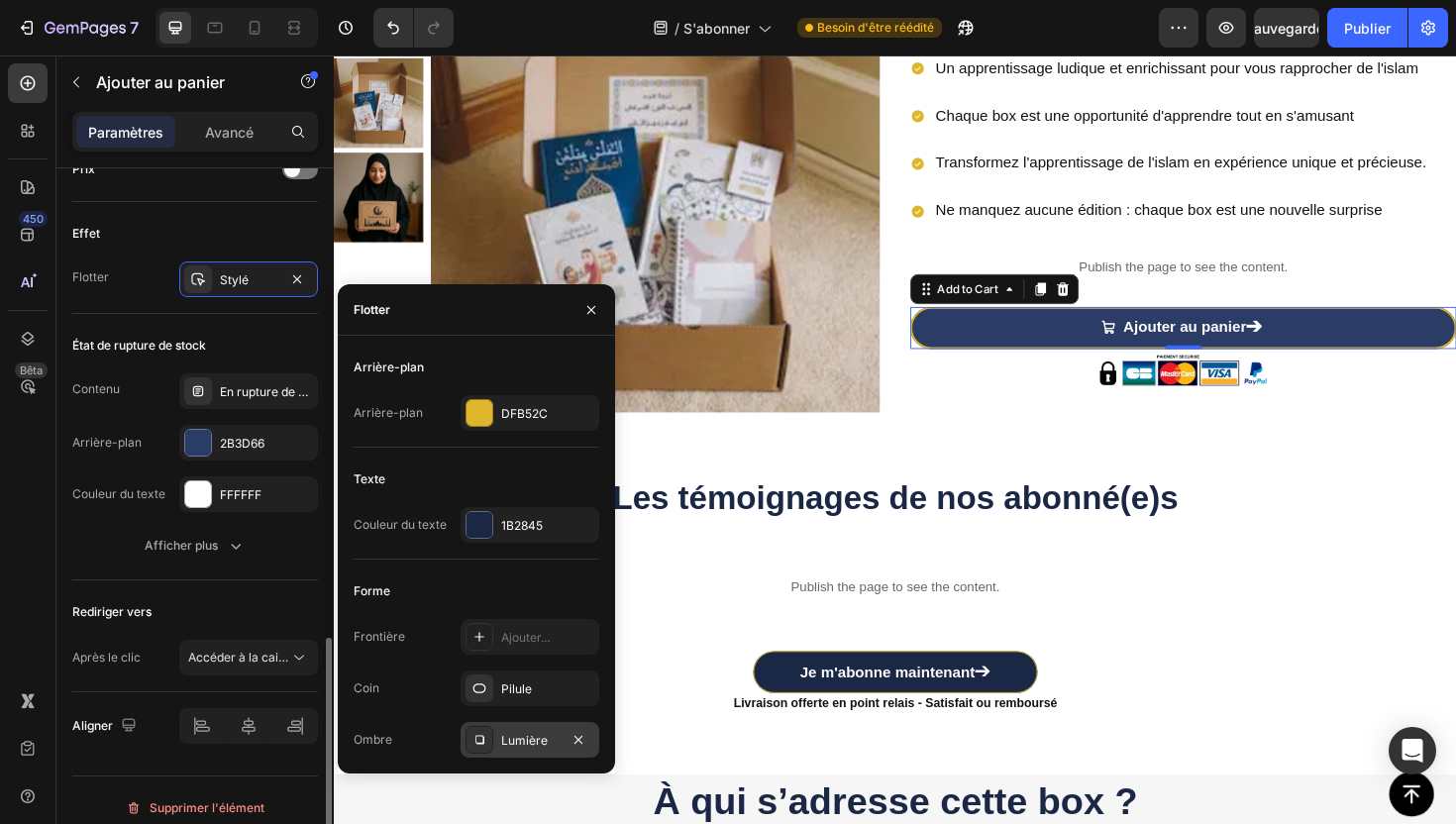 scroll, scrollTop: 1828, scrollLeft: 0, axis: vertical 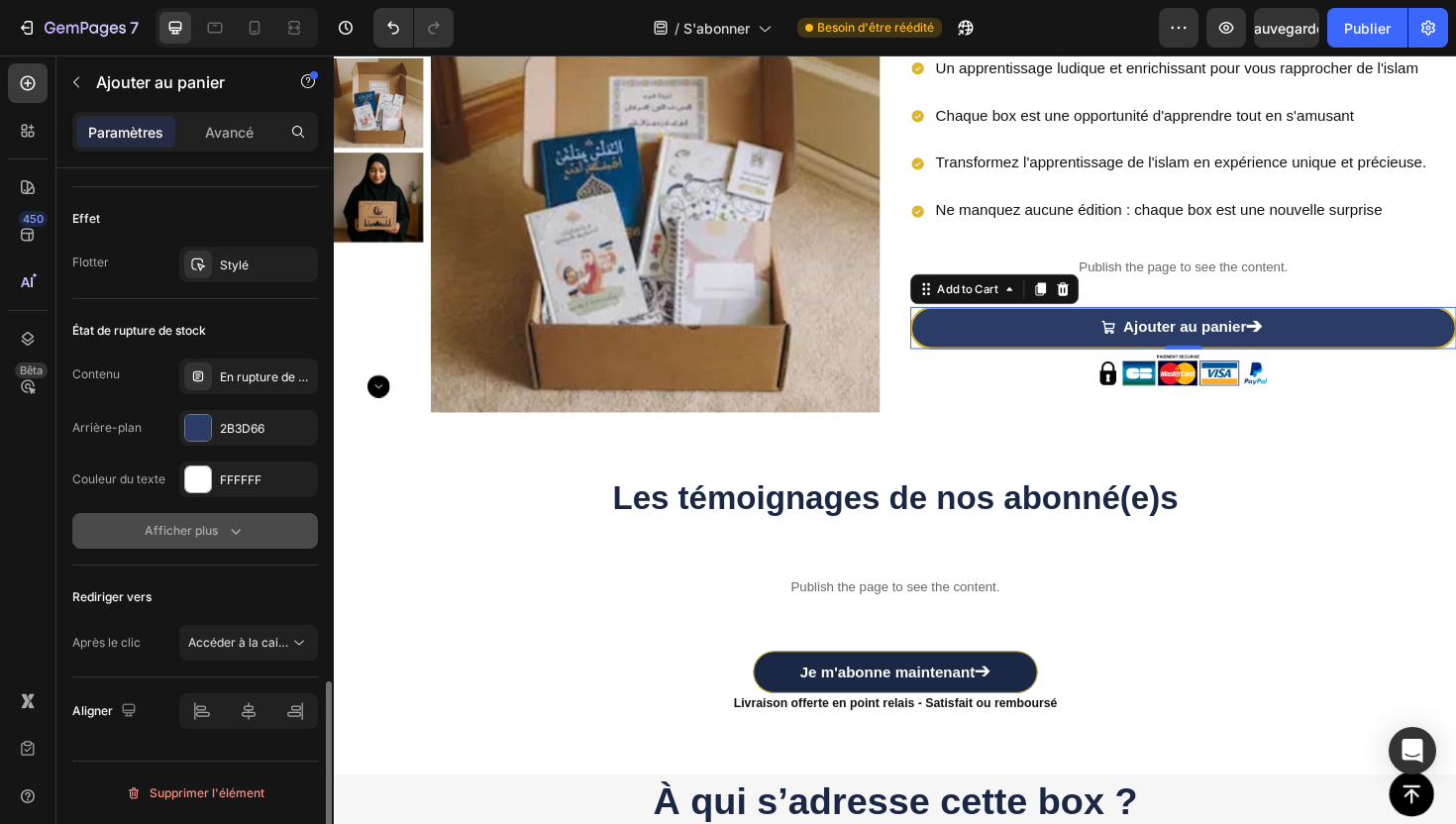 click 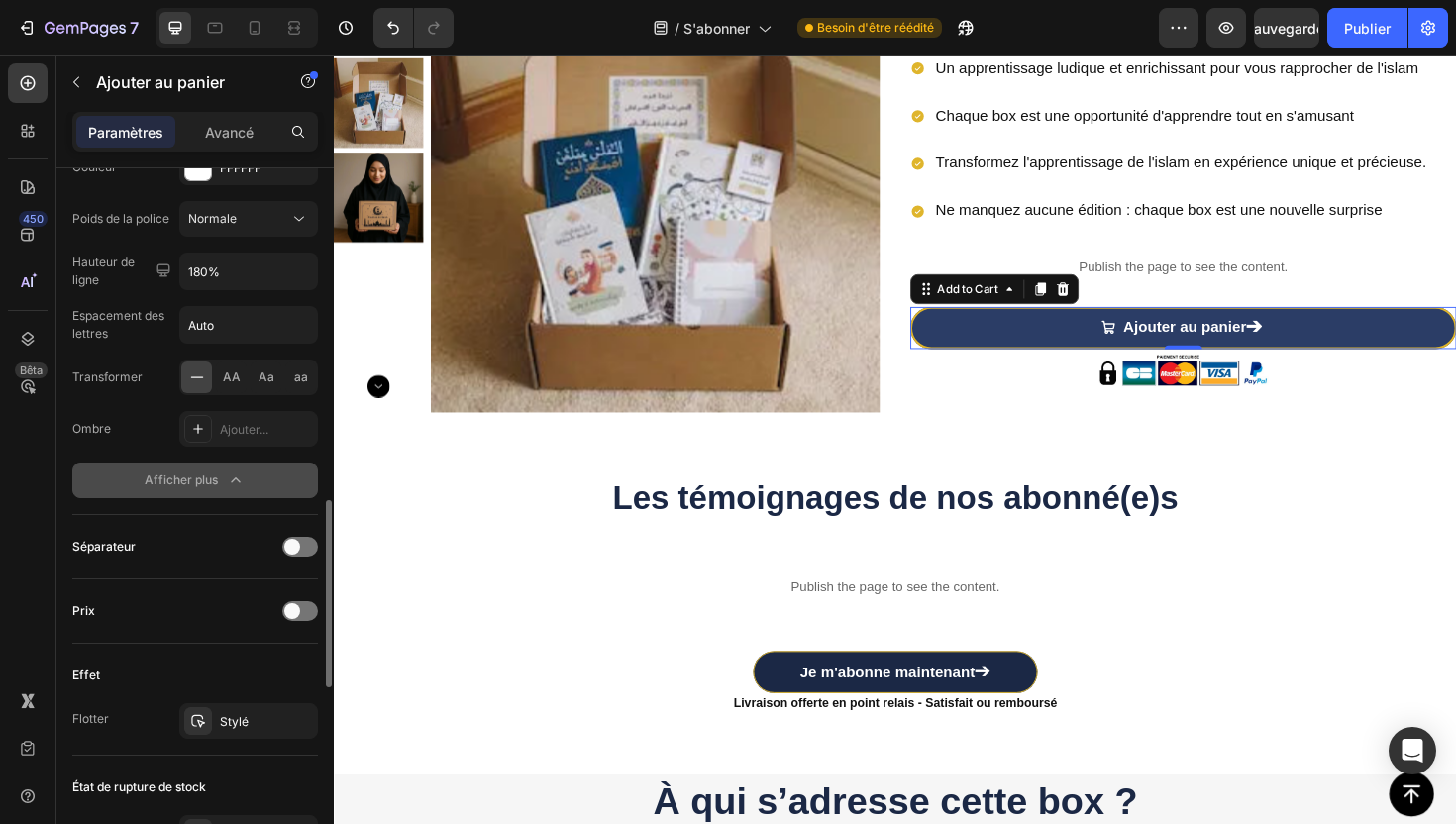 scroll, scrollTop: 1319, scrollLeft: 0, axis: vertical 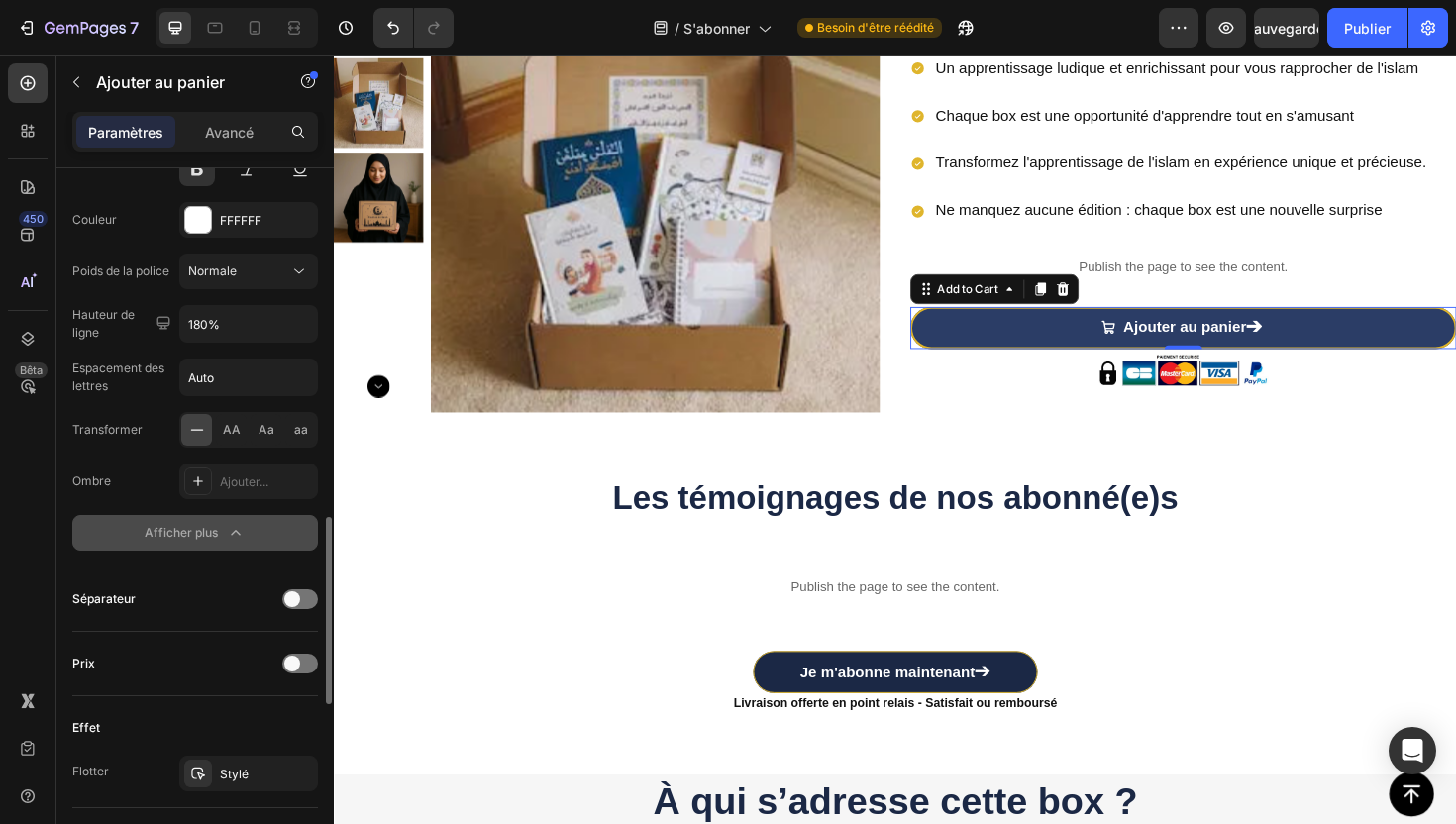 click 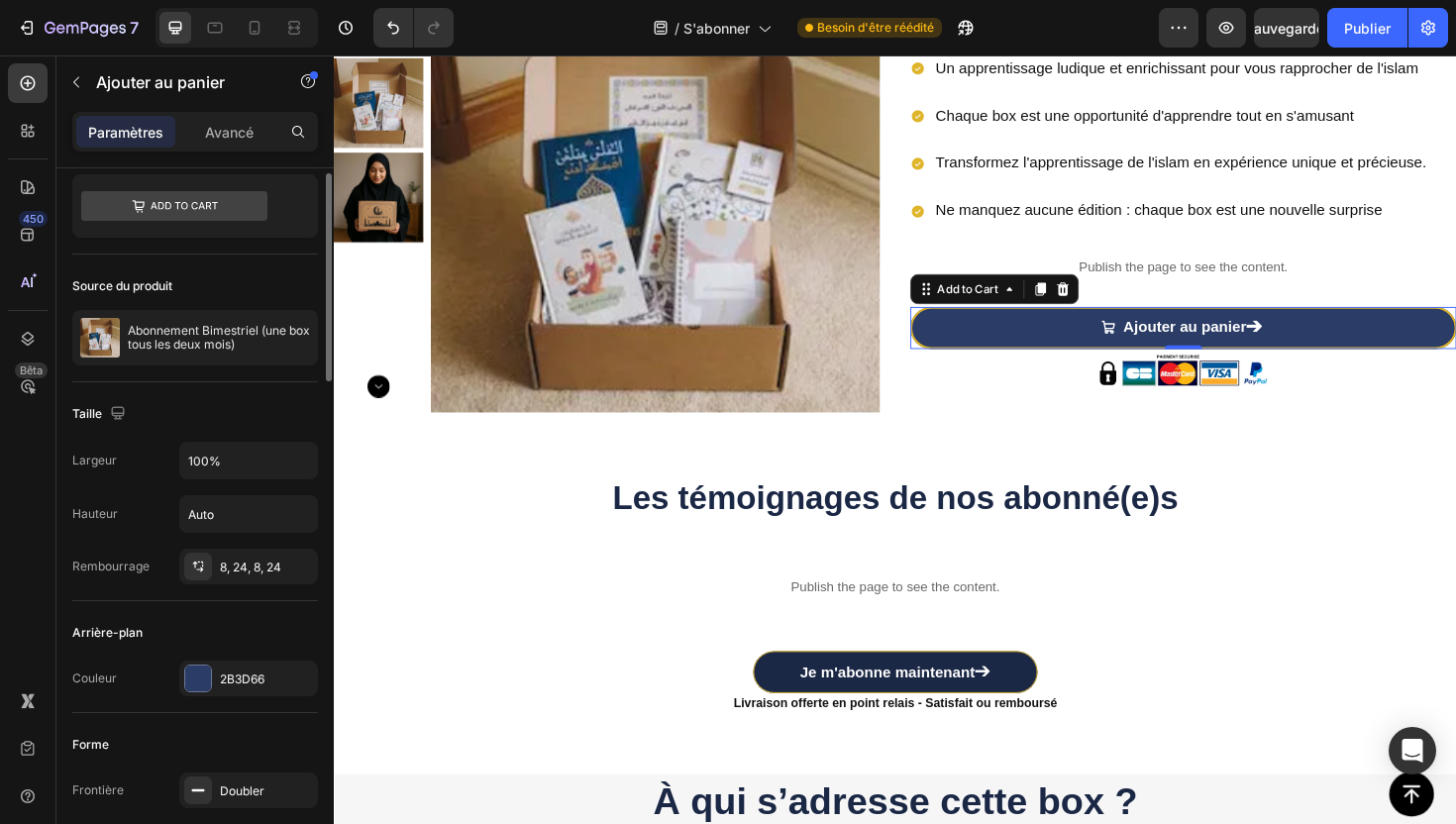 scroll, scrollTop: 0, scrollLeft: 0, axis: both 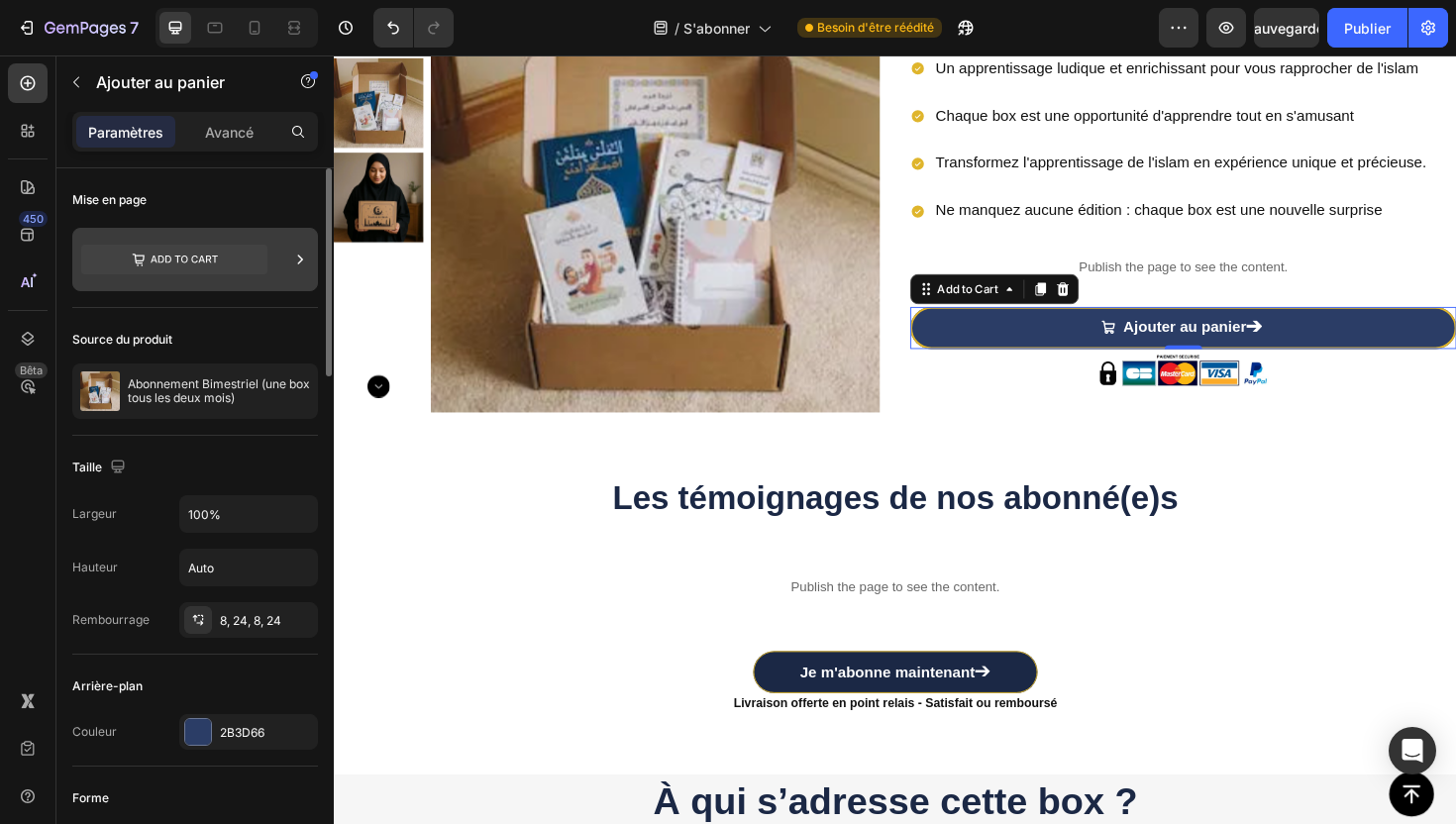 click 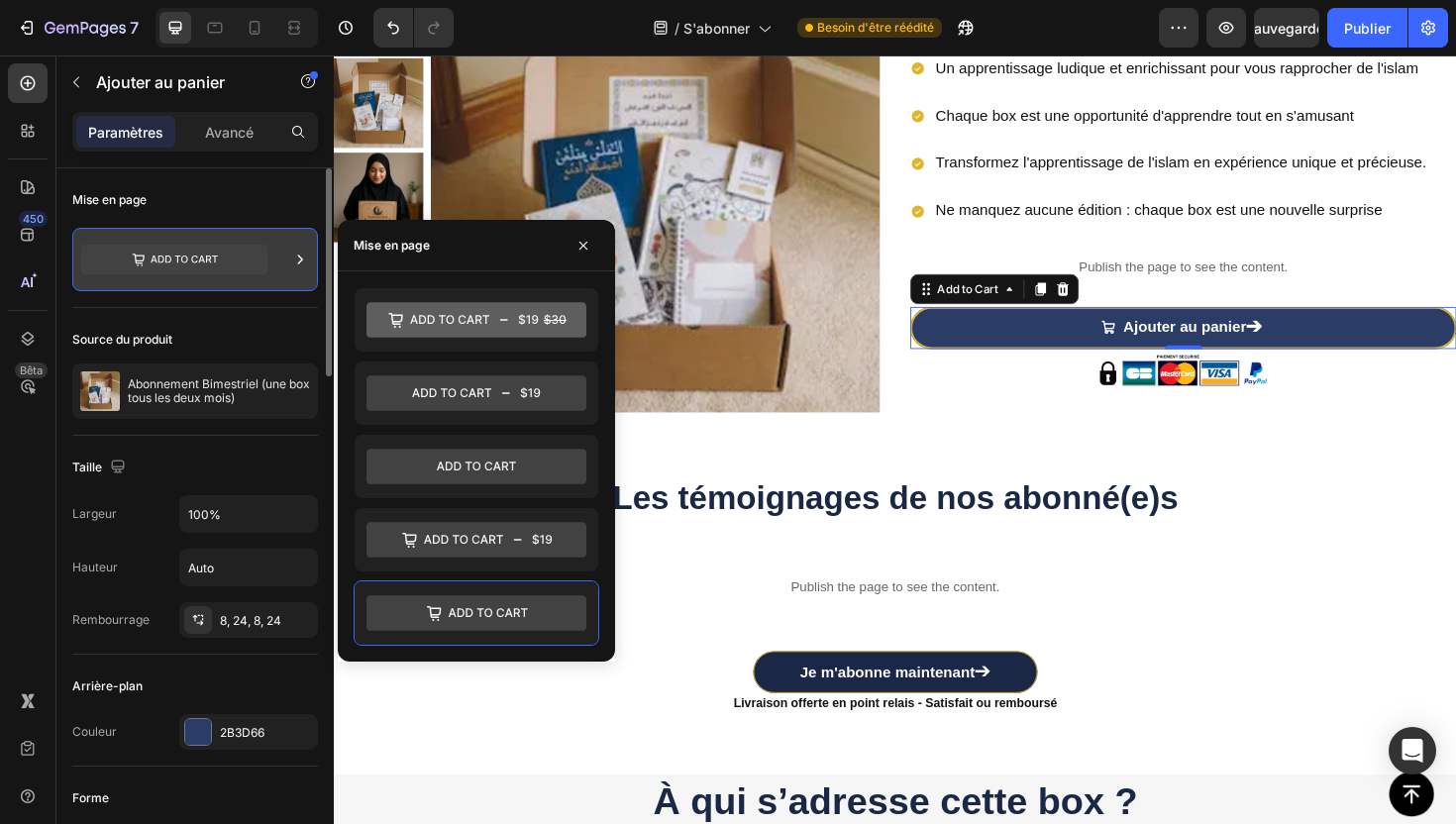 click 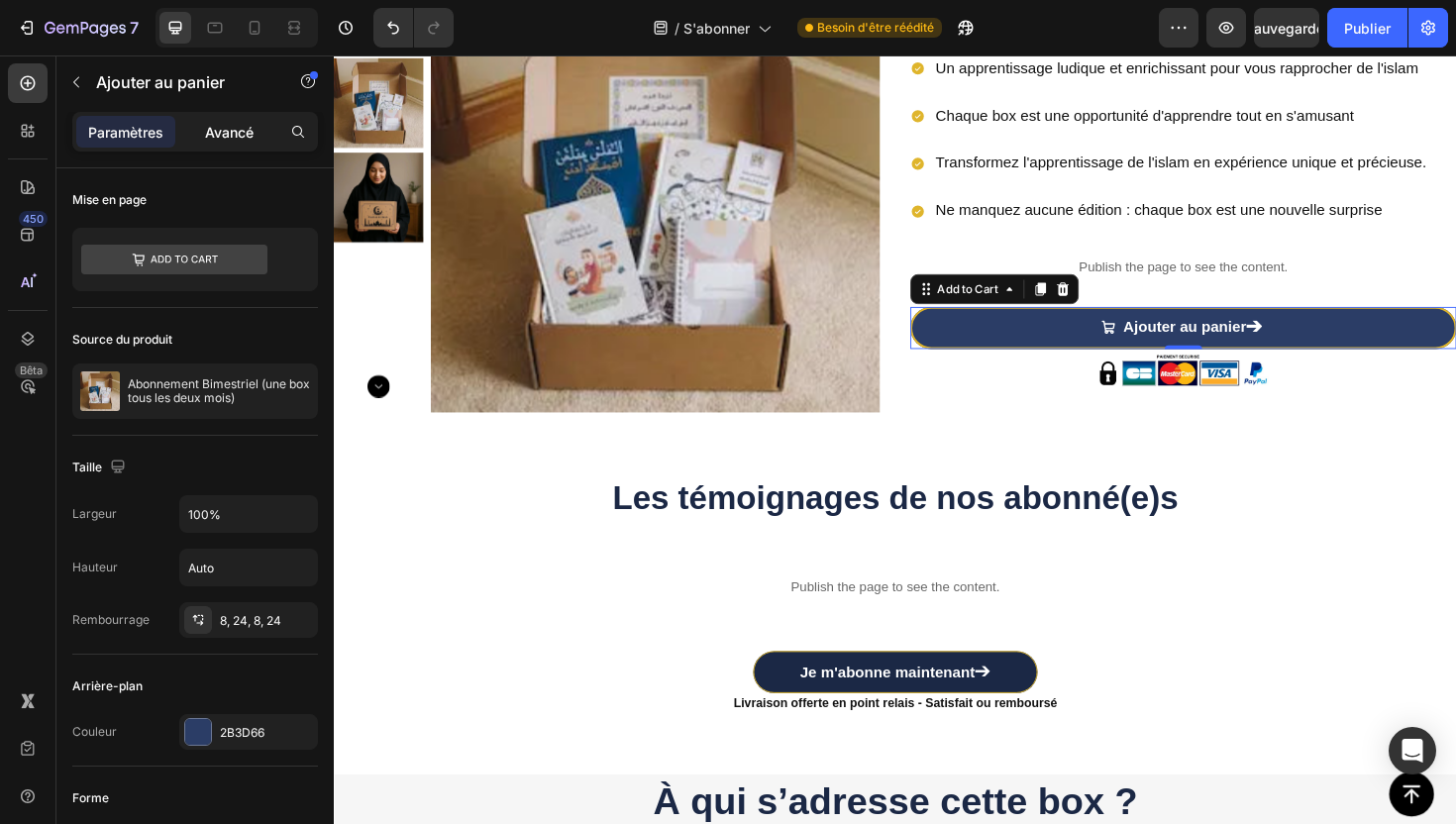 click on "Avancé" at bounding box center [229, 132] 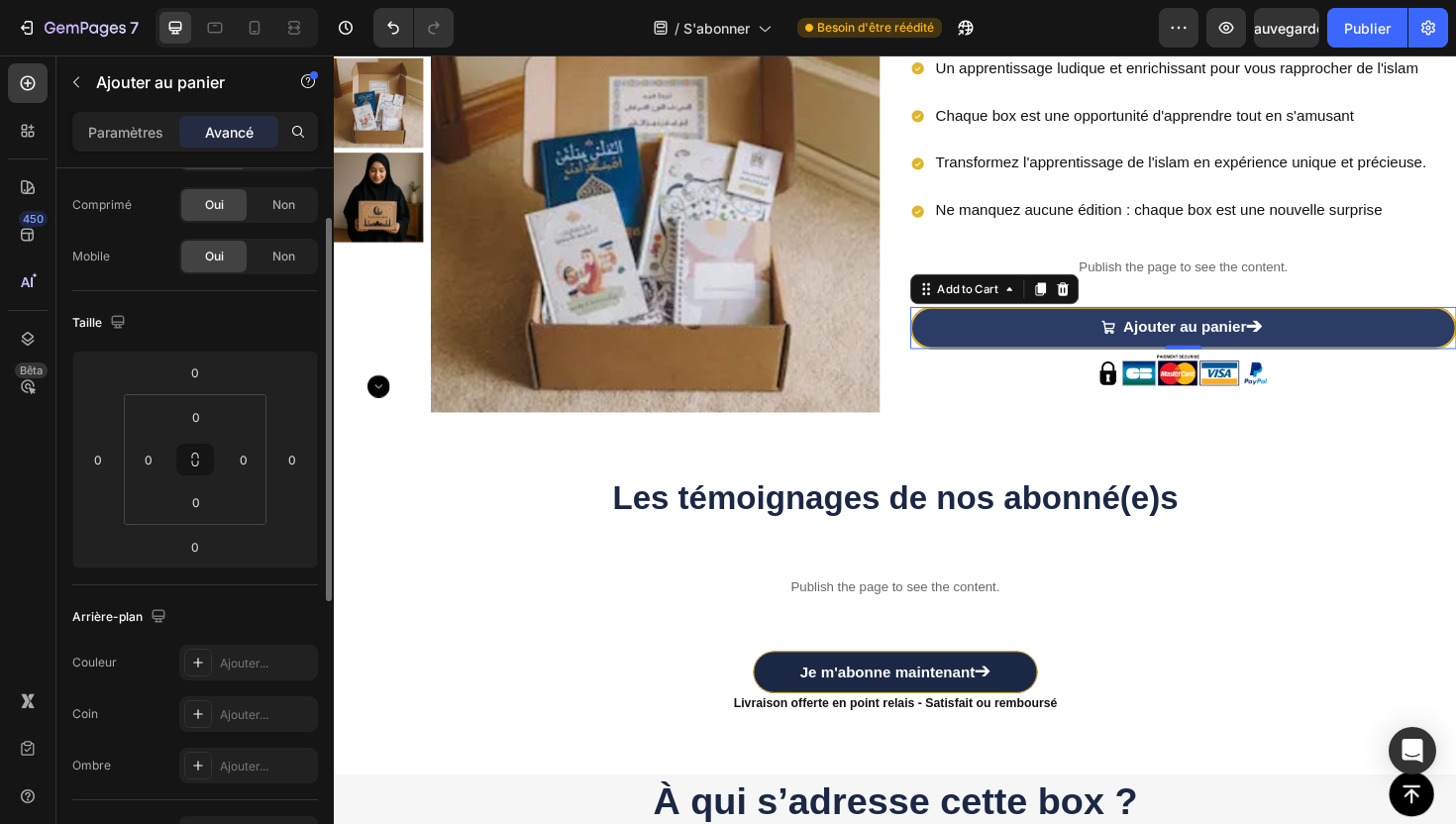 scroll, scrollTop: 0, scrollLeft: 0, axis: both 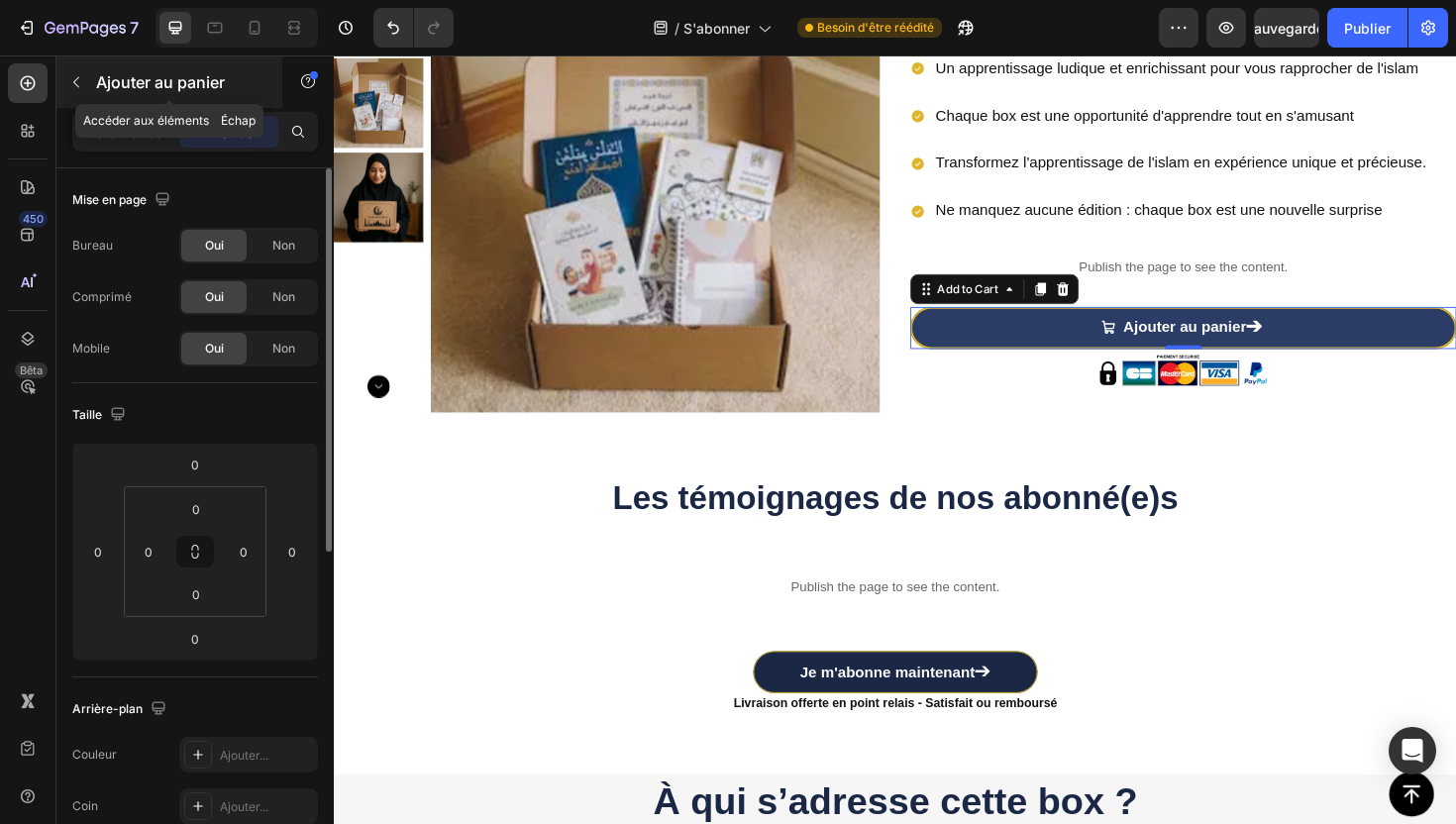 click 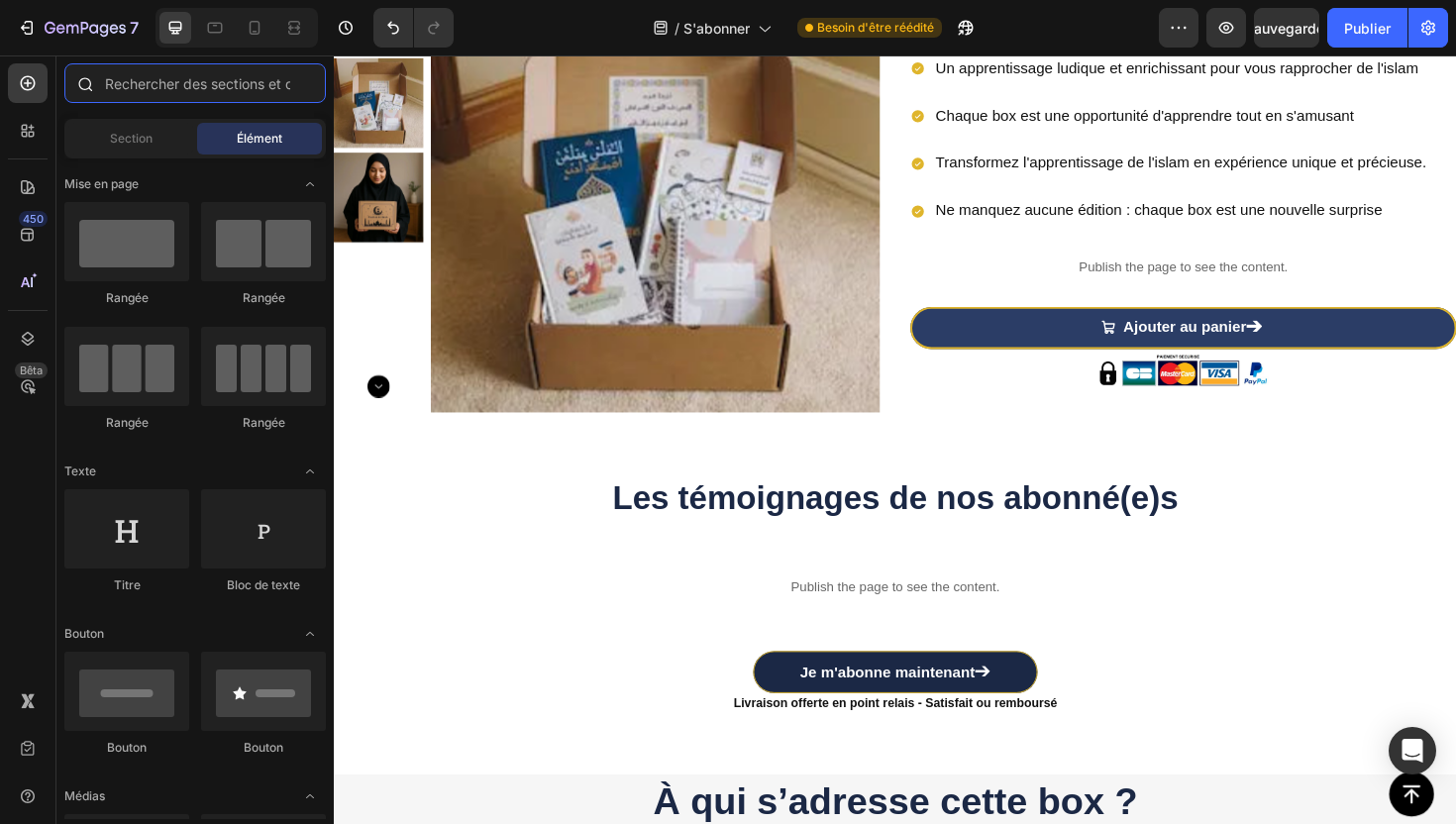 click at bounding box center [195, 83] 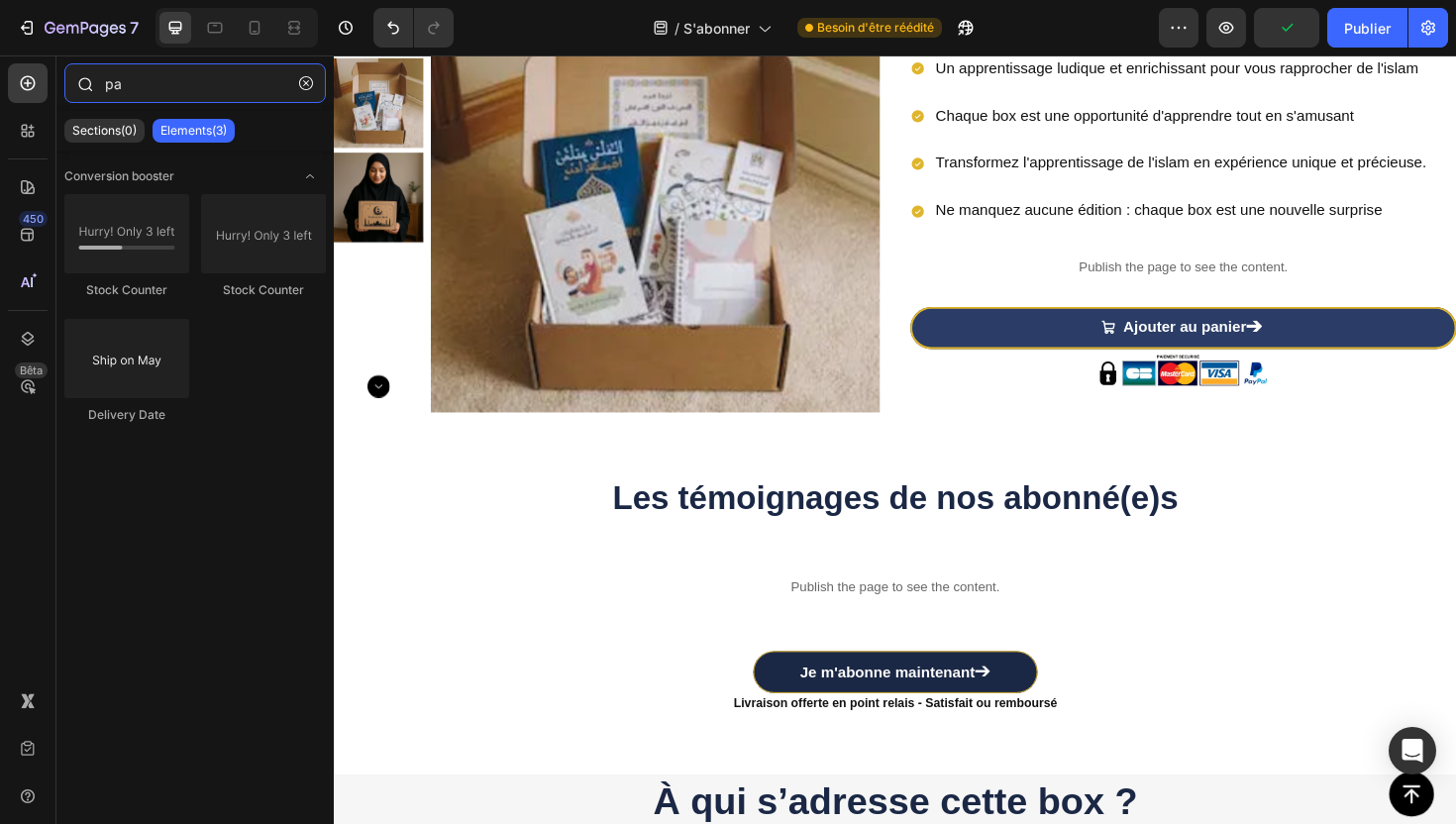 type on "p" 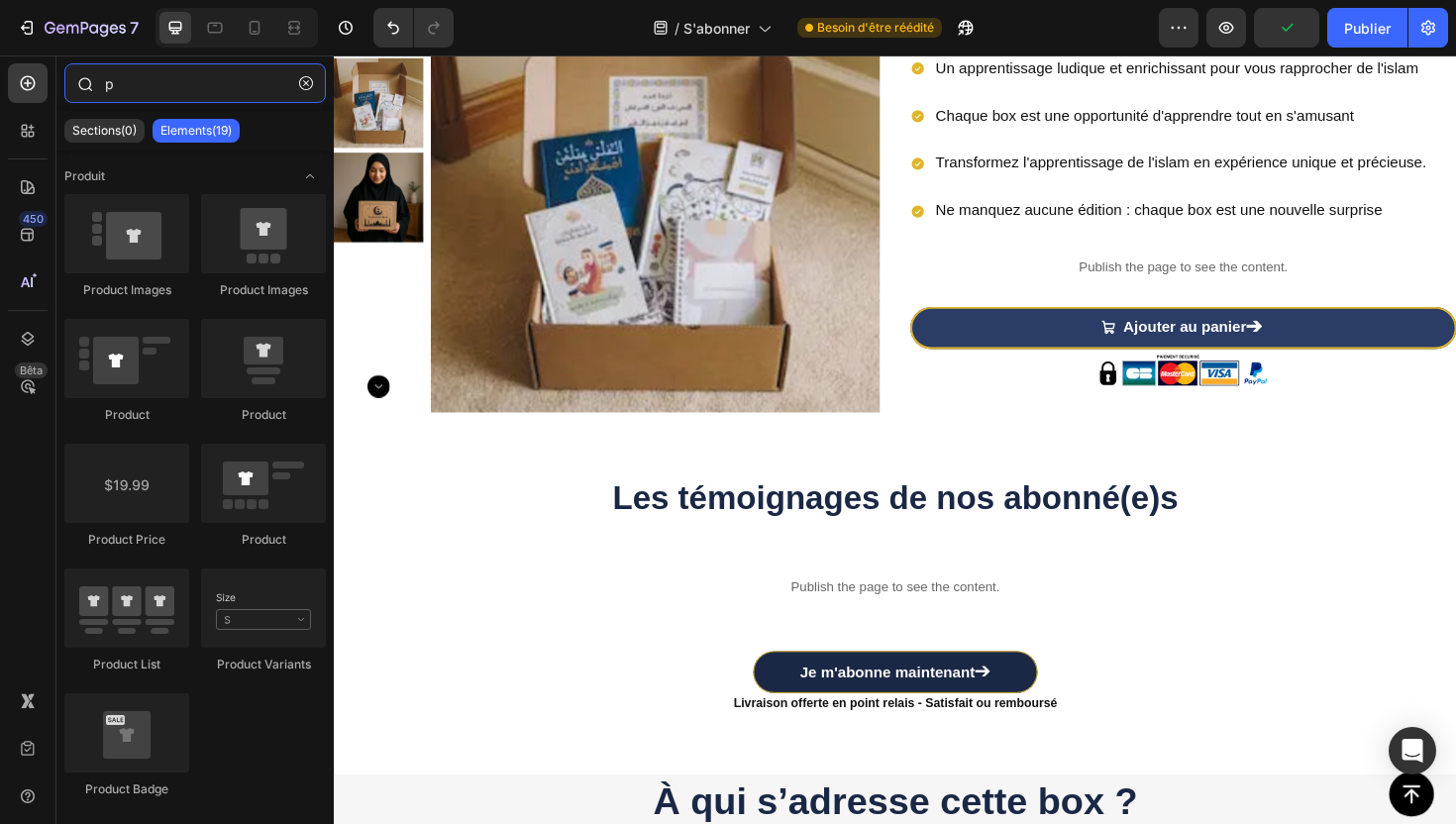 type 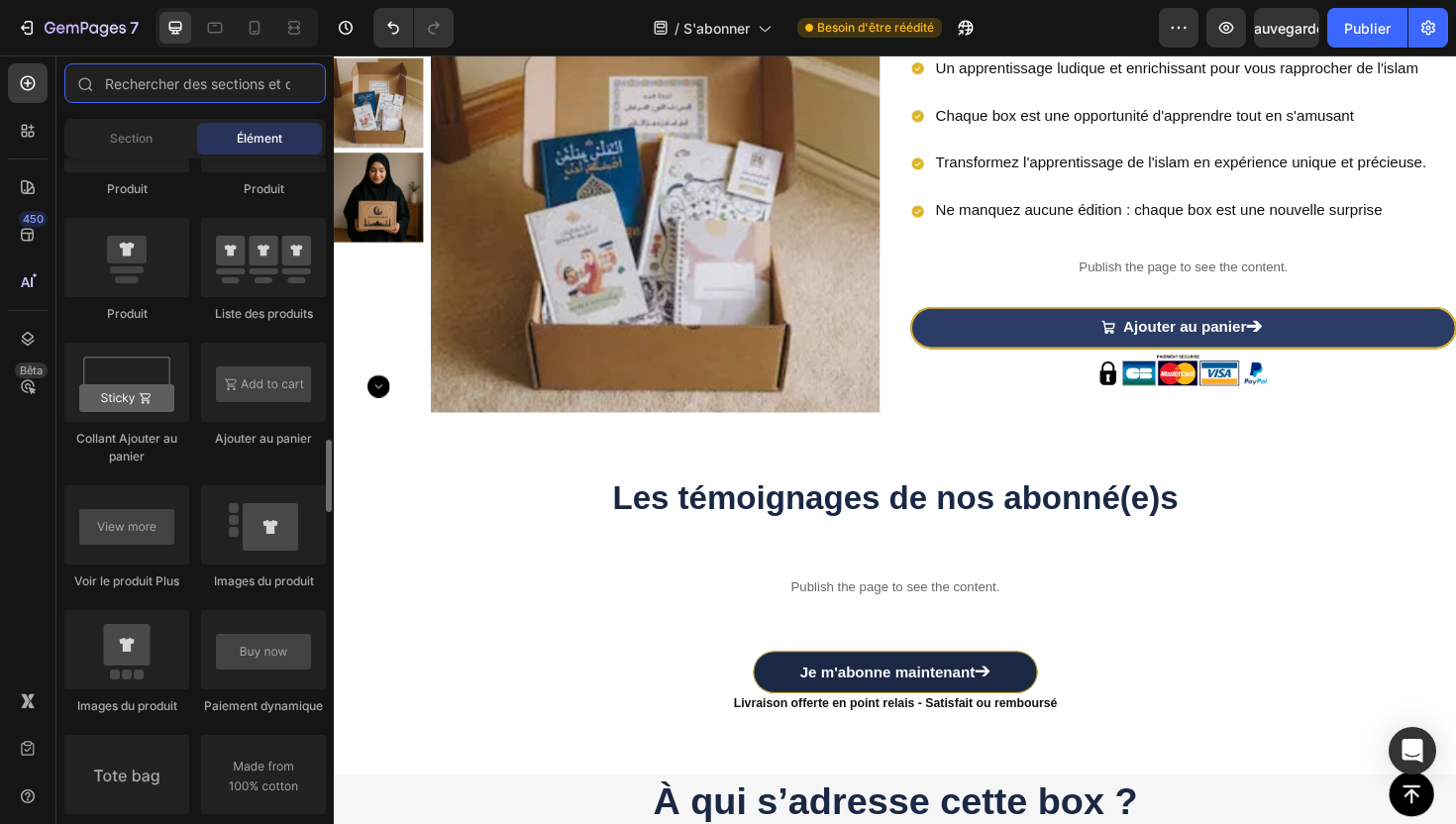 scroll, scrollTop: 2670, scrollLeft: 0, axis: vertical 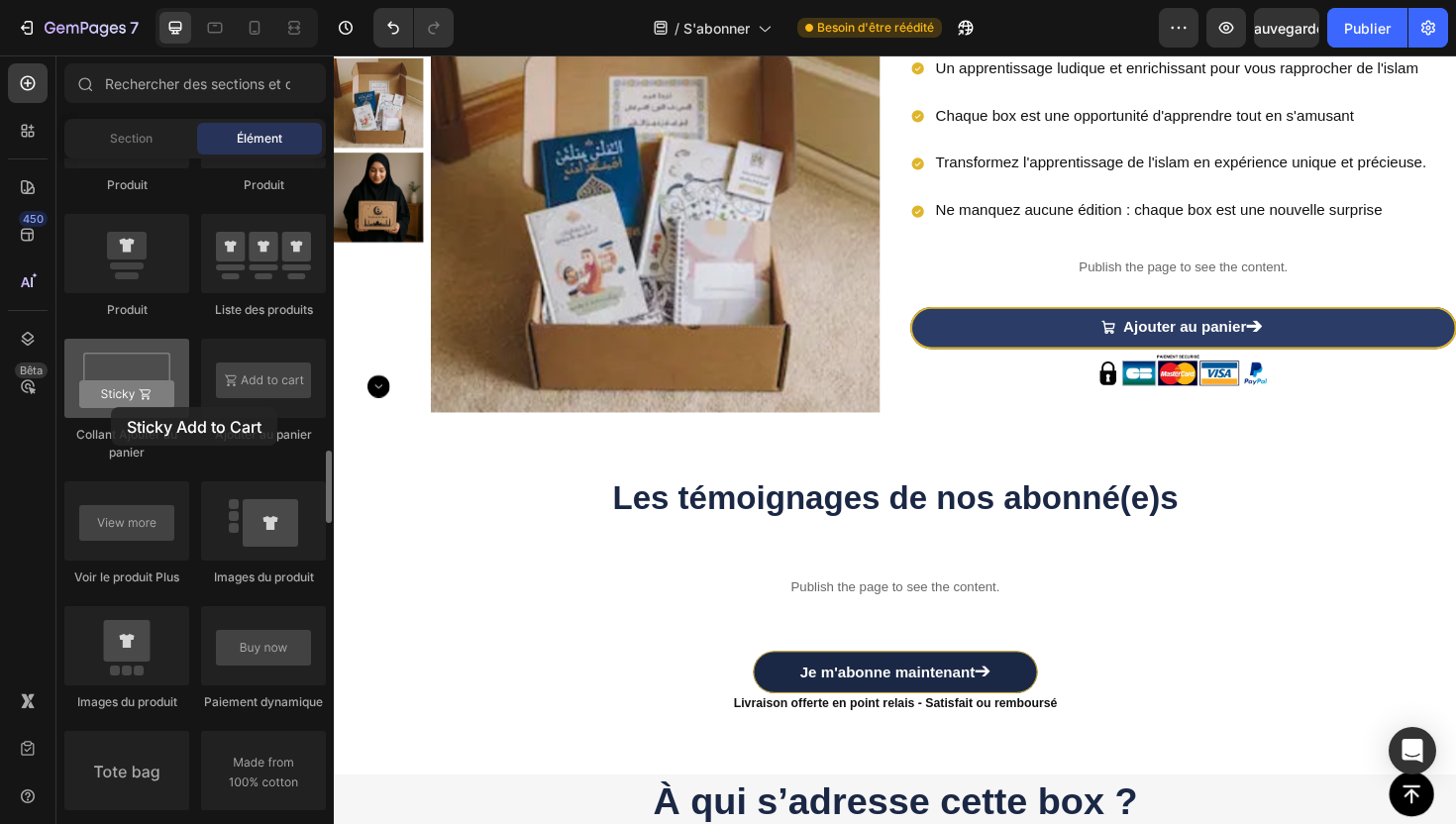 click at bounding box center [127, 378] 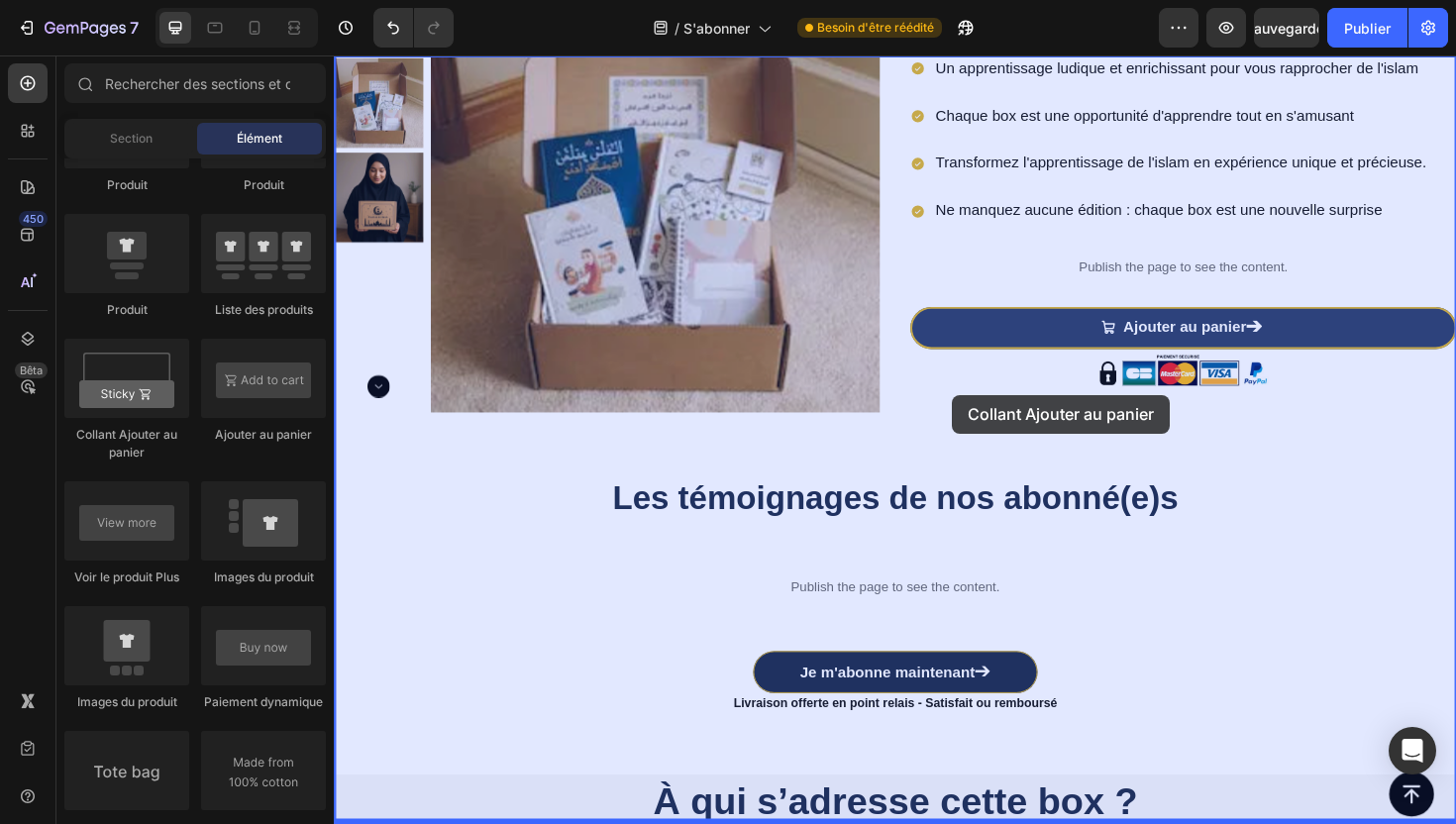 drag, startPoint x: 445, startPoint y: 462, endPoint x: 988, endPoint y: 415, distance: 545.0303 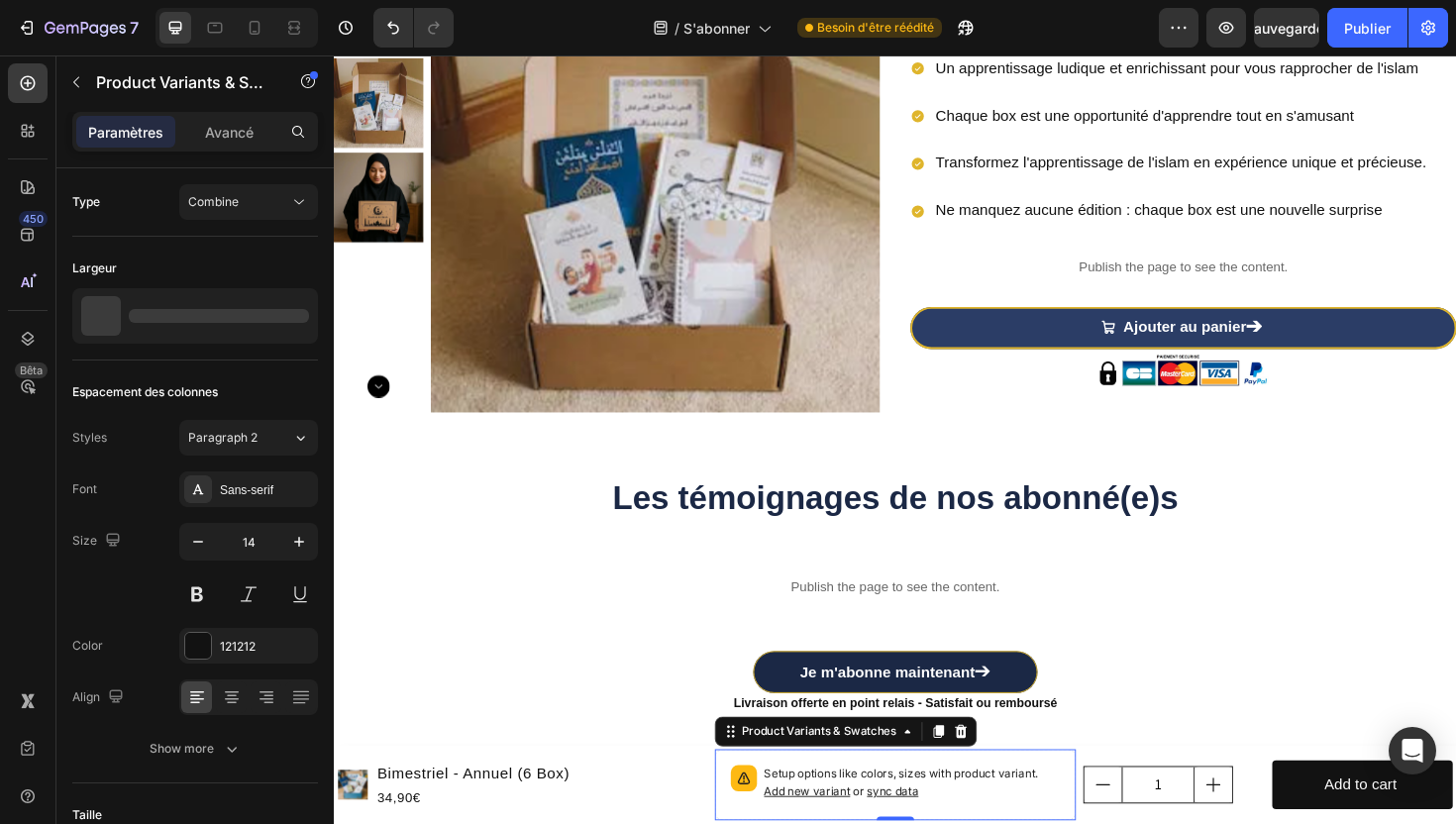 click on "Setup options like colors, sizes with product variant.       Add new variant   or   sync data" at bounding box center [928, 828] 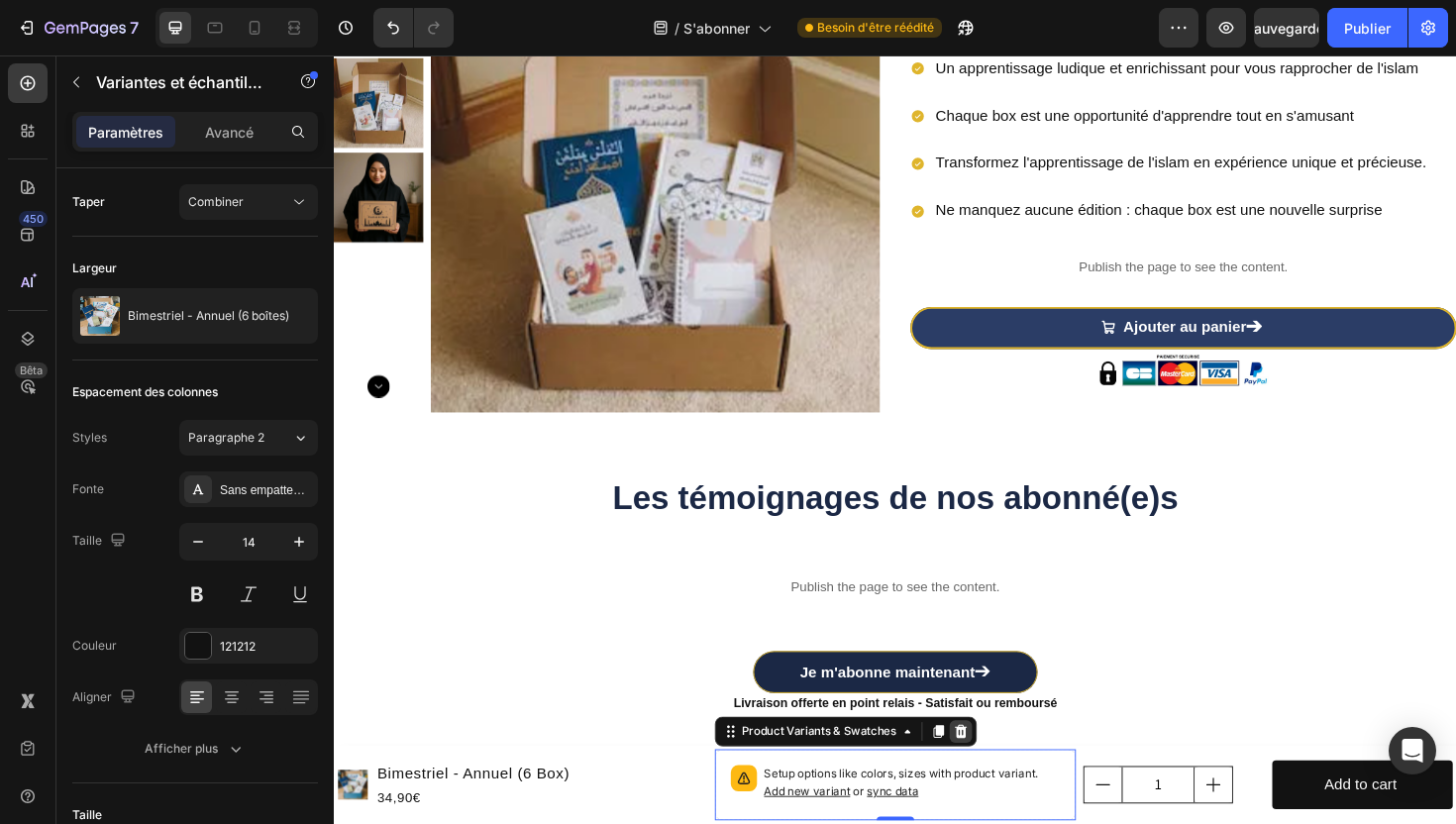 click 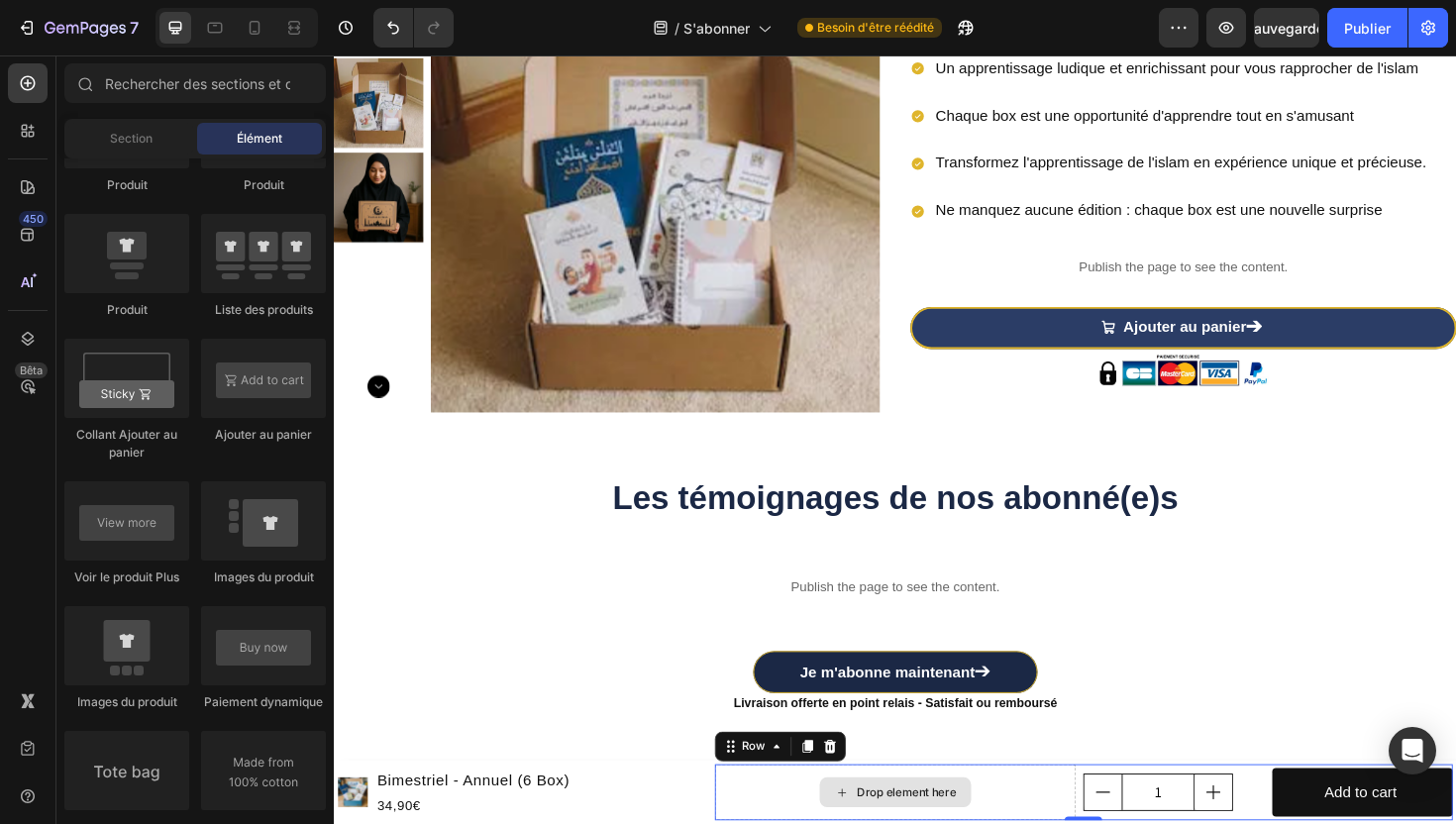 click on "Drop element here" at bounding box center [928, 836] 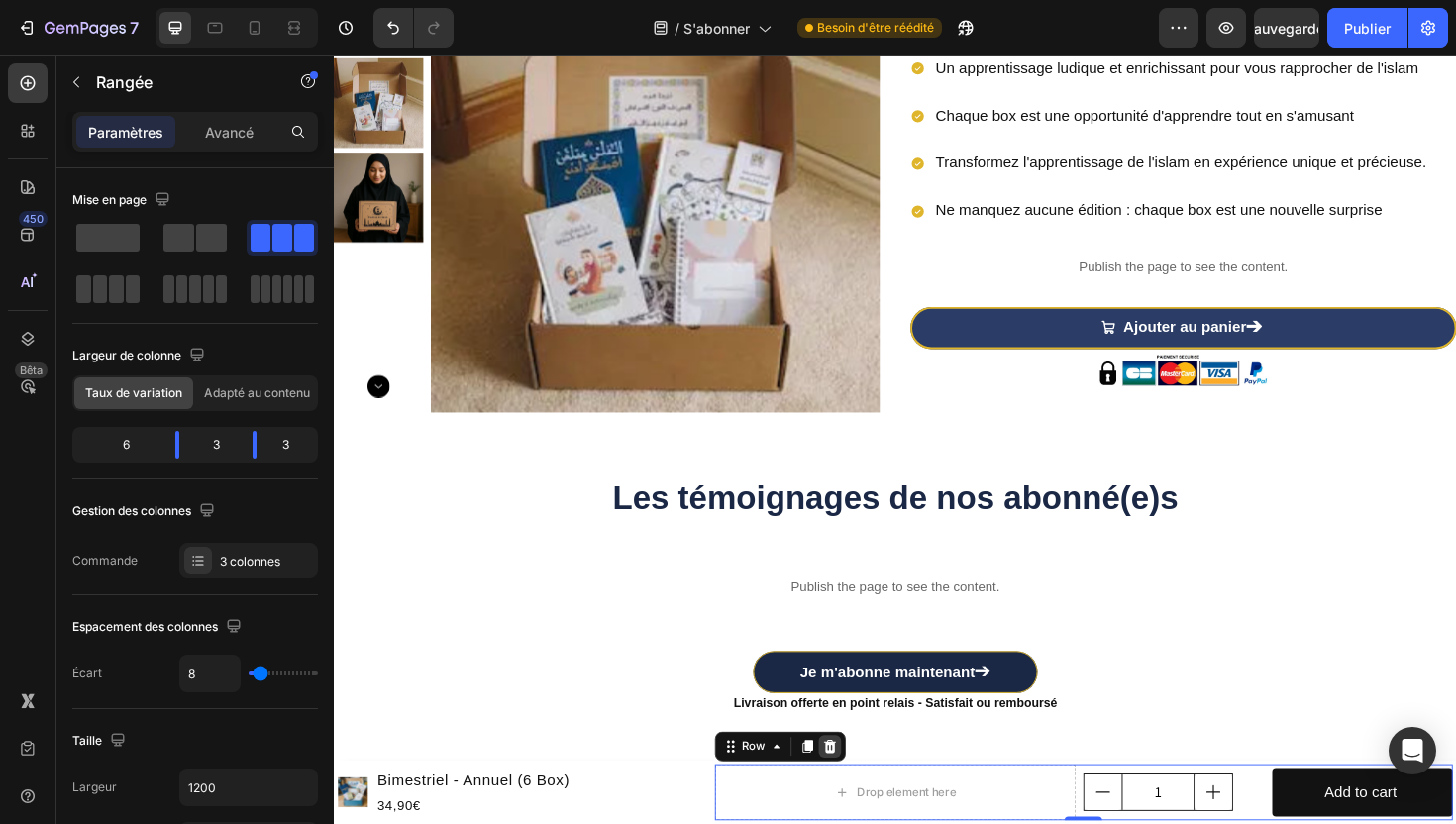 click 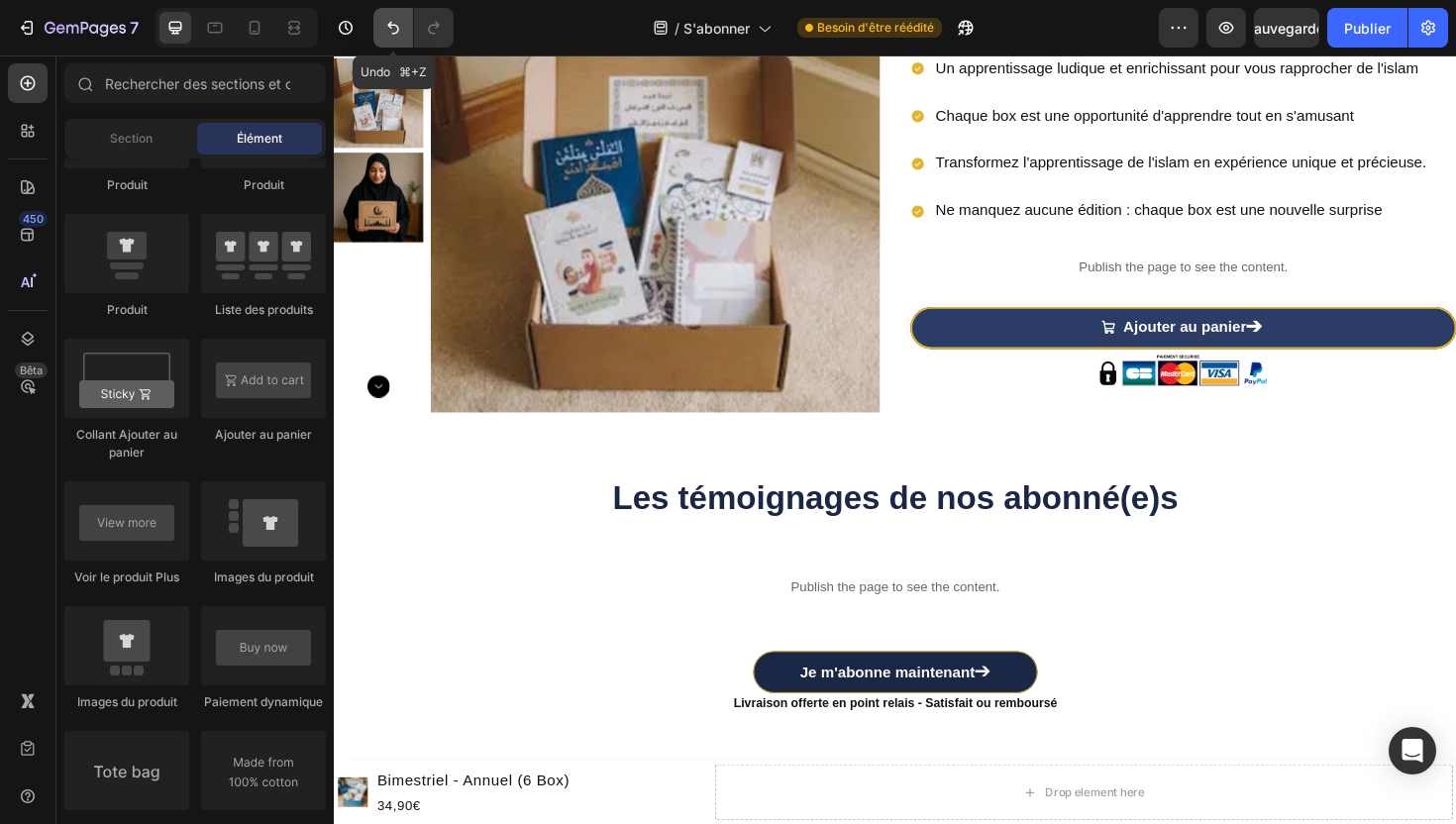 click 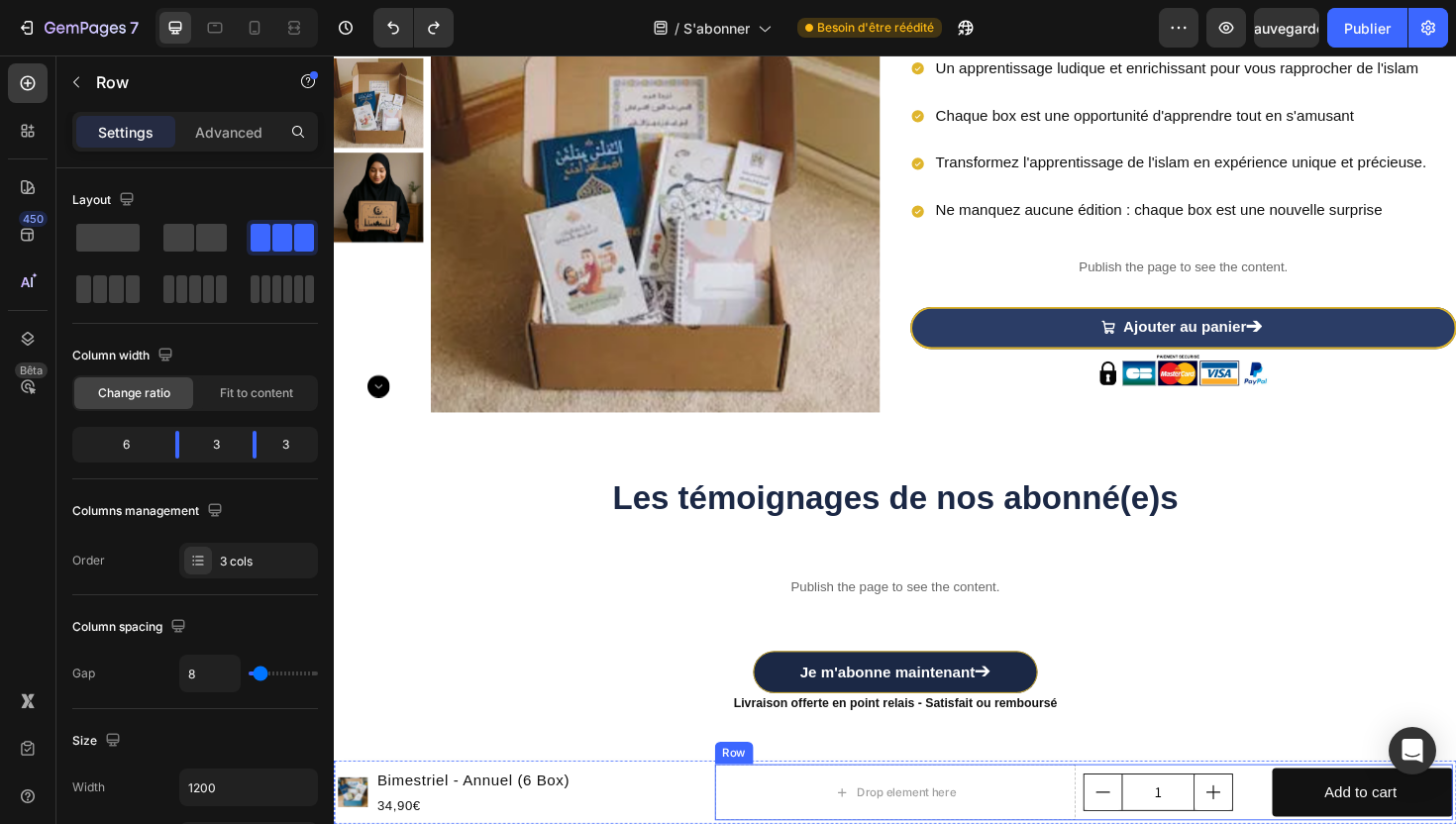 click on "1
Product Quantity" at bounding box center [1222, 836] 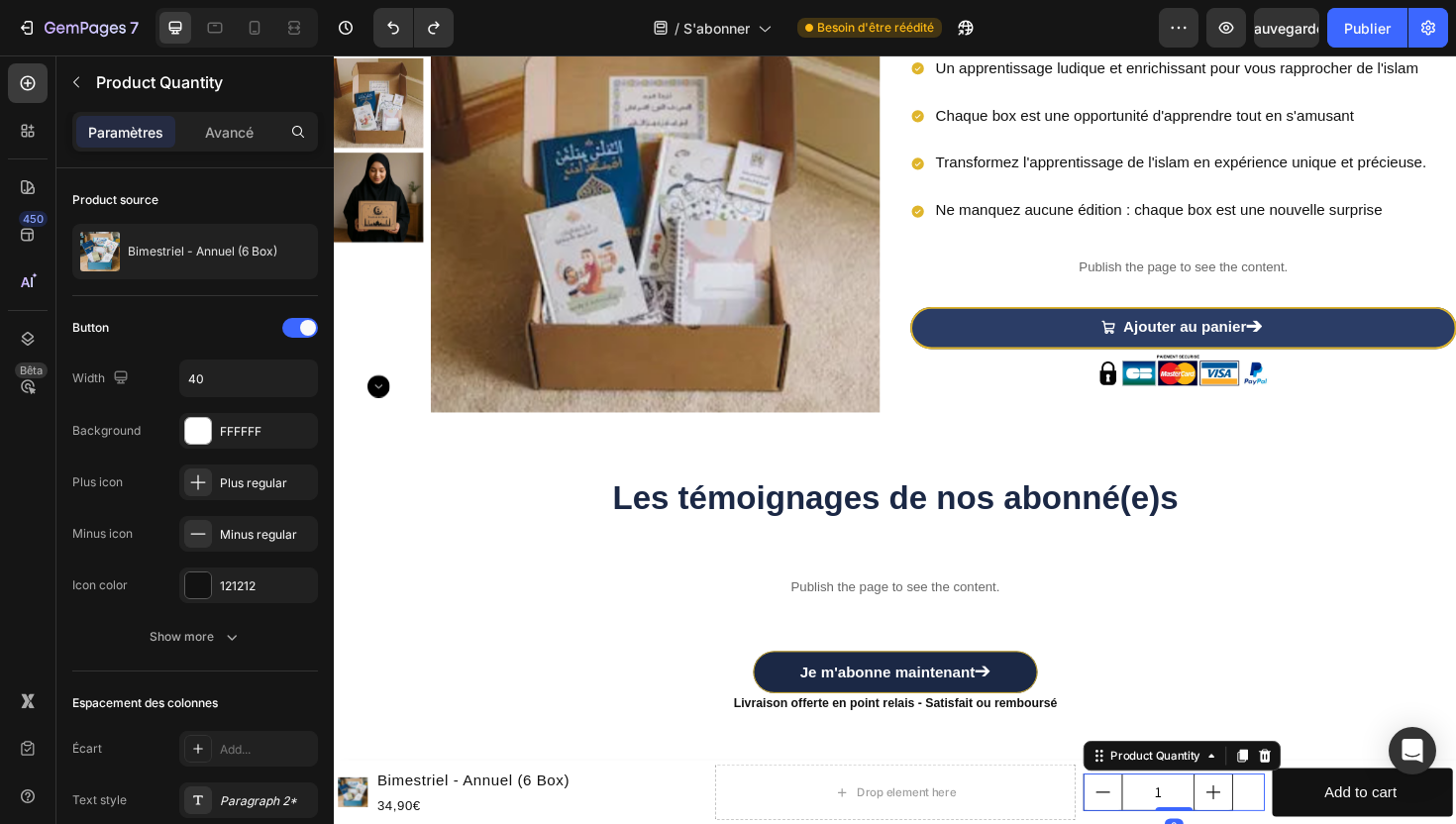 click on "1" at bounding box center (1222, 836) 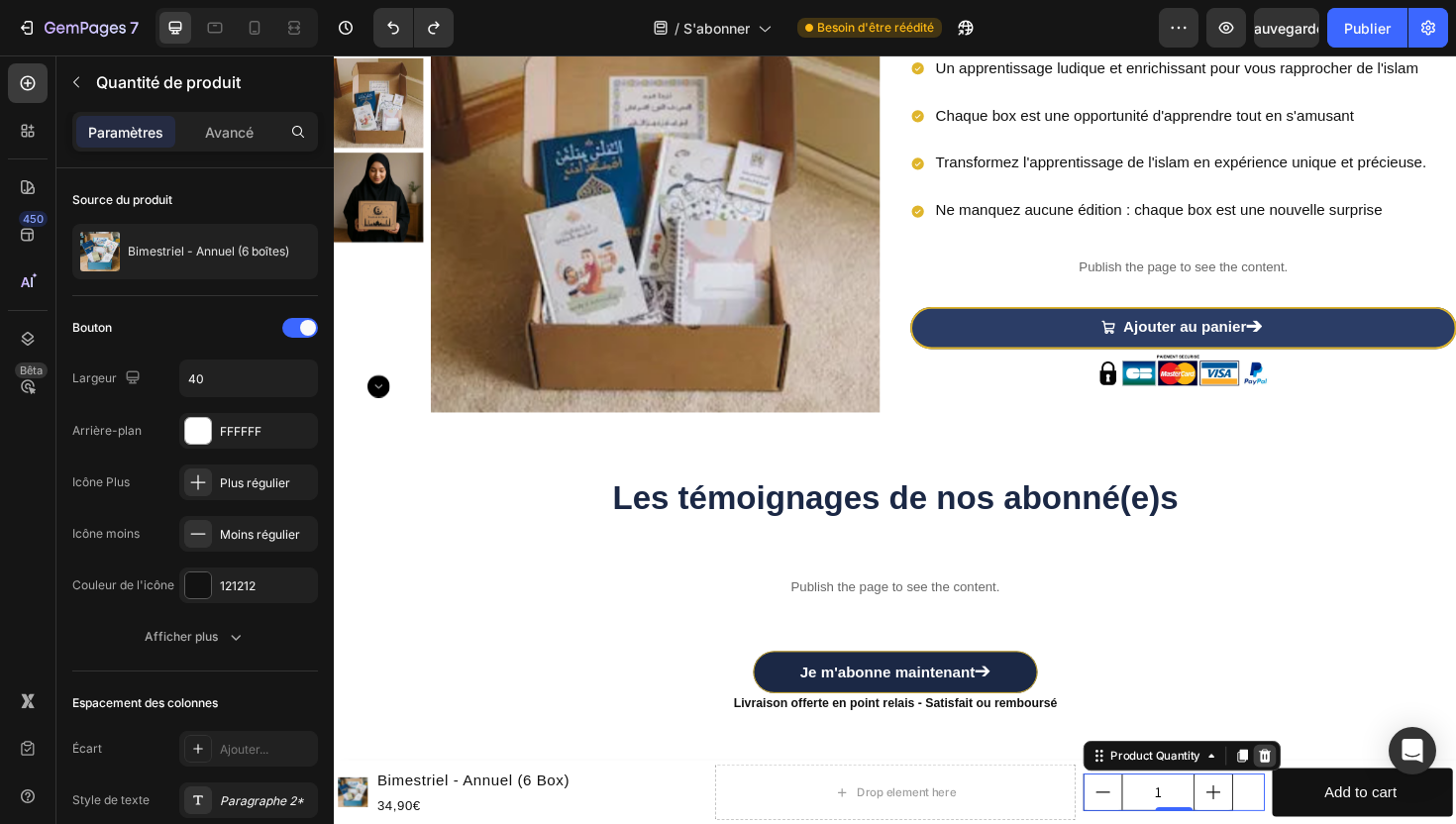 click 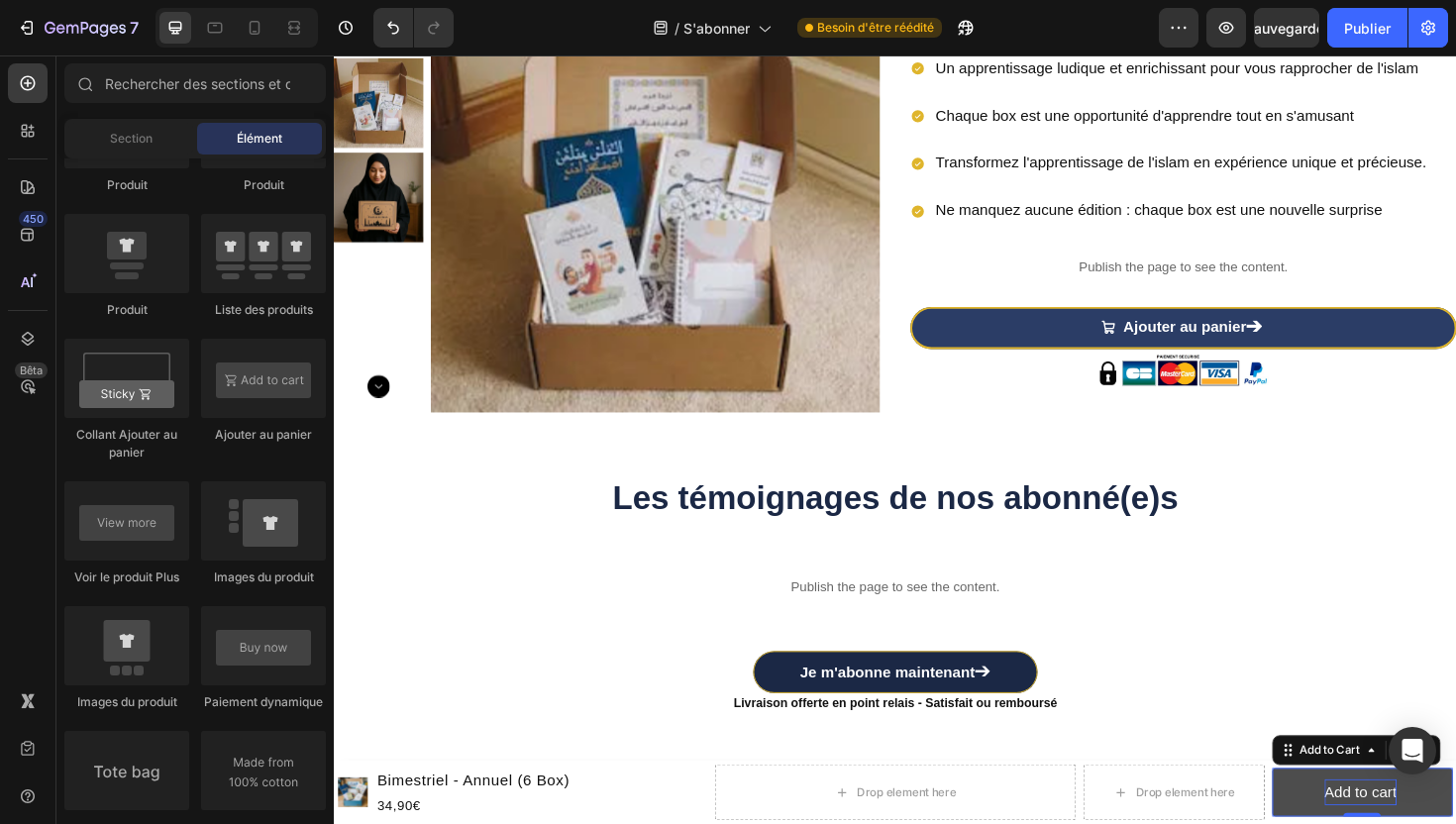 click on "Add to cart" at bounding box center [1420, 836] 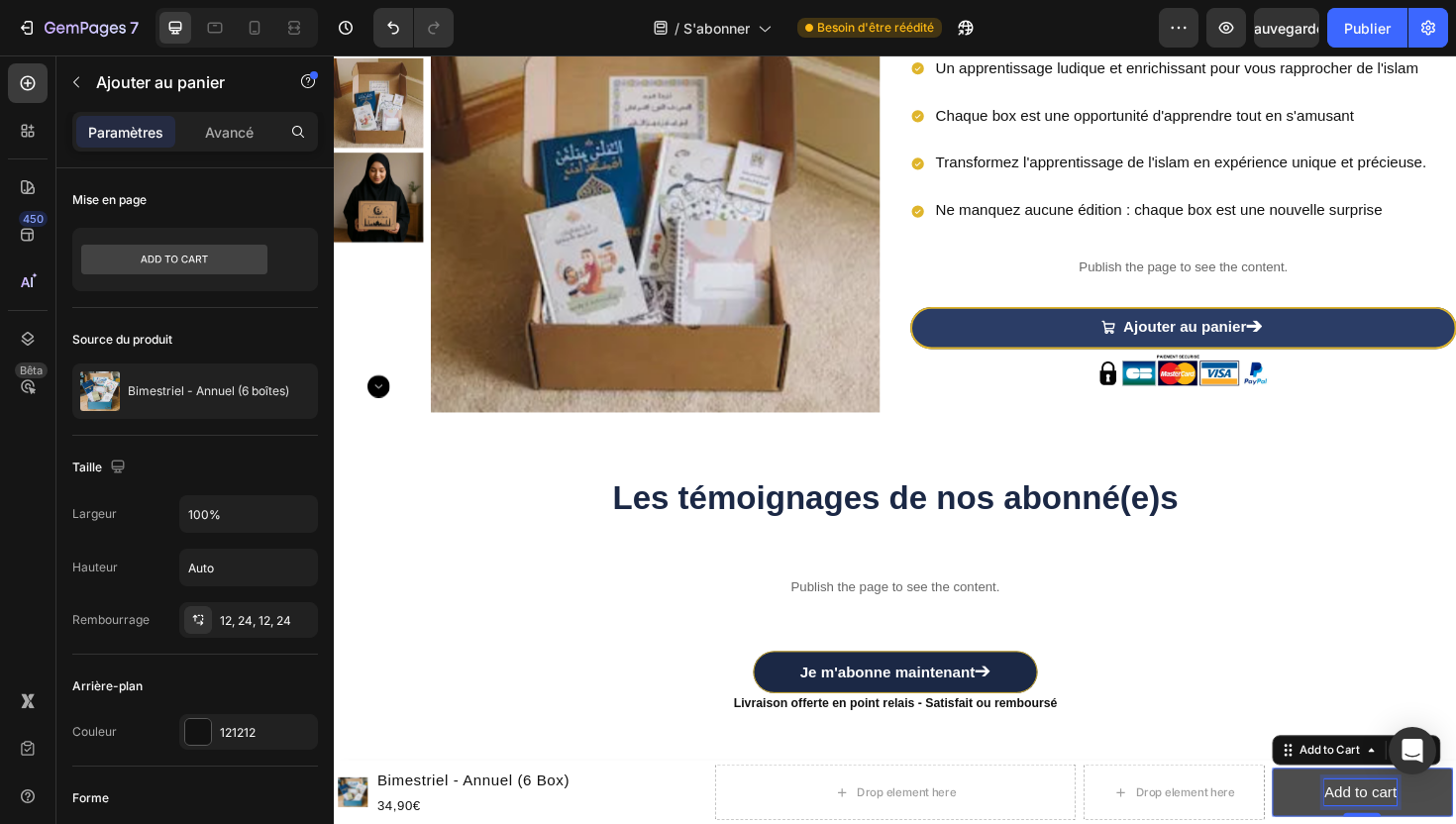 click on "Add to cart" at bounding box center (1420, 836) 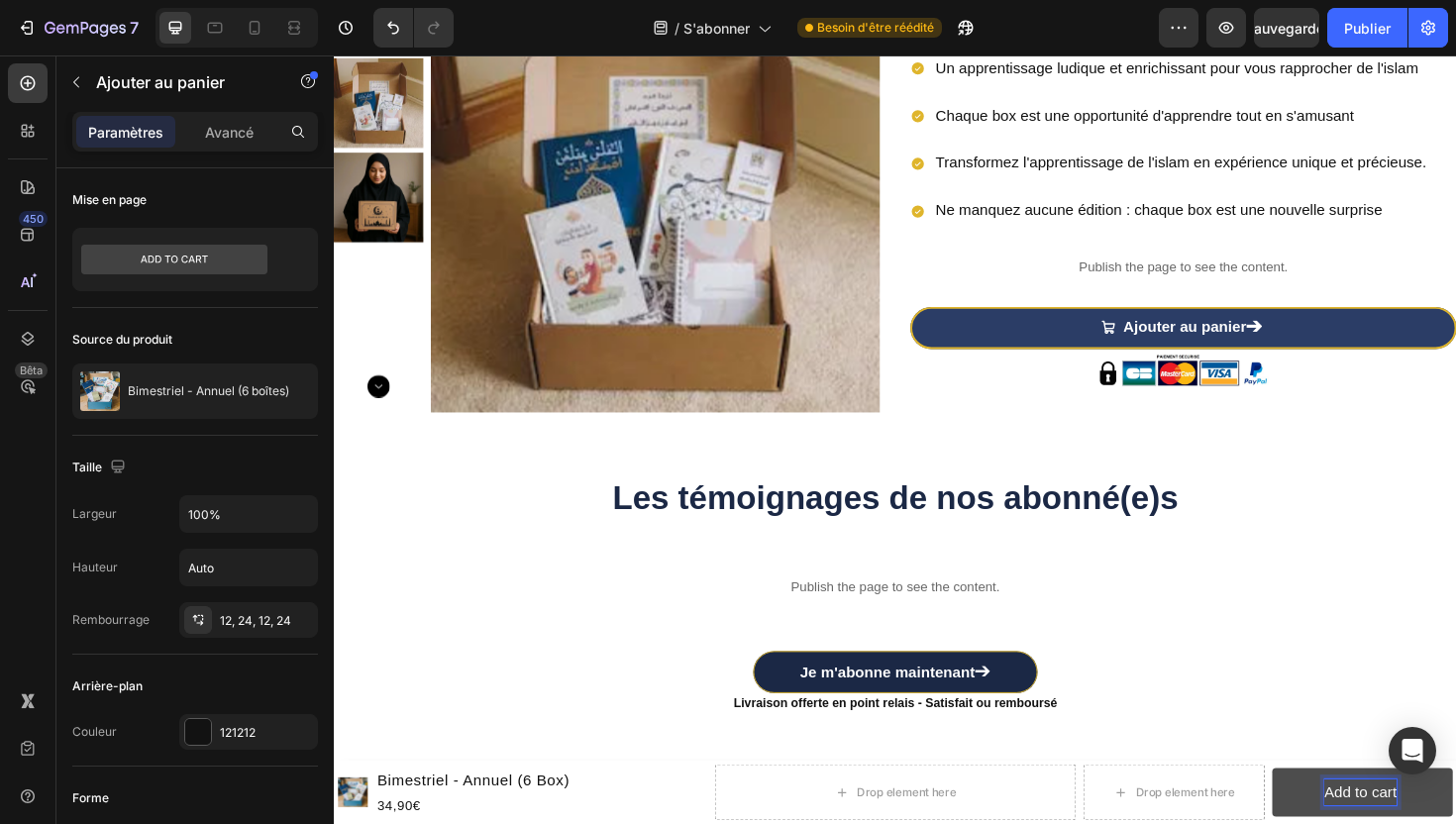 click on "Add to cart" at bounding box center [1420, 836] 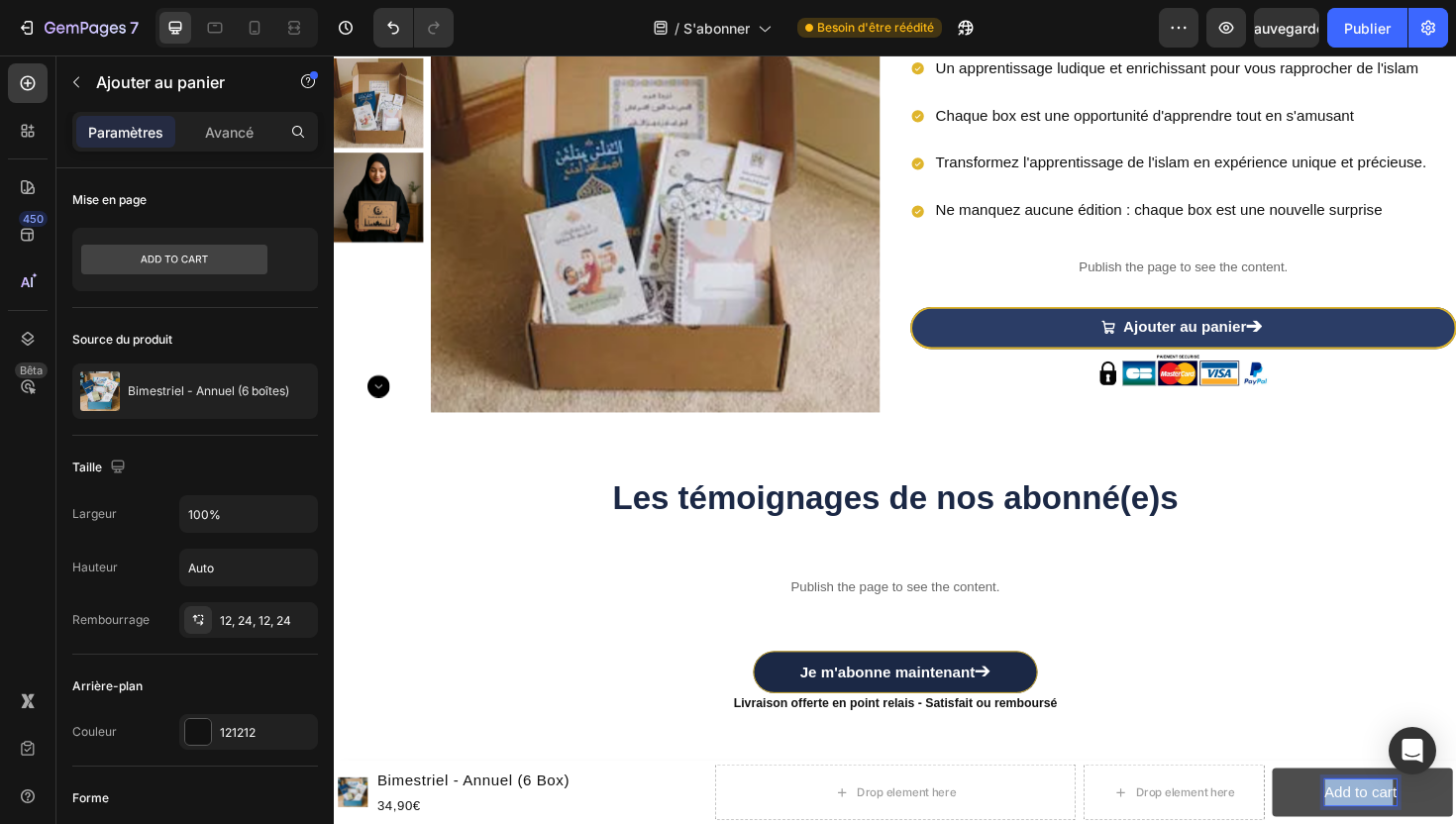 drag, startPoint x: 1385, startPoint y: 836, endPoint x: 1455, endPoint y: 837, distance: 70.00714 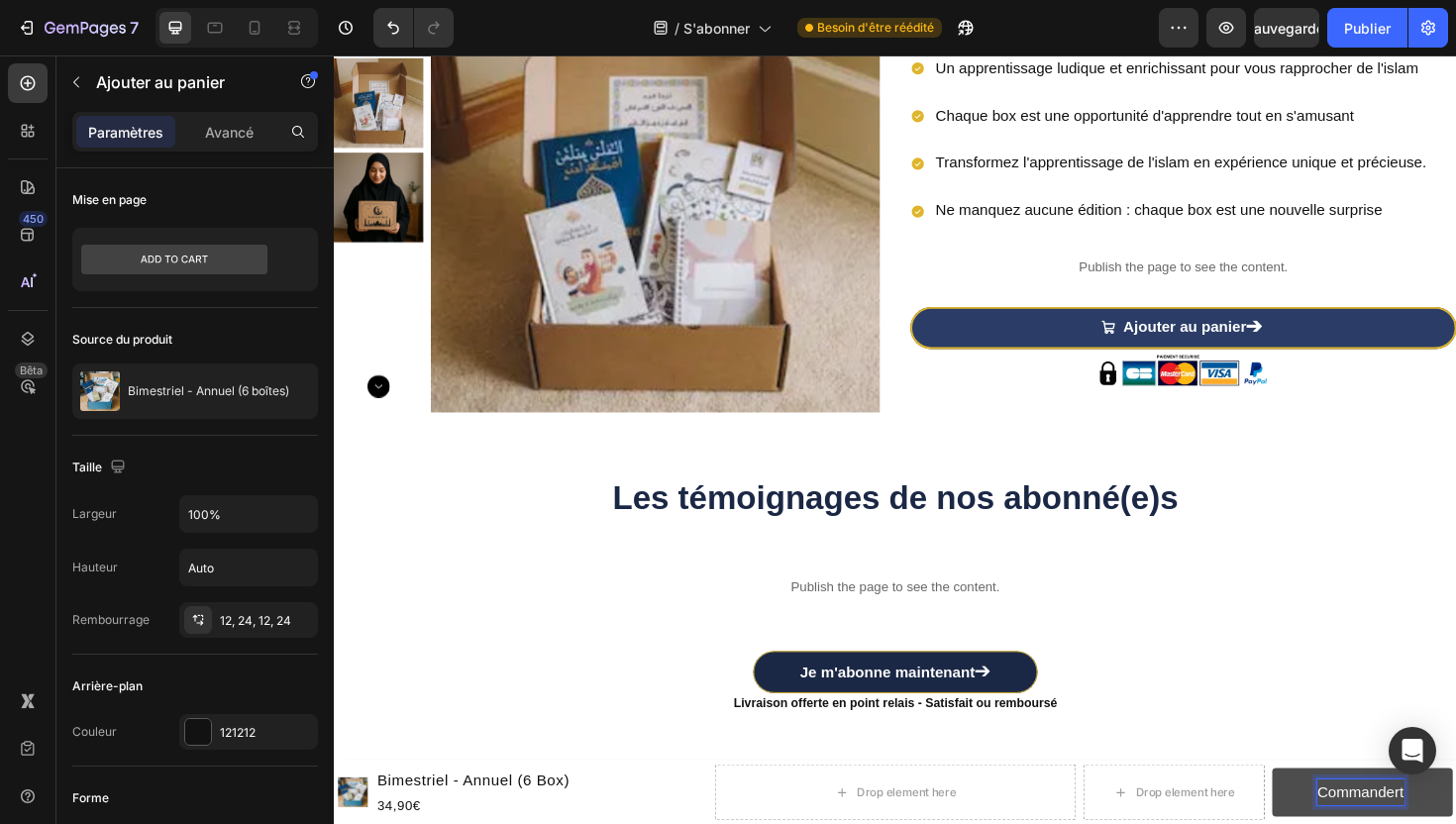 click on "Commandert" at bounding box center [1422, 836] 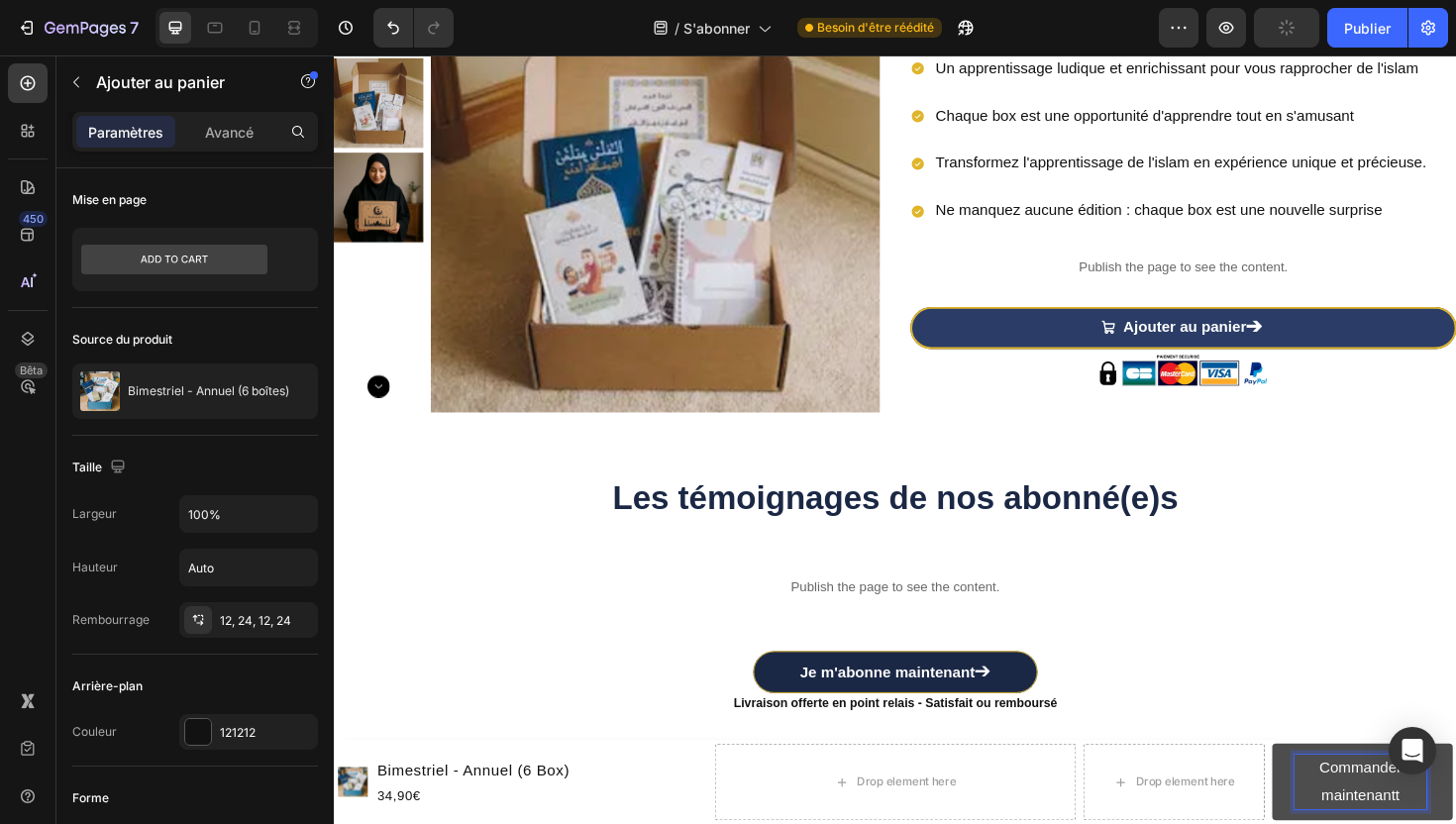 click on "Commander maintenantt" at bounding box center [1420, 825] 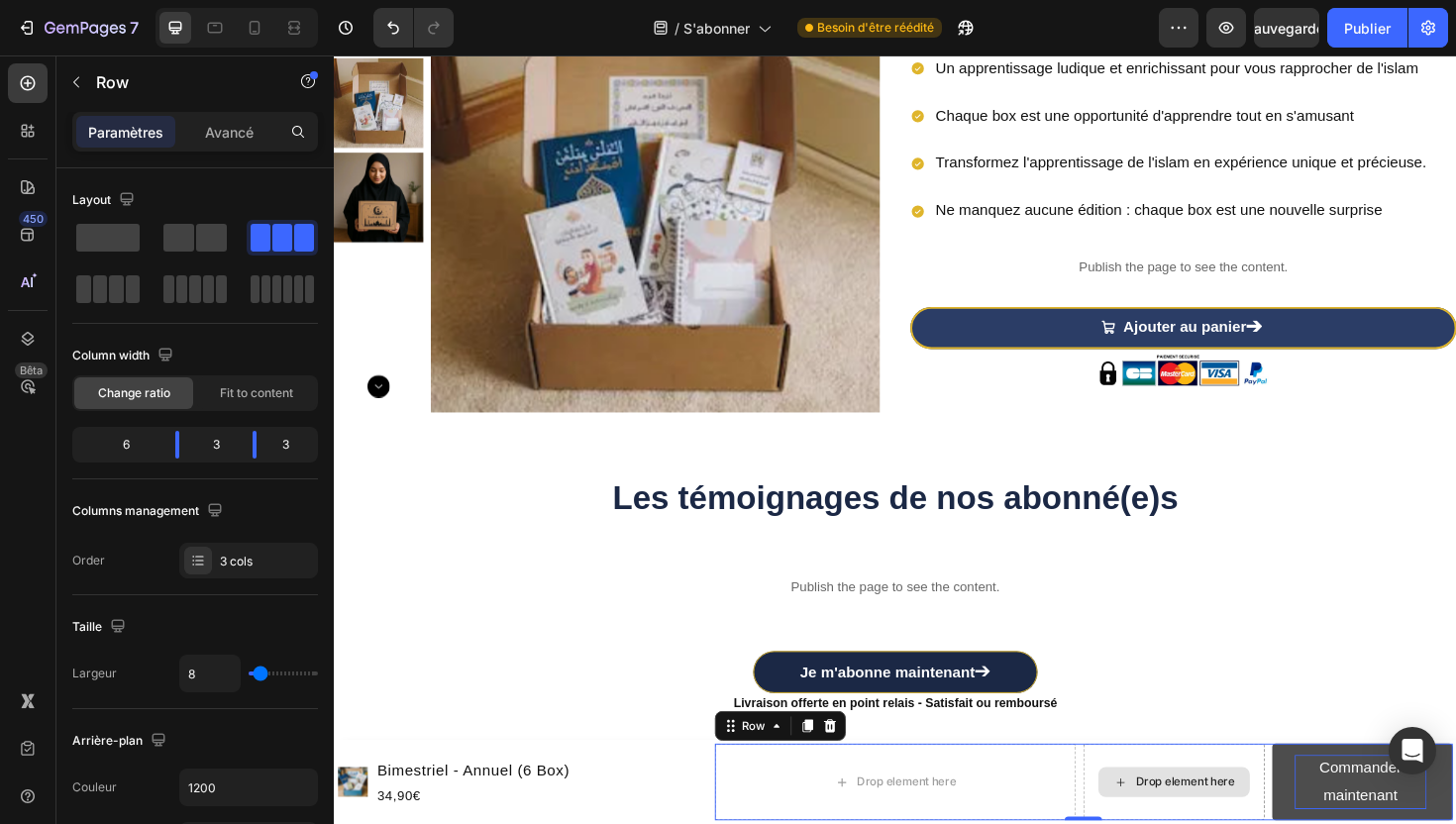 click on "Drop element here" at bounding box center (1222, 825) 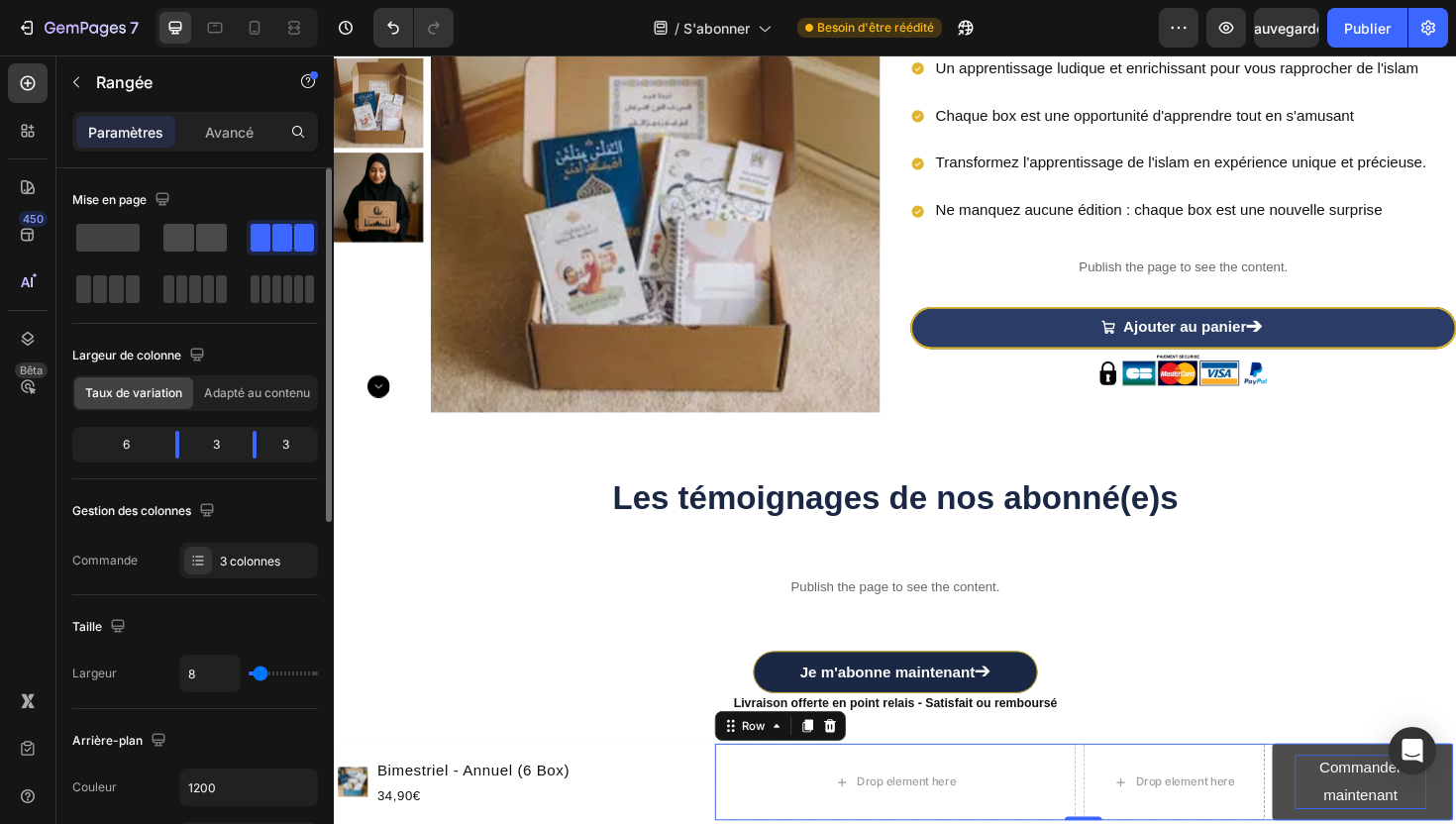 click at bounding box center [195, 238] 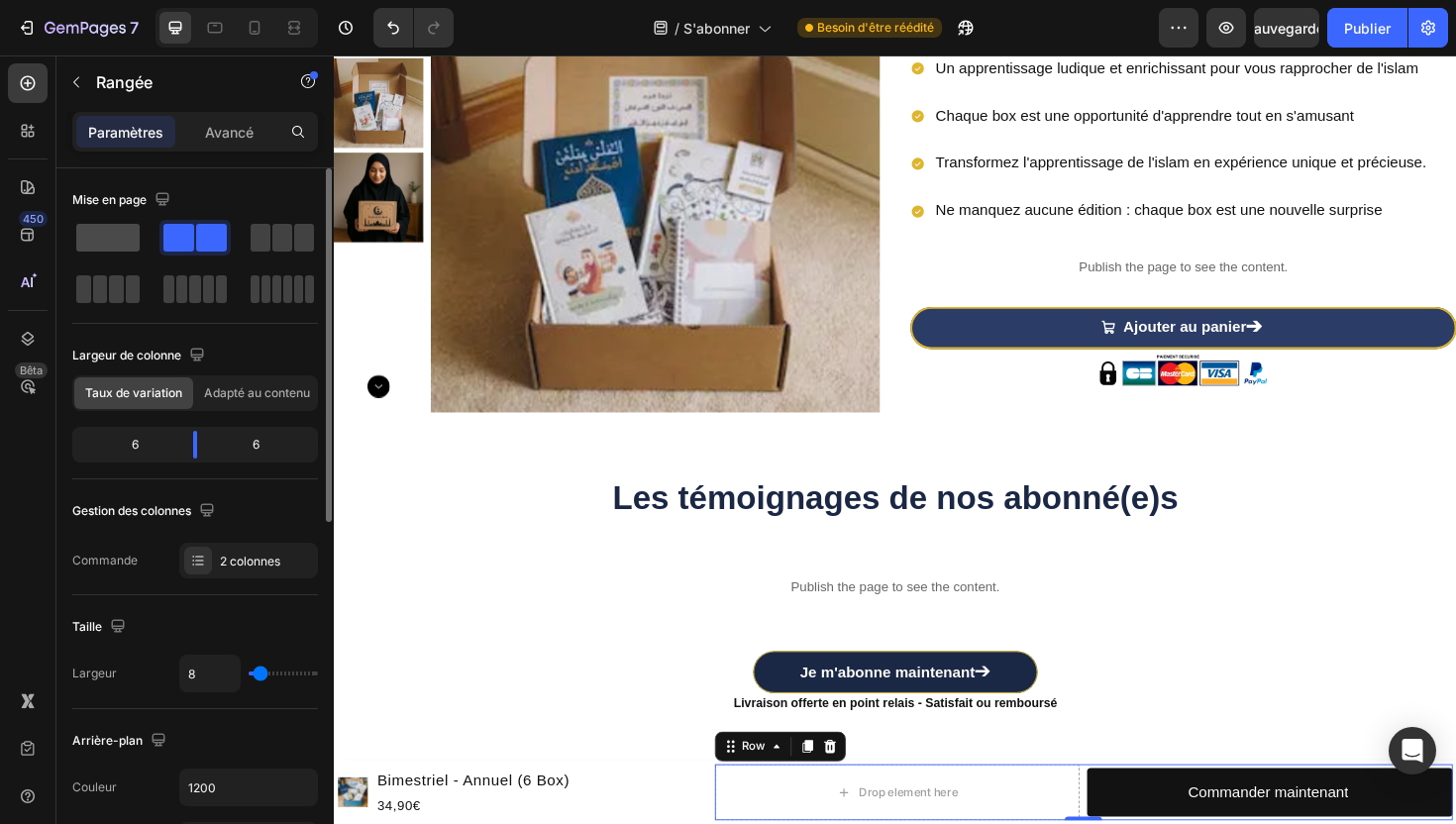 click 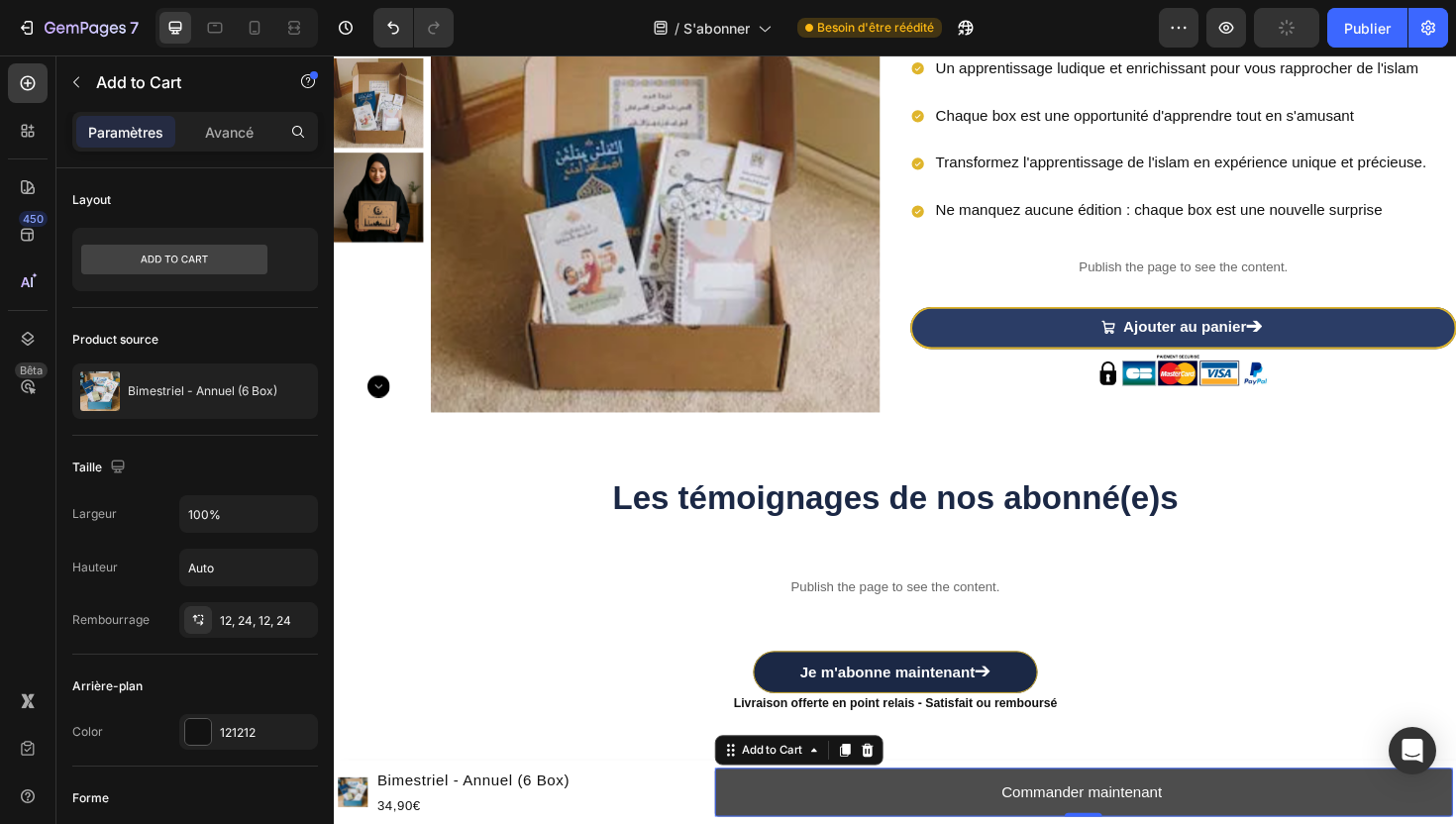 click on "Commander maintenant" at bounding box center [1127, 836] 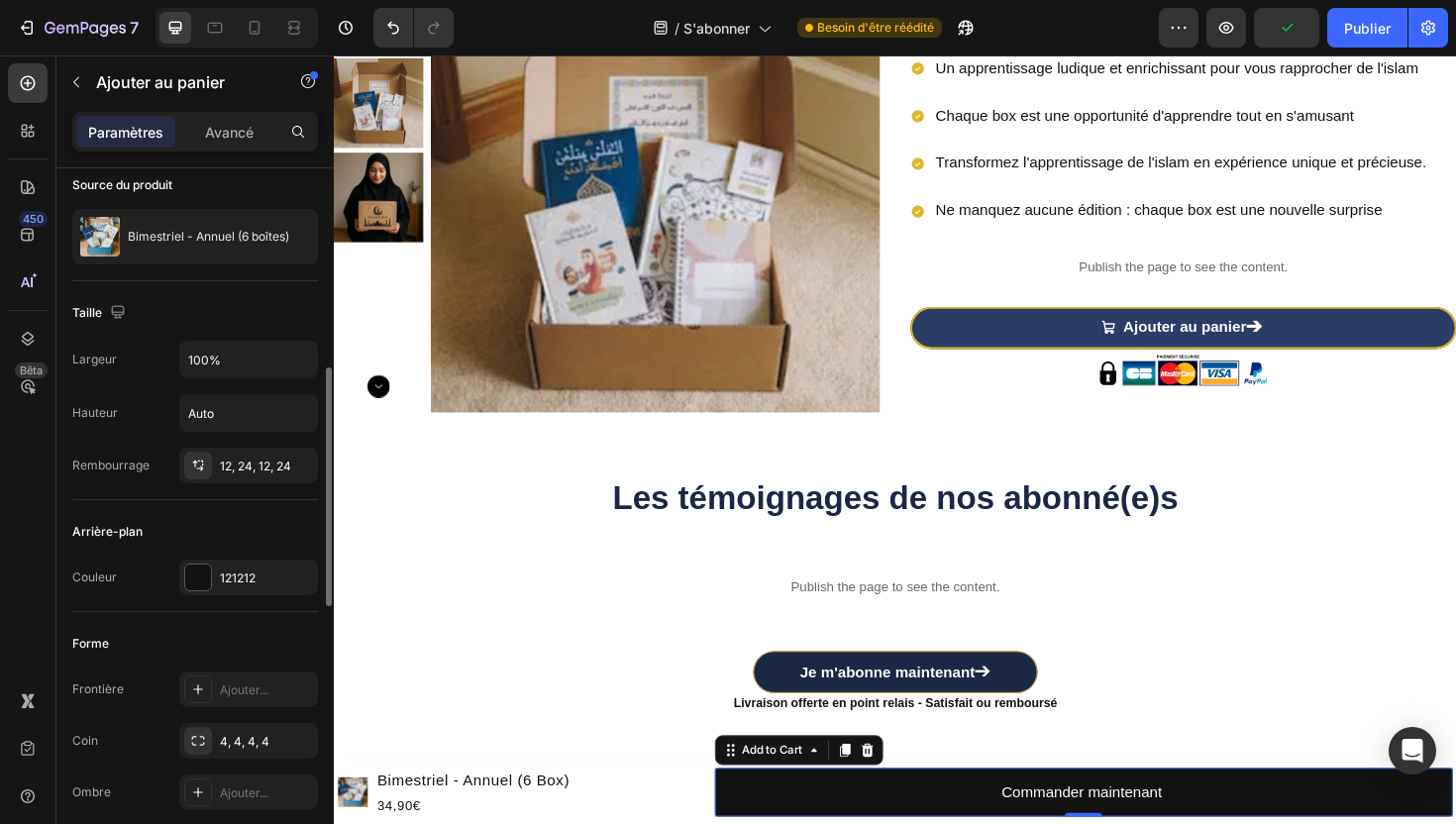 scroll, scrollTop: 265, scrollLeft: 0, axis: vertical 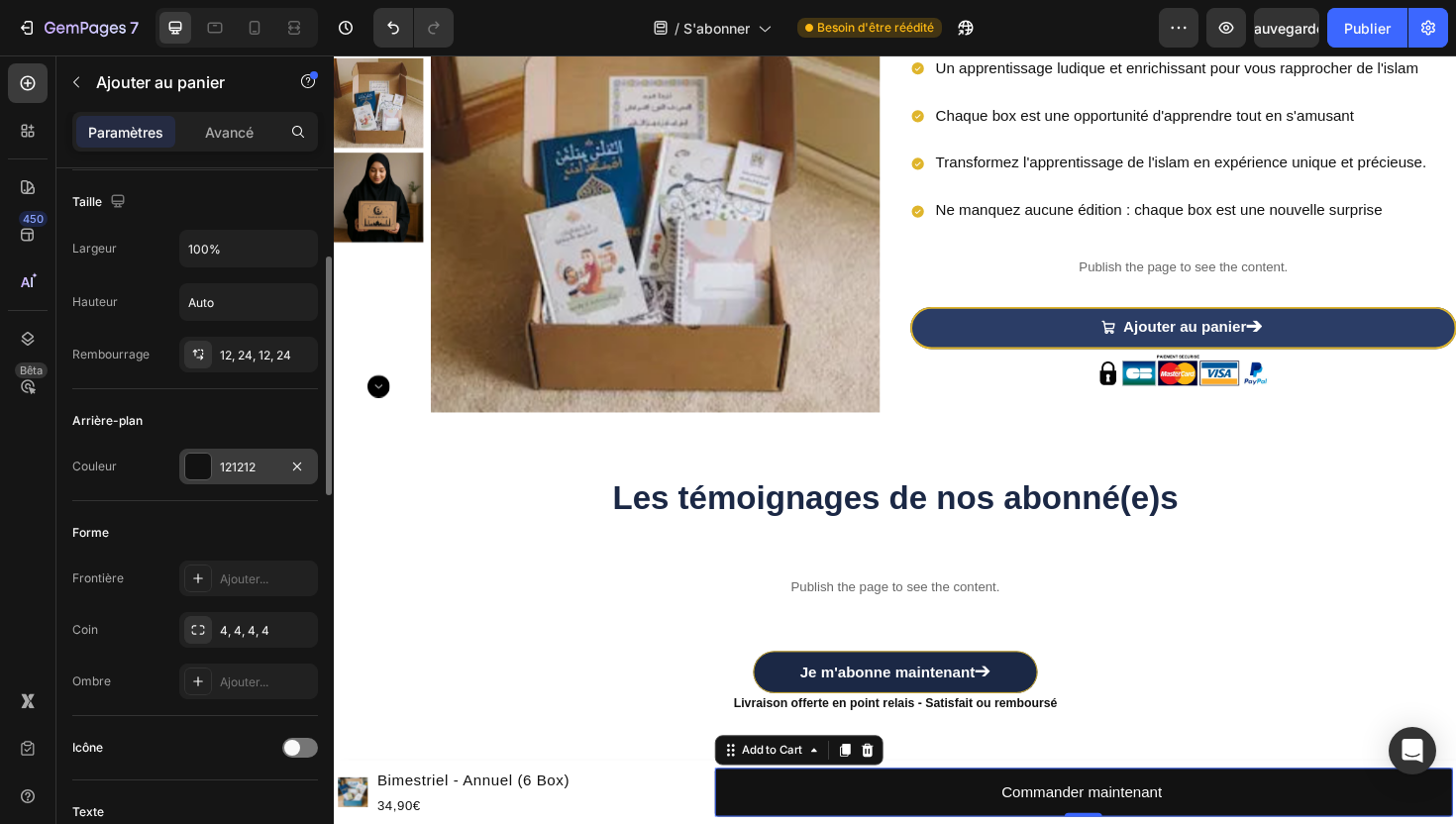 click at bounding box center (198, 466) 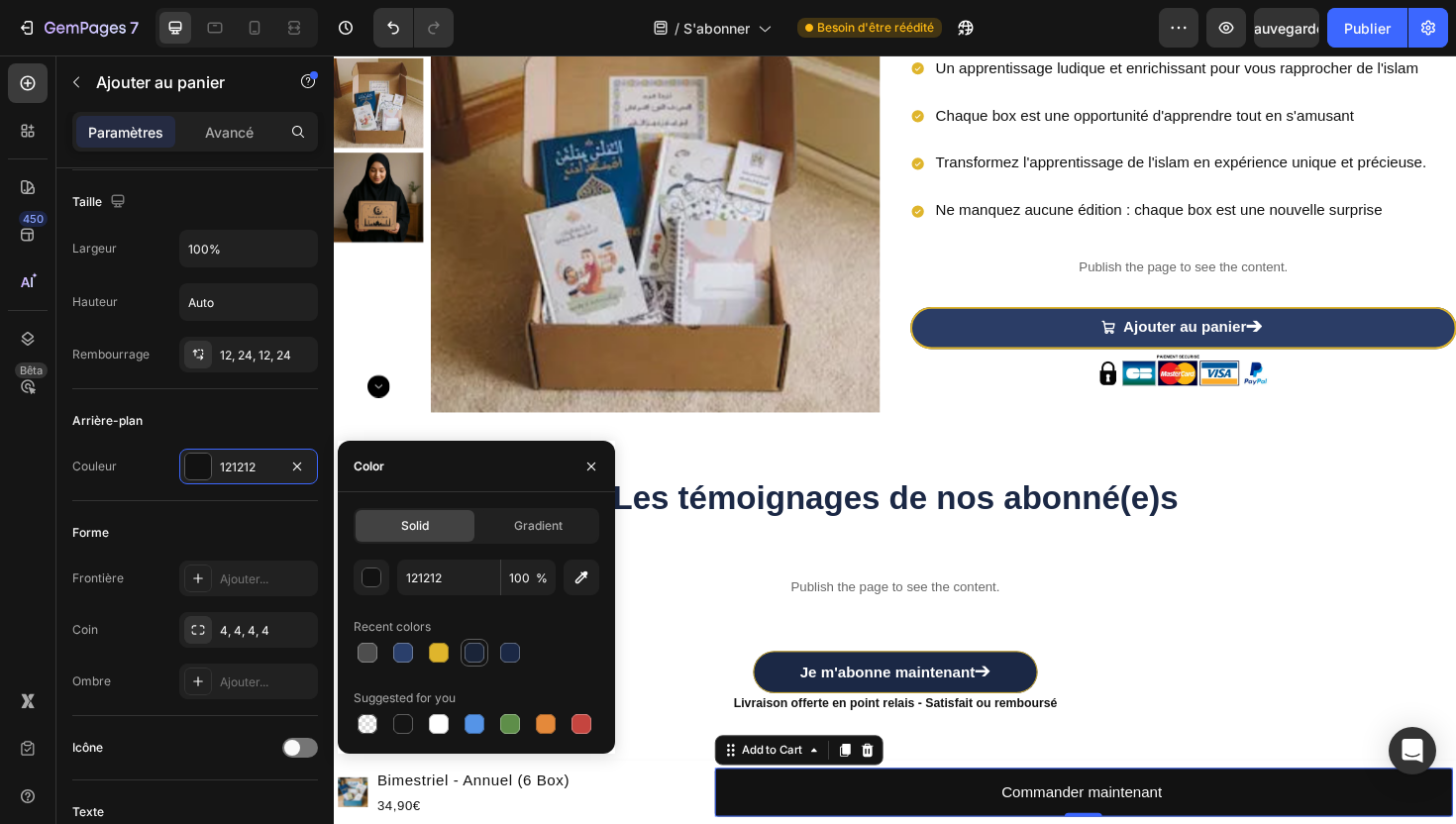 click at bounding box center (474, 653) 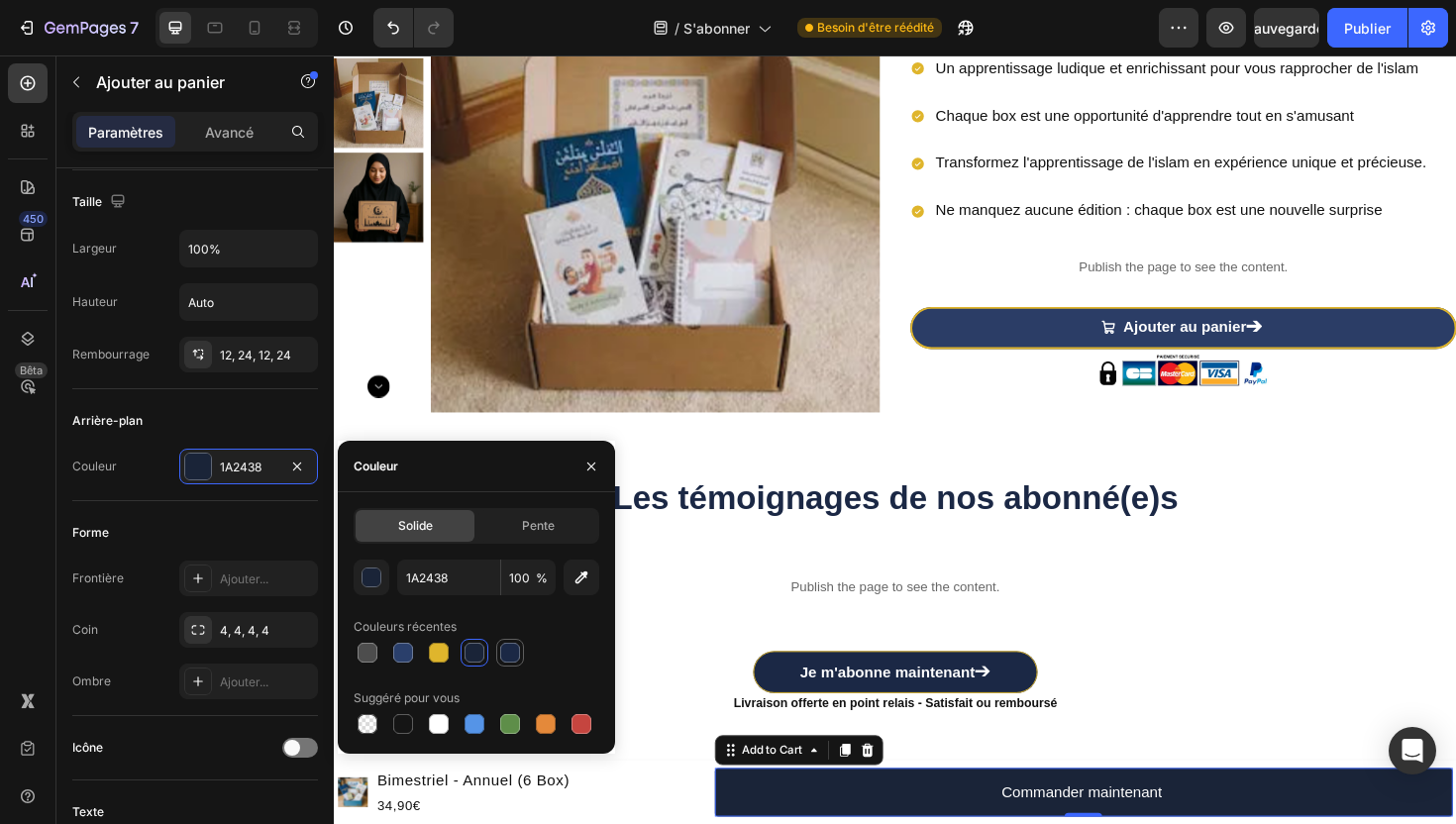 click at bounding box center [510, 653] 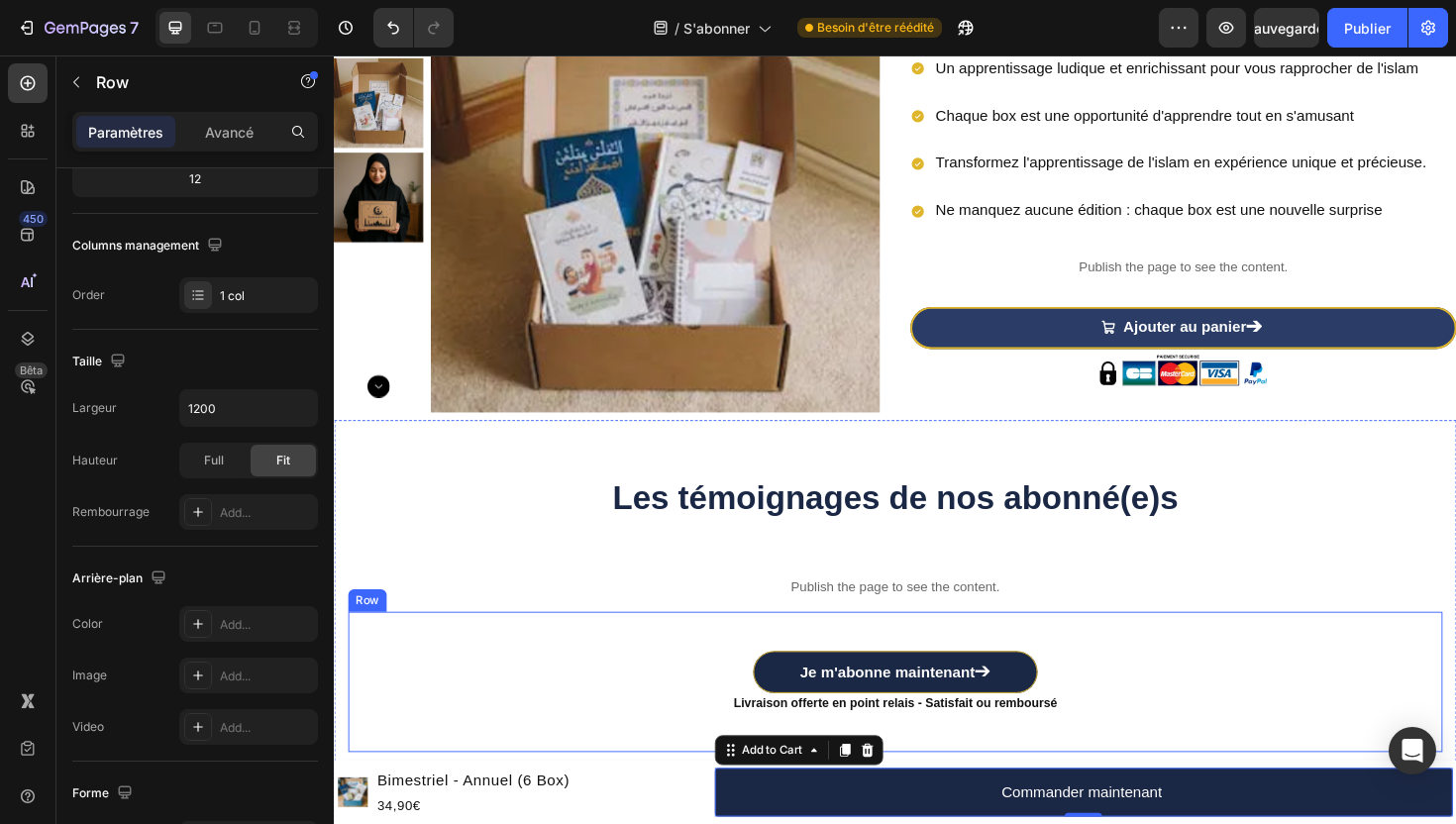 click on "Je m'abonne maintenant  ➔ Button" at bounding box center (928, 688) 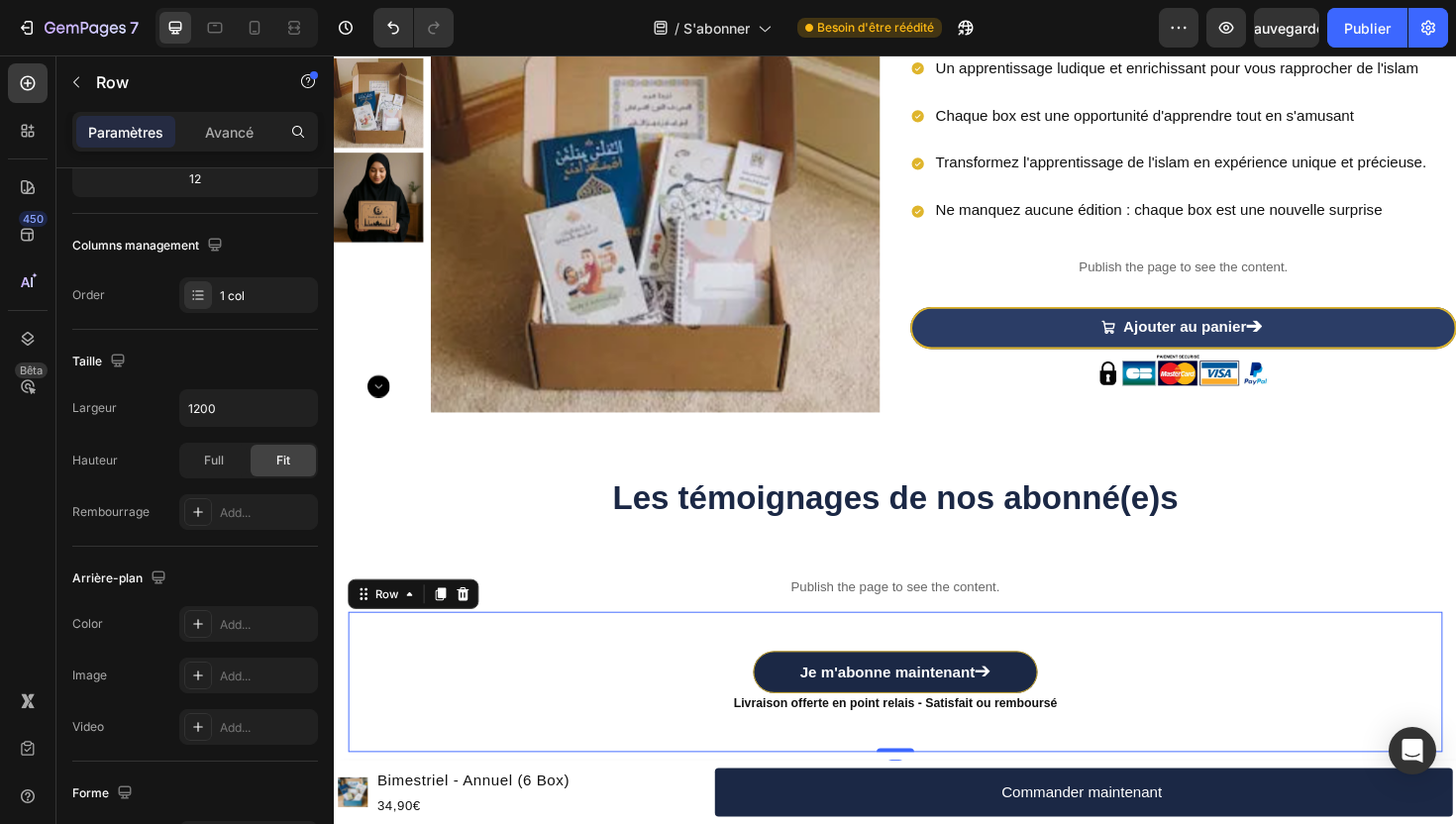 scroll, scrollTop: 0, scrollLeft: 0, axis: both 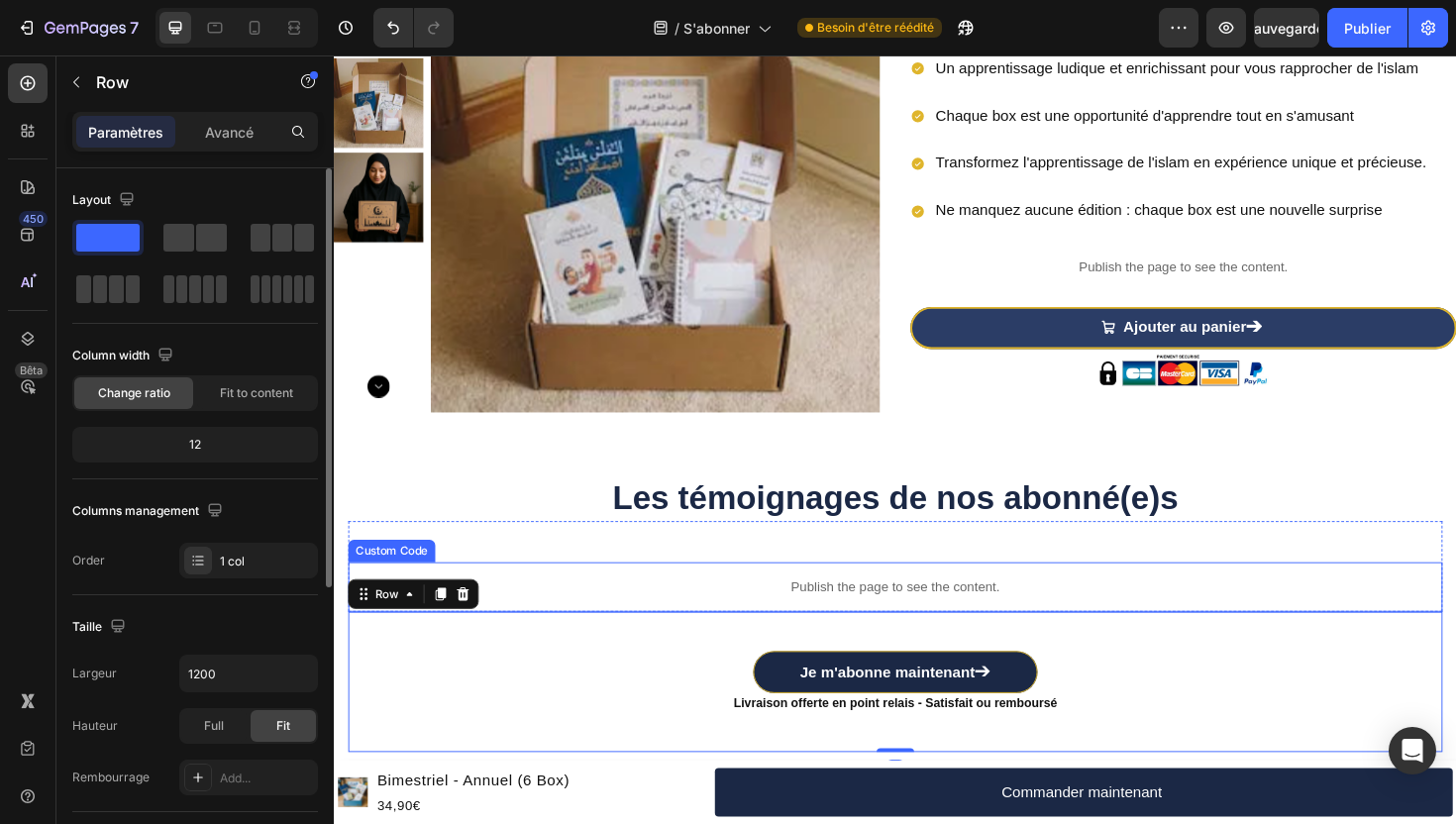 click on "Publish the page to see the content." at bounding box center (928, 618) 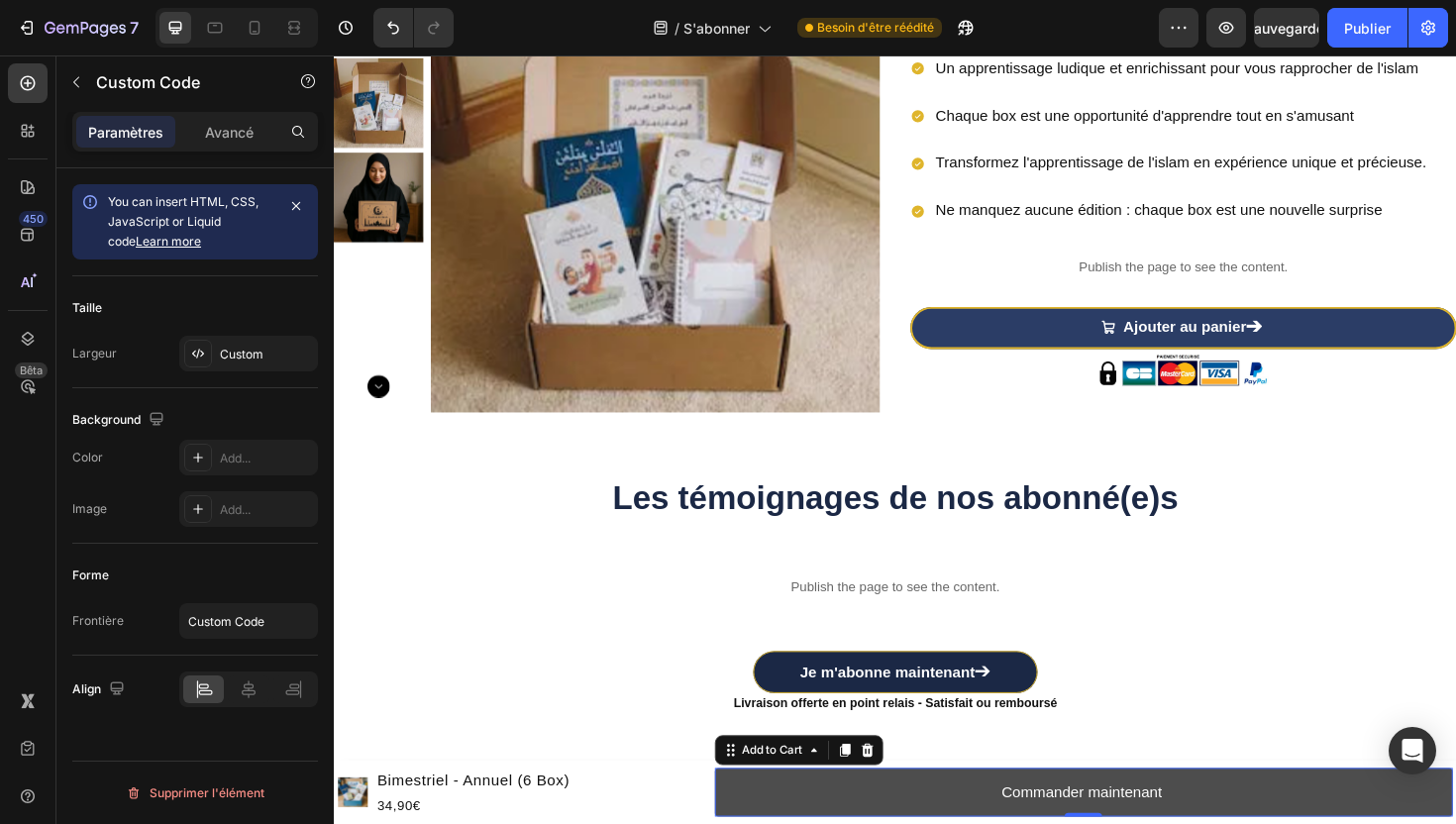 click on "Commander maintenant" at bounding box center [1127, 836] 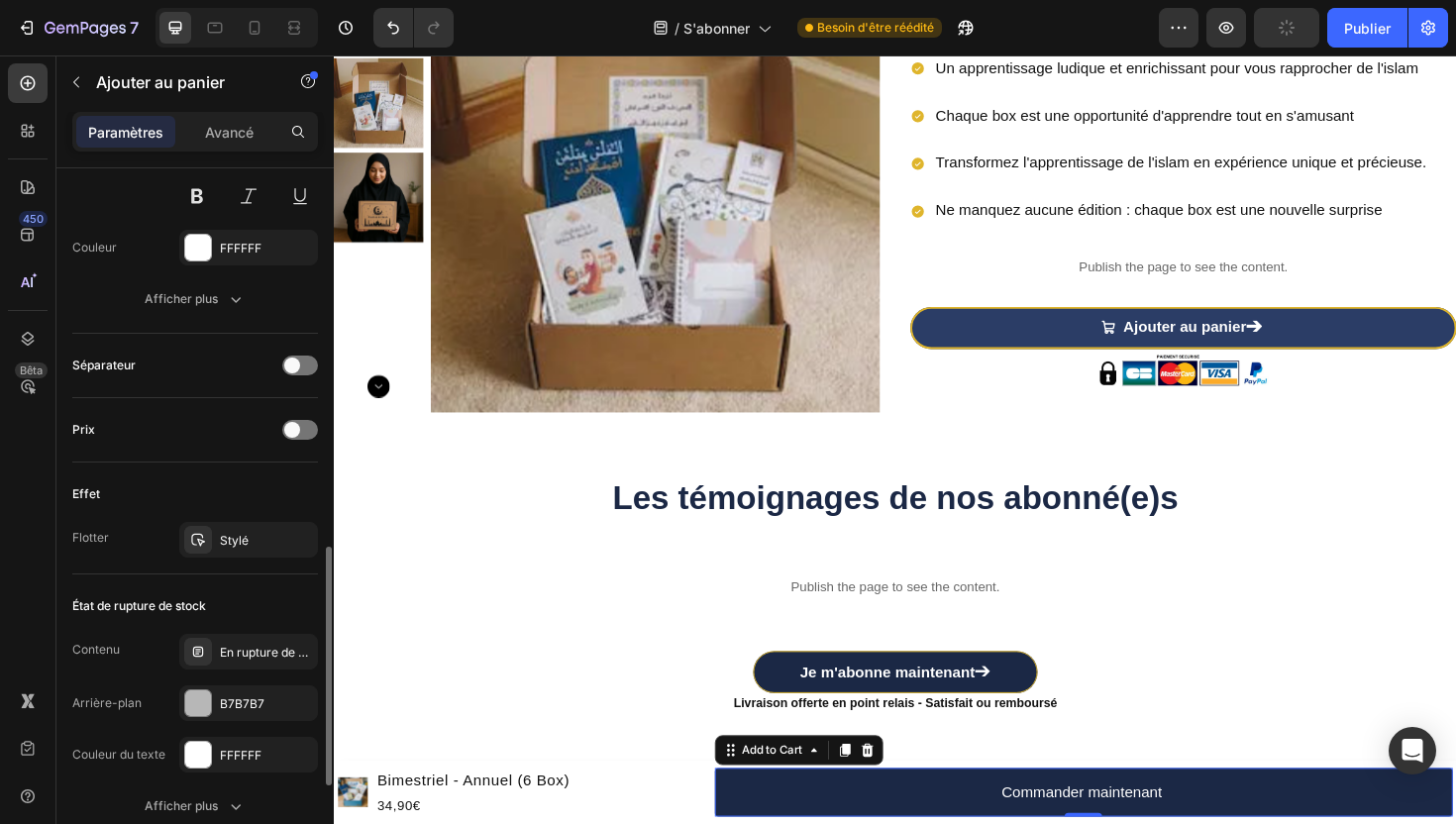 scroll, scrollTop: 1148, scrollLeft: 0, axis: vertical 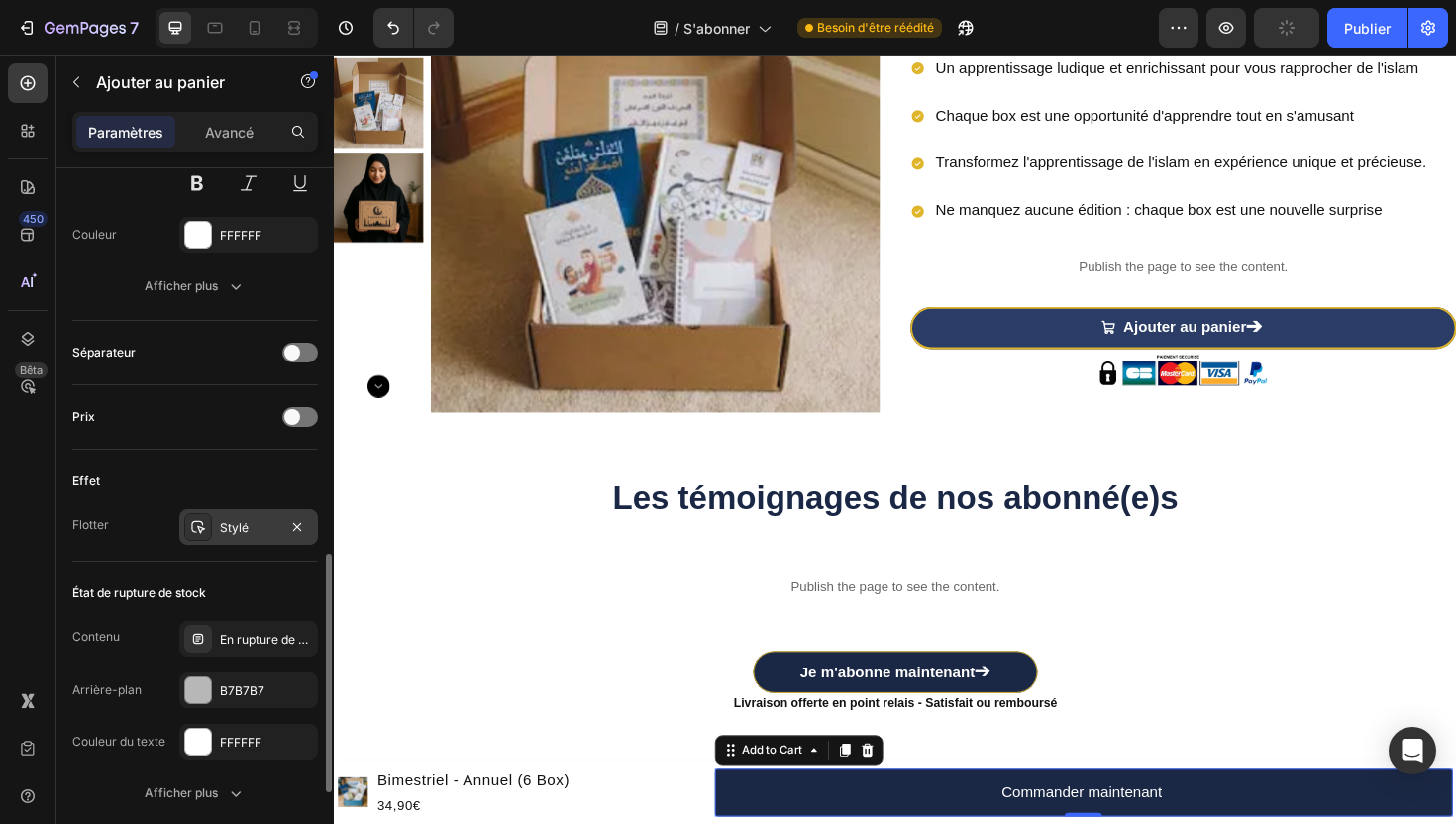 click on "Stylé" at bounding box center [249, 528] 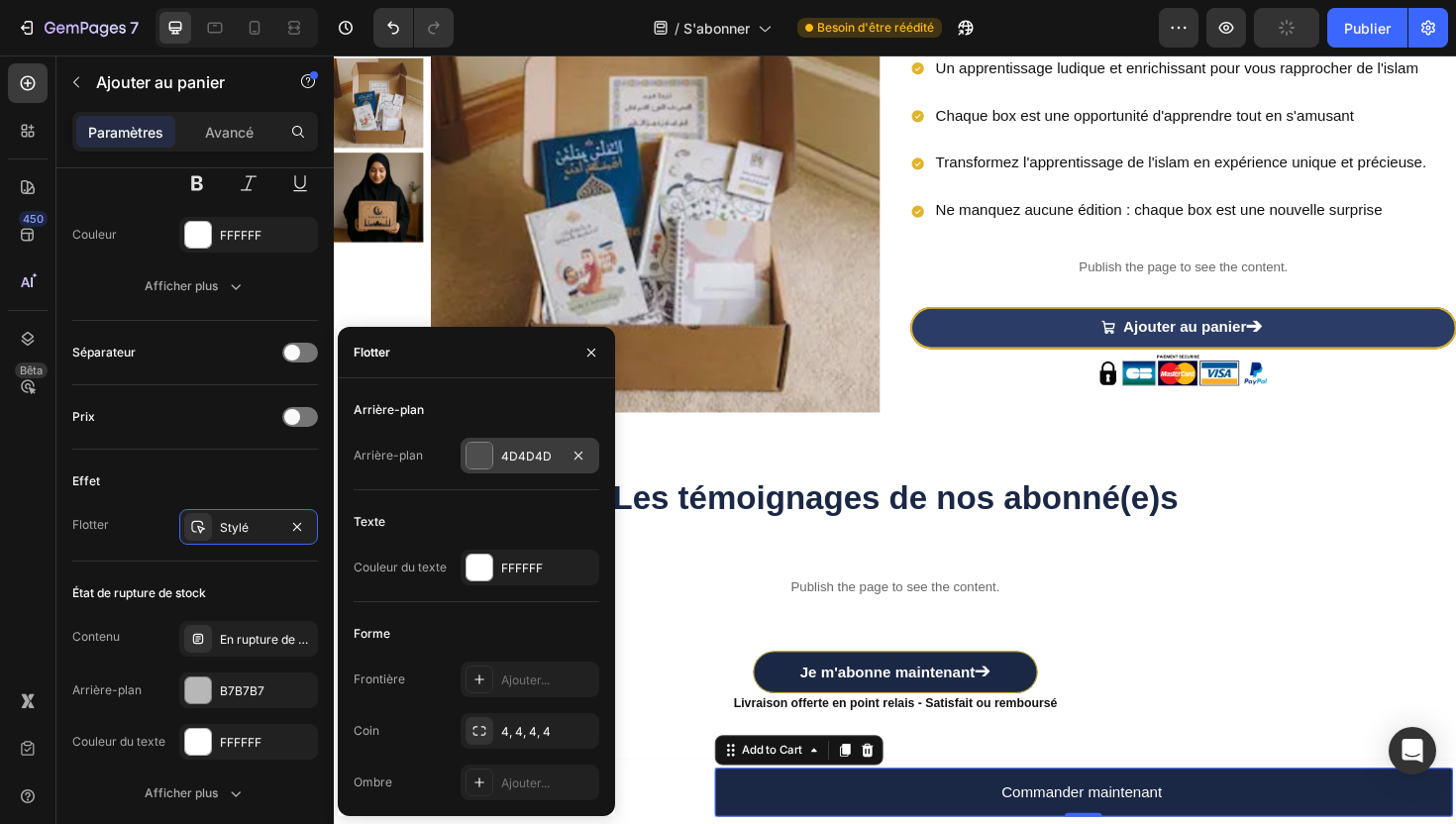 click at bounding box center [479, 456] 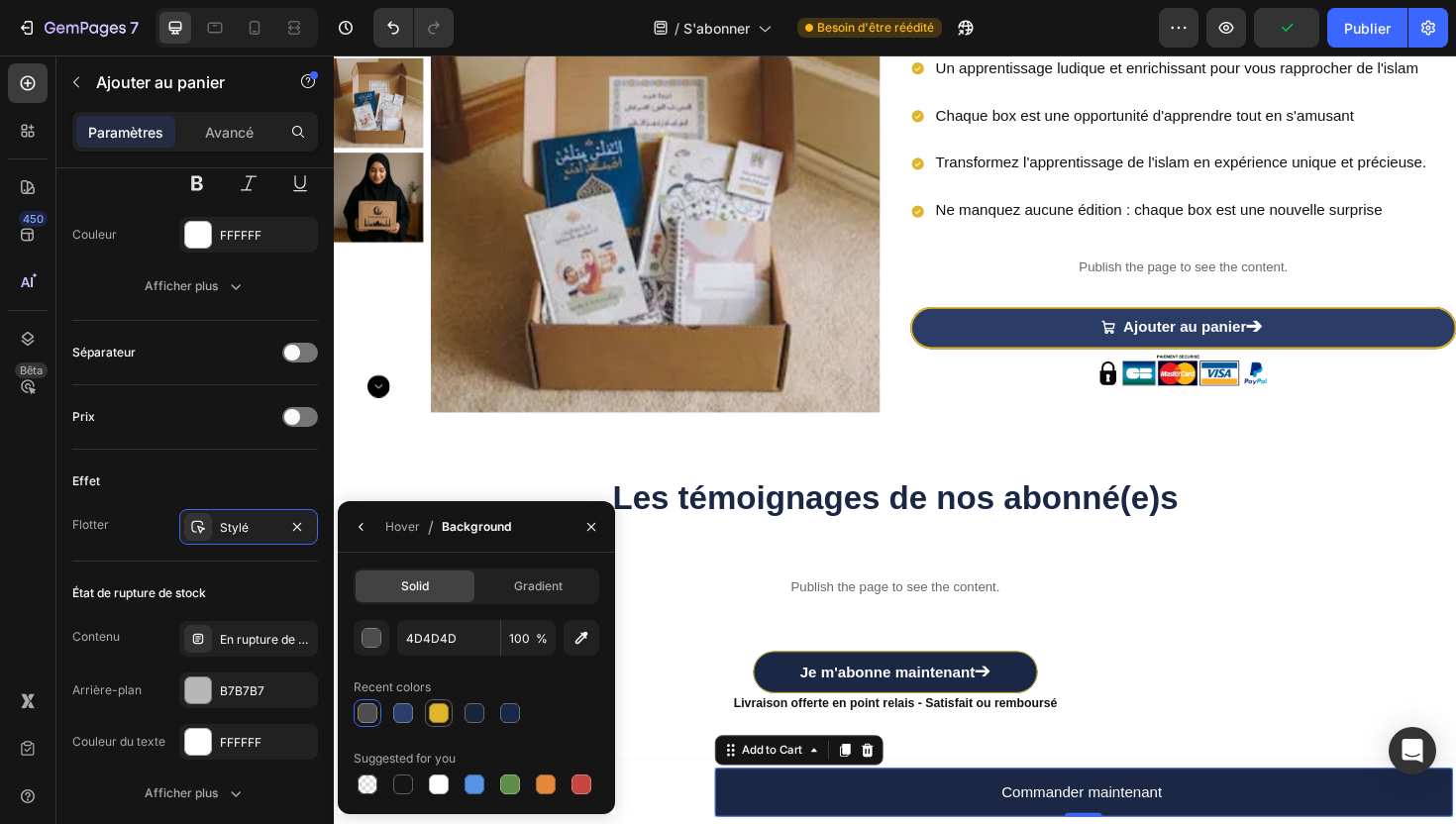 click at bounding box center [439, 713] 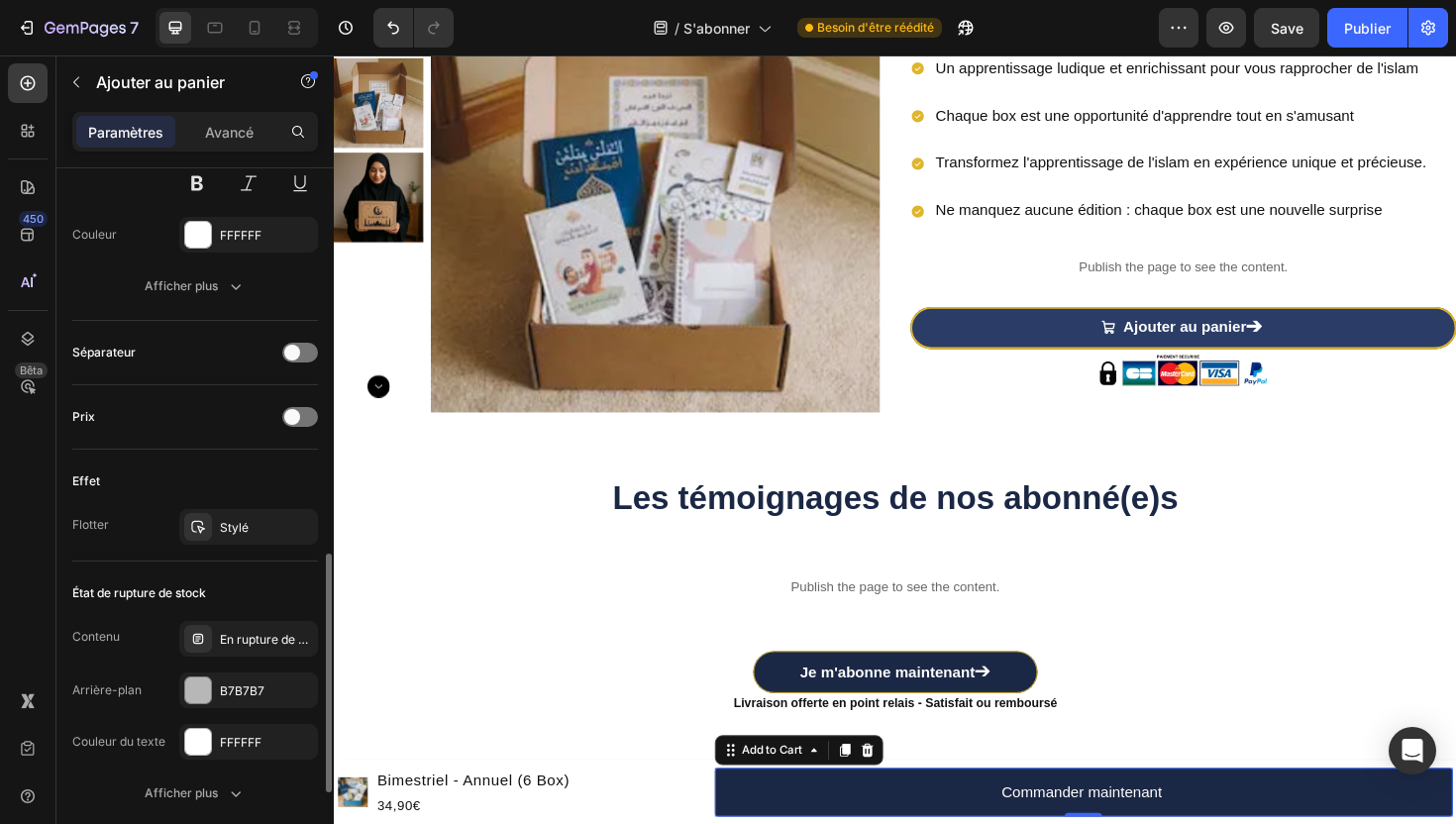 click on "Effet" at bounding box center (195, 481) 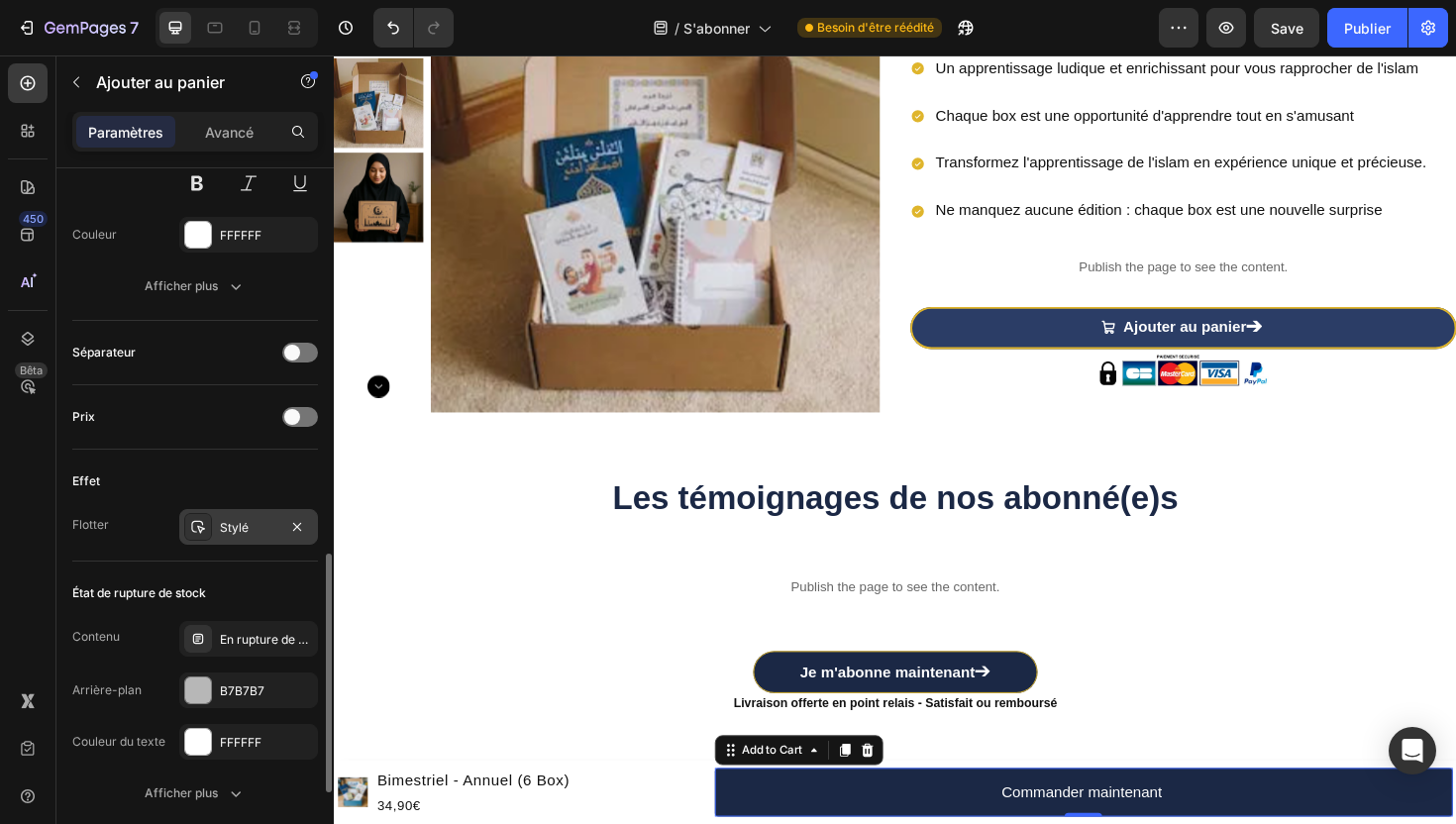 click on "Stylé" at bounding box center (249, 527) 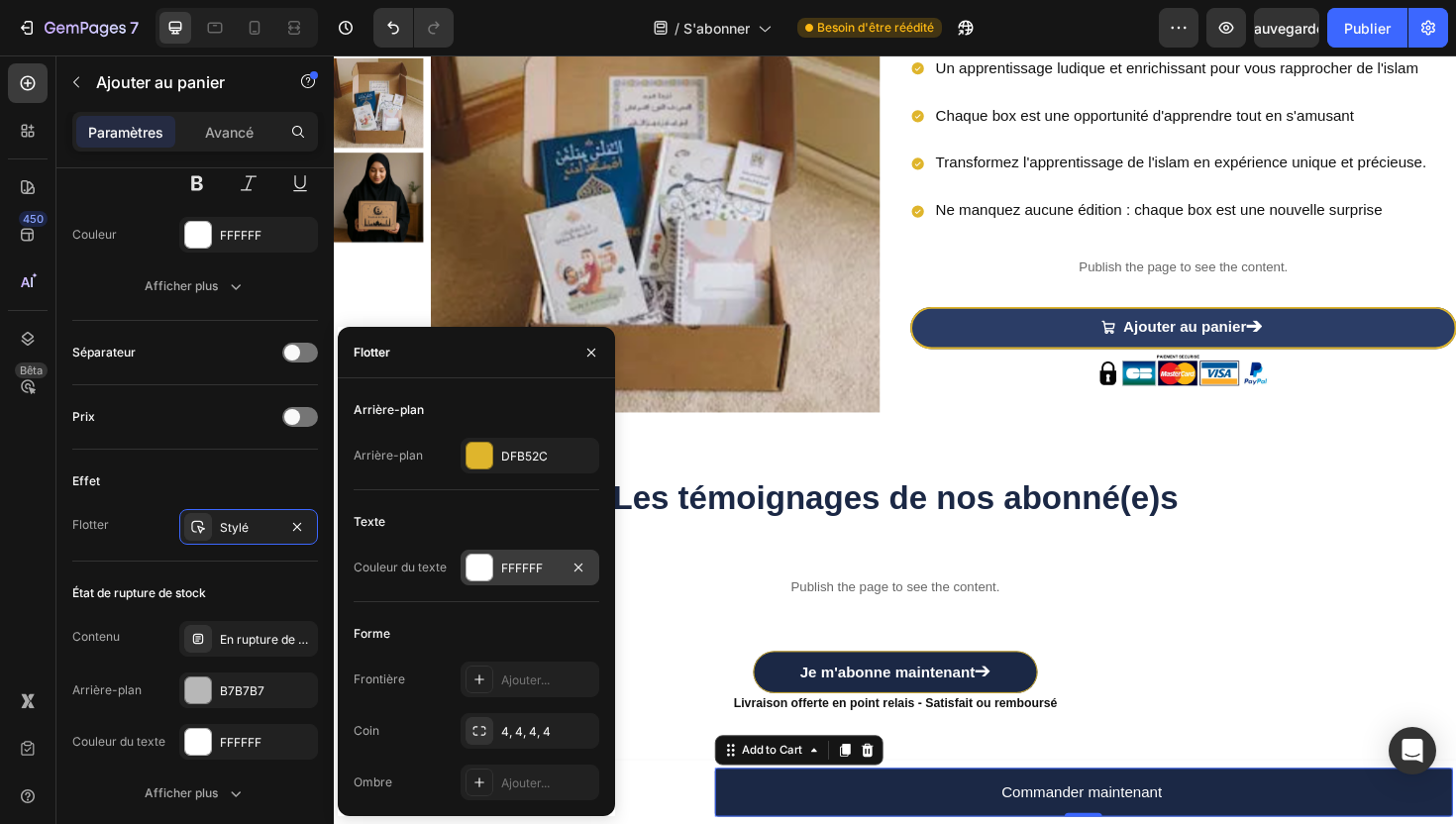 click at bounding box center (479, 567) 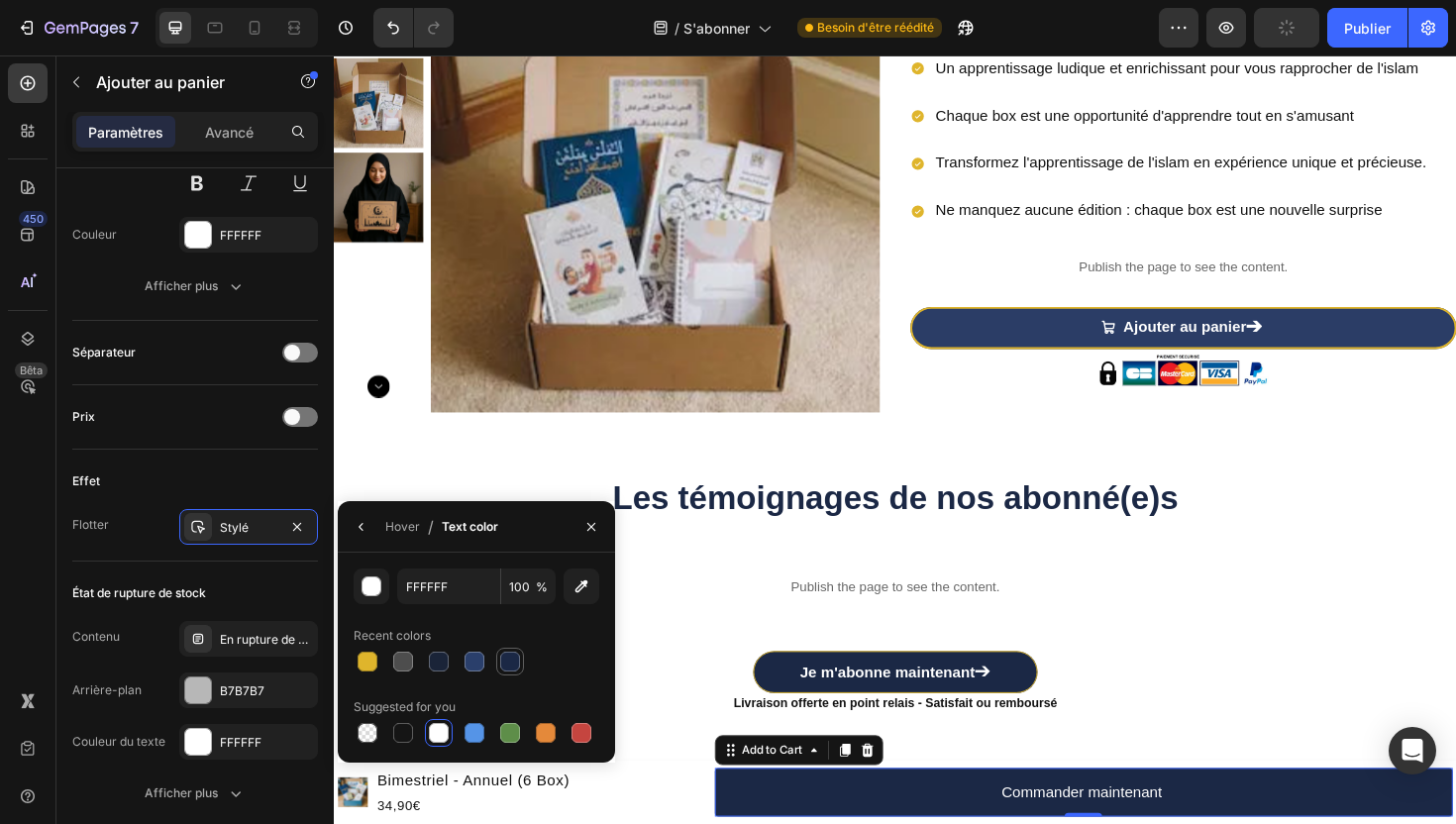 click at bounding box center (510, 662) 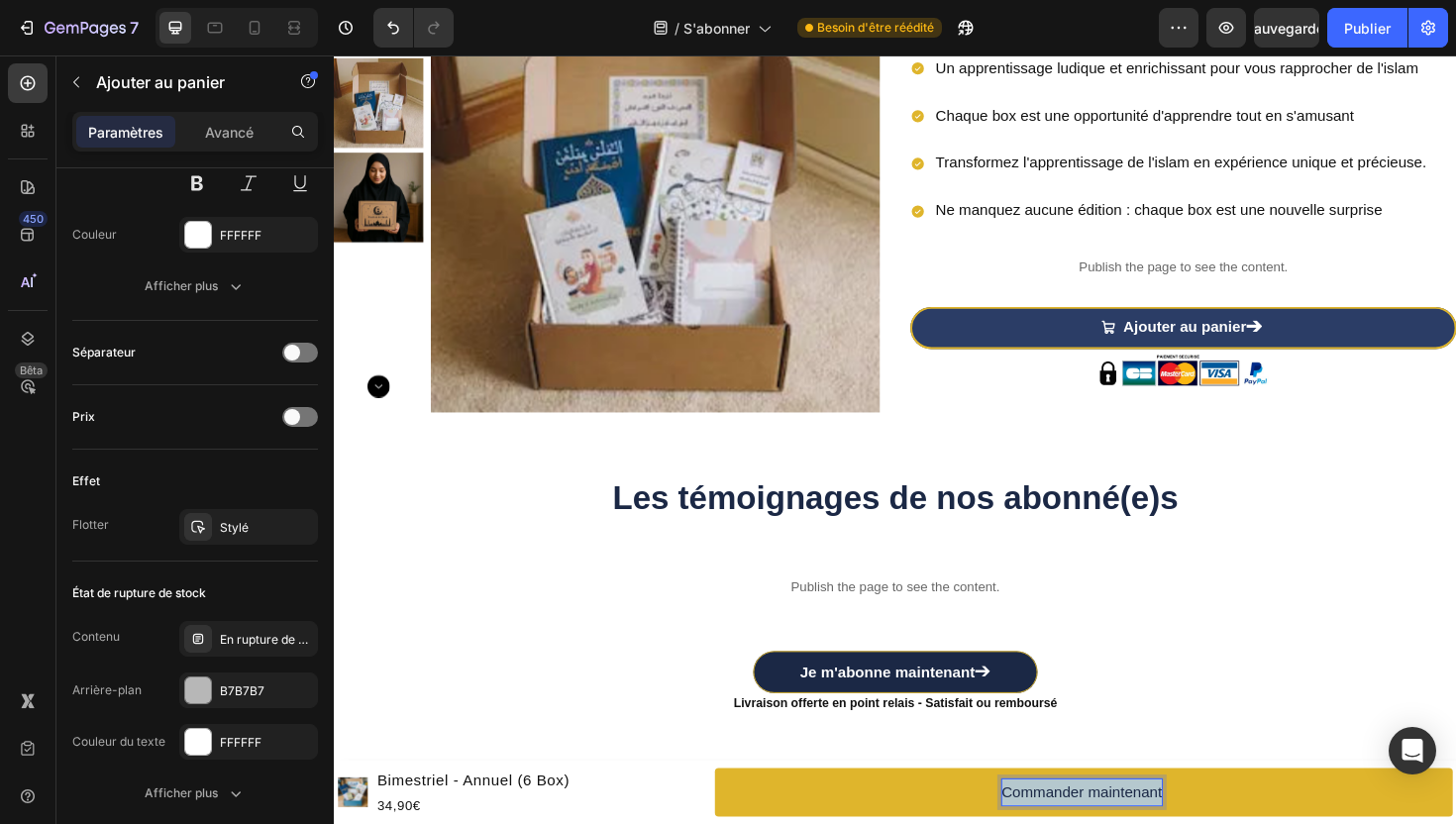 drag, startPoint x: 1041, startPoint y: 834, endPoint x: 1222, endPoint y: 835, distance: 181.00276 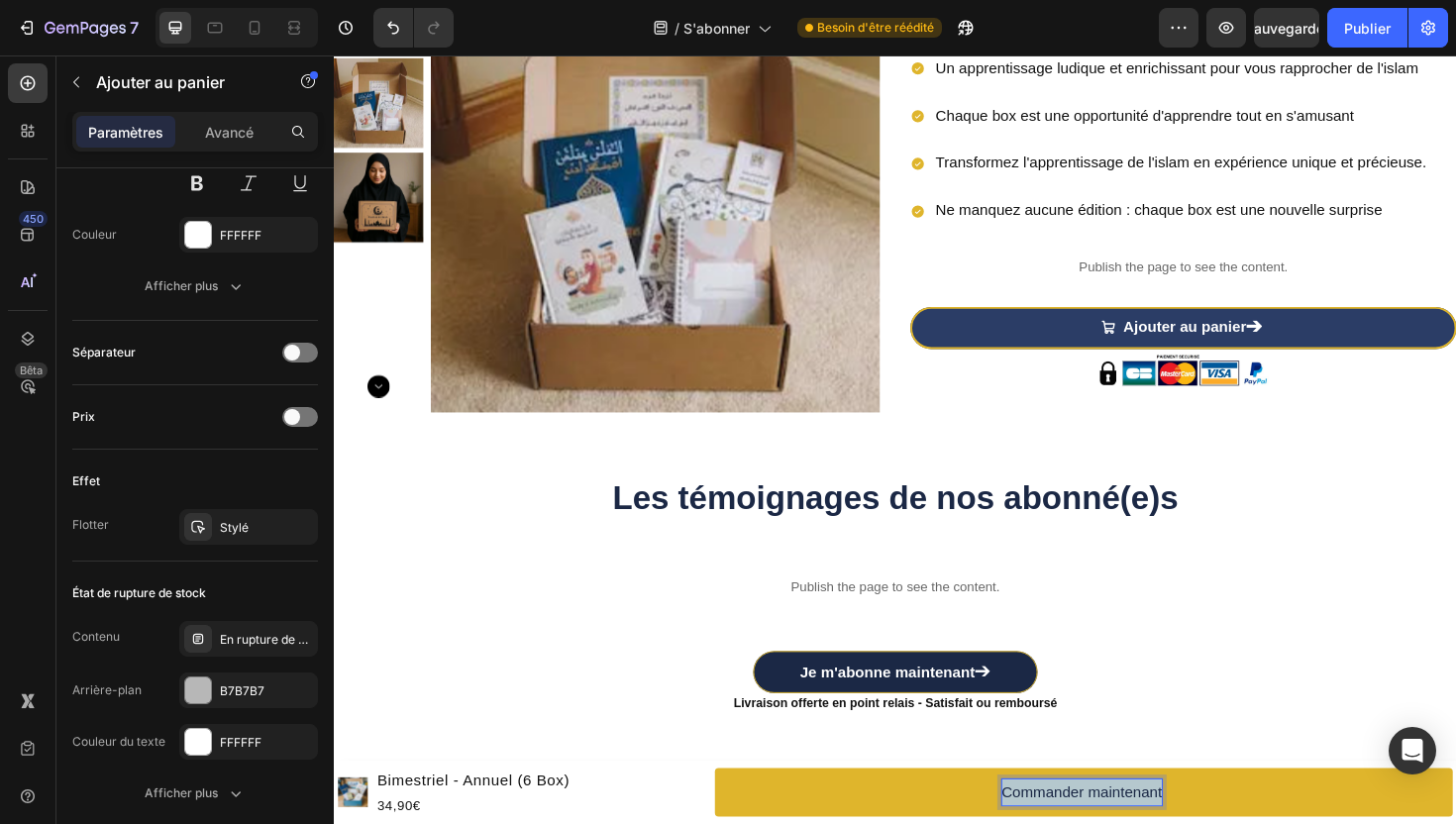 click on "Commander maintenant" at bounding box center (1127, 836) 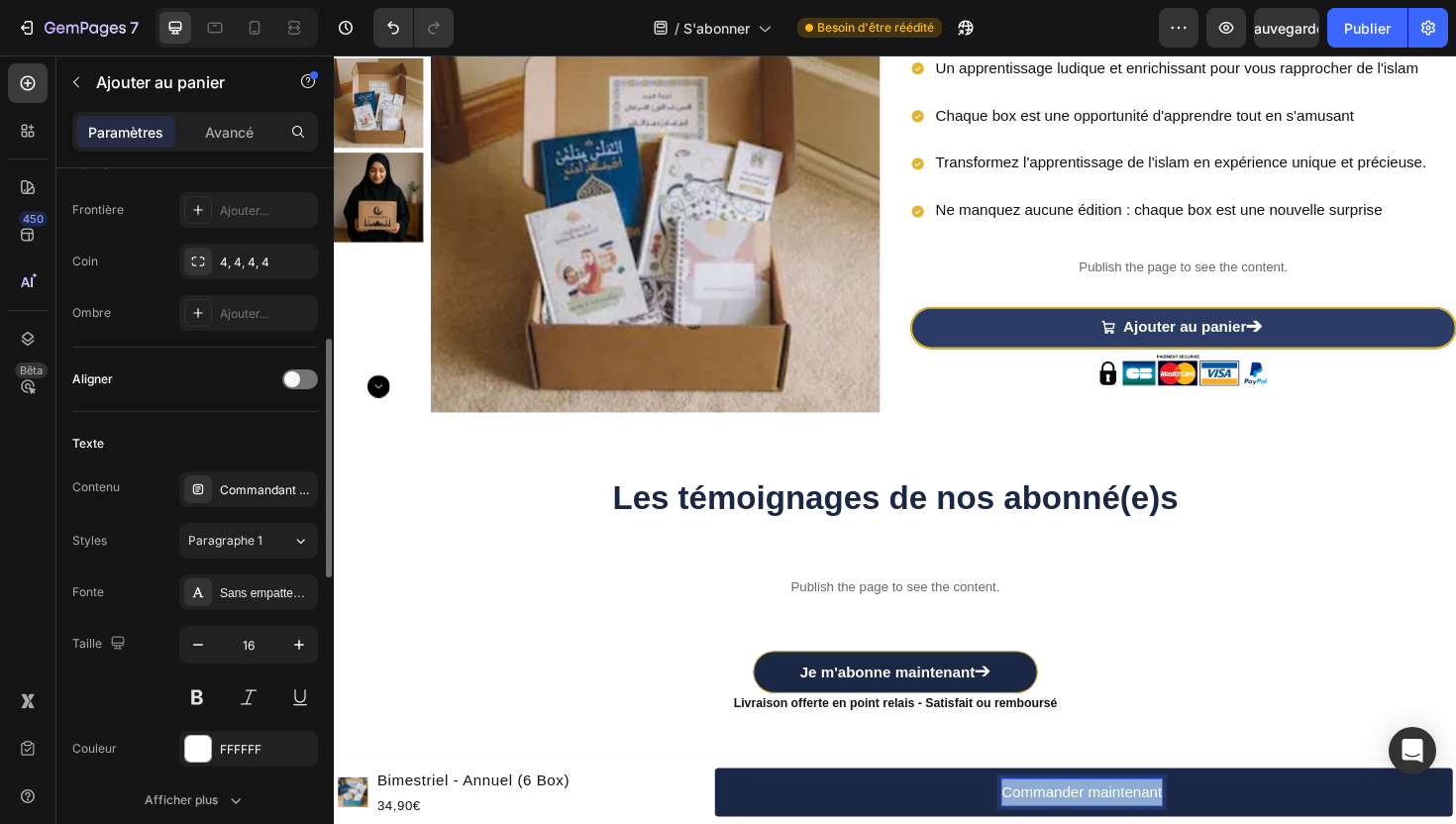 scroll, scrollTop: 687, scrollLeft: 0, axis: vertical 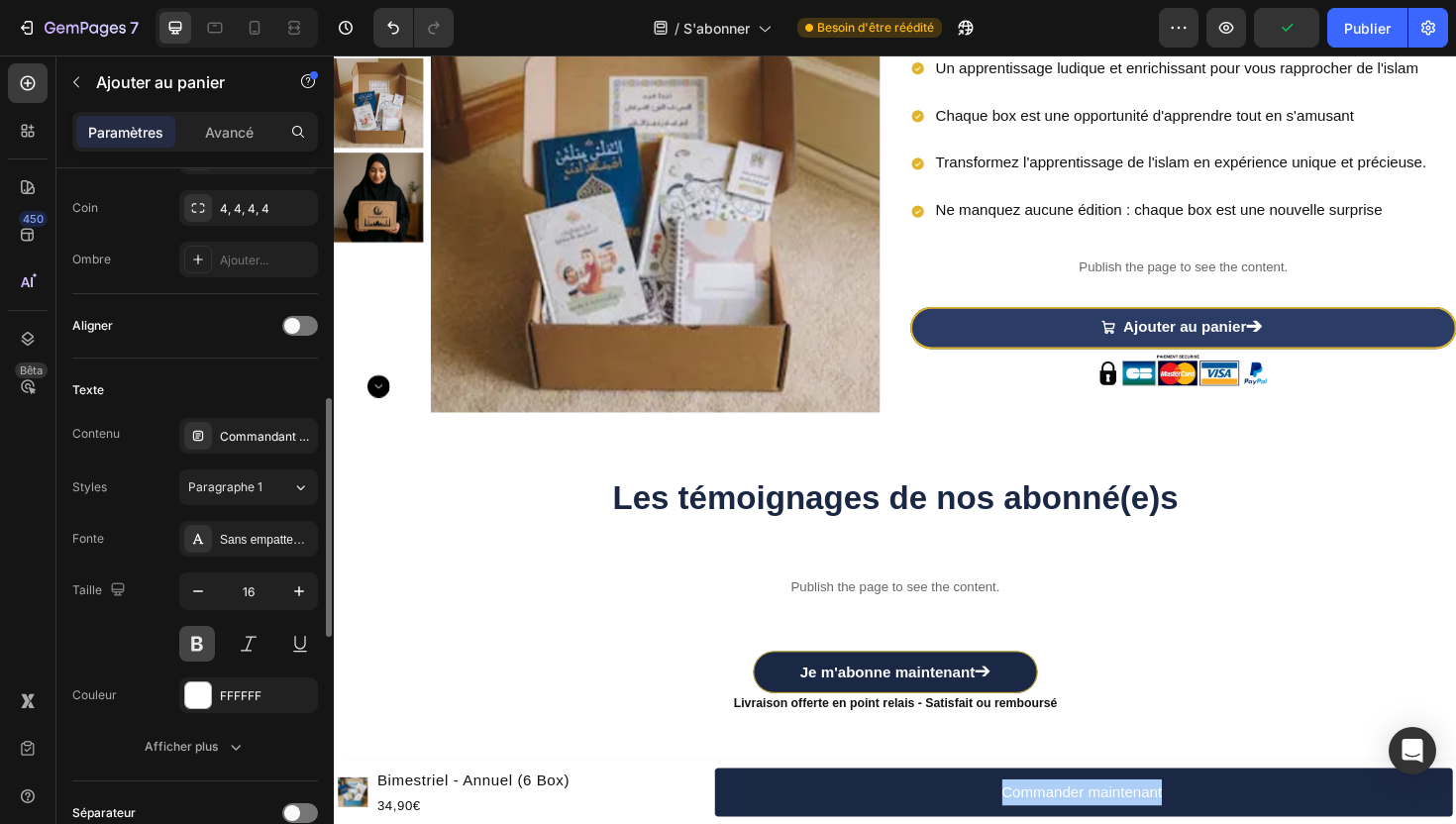 click at bounding box center [197, 644] 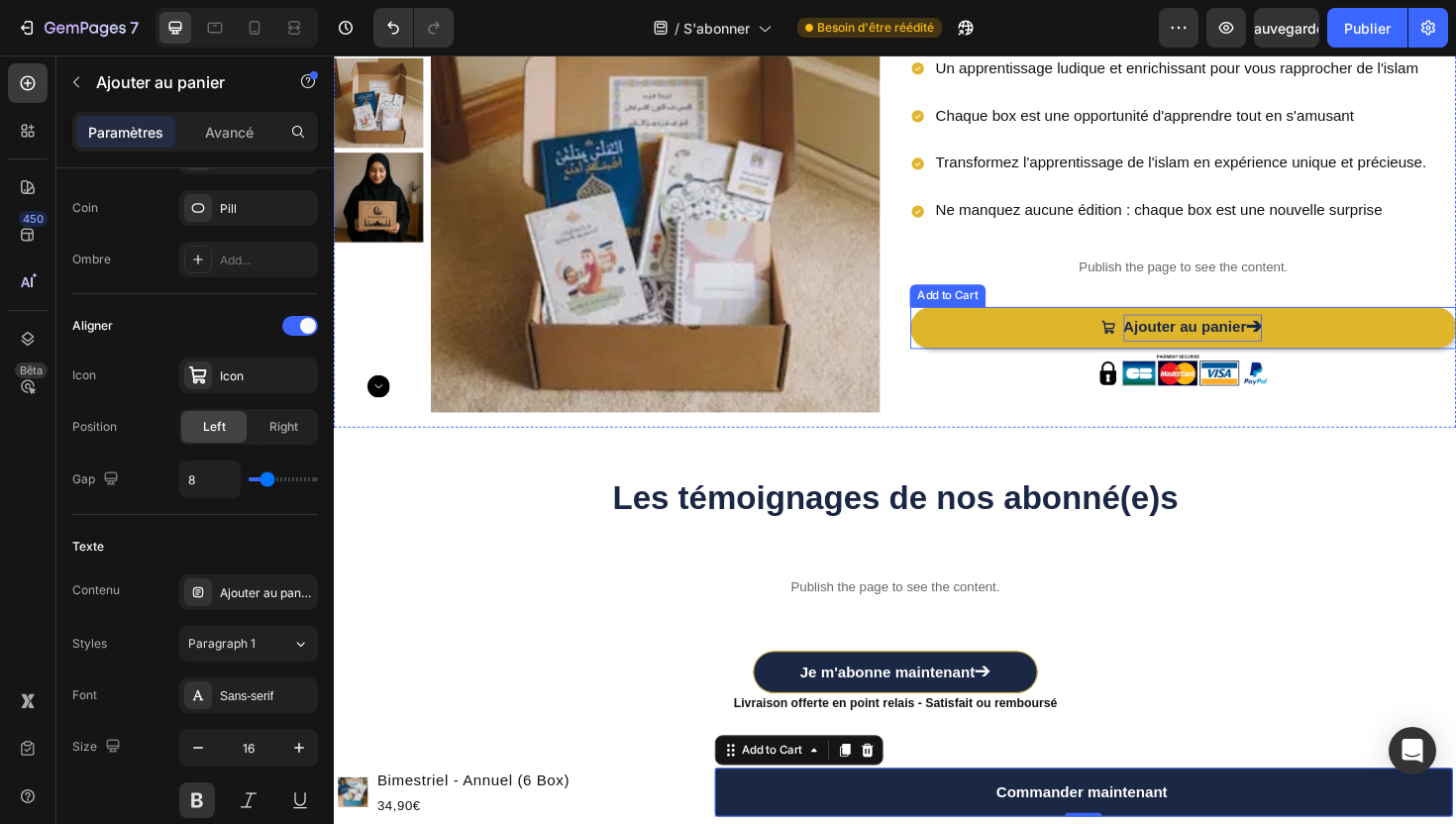 click on "➔" at bounding box center (1307, 344) 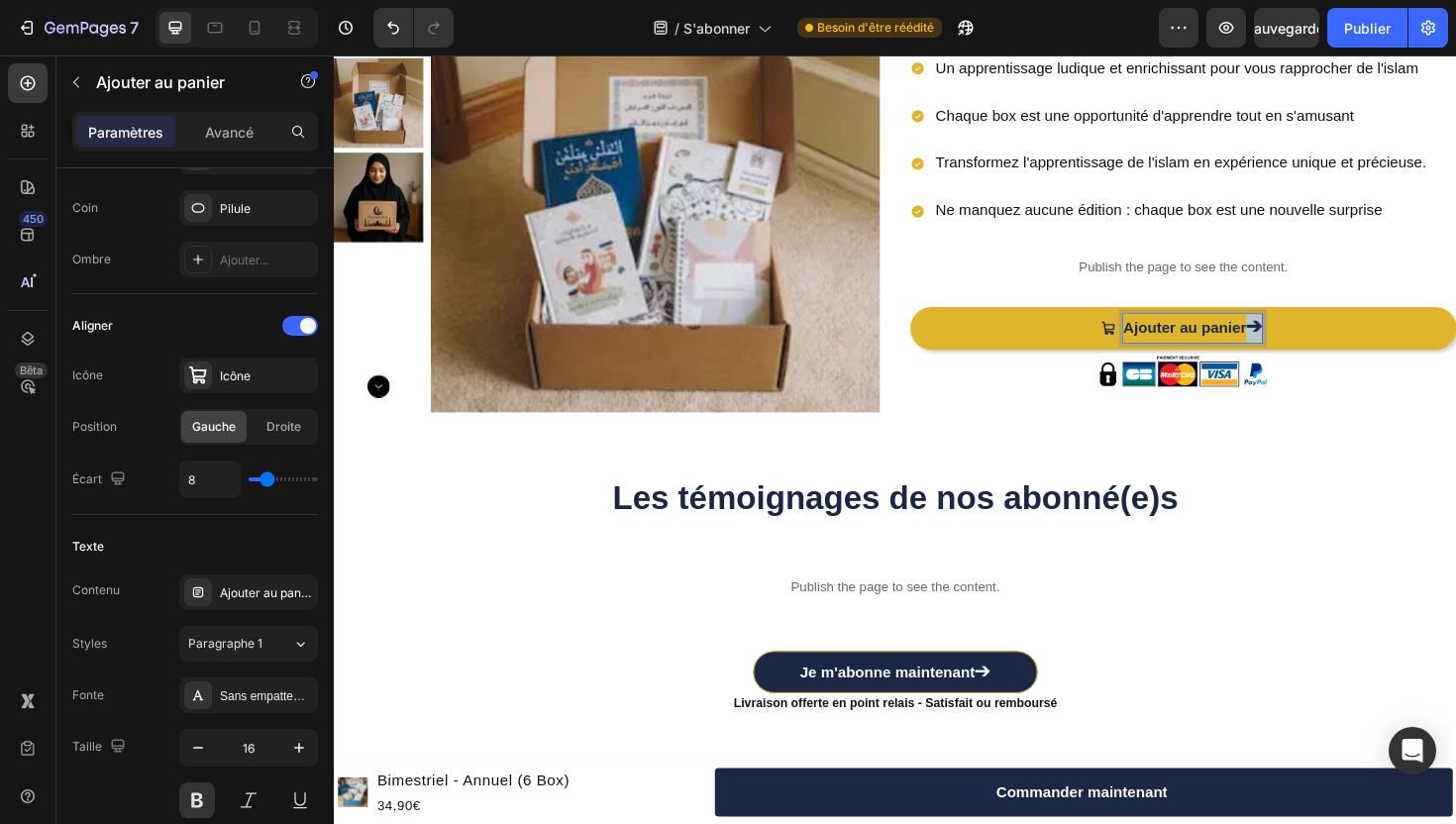 drag, startPoint x: 1302, startPoint y: 340, endPoint x: 1333, endPoint y: 343, distance: 31.144823 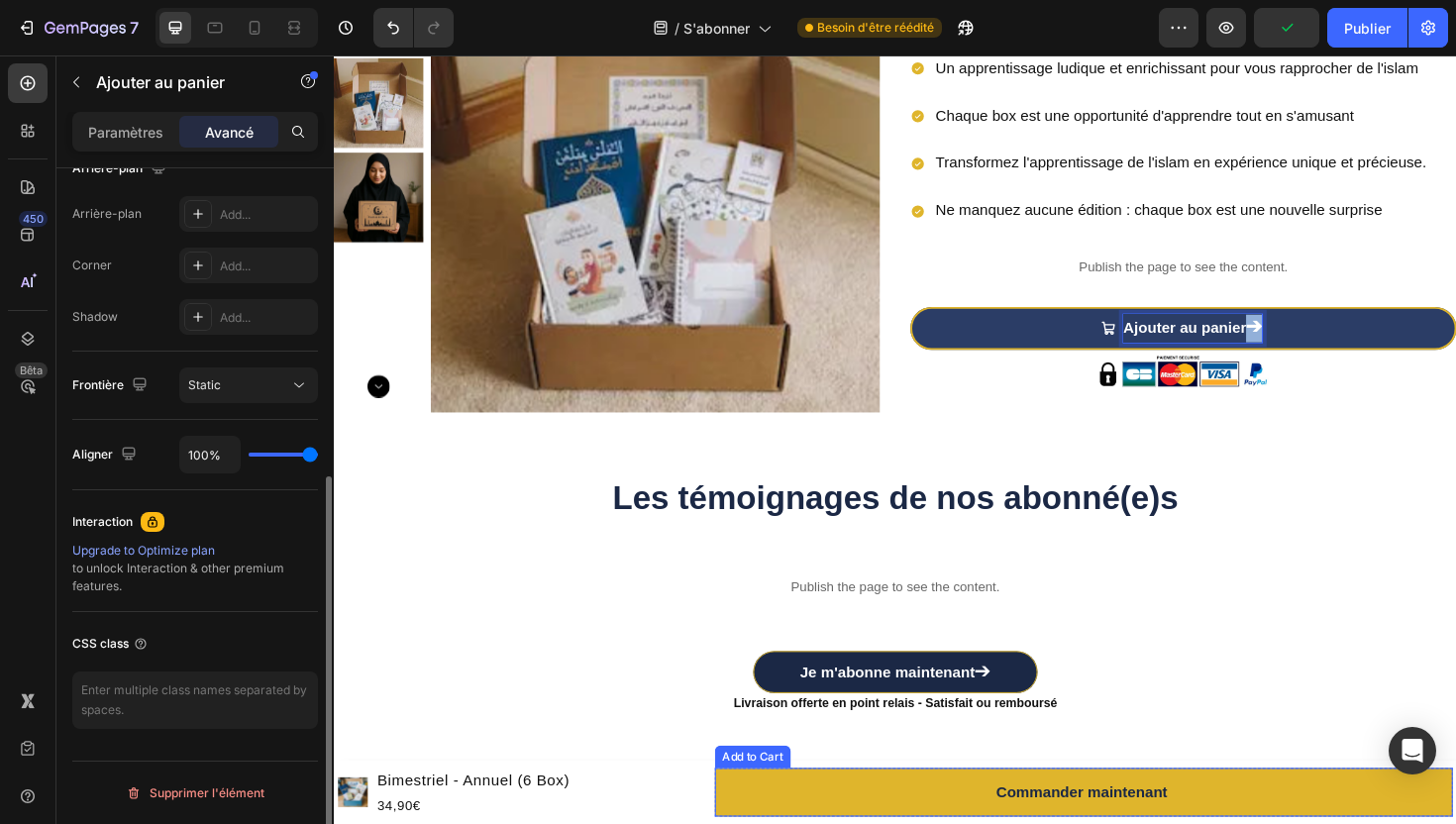click on "Commander maintenant" at bounding box center [1127, 836] 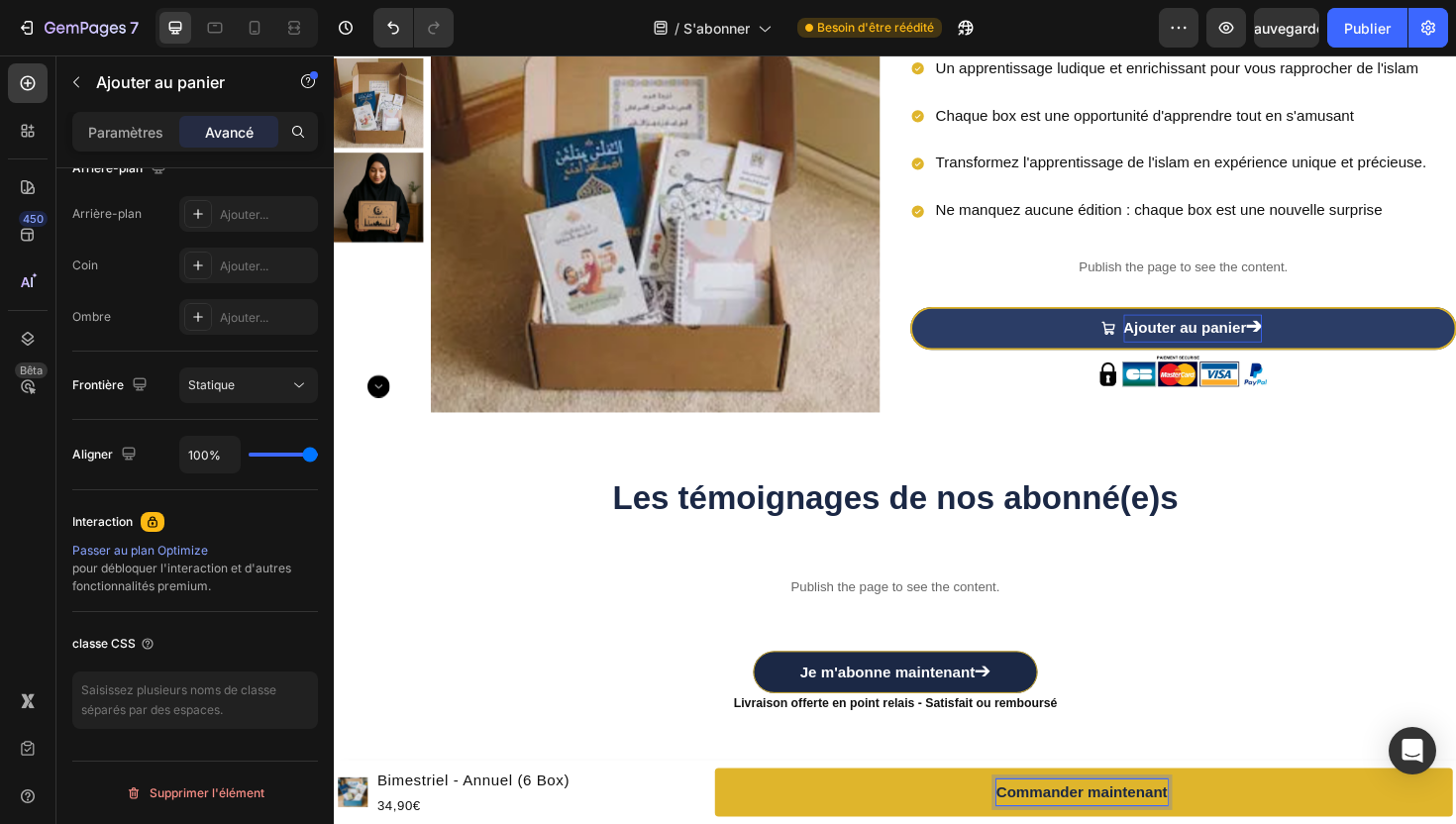 click on "Commander maintenant" at bounding box center [1125, 836] 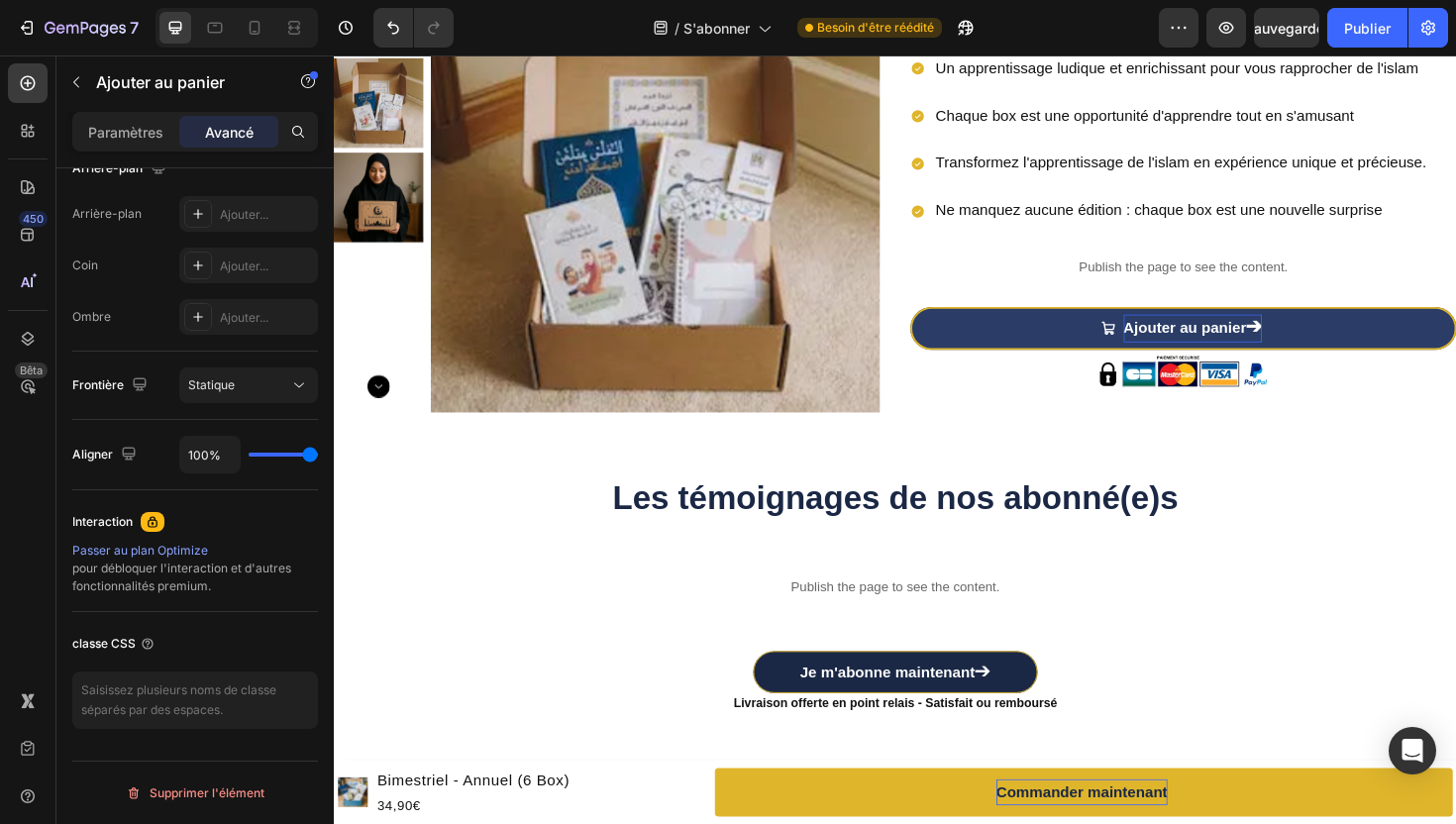click on "Commander maintenant" at bounding box center (1127, 836) 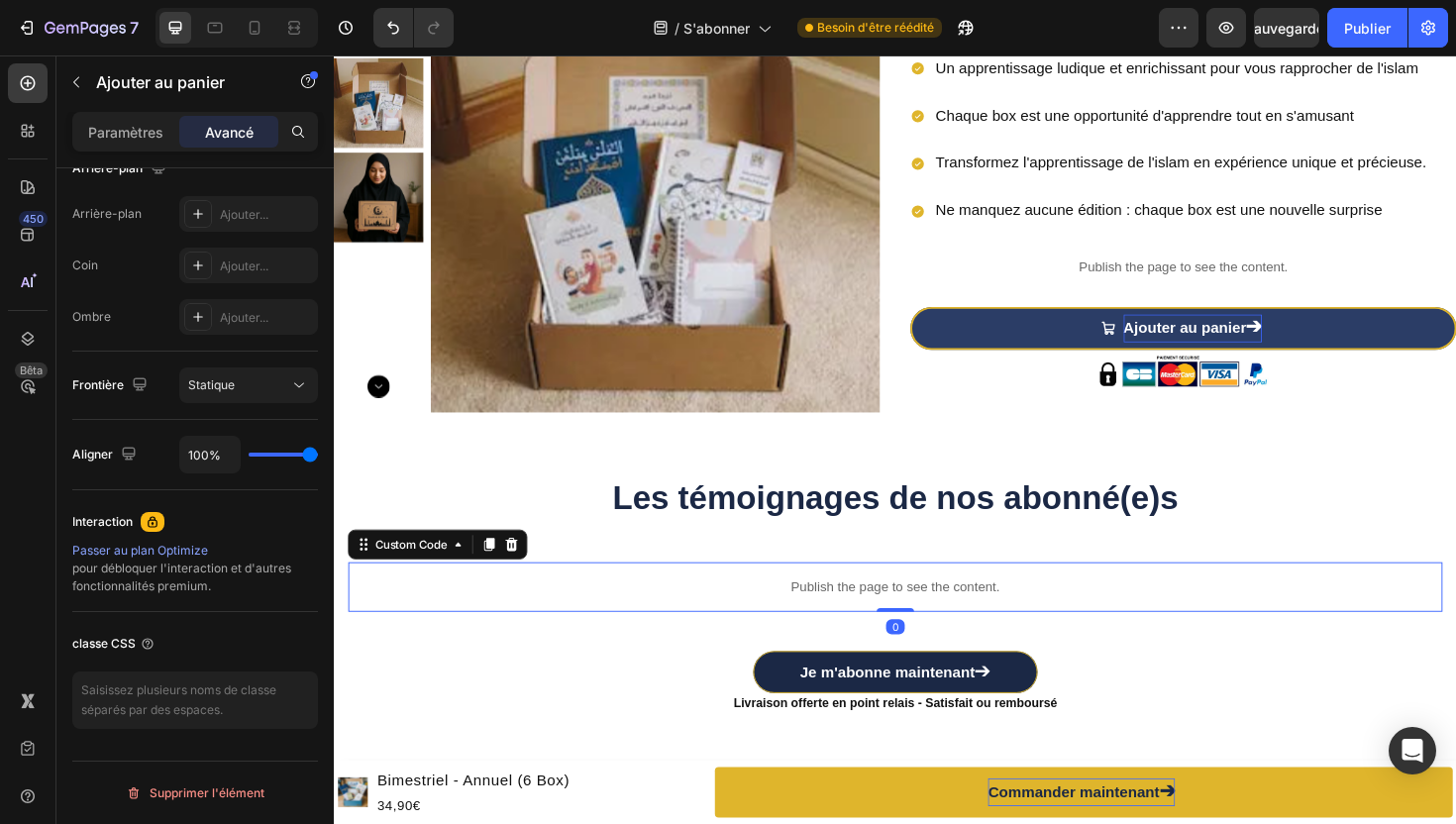 scroll, scrollTop: 0, scrollLeft: 0, axis: both 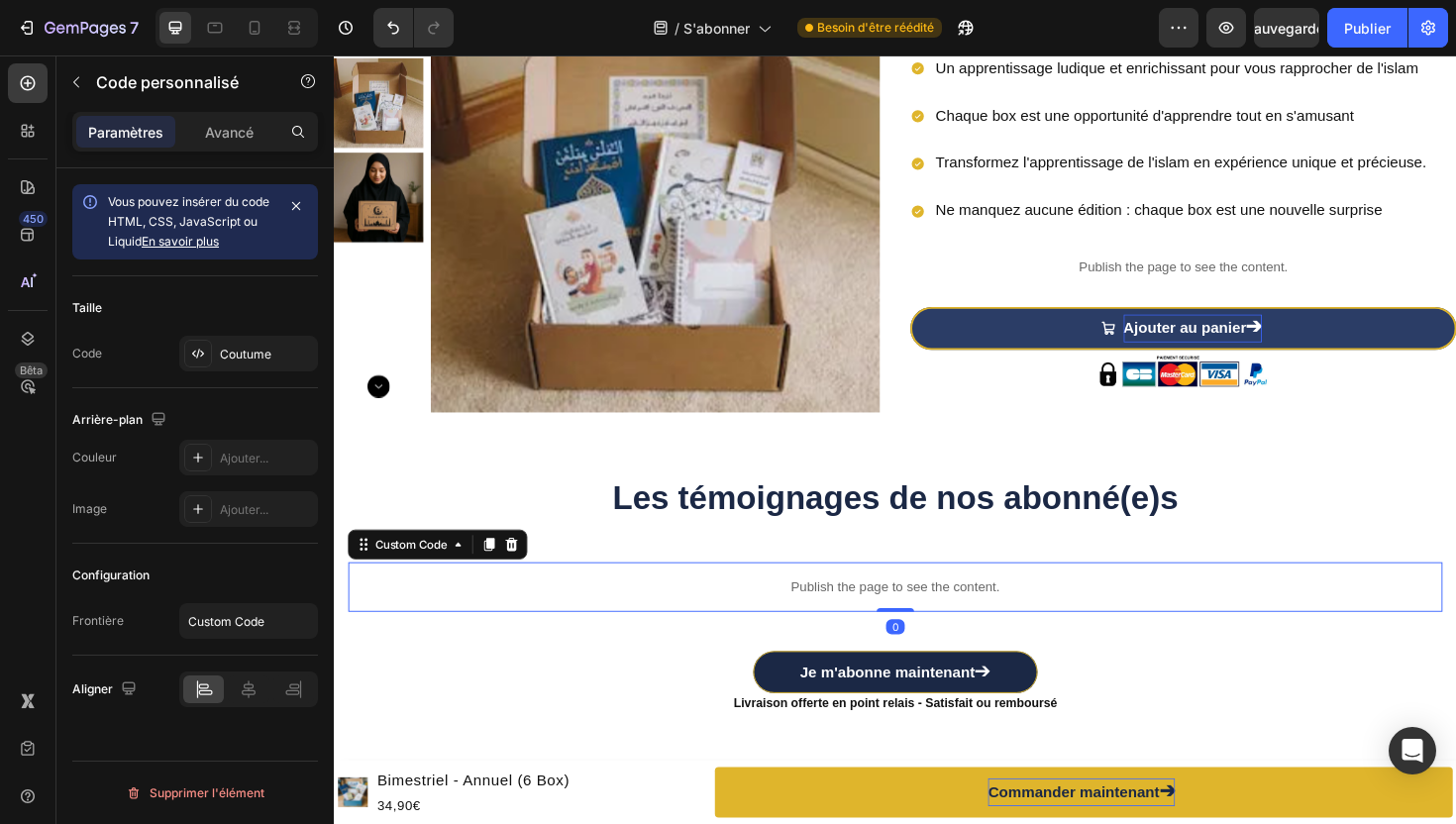 click on "Publish the page to see the content." at bounding box center [928, 618] 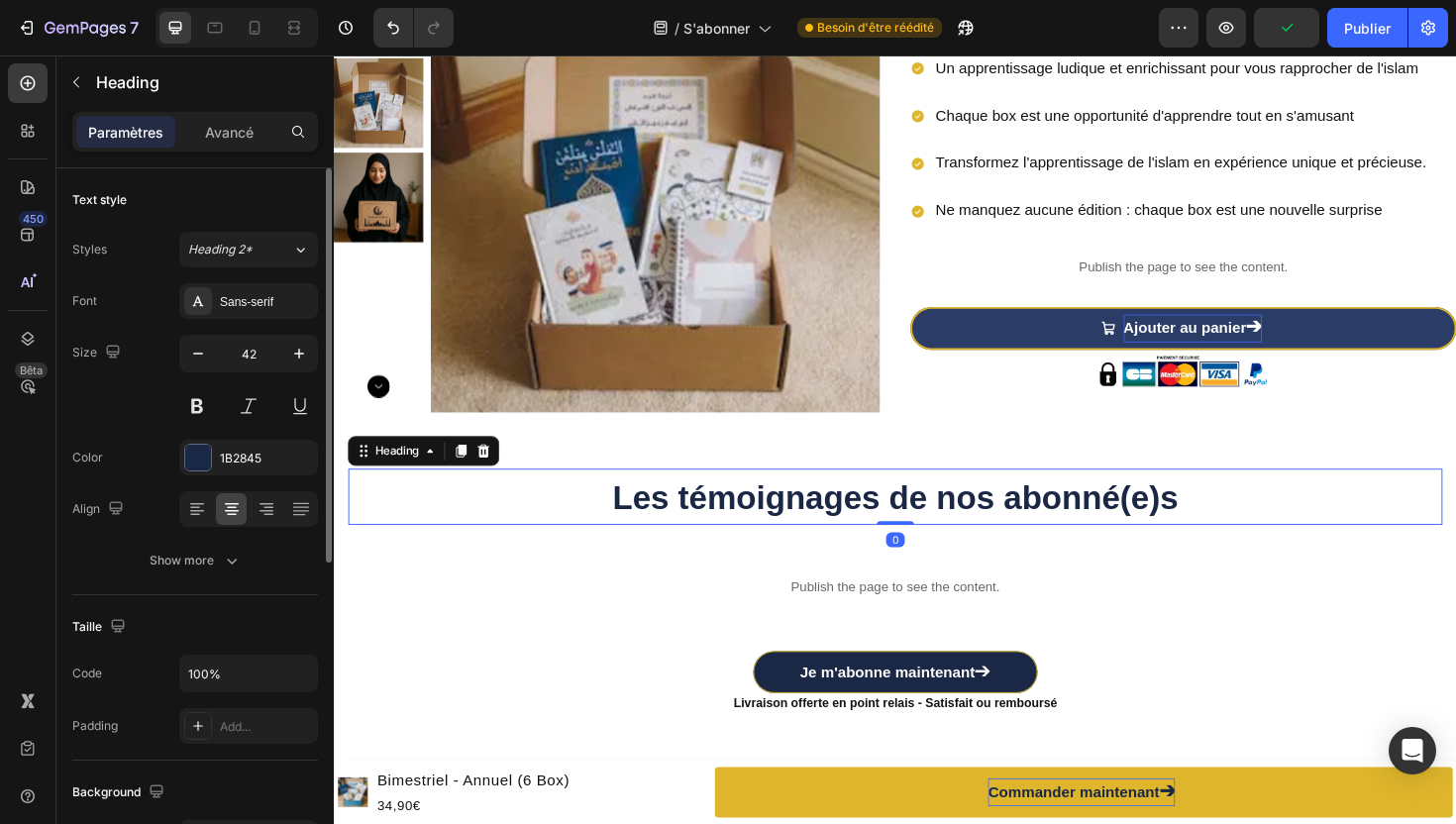 click on "Les témoignages de nos abonné(e)s" at bounding box center (928, 523) 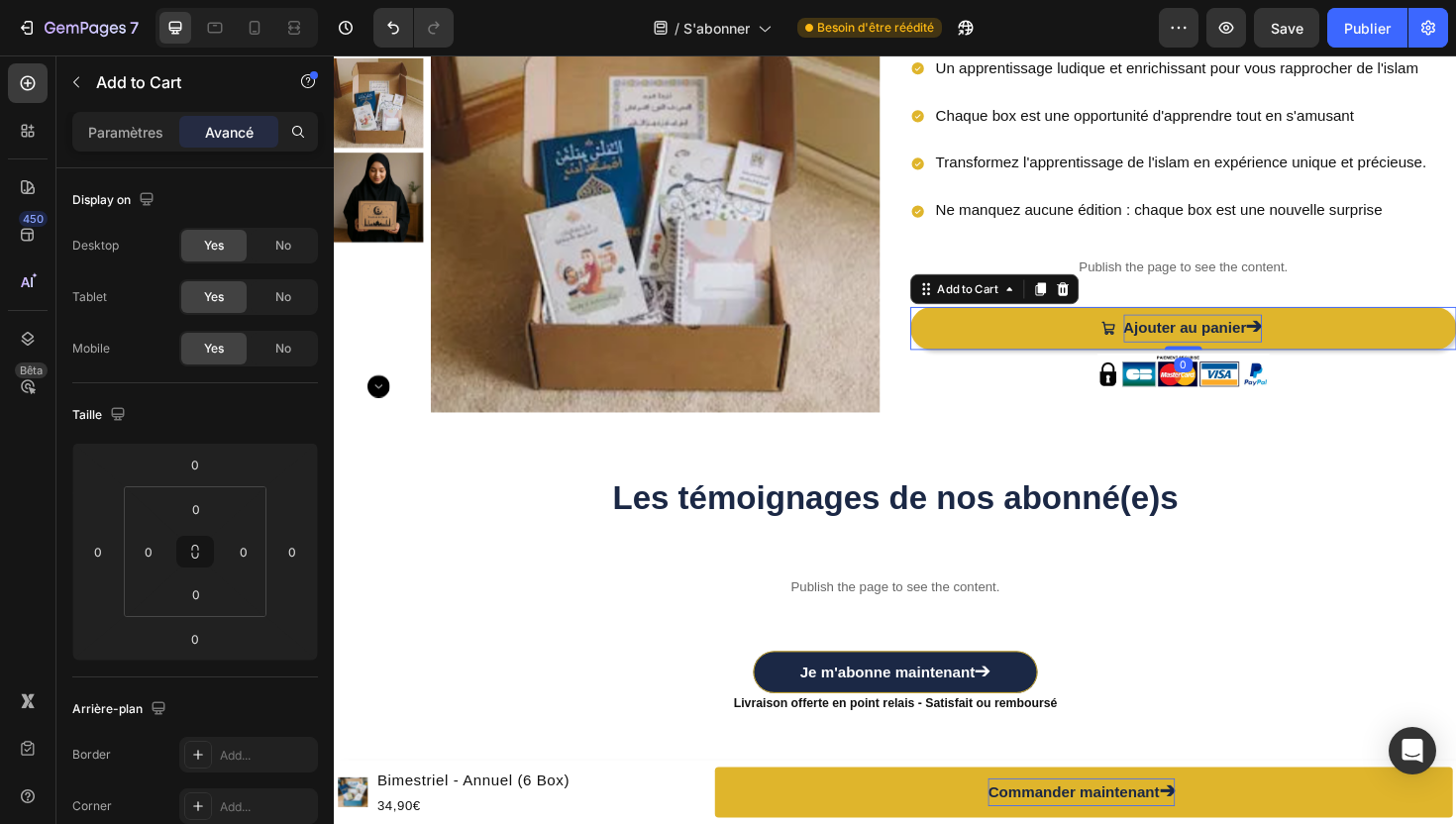 click on "Ajouter au panier  ➔" at bounding box center (1233, 345) 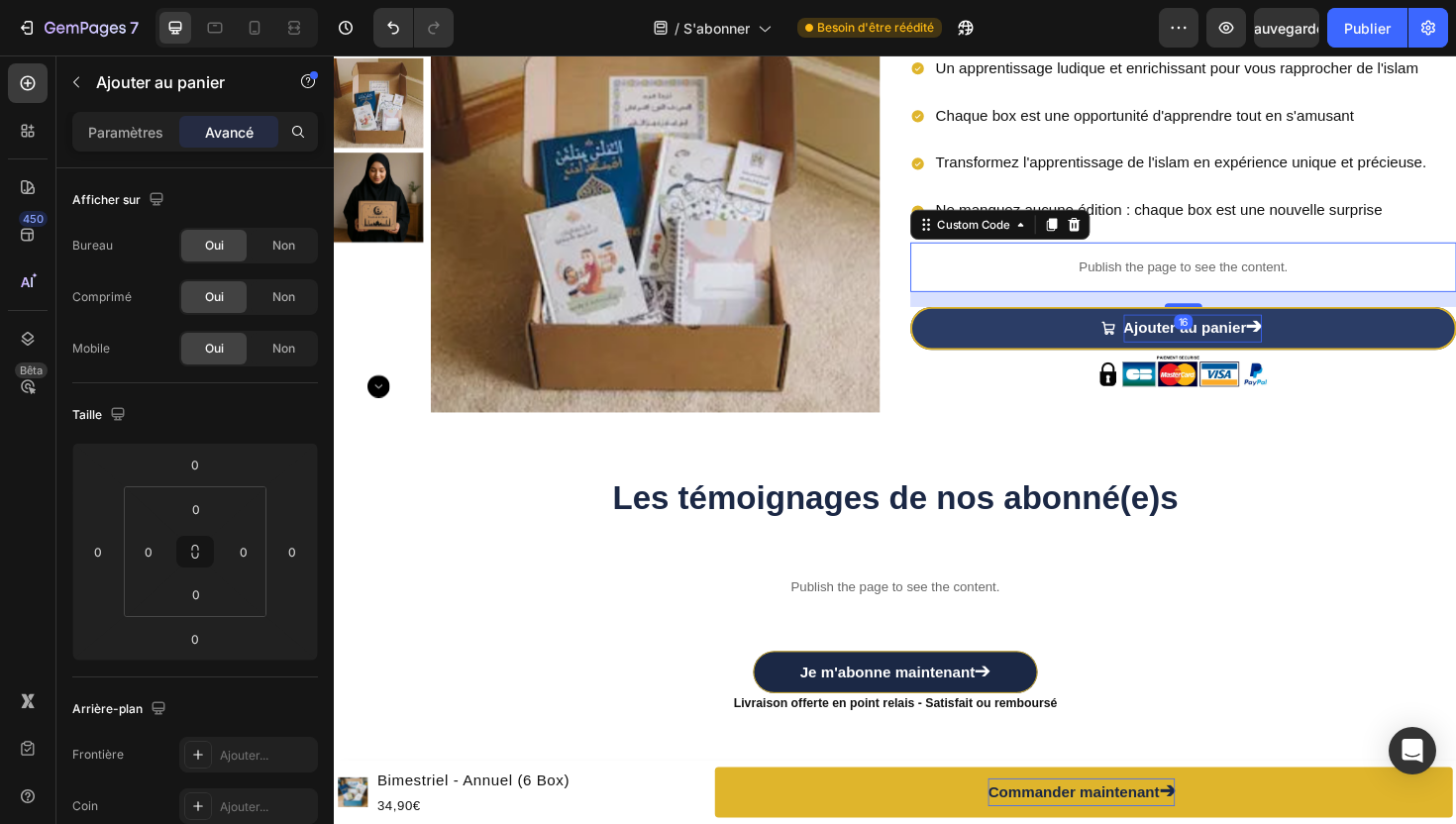 click on "Publish the page to see the content." at bounding box center [1233, 279] 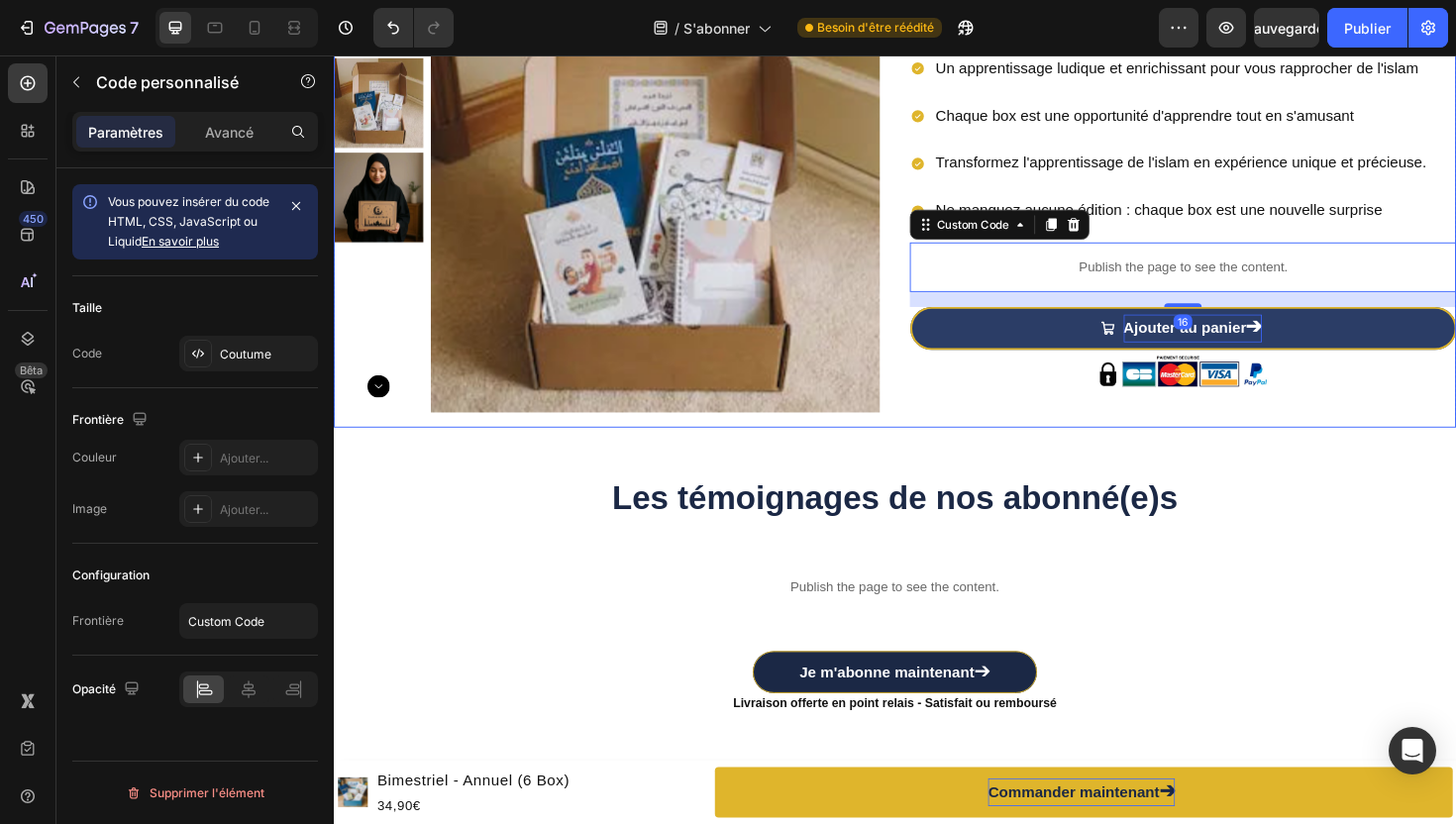 click on "Product Images Abonnement Bimestriel (une box tous les deux mois) Product Title Un apprentissage ludique et enrichissant pour vous rapprocher de l'islam Chaque box est une opportunité d'apprendre tout en s'amusant Transformez l'apprentissage de l'islam en expérience unique et précieuse. Ne manquez aucune édition : chaque box est une nouvelle surprise Item List
Publish the page to see the content.
Custom Code   16
Ajouter au panier  ➔ Add to Cart Image Product" at bounding box center [928, 201] 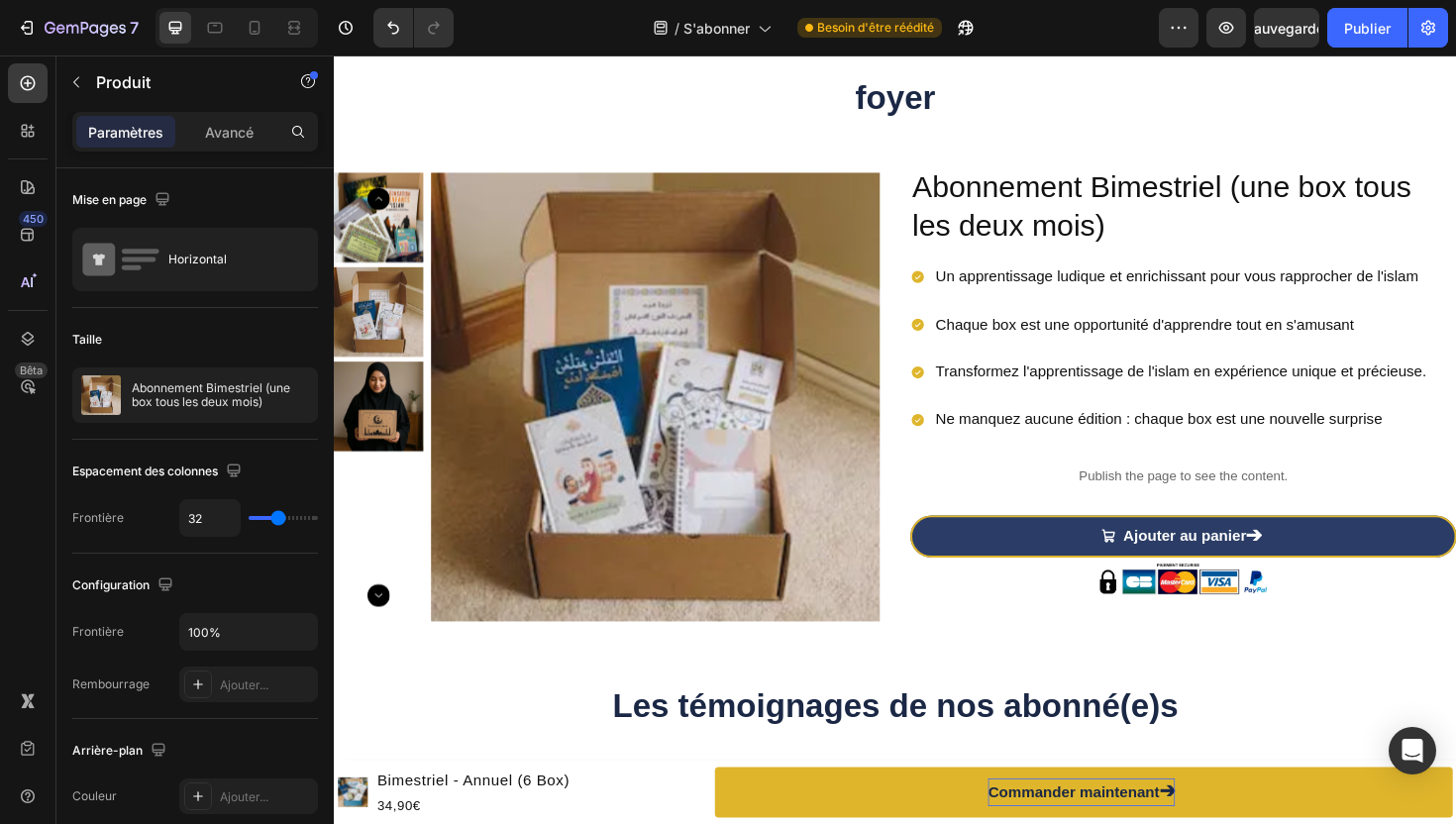 scroll, scrollTop: 0, scrollLeft: 0, axis: both 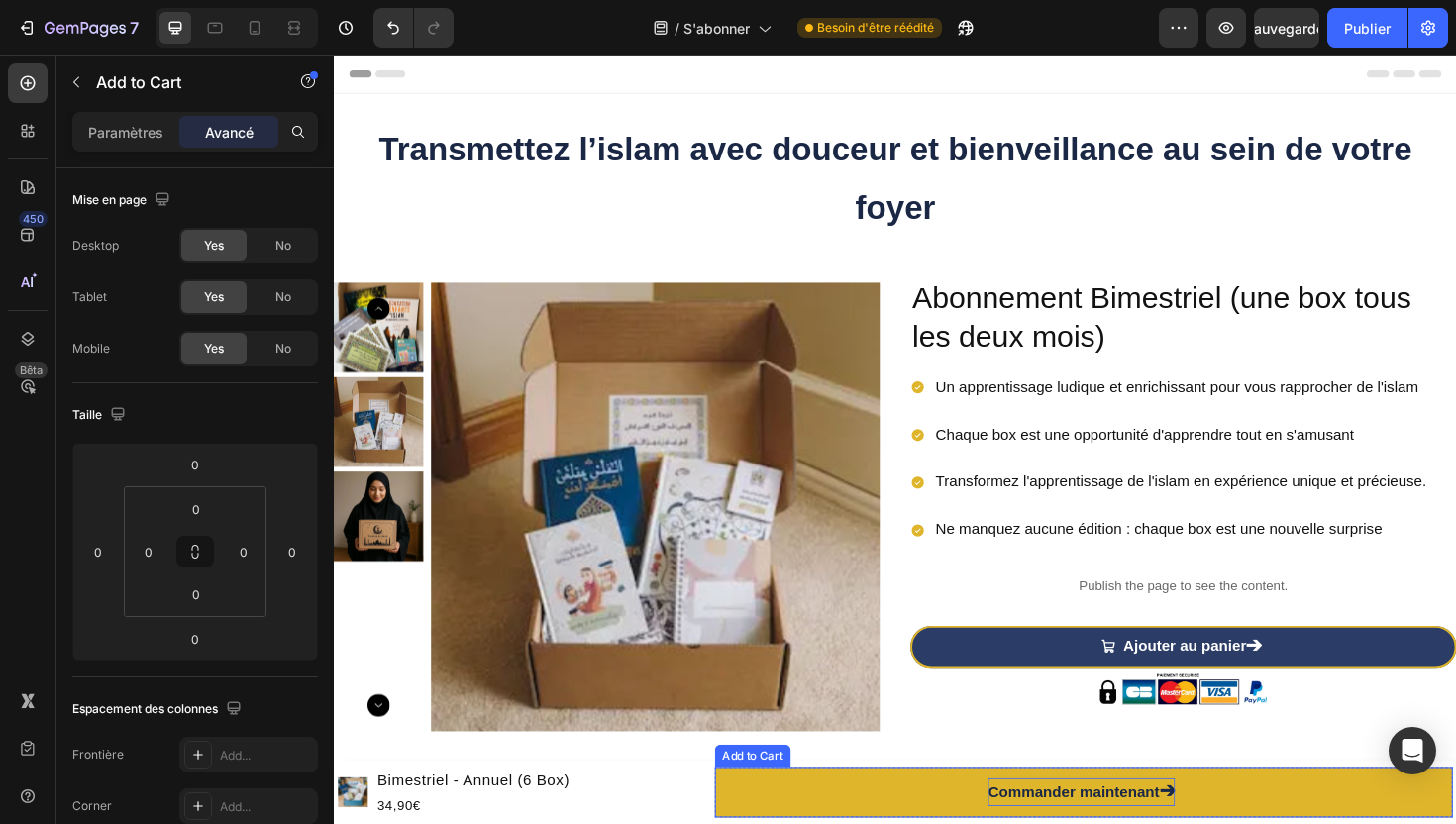 click on "Commander maintenant  ➔" at bounding box center [1127, 836] 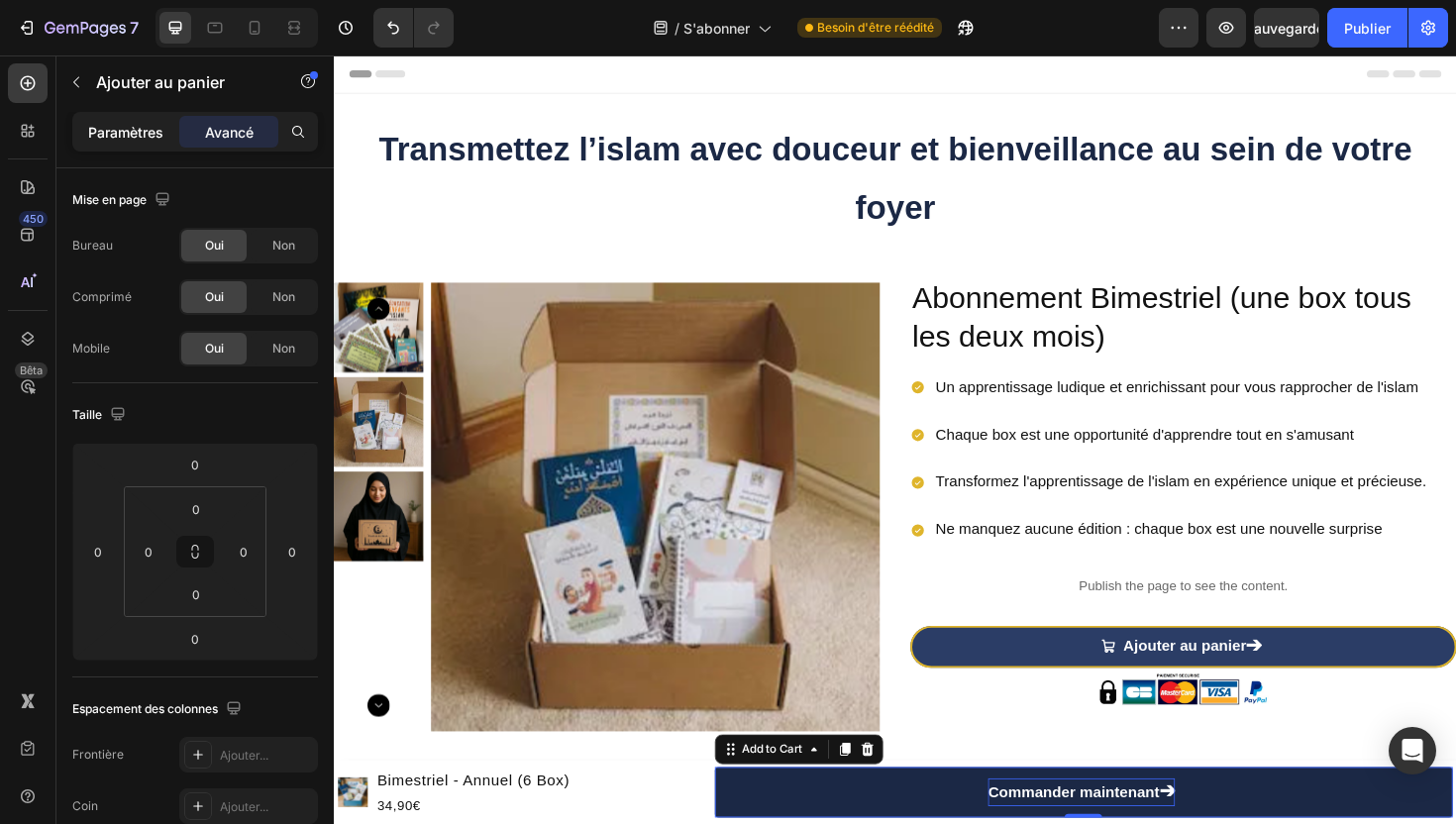 click on "Paramètres" at bounding box center (126, 132) 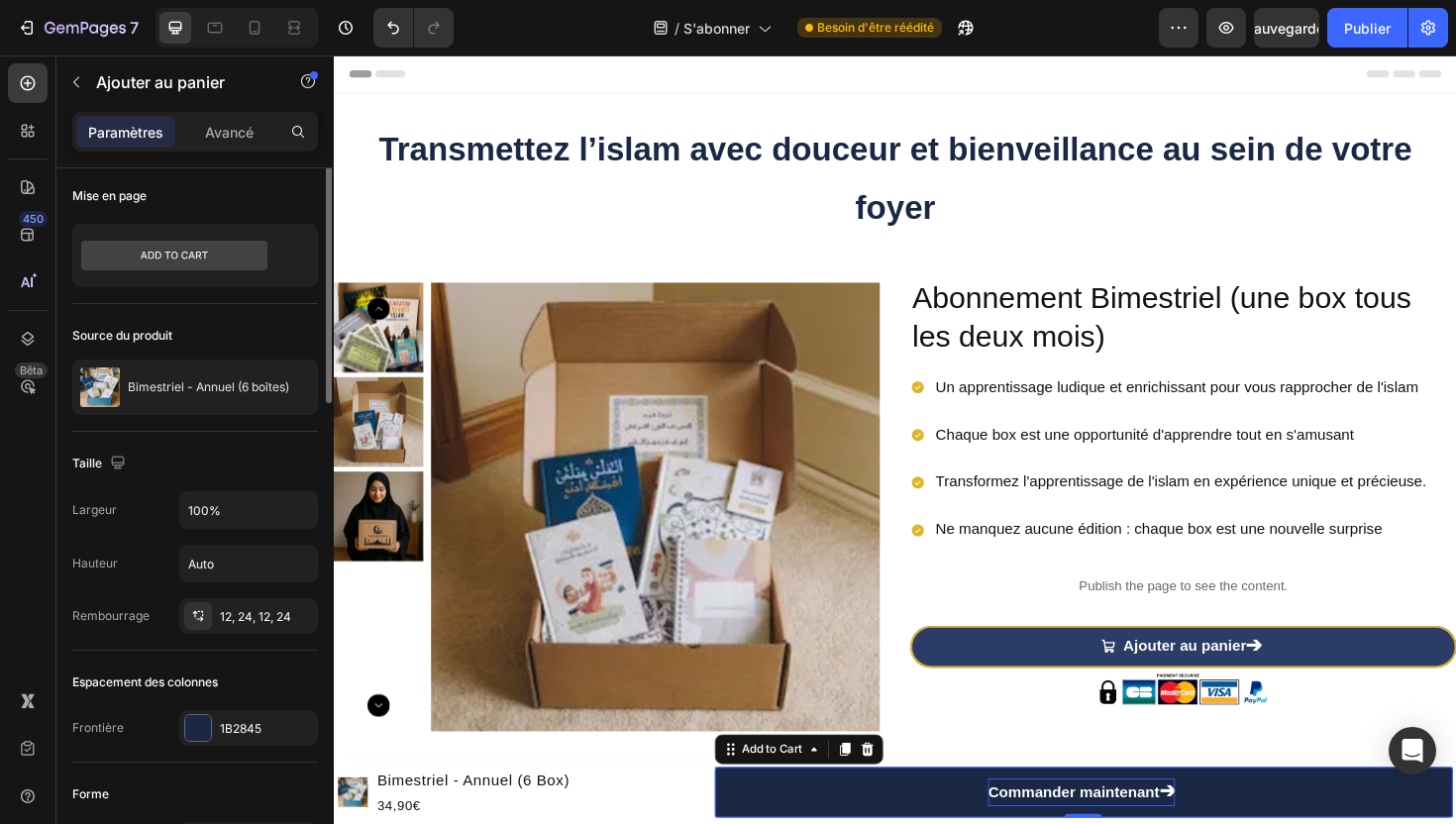 scroll, scrollTop: 0, scrollLeft: 0, axis: both 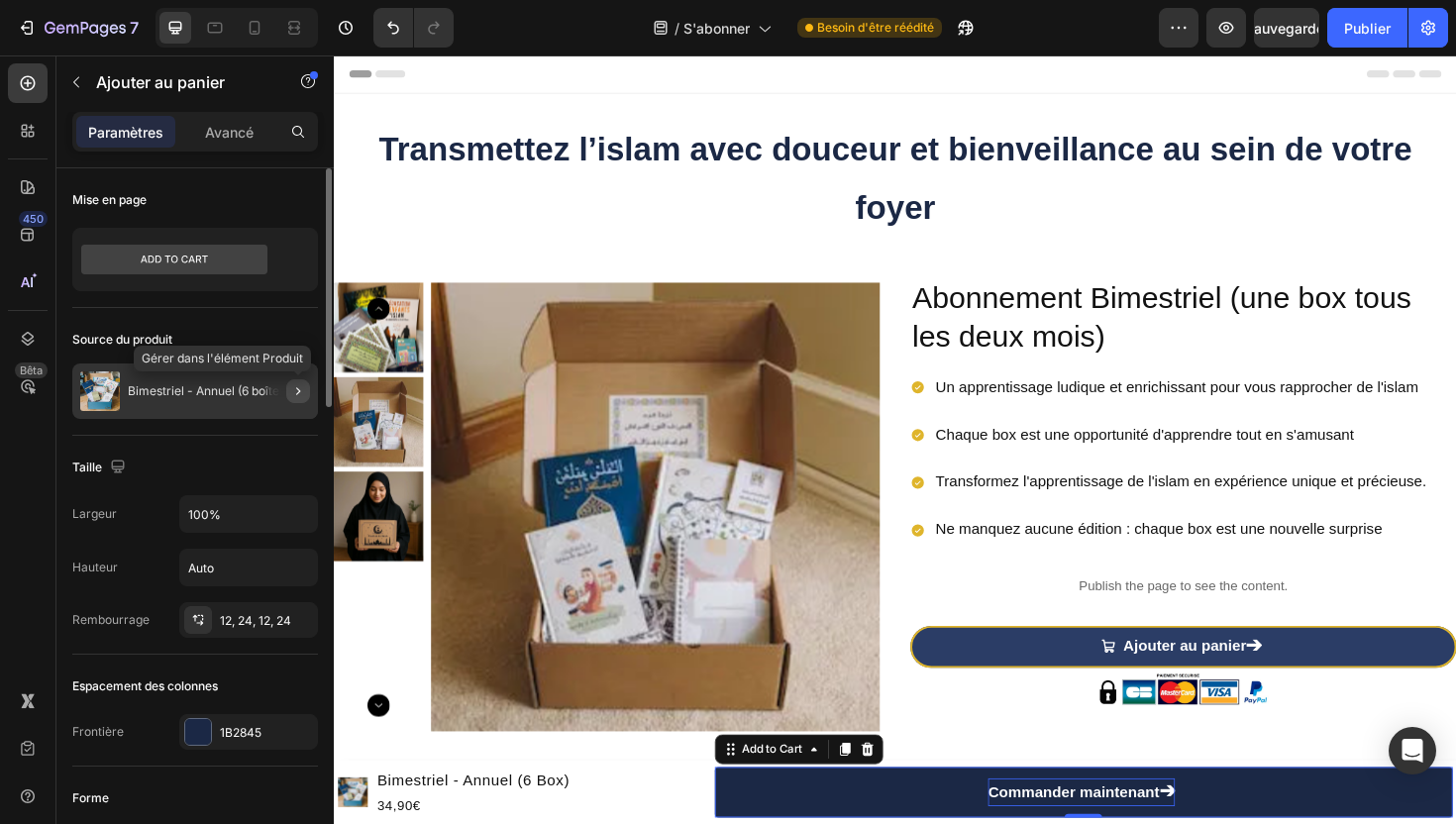 click 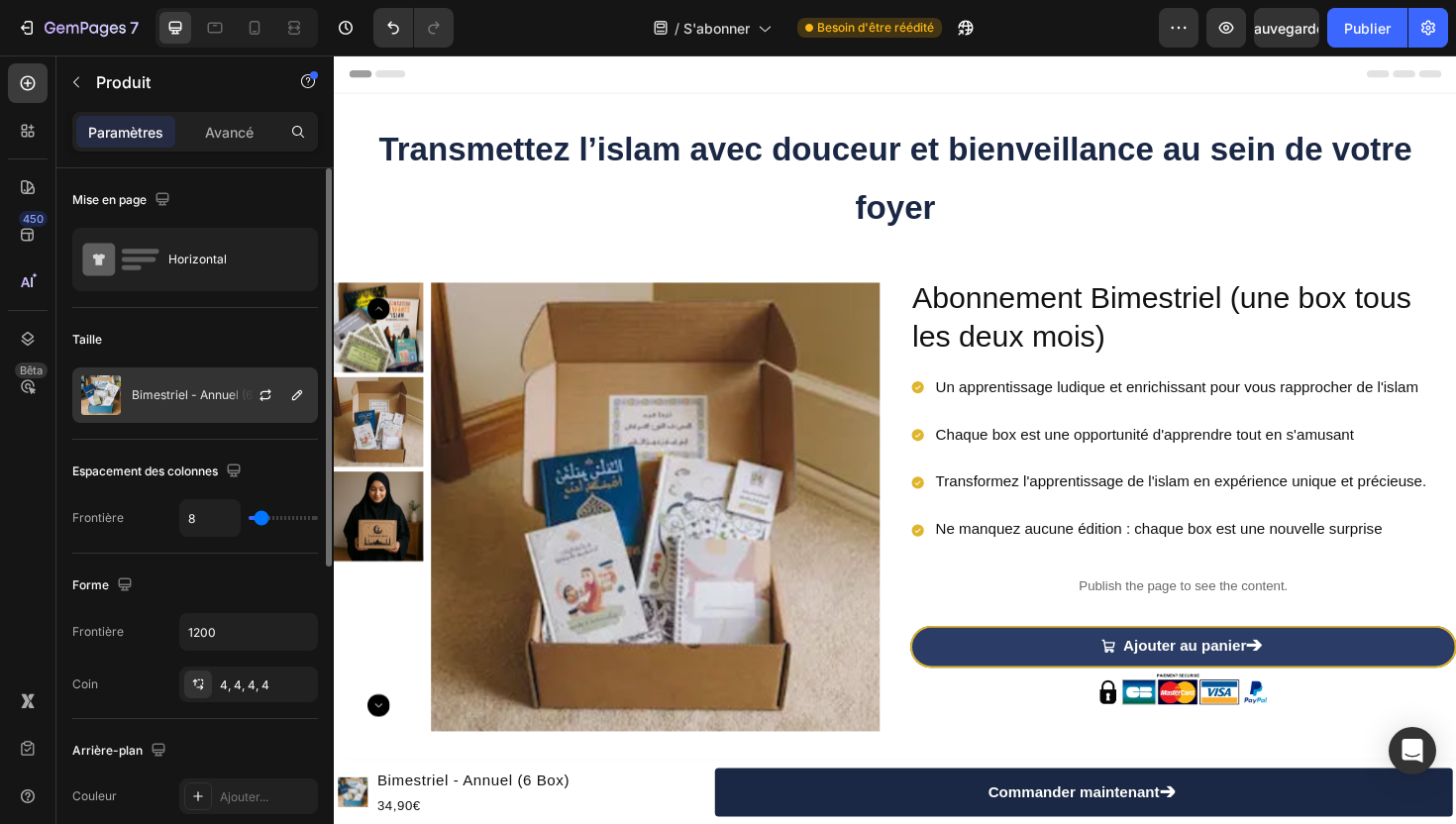 click on "Bimestriel - Annuel (6 boîtes)" at bounding box center [212, 394] 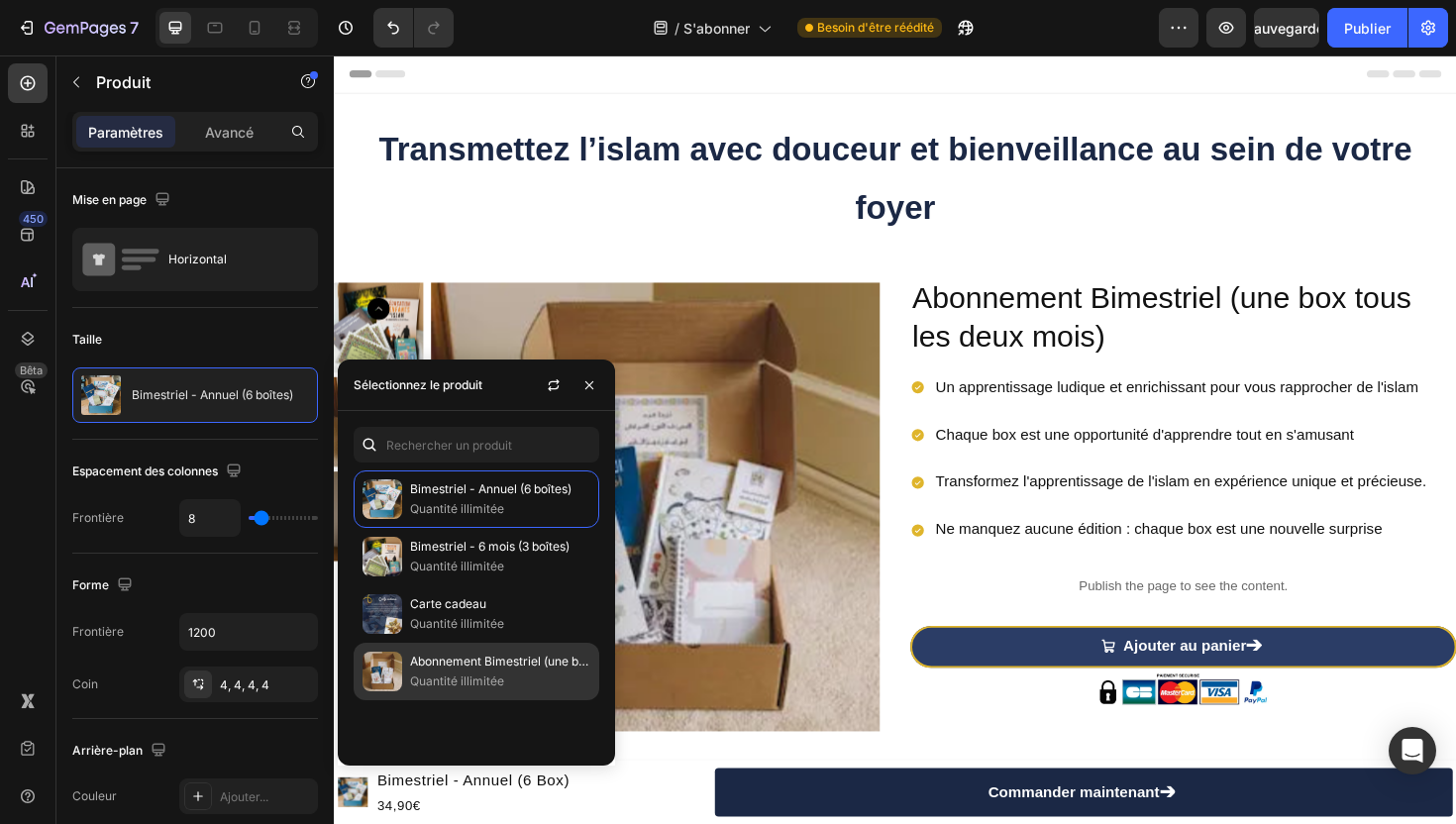 click on "Abonnement Bimestriel (une box tous les deux mois)" at bounding box center (556, 661) 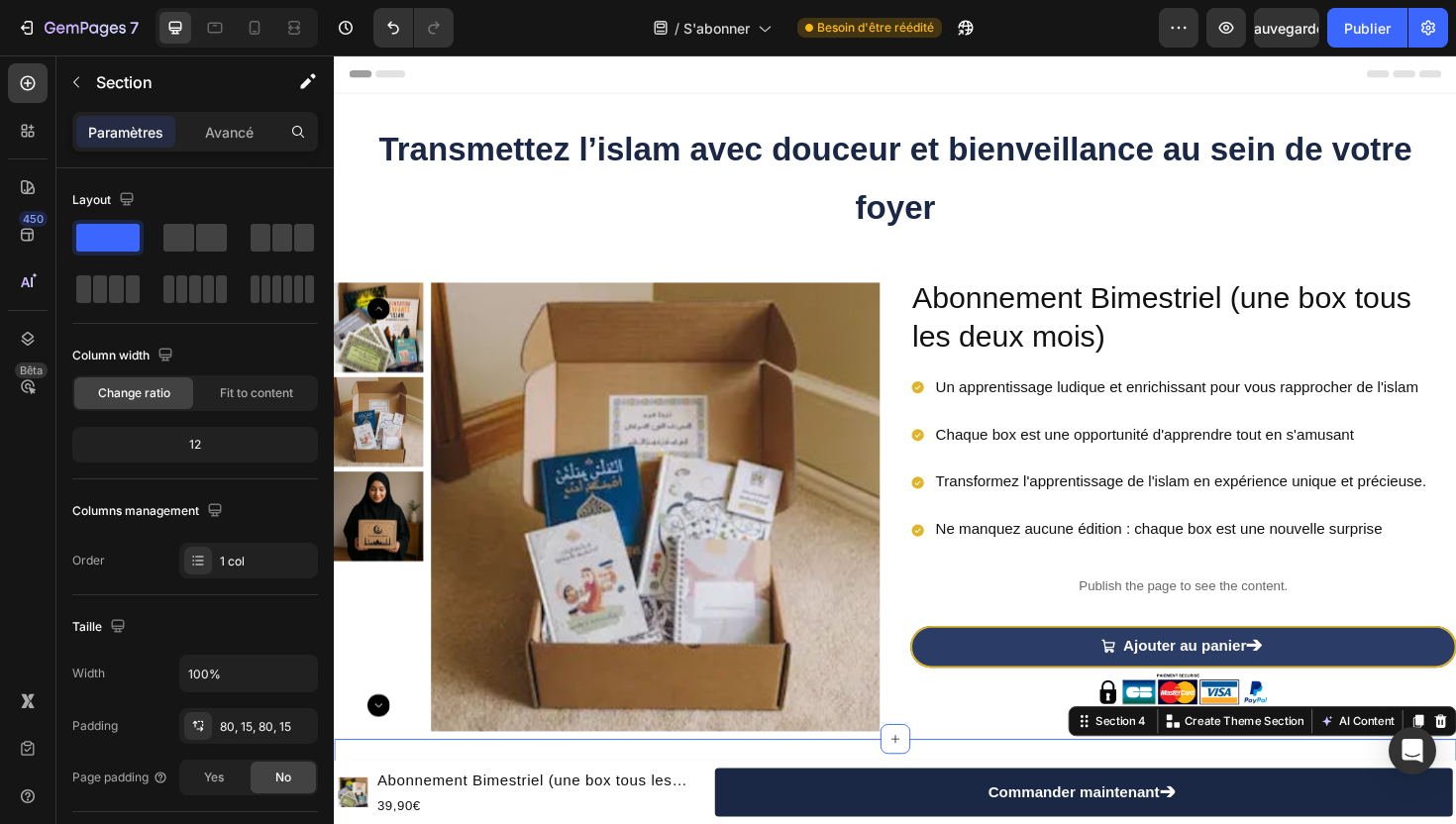 click on "Les témoignages de nos abonné(e)s Heading Row
Publish the page to see the content.
Custom Code Row Je m'abonne maintenant  ➔ Button Livraison offerte en point relais - Satisfait ou remboursé Heading Row Section 4   Create Theme Section AI Content Write with GemAI What would you like to describe here? Tone and Voice Persuasive Product Show more Generate" at bounding box center (928, 995) 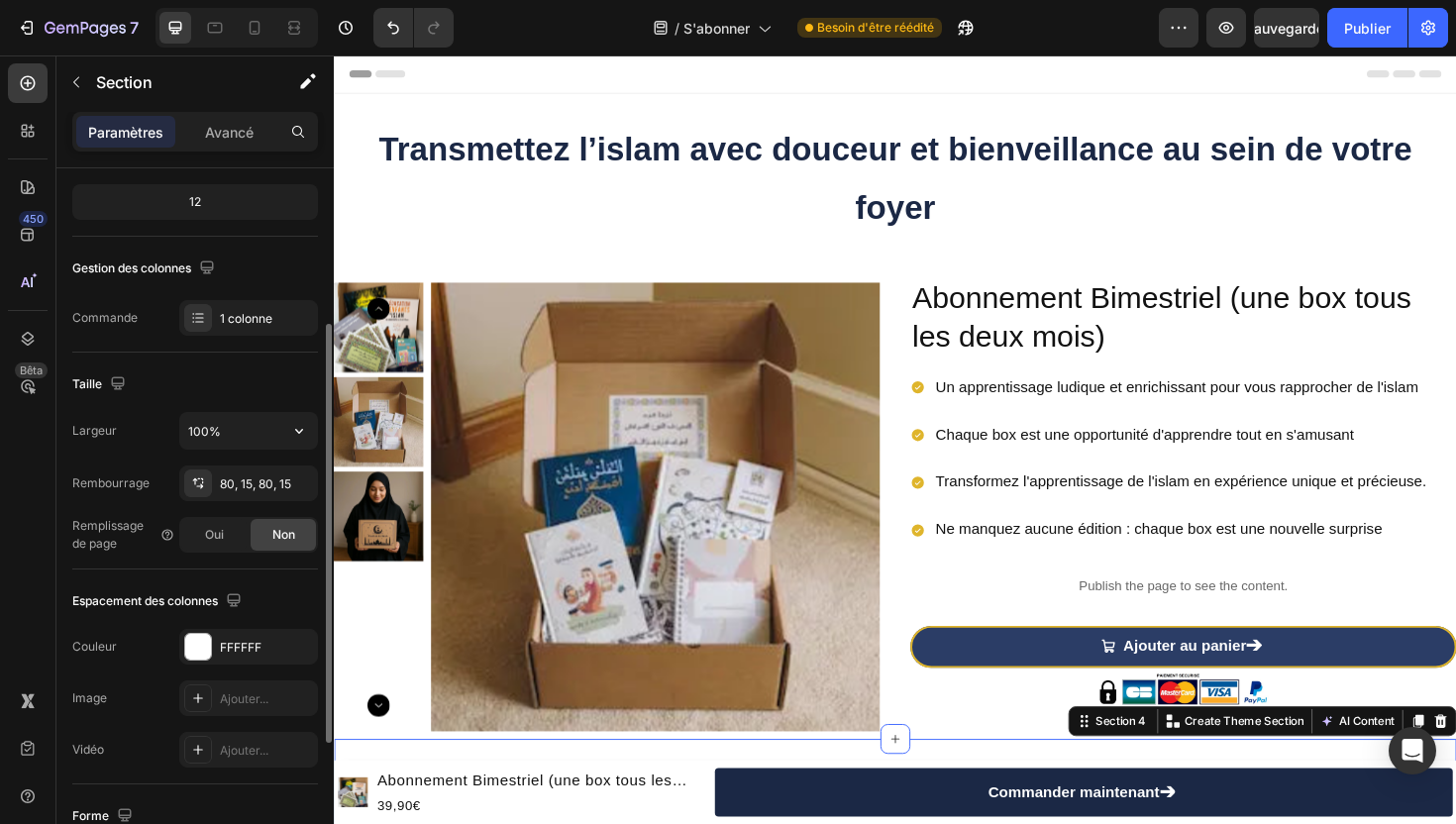 scroll, scrollTop: 251, scrollLeft: 0, axis: vertical 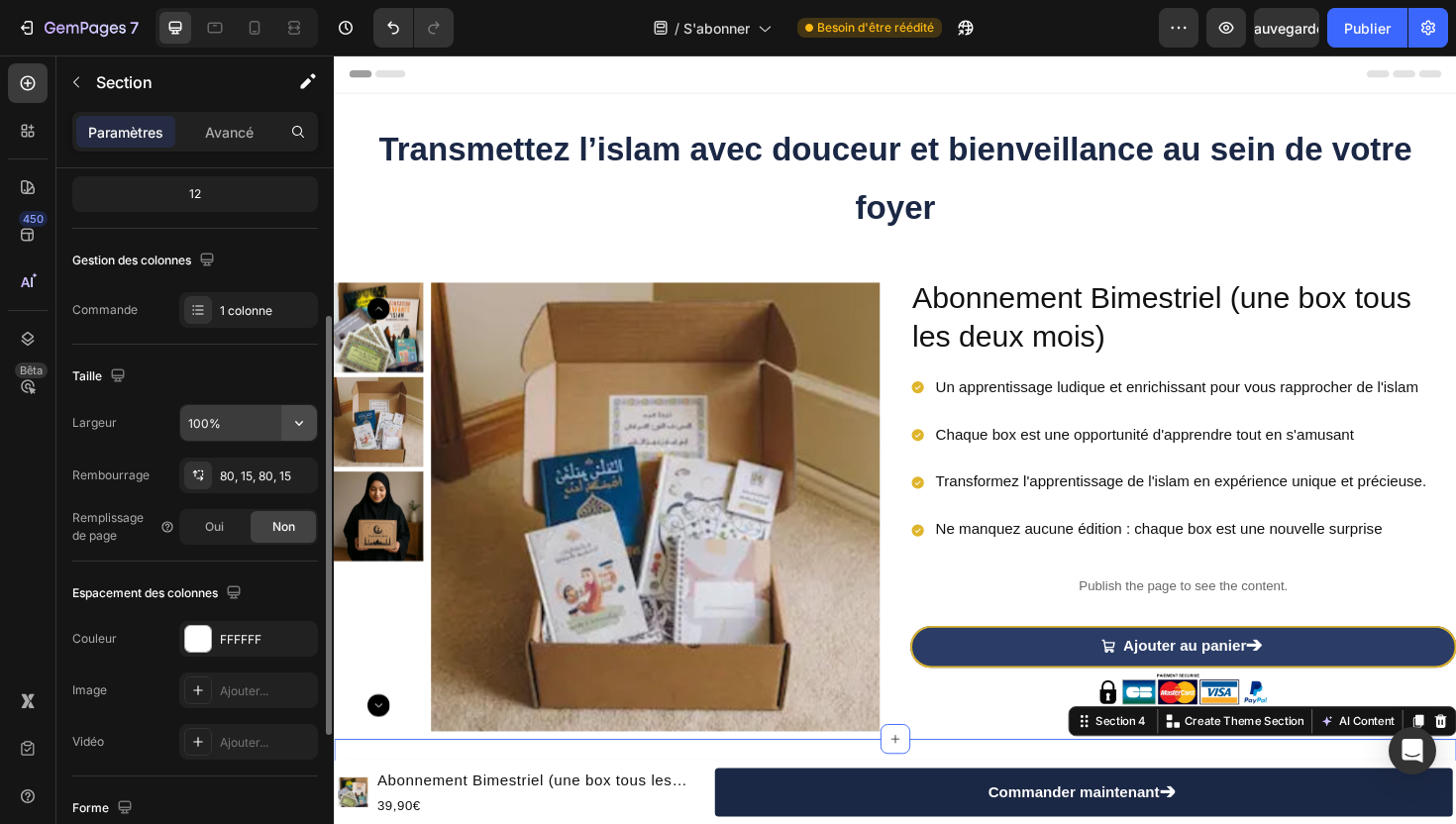 click 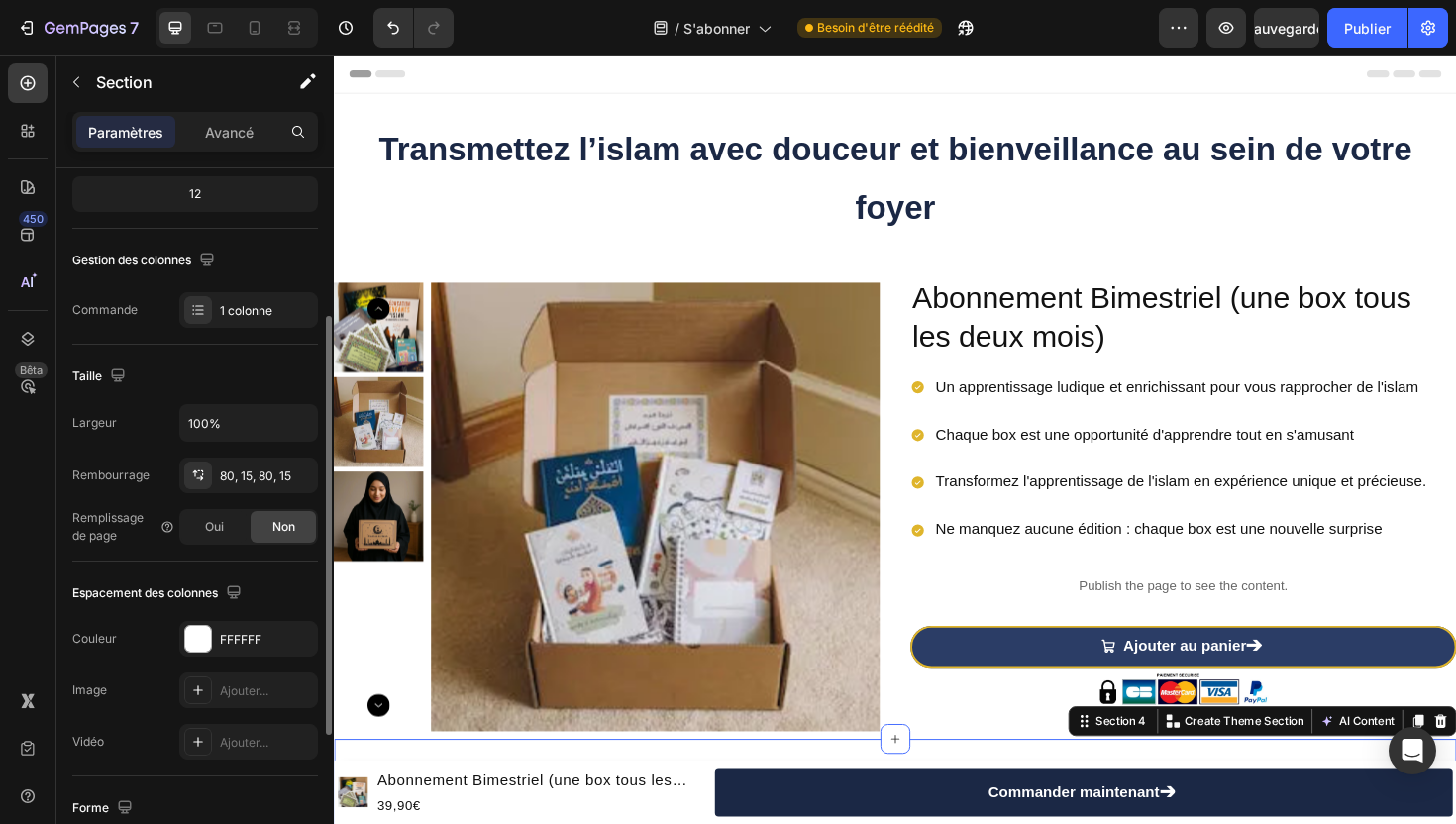 click on "Taille" at bounding box center (195, 376) 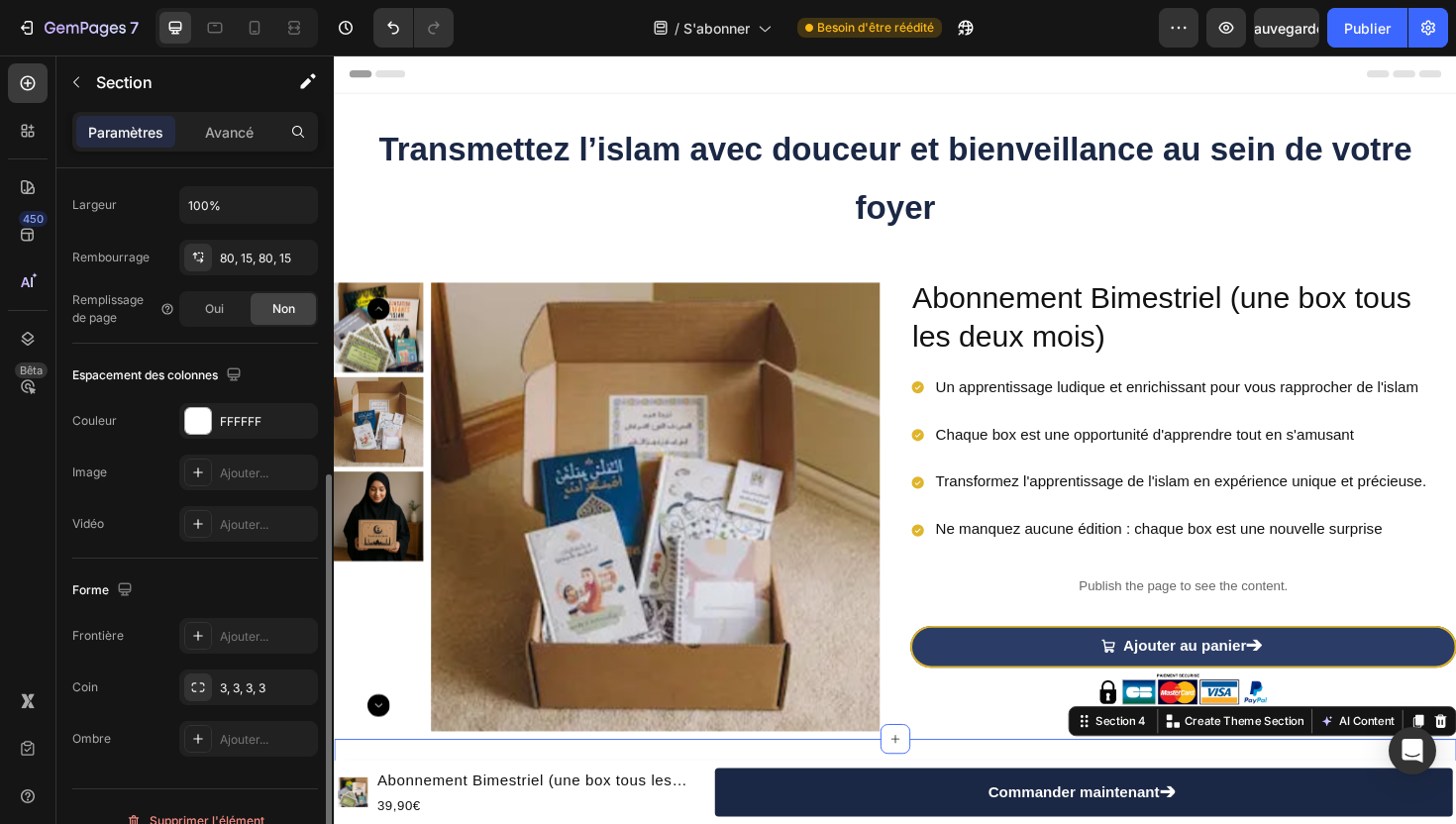 scroll, scrollTop: 496, scrollLeft: 0, axis: vertical 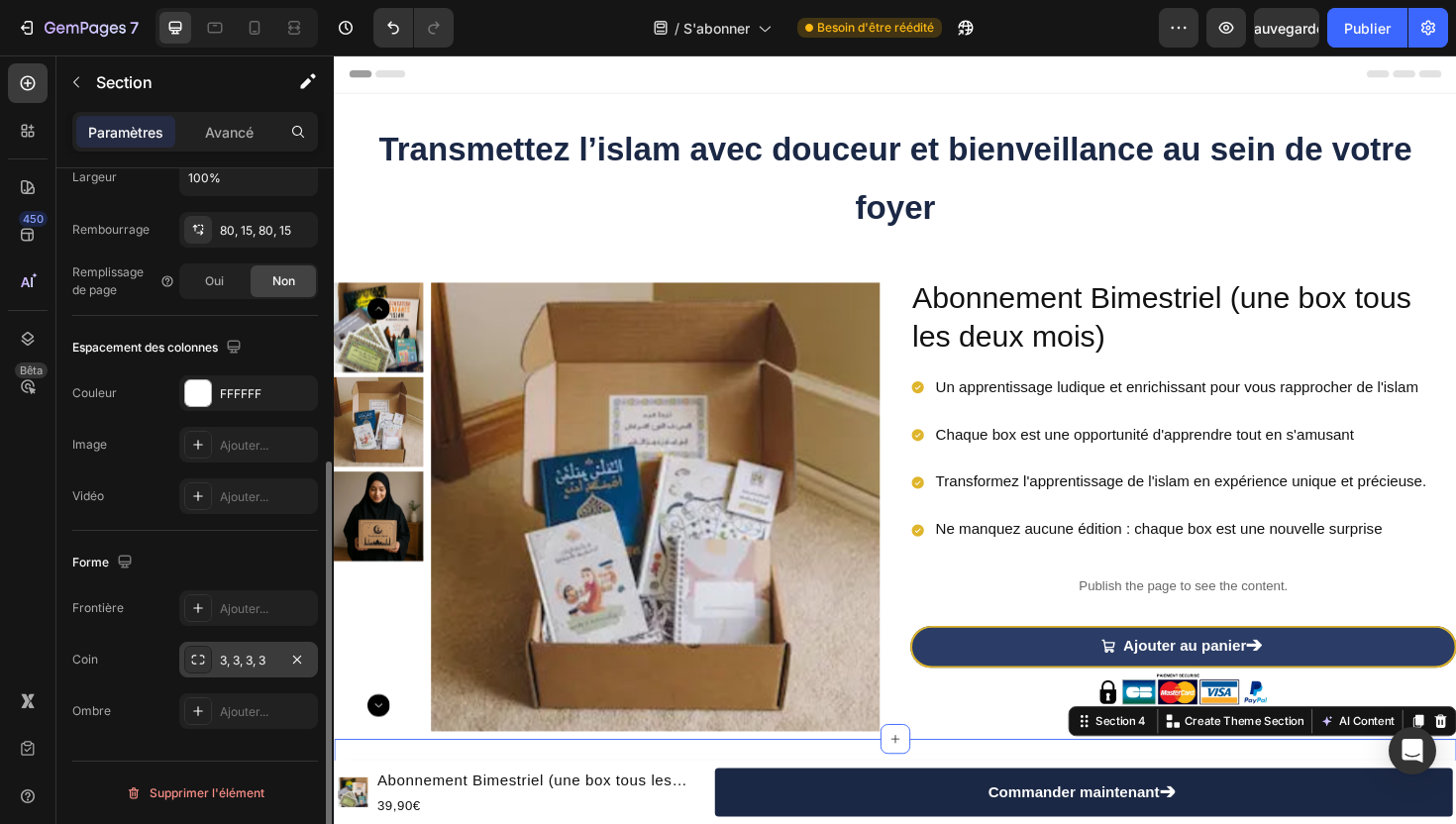 click on "3, 3, 3, 3" at bounding box center [243, 660] 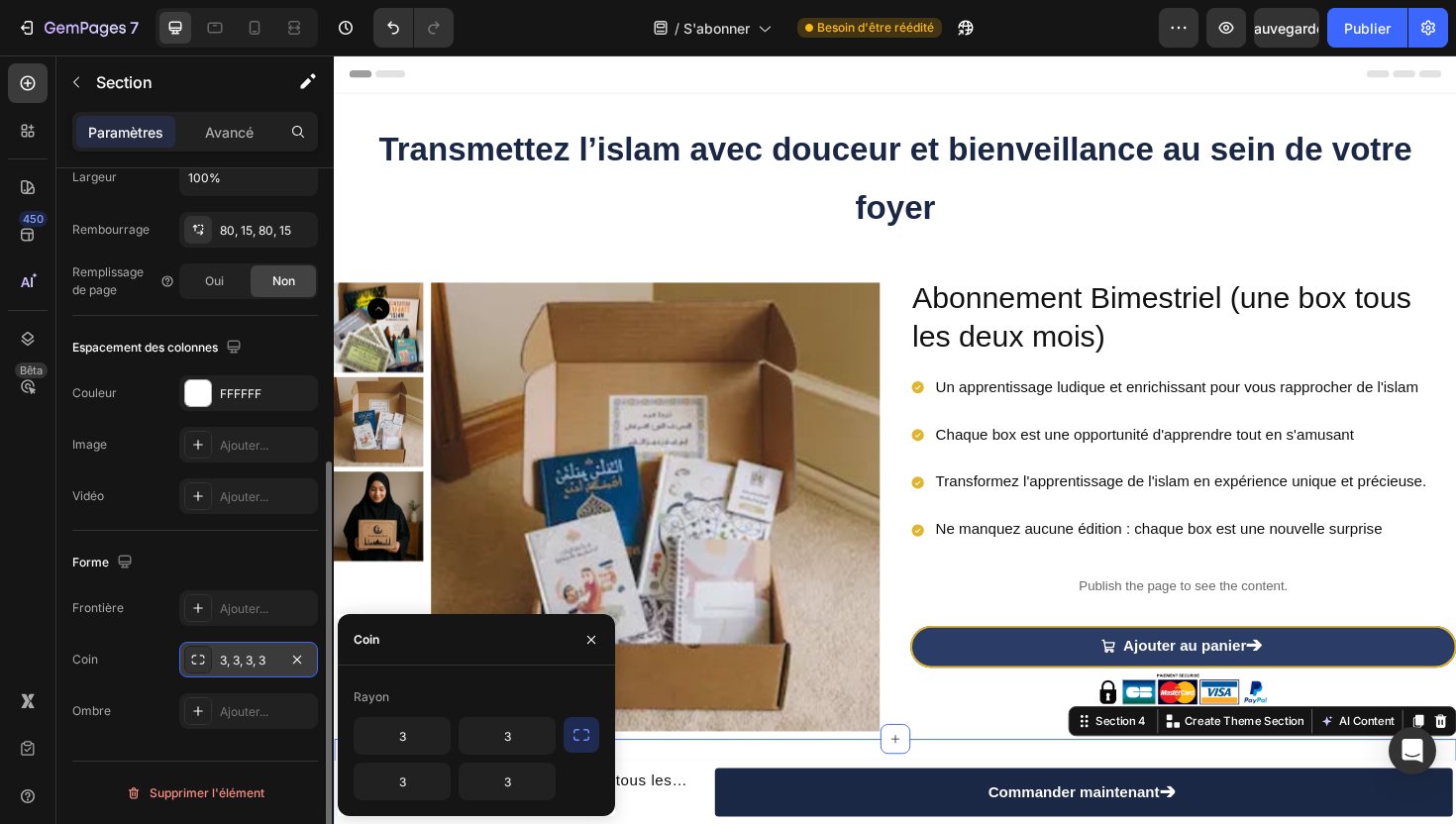 click on "3, 3, 3, 3" at bounding box center (243, 660) 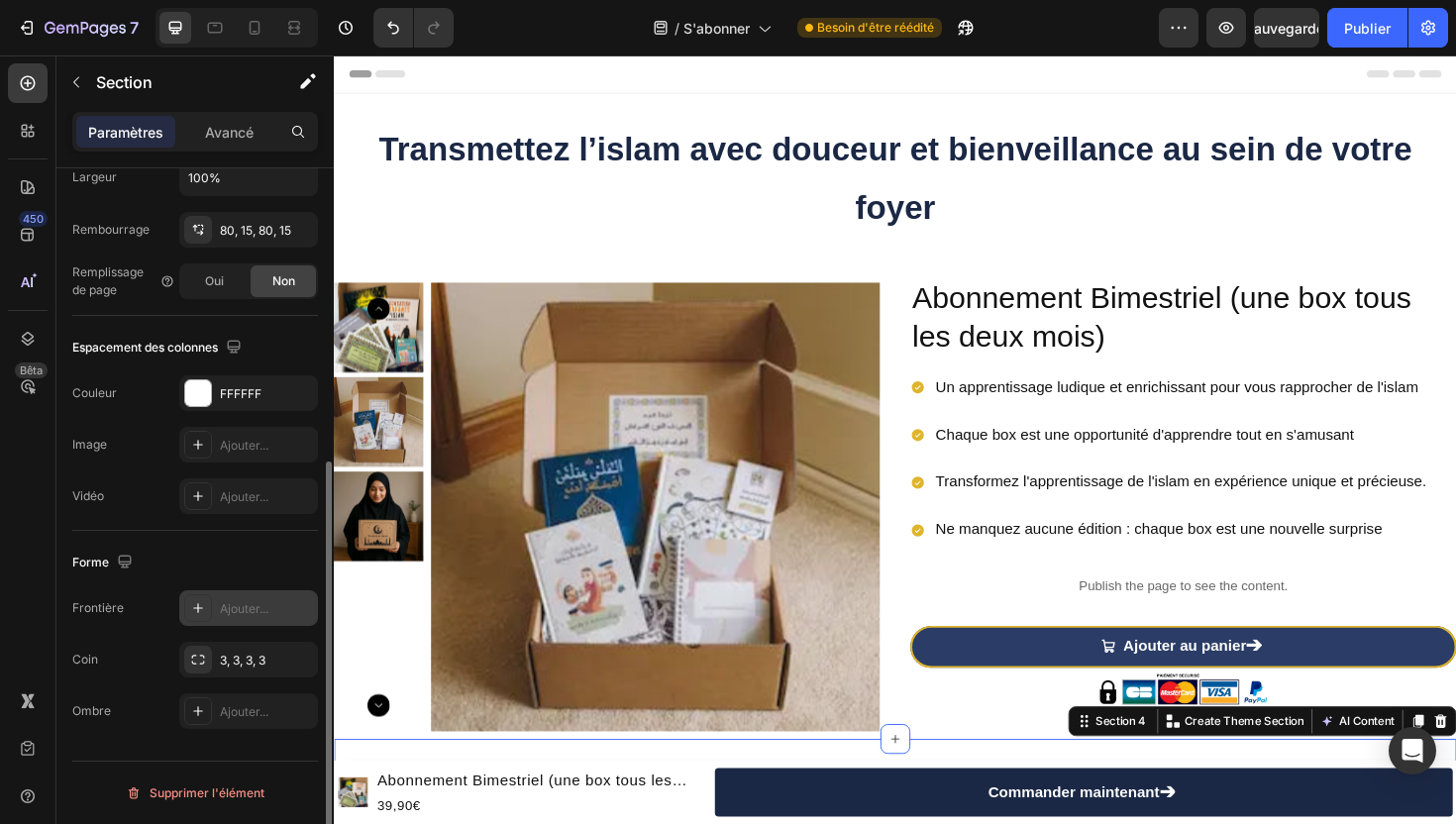 click on "Ajouter..." at bounding box center (249, 608) 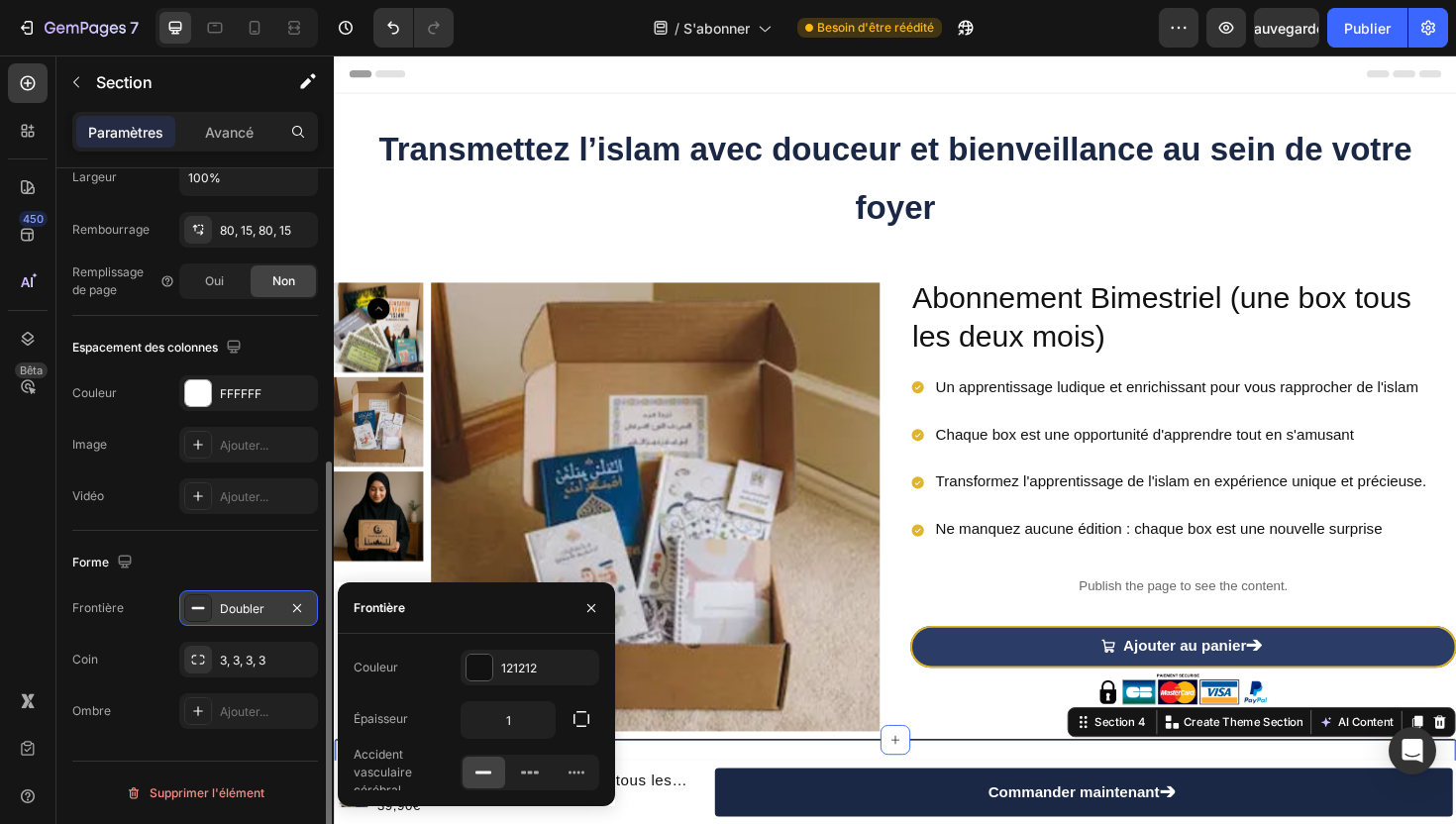 click 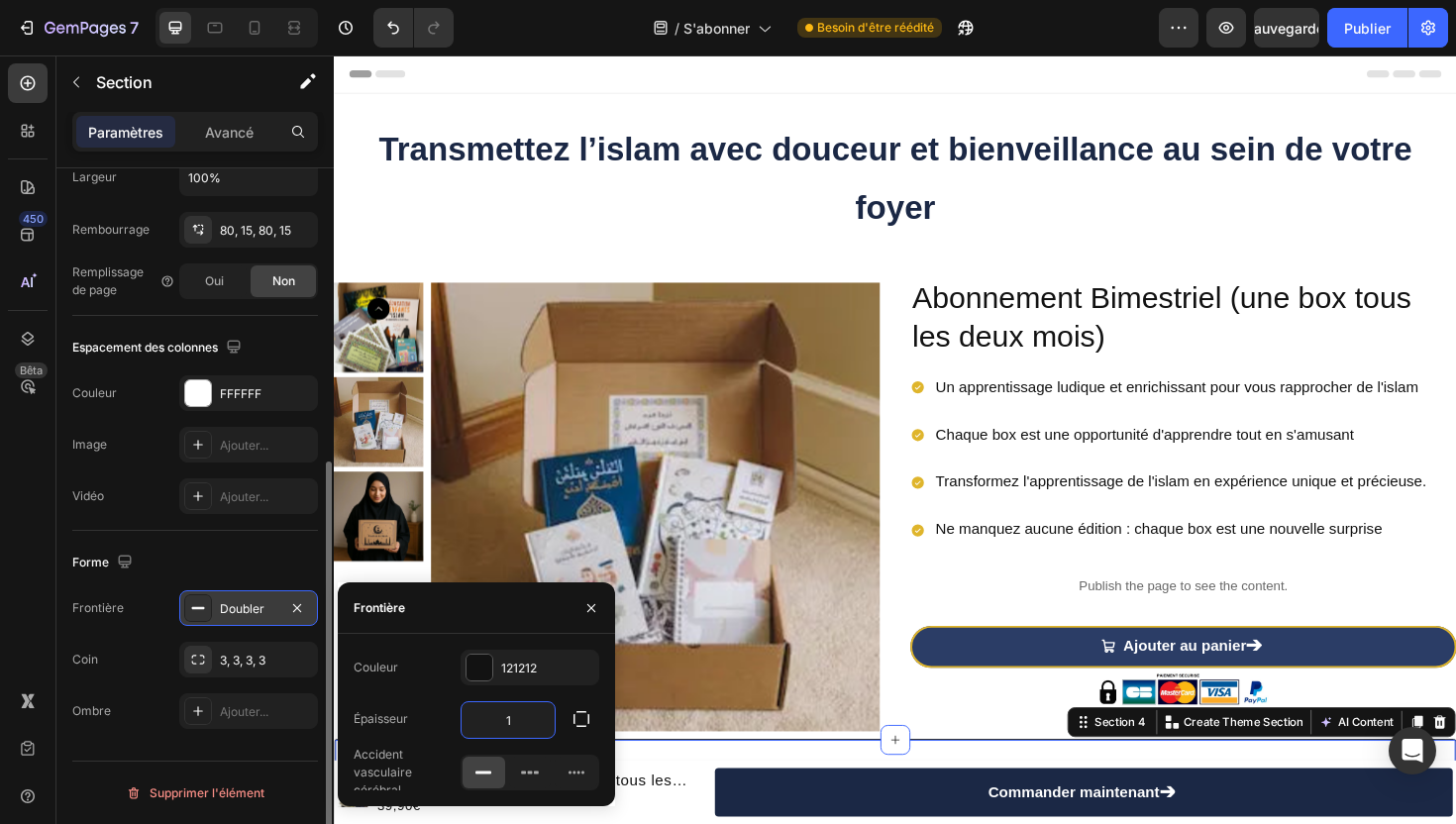click on "1" at bounding box center [508, 720] 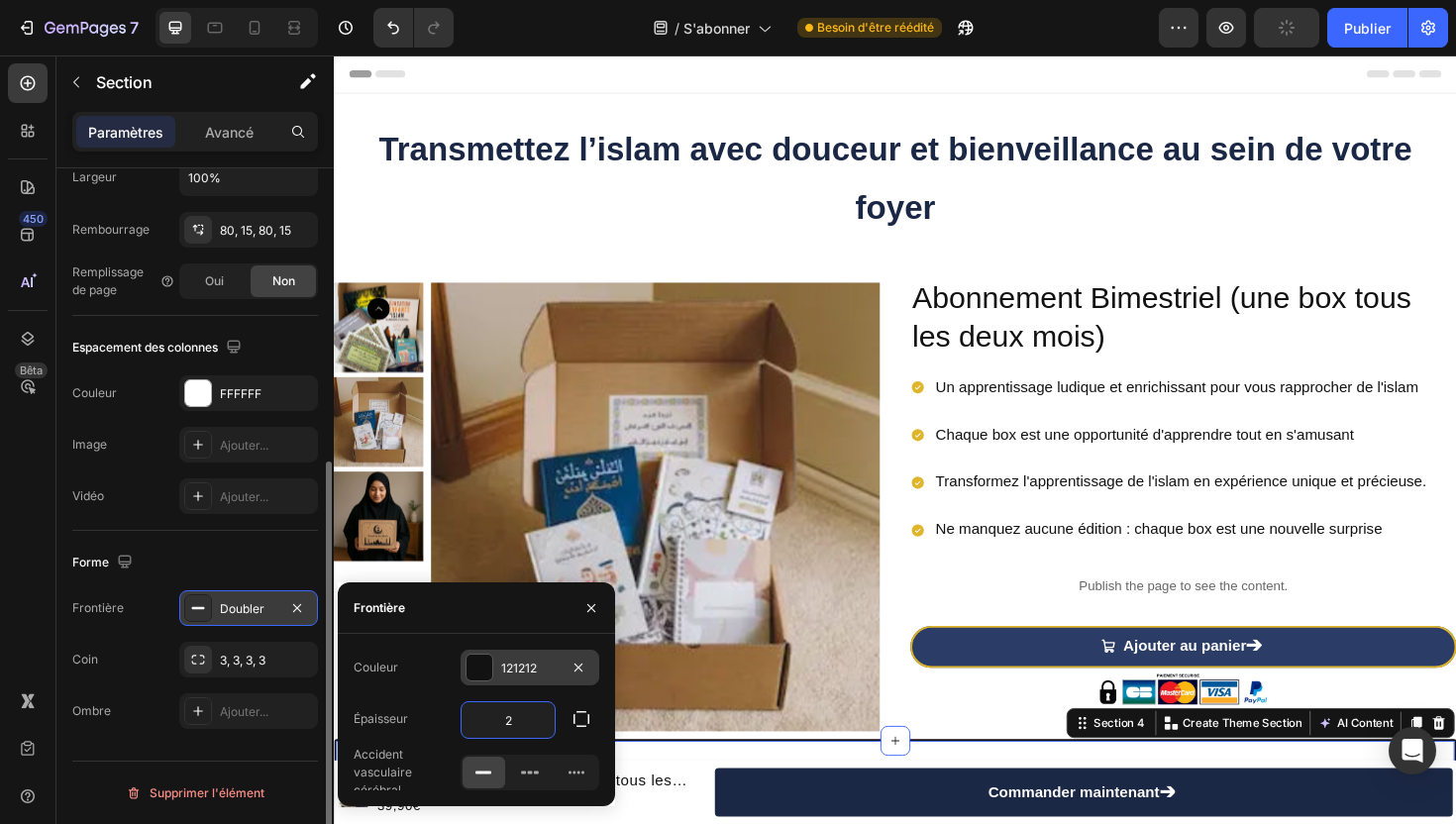 type on "2" 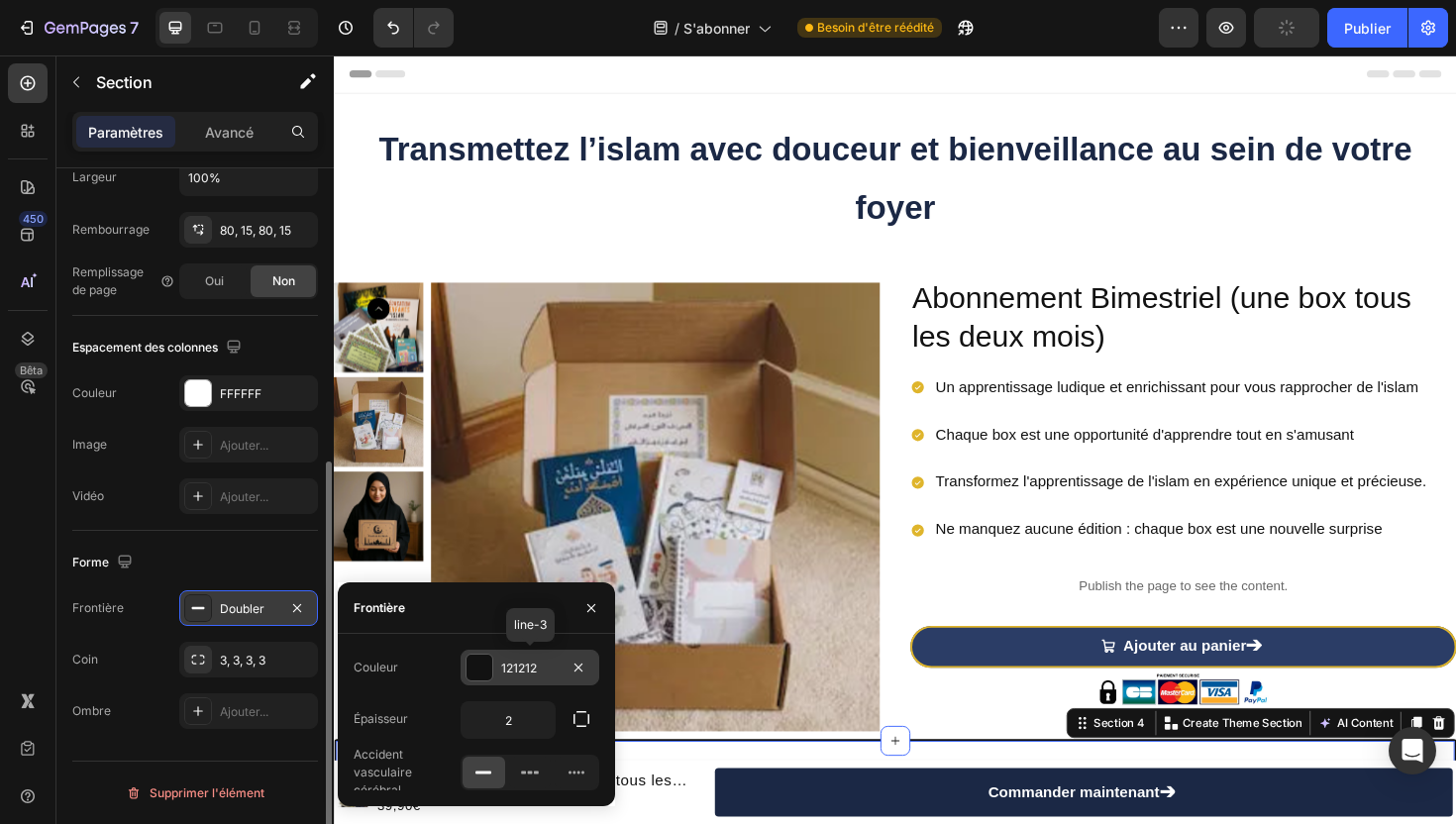 click at bounding box center [479, 668] 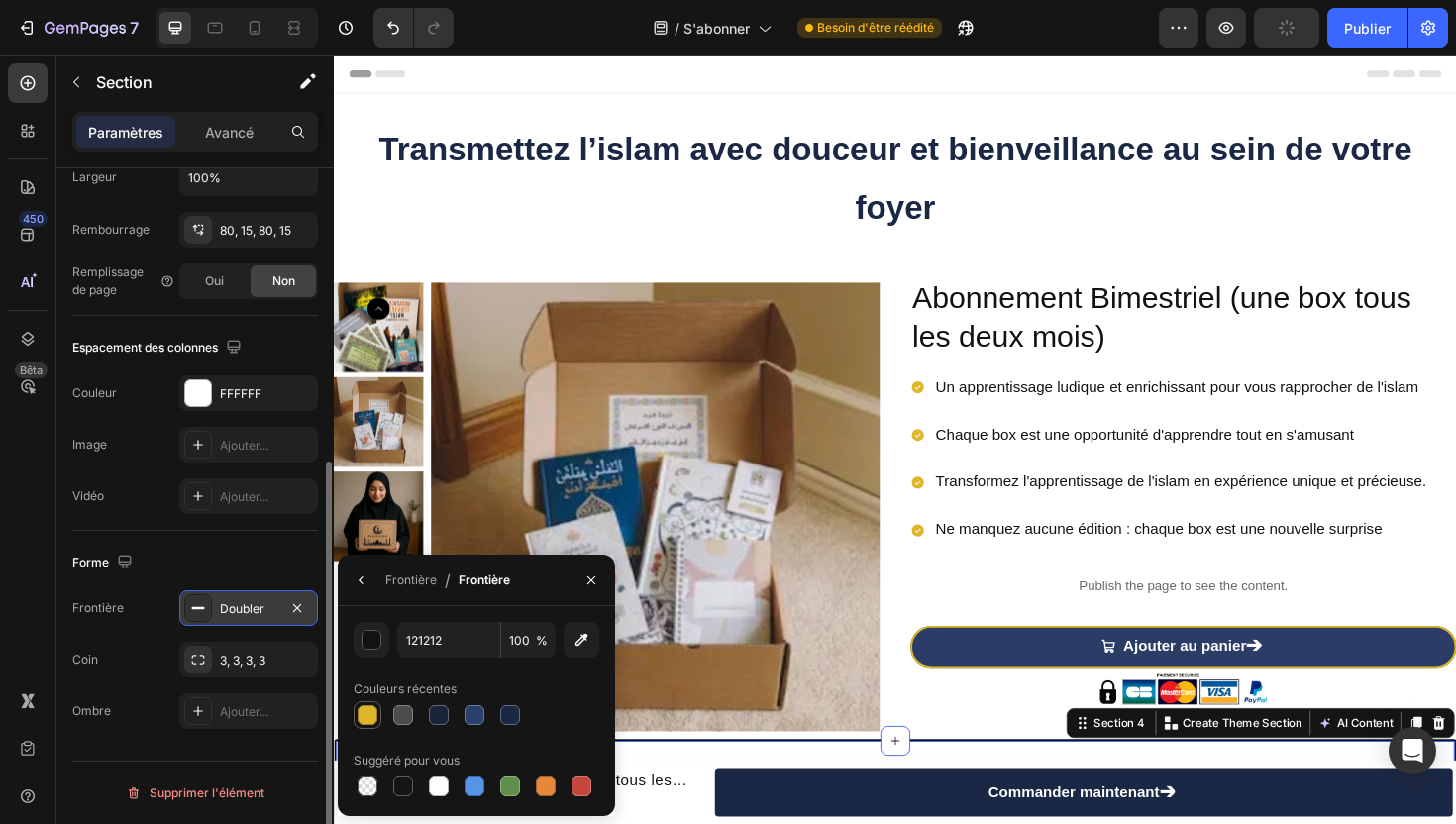 click at bounding box center (367, 715) 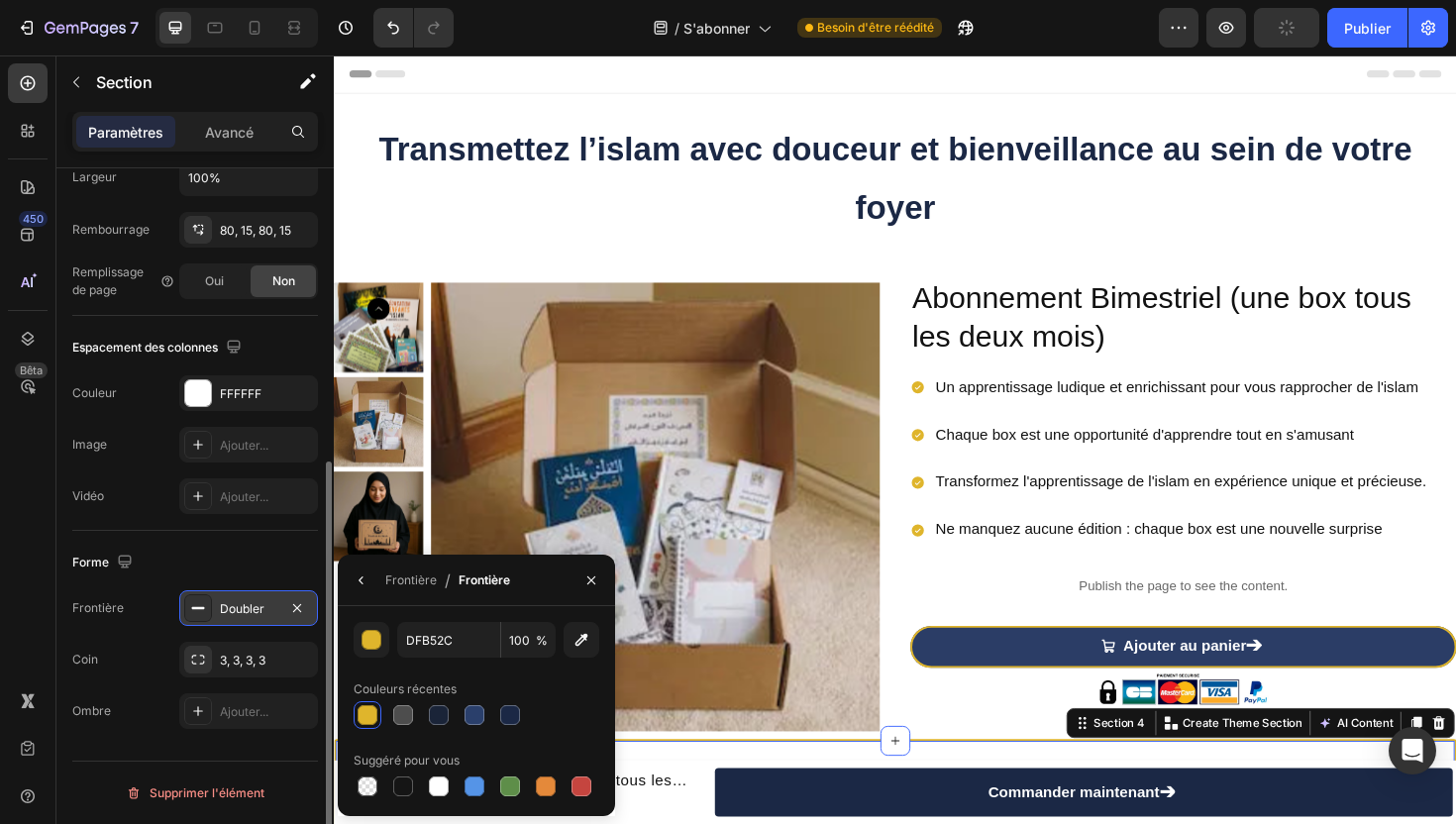 click on "Forme" at bounding box center [195, 563] 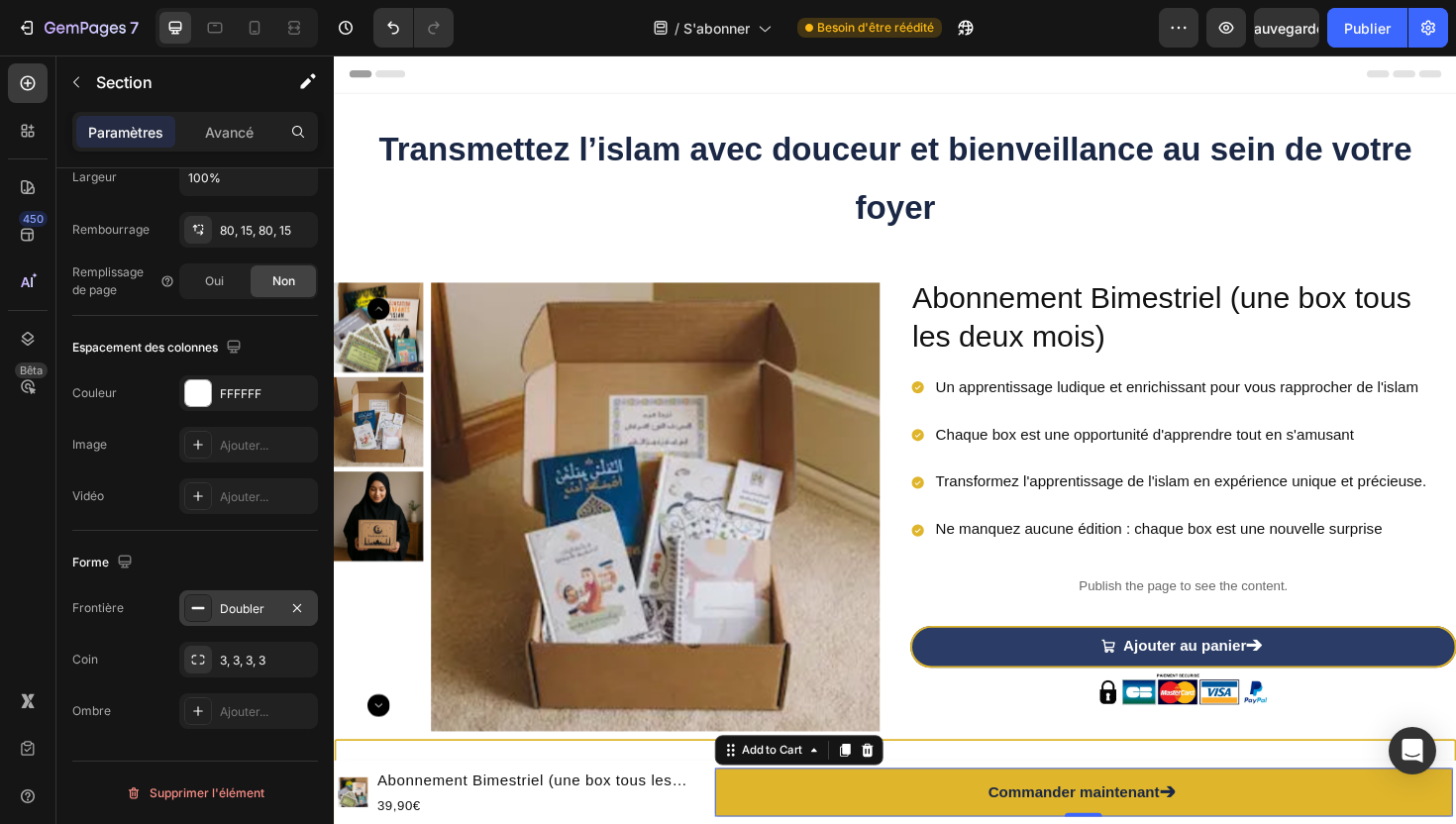 click on "Commander maintenant  ➔" at bounding box center (1127, 836) 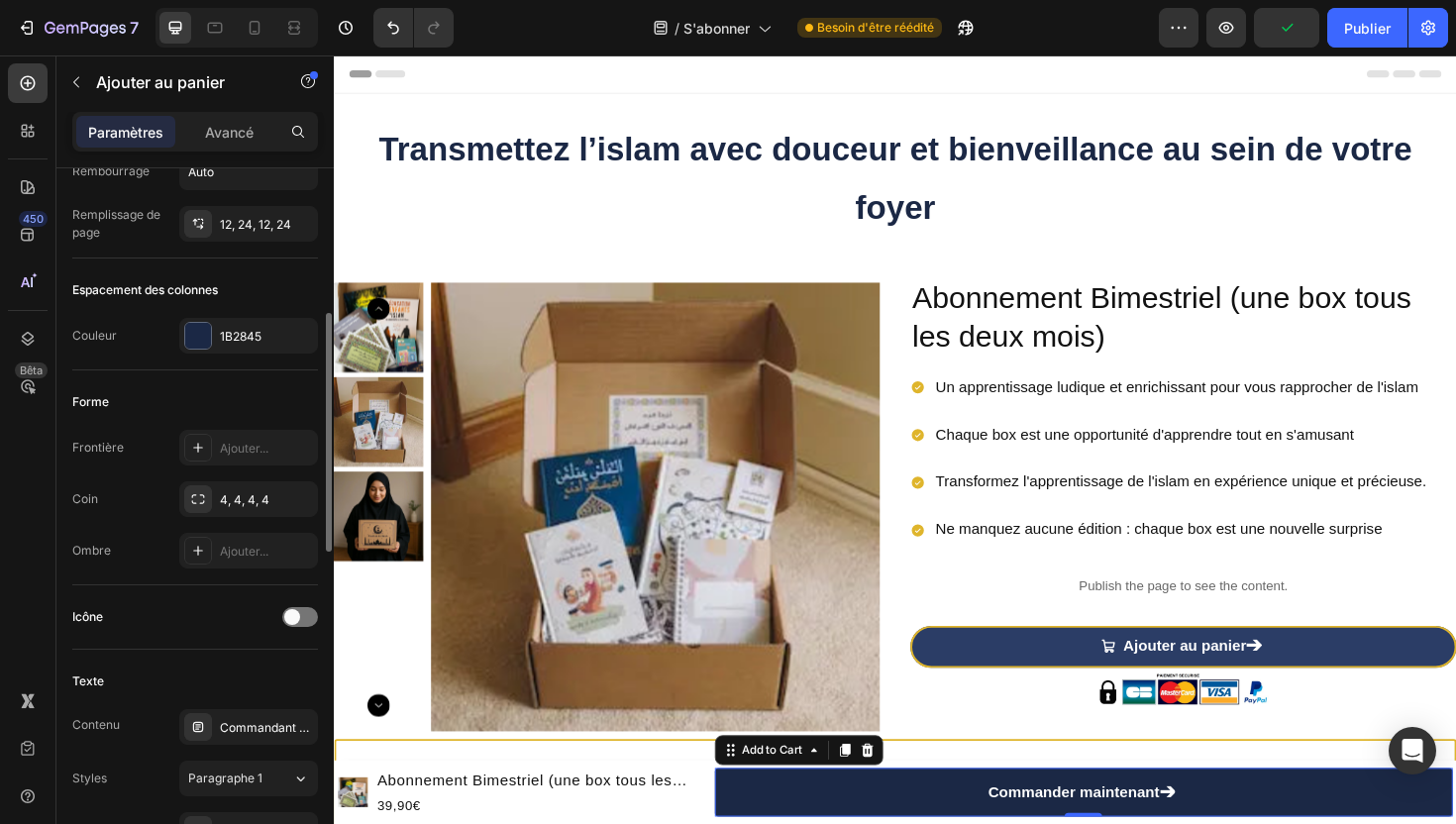 scroll, scrollTop: 405, scrollLeft: 0, axis: vertical 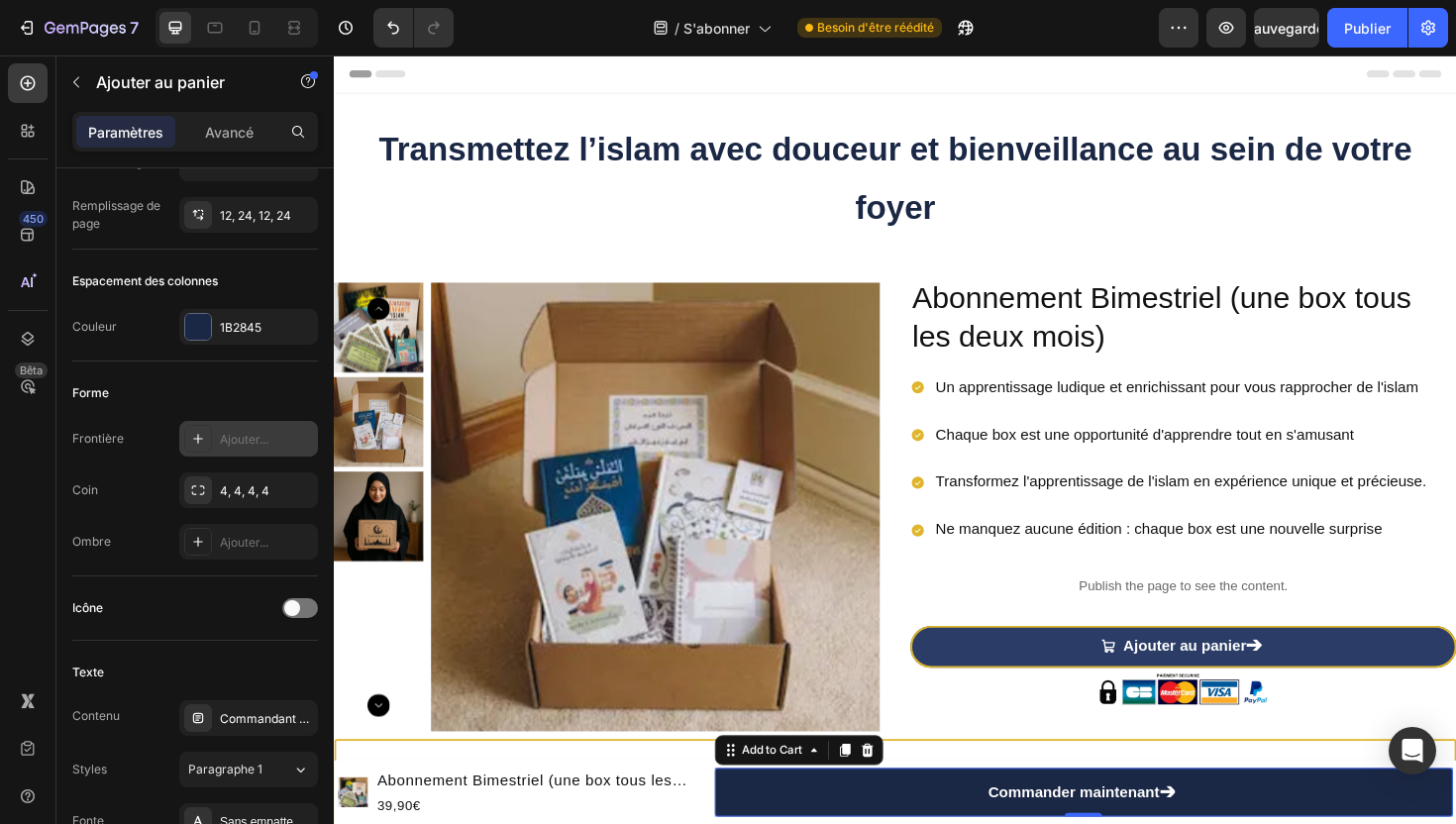 click 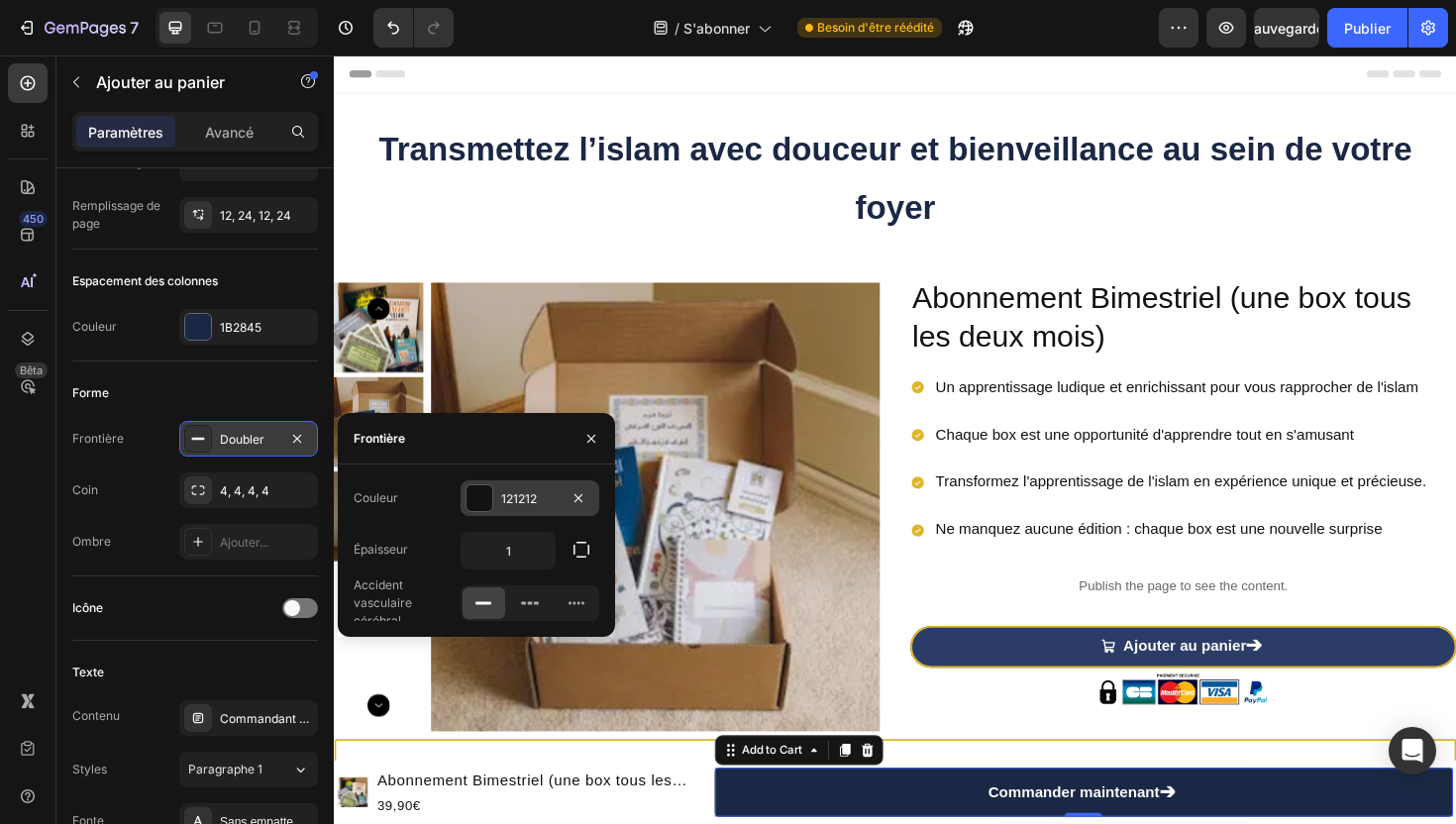 click at bounding box center (479, 498) 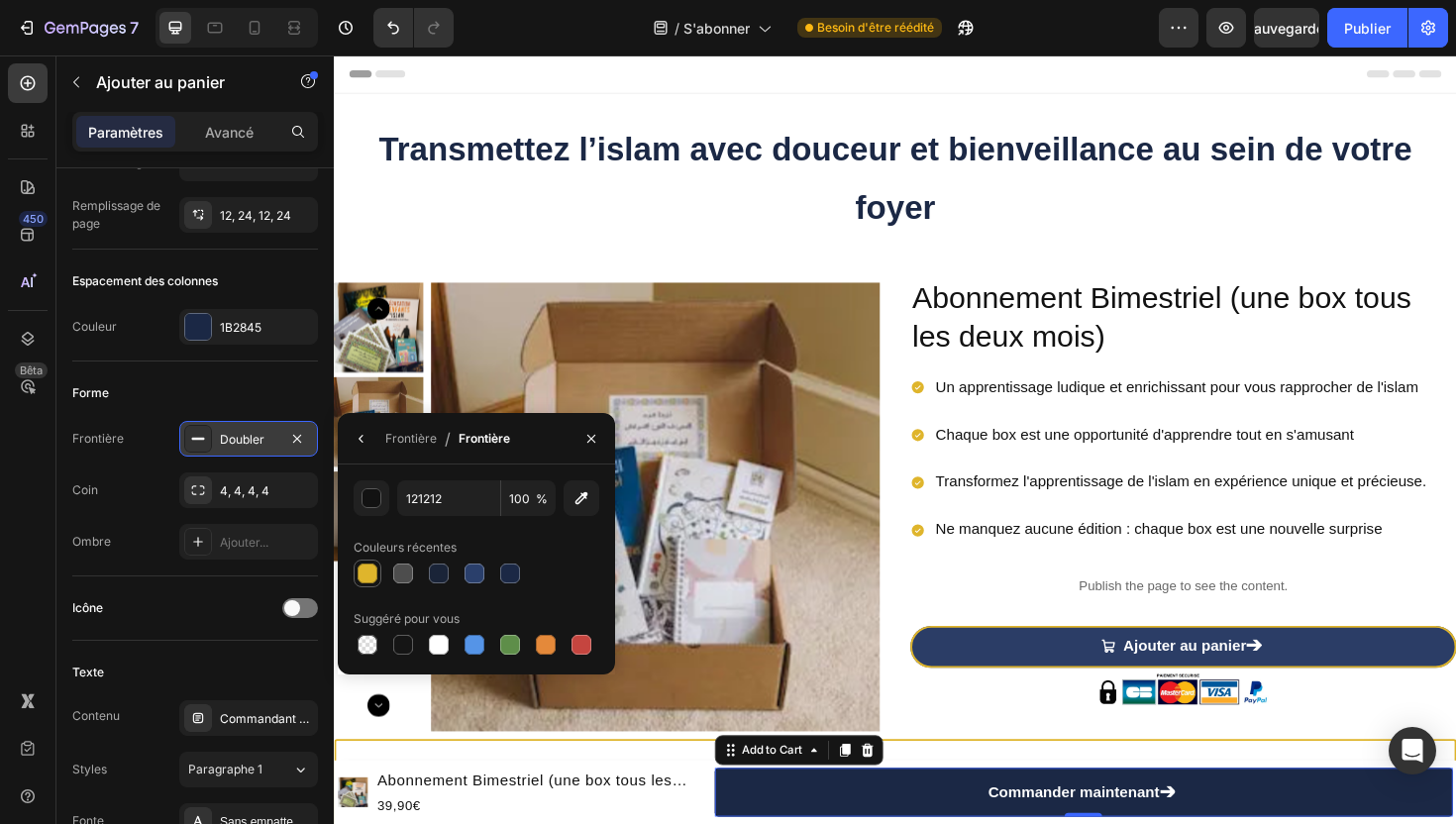 click at bounding box center [367, 573] 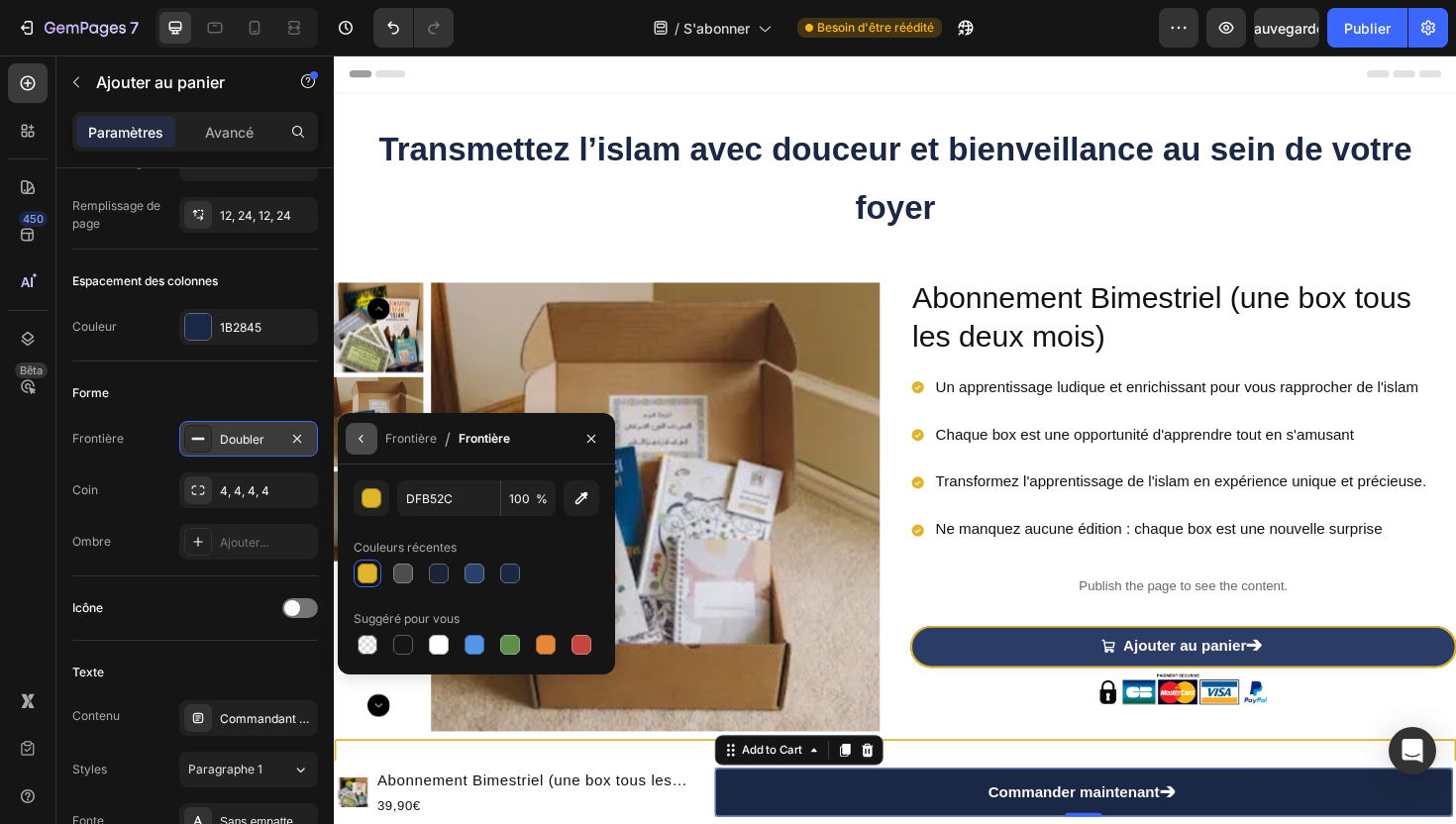 click at bounding box center (362, 439) 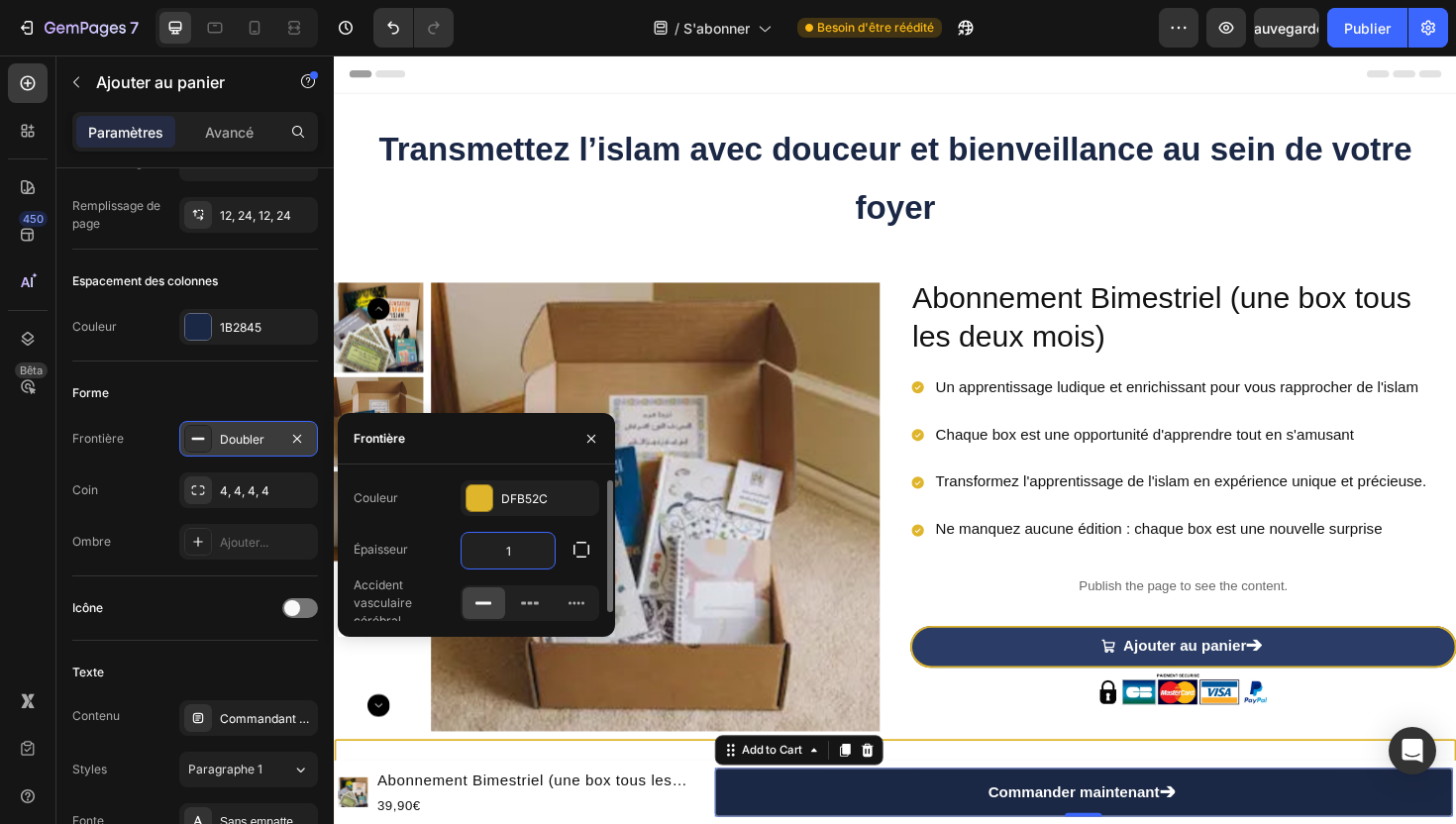 click on "1" at bounding box center [508, 551] 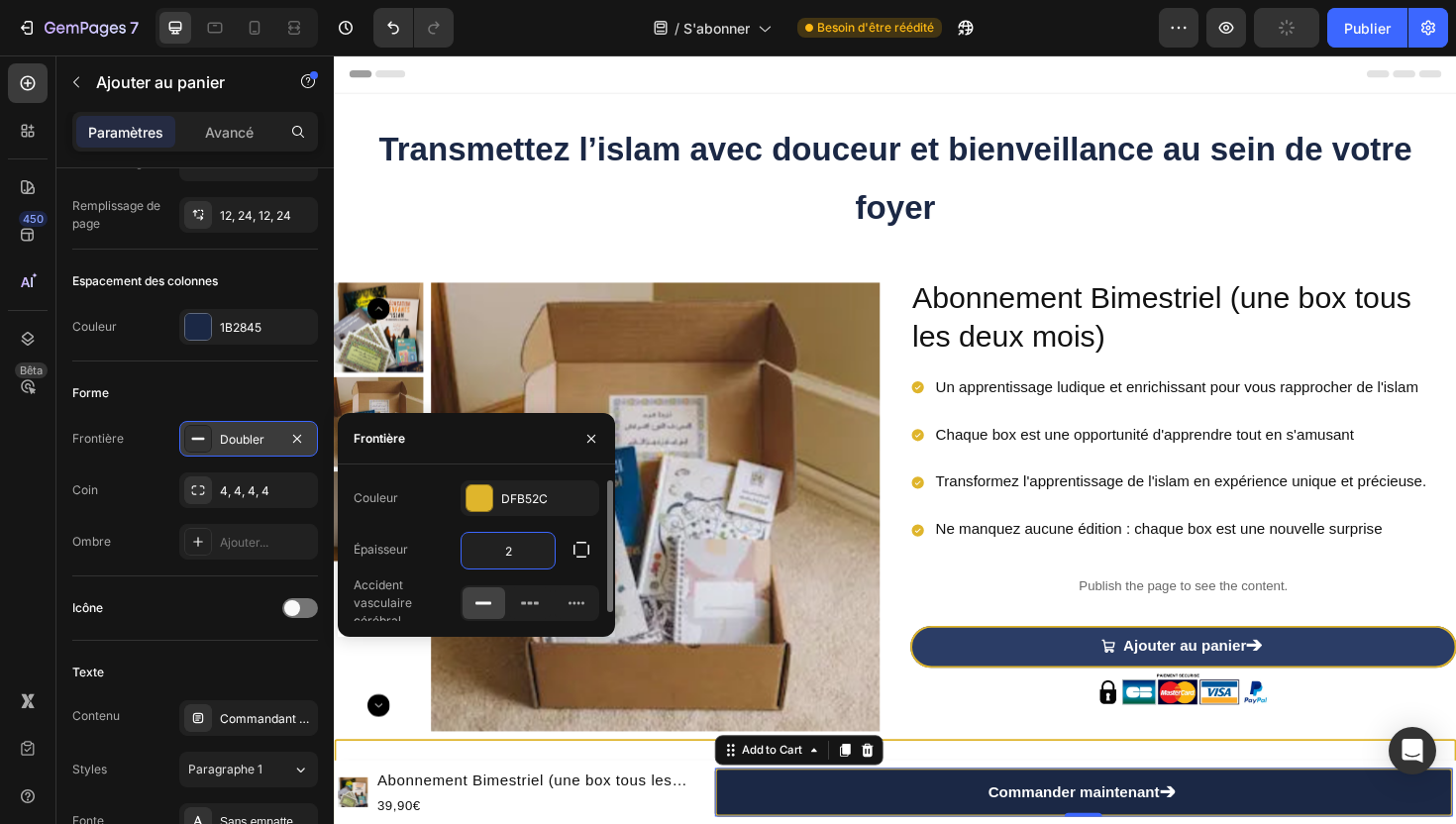 type on "2" 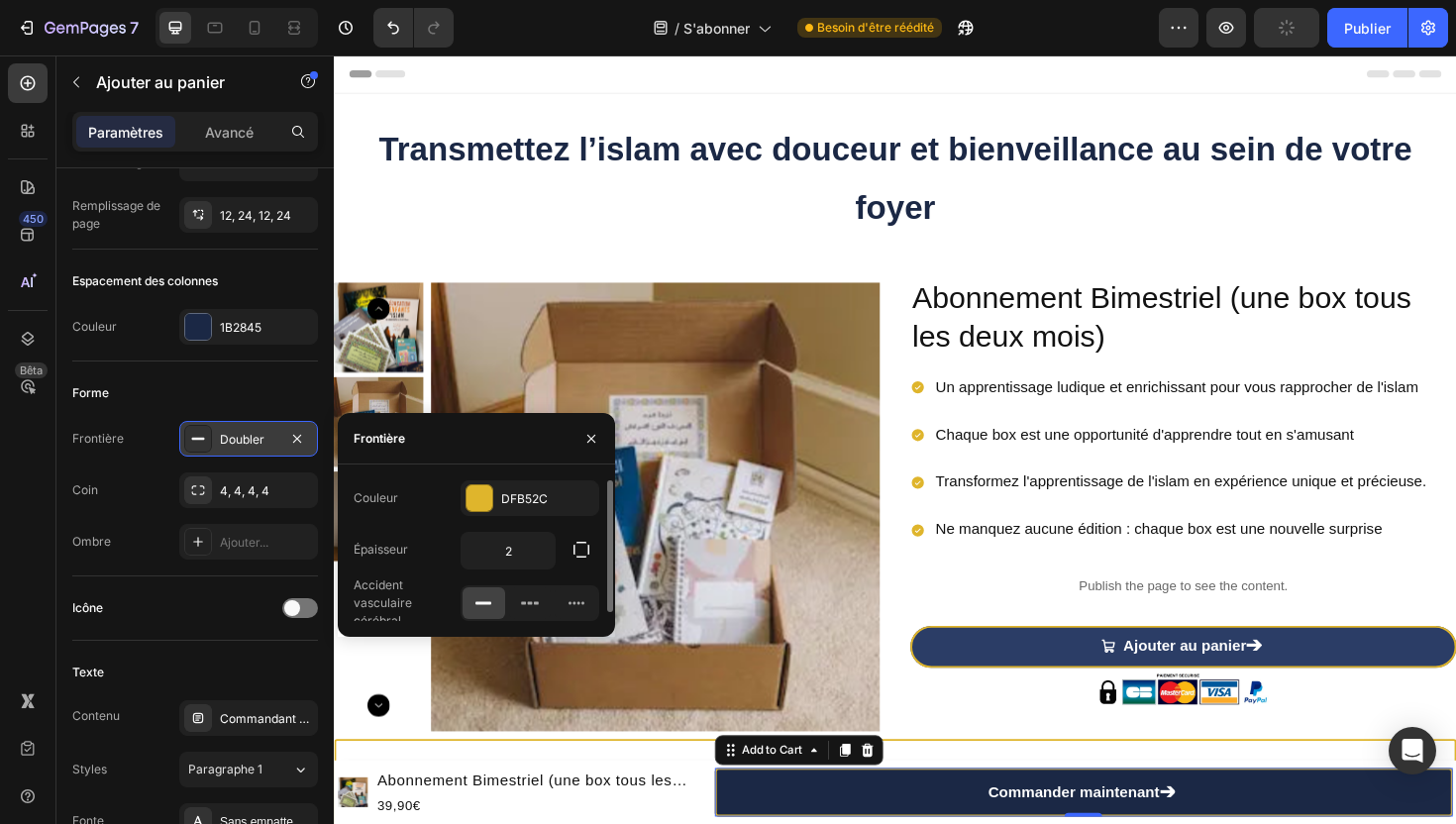 click 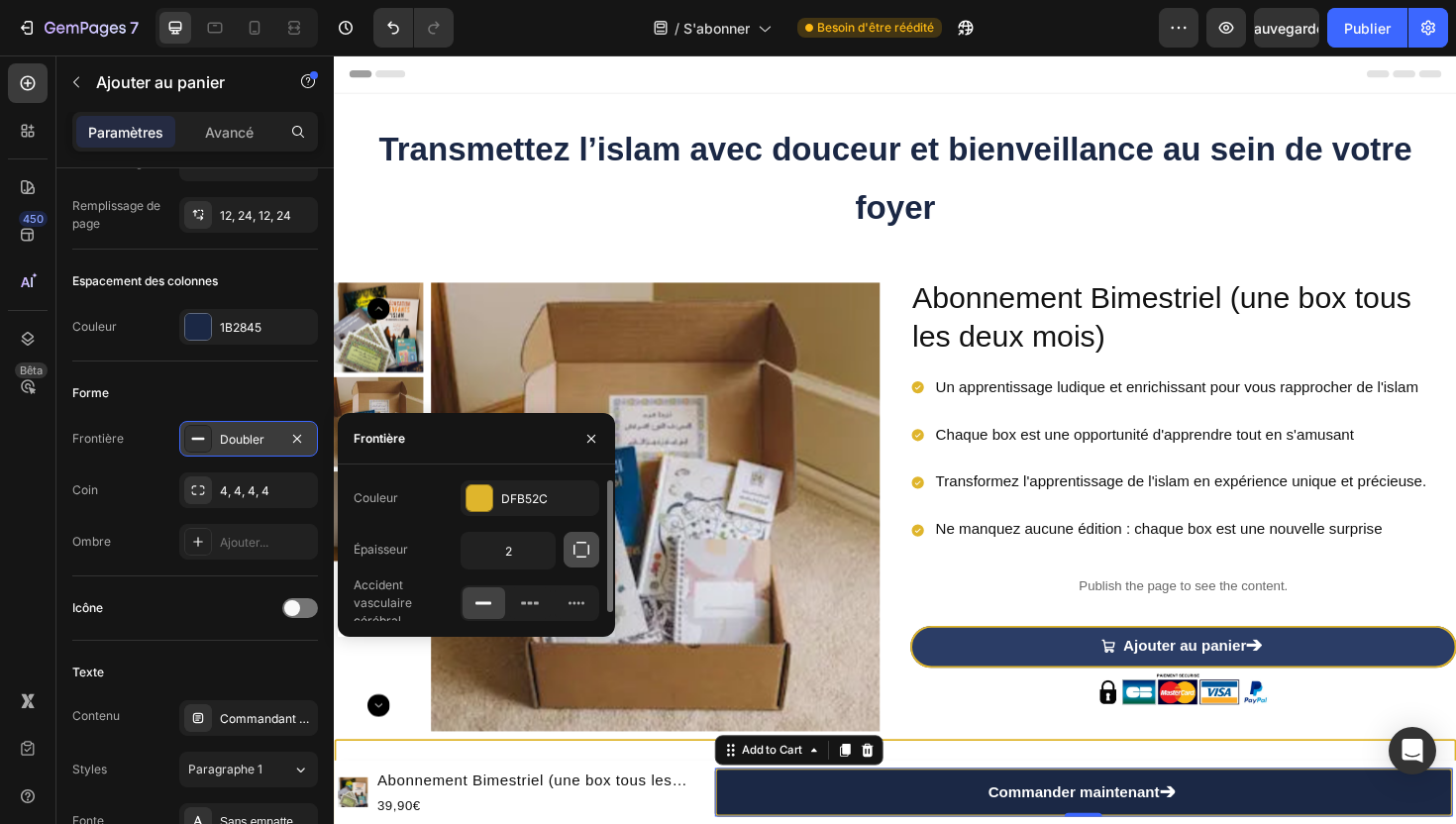 click 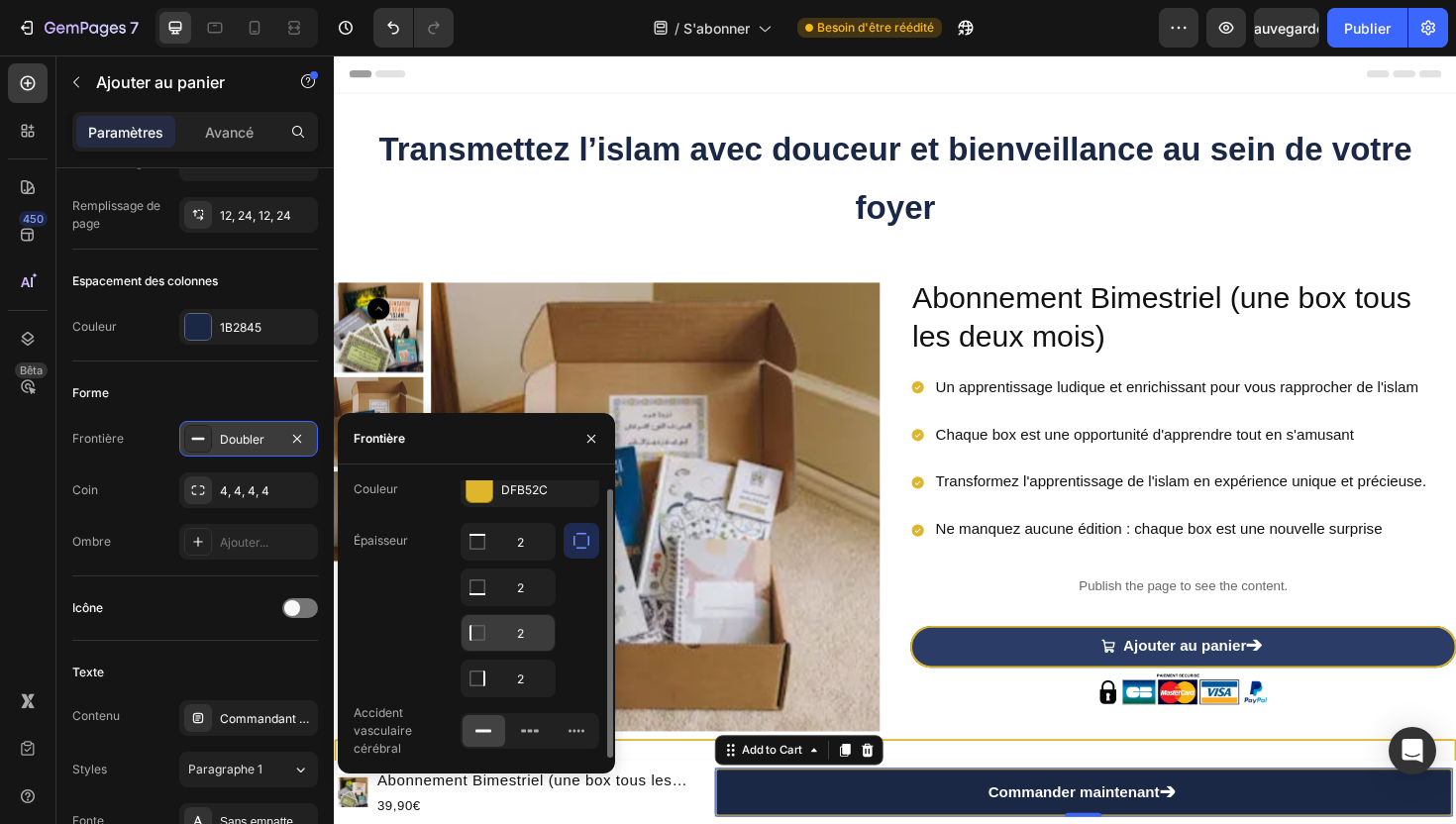 scroll, scrollTop: 0, scrollLeft: 0, axis: both 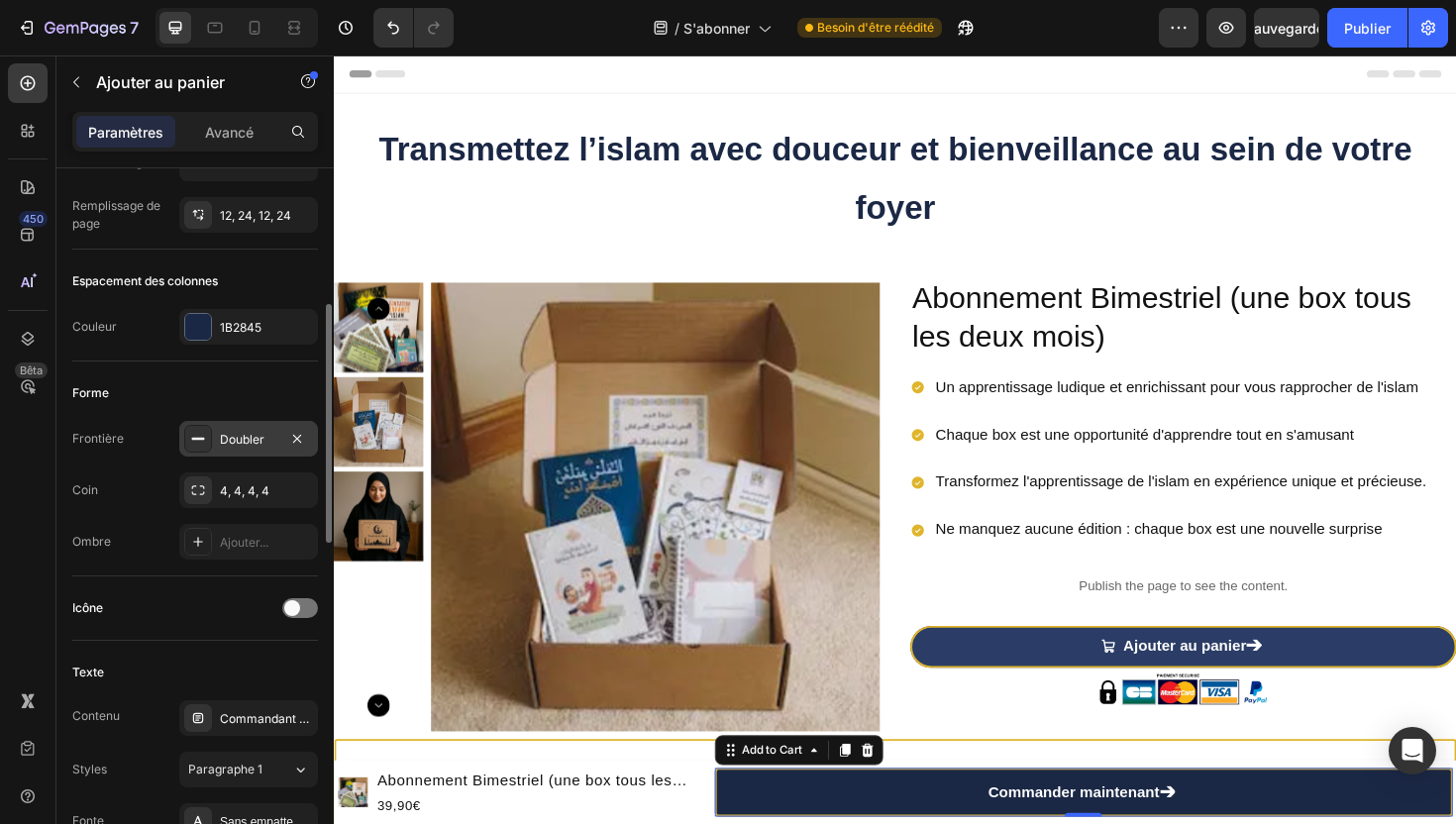 click on "Forme" at bounding box center [195, 393] 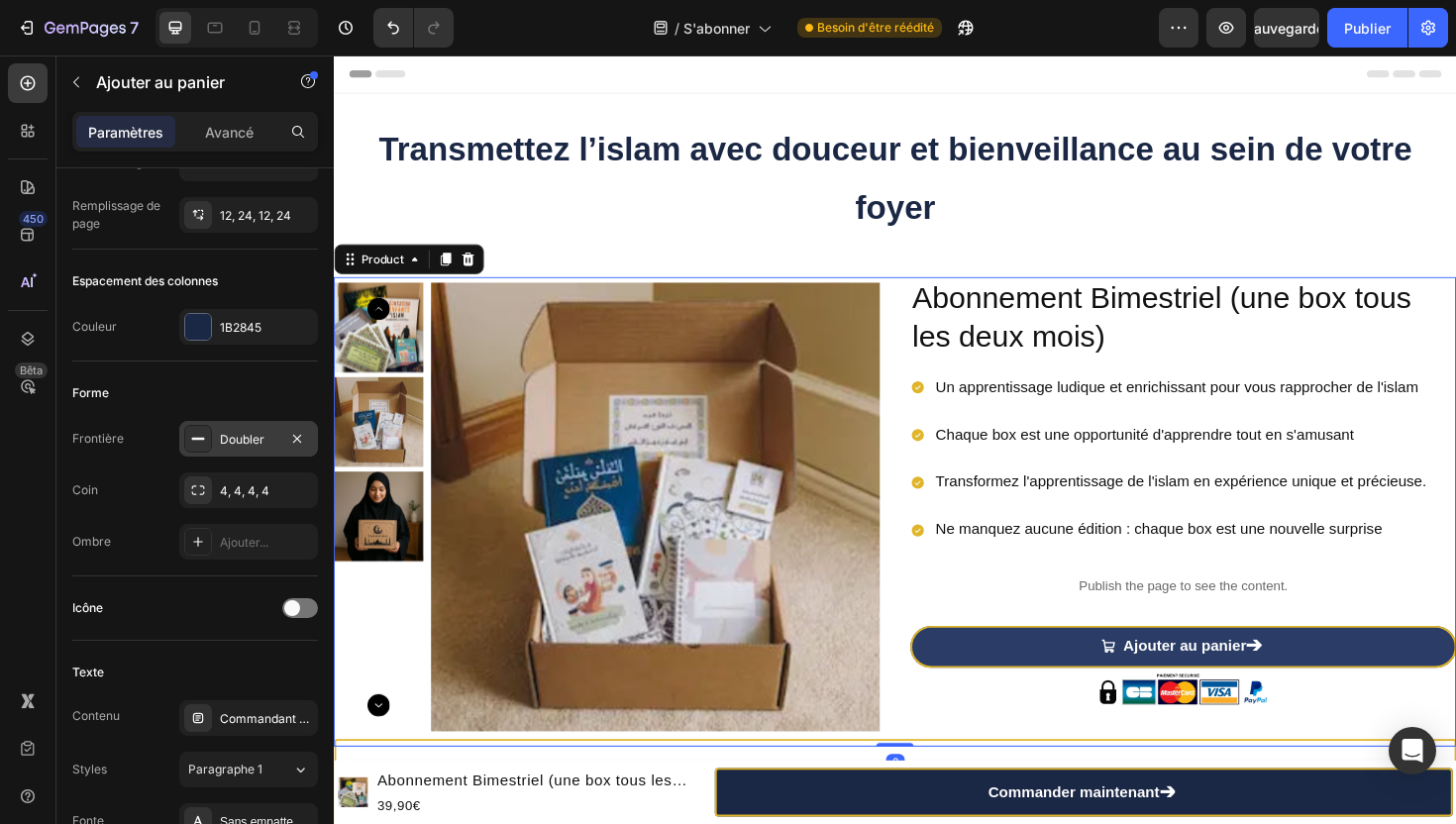 click on "Abonnement Bimestriel (une box tous les deux mois) Product Title Un apprentissage ludique et enrichissant pour vous rapprocher de l'islam Chaque box est une opportunité d'apprendre tout en s'amusant Transformez l'apprentissage de l'islam en expérience unique et précieuse. Ne manquez aucune édition : chaque box est une nouvelle surprise Item List
Publish the page to see the content.
Custom Code
Ajouter au panier  ➔ Add to Cart Image" at bounding box center [1233, 539] 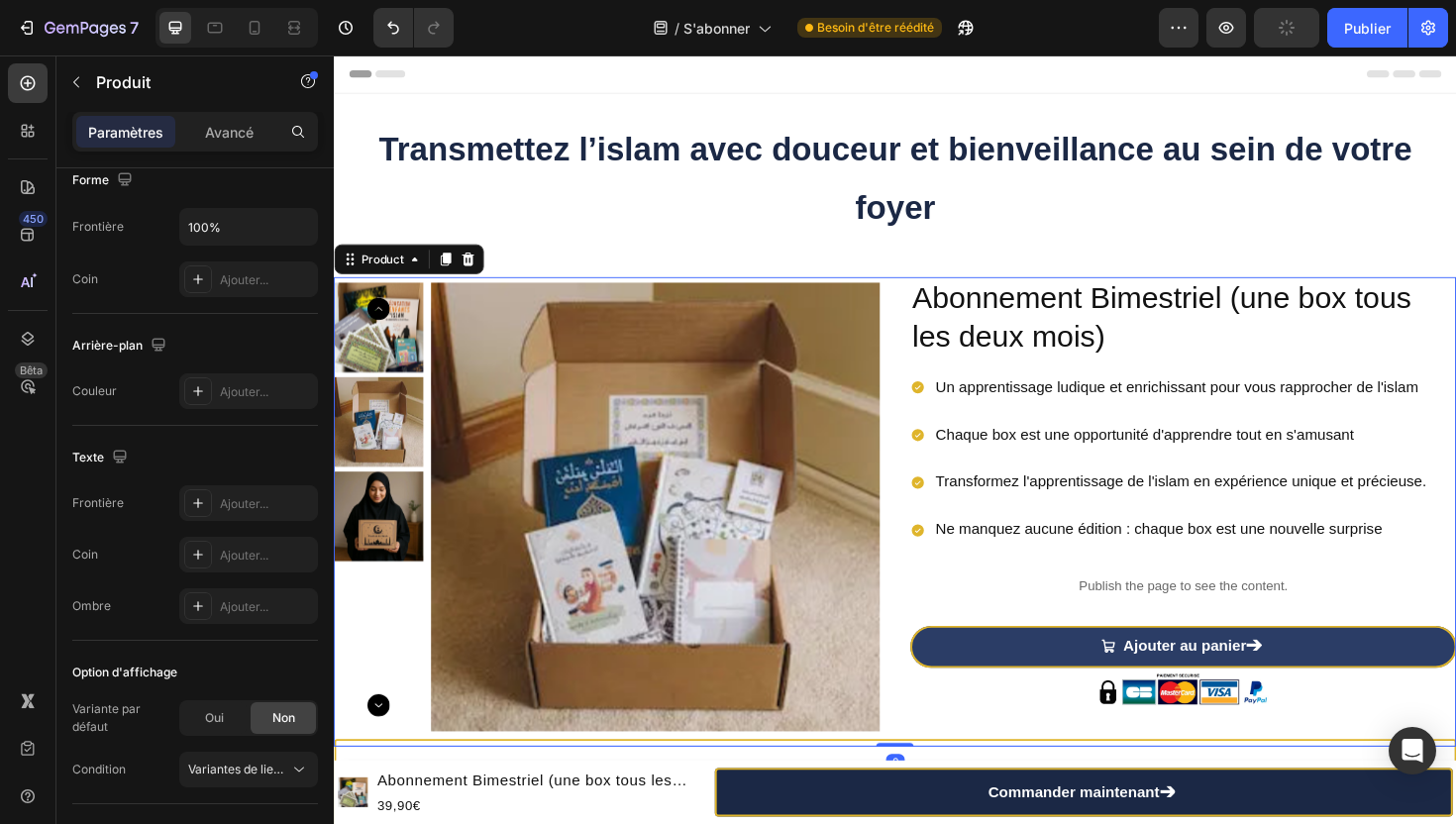 scroll, scrollTop: 0, scrollLeft: 0, axis: both 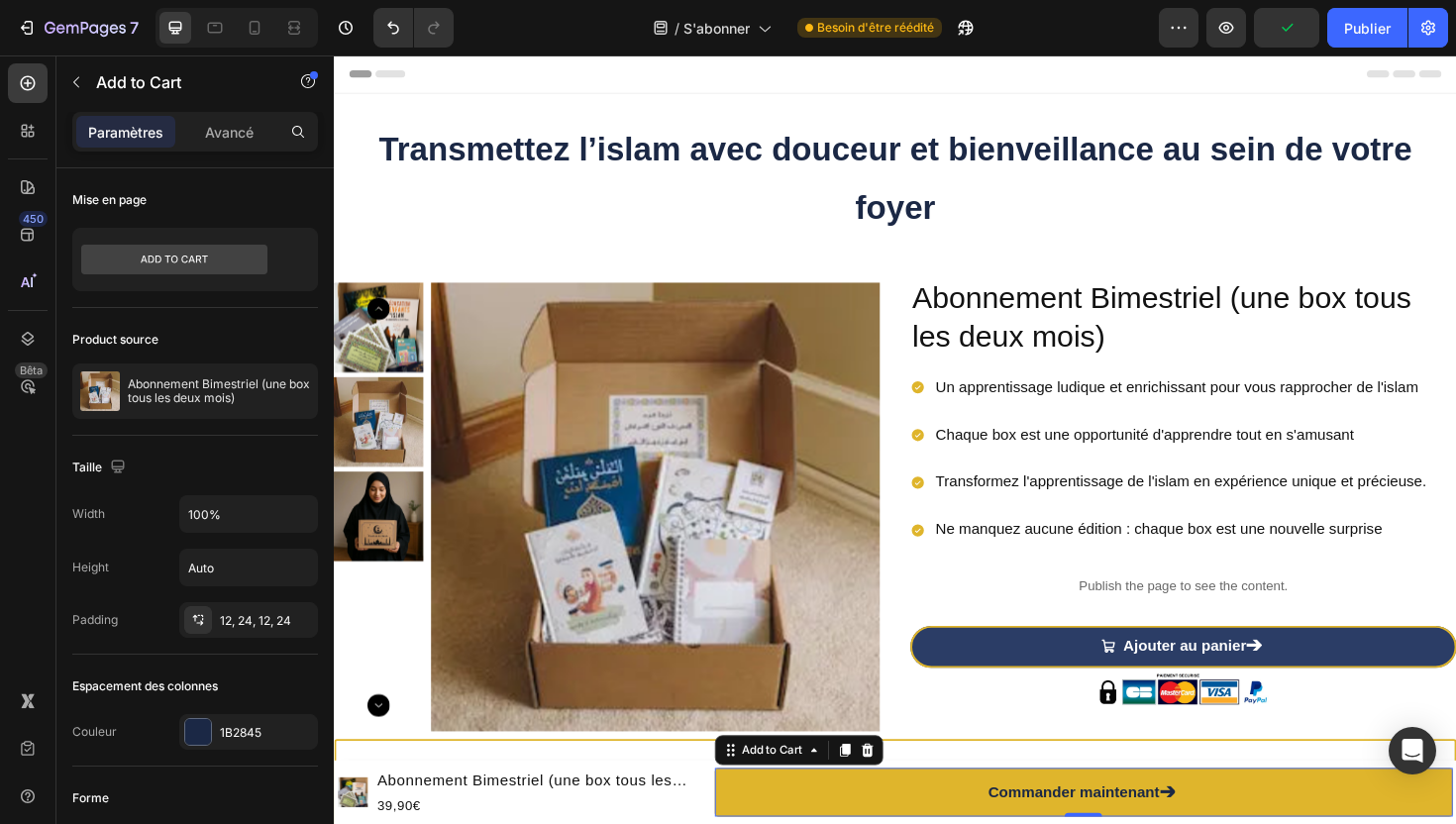 click on "Commander maintenant  ➔" at bounding box center [1127, 836] 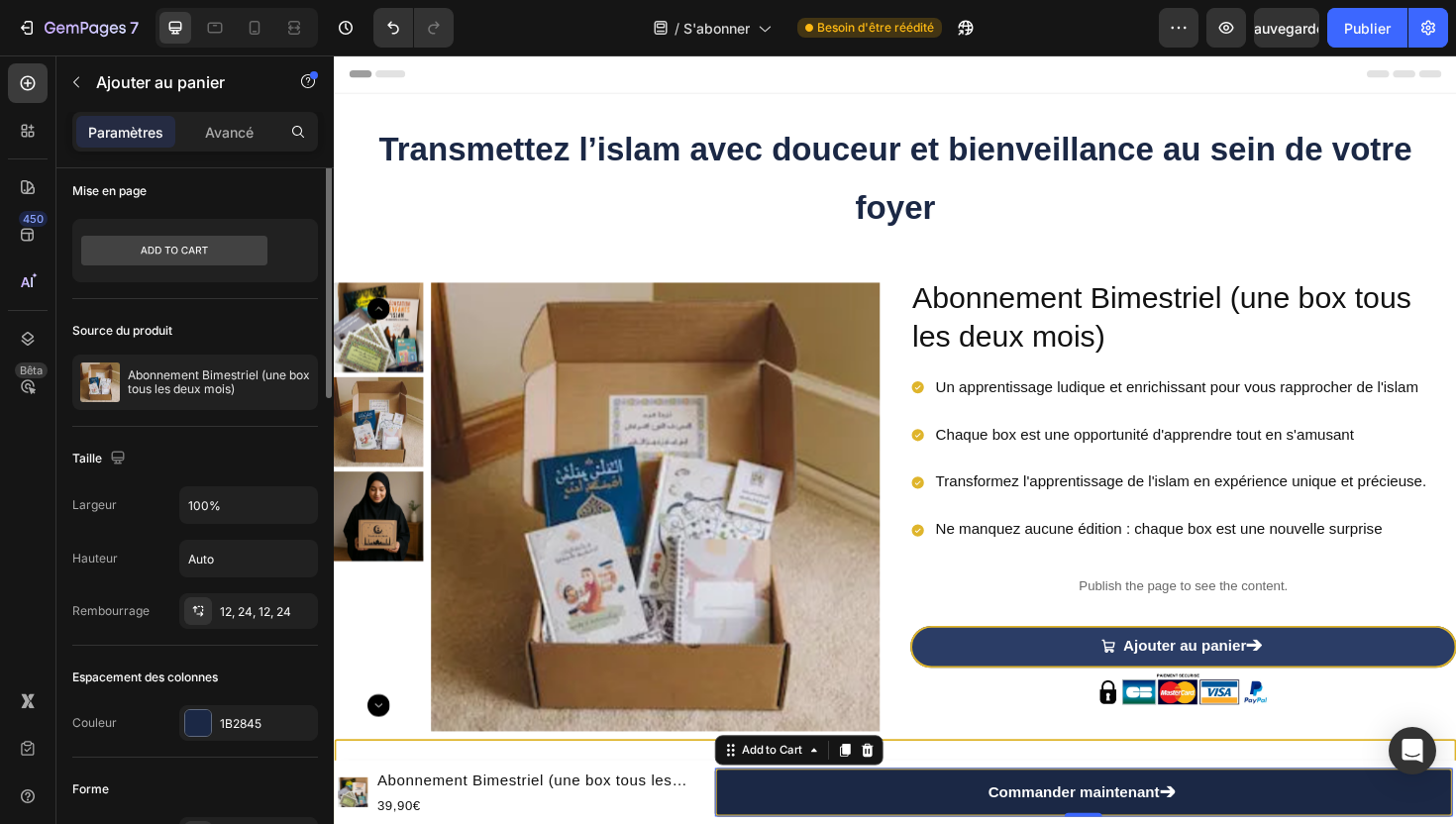scroll, scrollTop: 0, scrollLeft: 0, axis: both 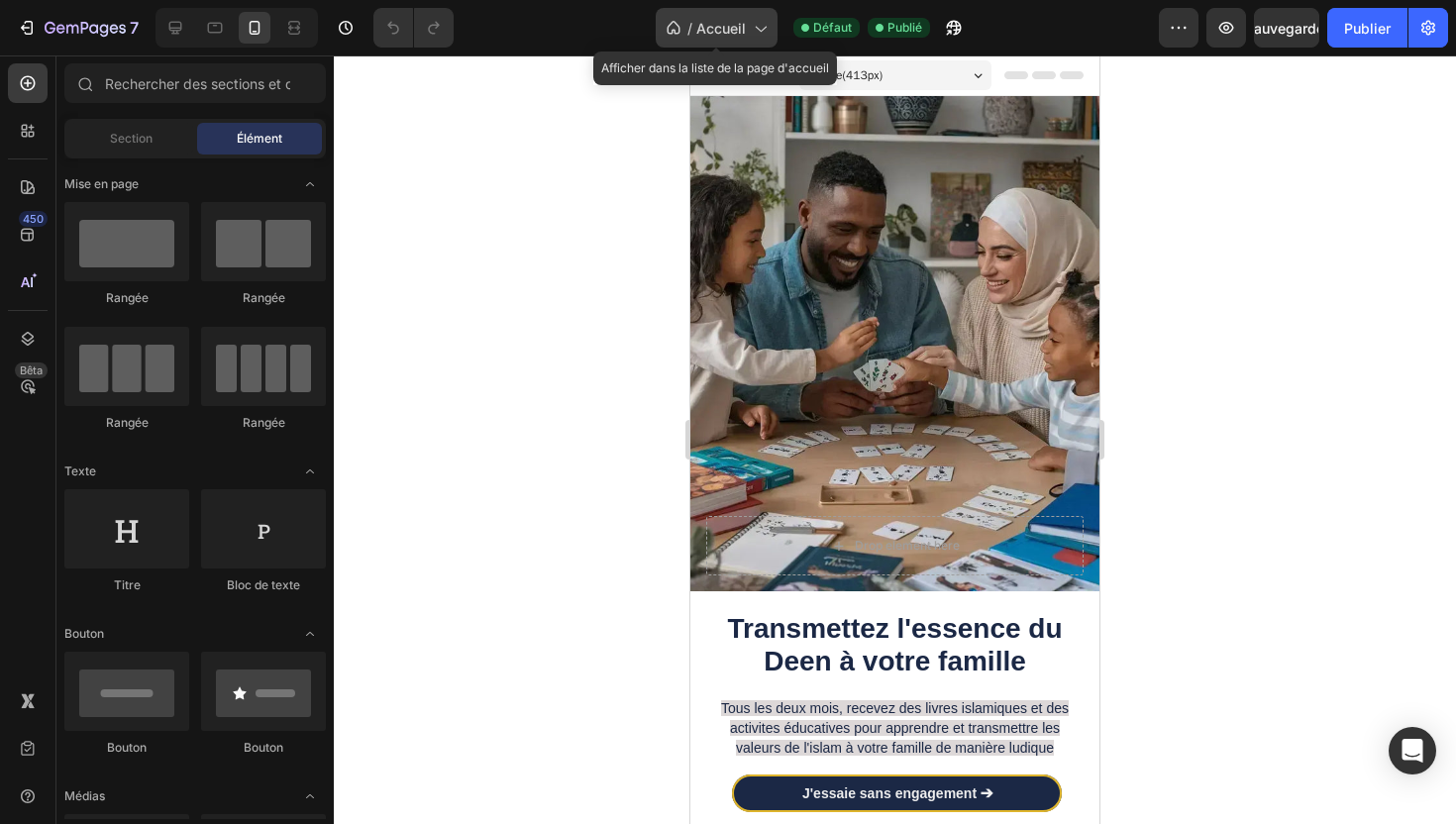 click 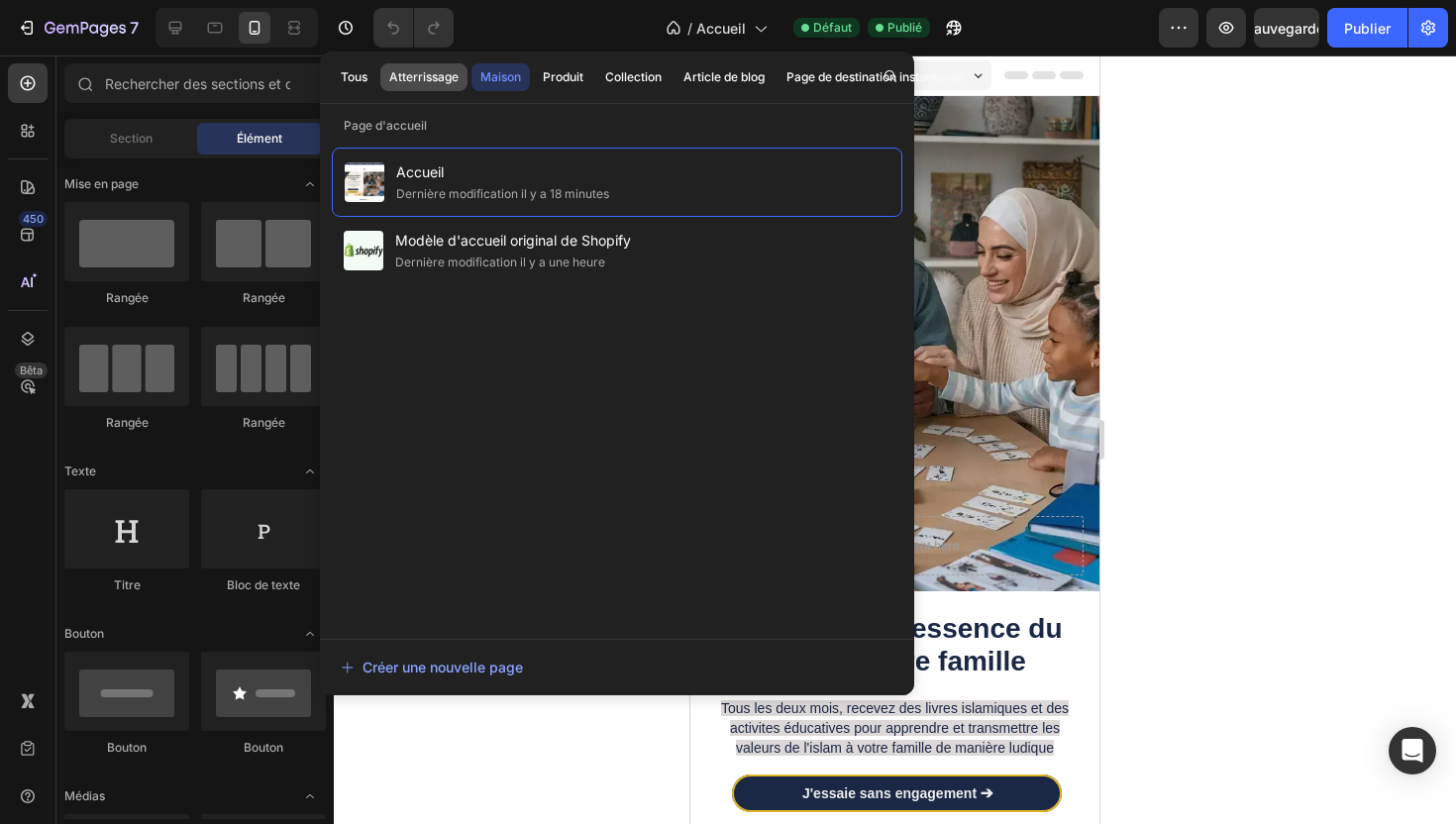 click on "Atterrissage" at bounding box center (424, 76) 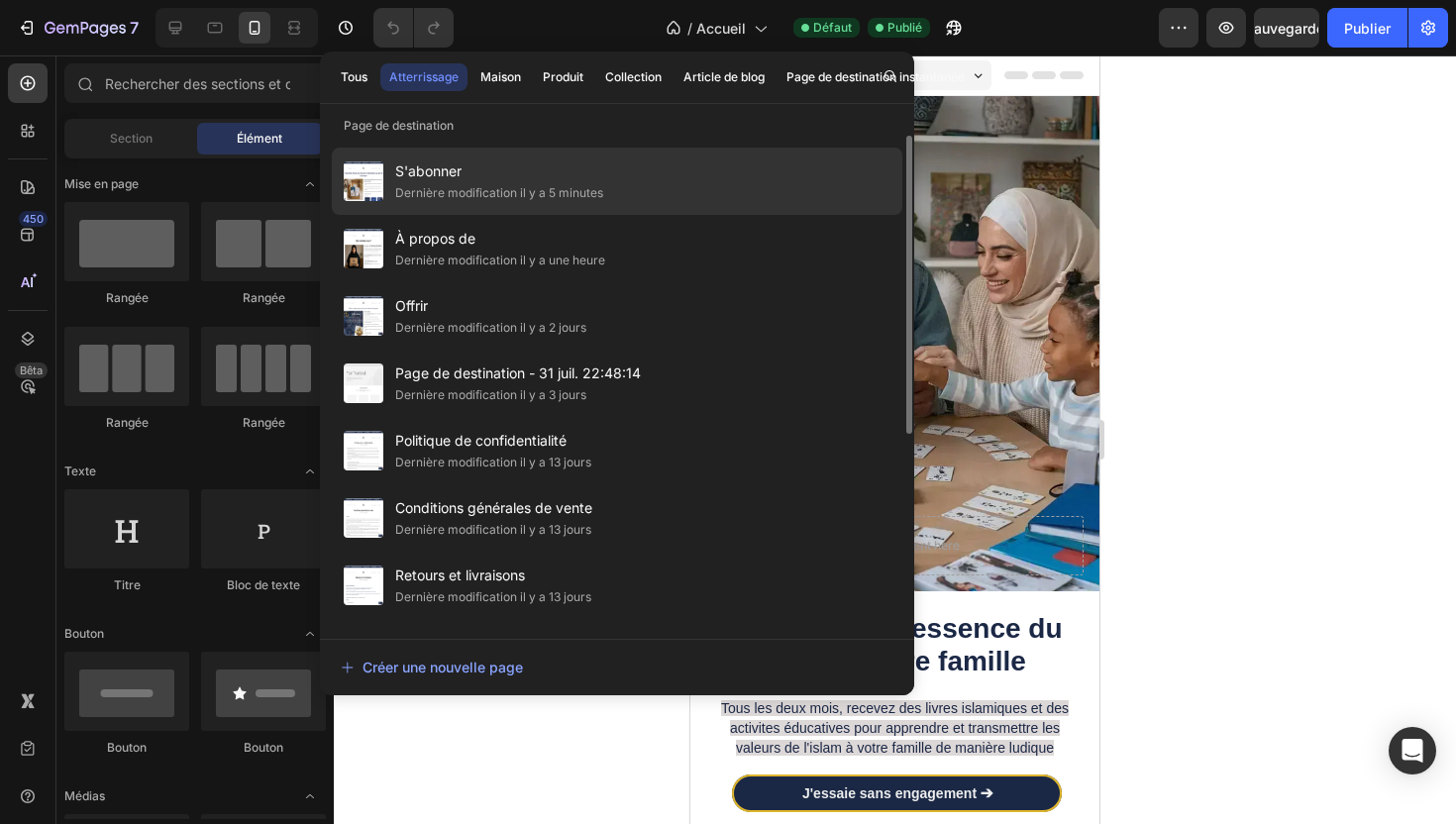 click on "S'abonner Dernière modification il y a 5 minutes" 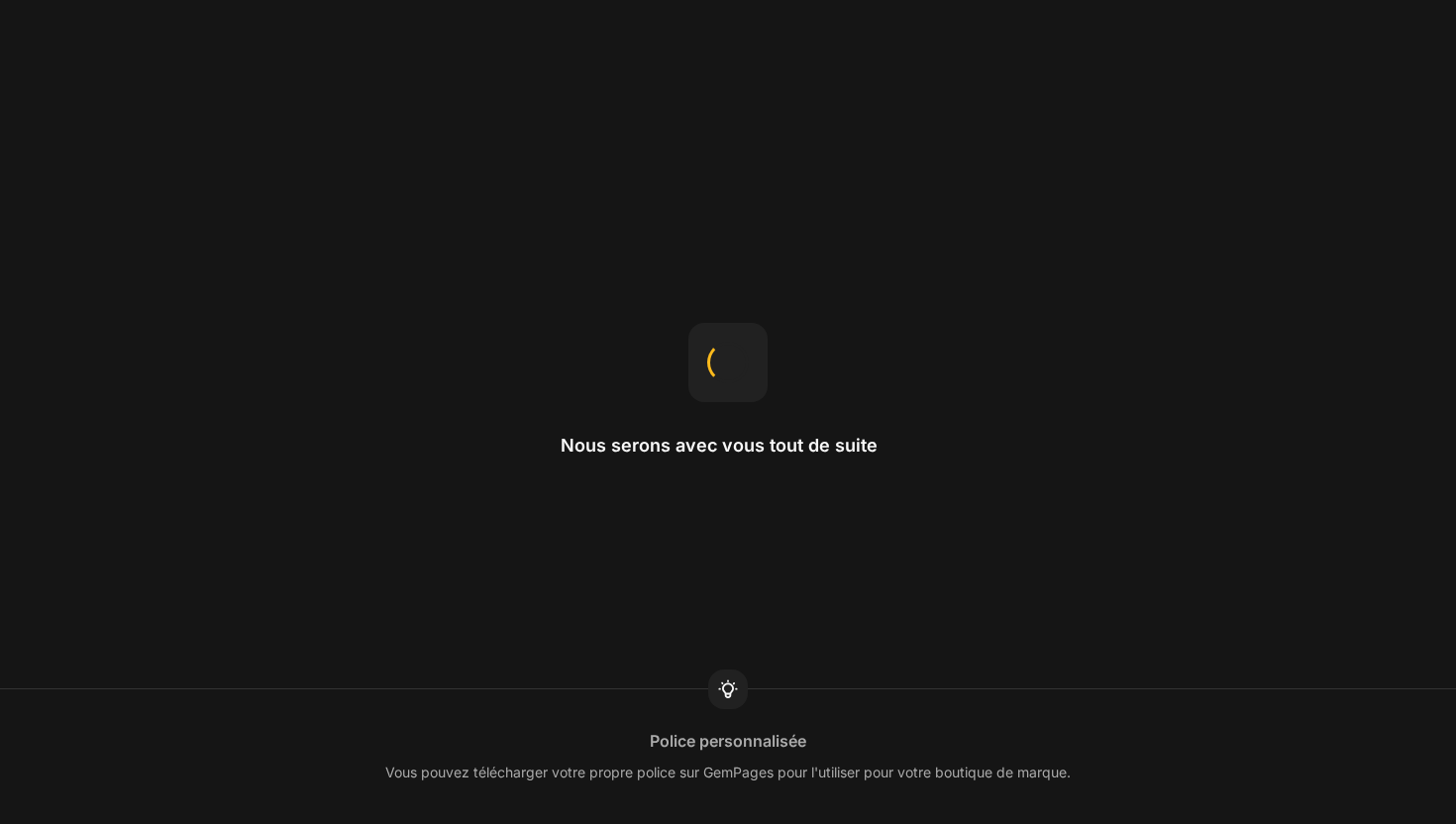 scroll, scrollTop: 0, scrollLeft: 0, axis: both 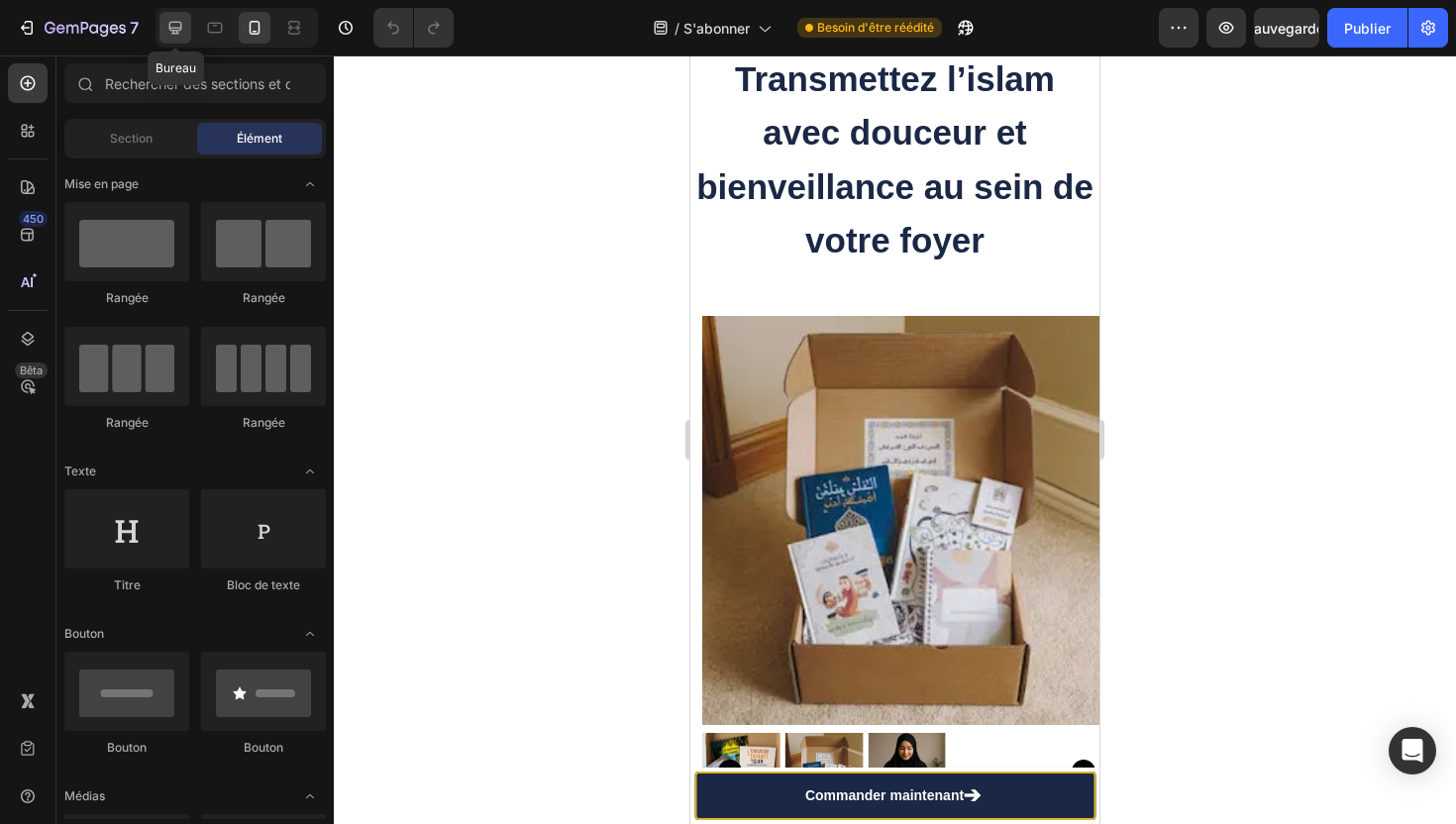 click 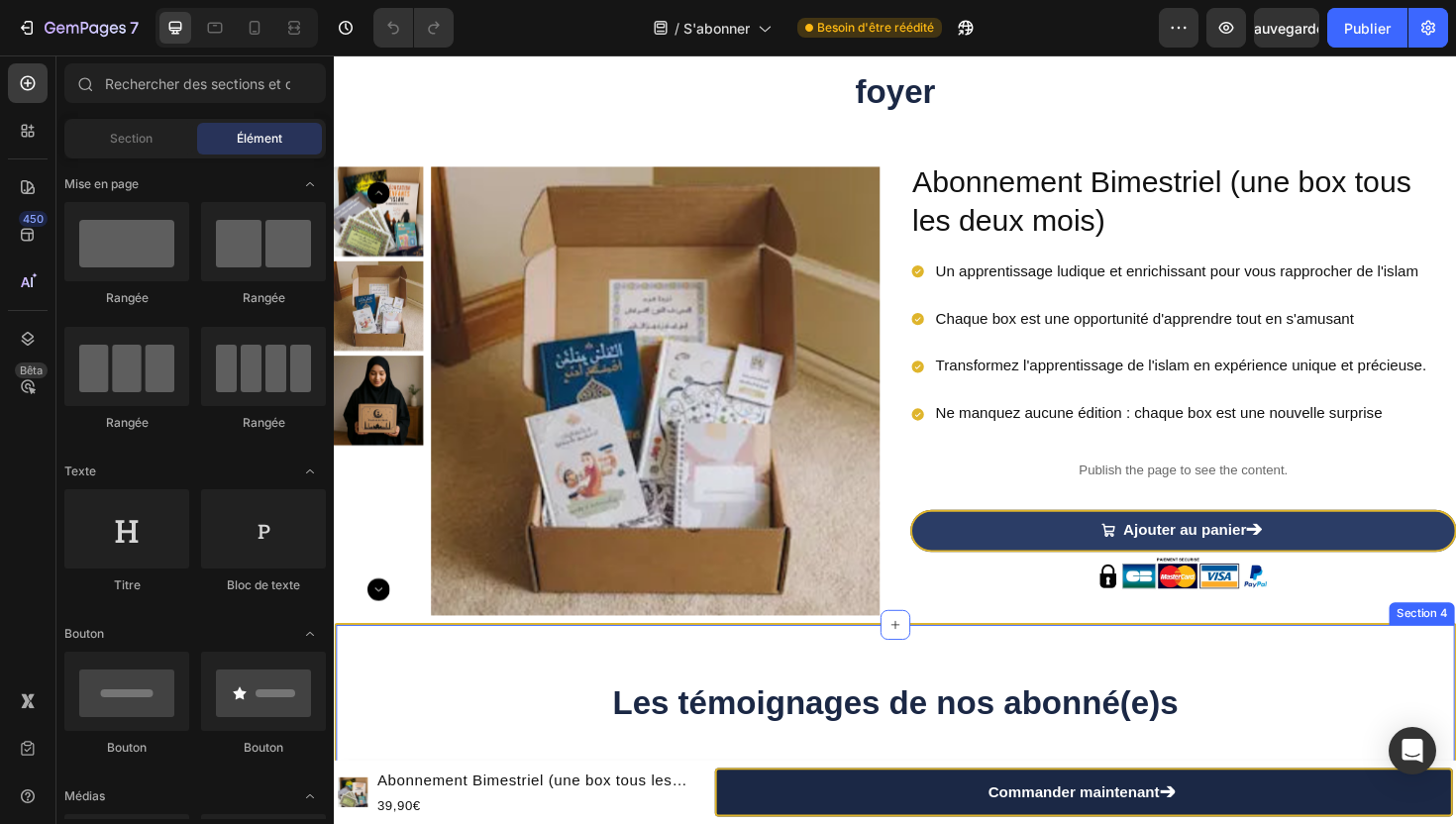 scroll, scrollTop: 155, scrollLeft: 0, axis: vertical 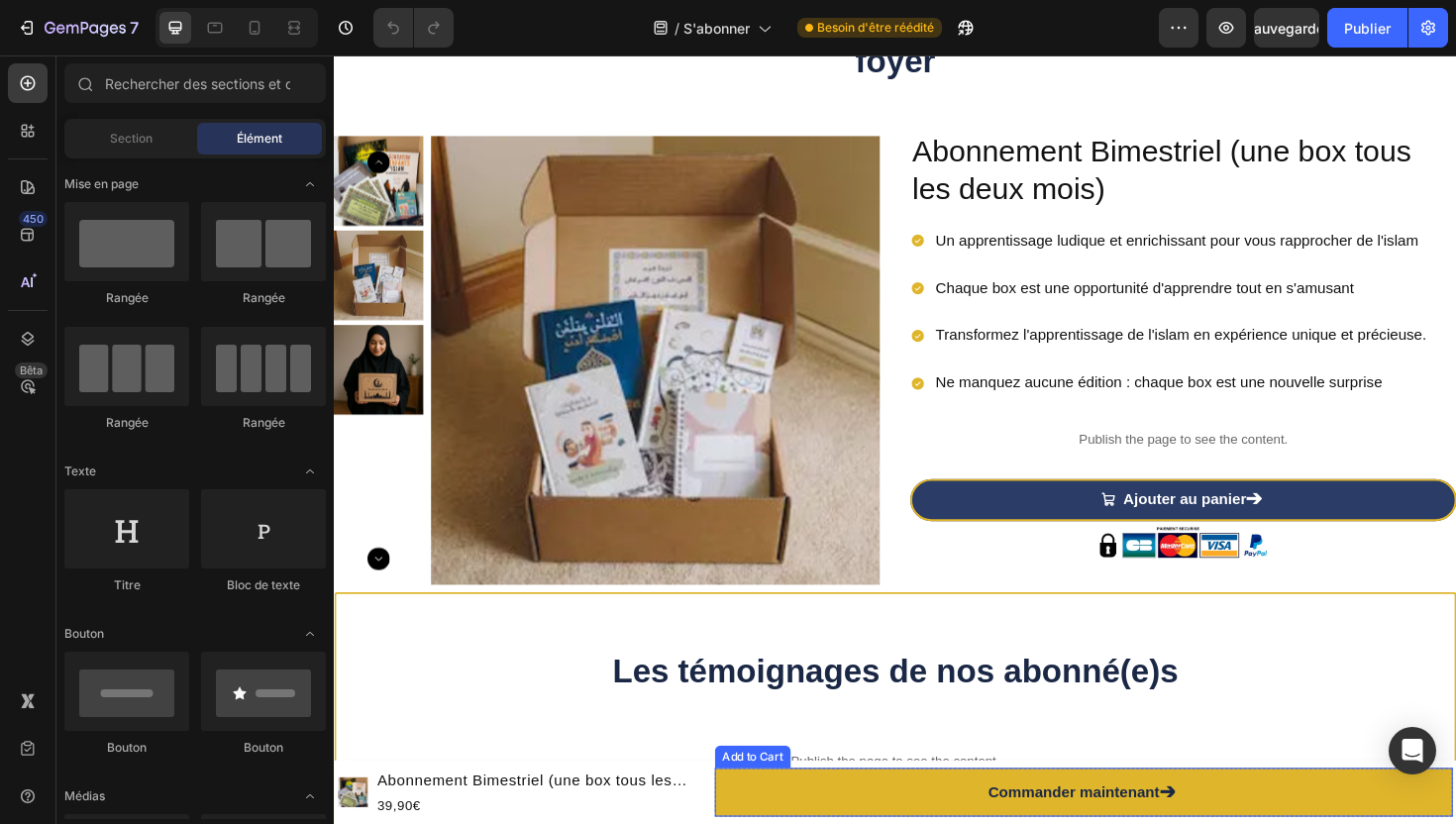 click on "Commander maintenant  ➔" at bounding box center [1127, 836] 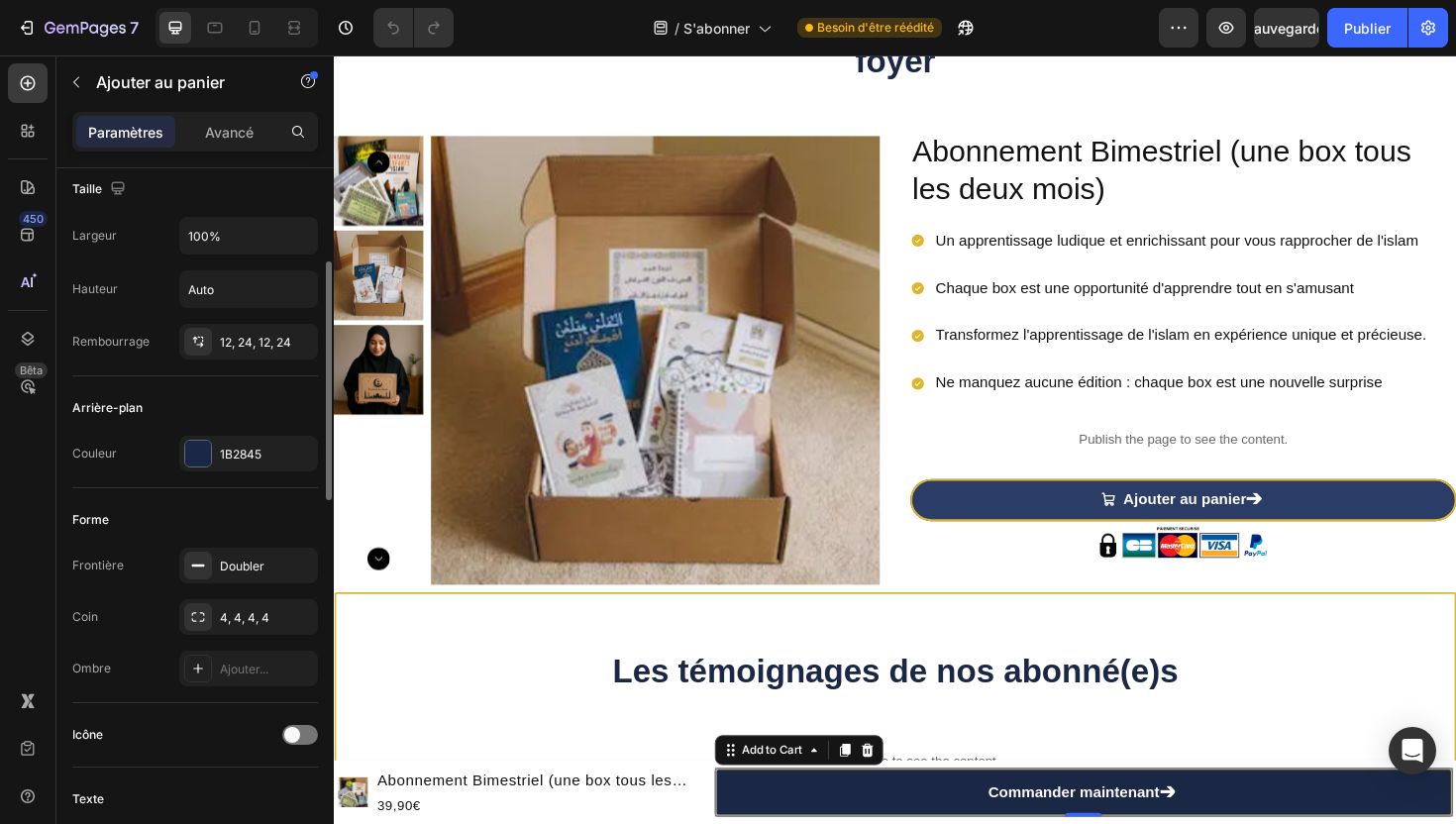 scroll, scrollTop: 284, scrollLeft: 0, axis: vertical 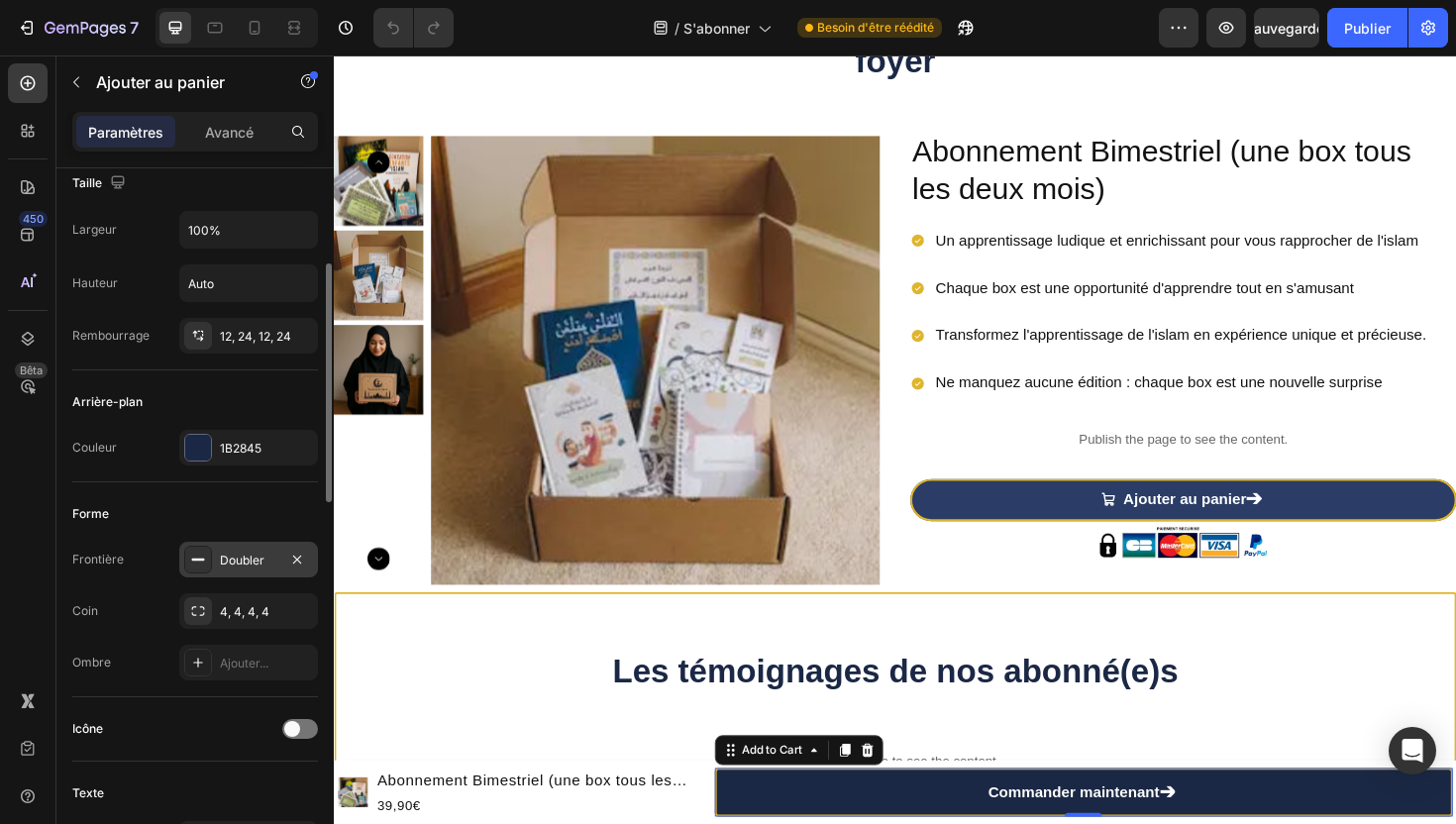 click on "Doubler" at bounding box center (242, 560) 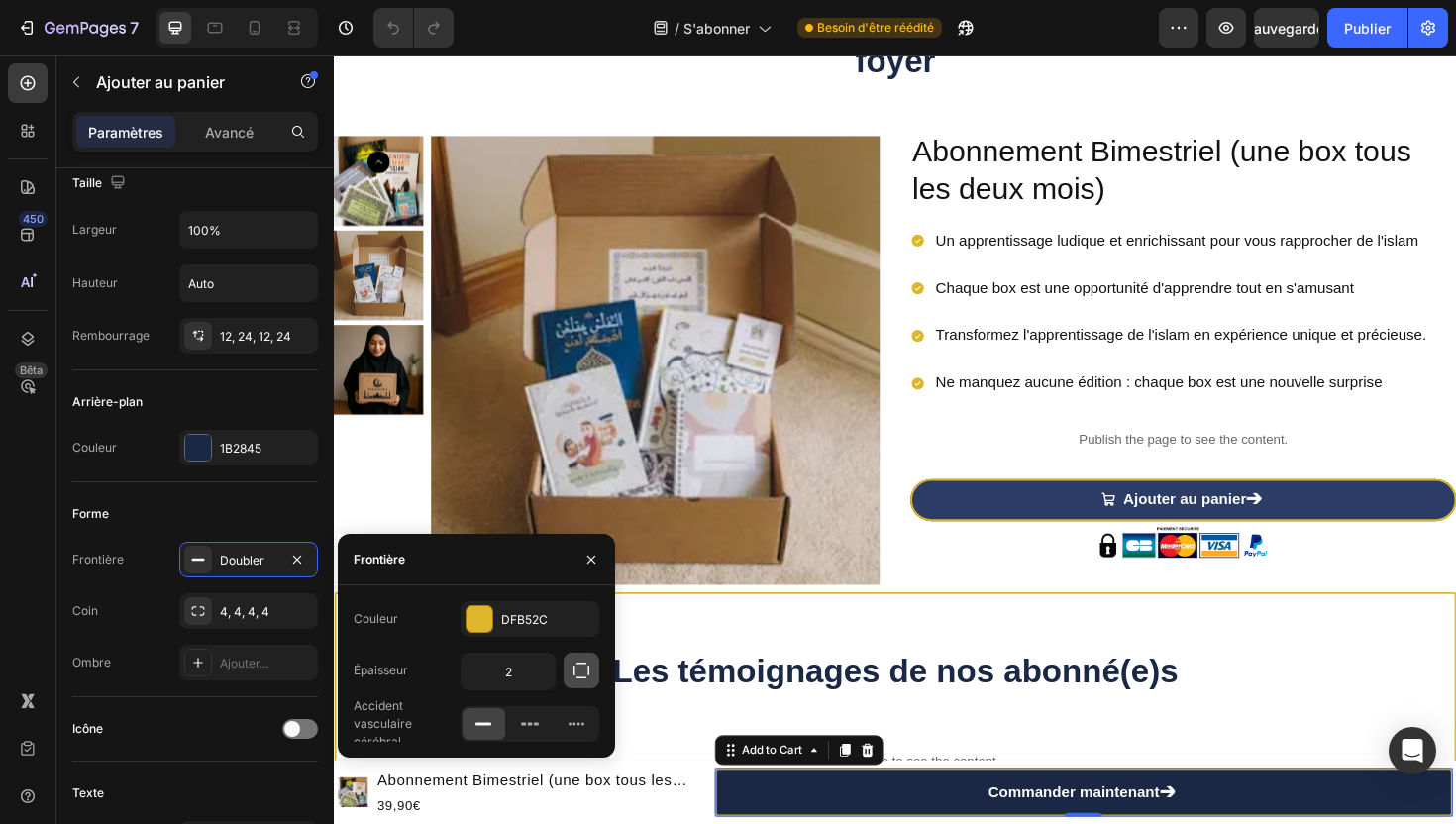 click 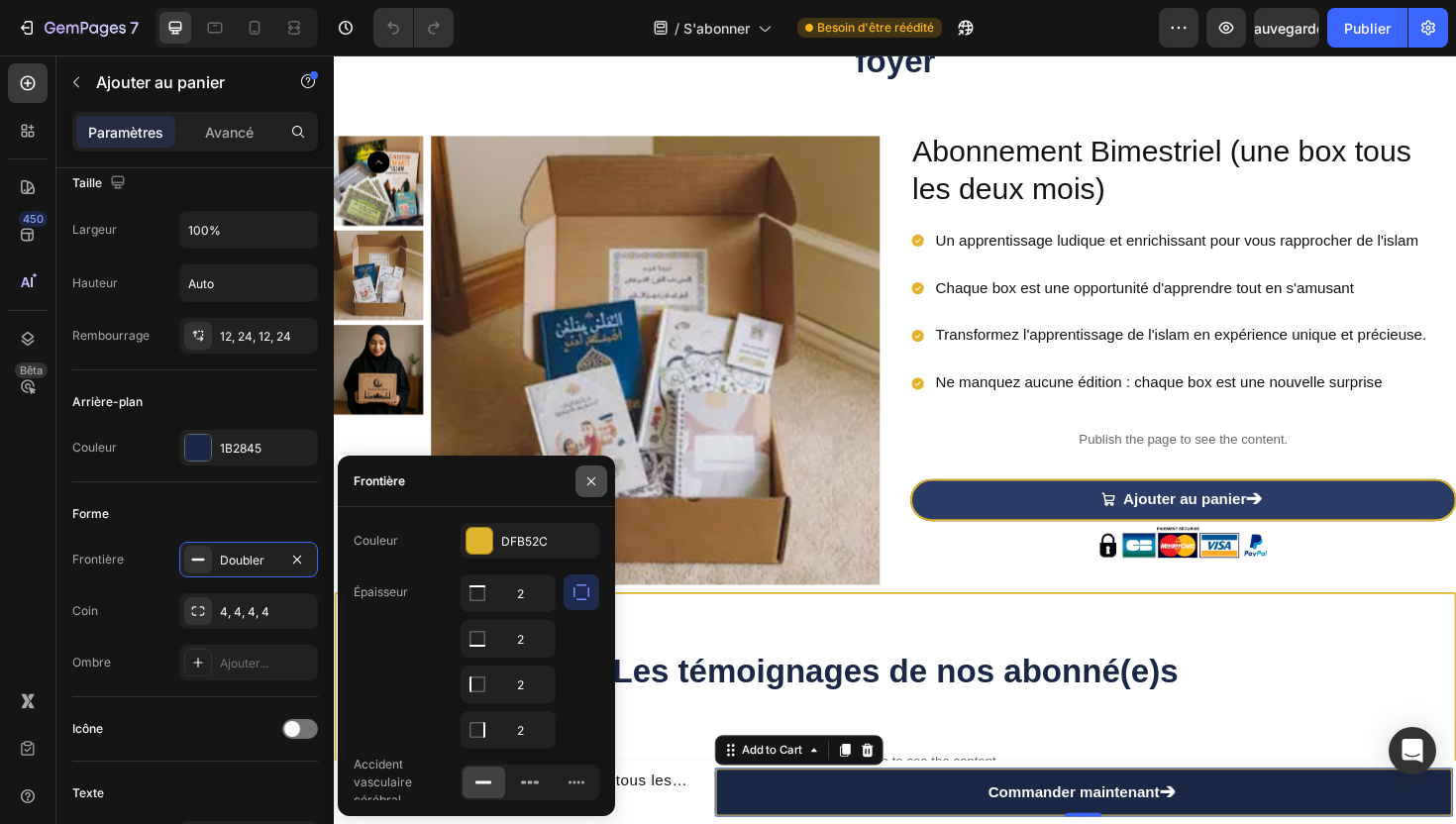 click 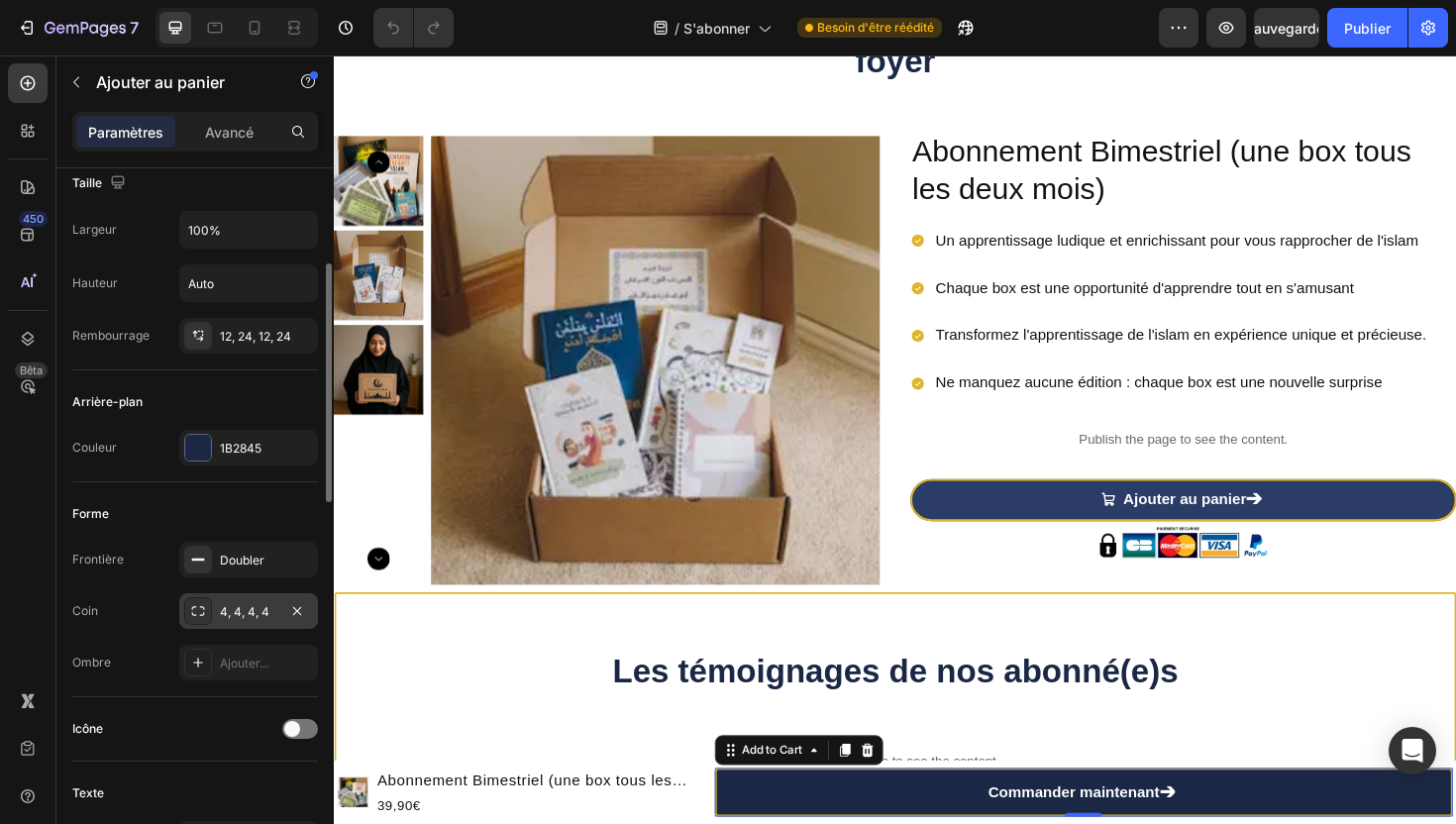 click on "4, 4, 4, 4" at bounding box center (245, 611) 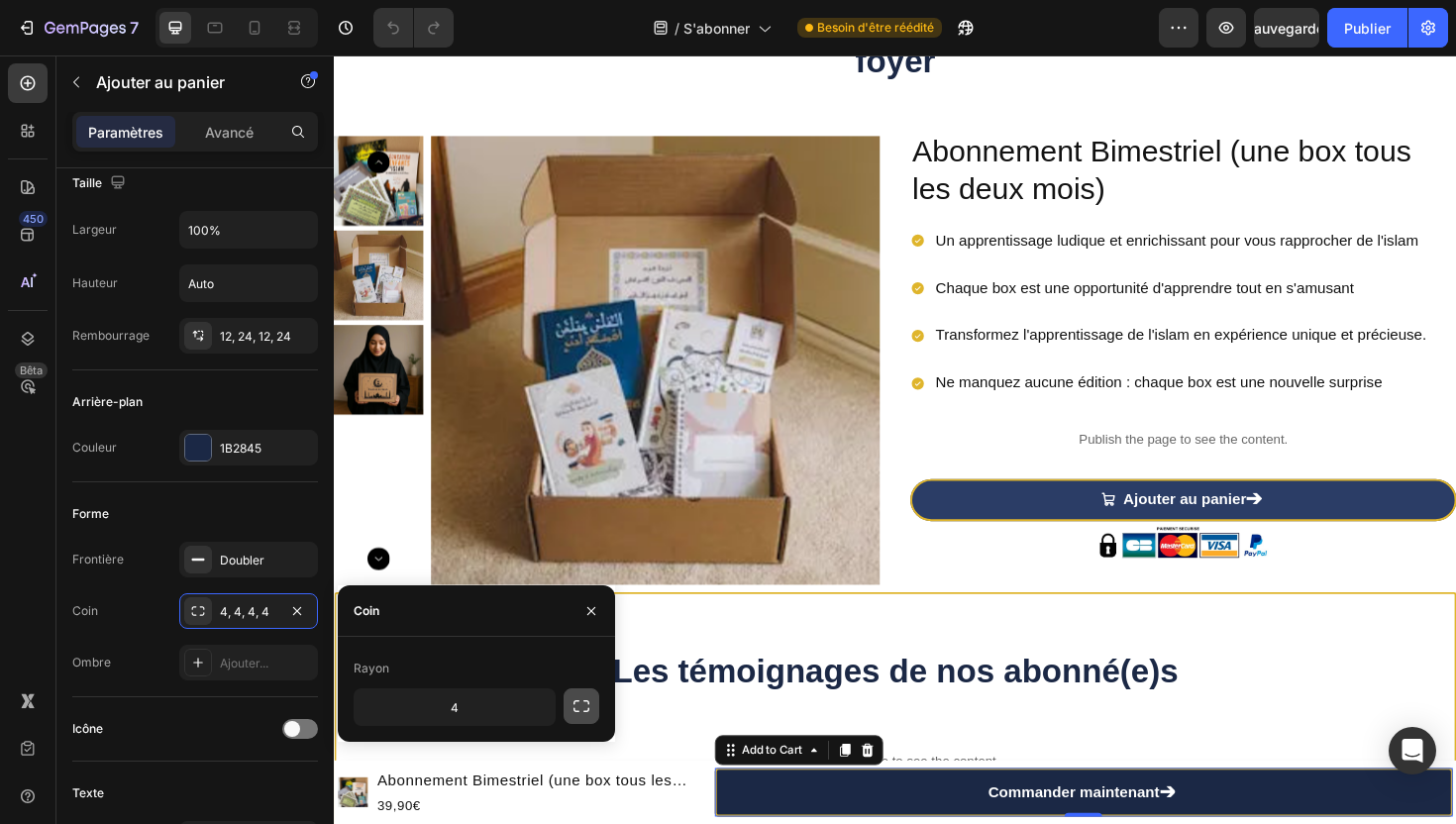 click 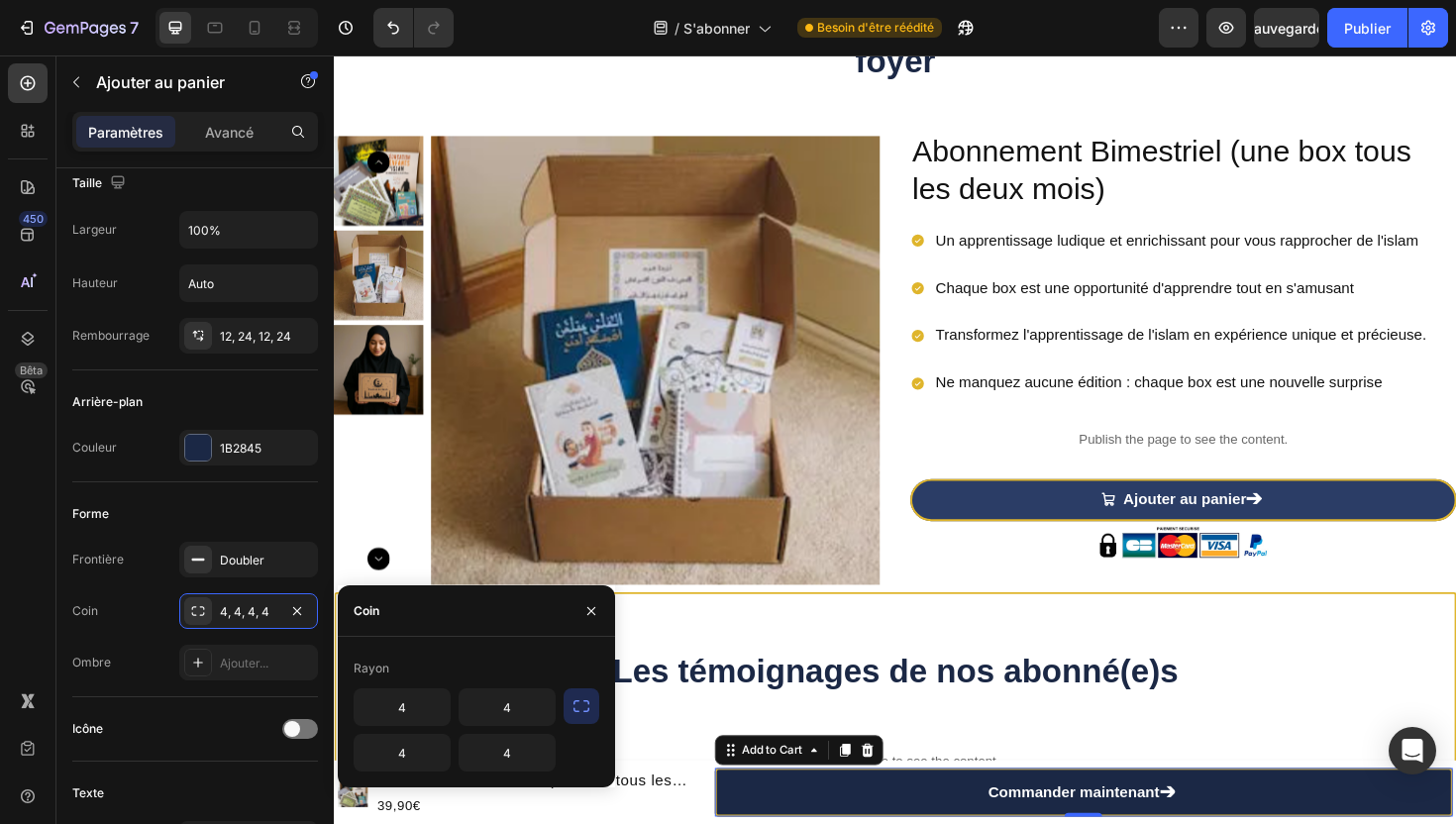 click 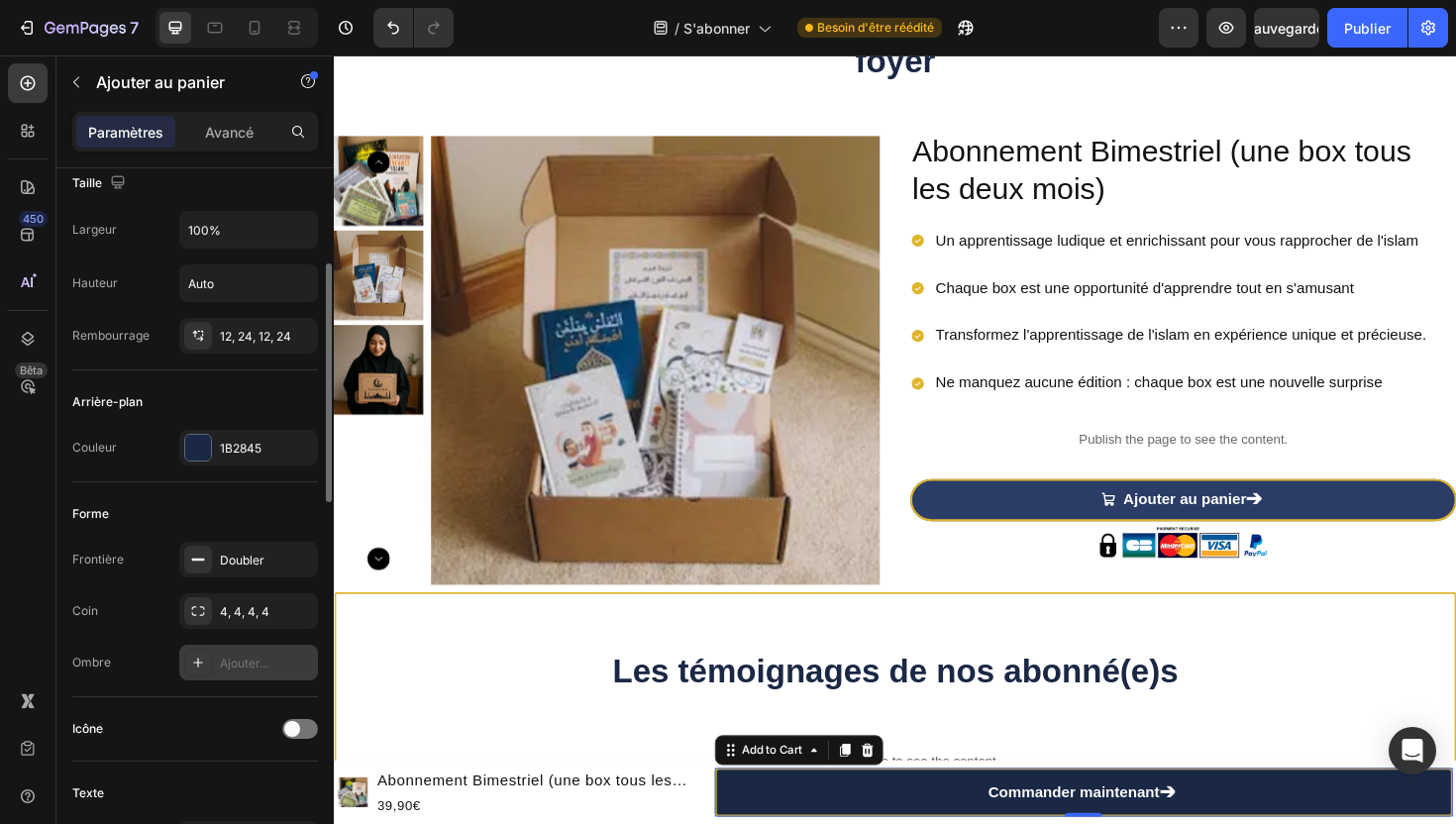 click on "Ajouter..." at bounding box center (244, 663) 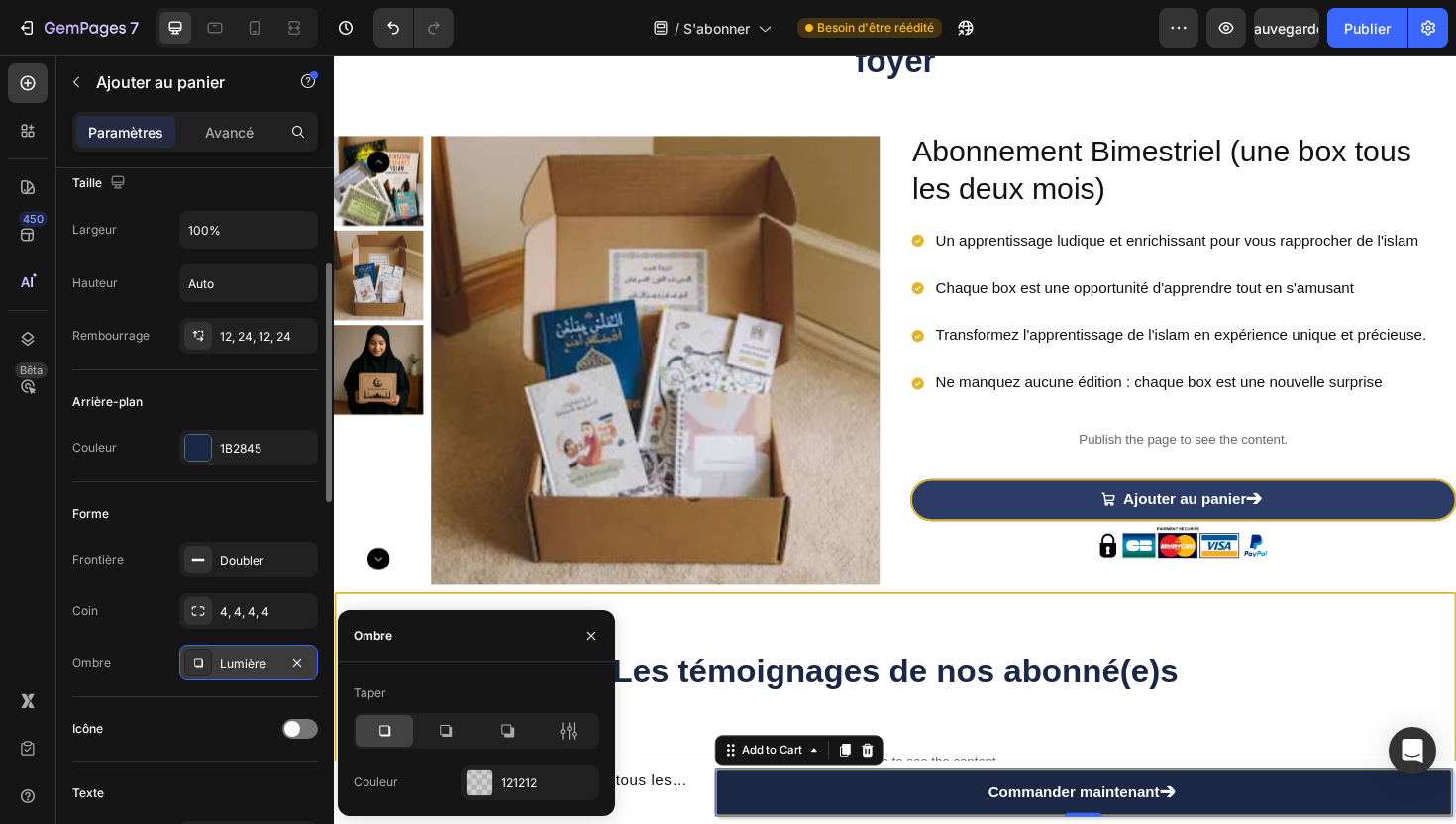click on "Lumière" at bounding box center (243, 663) 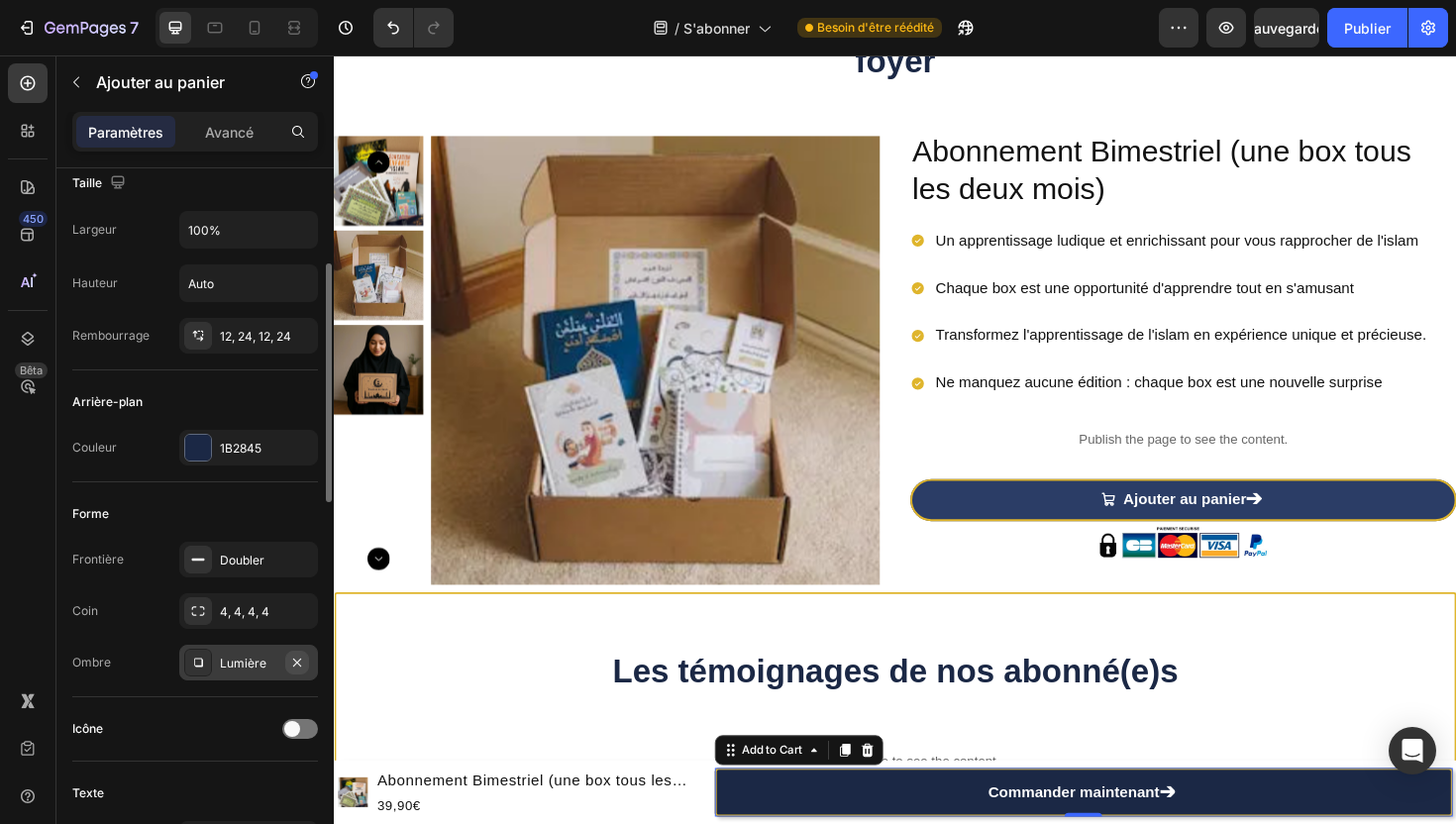 click 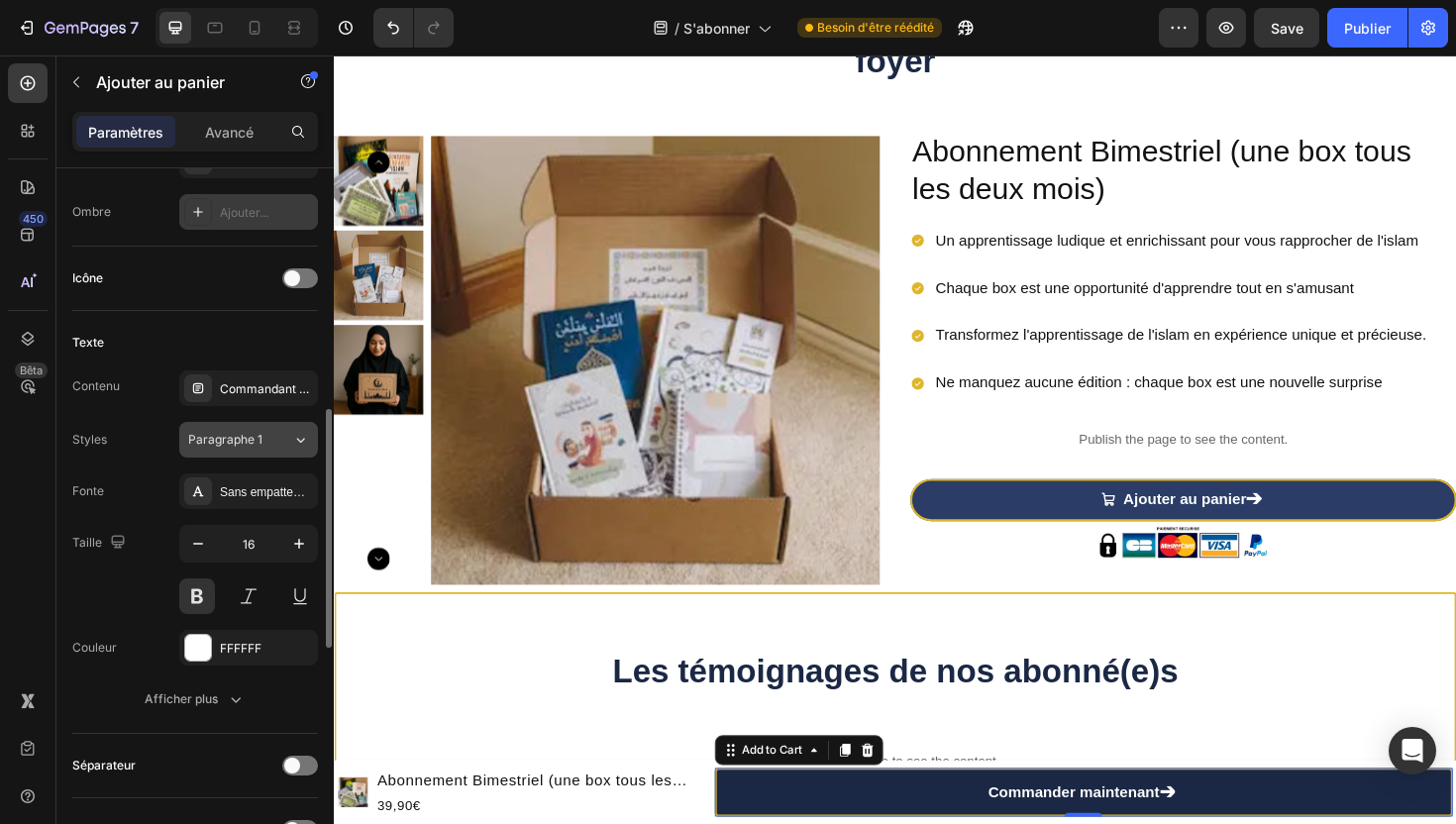 scroll, scrollTop: 744, scrollLeft: 0, axis: vertical 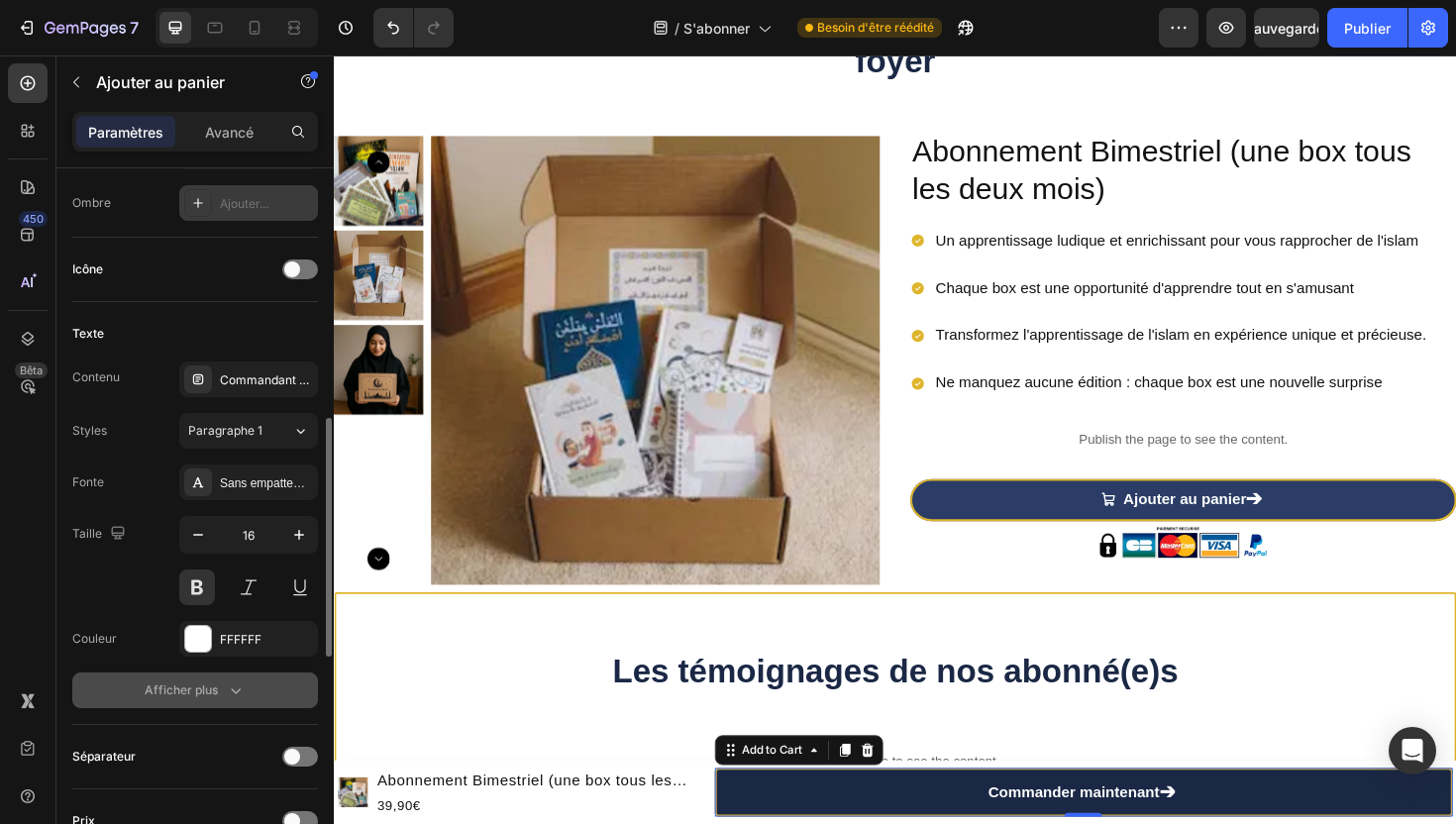 click 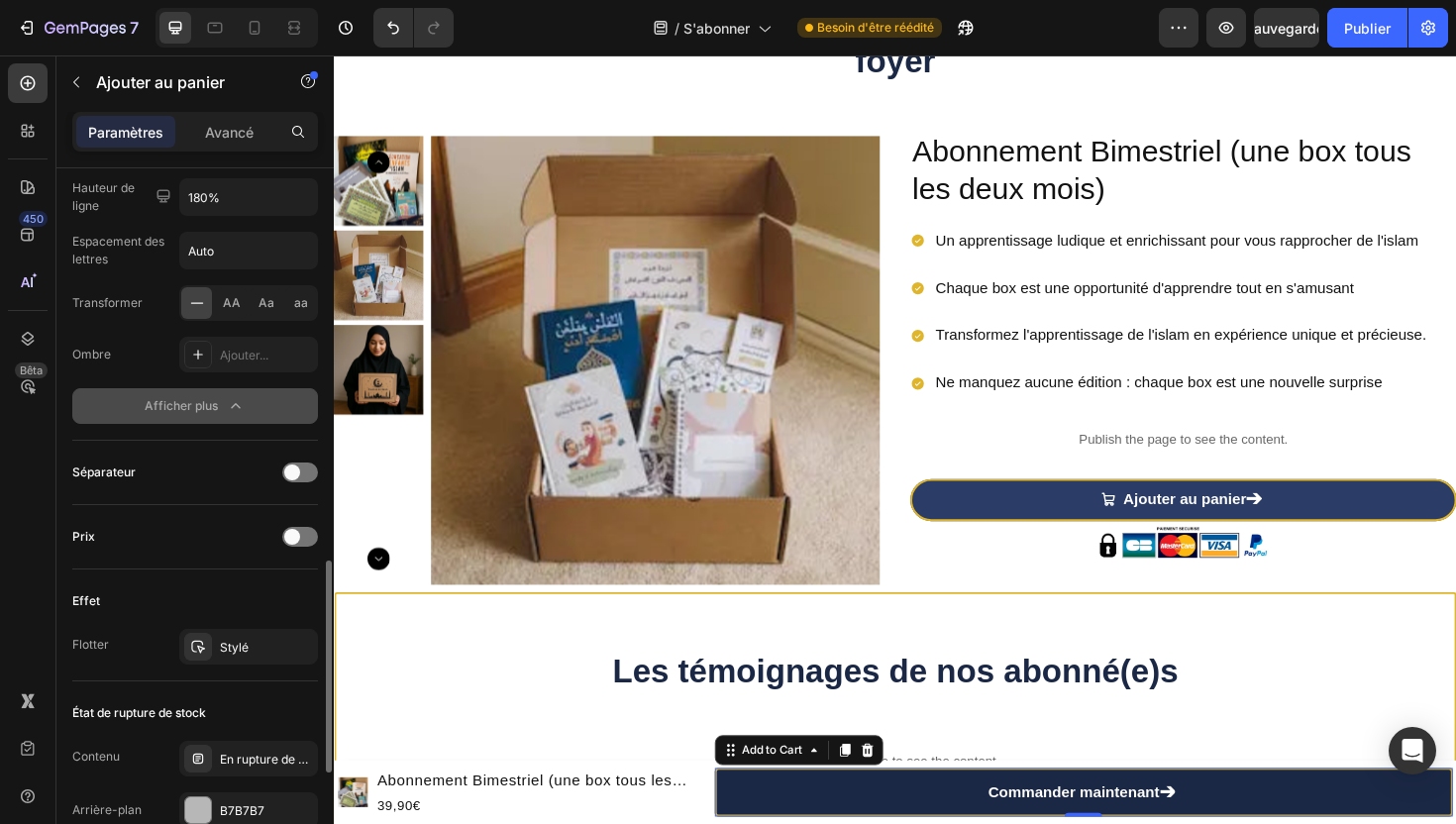 scroll, scrollTop: 1302, scrollLeft: 0, axis: vertical 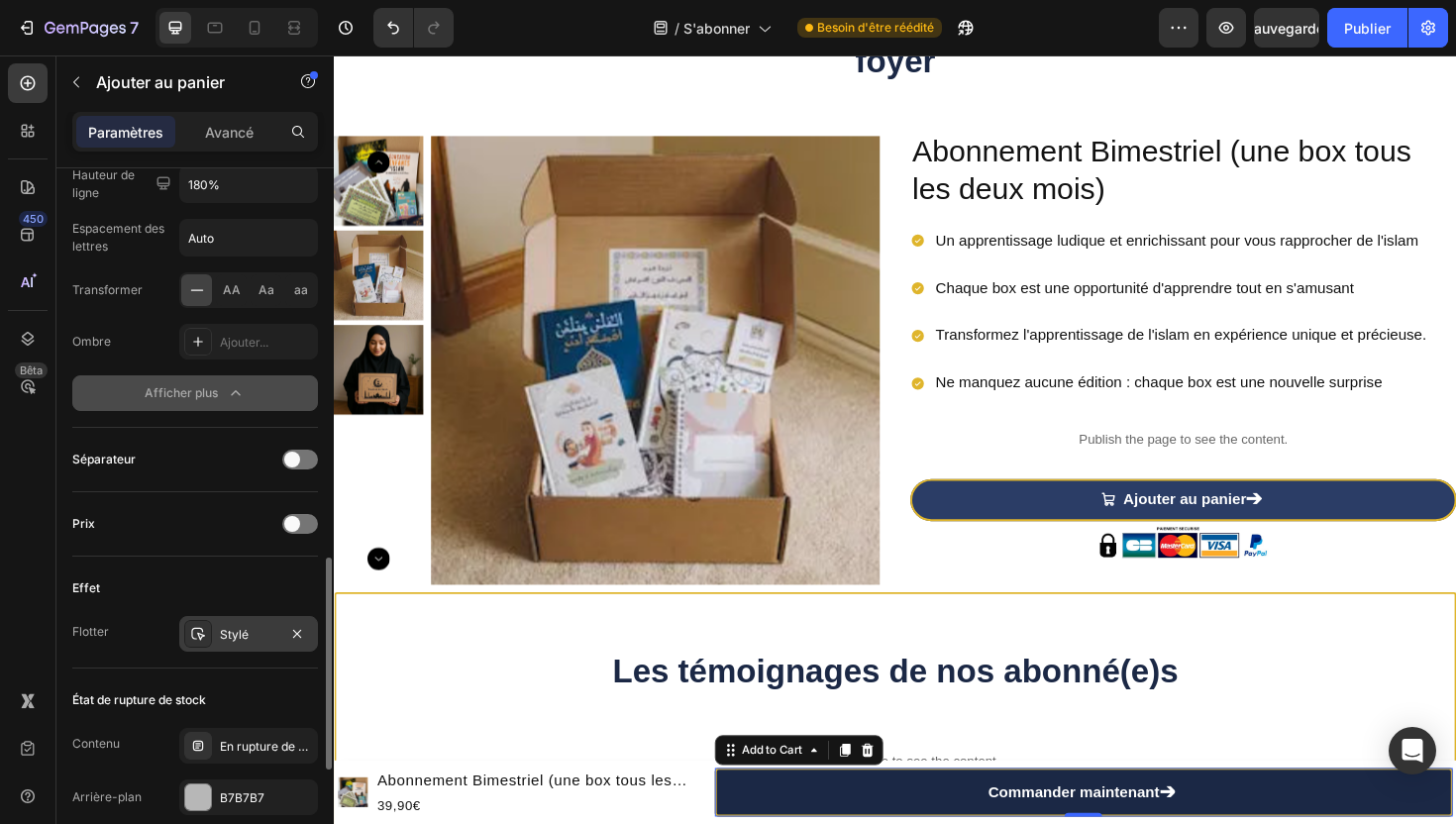 click on "Stylé" at bounding box center [249, 635] 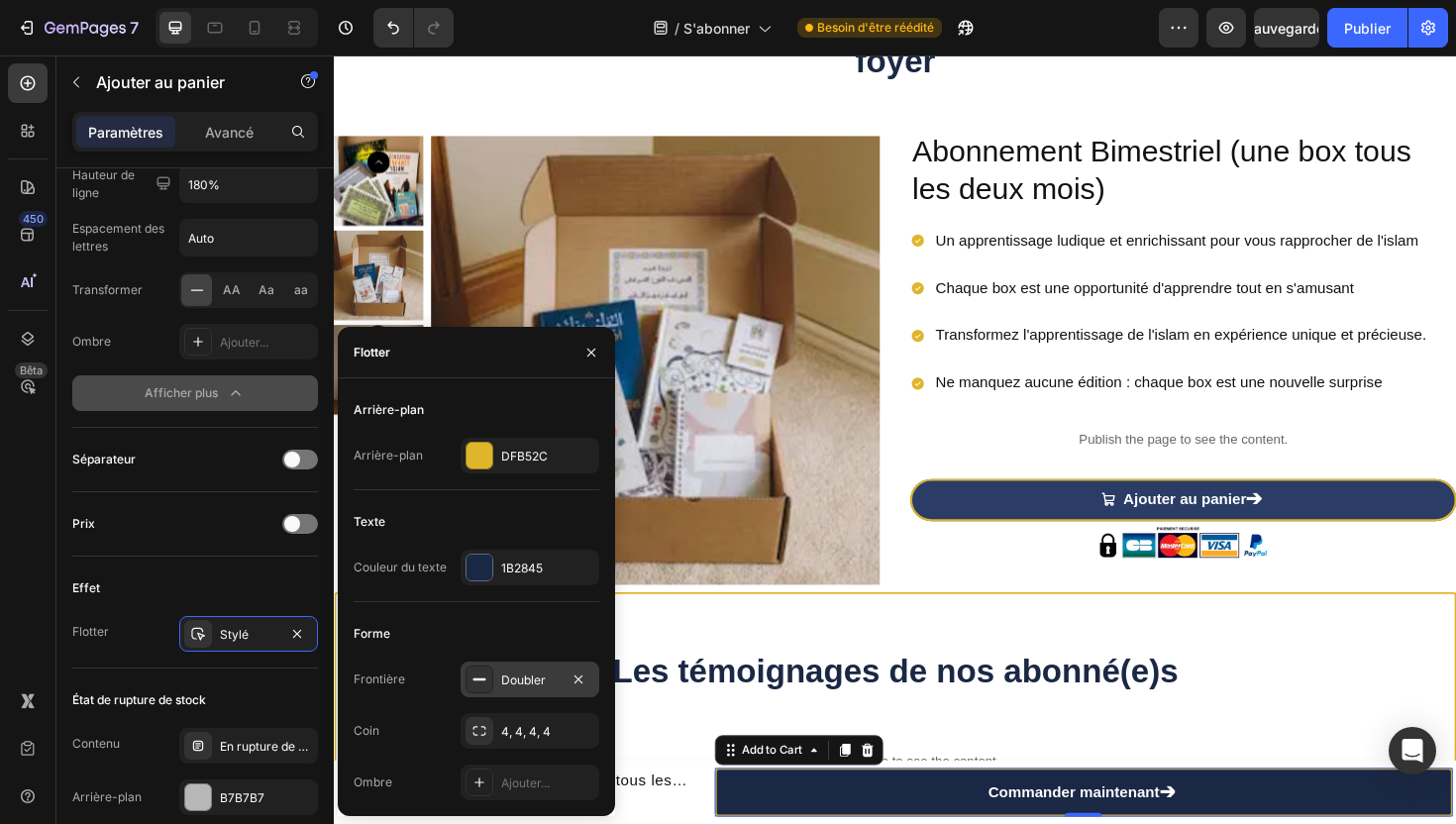 click 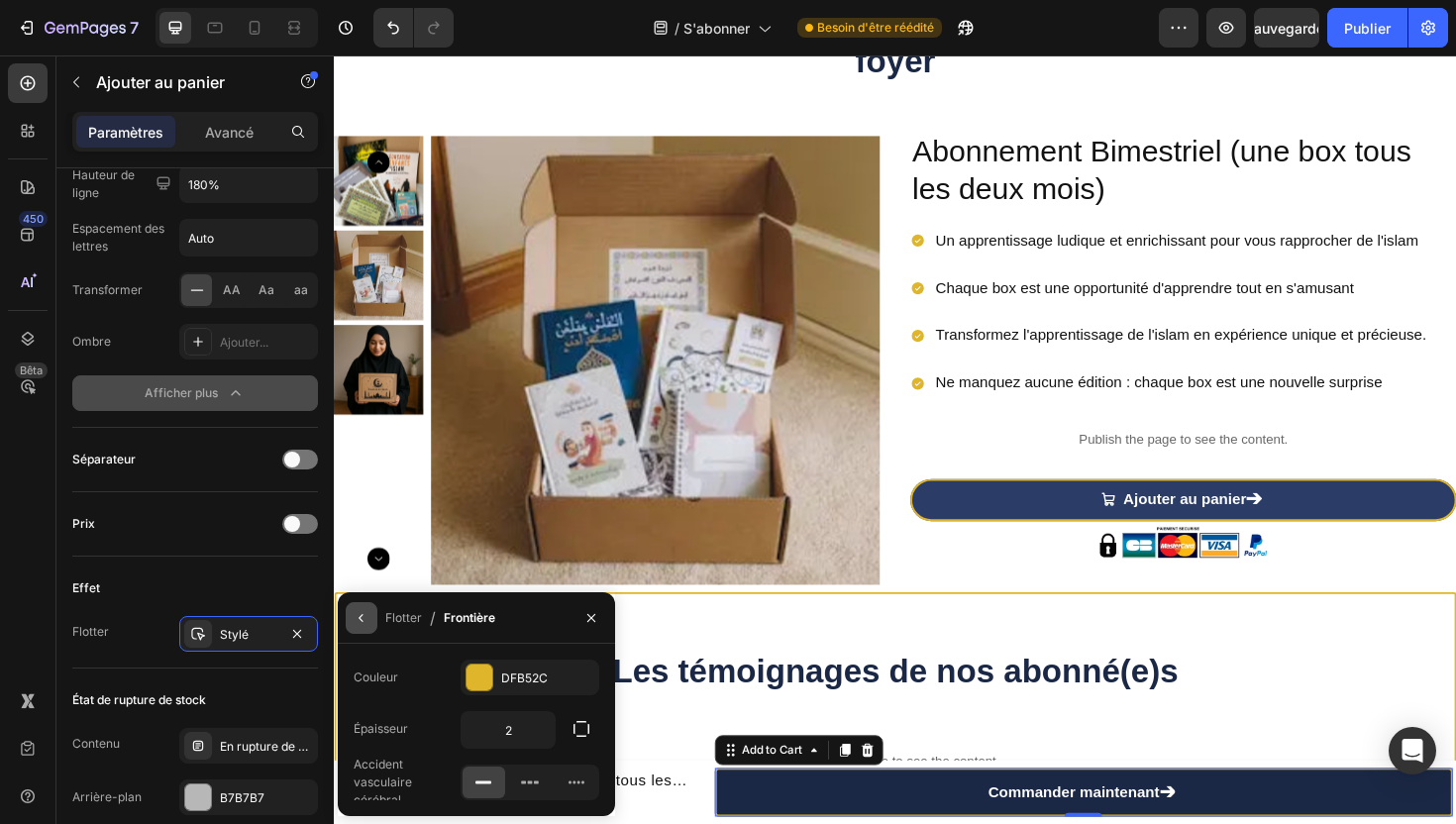 click 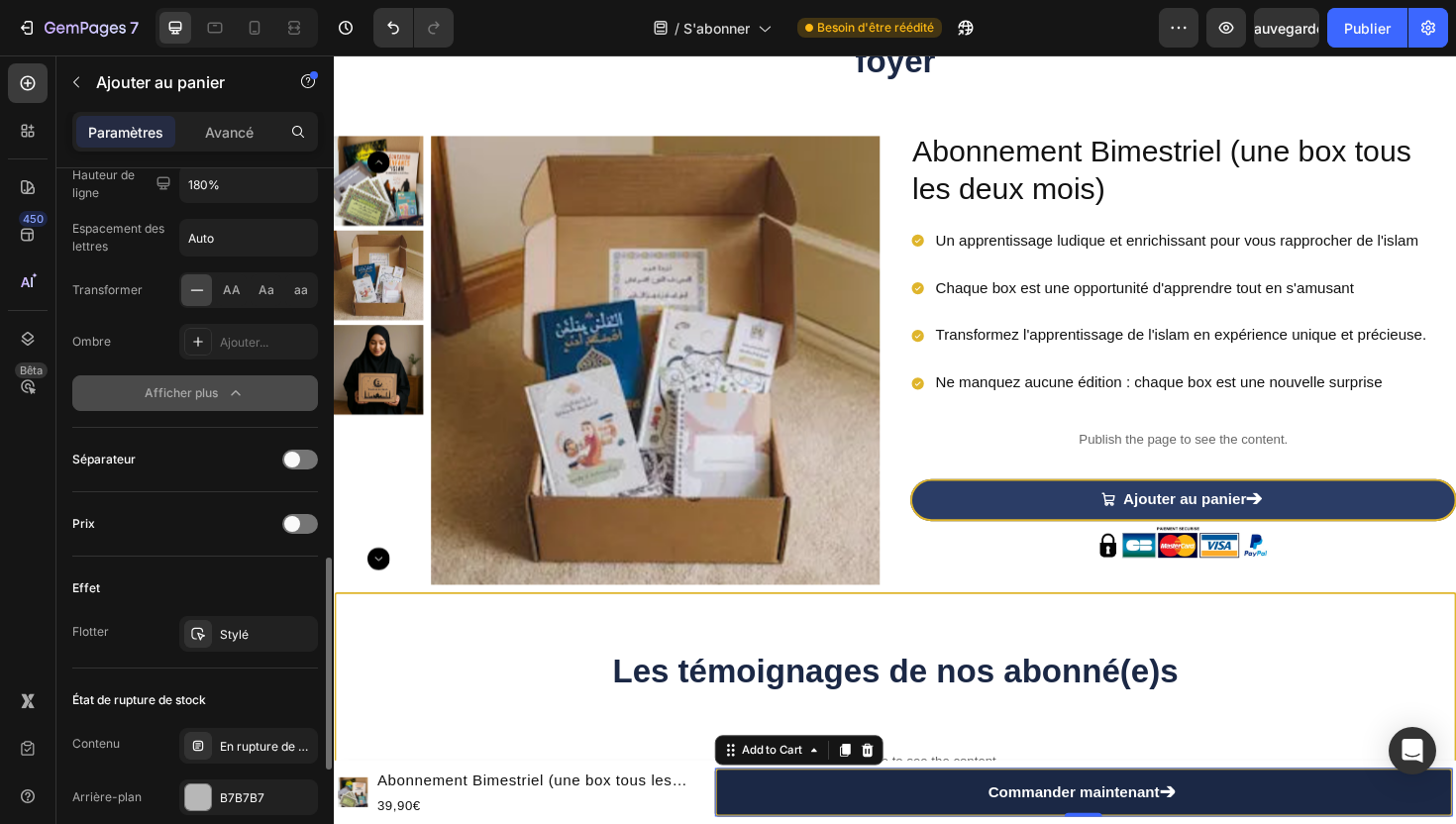 click on "Effet" at bounding box center (195, 588) 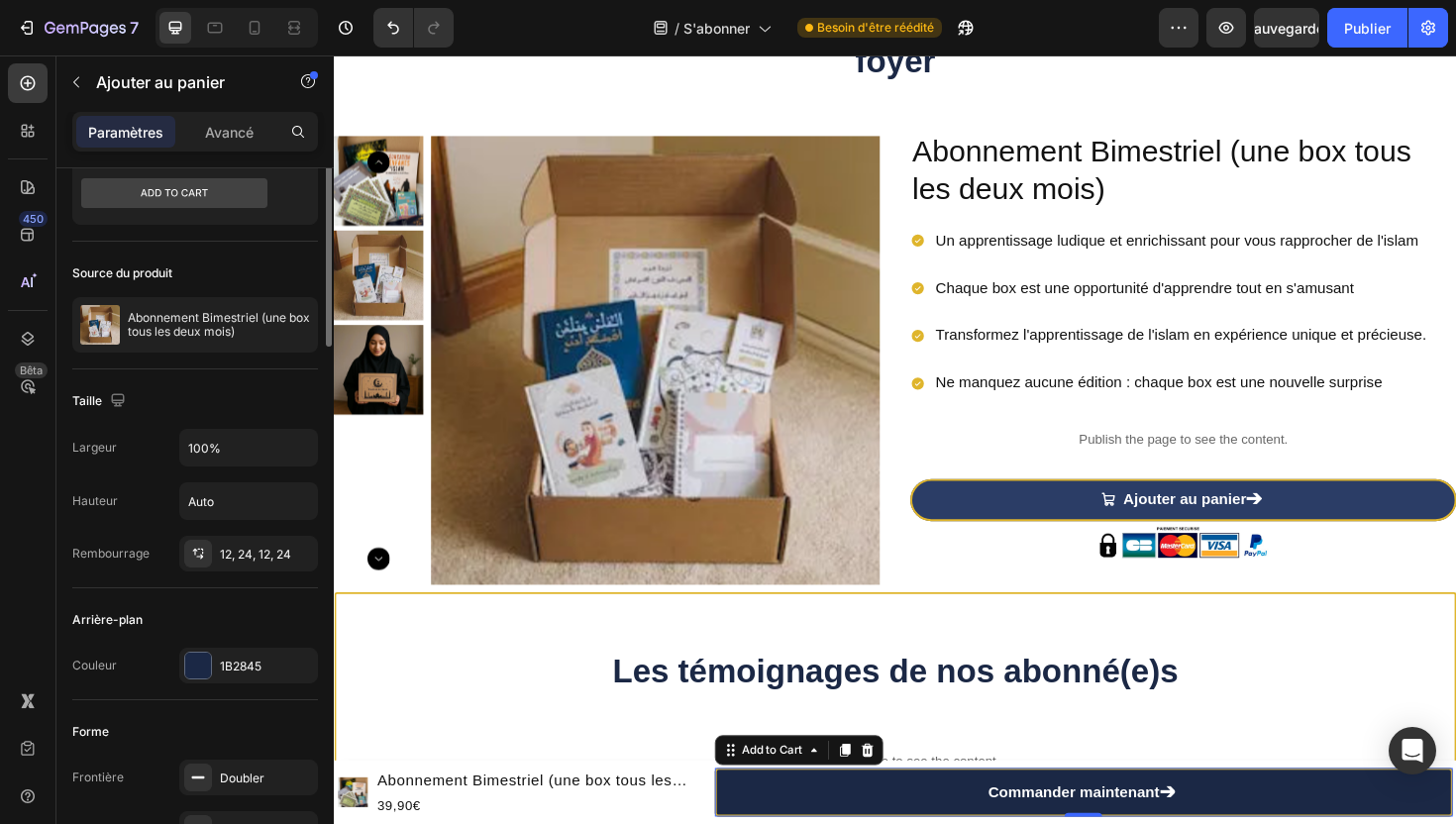 scroll, scrollTop: 0, scrollLeft: 0, axis: both 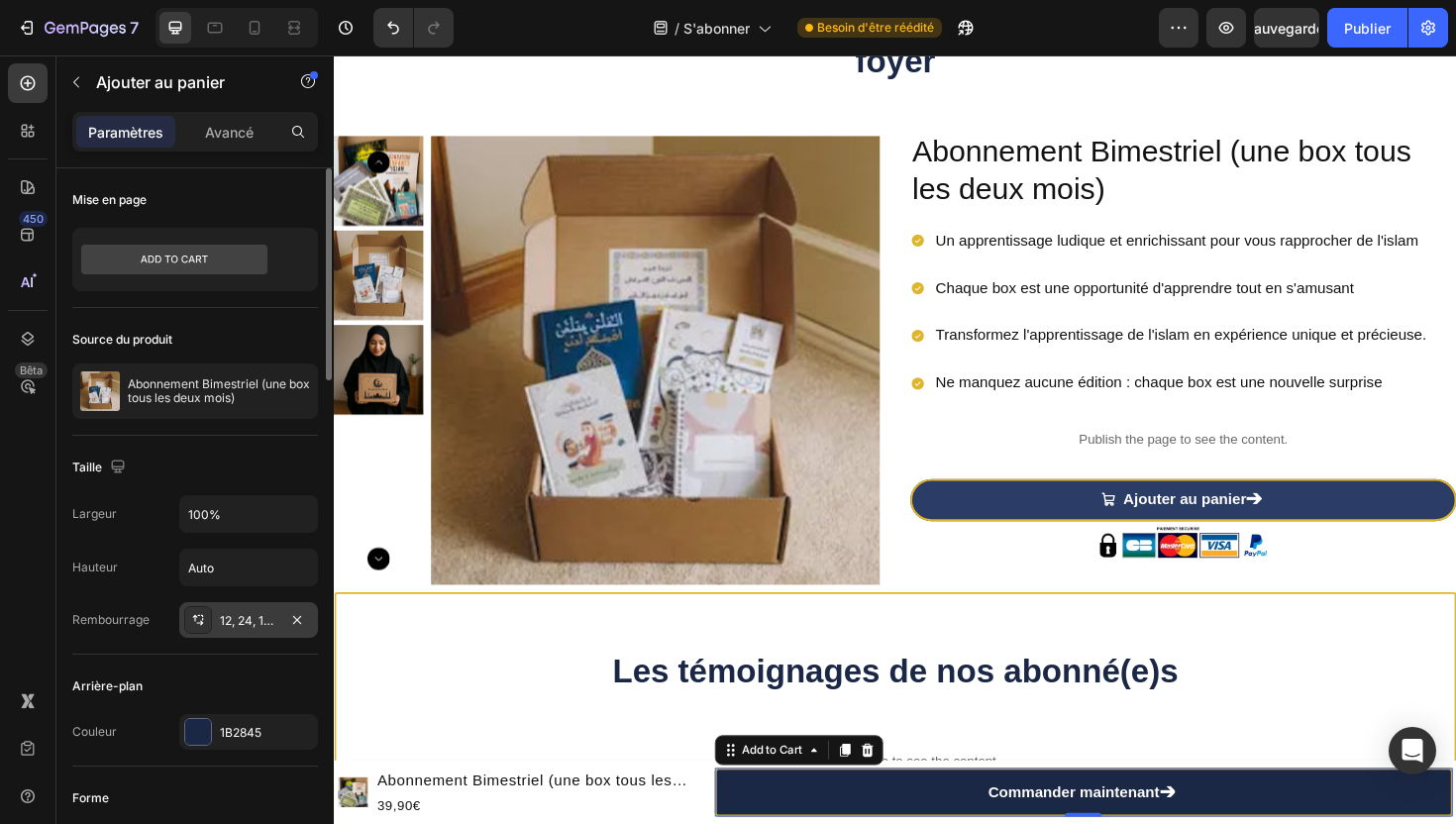 click on "12, 24, 12, 24" at bounding box center [249, 620] 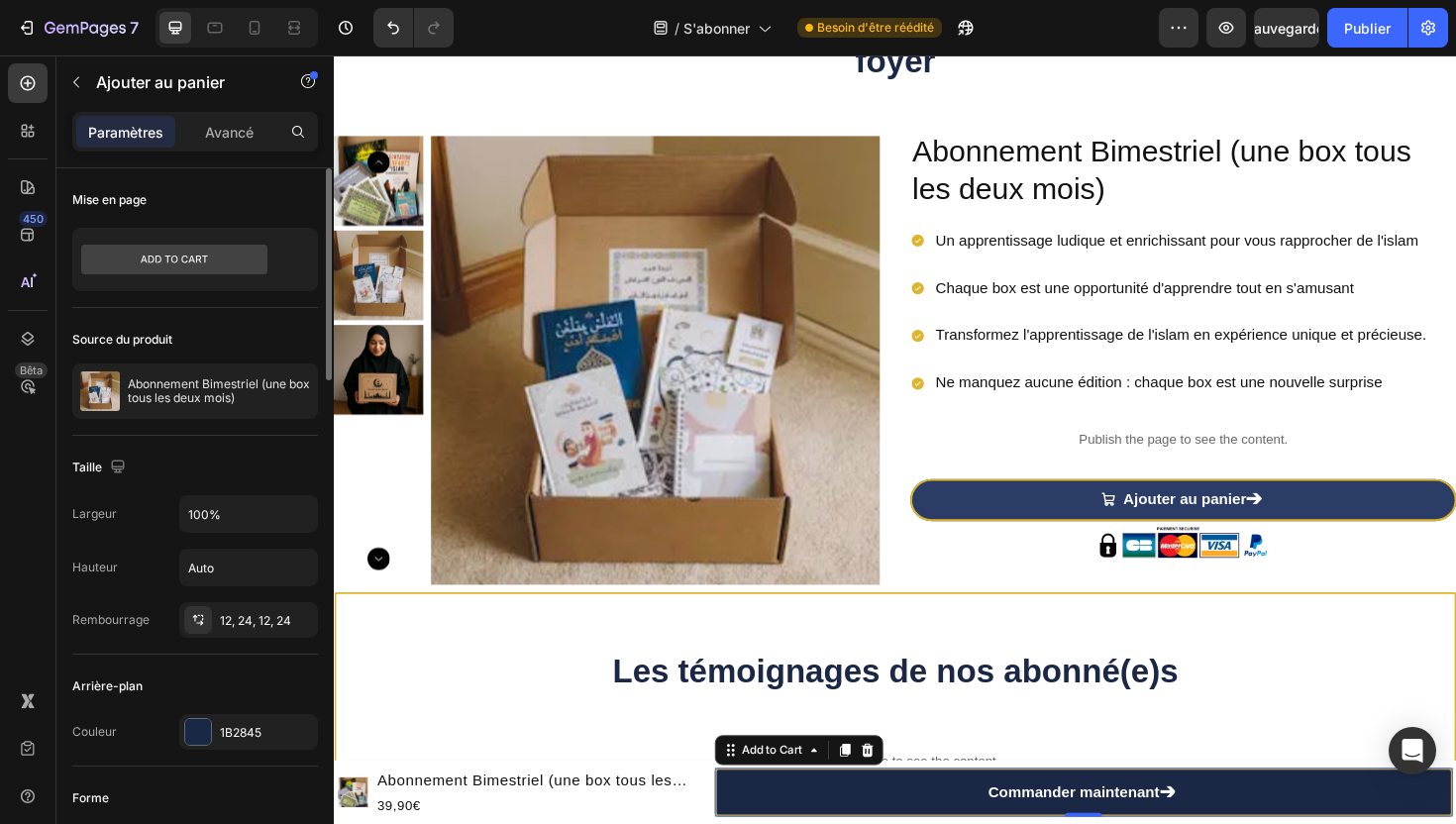 click on "Arrière-plan" at bounding box center [195, 686] 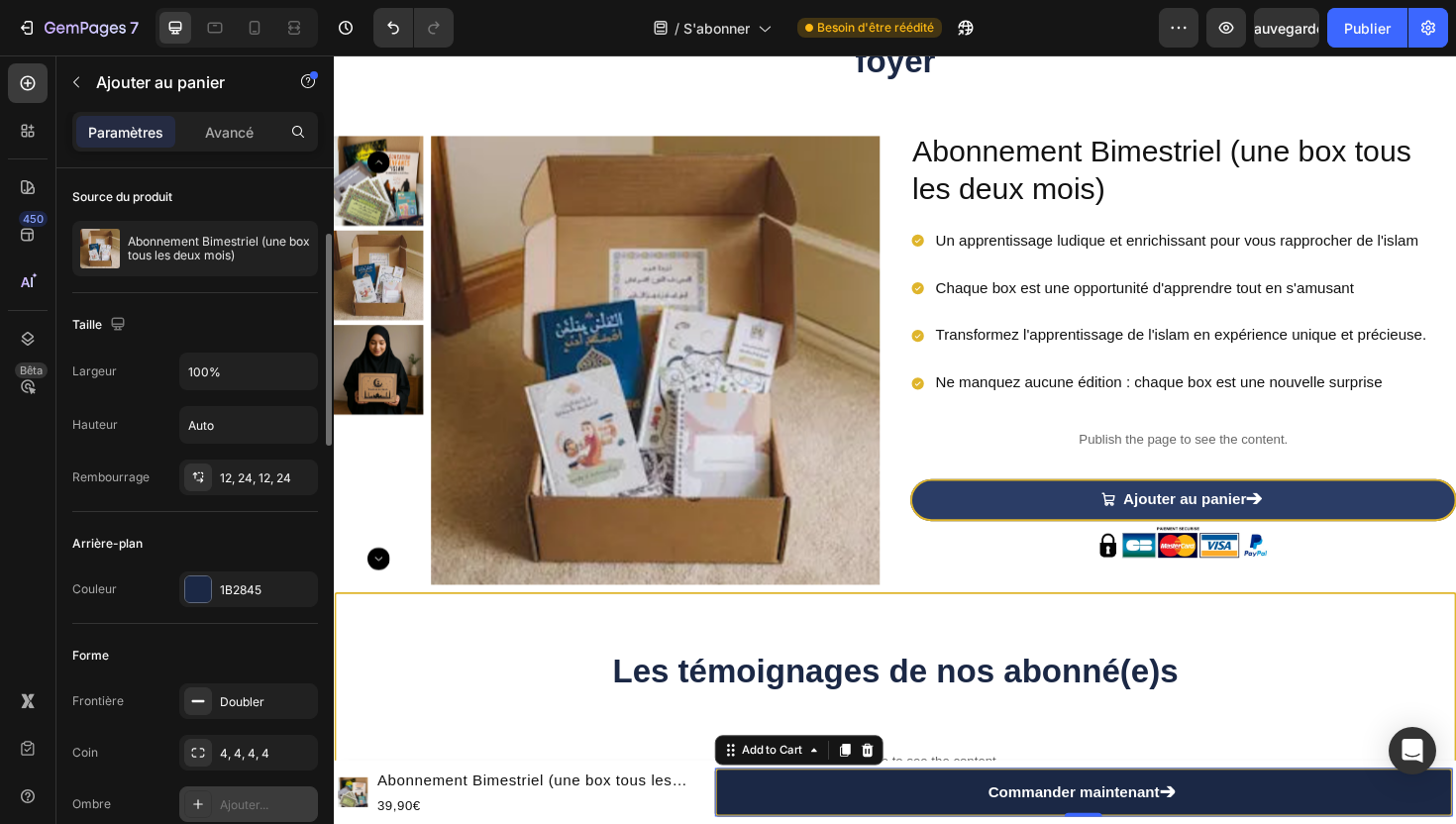 scroll, scrollTop: 160, scrollLeft: 0, axis: vertical 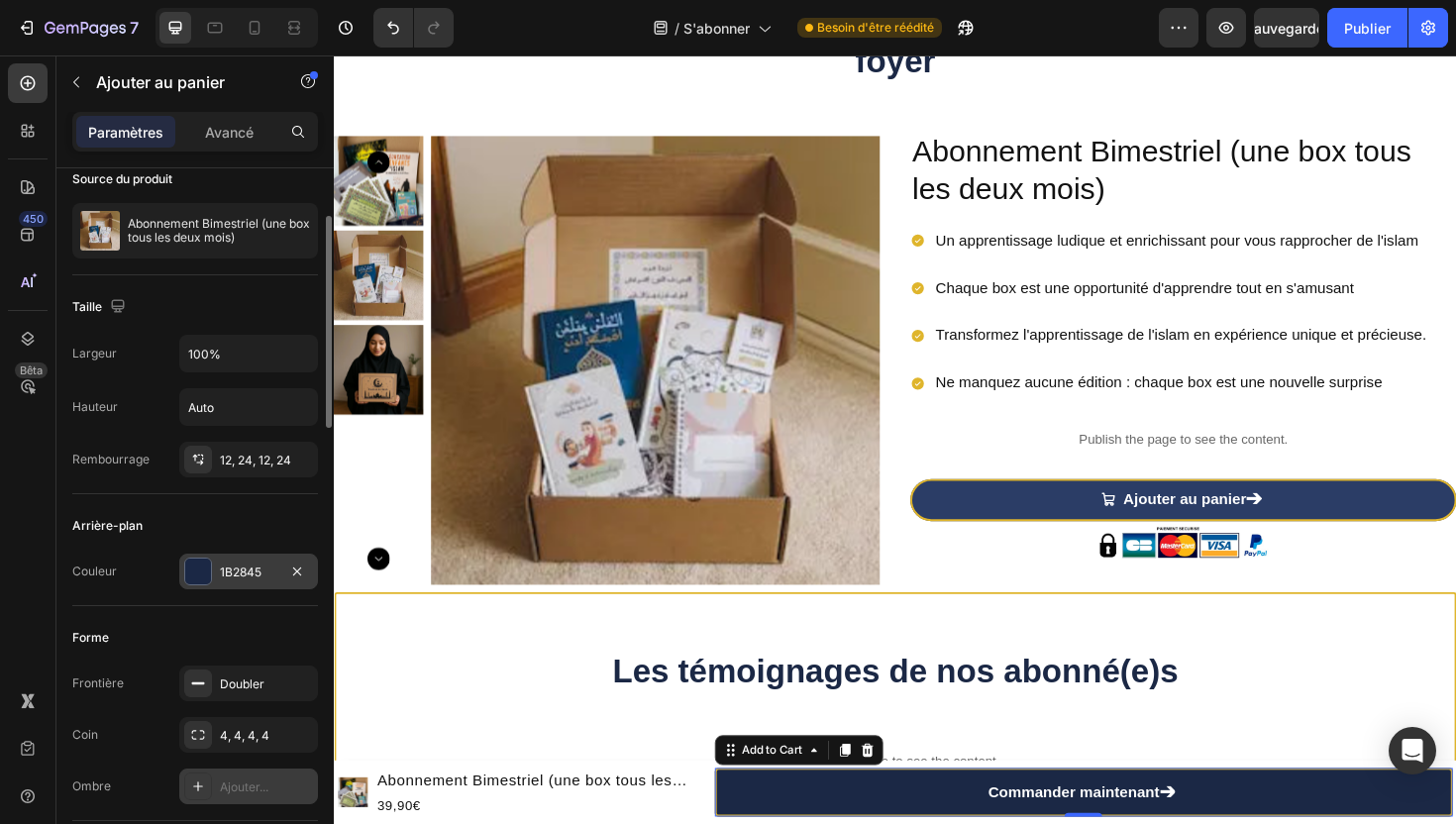 click on "1B2845" at bounding box center (249, 572) 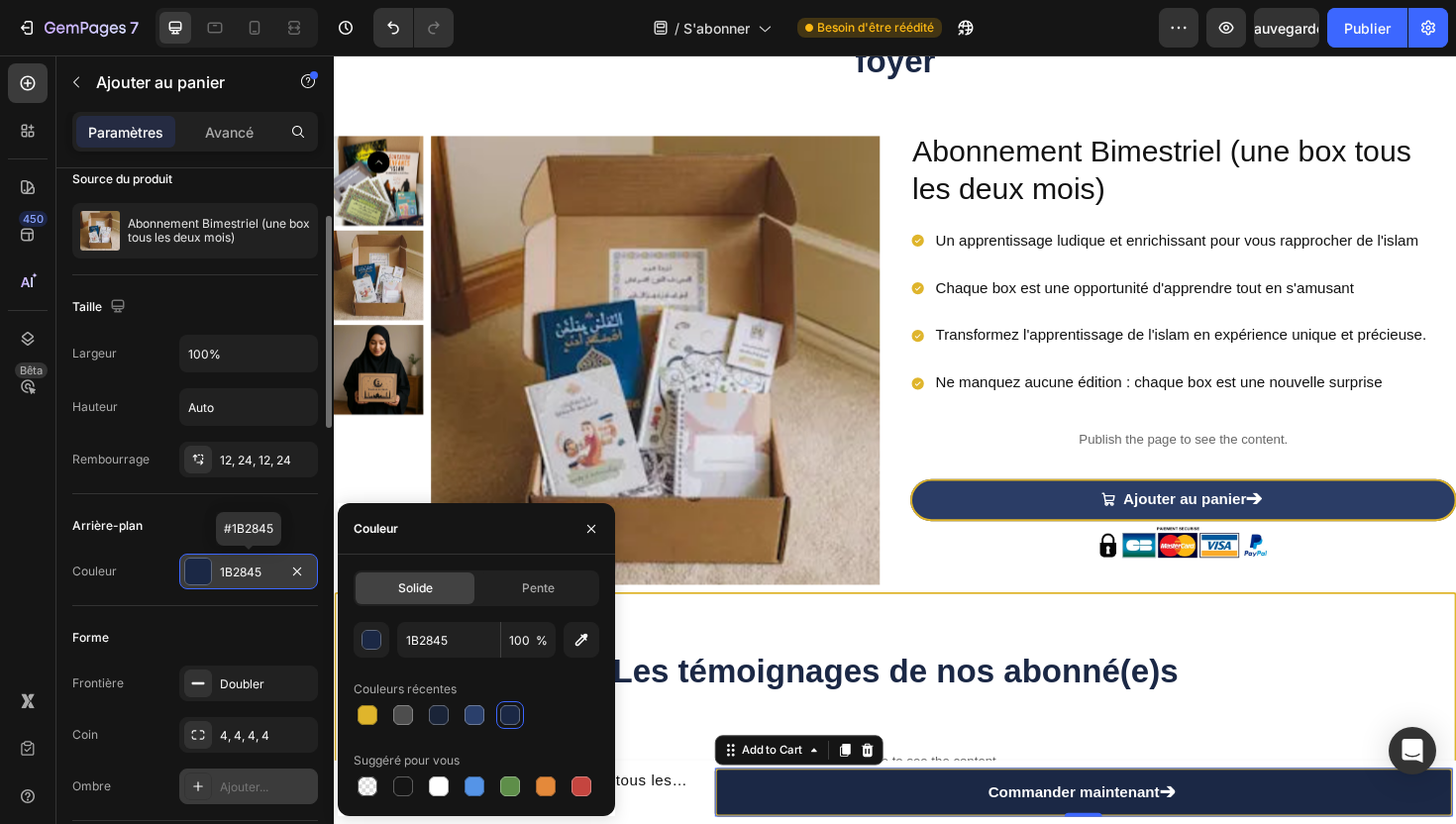 click on "1B2845" at bounding box center (249, 572) 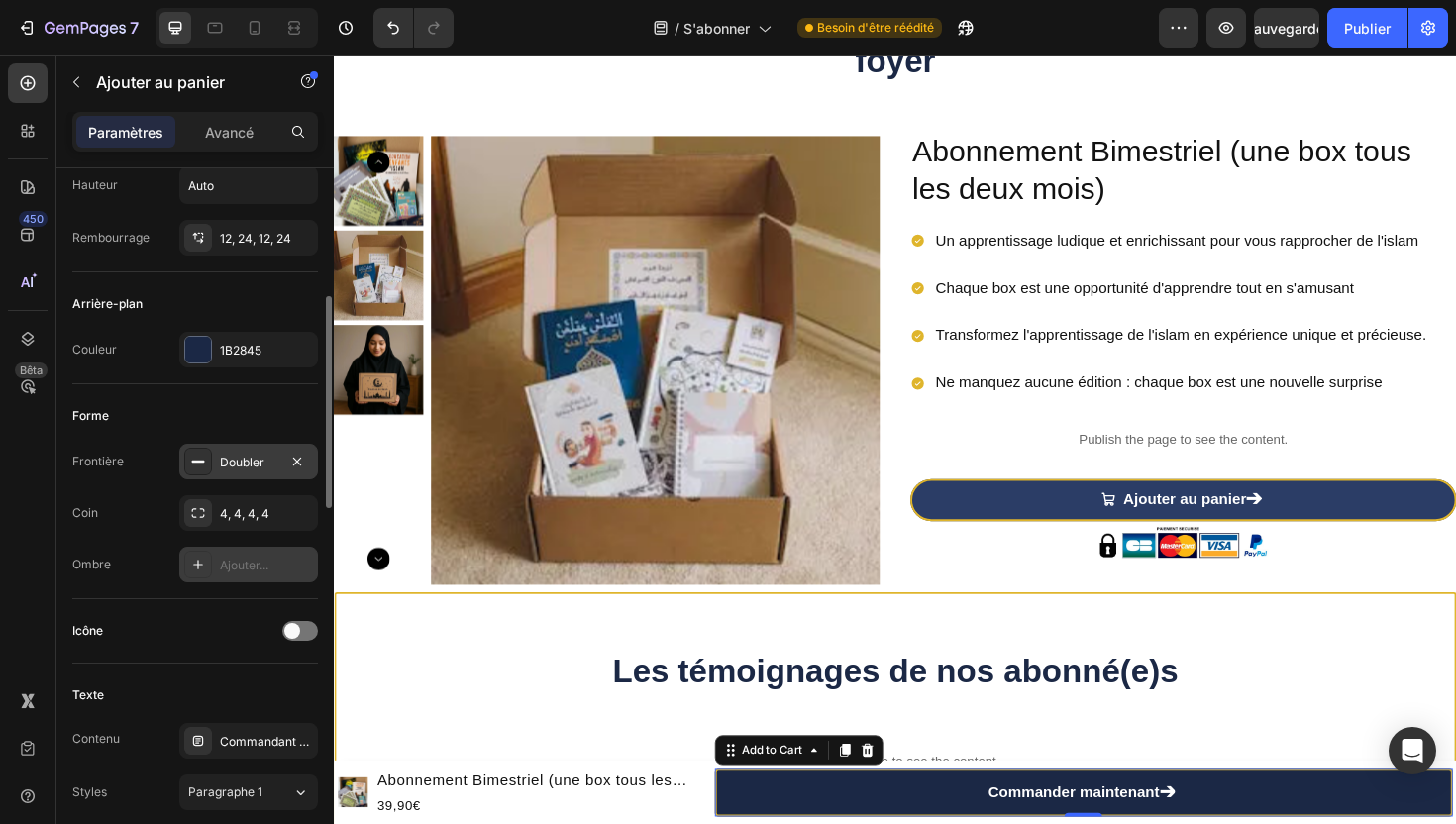 scroll, scrollTop: 469, scrollLeft: 0, axis: vertical 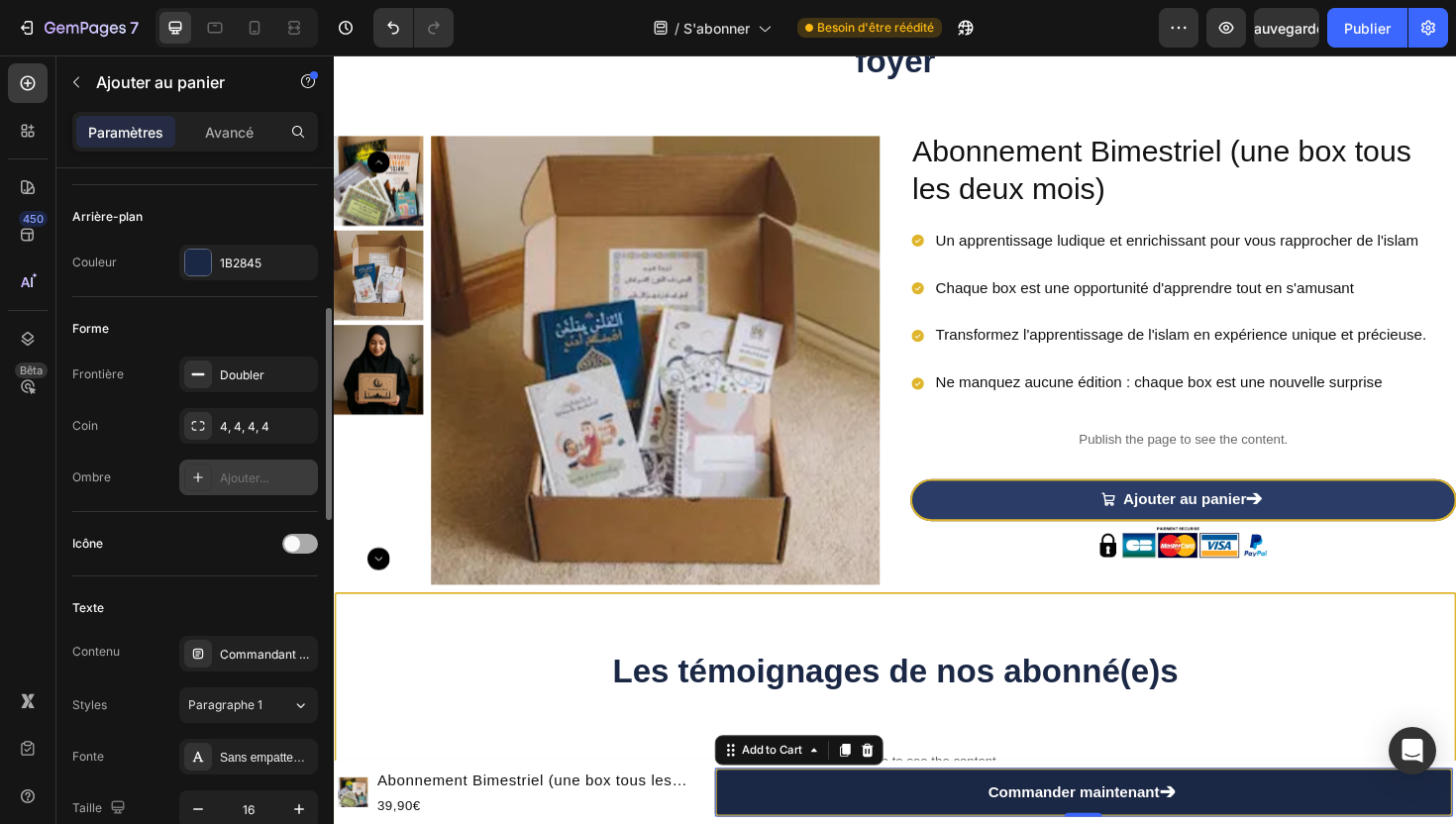 click at bounding box center [300, 544] 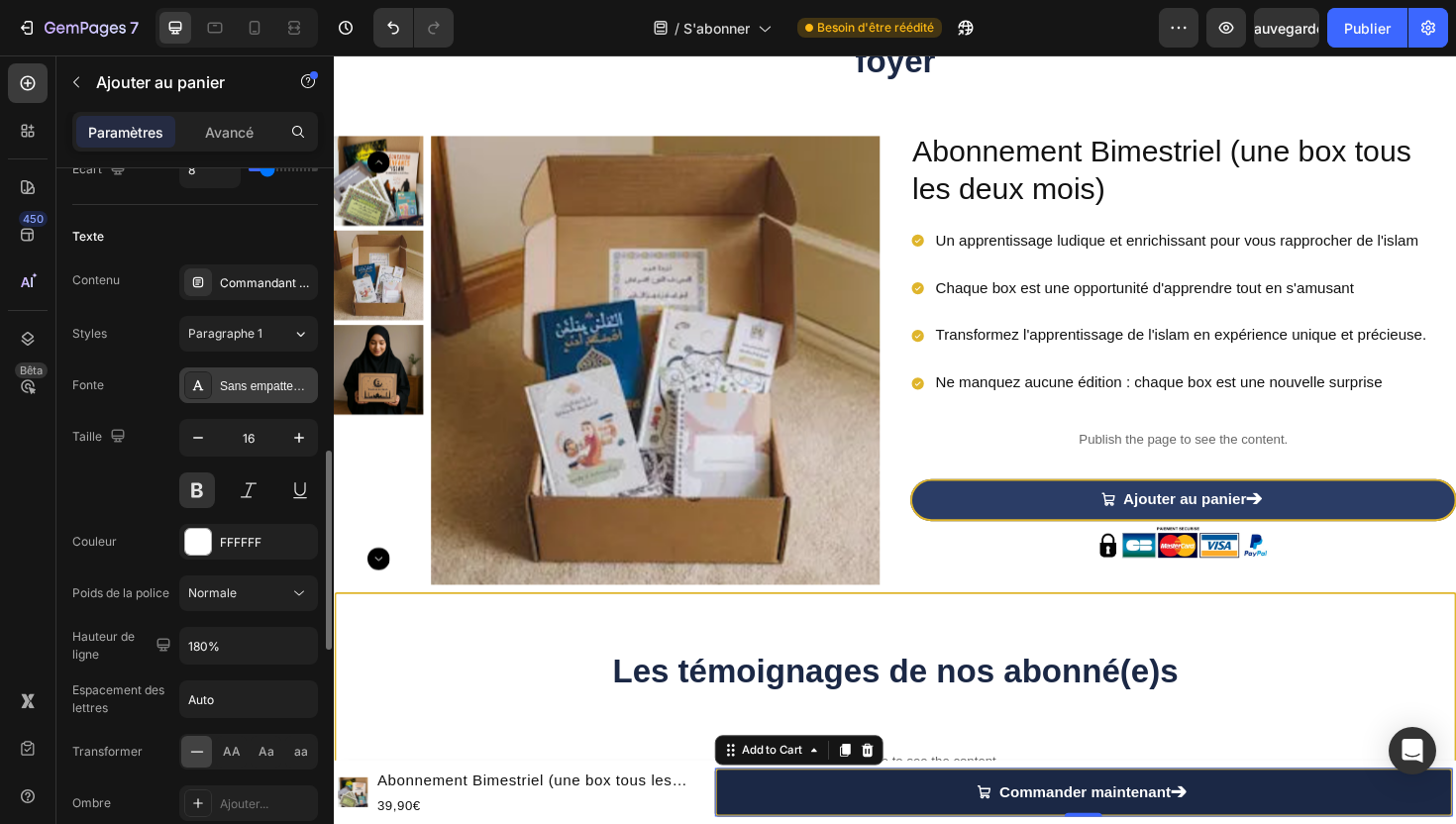 scroll, scrollTop: 1001, scrollLeft: 0, axis: vertical 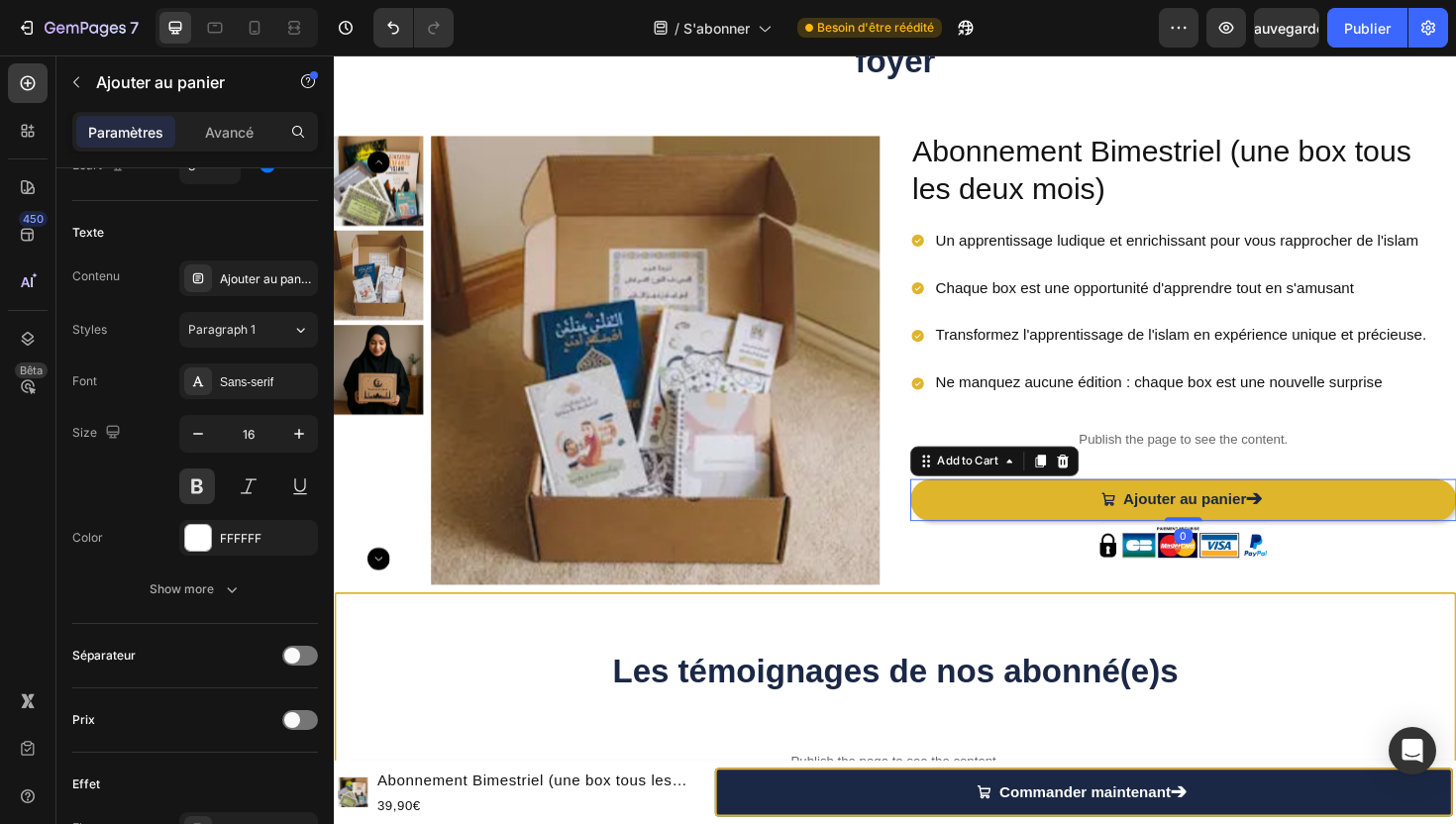 click on "Ajouter au panier  ➔" at bounding box center [1233, 526] 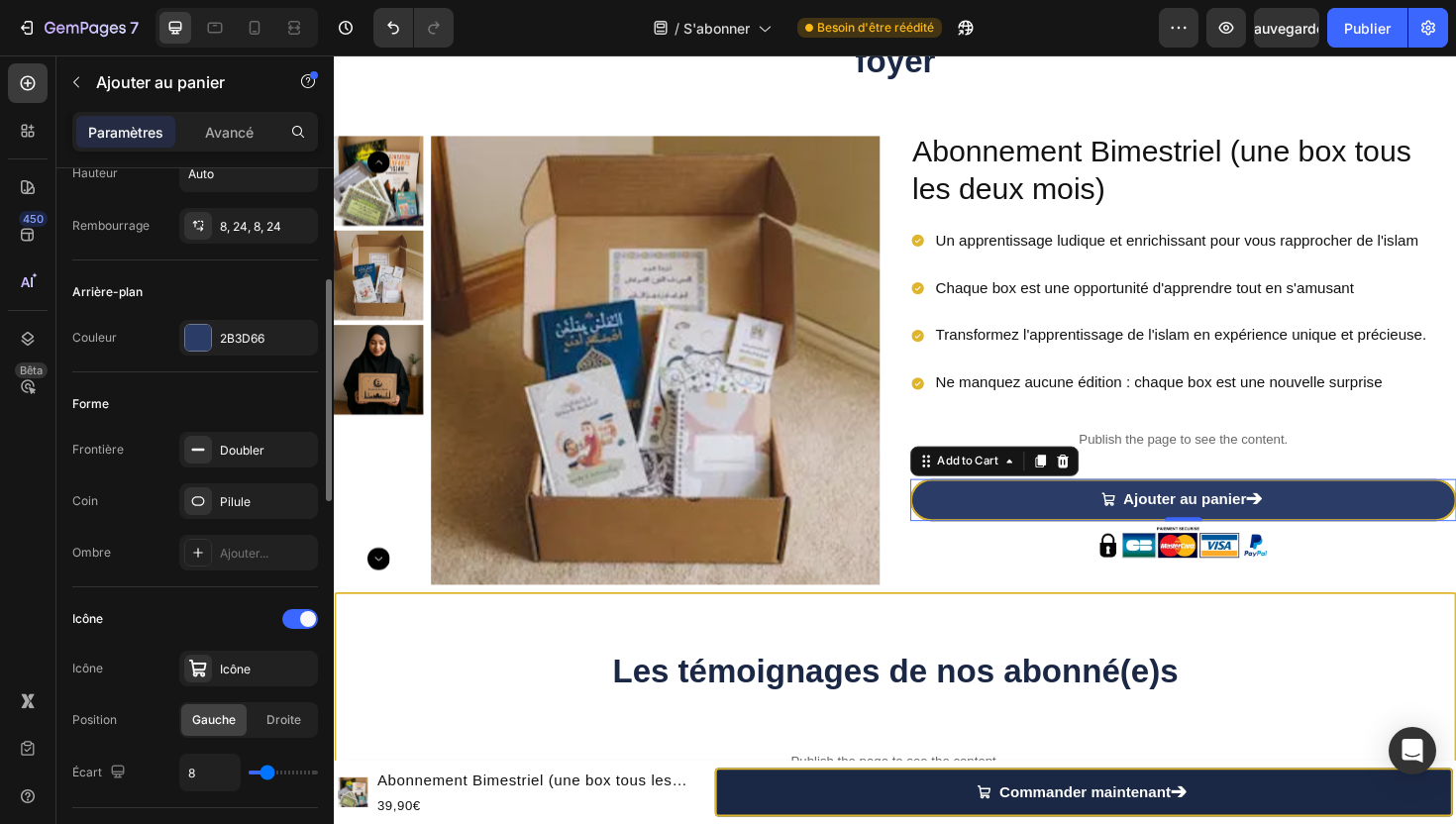scroll, scrollTop: 398, scrollLeft: 0, axis: vertical 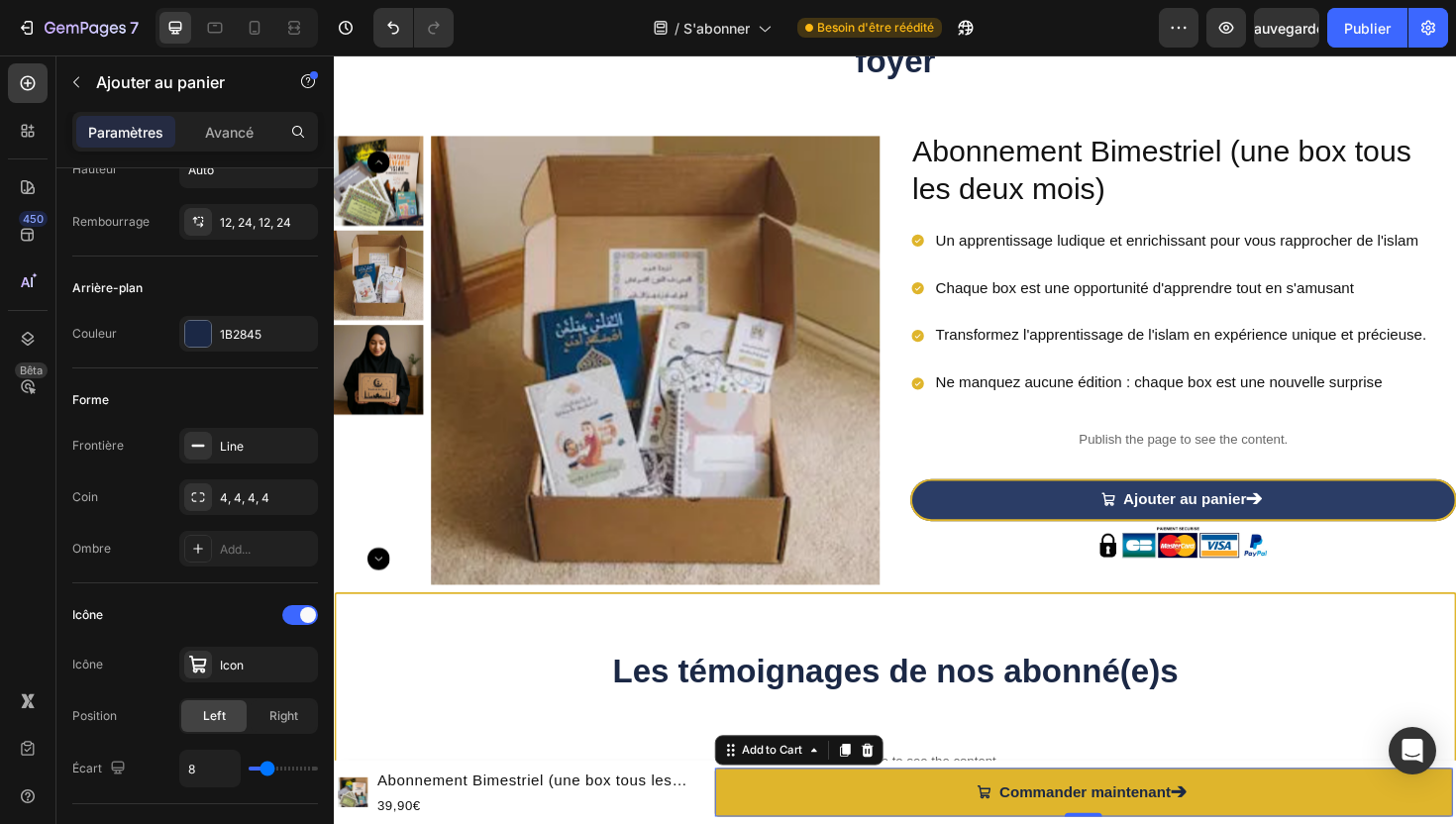 click on "Commander maintenant  ➔" at bounding box center [1127, 836] 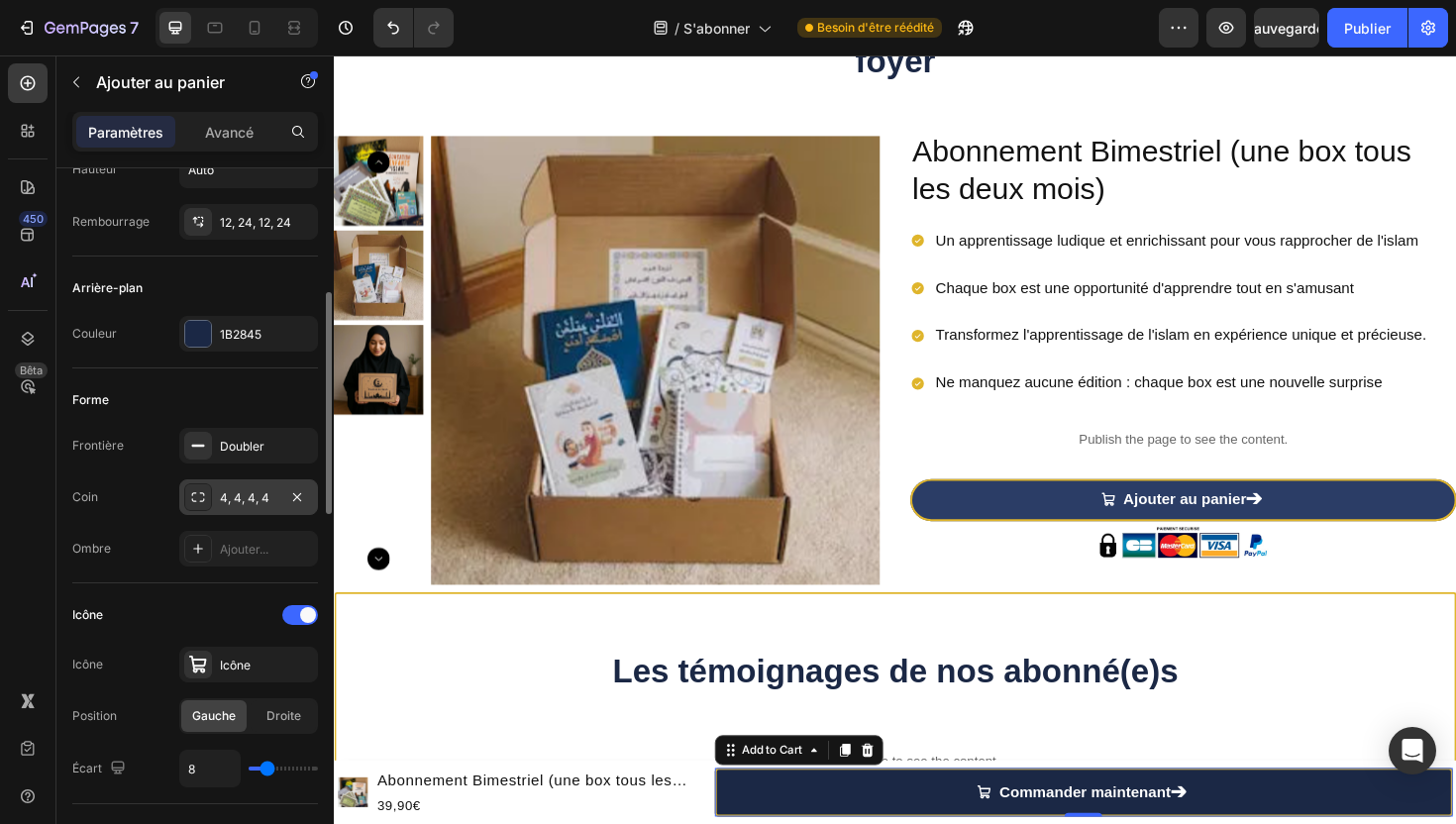 click on "4, 4, 4, 4" at bounding box center (245, 497) 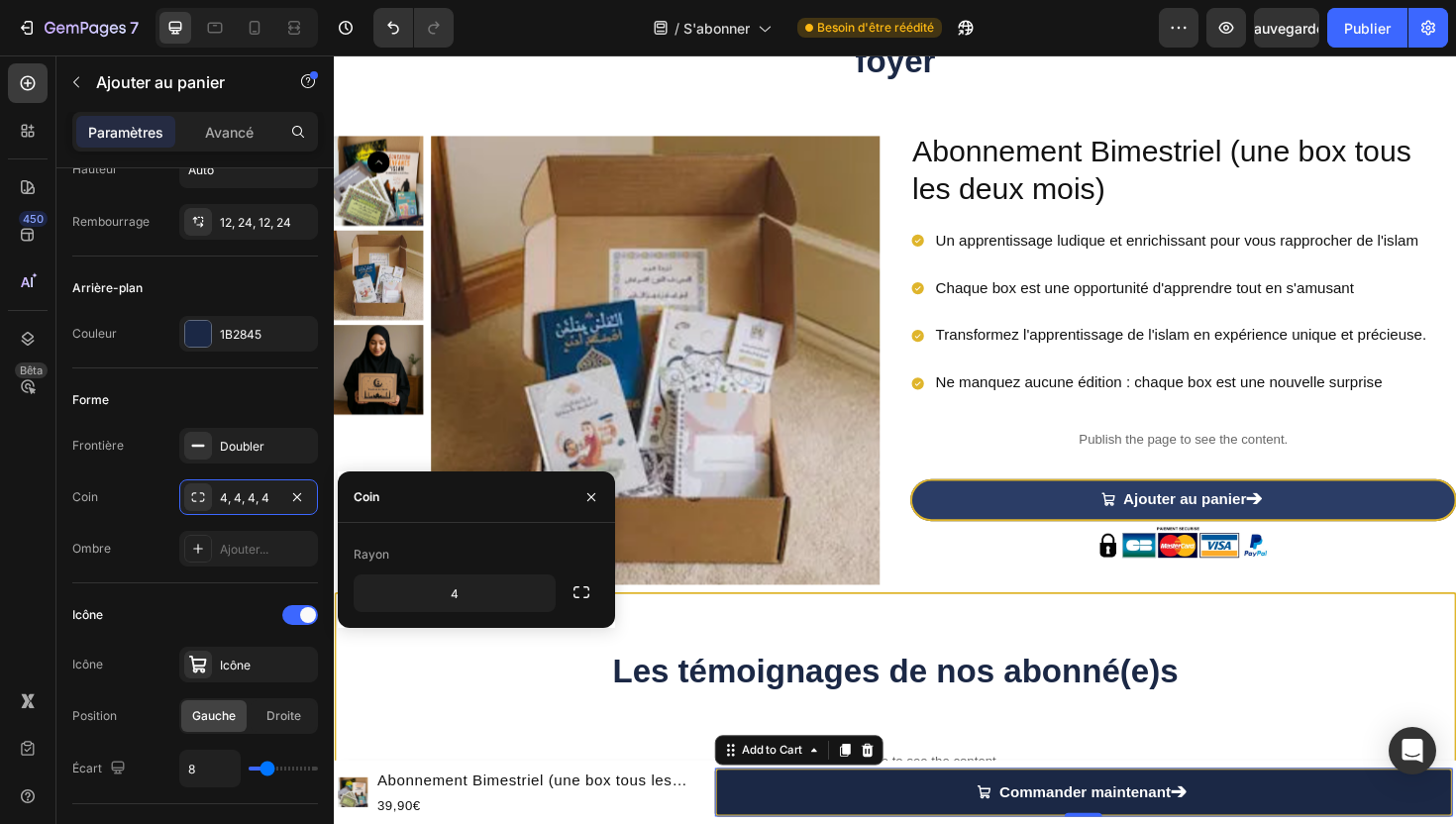 click on "Coin" at bounding box center (476, 497) 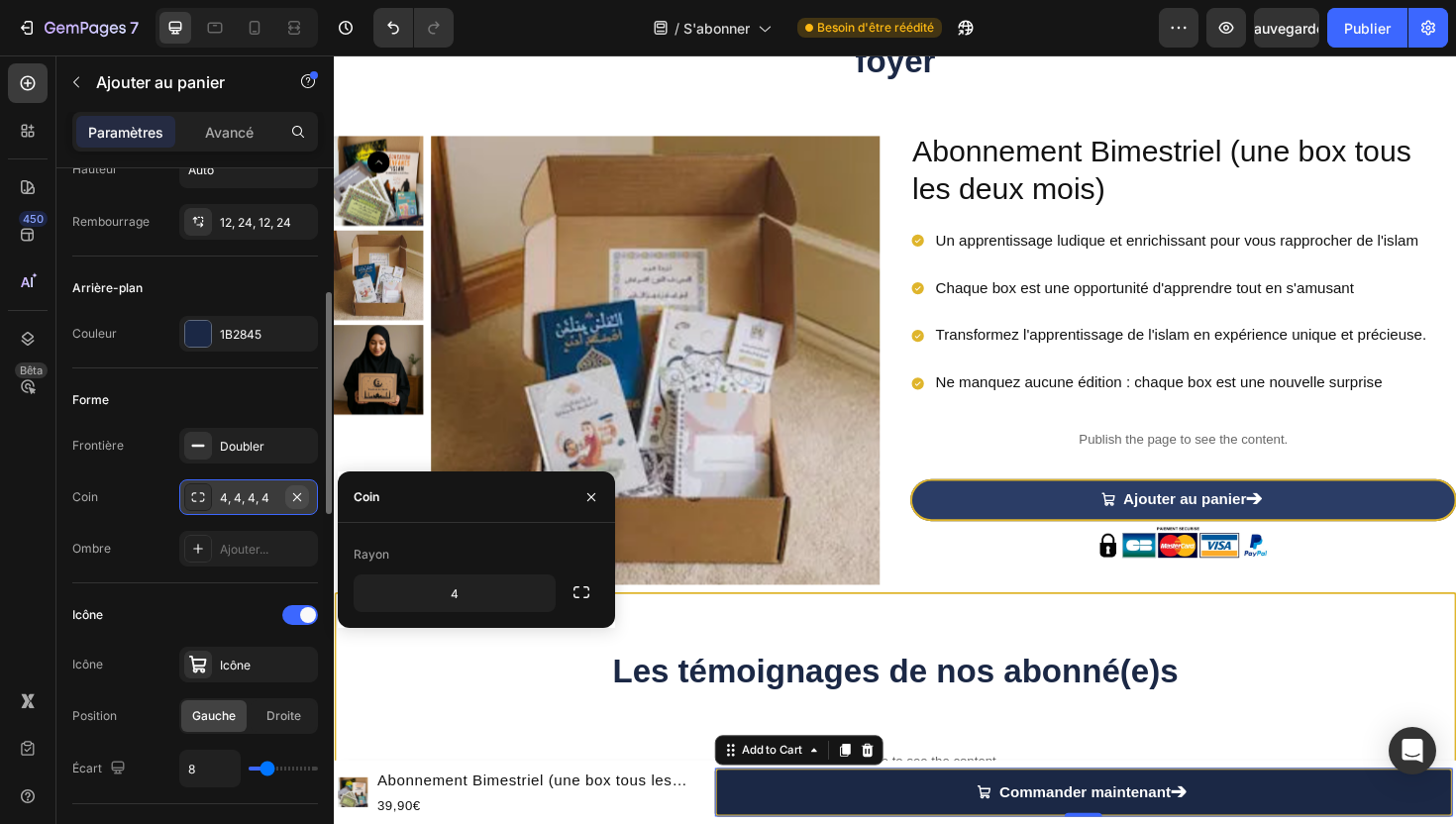 click 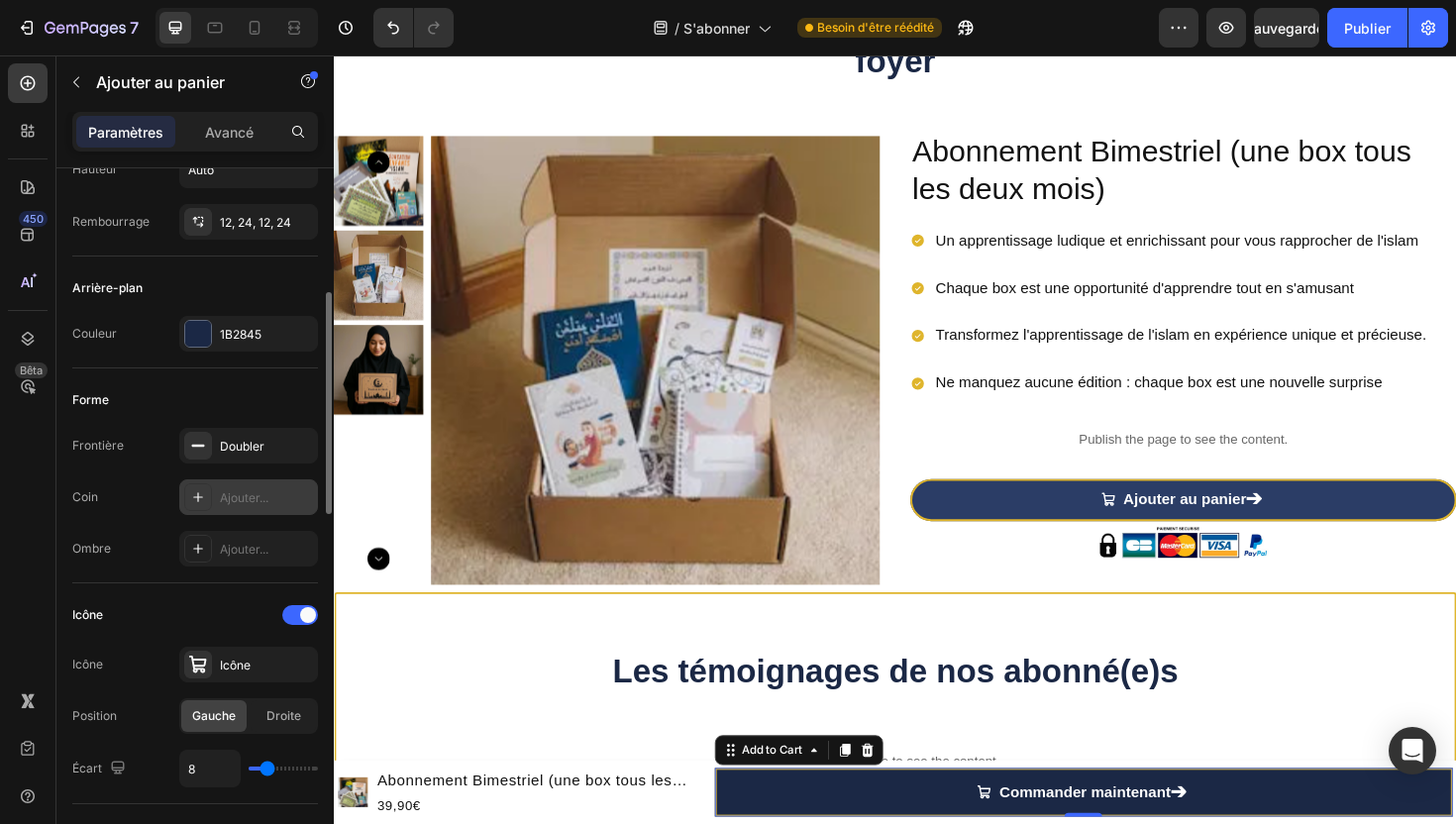 click on "Ajouter..." at bounding box center (244, 497) 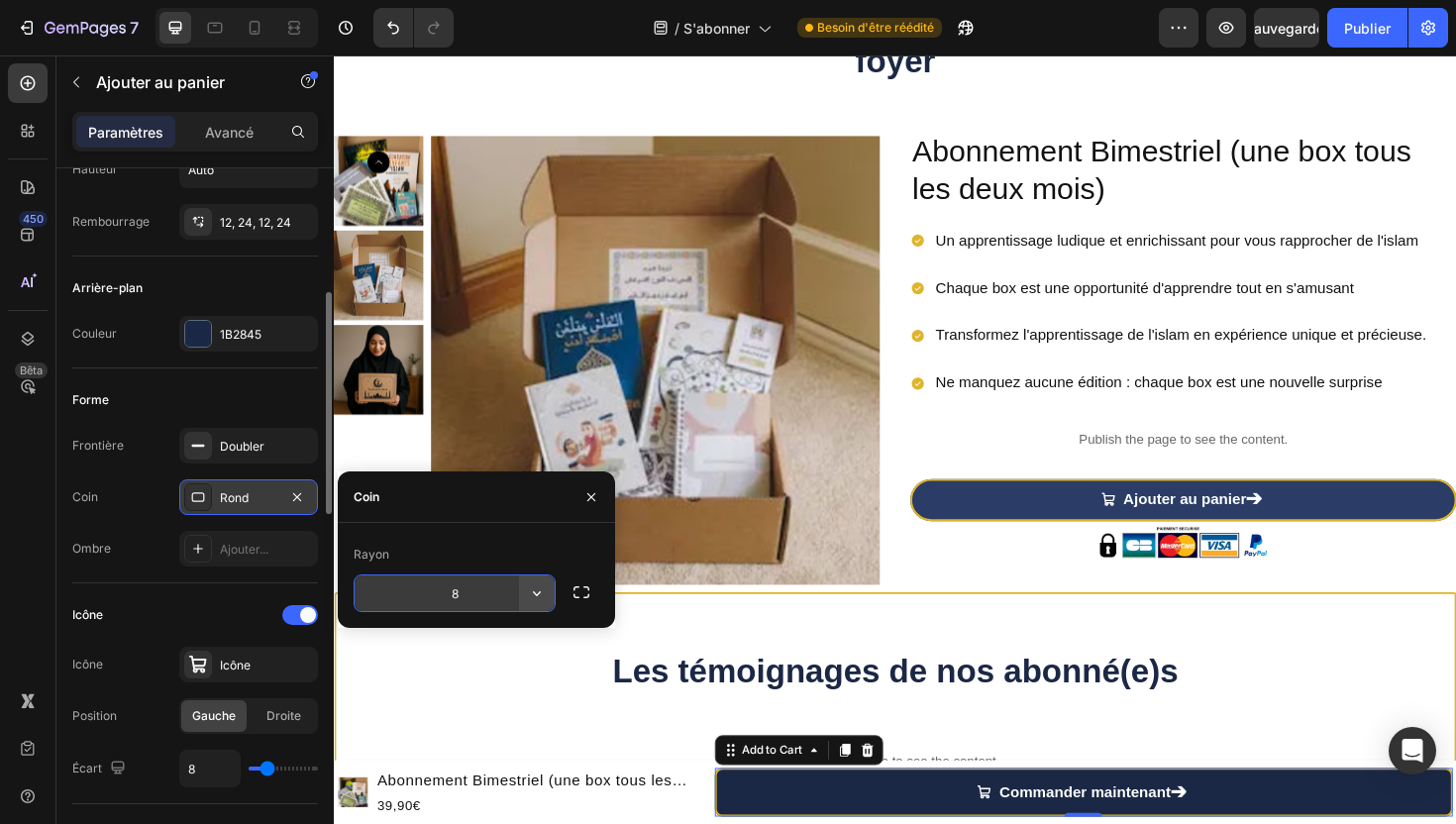 click 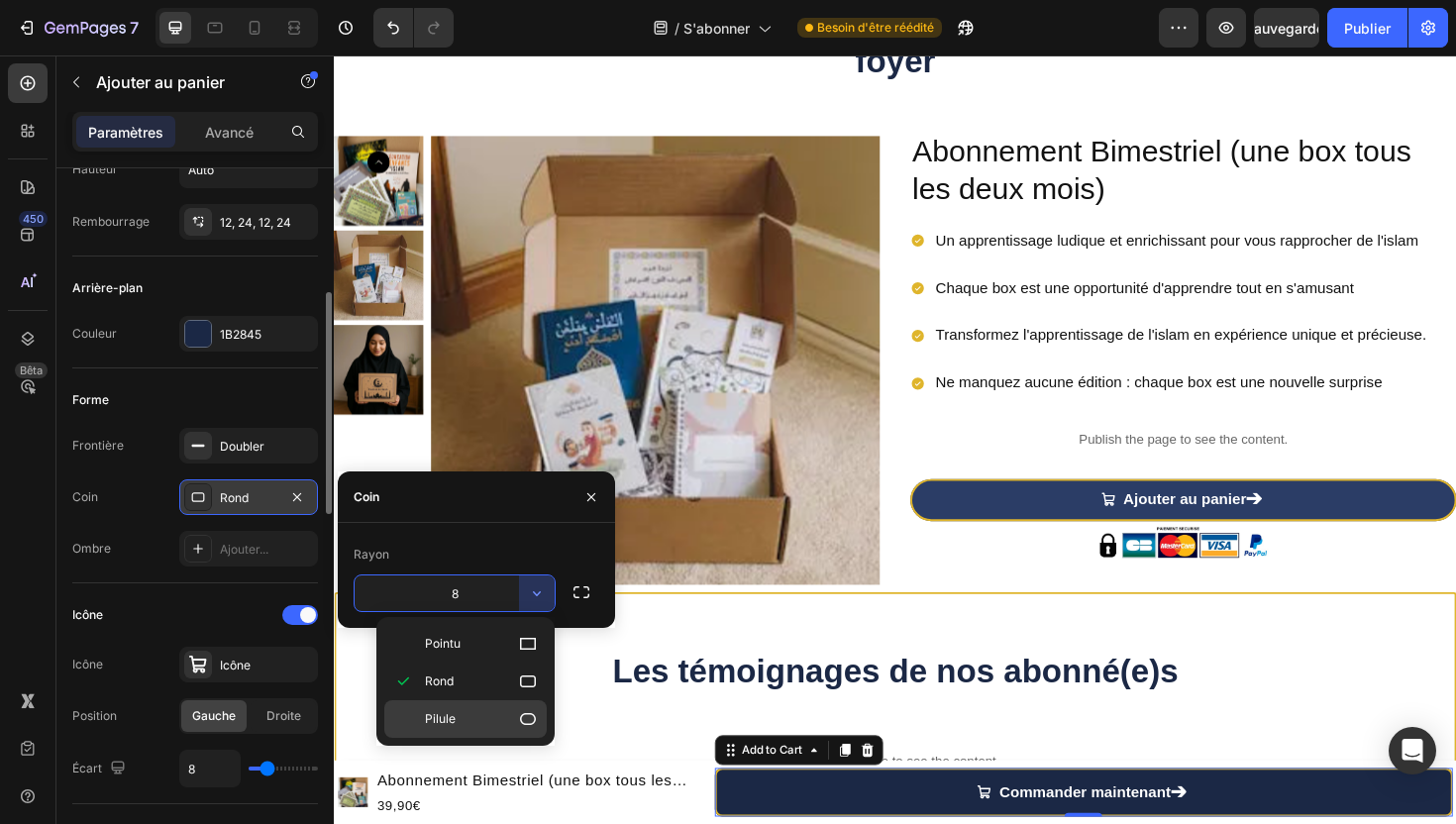 click on "Pilule" at bounding box center [481, 719] 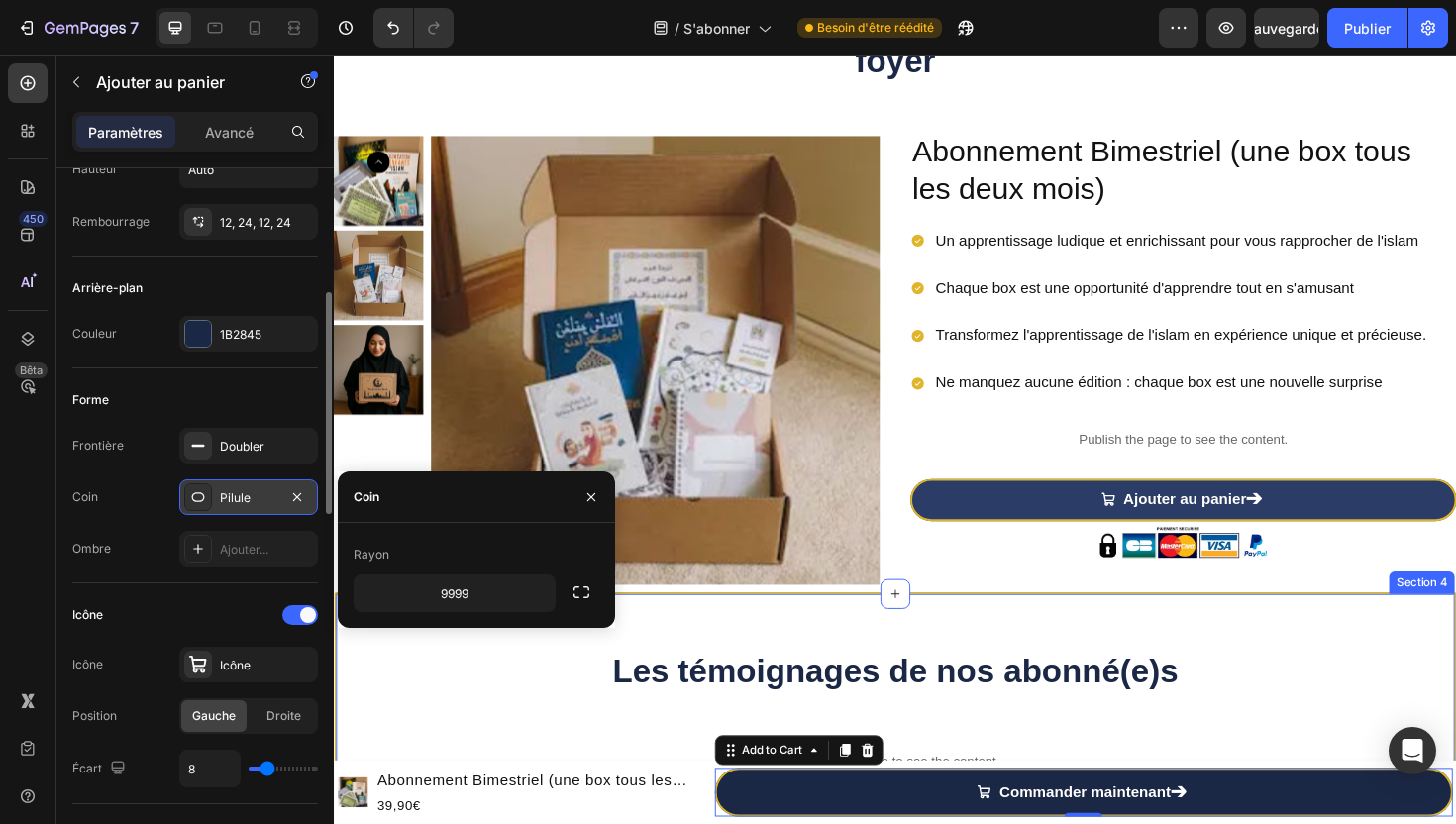 click on "Les témoignages de nos abonné(e)s Heading Row
Publish the page to see the content.
Custom Code Row Je m'abonne maintenant  ➔ Button Livraison offerte en point relais - Satisfait ou remboursé Heading Row Section 4" at bounding box center [928, 842] 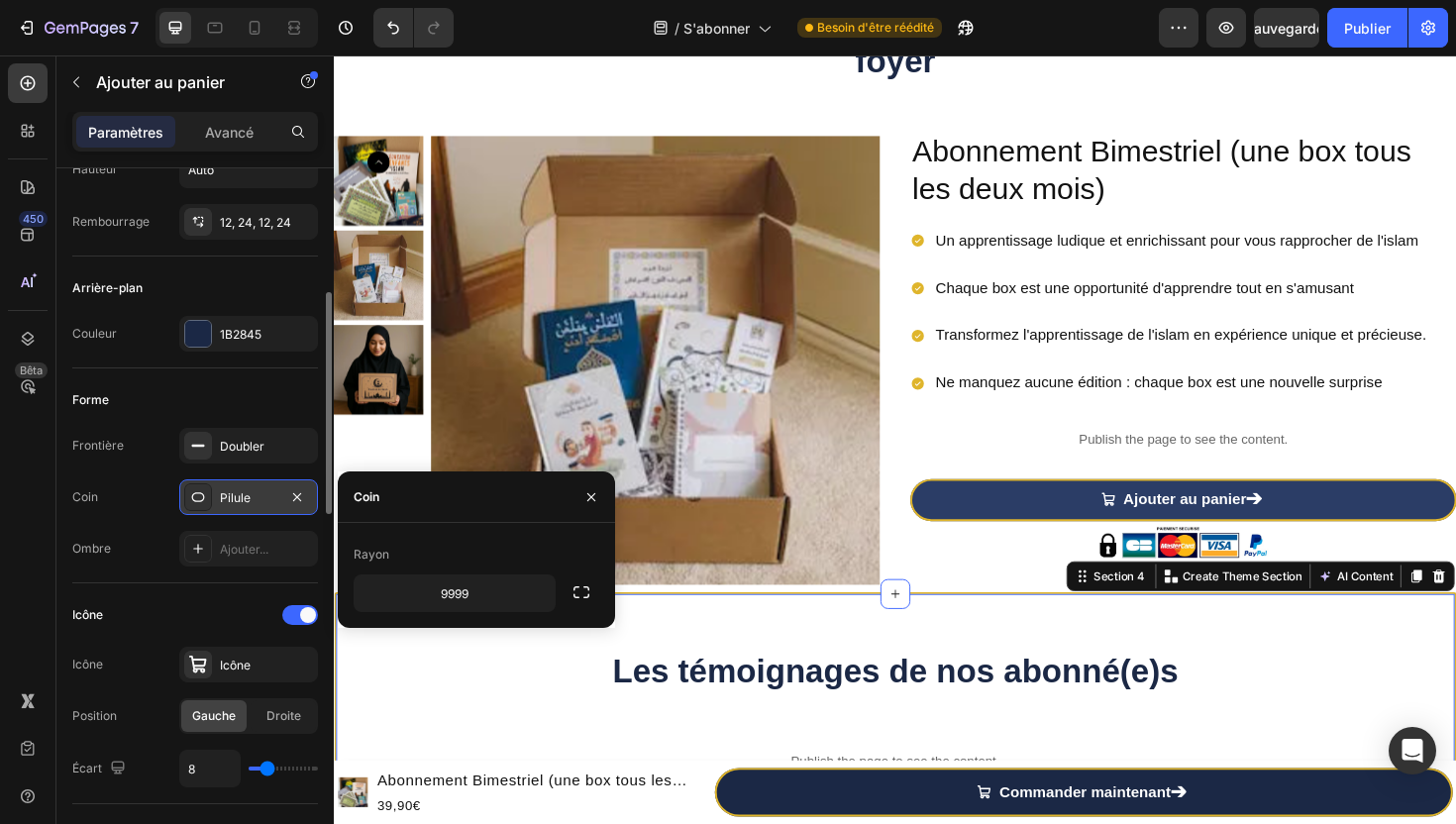scroll, scrollTop: 0, scrollLeft: 0, axis: both 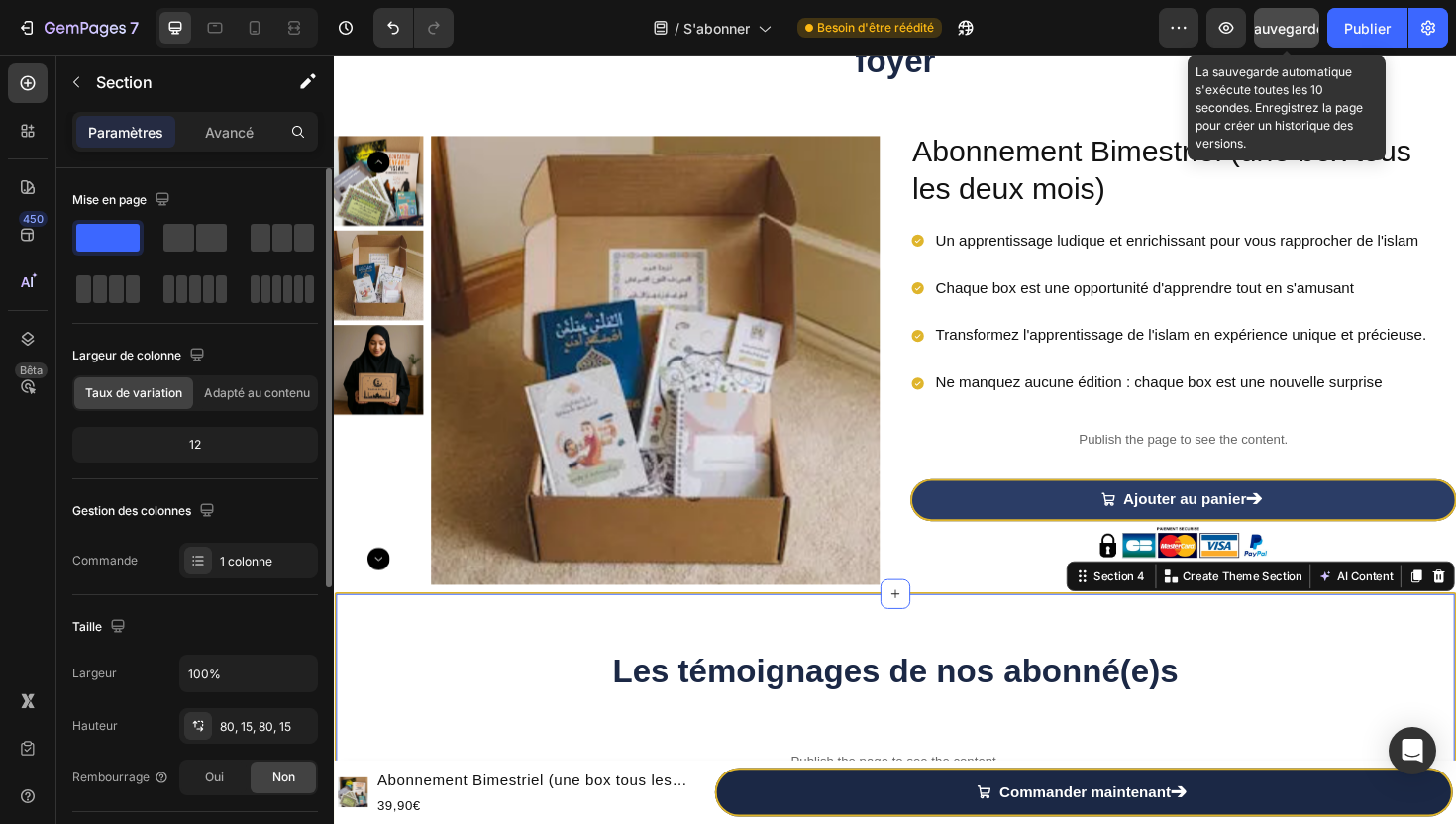 click on "Sauvegarder" at bounding box center (1287, 28) 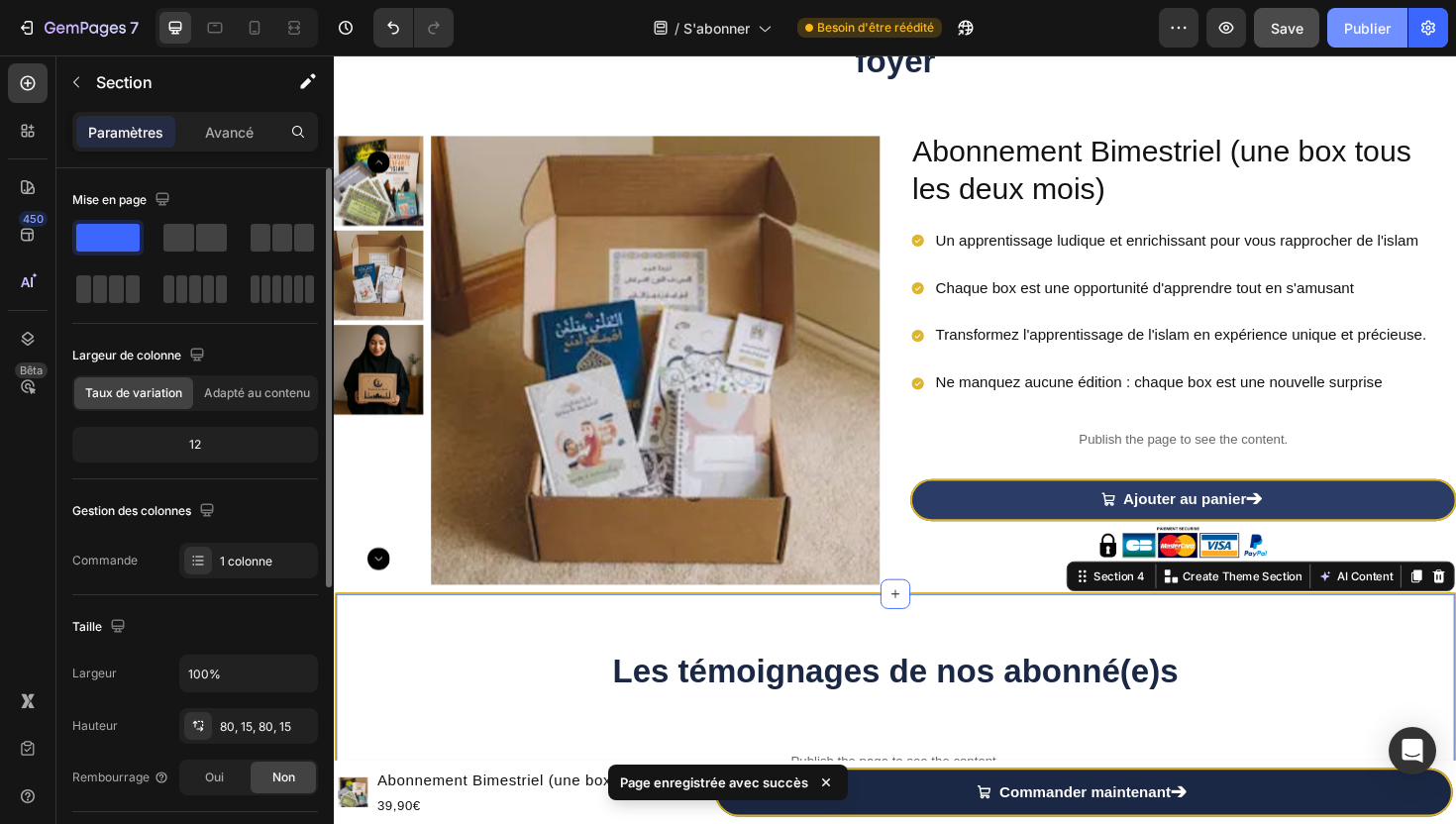 click on "Publier" at bounding box center (1367, 28) 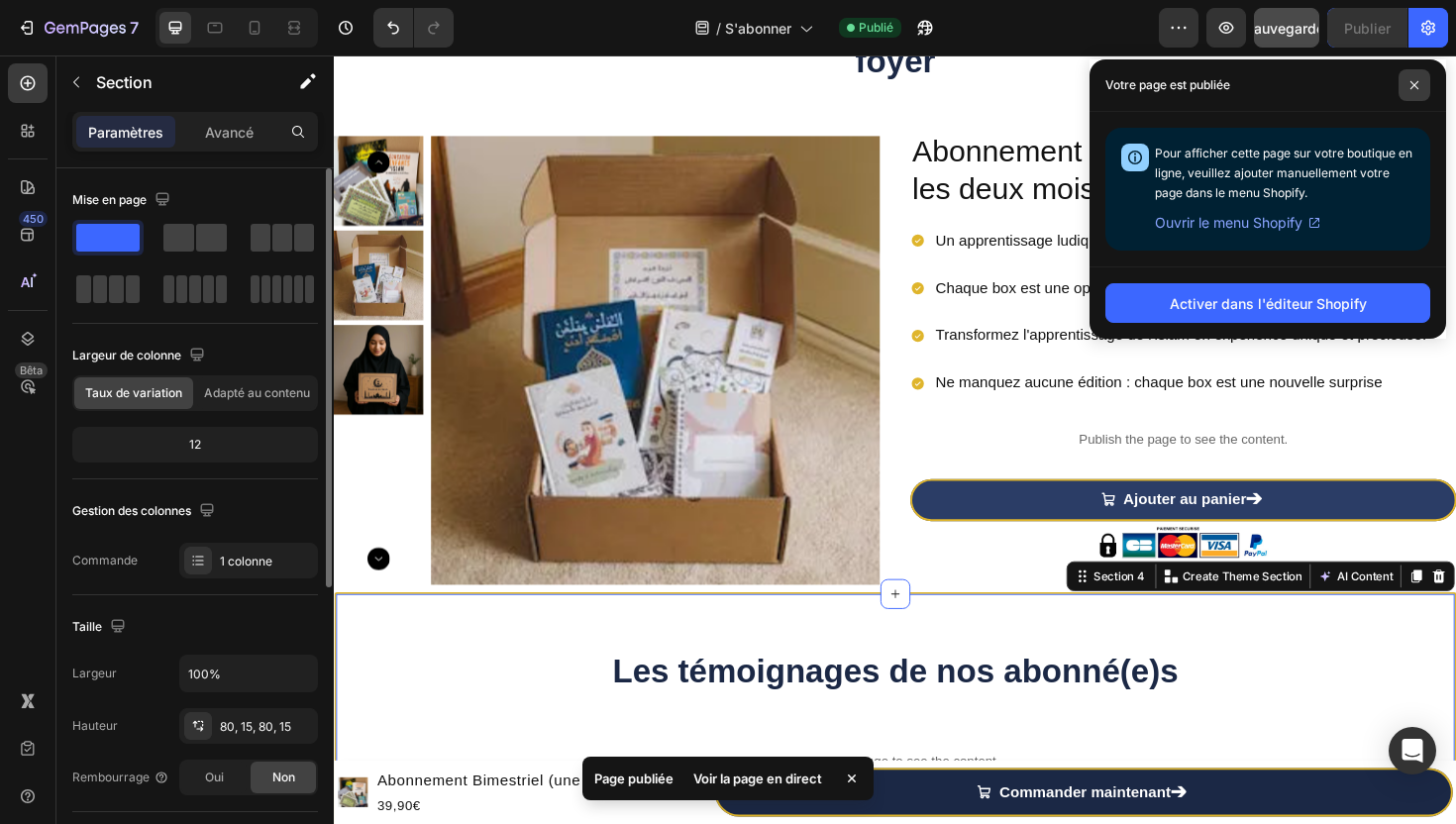 click 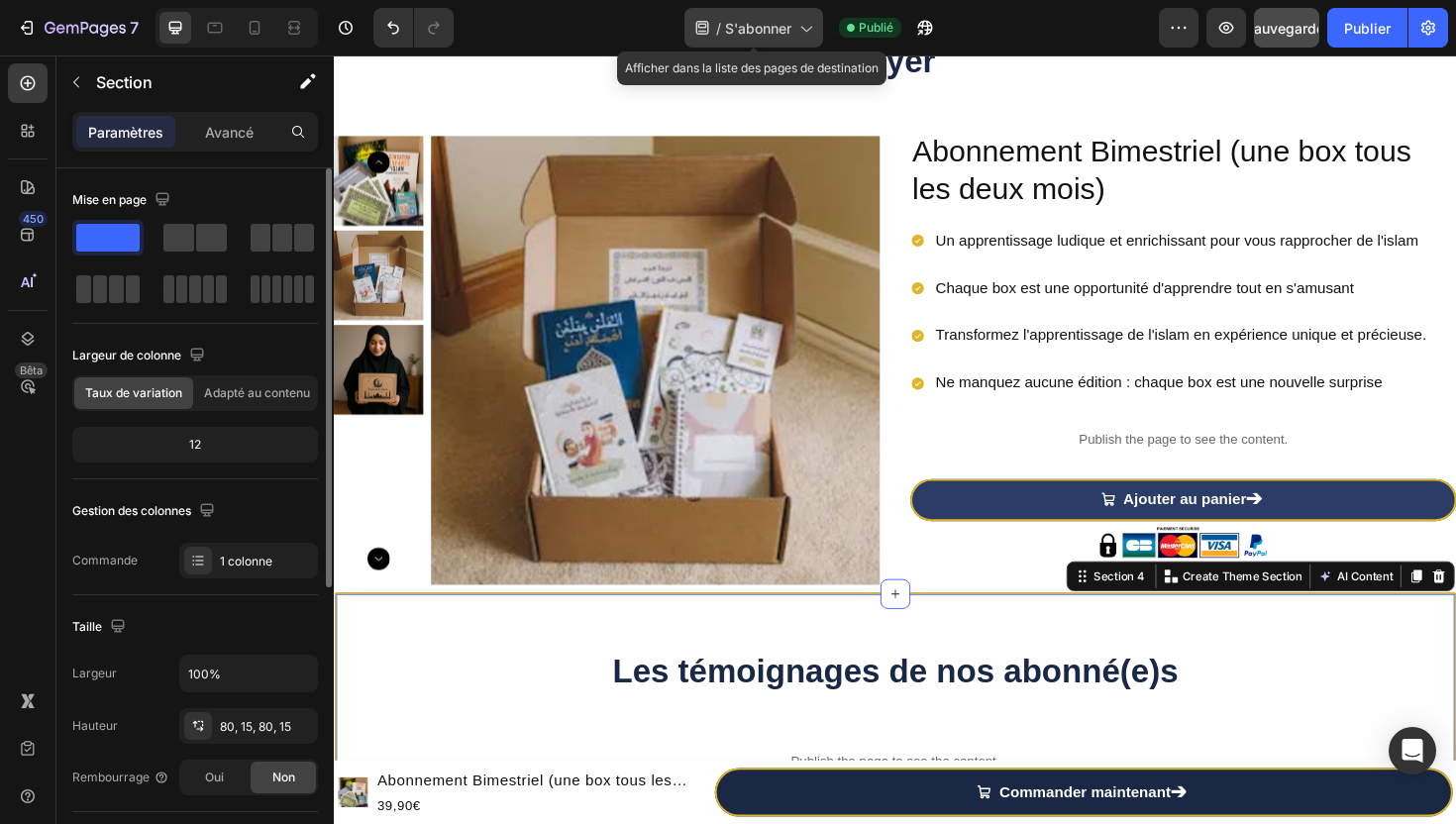 click 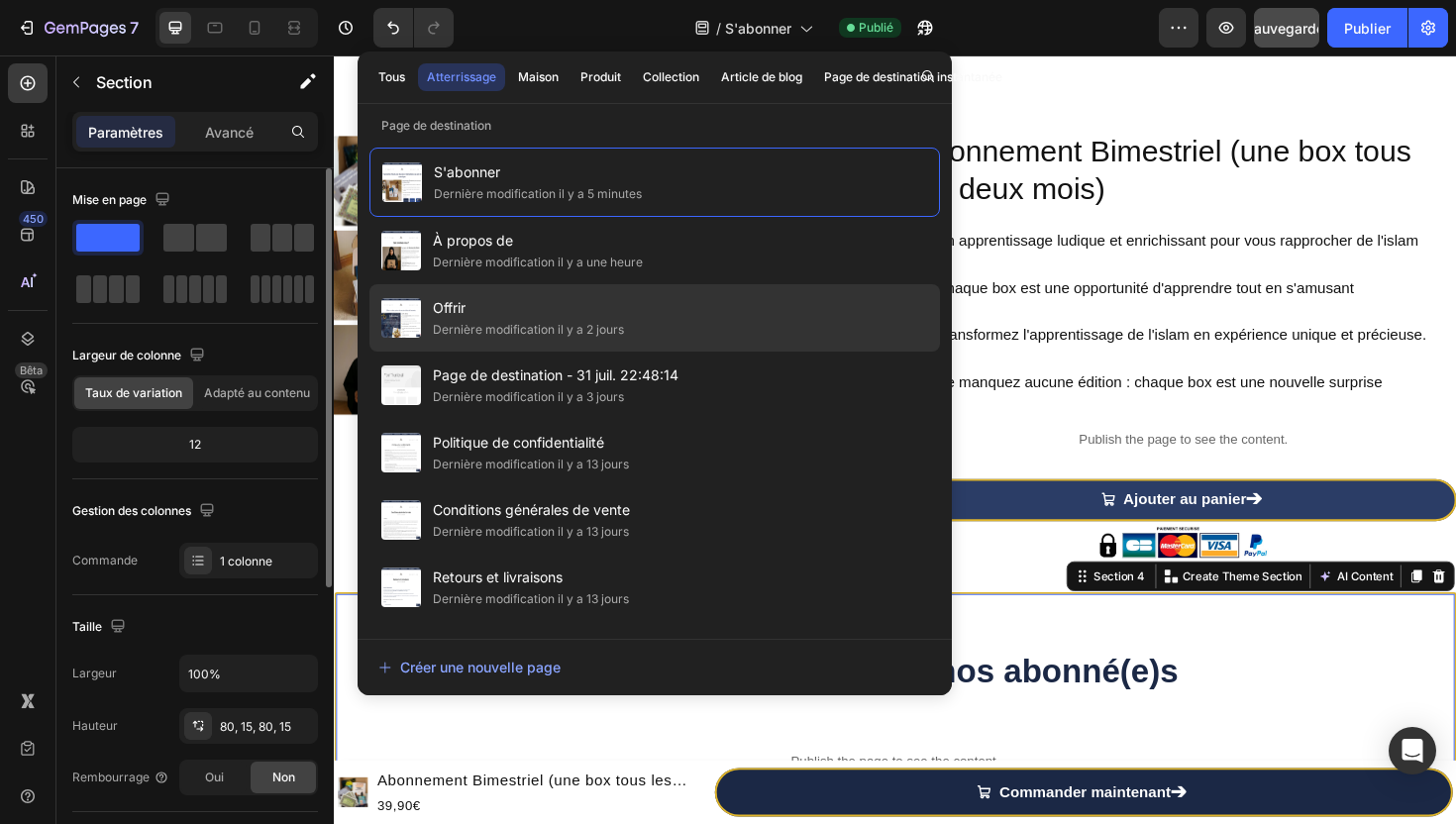 click on "Offrir" at bounding box center [528, 308] 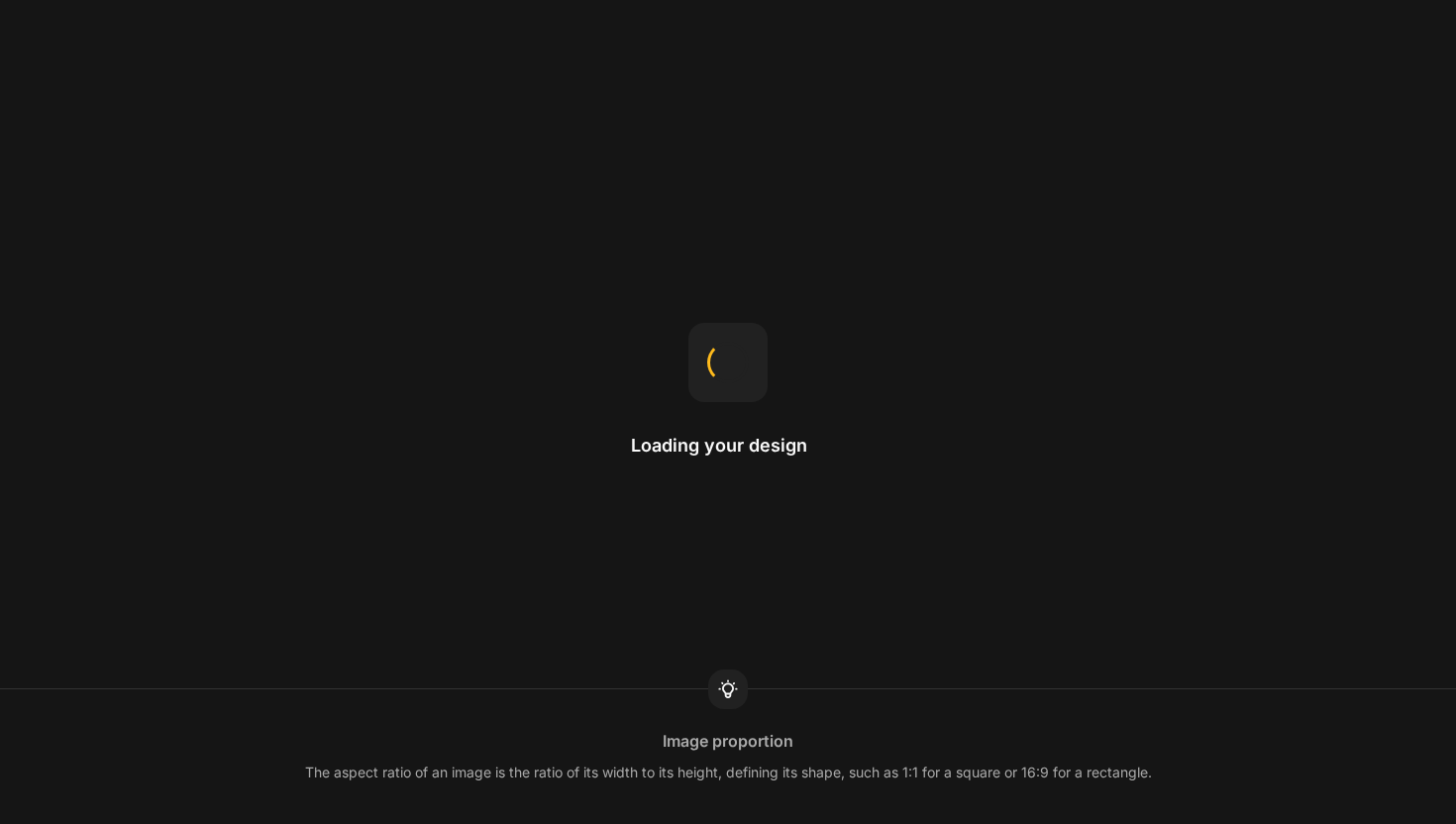 scroll, scrollTop: 0, scrollLeft: 0, axis: both 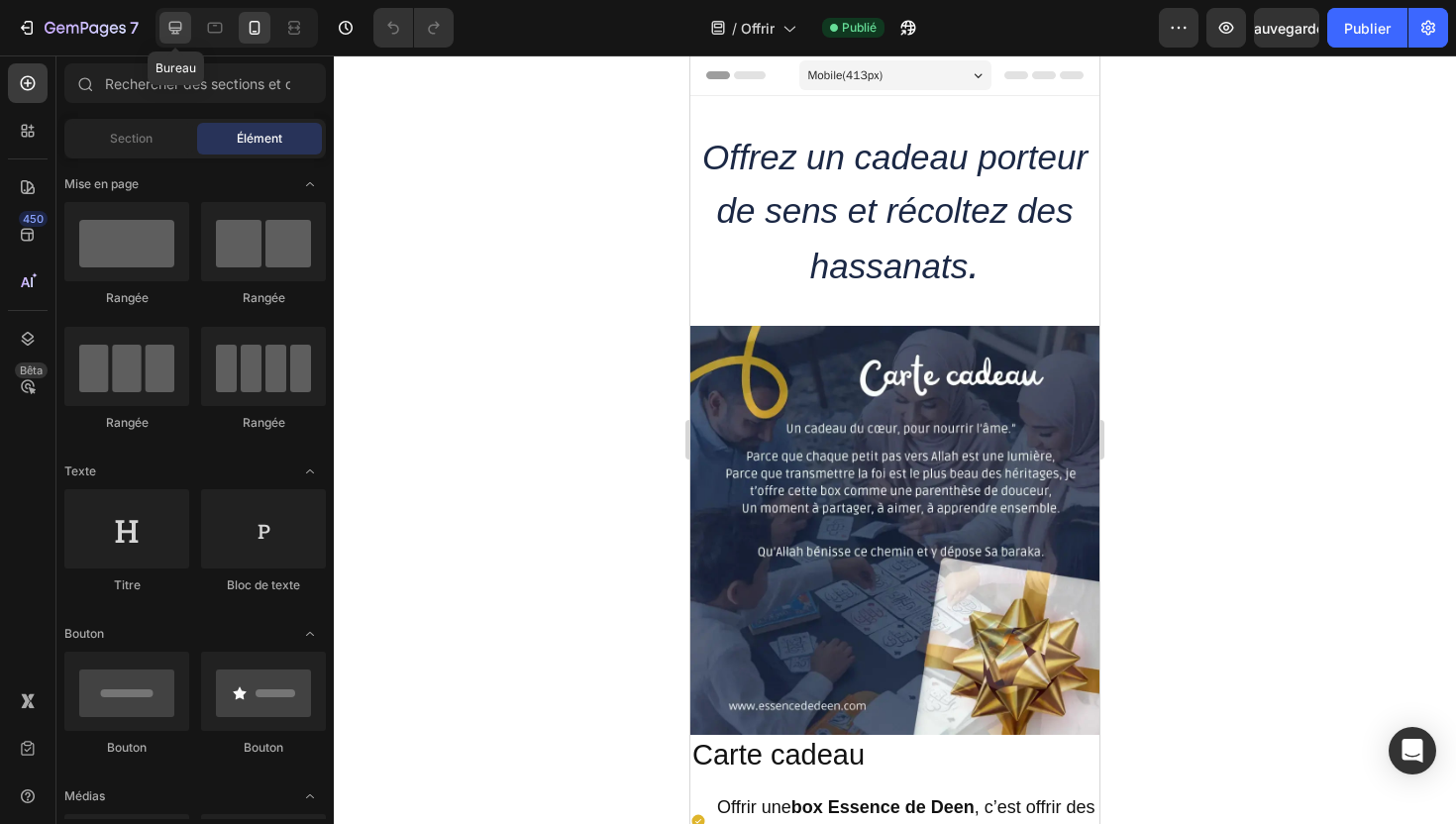 click 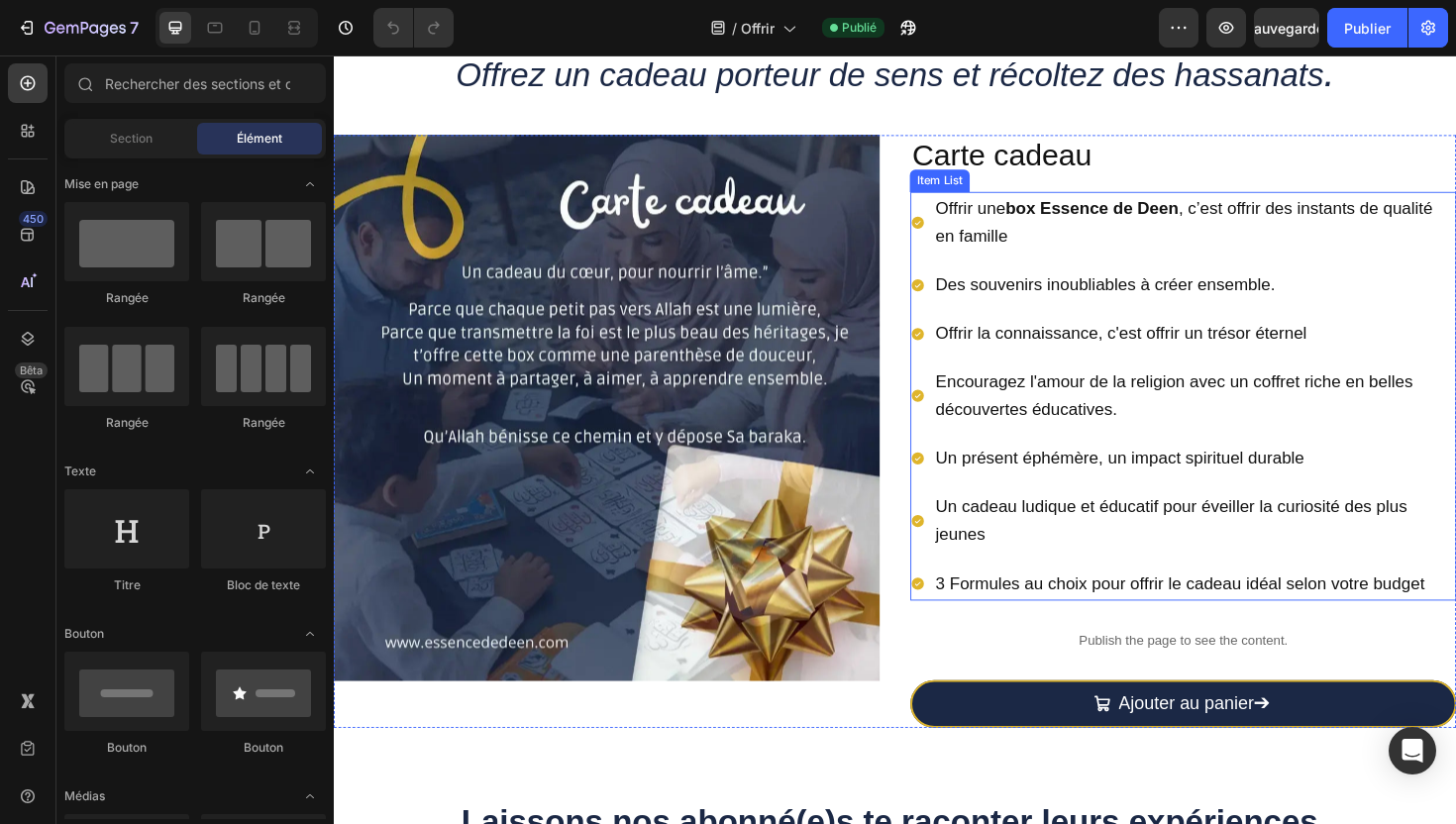 scroll, scrollTop: 203, scrollLeft: 0, axis: vertical 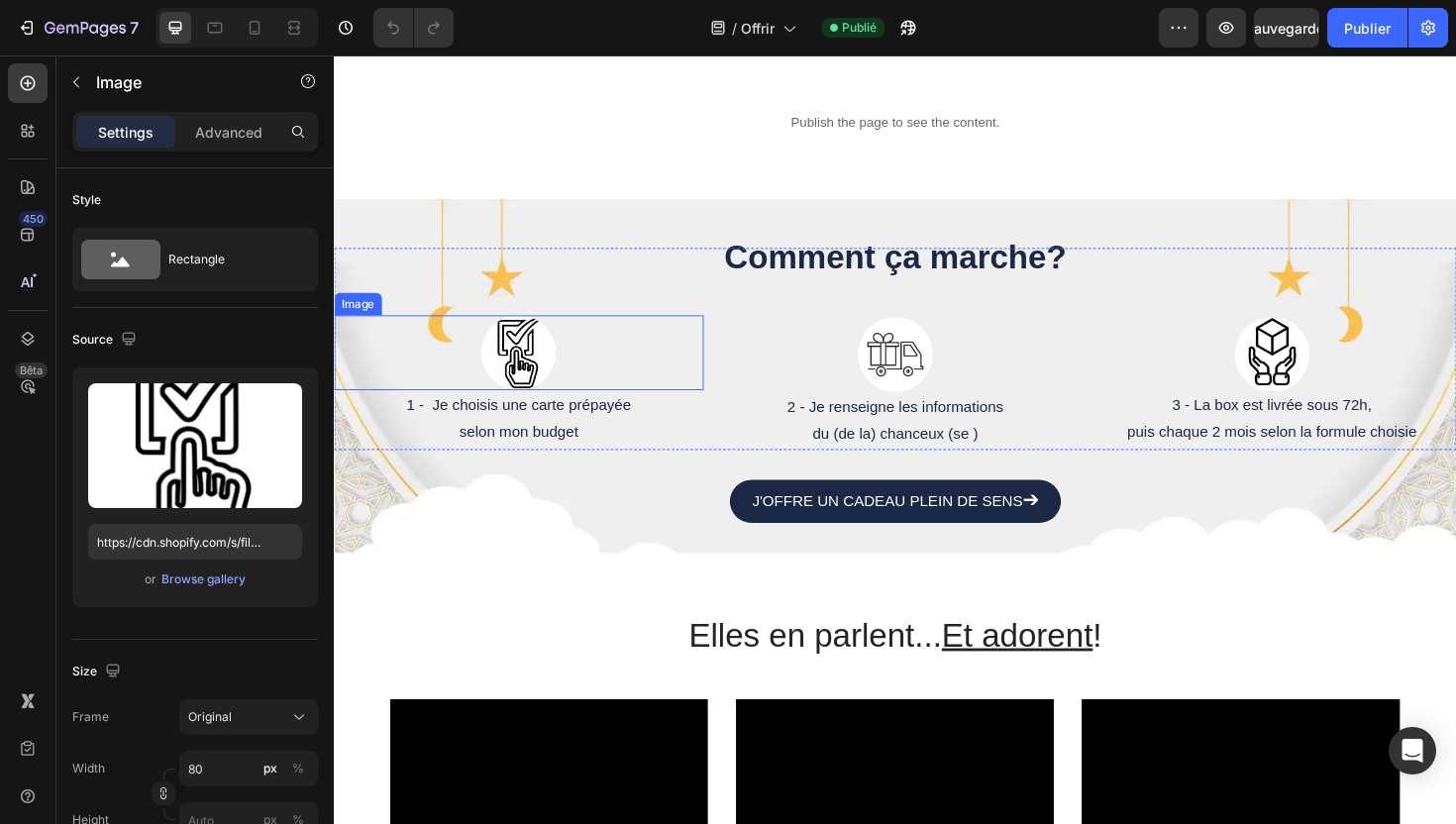 click at bounding box center (529, 370) 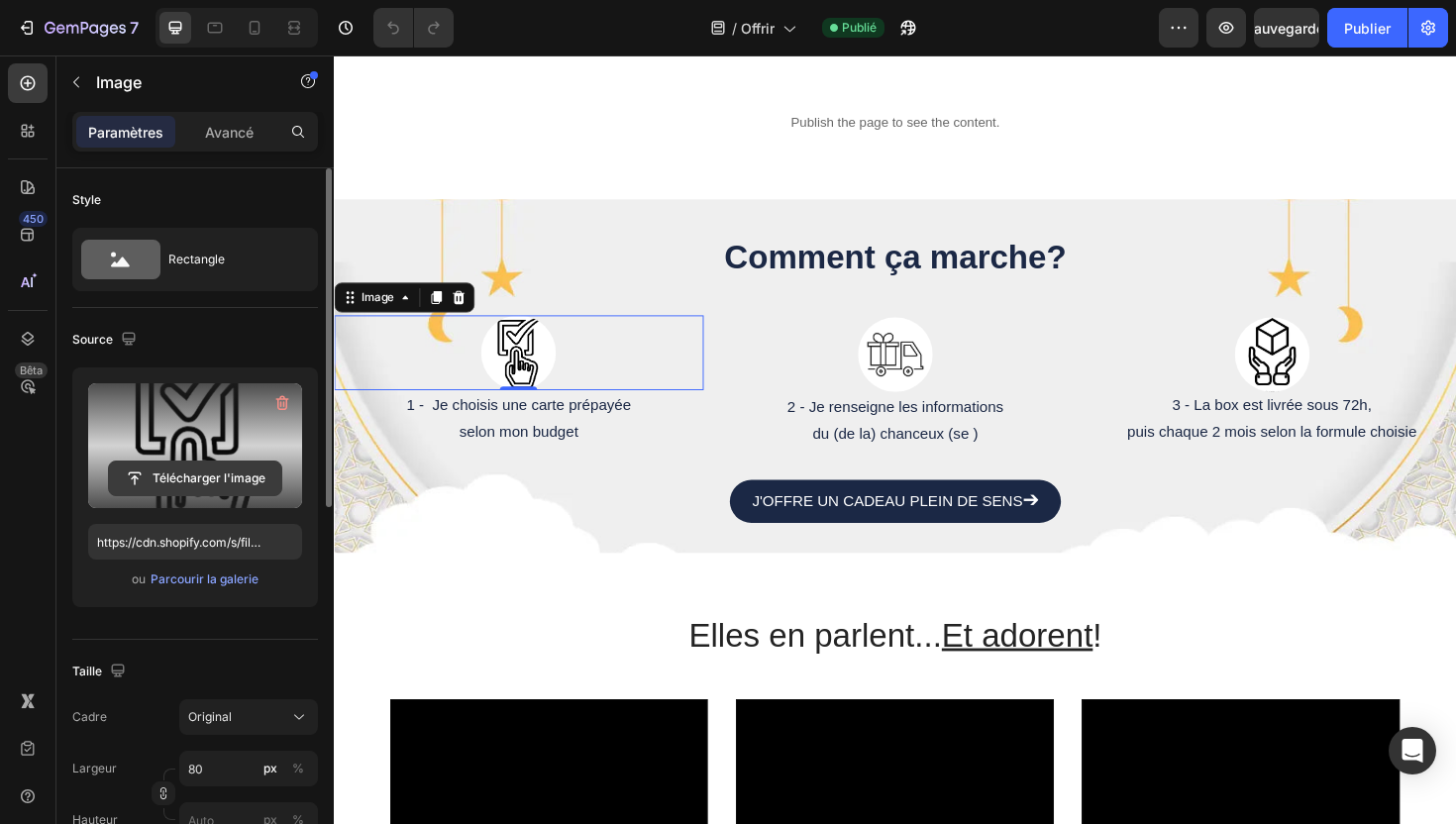 click 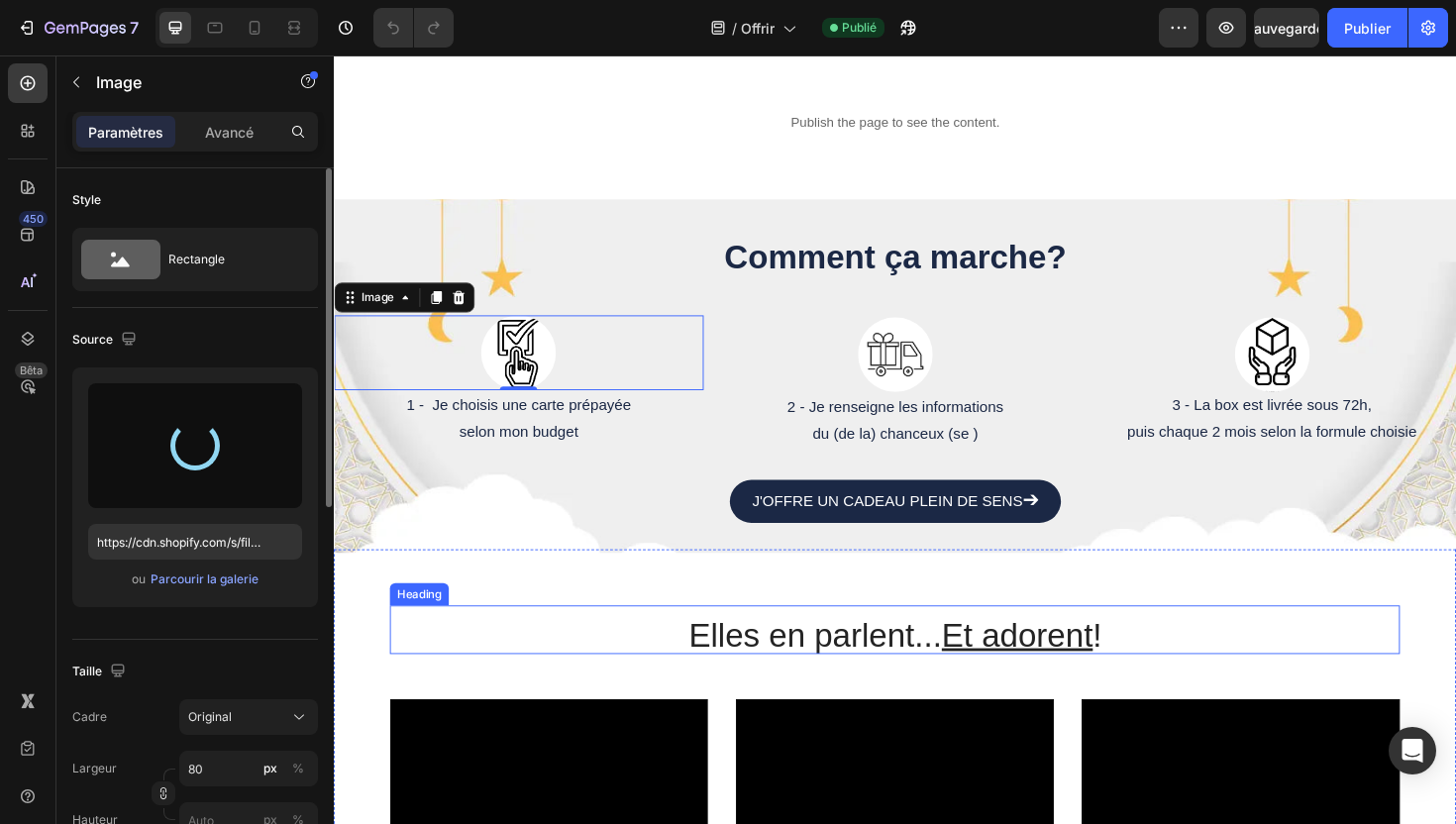 type on "https://cdn.shopify.com/s/files/1/0895/1640/9180/files/gempages_552774254727267443-f86992bb-c0f5-4ce5-9980-675041007ccc.webp" 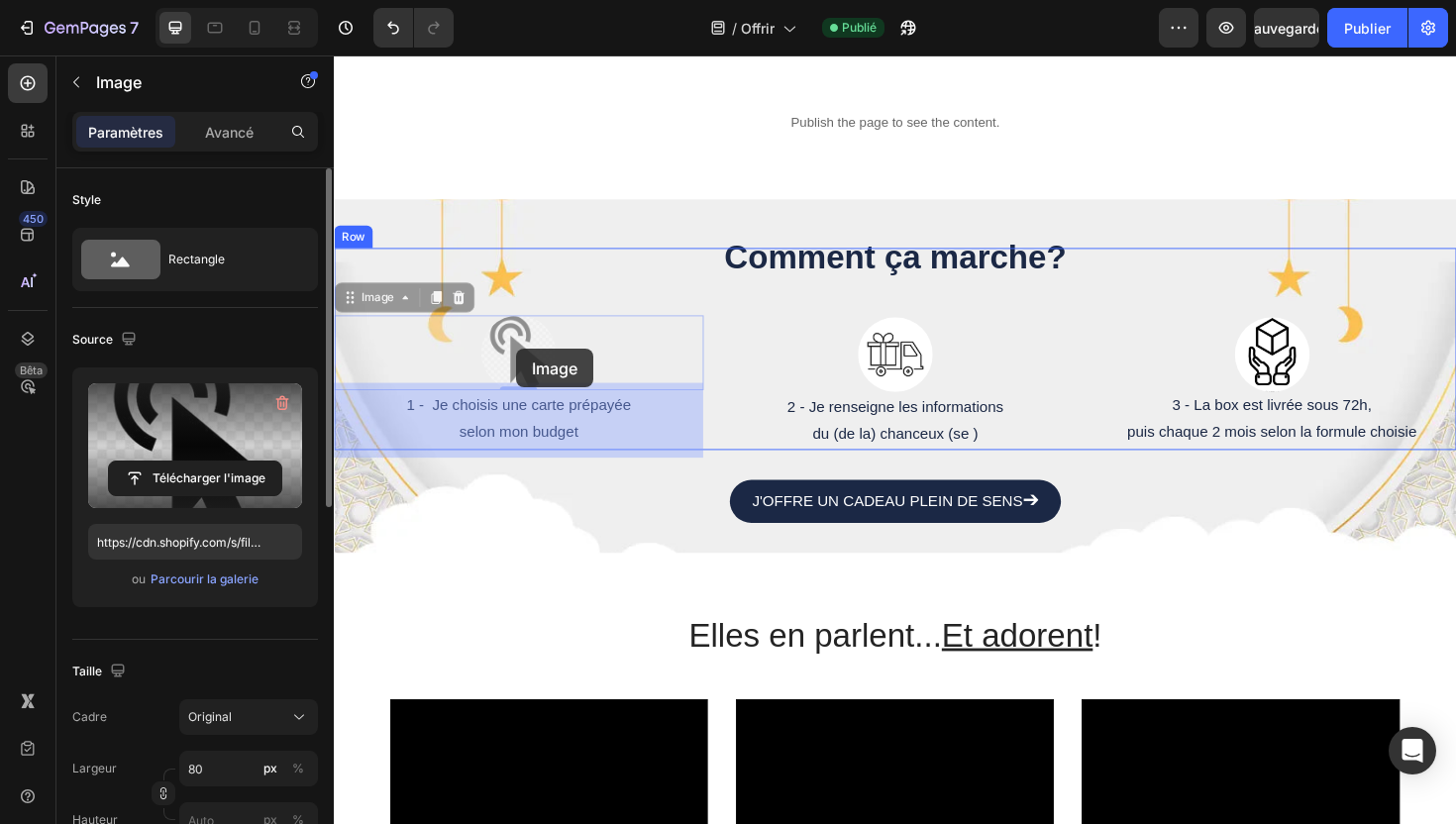 click on "Header Laissons nos abonné(e)s te raconter leurs expériences   Heading
Publish the page to see the content.
Custom Code Row Section 3 Comment ça marche? Heading Image   0 Image   0 1 -  Je choisis une carte prépayée  selon mon budget Text Block Image 2 - Je renseigne les informations  du (de la) chanceux (se ) Text Block Image 3 - La box est livrée sous 72h,  puis chaque 2 mois selon la formule choisie Text Block Row J'OFFRE UN CADEAU PLEIN DE SENS    ➔ Button Section 4 Elles en parlent...  Et adorent  ! Heading Video Row Video Row Video Row Carousel J'OFFRE UN CADEAU PLEIN DE SENS  ➔ Button Section 5 Root Start with Sections from sidebar Add sections Add elements Start with Generating from URL or image Add section Choose templates inspired by CRO experts Generate layout from URL or image Add blank section then drag & drop elements Footer" at bounding box center [928, 1026] 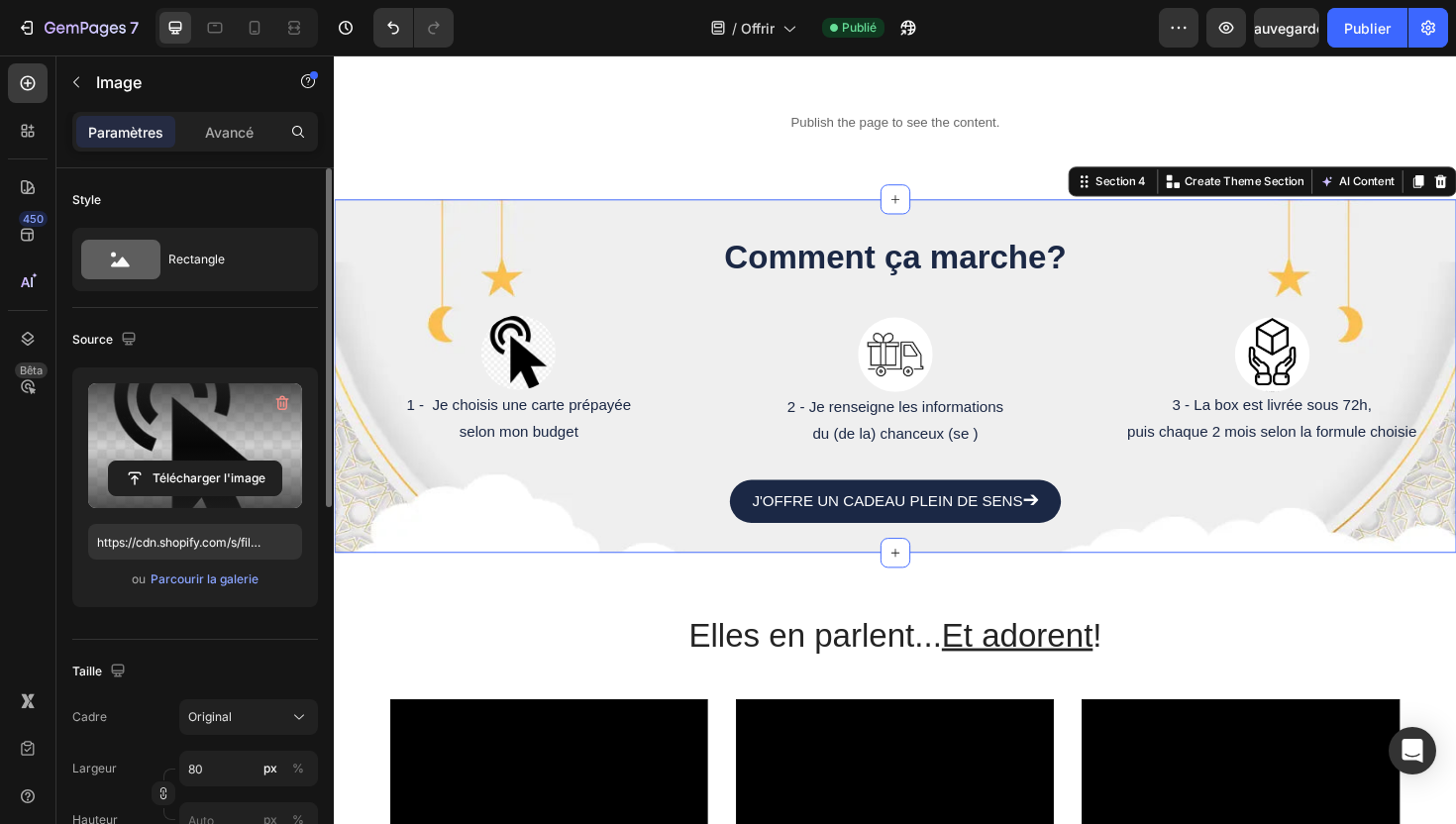 click on "Comment ça marche? Heading Image 1 -  Je choisis une carte prépayée  selon mon budget Text Block Image 2 - Je renseigne les informations  du (de la) chanceux (se ) Text Block Image 3 - La box est livrée sous 72h,  puis chaque 2 mois selon la formule choisie Text Block Row J'OFFRE UN CADEAU PLEIN DE SENS    ➔ Button" at bounding box center [928, 394] 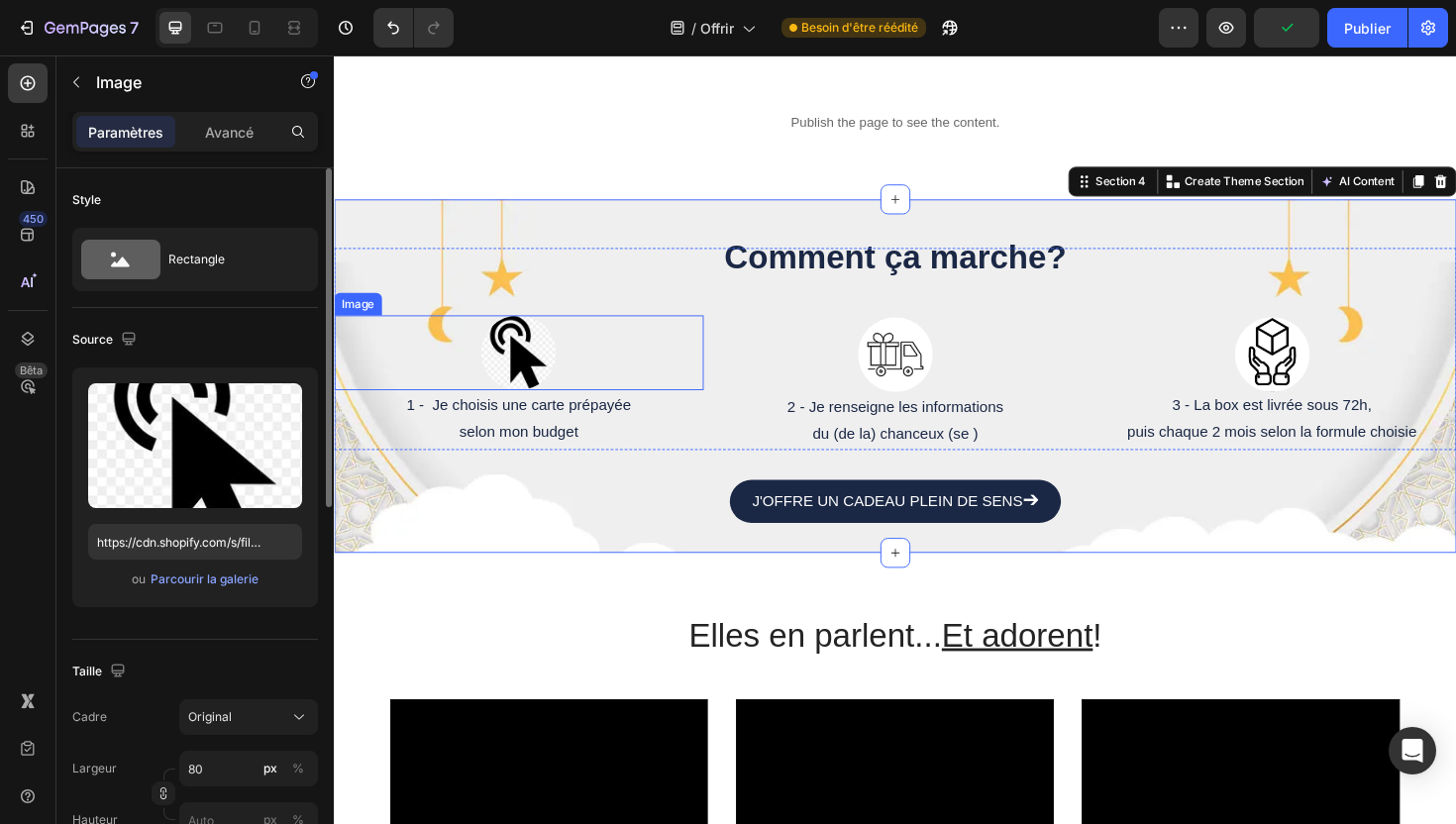 click at bounding box center [529, 370] 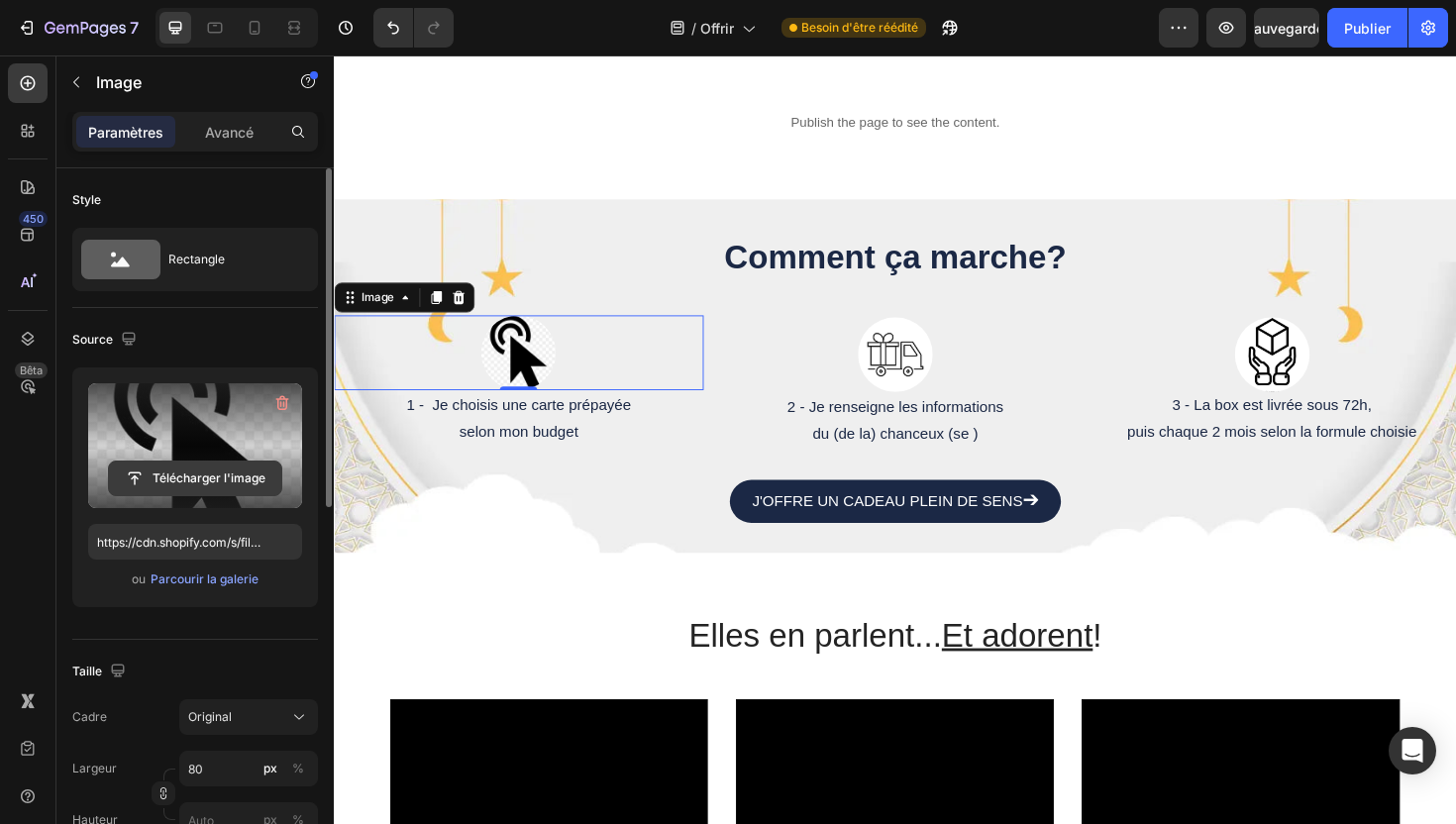 click 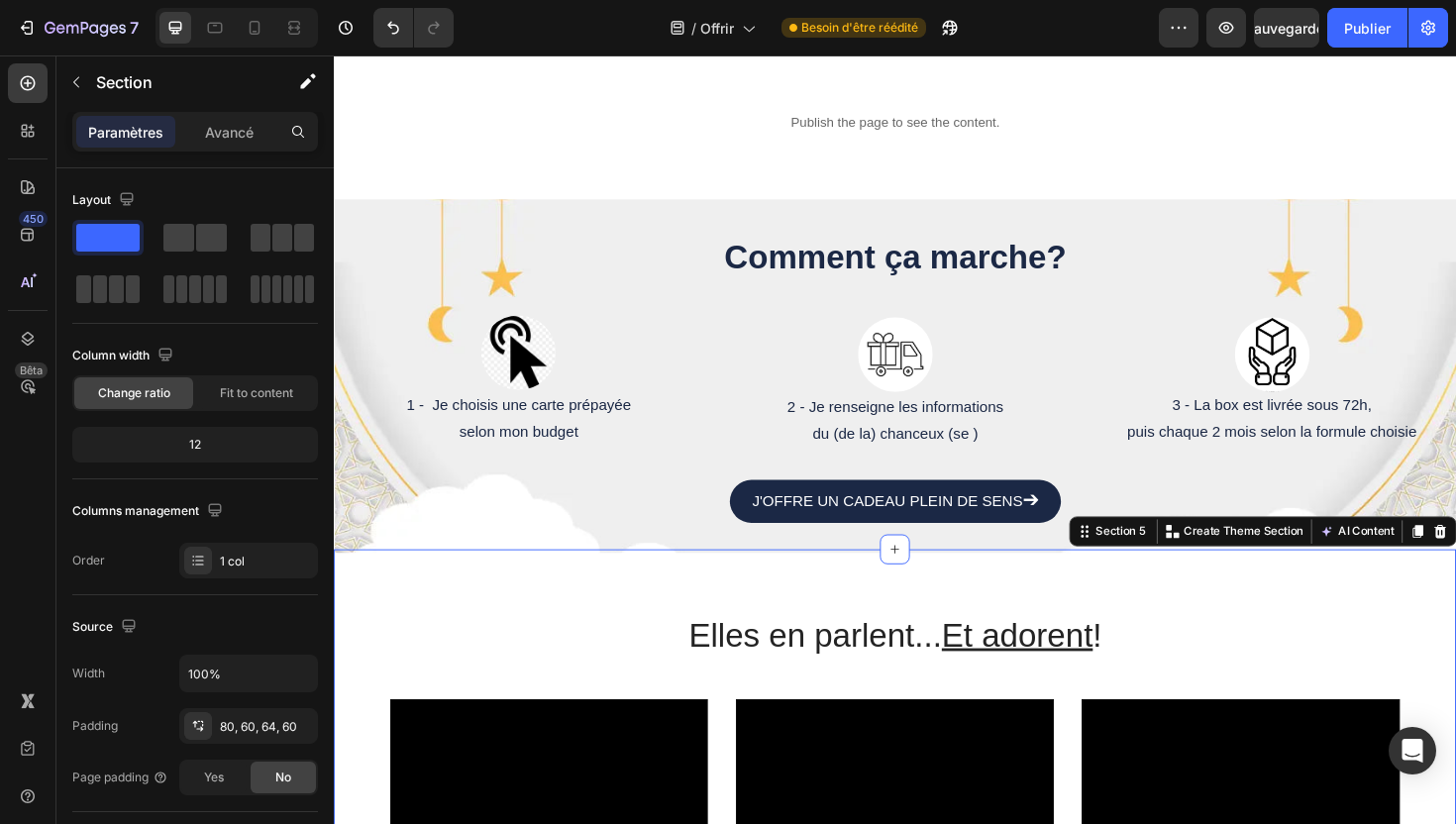 click on "Elles en parlent...  Et adorent  ! Heading Video Row Video Row Video Row Carousel J'OFFRE UN CADEAU PLEIN DE SENS  ➔ Button Section 5   Create Theme Section AI Content Write with GemAI What would you like to describe here? Tone and Voice Persuasive Product Bimestriel - Annuel (6 Box) Show more Generate" at bounding box center [928, 1014] 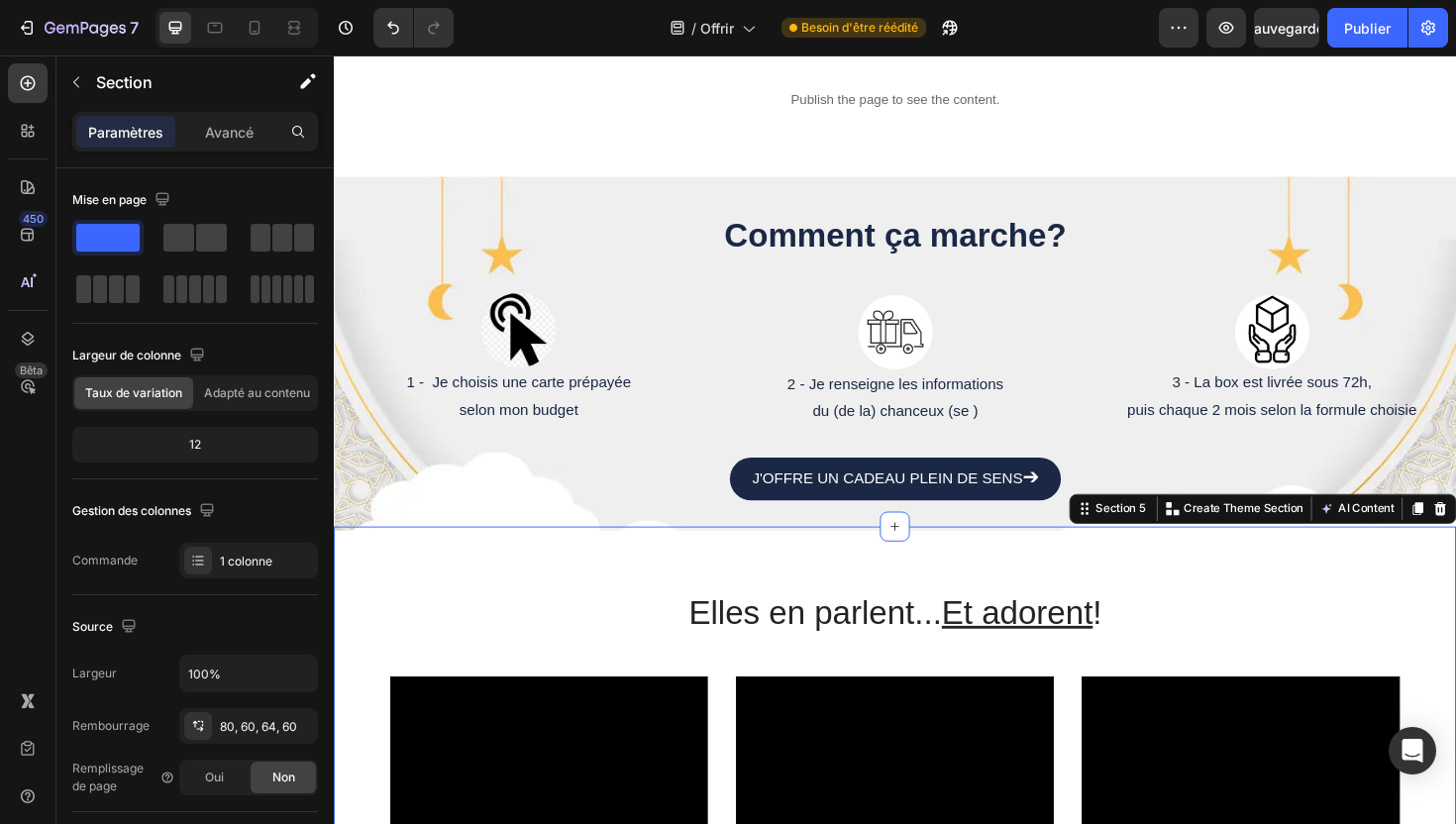 scroll, scrollTop: 948, scrollLeft: 0, axis: vertical 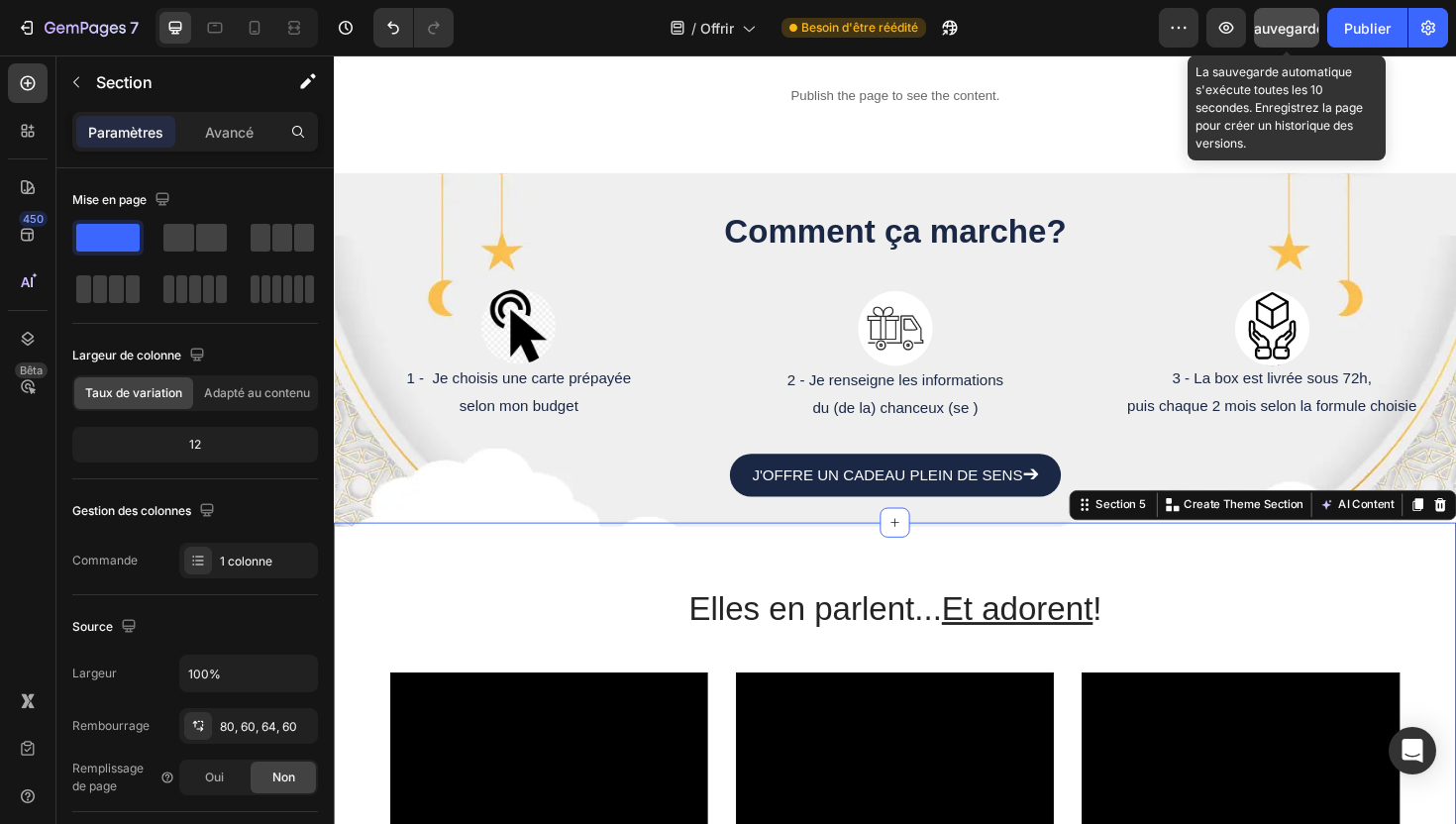click on "Sauvegarder" at bounding box center (1287, 28) 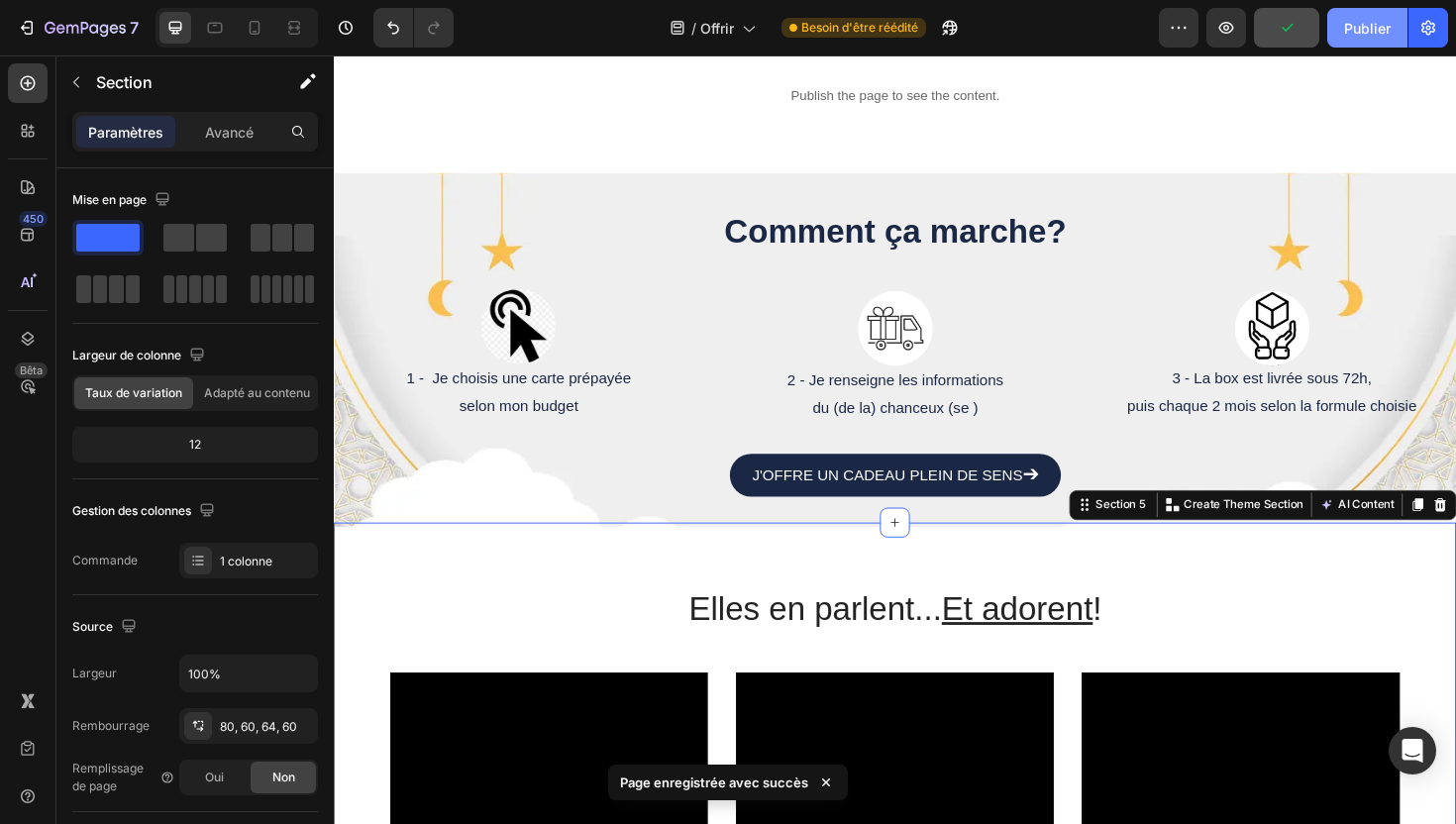 click on "Publier" at bounding box center (1367, 28) 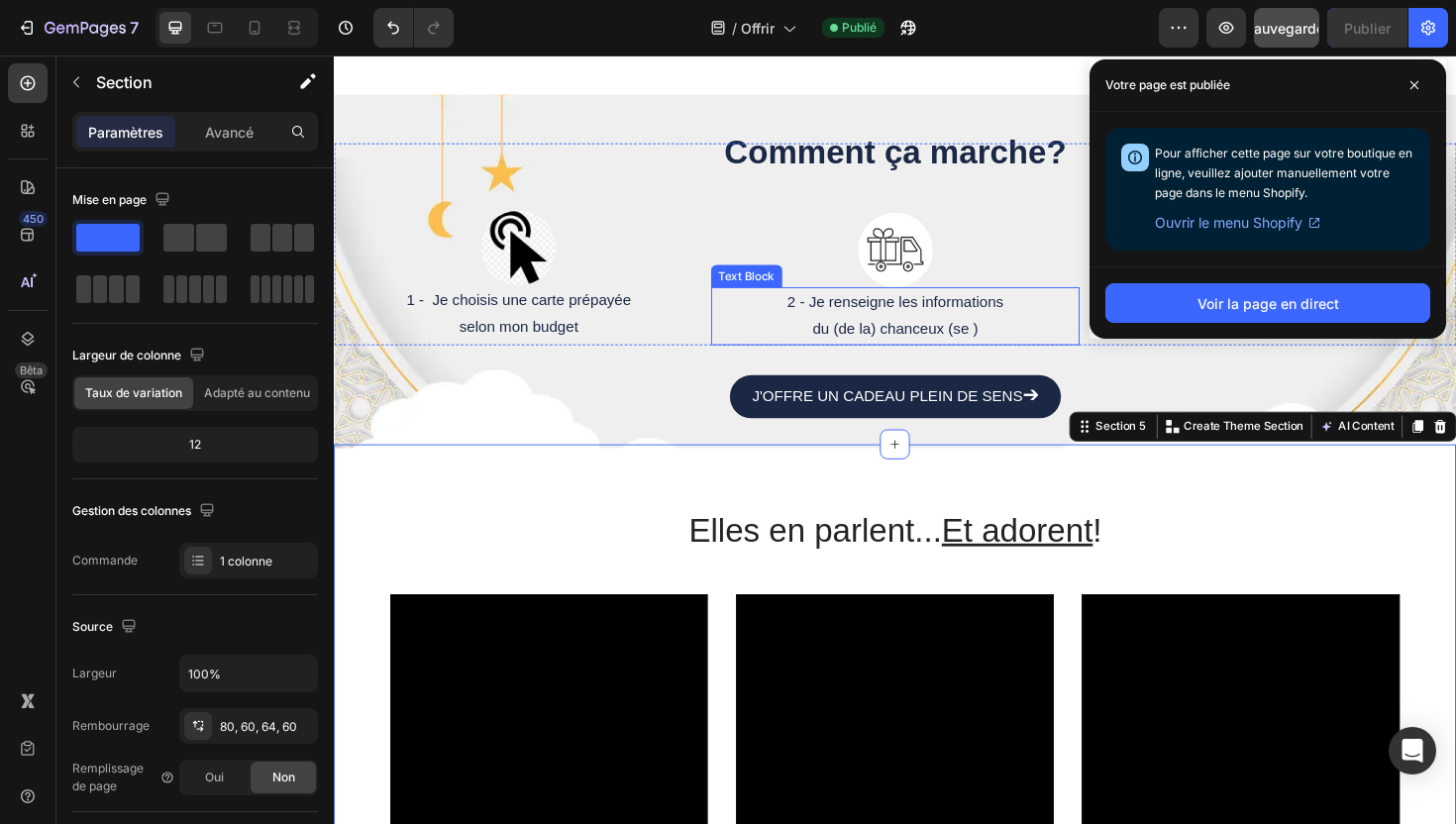scroll, scrollTop: 1069, scrollLeft: 0, axis: vertical 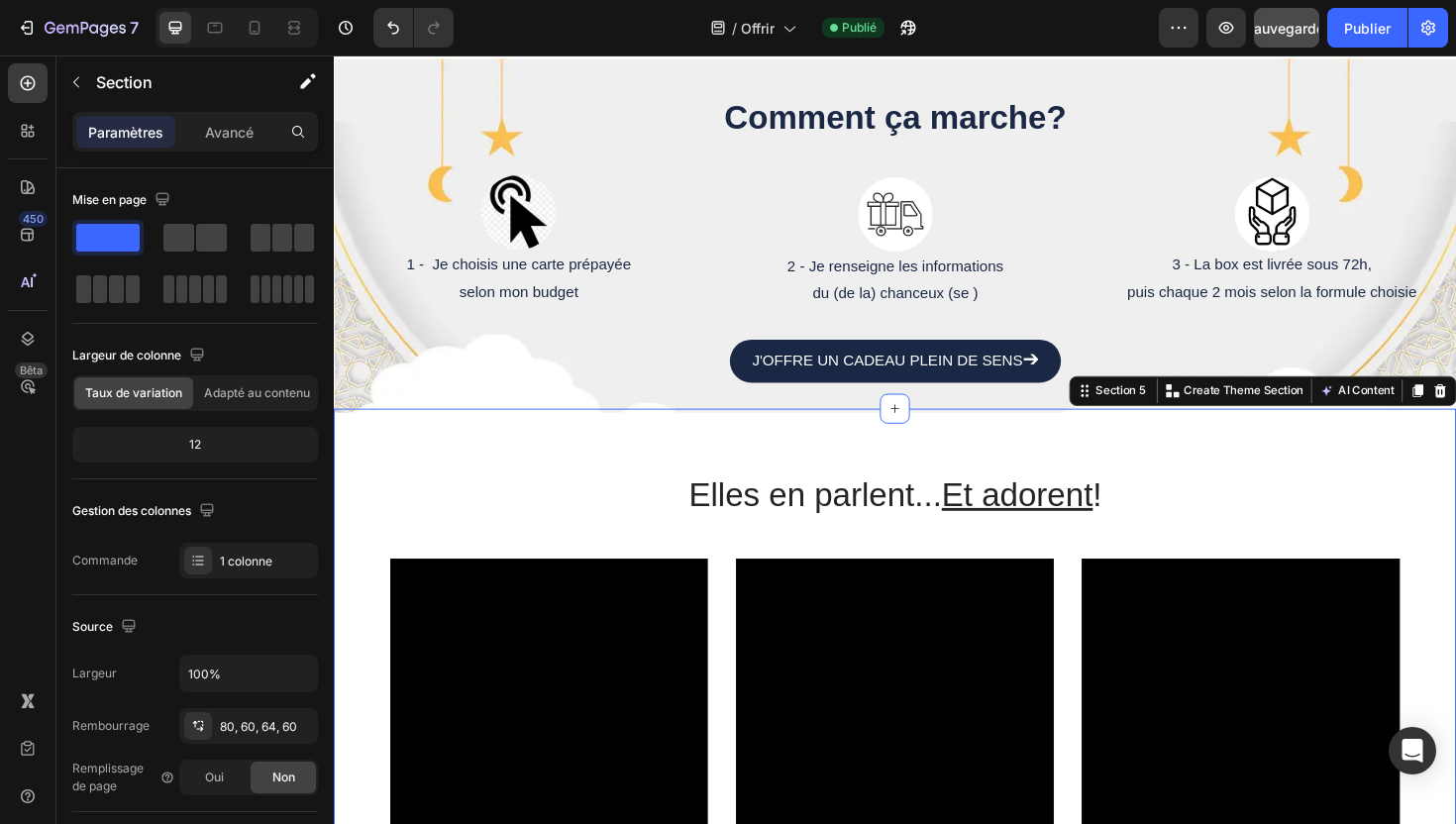 click on "Elles en parlent...  Et adorent  ! Heading Video Row Video Row Video Row Carousel J'OFFRE UN CADEAU PLEIN DE SENS  ➔ Button Section 5   Create Theme Section AI Content Write with GemAI What would you like to describe here? Tone and Voice Persuasive Product Bimestriel - Annuel (6 Box) Show more Generate" at bounding box center (928, 866) 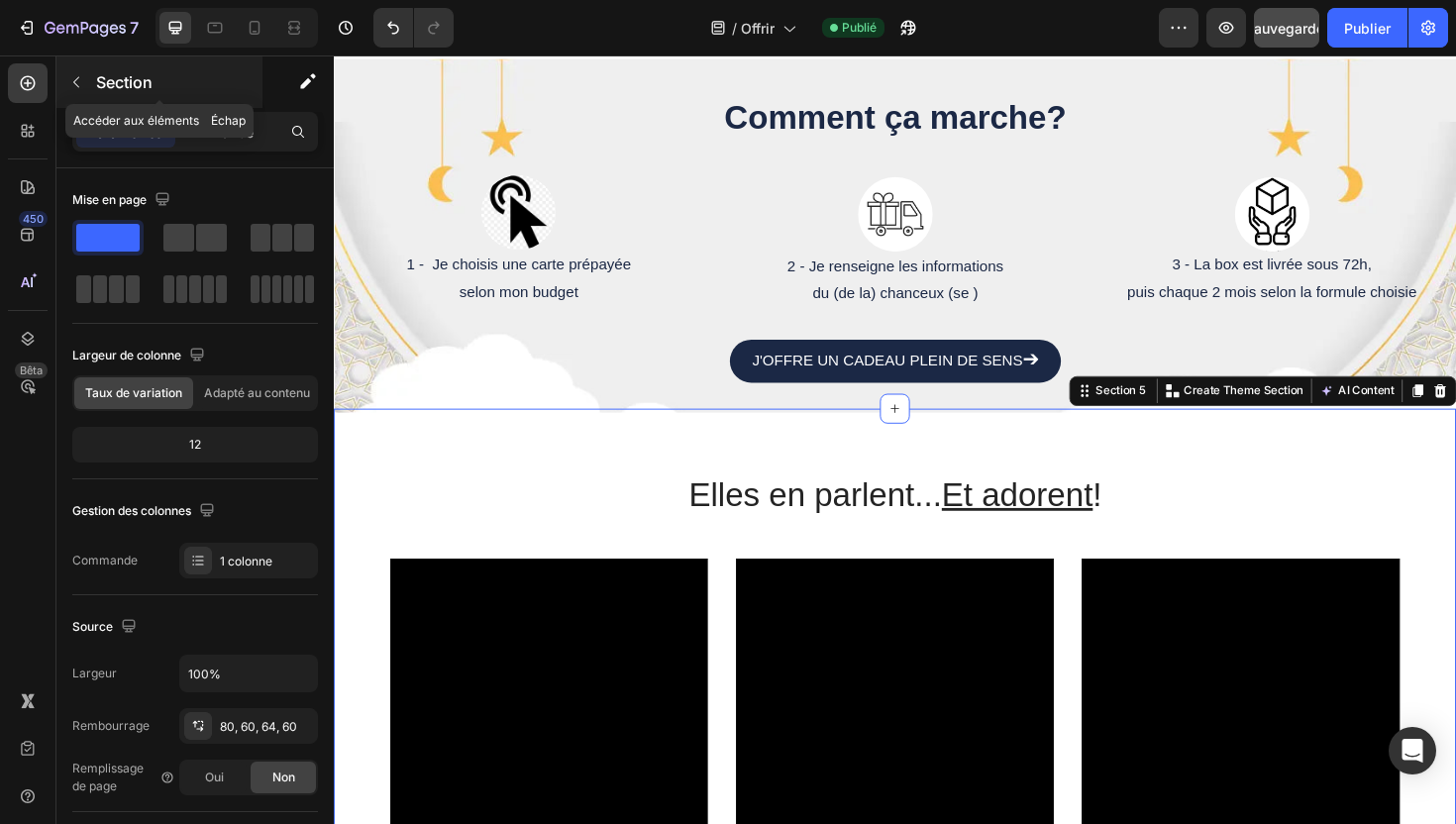 click 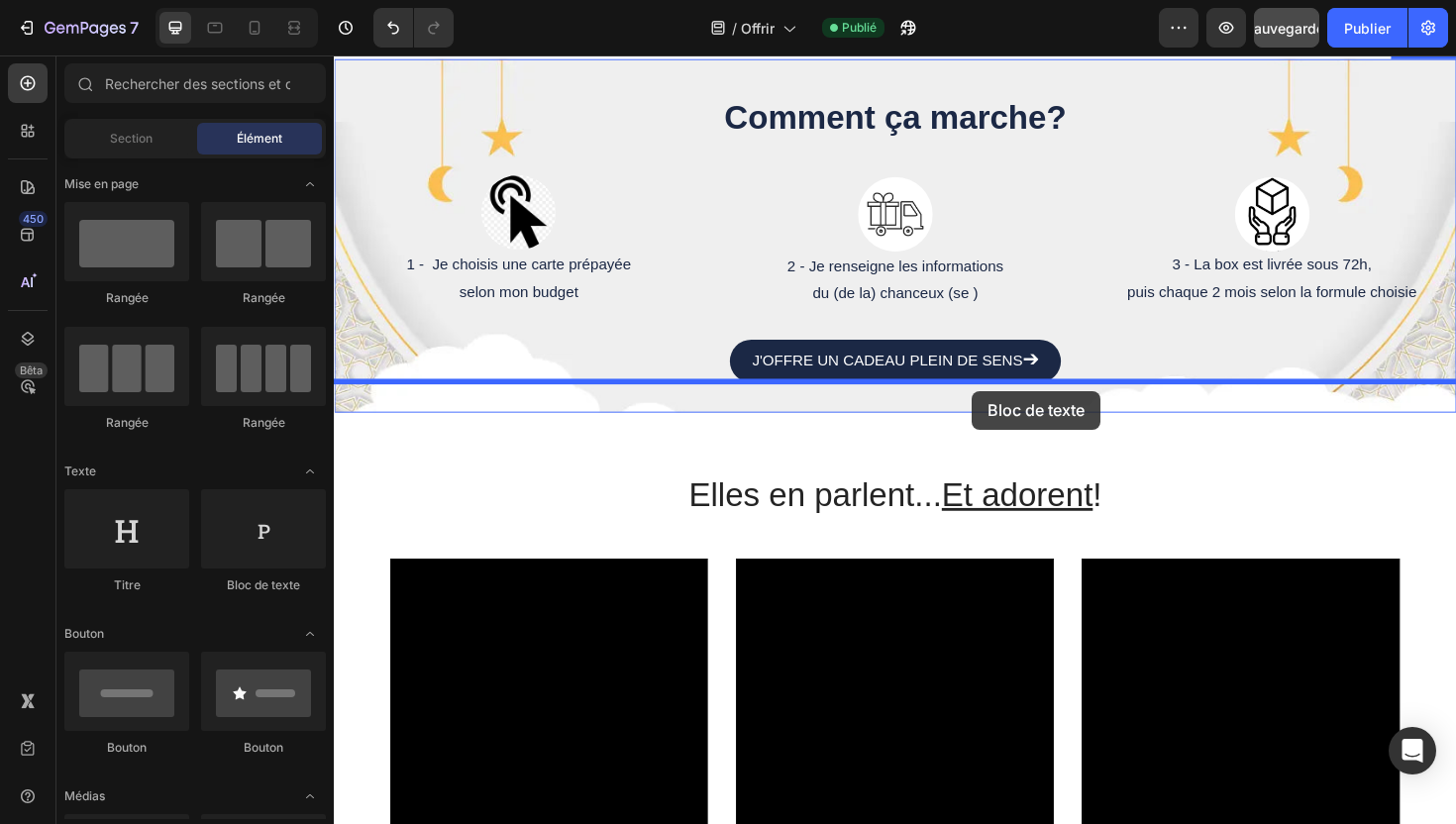 drag, startPoint x: 584, startPoint y: 591, endPoint x: 1009, endPoint y: 411, distance: 461.54631 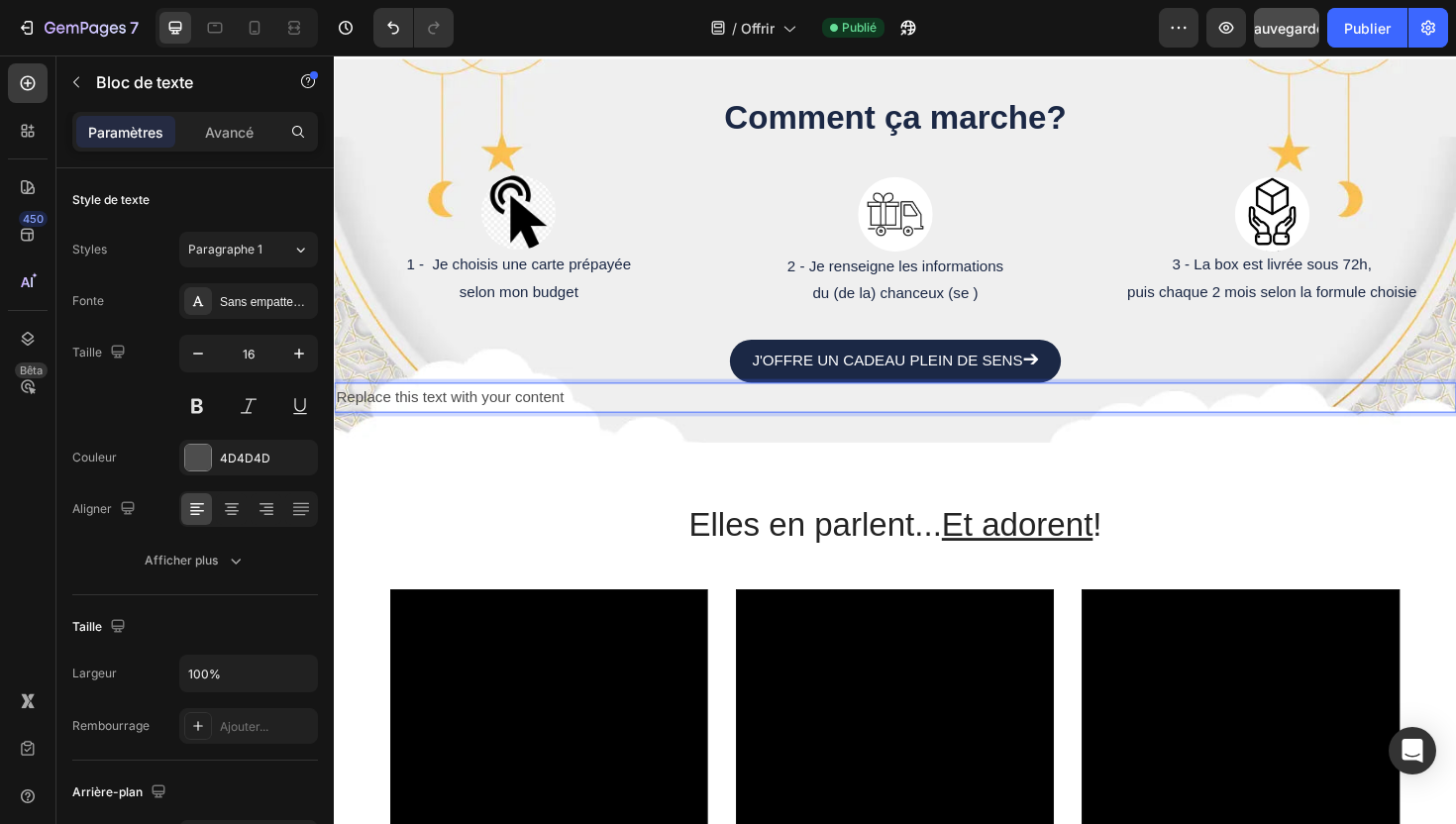 click on "Replace this text with your content" at bounding box center (928, 418) 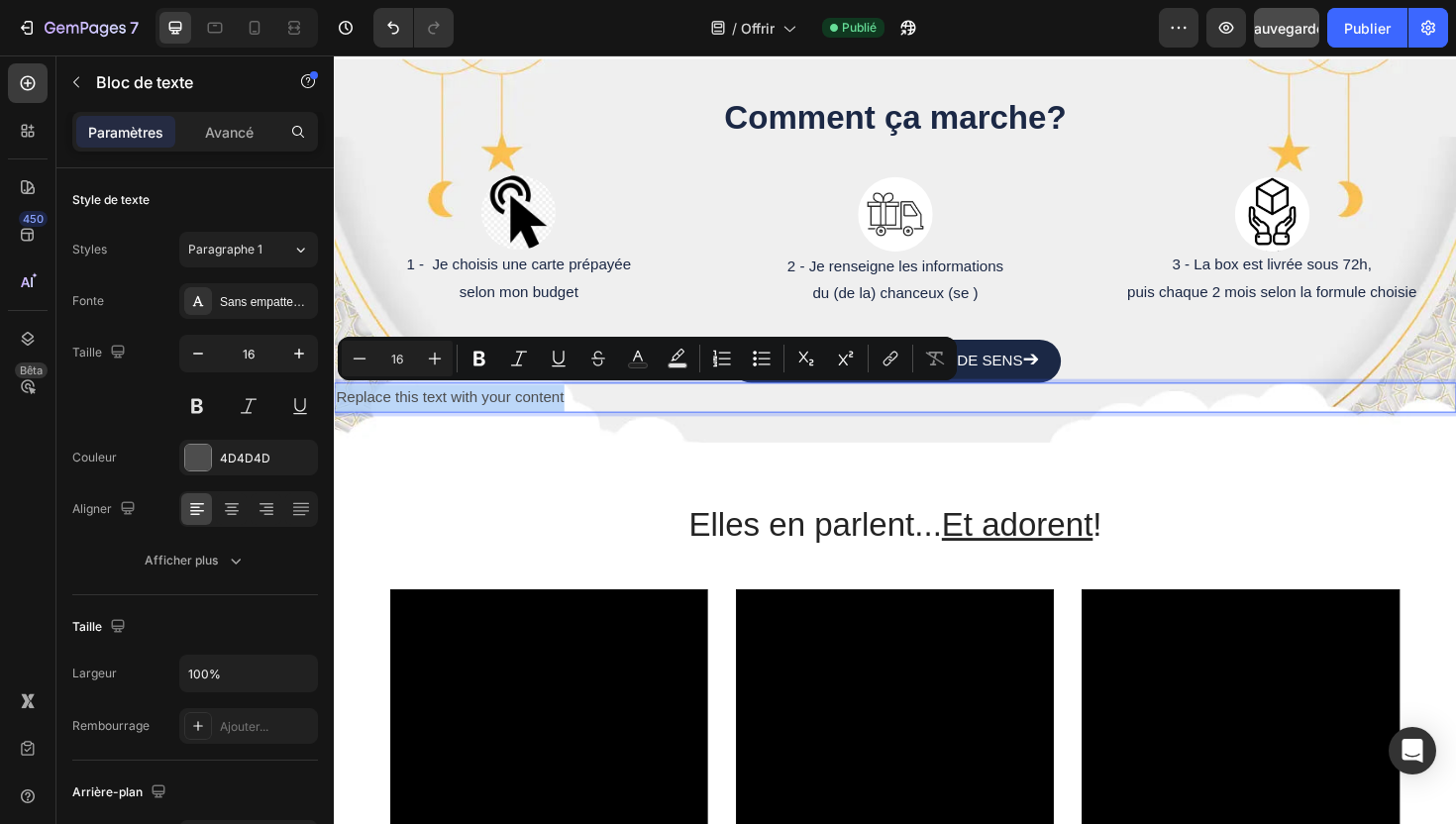 drag, startPoint x: 582, startPoint y: 412, endPoint x: 331, endPoint y: 416, distance: 251.0319 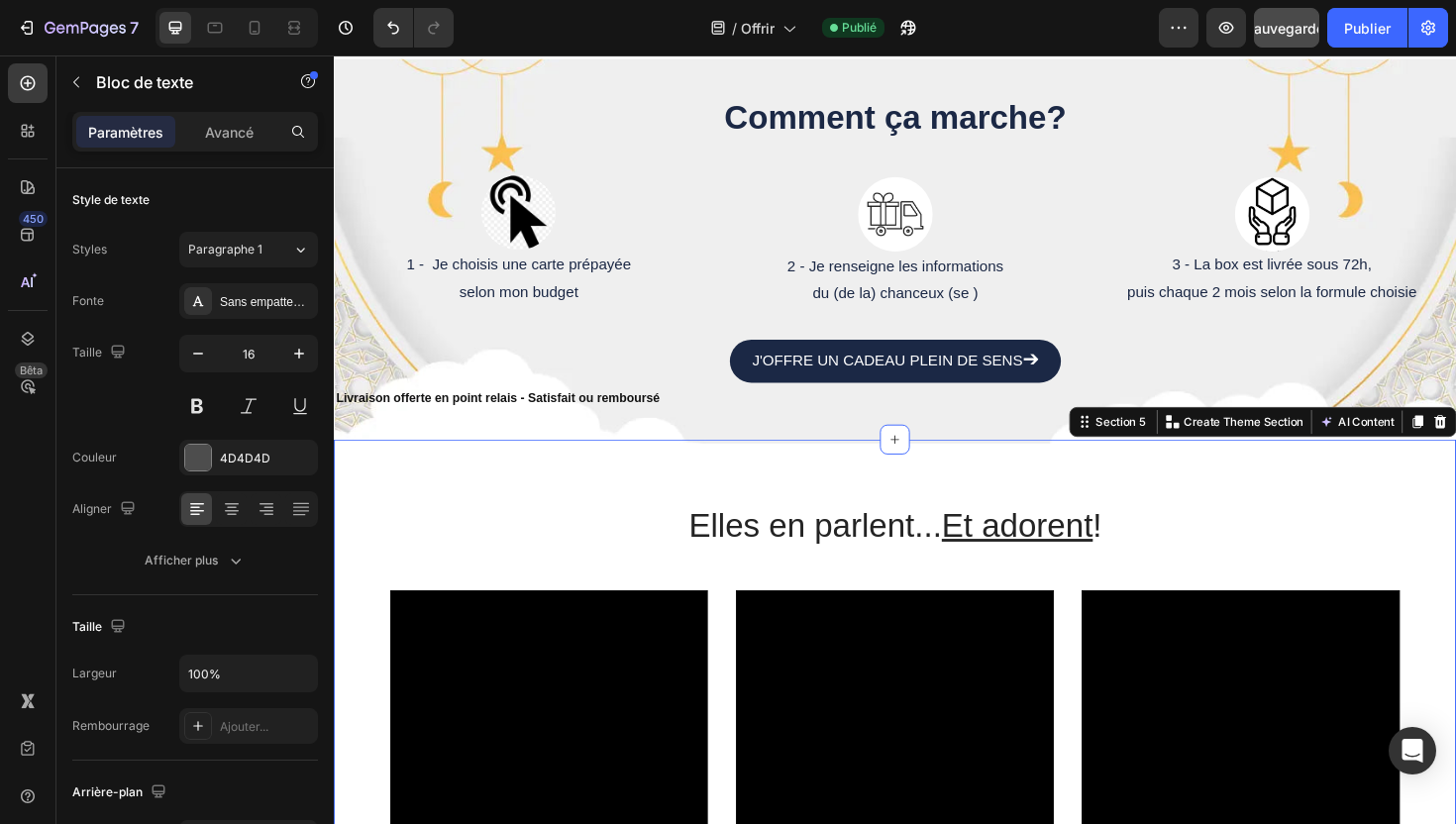 click on "Elles en parlent...  Et adorent  ! Heading Video Row Video Row Video Row Carousel J'OFFRE UN CADEAU PLEIN DE SENS  ➔ Button Section 5   Create Theme Section AI Content Write with GemAI What would you like to describe here? Tone and Voice Persuasive Product Bimestriel - Annuel (6 Box) Show more Generate" at bounding box center [928, 898] 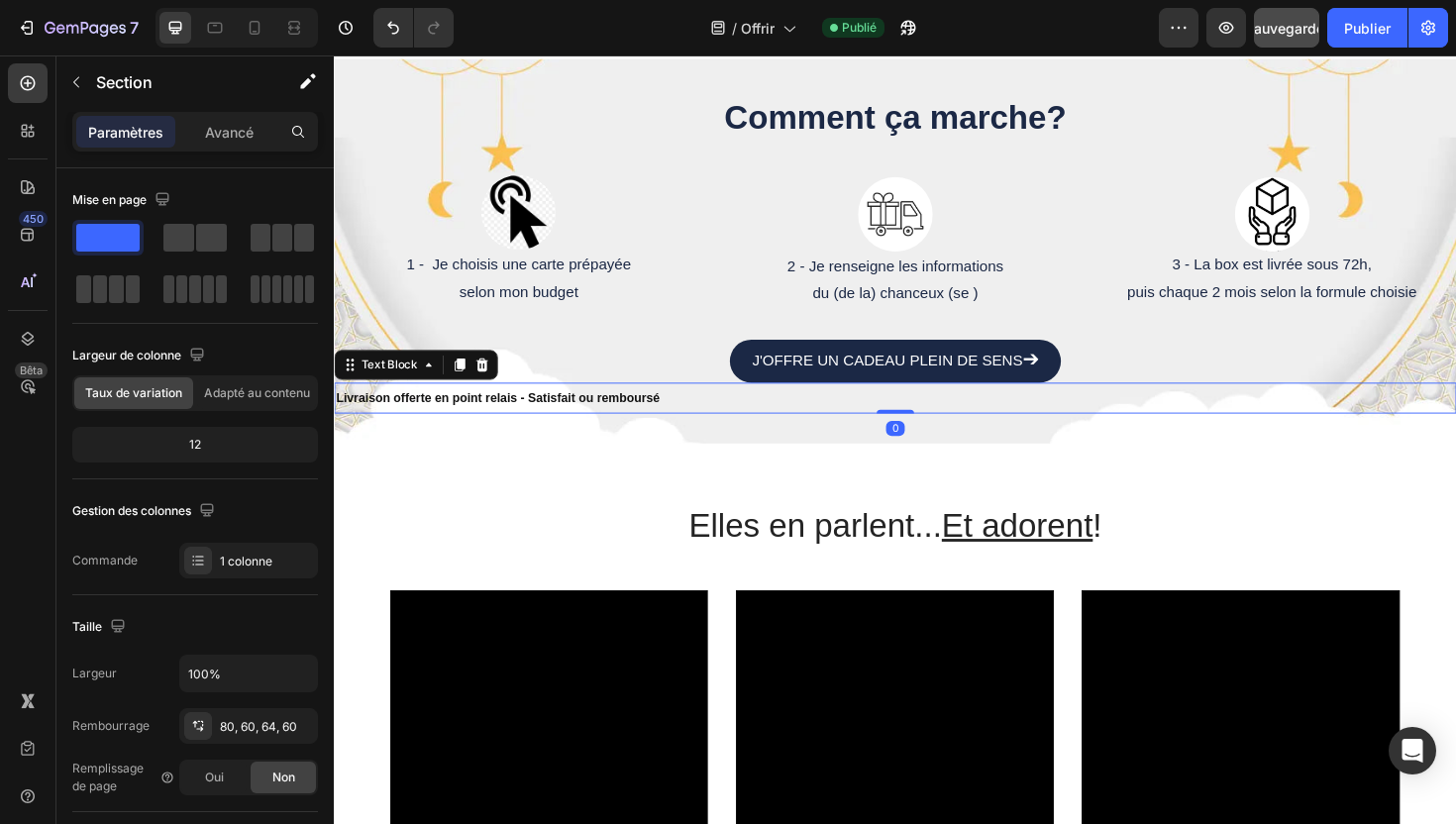 click on "Livraison offerte en point relais - Satisfait ou remboursé" at bounding box center (507, 418) 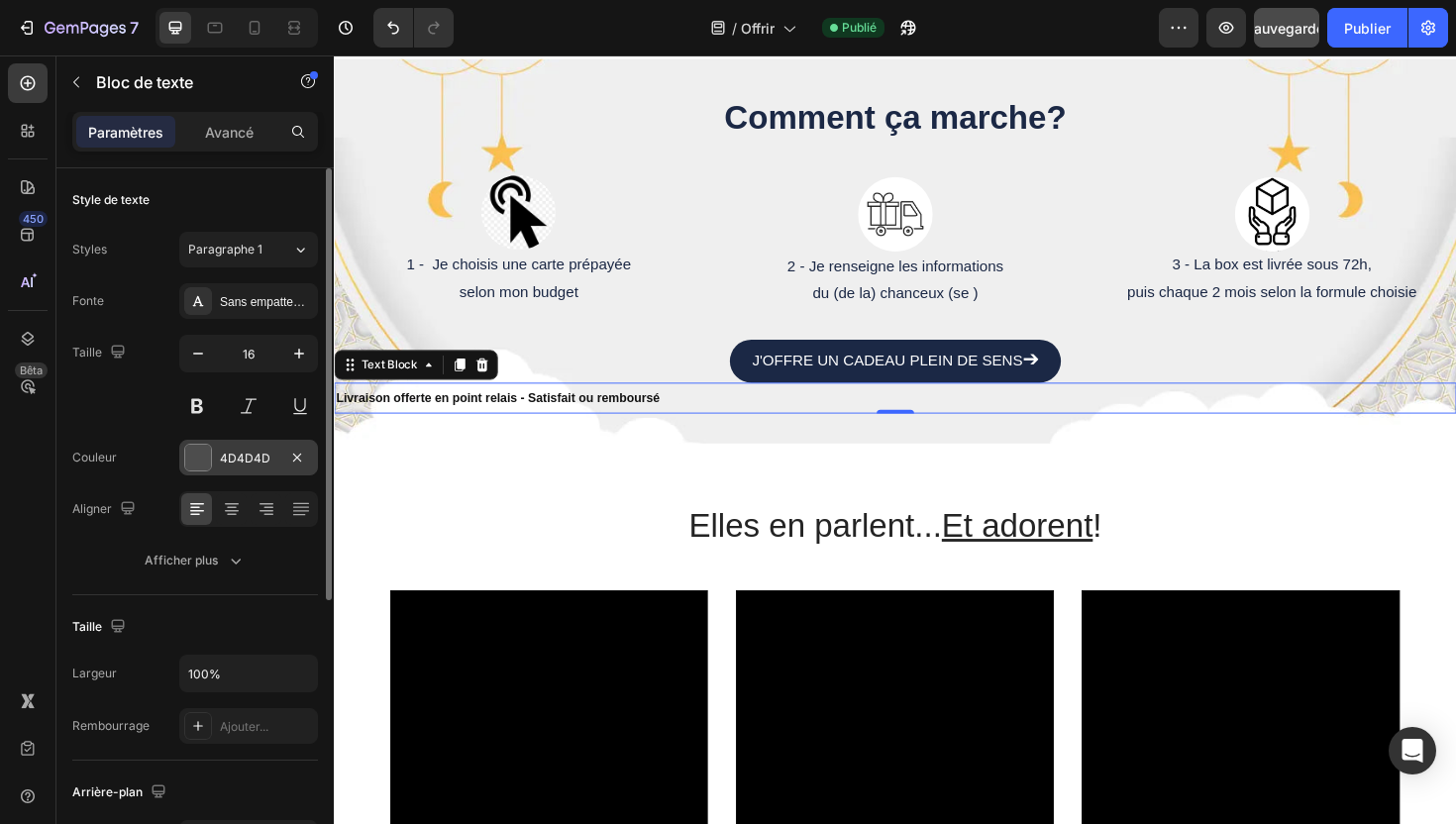 click at bounding box center [198, 458] 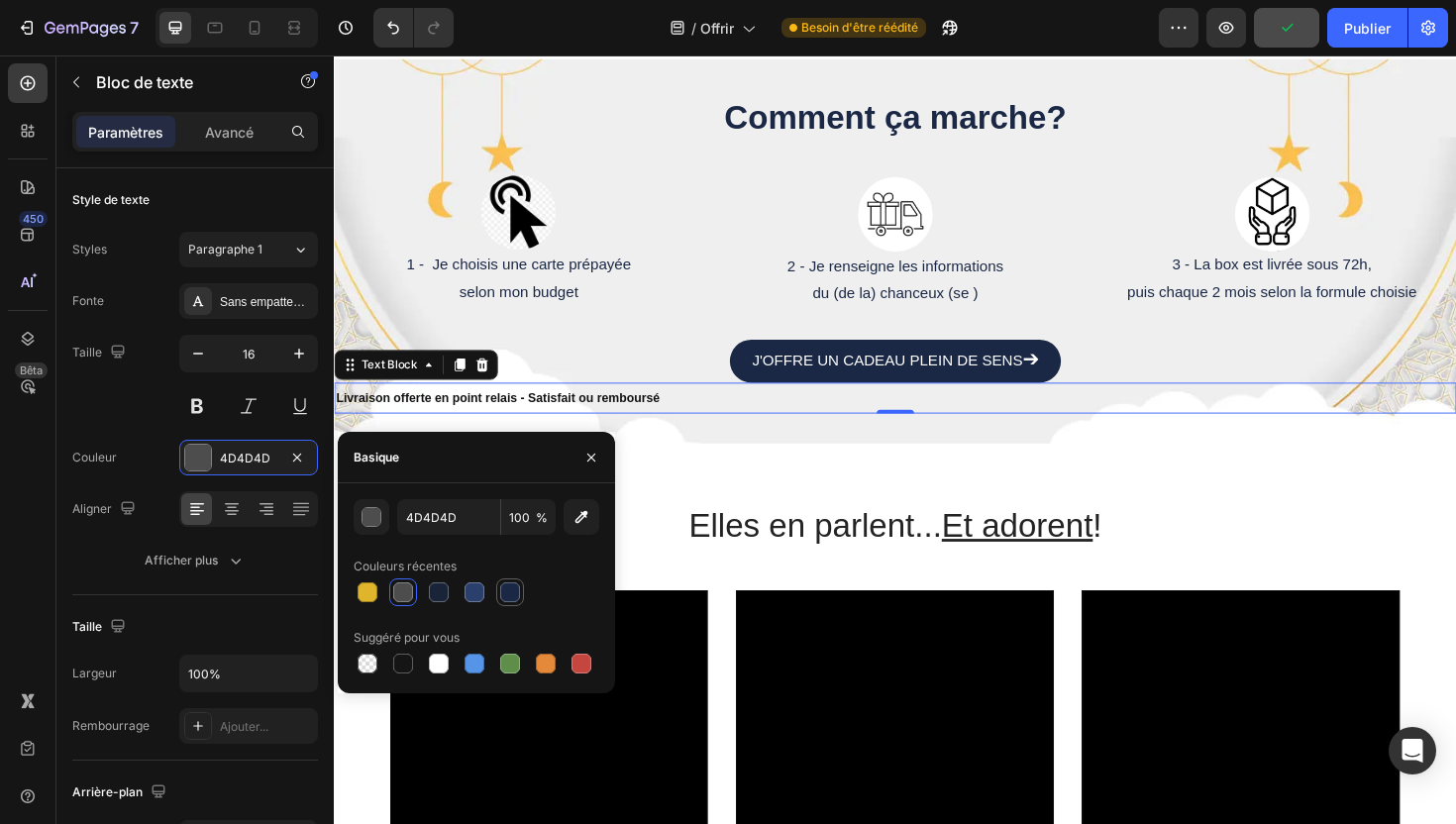click at bounding box center (510, 592) 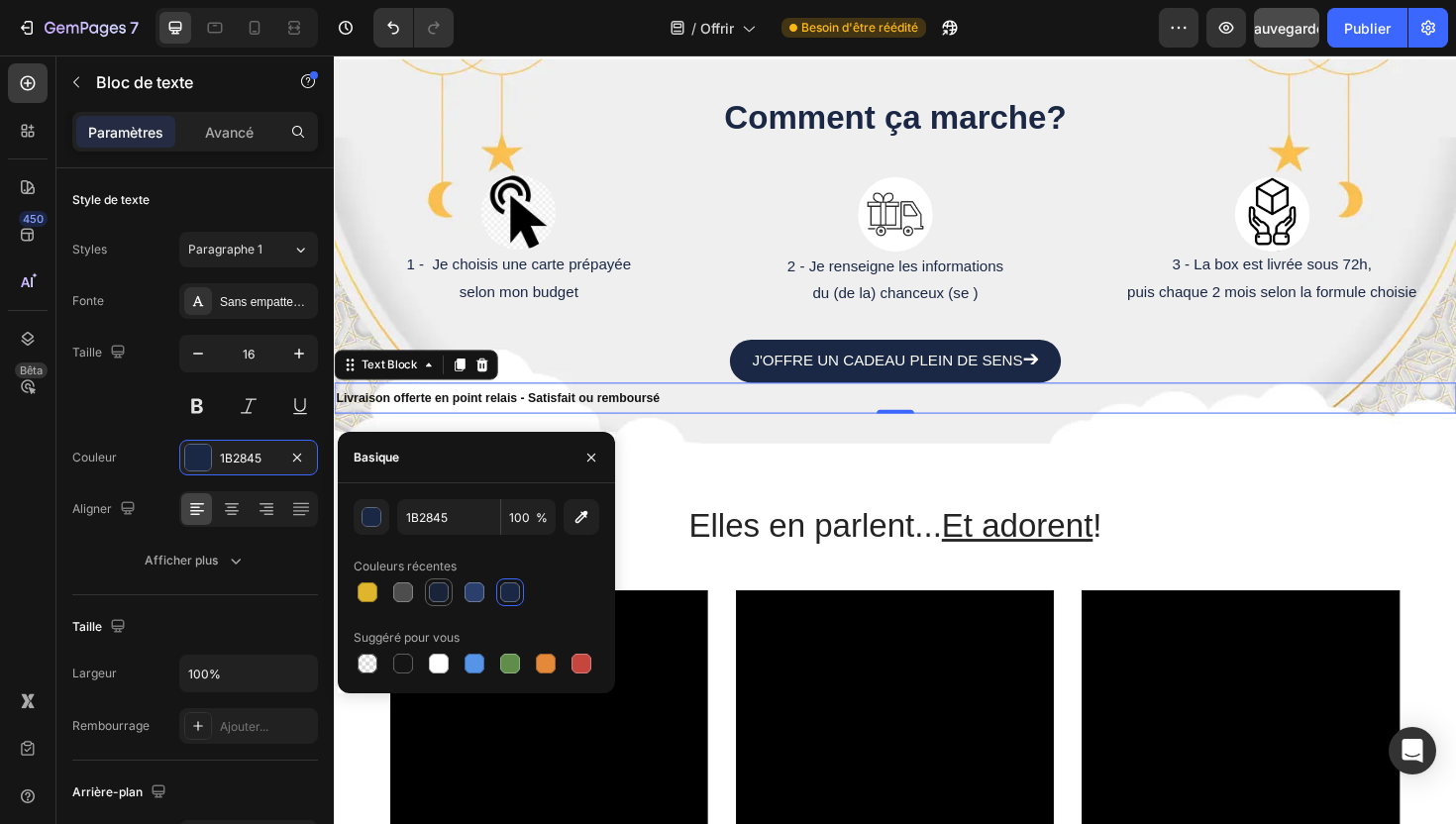 click at bounding box center (439, 592) 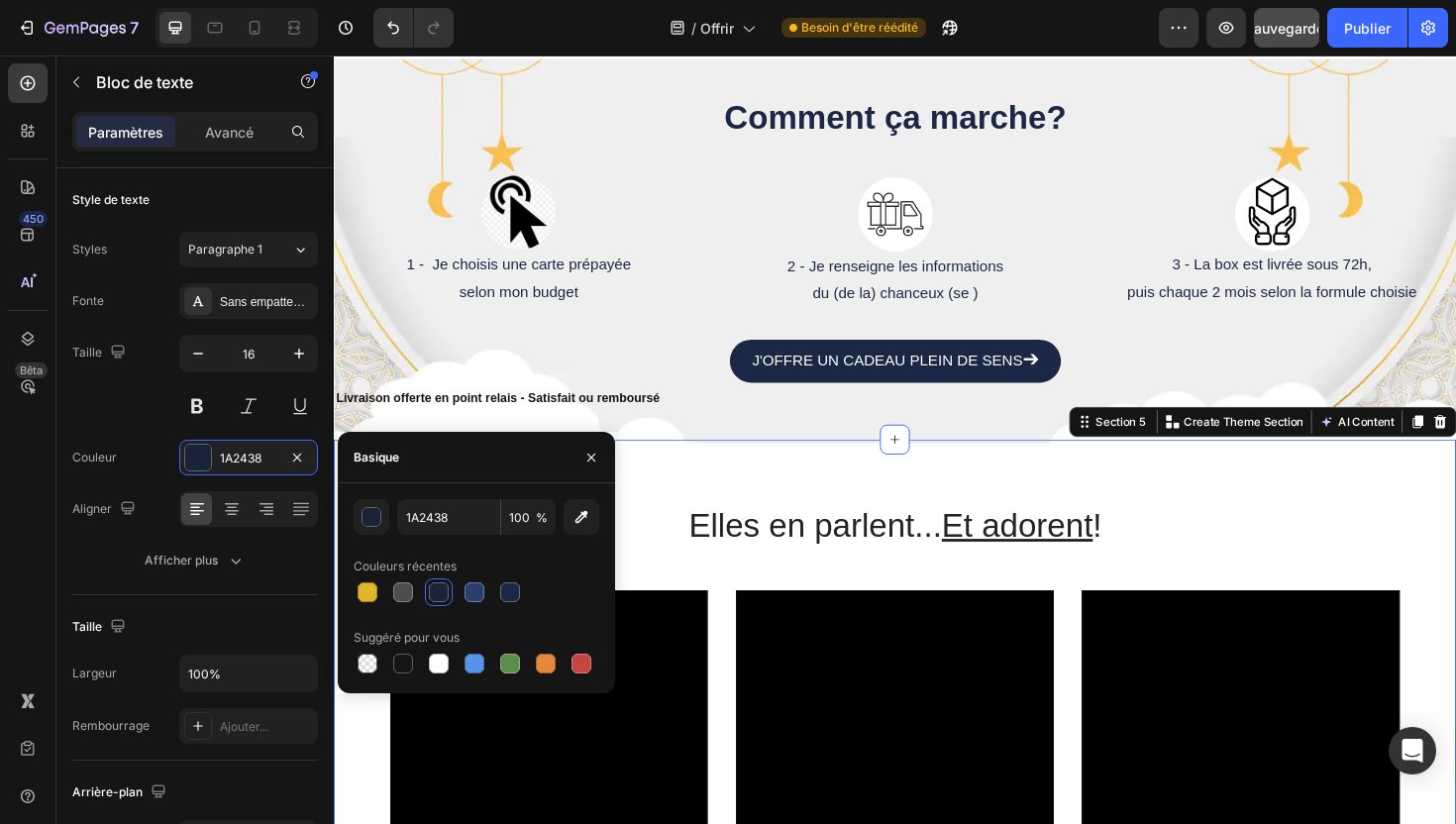 click on "Elles en parlent...  Et adorent  ! Heading Video Row Video Row Video Row Carousel J'OFFRE UN CADEAU PLEIN DE SENS  ➔ Button Section 5   Create Theme Section AI Content Write with GemAI What would you like to describe here? Tone and Voice Persuasive Product Bimestriel - Annuel (6 Box) Show more Generate" at bounding box center (928, 898) 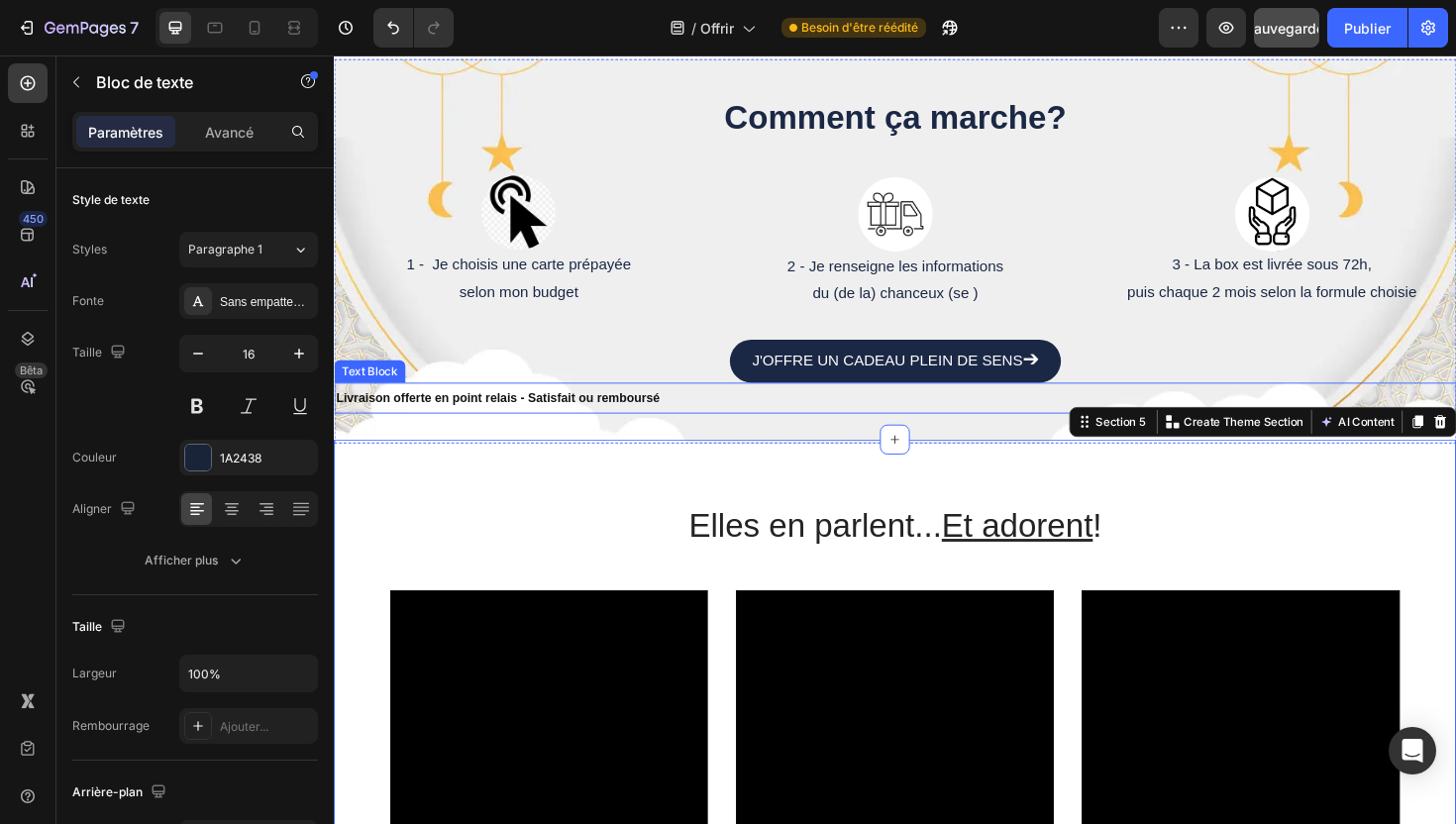 click on "Livraison offerte en point relais - Satisfait ou remboursé" at bounding box center [507, 418] 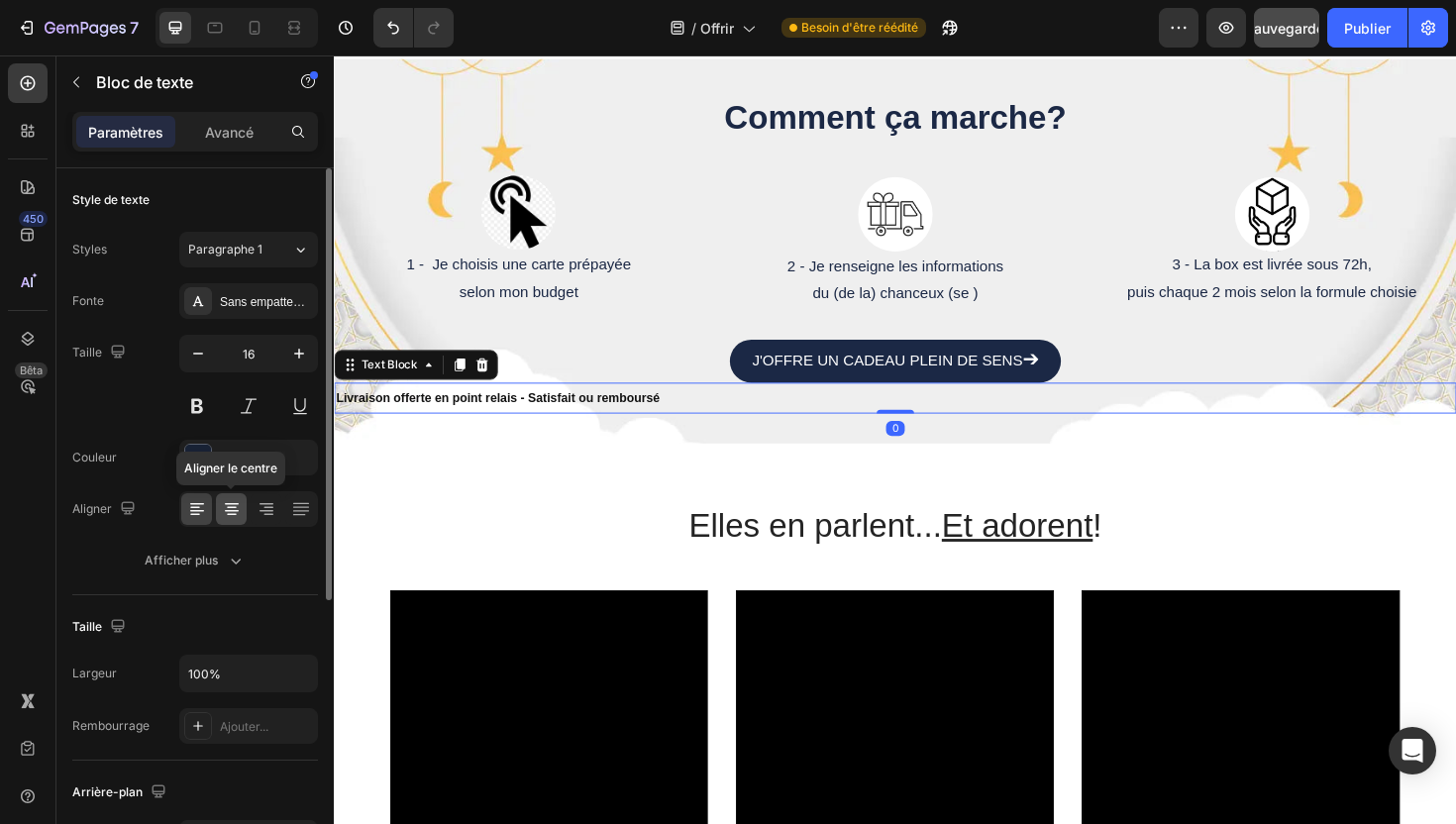 click 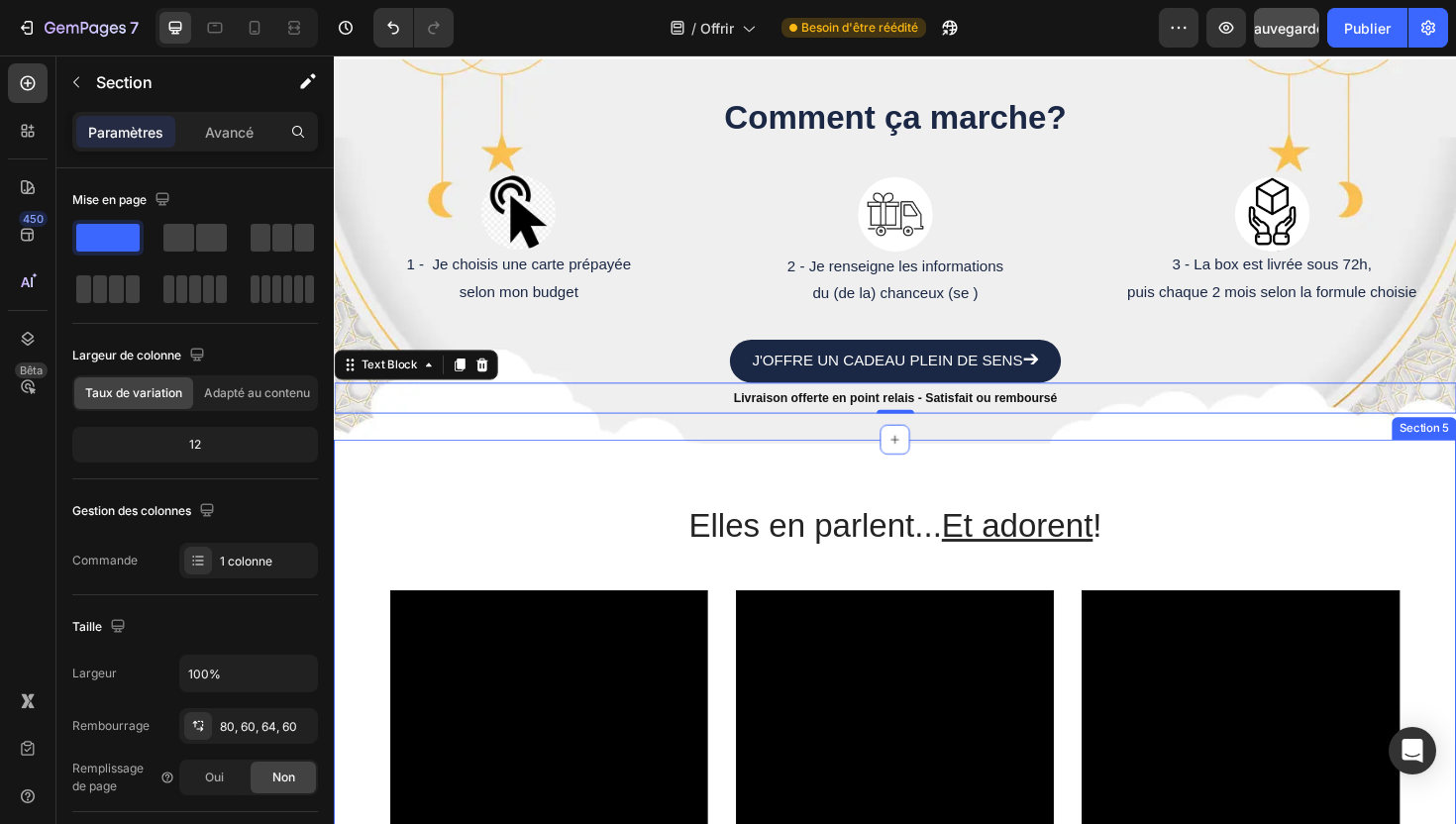 click on "Elles en parlent...  Et adorent  ! Heading Video Row Video Row Video Row Carousel J'OFFRE UN CADEAU PLEIN DE SENS  ➔ Button Section 5" at bounding box center [928, 898] 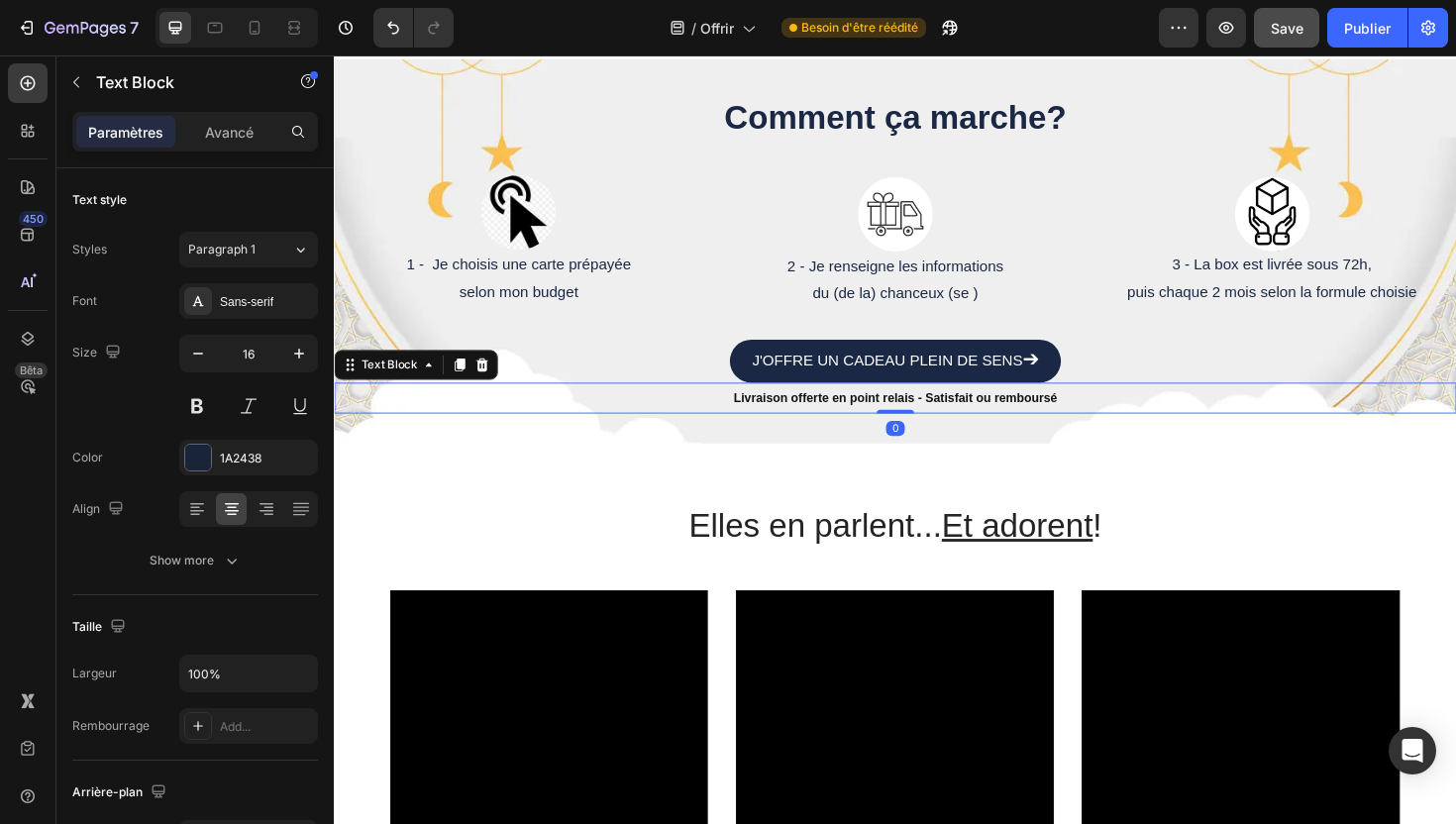 click on "Livraison offerte en point relais - Satisfait ou remboursé" at bounding box center (928, 418) 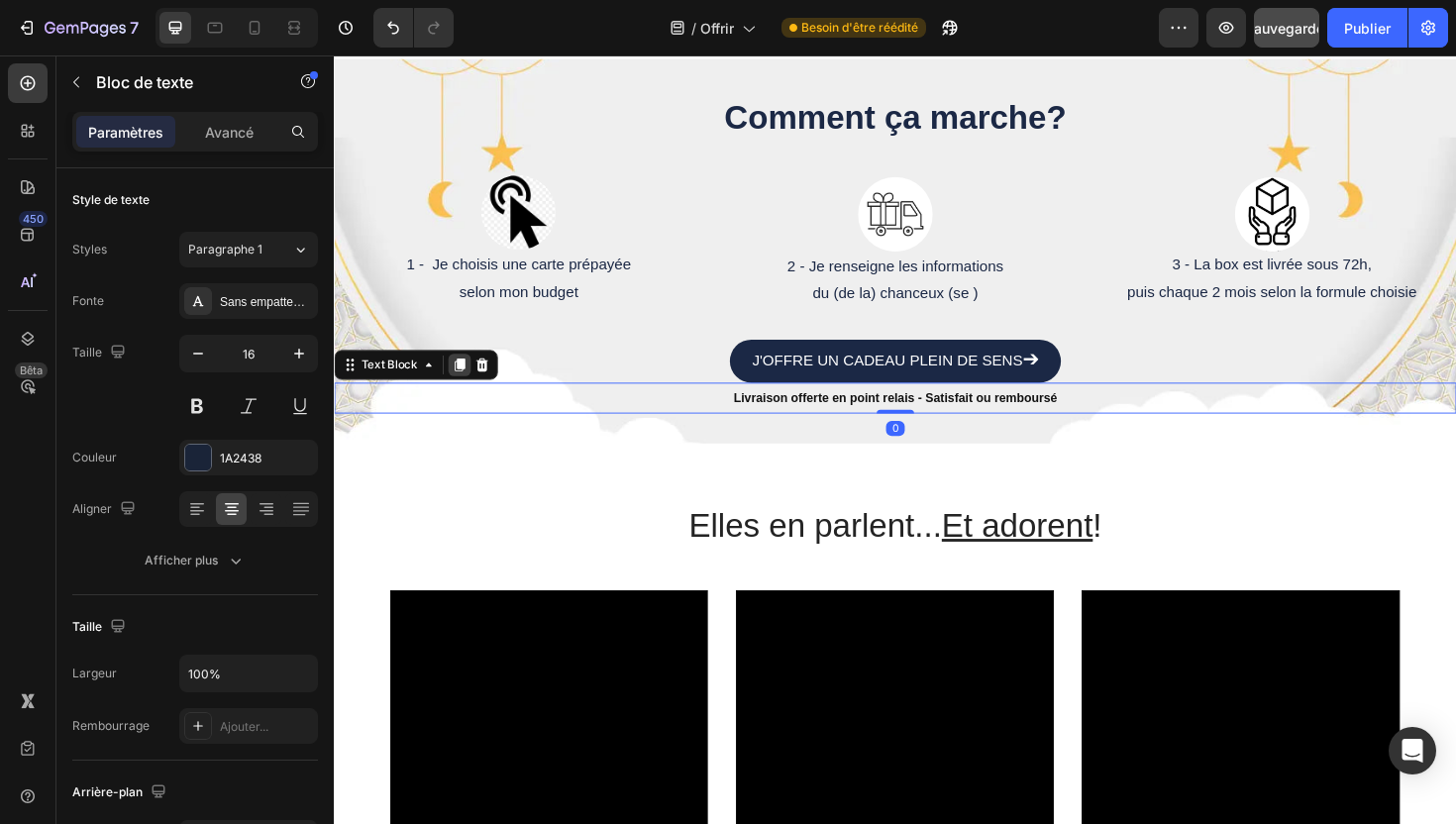 click 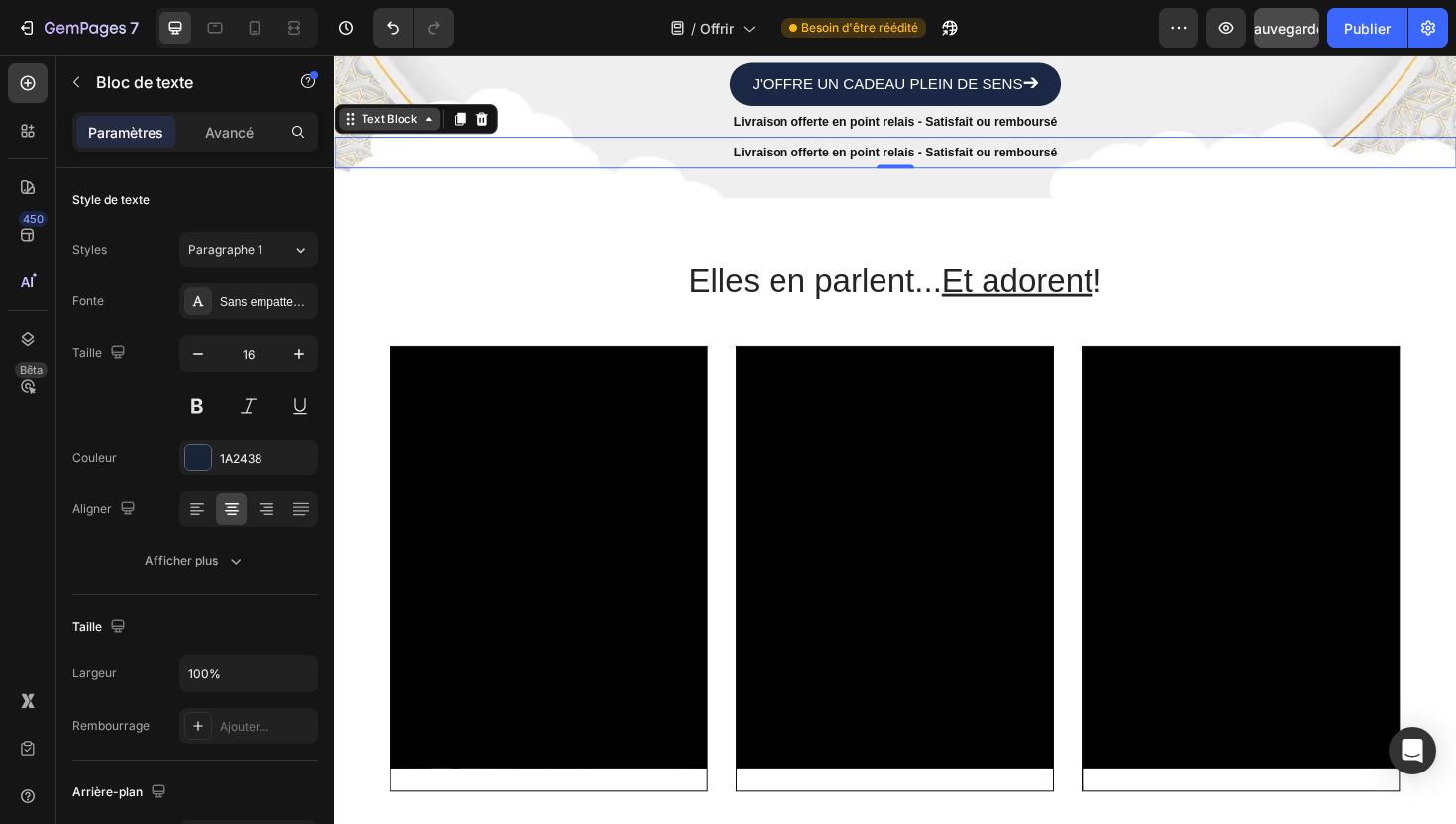 scroll, scrollTop: 1368, scrollLeft: 0, axis: vertical 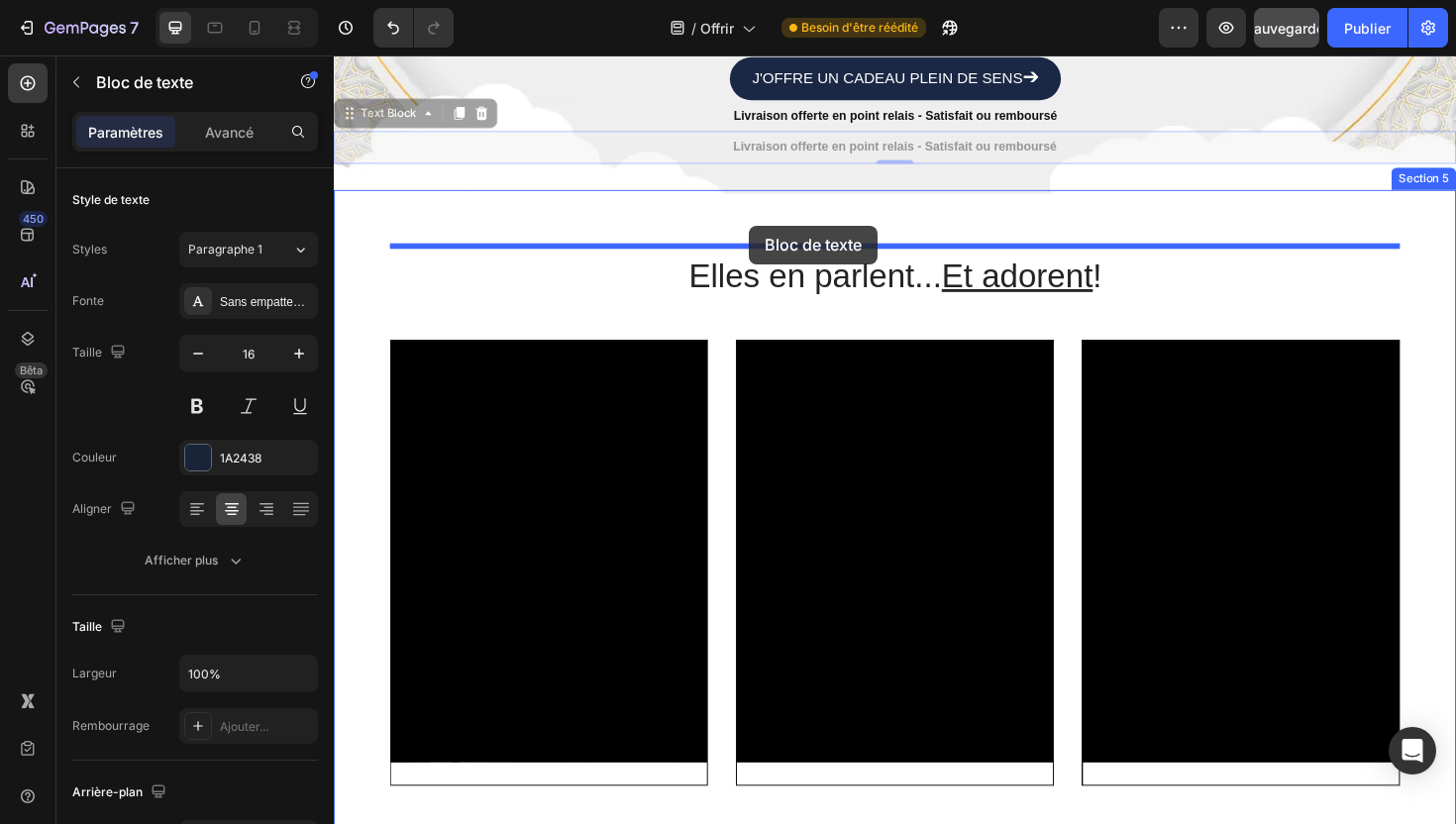 drag, startPoint x: 385, startPoint y: 123, endPoint x: 774, endPoint y: 235, distance: 404.802 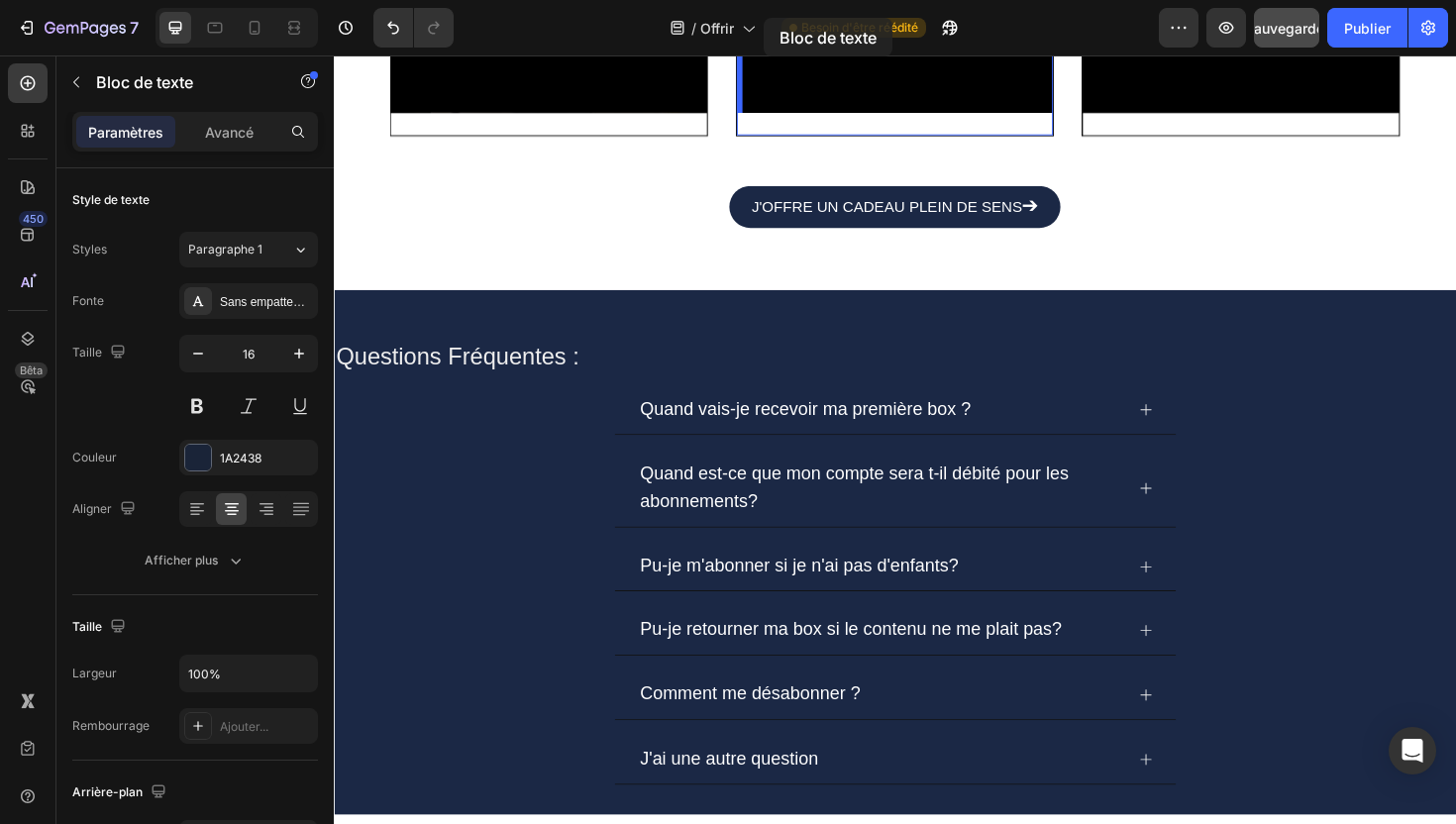 scroll, scrollTop: 2061, scrollLeft: 0, axis: vertical 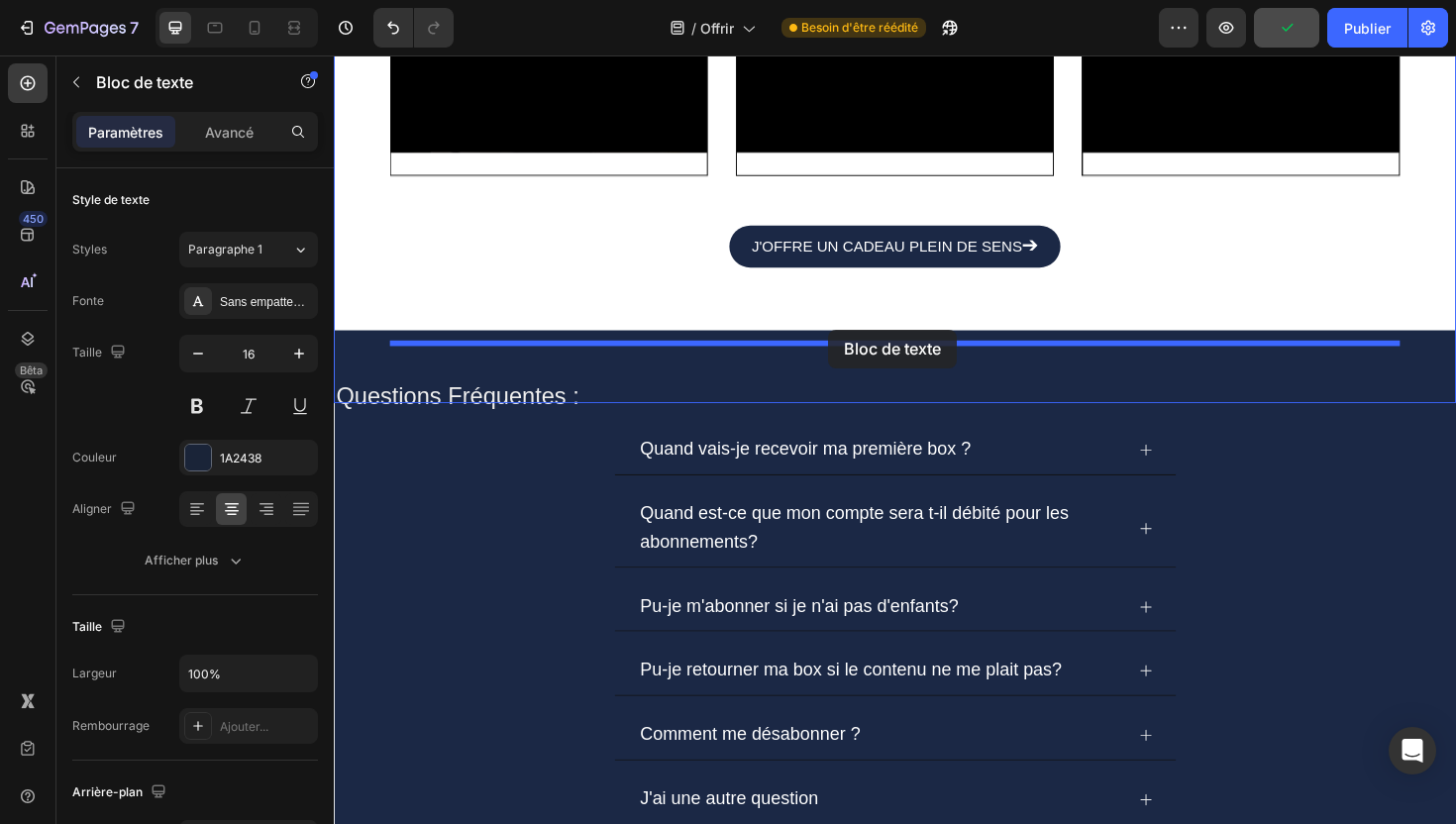 drag, startPoint x: 464, startPoint y: 101, endPoint x: 858, endPoint y: 346, distance: 463.9623 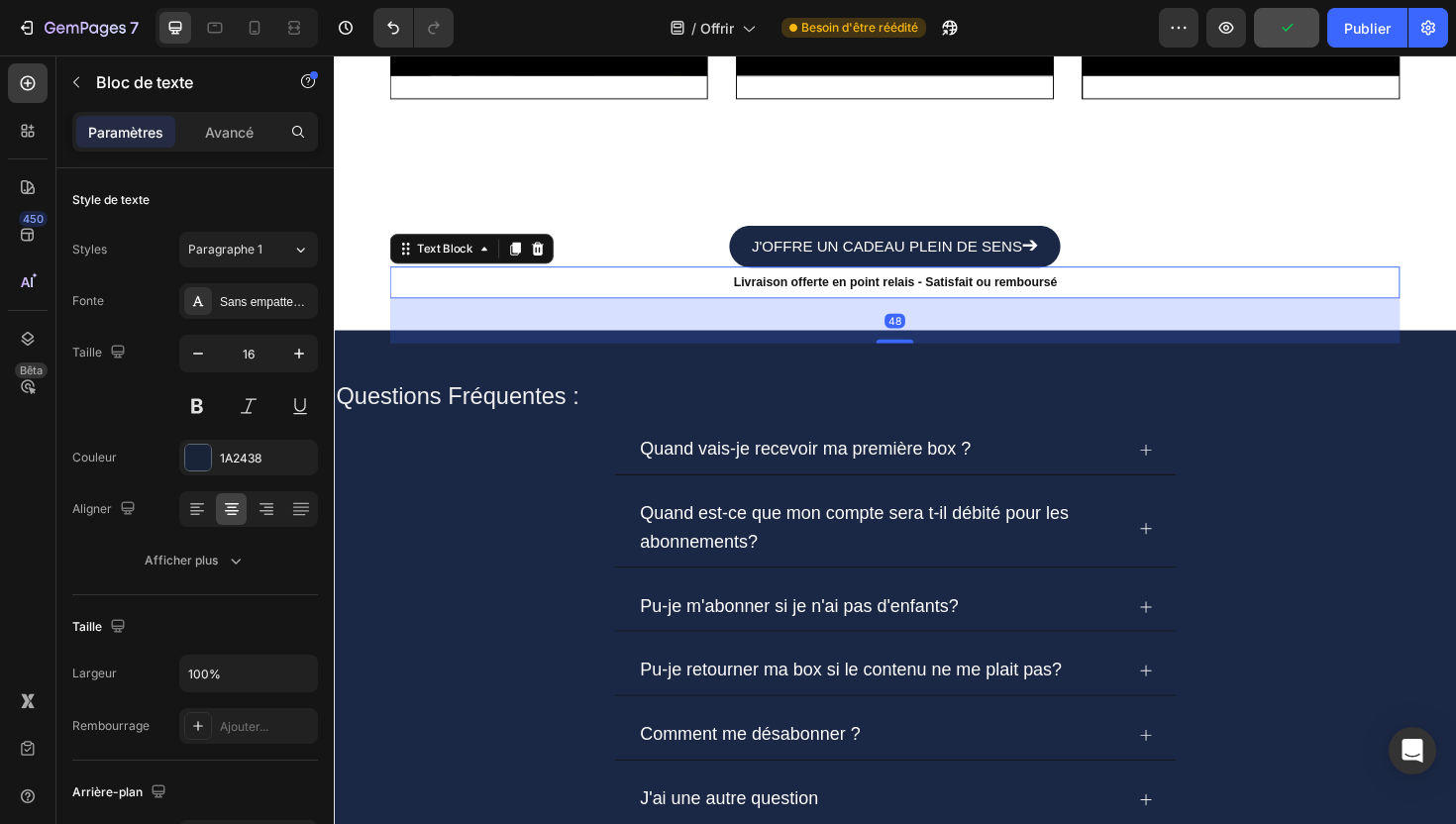 scroll, scrollTop: 1979, scrollLeft: 0, axis: vertical 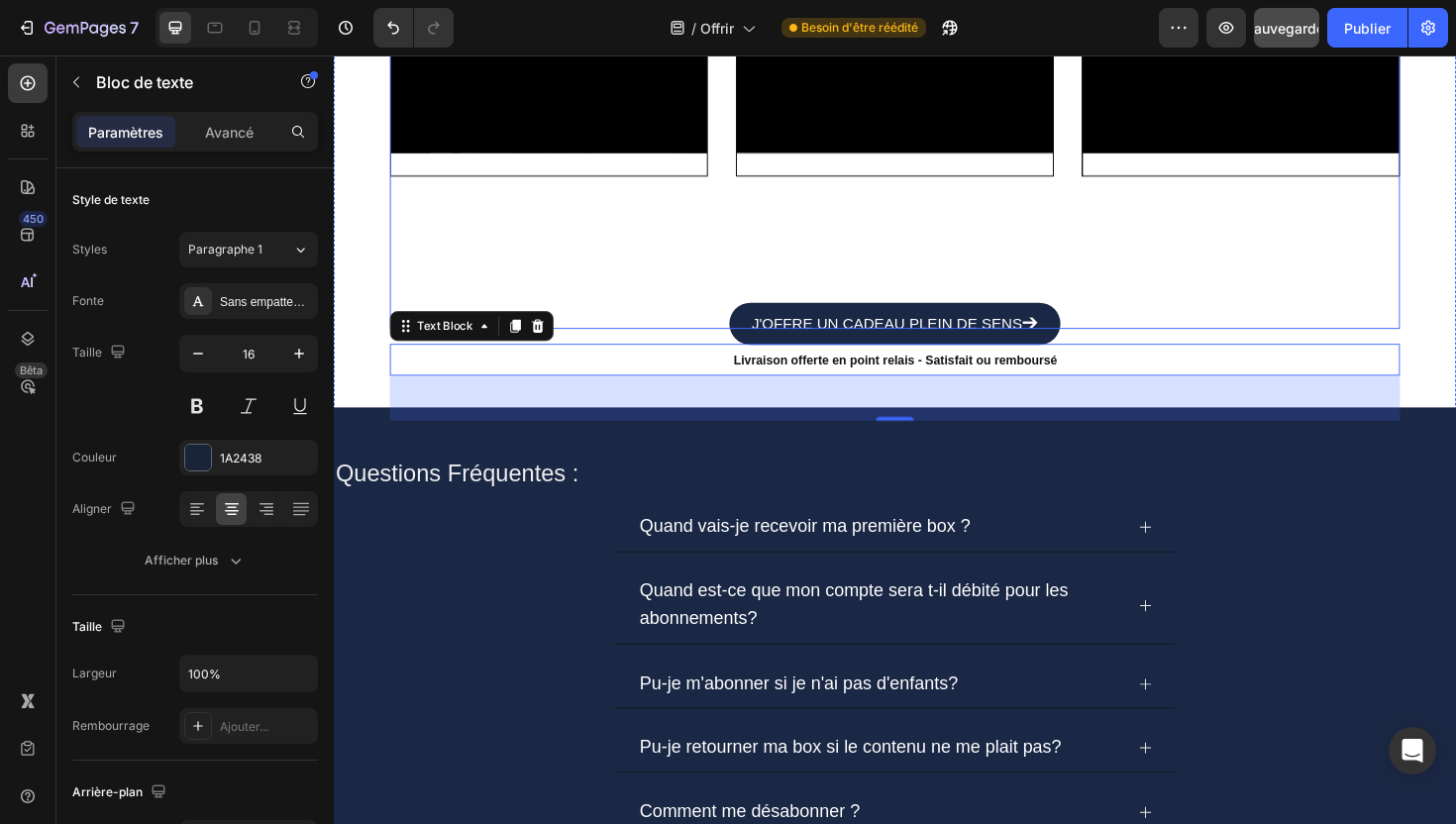 click on "Video Row" at bounding box center (562, 29) 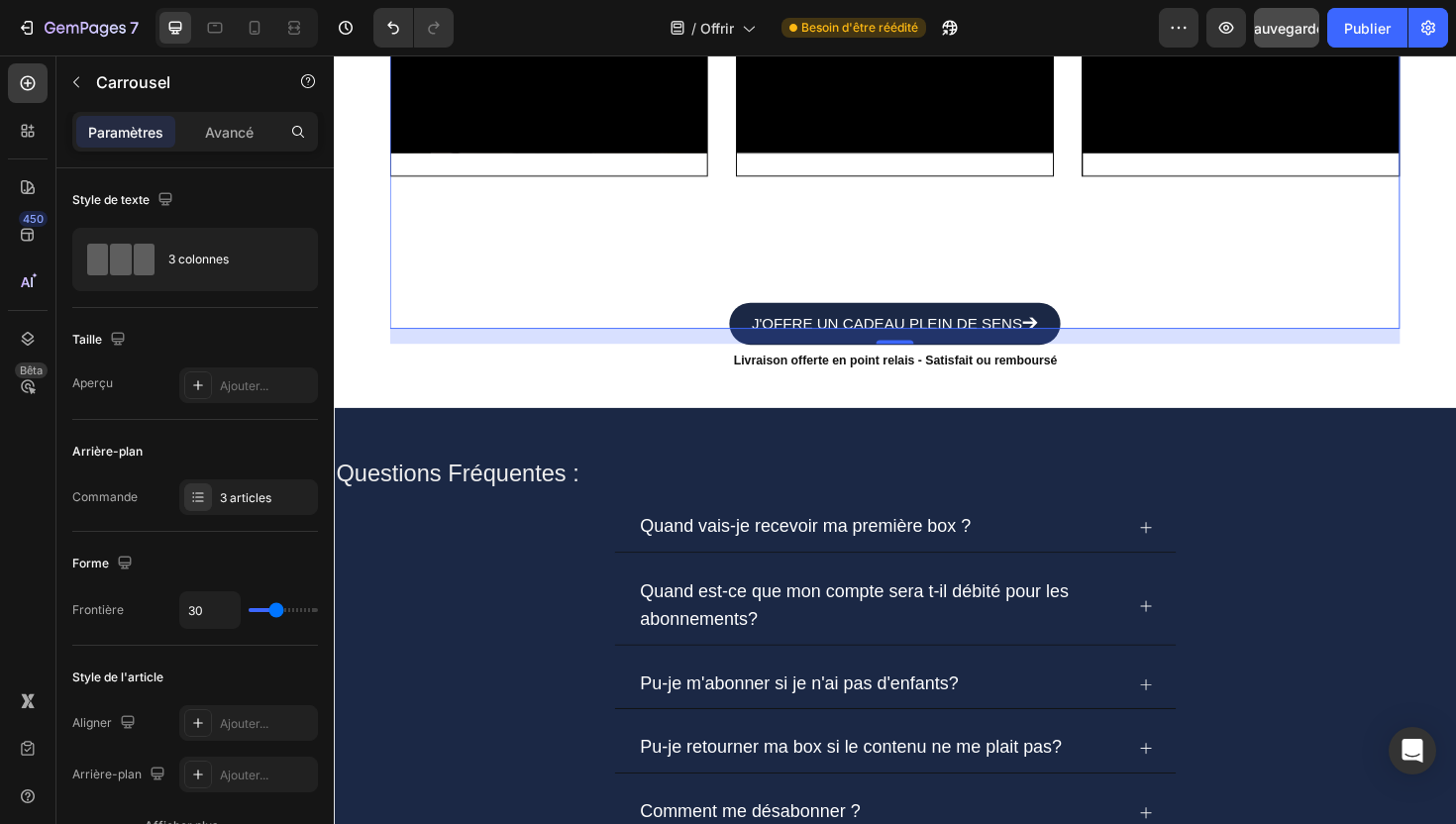 click on "Video Row" at bounding box center (928, 29) 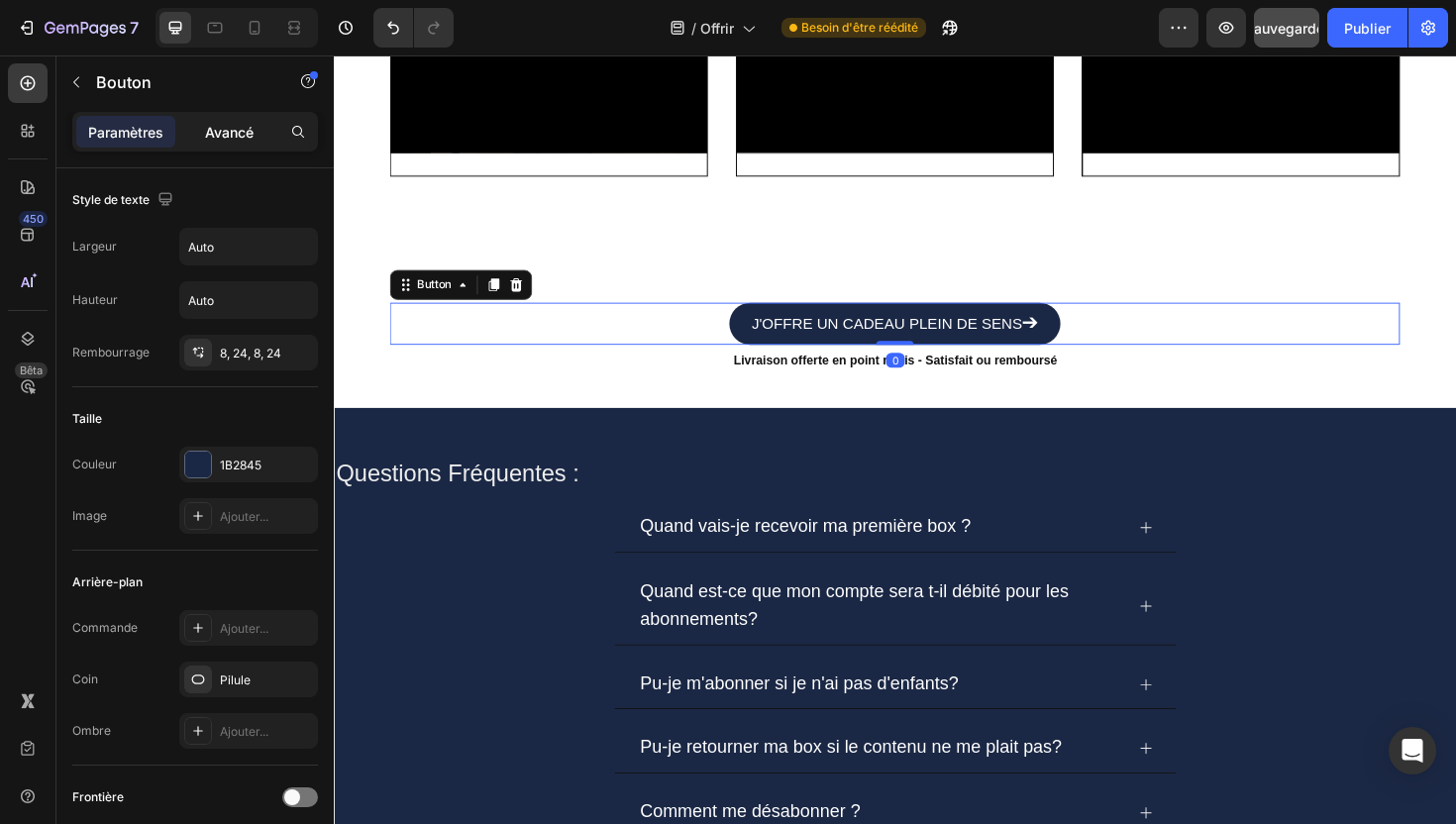 click on "Avancé" at bounding box center (229, 132) 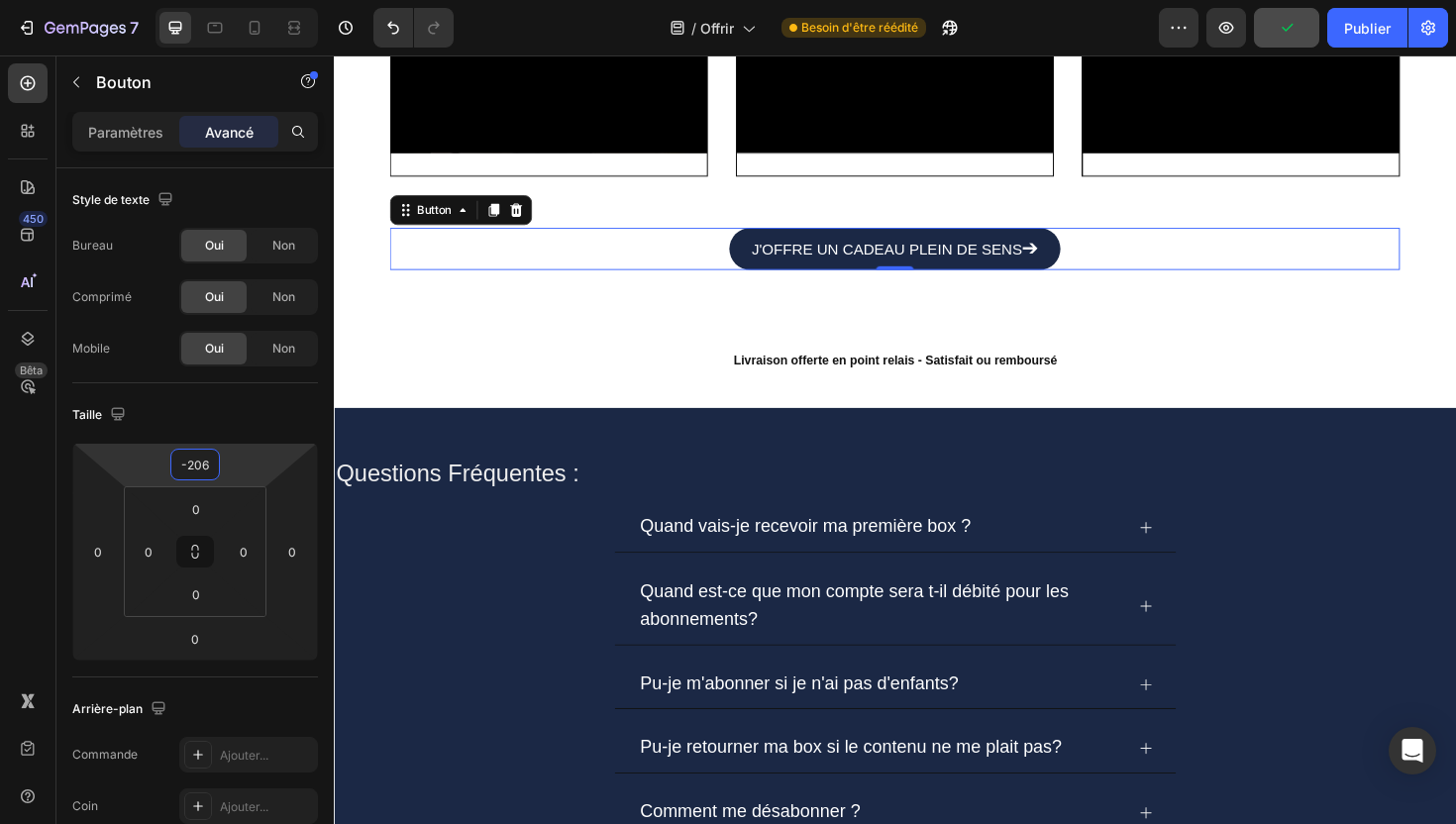 type on "-204" 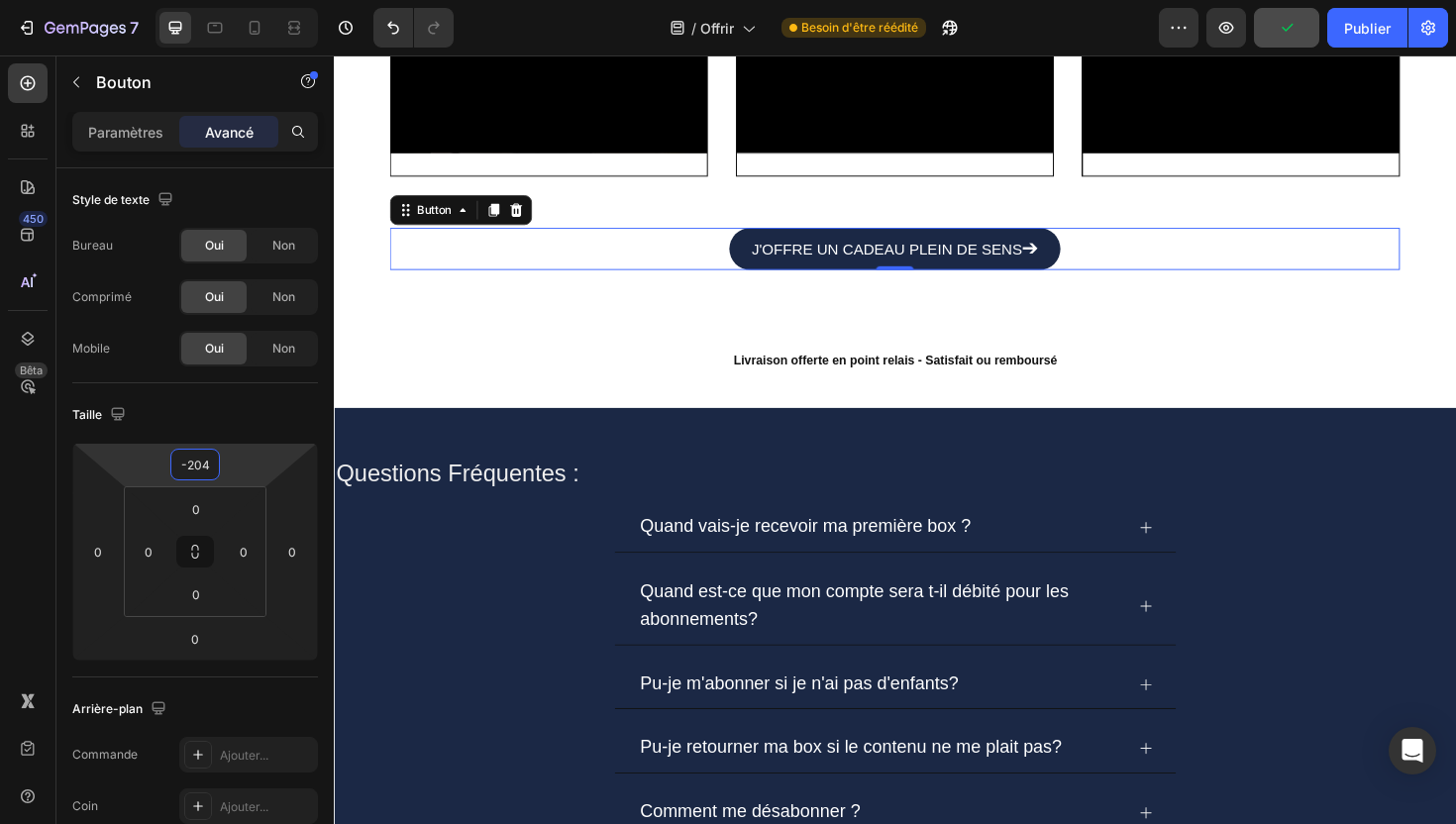 drag, startPoint x: 249, startPoint y: 460, endPoint x: 249, endPoint y: 498, distance: 38 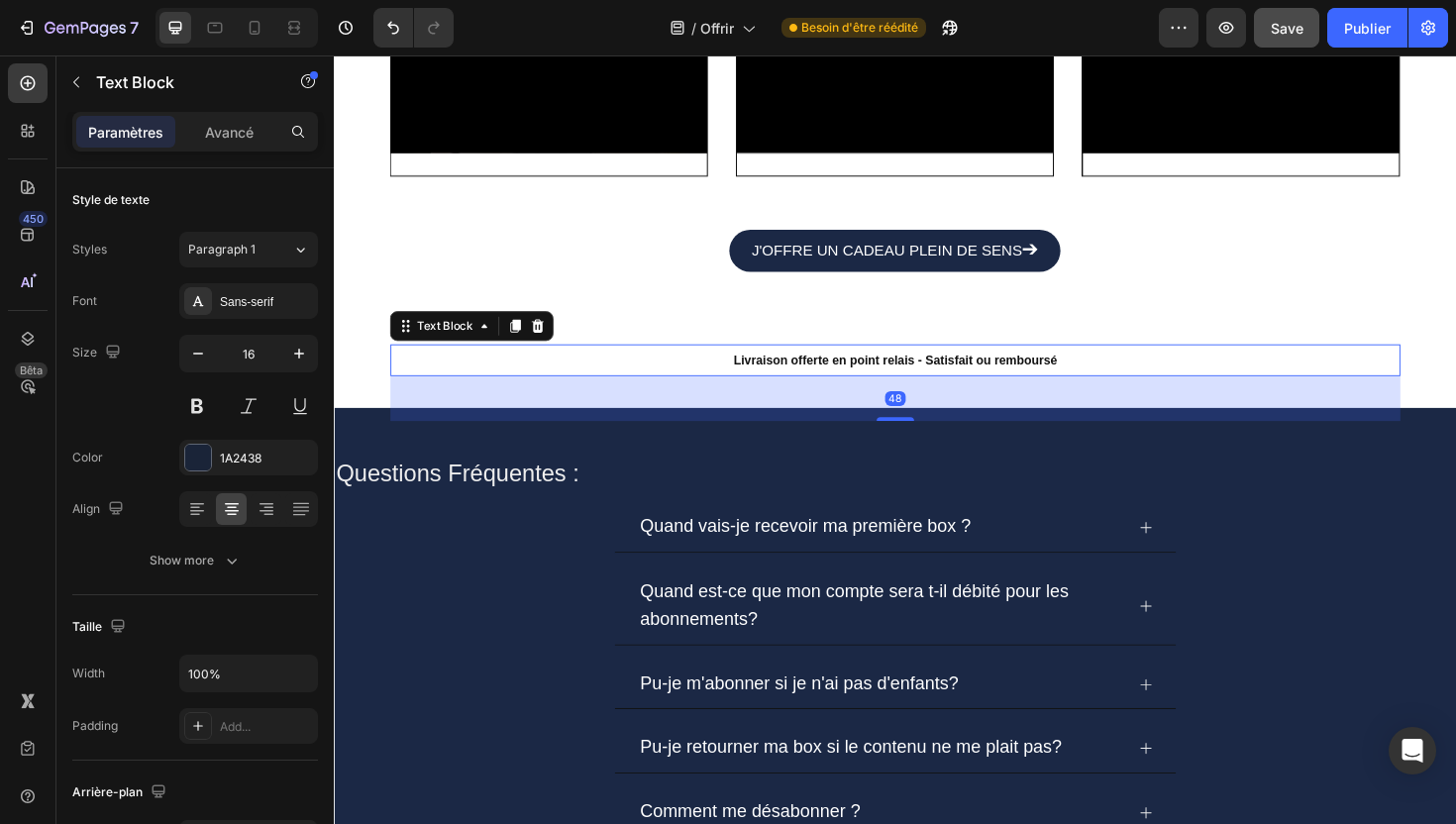 click on "Livraison offerte en point relais - Satisfait ou remboursé" at bounding box center (928, 378) 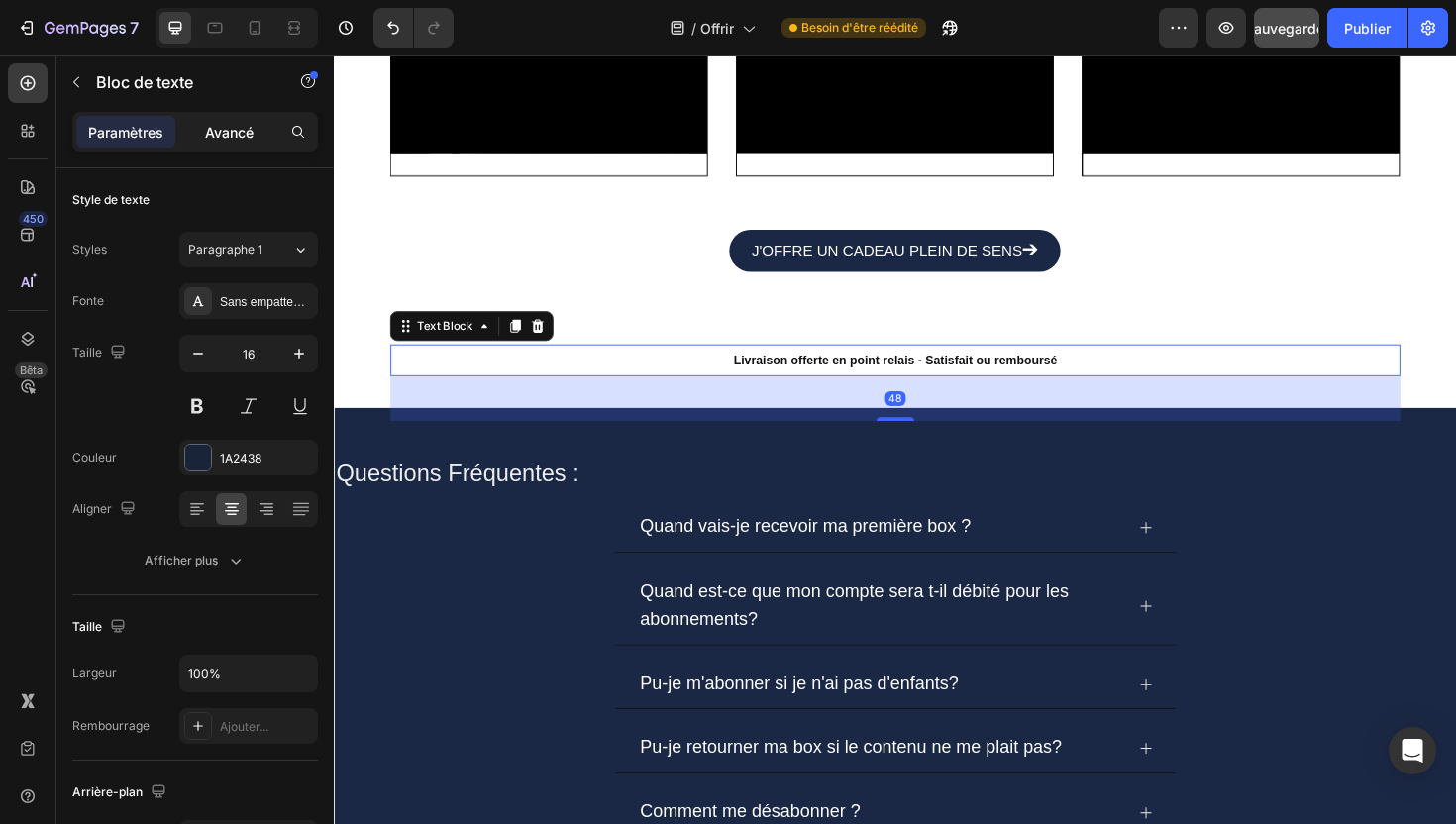 click on "Avancé" at bounding box center [229, 132] 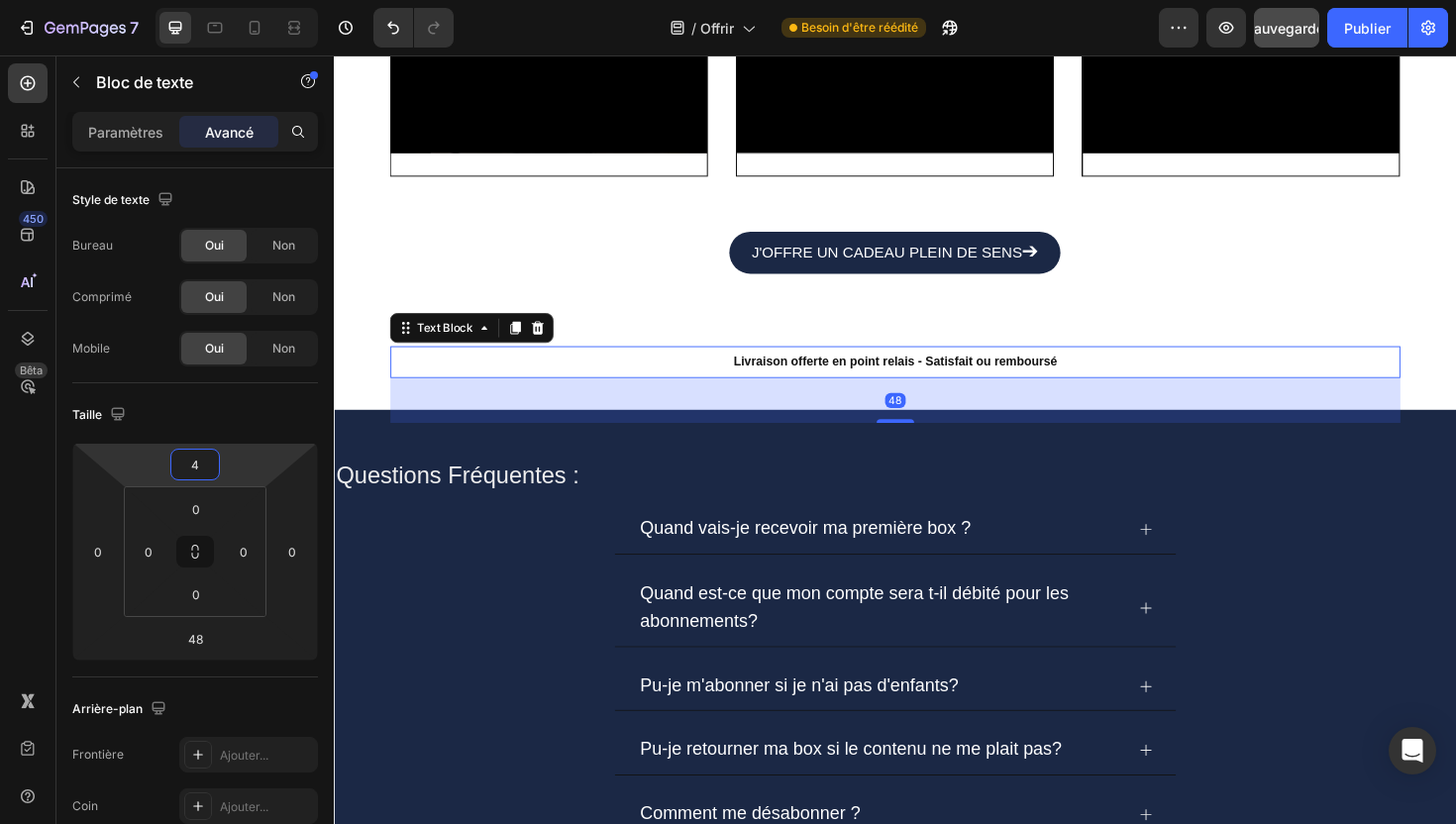 type on "6" 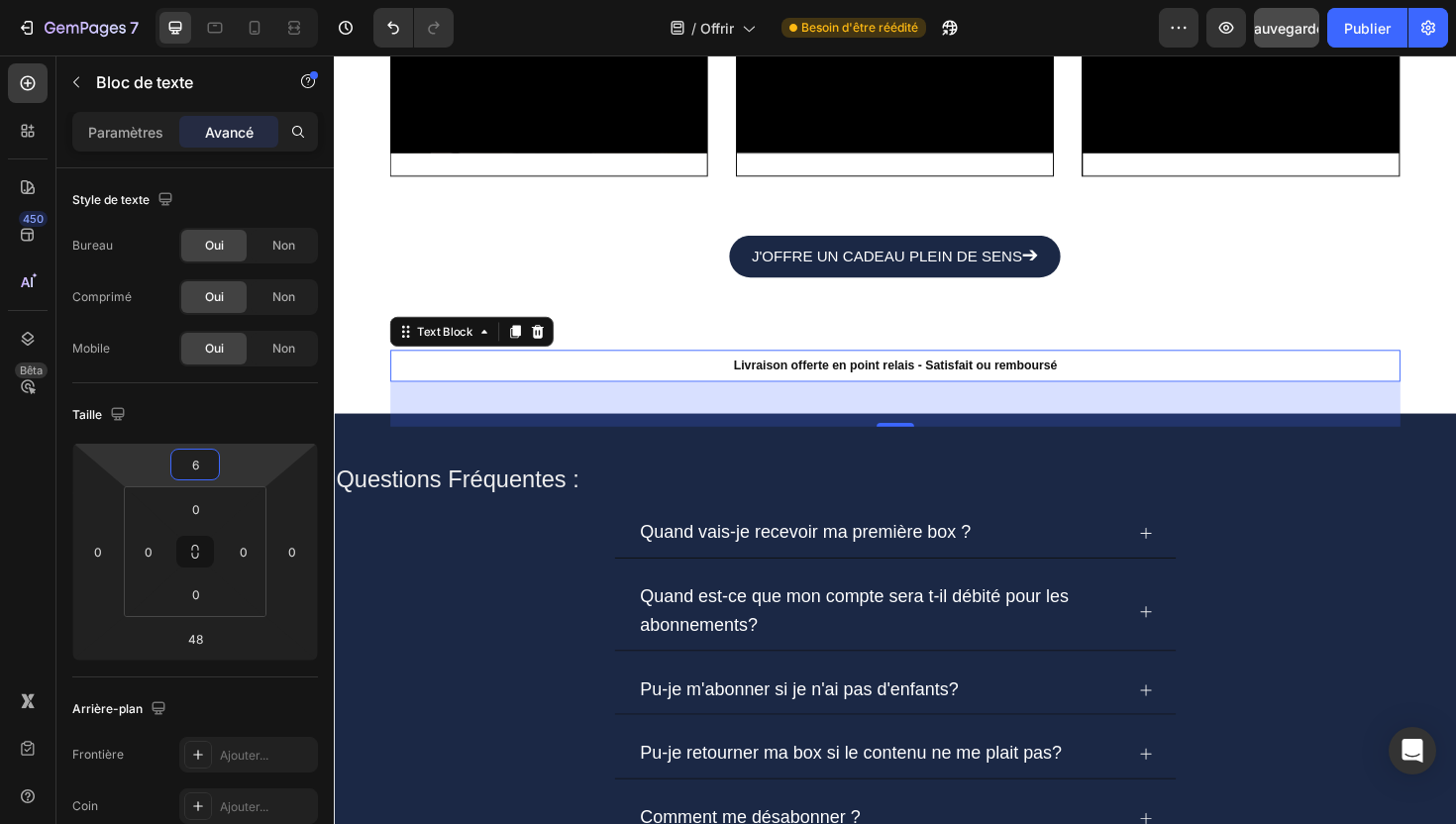 click on "7 Version history / Offrir Besoin d'être réédité Aperçu Sauvegarder Publier 450 Bêta Sections(18) Éléments (83) Section Élément Hero Section Product Detail Brands Trusted Badges Guarantee Product Breakdown How to use Testimonials Compare Bundle FAQs Social Proof Brand Story Product List Collection Blog List Contact Sticky Add to Cart Custom Footer Parcourir la bibliothèque 450 Mise en page
Rangée
Rangée
Rangée
Rangée Texte
Titre
Bloc de texte Bouton
Bouton
Bouton Médias
Image" at bounding box center (728, 74) 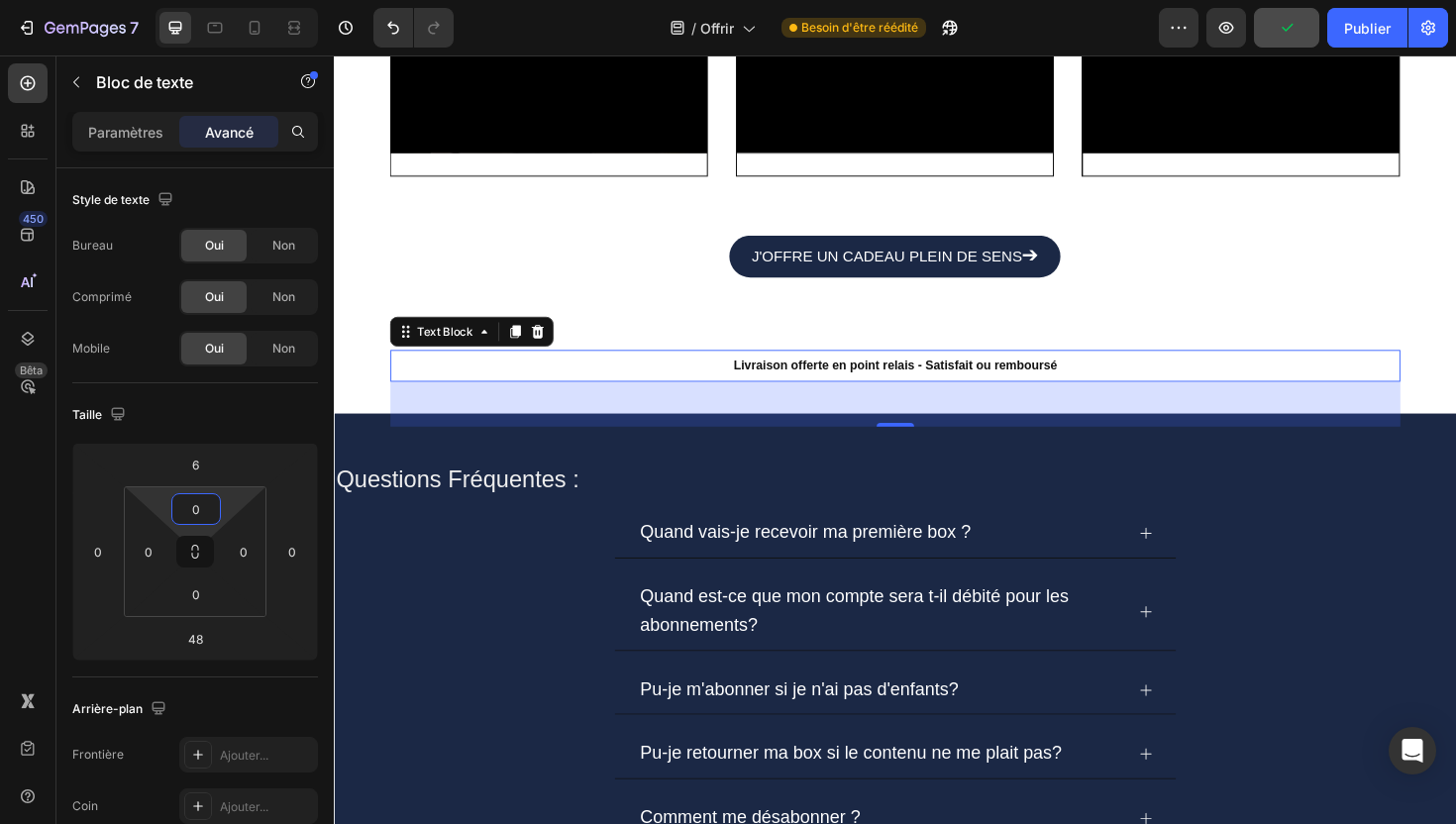 drag, startPoint x: 232, startPoint y: 502, endPoint x: 230, endPoint y: 520, distance: 18.11077 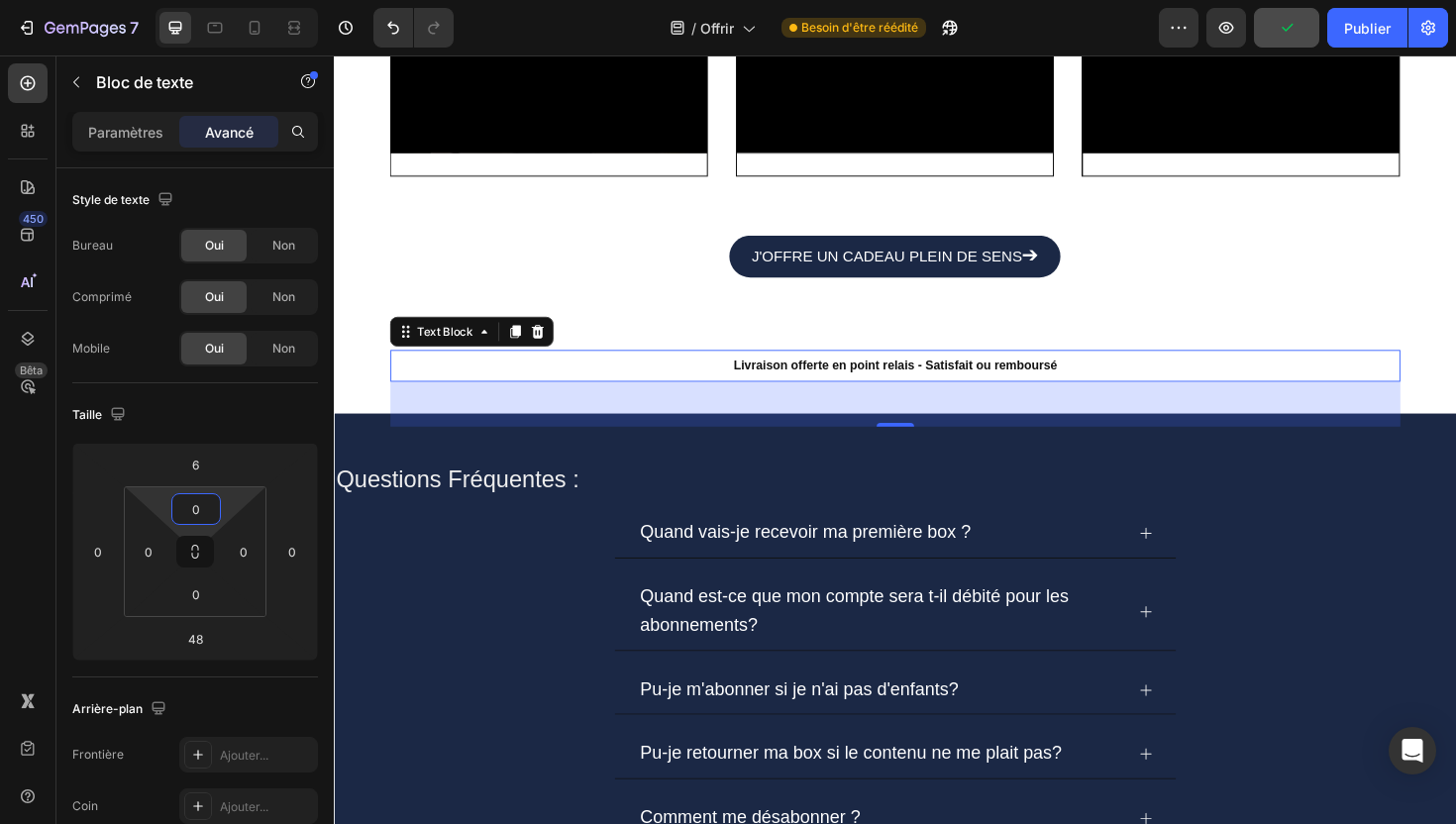 click on "7 Version history / Offrir Besoin d'être réédité Aperçu Publier 450 Bêta Sections(18) Éléments (83) Section Élément Hero Section Product Detail Brands Trusted Badges Guarantee Product Breakdown How to use Testimonials Compare Bundle FAQs Social Proof Brand Story Product List Collection Blog List Contact Sticky Add to Cart Custom Footer Parcourir la bibliothèque 450 Mise en page
Rangée
Rangée
Rangée
Rangée Texte
Titre
Bloc de texte Bouton
Bouton
Bouton Médias
Image
Image Vidéo" at bounding box center [728, 74] 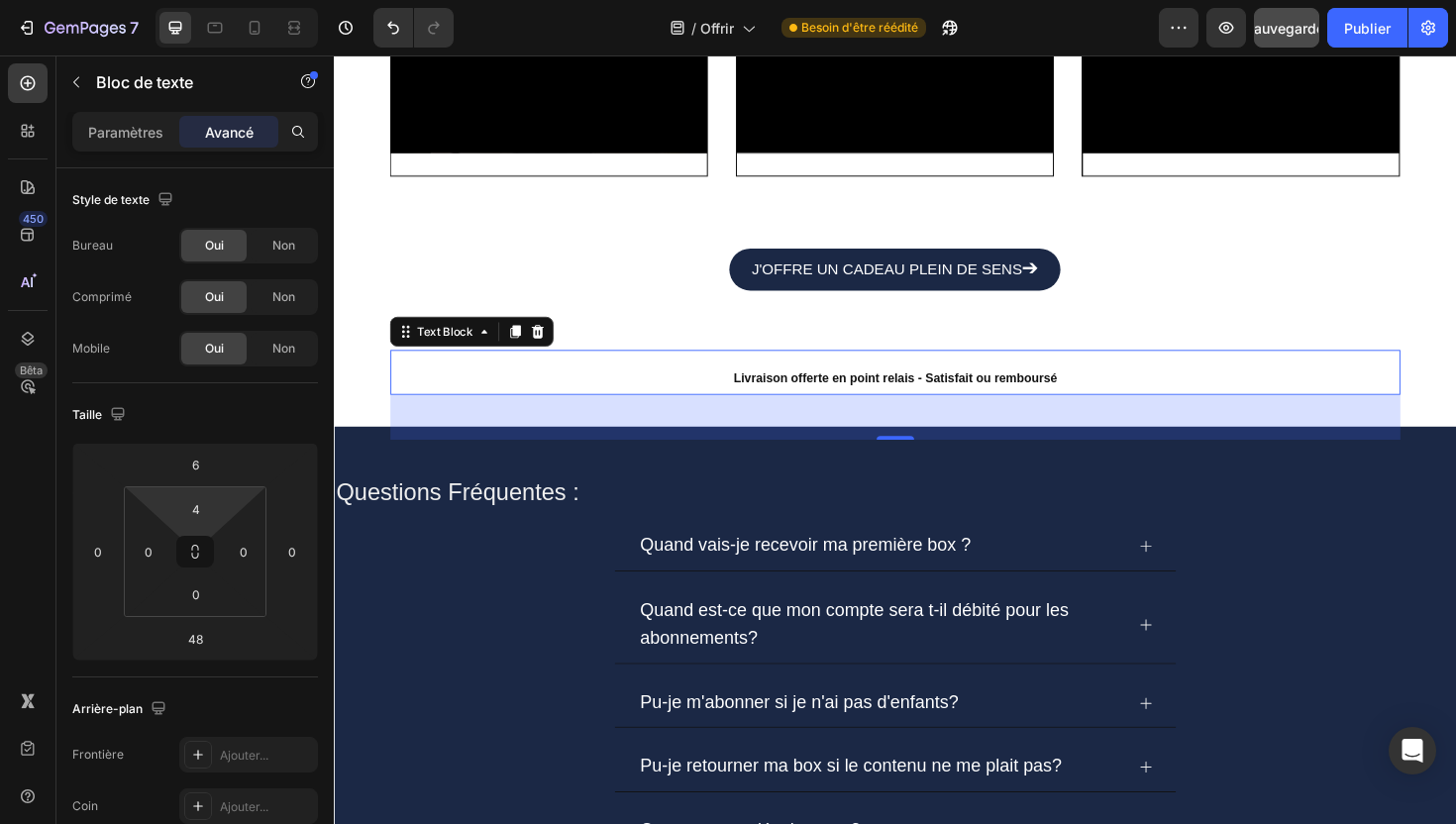 type on "0" 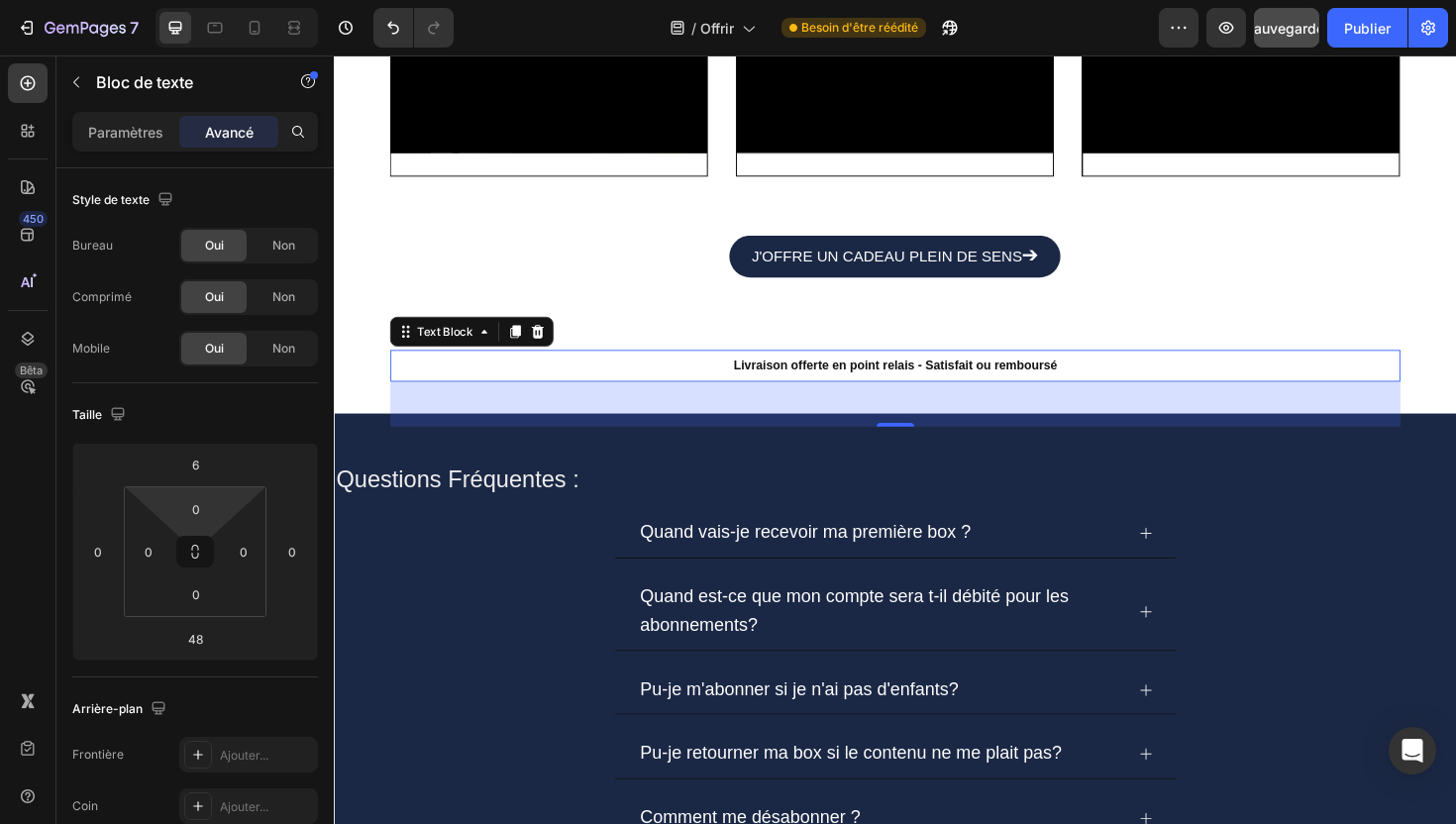 click on "7 Version history / Offrir Besoin d'être réédité Aperçu Sauvegarder Publier 450 Bêta Sections(18) Éléments (83) Section Élément Hero Section Product Detail Brands Trusted Badges Guarantee Product Breakdown How to use Testimonials Compare Bundle FAQs Social Proof Brand Story Product List Collection Blog List Contact Sticky Add to Cart Custom Footer Parcourir la bibliothèque 450 Mise en page
Rangée
Rangée
Rangée
Rangée Texte
Titre
Bloc de texte Bouton
Bouton
Bouton Médias
Image" at bounding box center (728, 74) 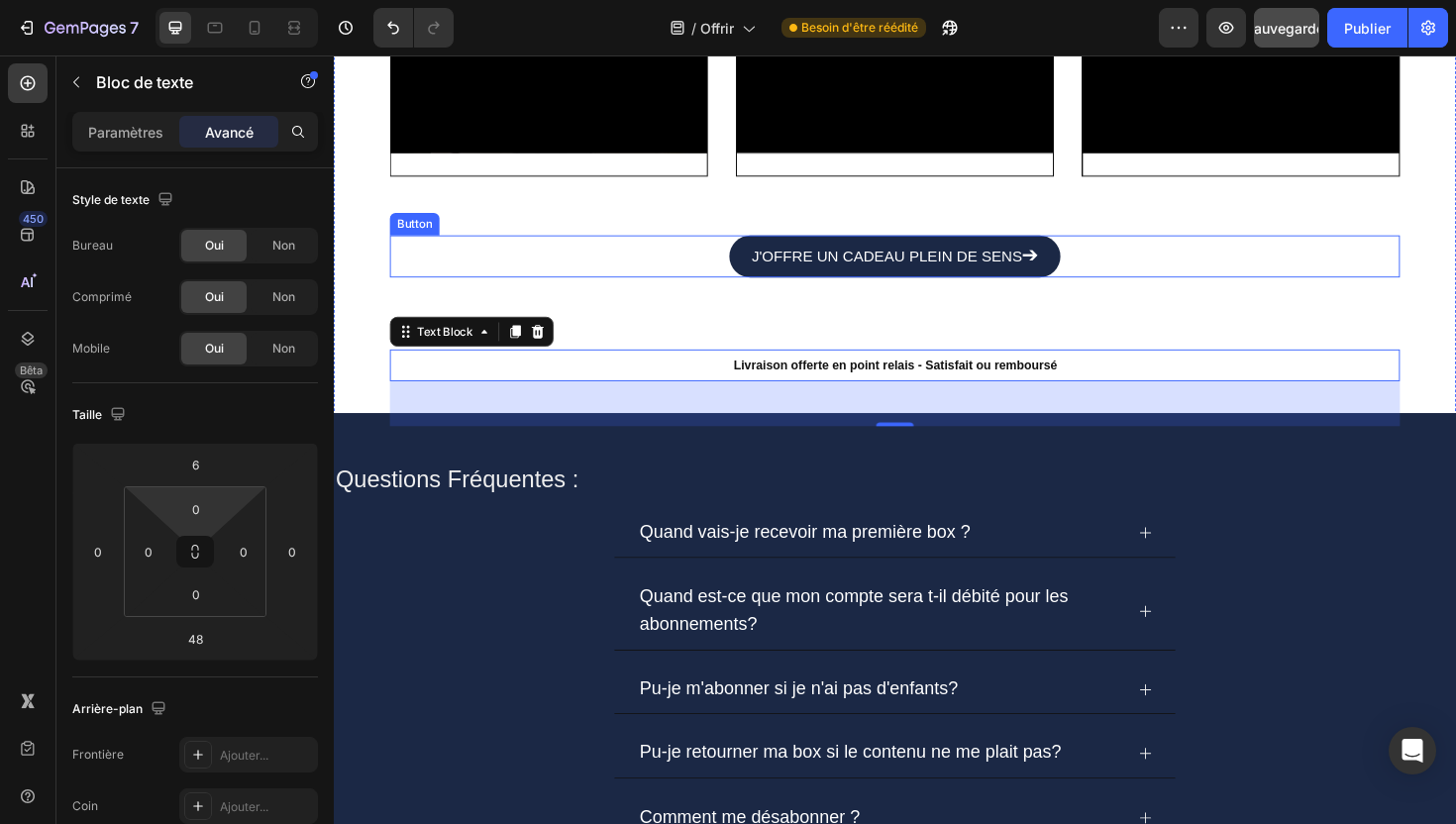 click on "J'OFFRE UN CADEAU PLEIN DE SENS  ➔ Button" at bounding box center [928, 269] 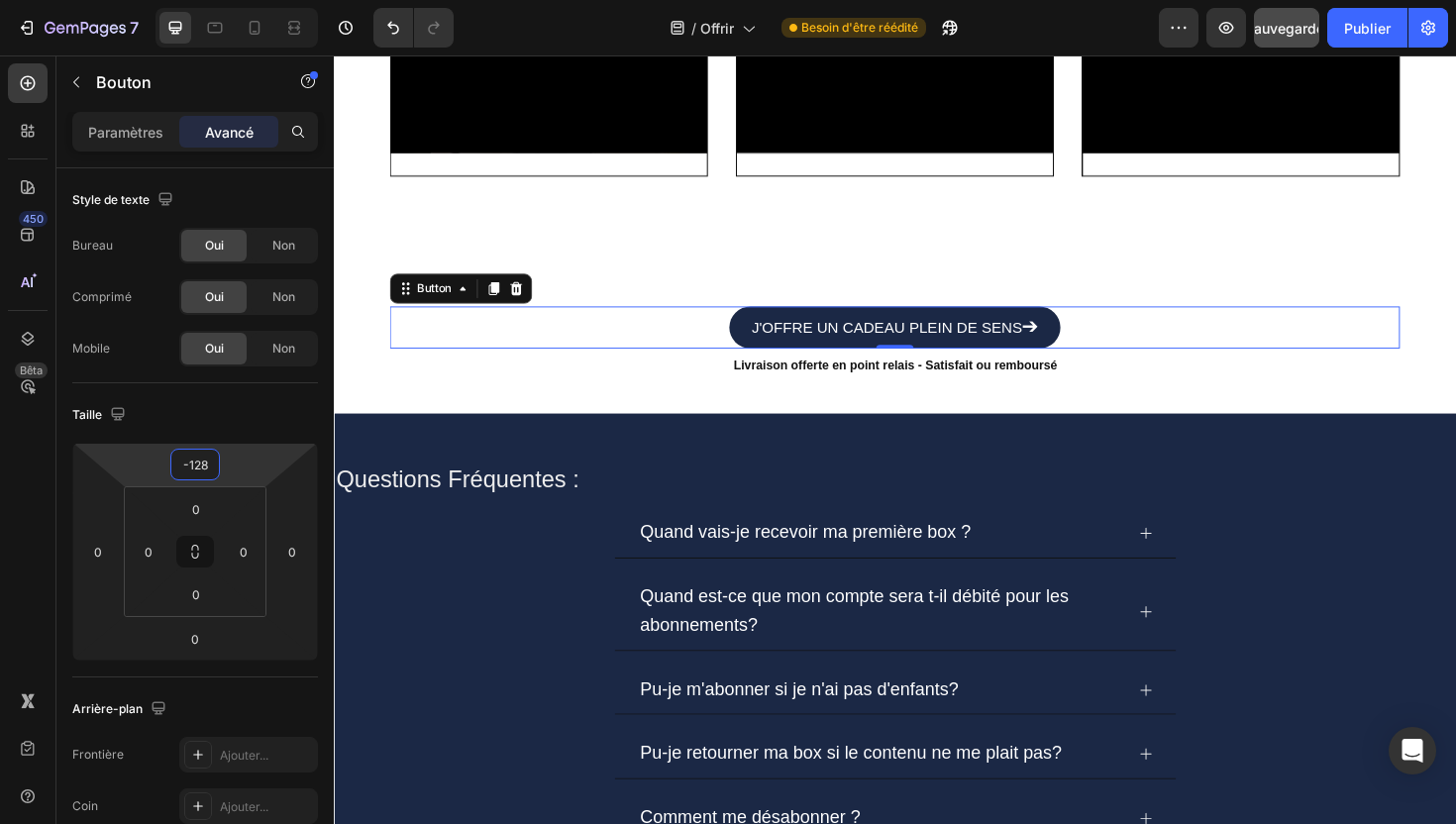 type on "-130" 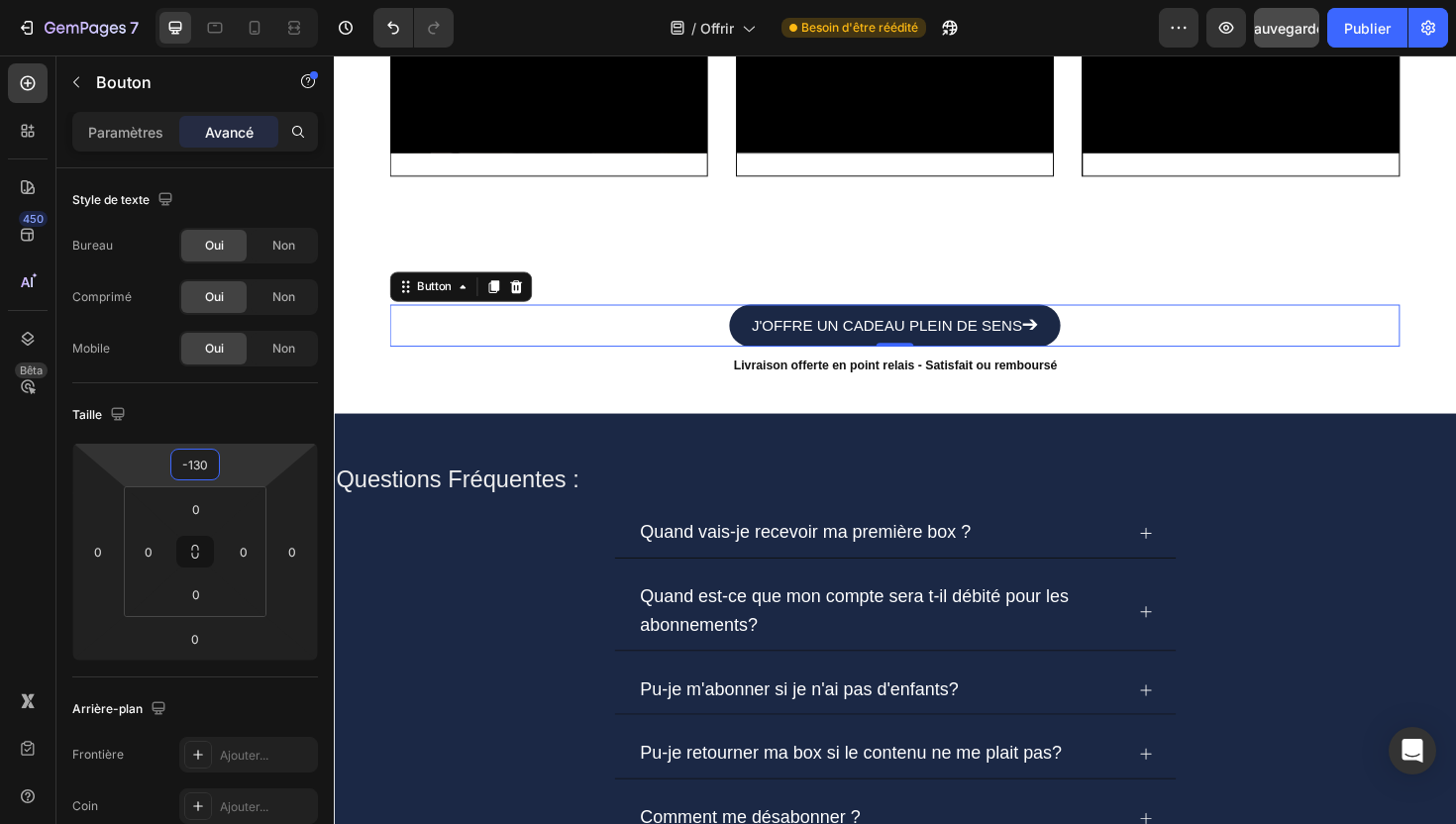 drag, startPoint x: 250, startPoint y: 468, endPoint x: 250, endPoint y: 432, distance: 36 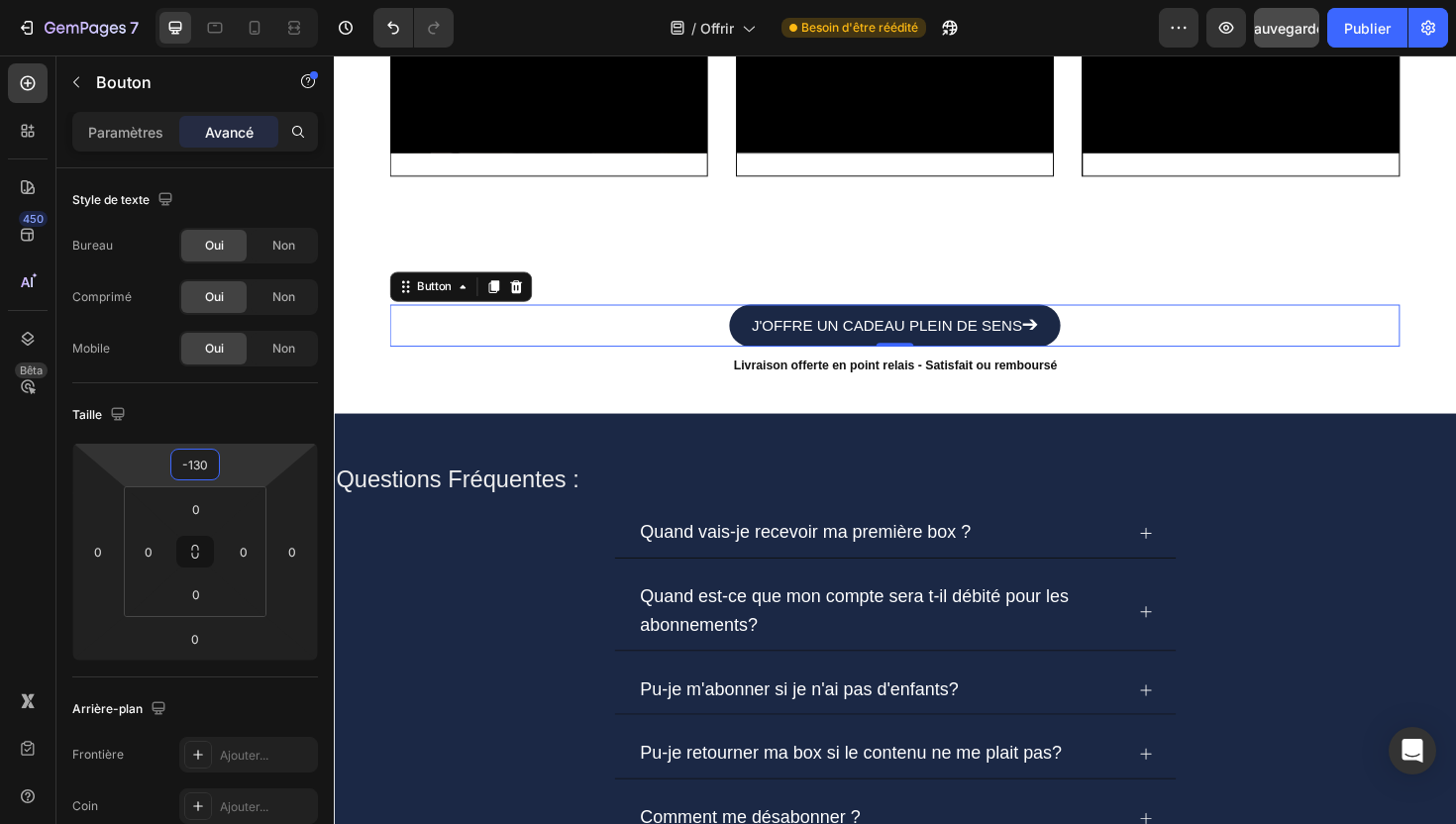 click on "7 Version history / Offrir Besoin d'être réédité Aperçu Sauvegarder Publier 450 Bêta Sections(18) Éléments (83) Section Élément Hero Section Product Detail Brands Trusted Badges Guarantee Product Breakdown How to use Testimonials Compare Bundle FAQs Social Proof Brand Story Product List Collection Blog List Contact Sticky Add to Cart Custom Footer Parcourir la bibliothèque 450 Mise en page
Rangée
Rangée
Rangée
Rangée Texte
Titre
Bloc de texte Bouton
Bouton
Bouton Médias
Image" at bounding box center [728, 74] 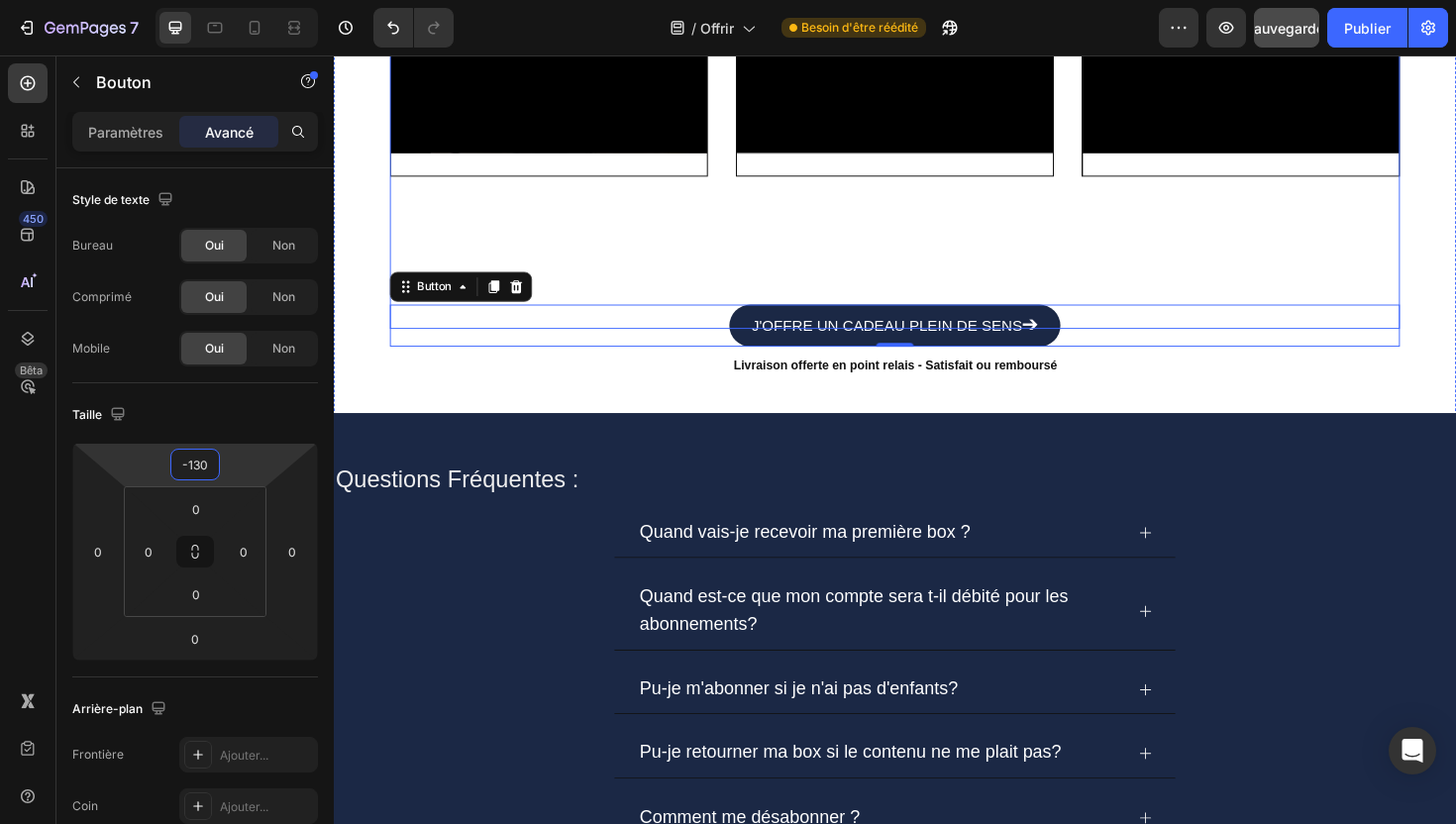 click on "Video Row" at bounding box center (562, 29) 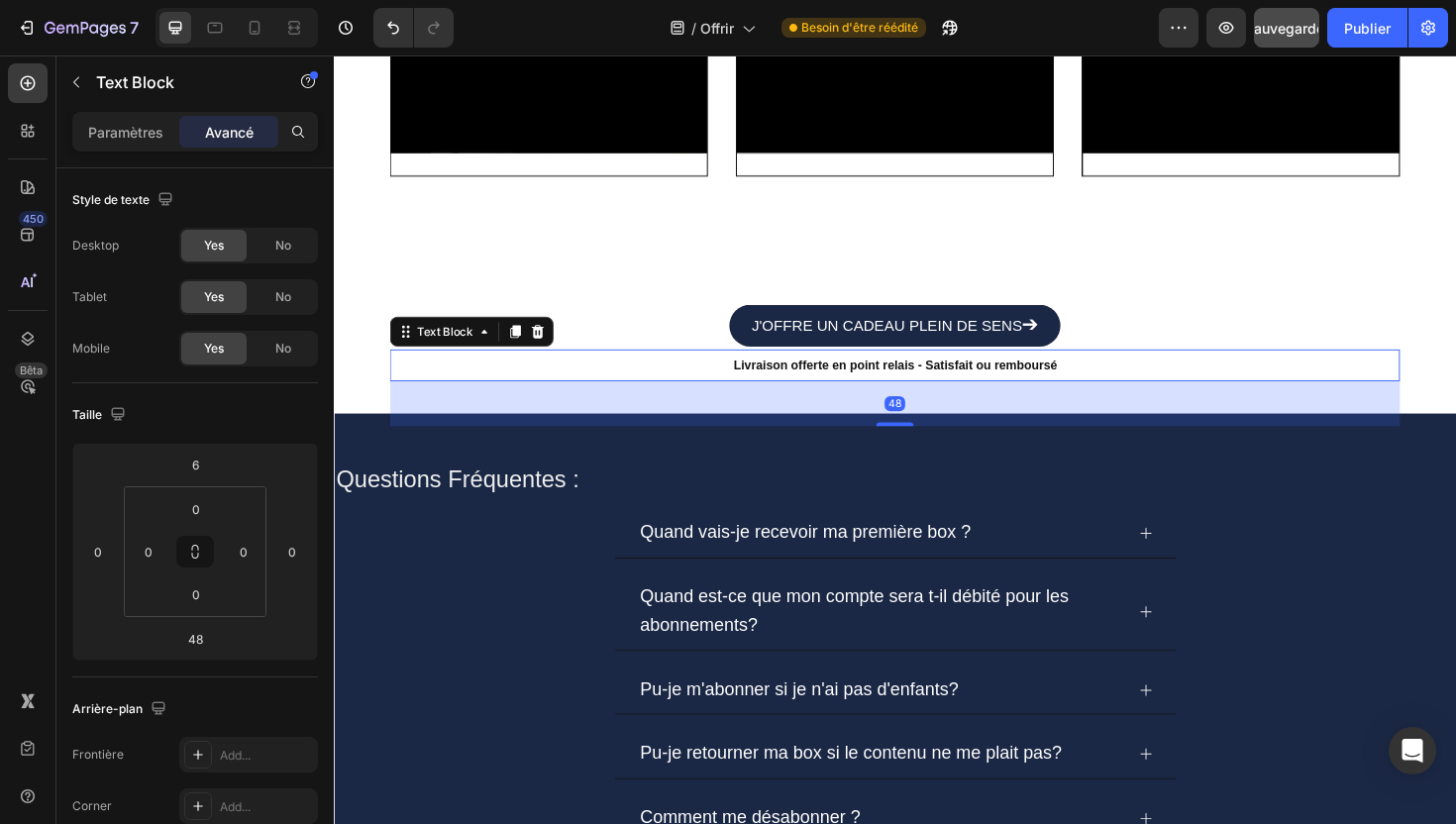 click on "Livraison offerte en point relais - Satisfait ou remboursé" at bounding box center (928, 384) 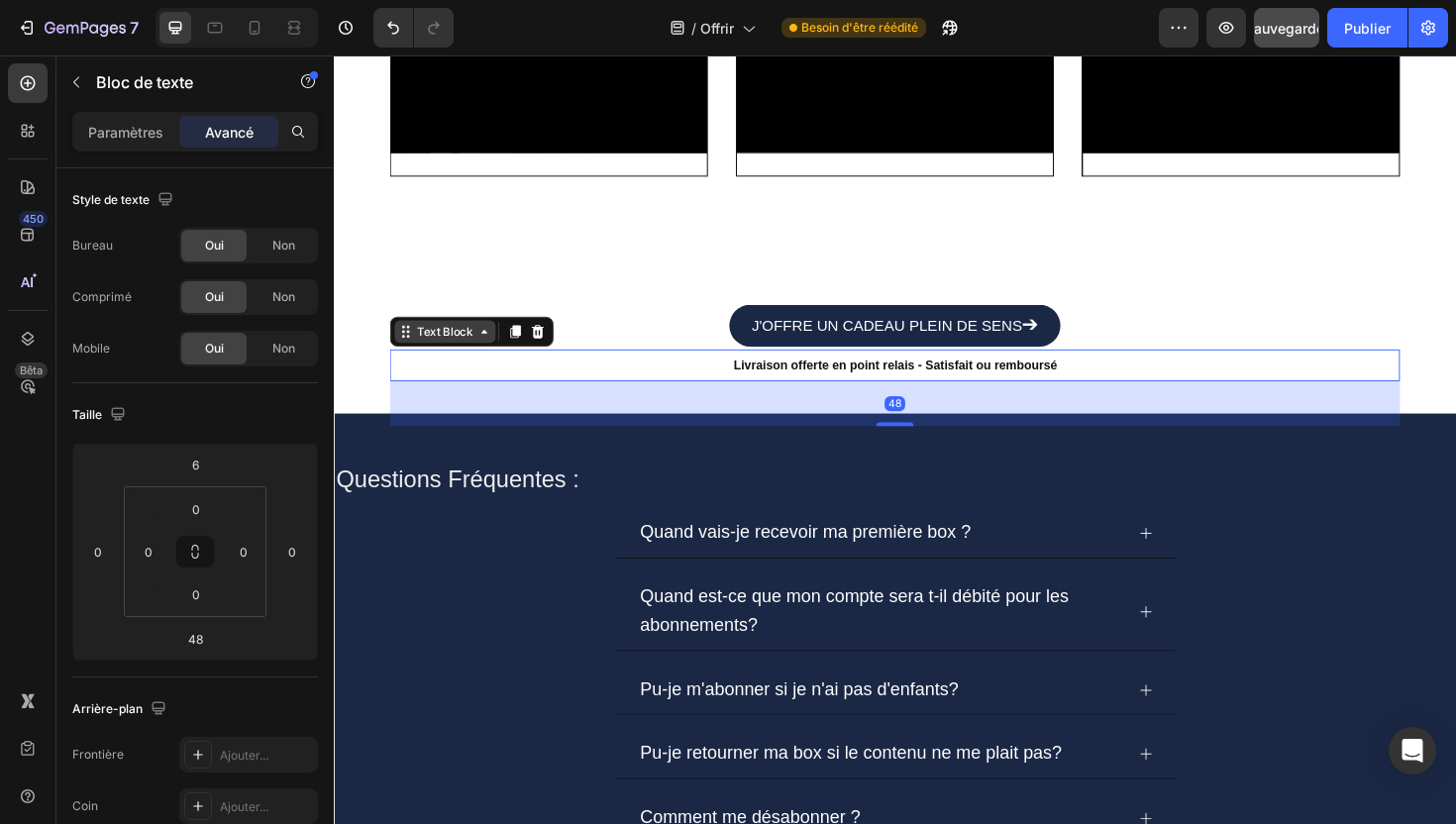click on "Text Block" at bounding box center (452, 349) 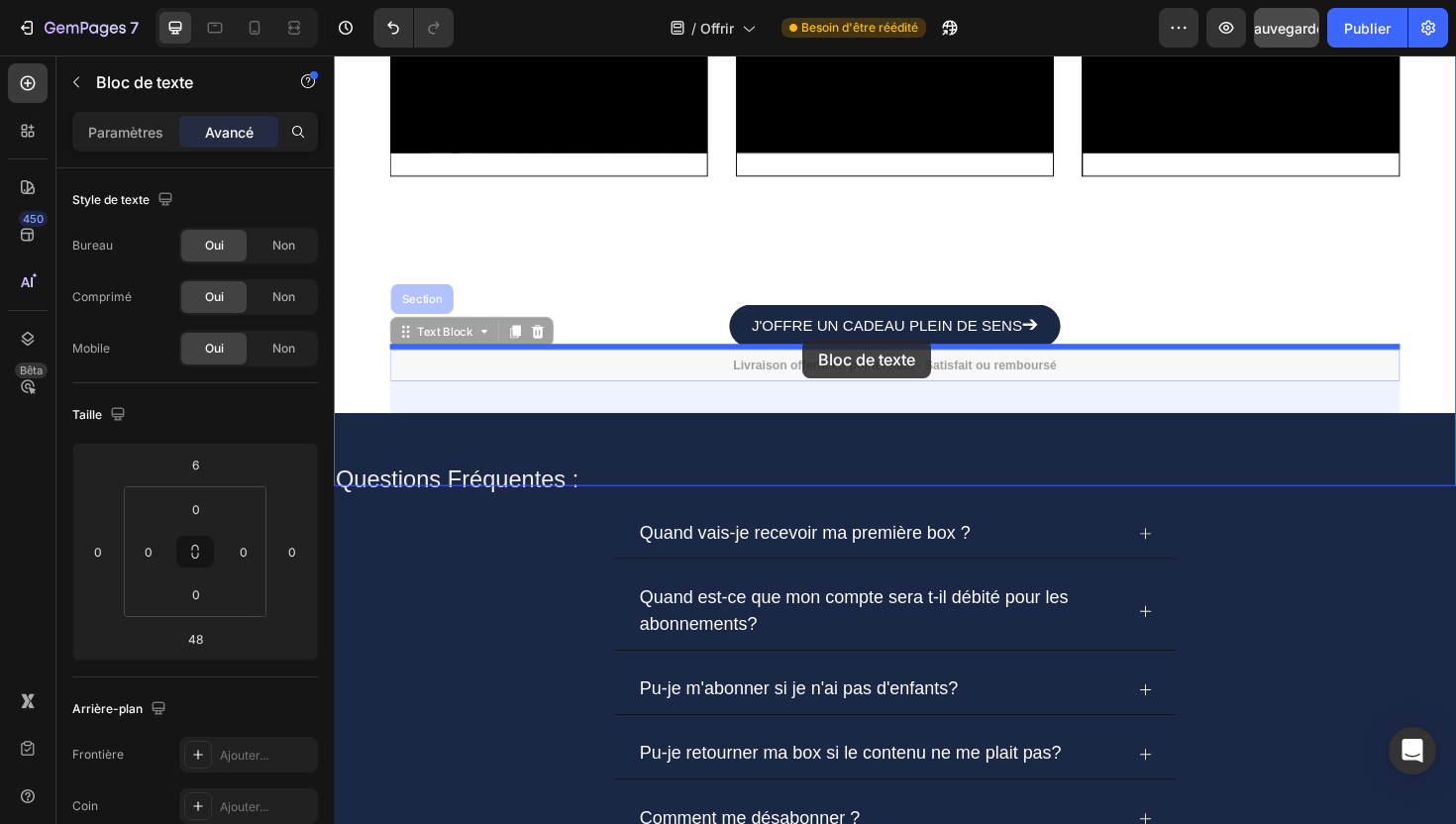 drag, startPoint x: 480, startPoint y: 350, endPoint x: 831, endPoint y: 357, distance: 351.0698 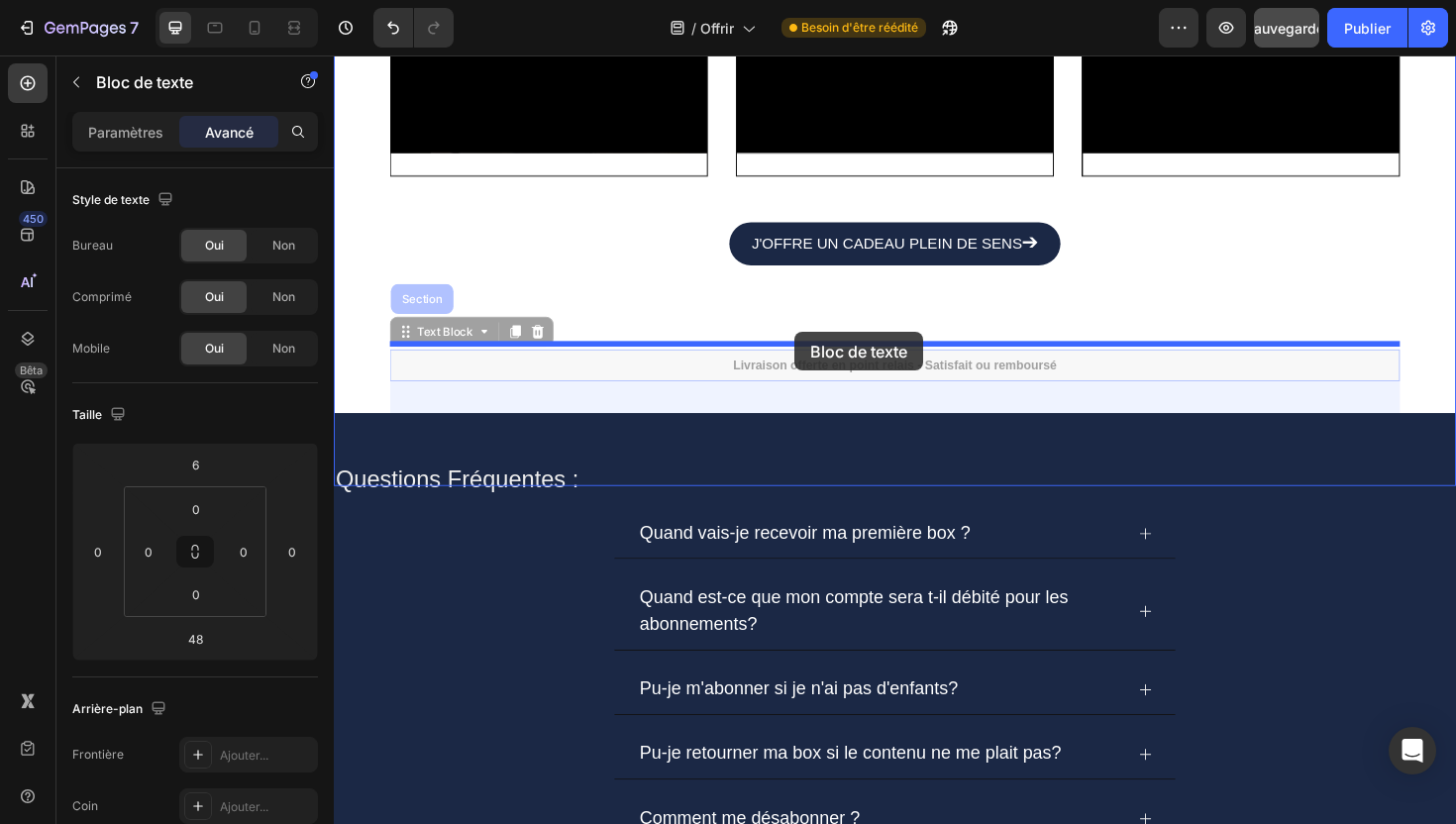 drag, startPoint x: 460, startPoint y: 353, endPoint x: 821, endPoint y: 349, distance: 361.0222 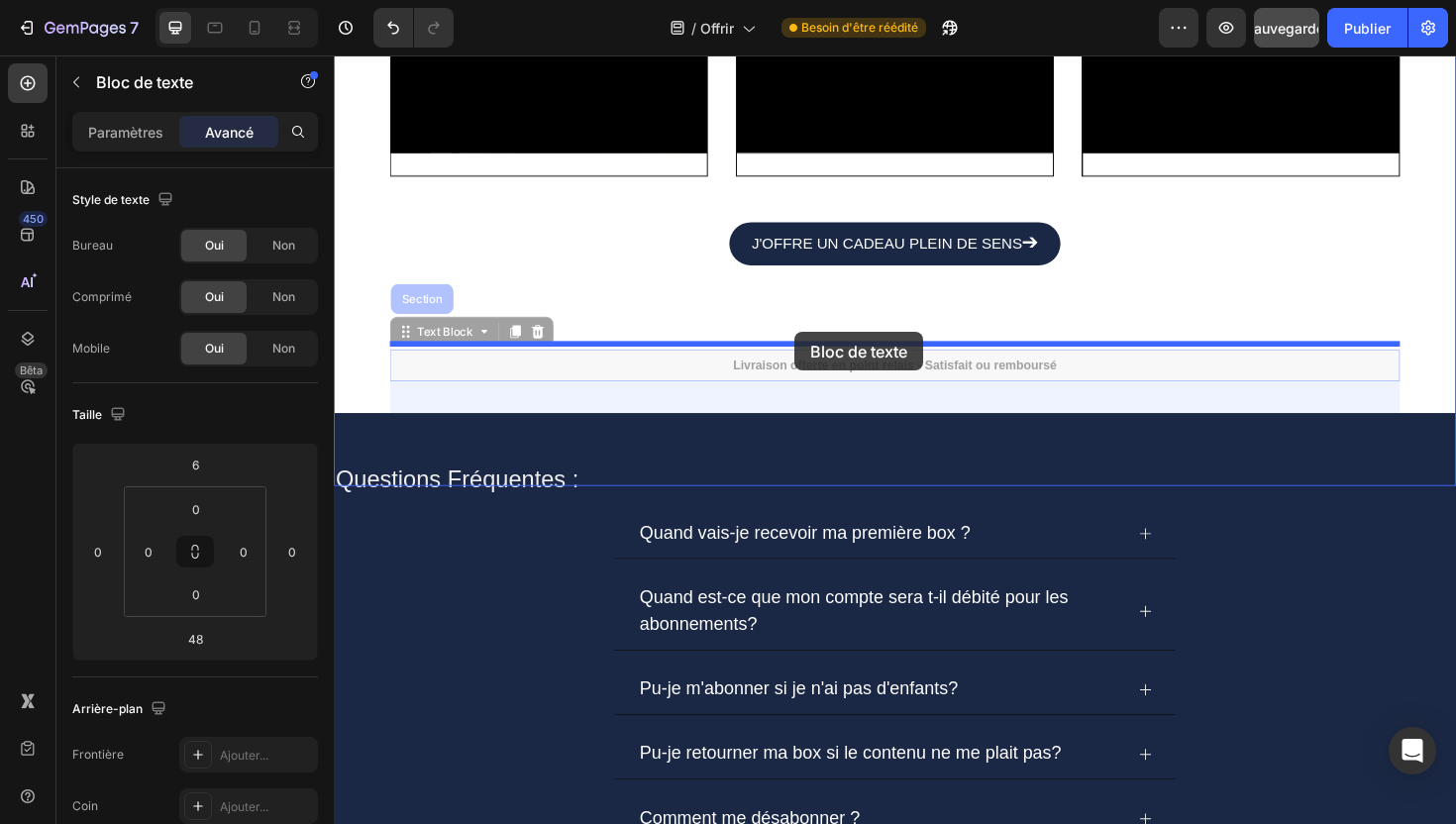 click on "Header Elles en parlent...  Et adorent  ! Heading Video Row Video Row Video Row Carousel J'OFFRE UN CADEAU PLEIN DE SENS  ➔ Button Livraison offerte en point relais - Satisfait ou remboursé Text Block Section   48 Livraison offerte en point relais - Satisfait ou remboursé Text Block Section   48 Section 5 Questions Fréquentes :   Heading
Quand vais-je recevoir ma première box ?
Quand est-ce que mon compte sera t-il débité pour les abonnements?
Pu-je m'abonner si je n'ai pas d'enfants?
Pu-je retourner ma box si le contenu ne me plait pas?
Comment me désabonner ?
J'ai une autre question   Accordion Row Section 6 Root Start with Sections from sidebar Add sections Add elements Start with Generating from URL or image Add section Generate layout" at bounding box center [928, 29] 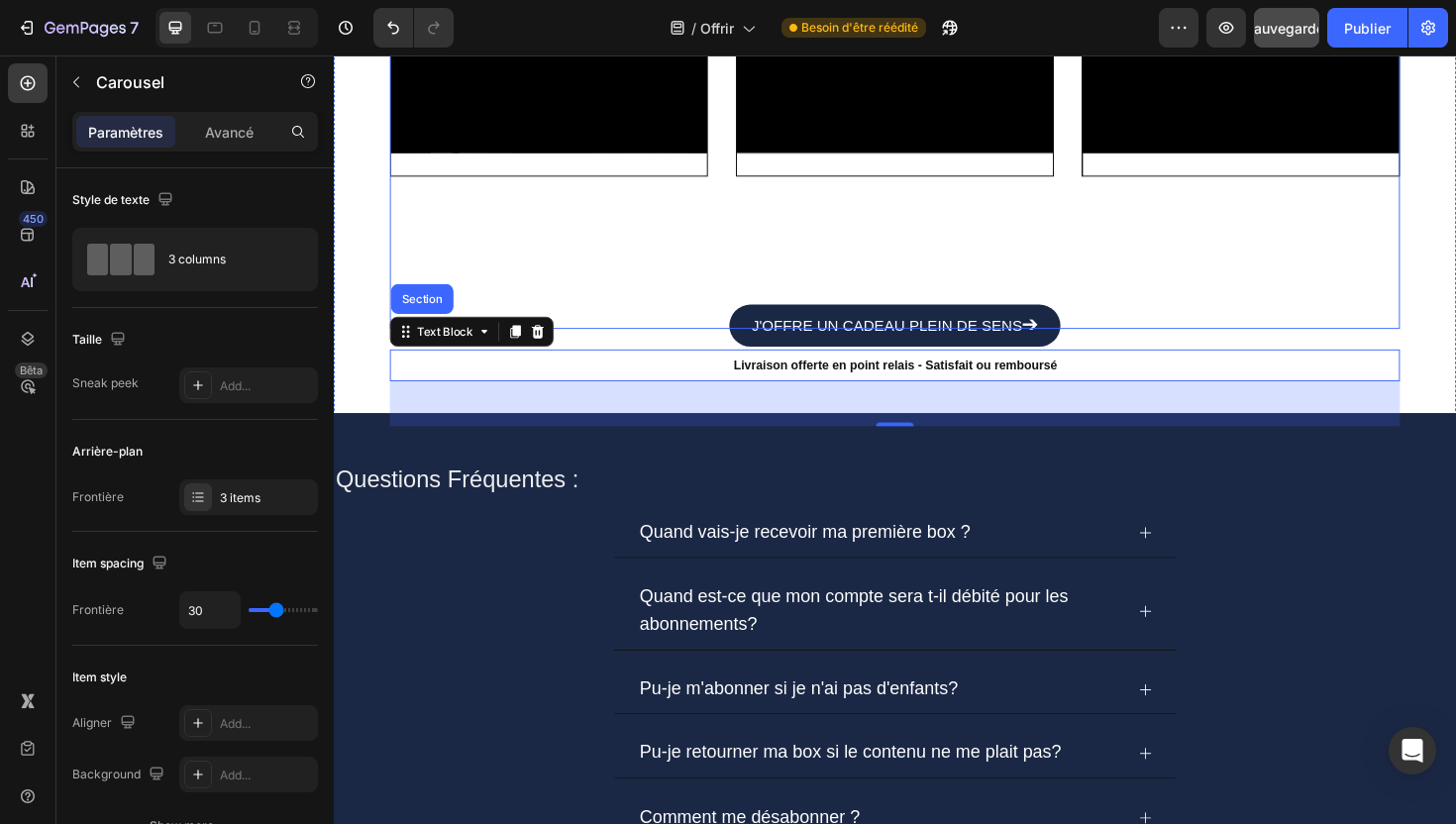 click on "Video Row" at bounding box center [562, 29] 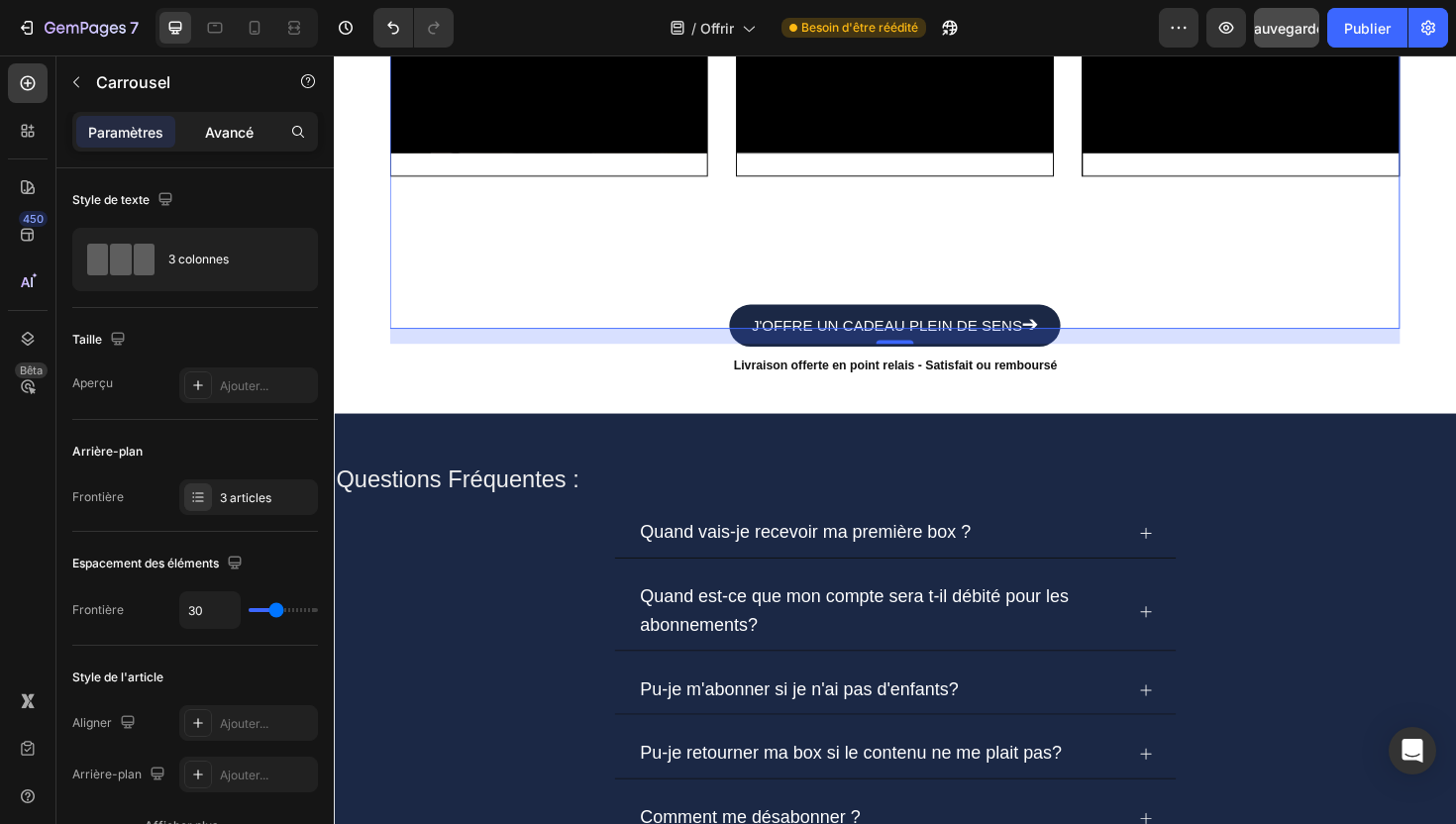 click on "Avancé" at bounding box center [229, 132] 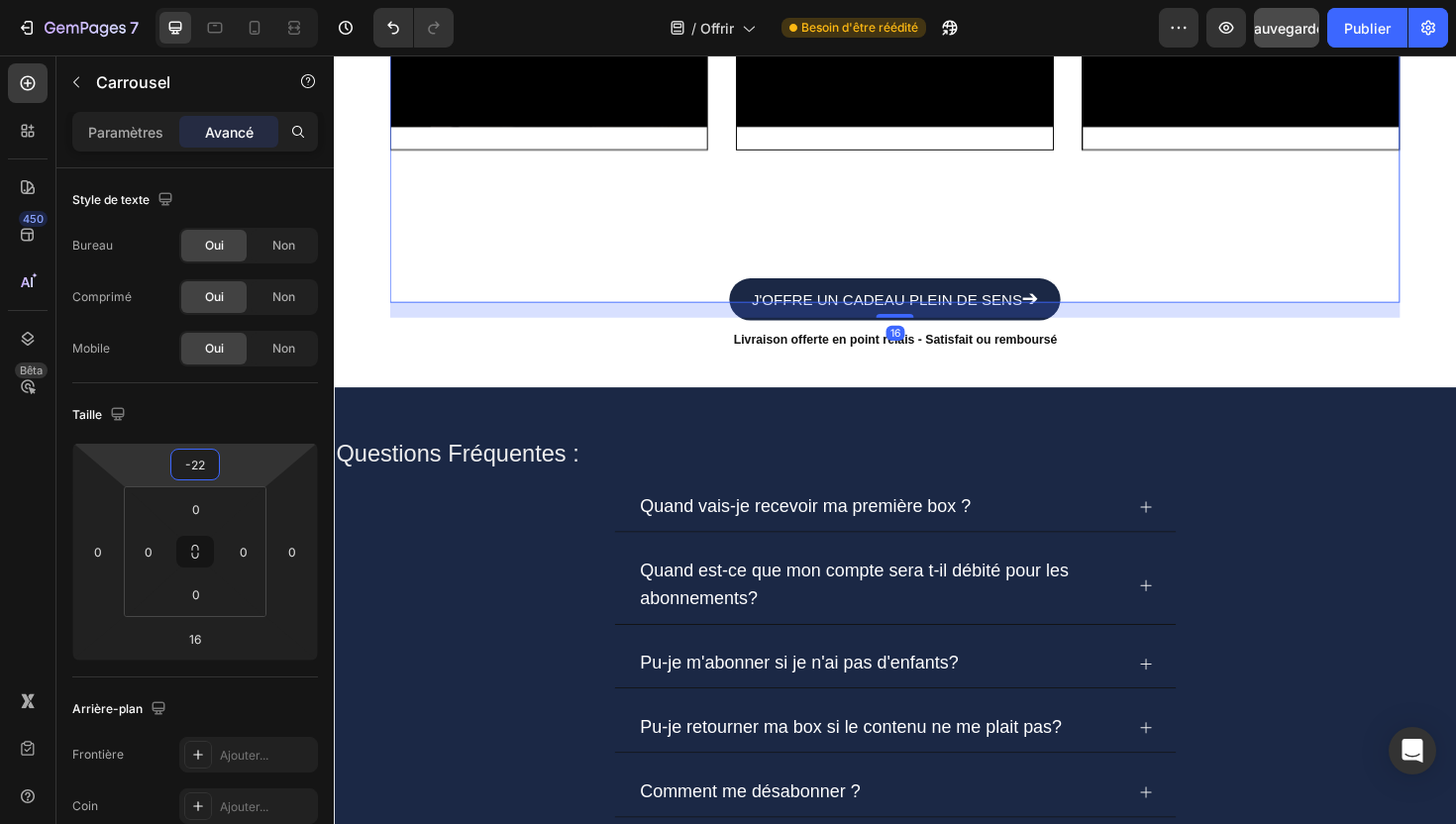 type on "-20" 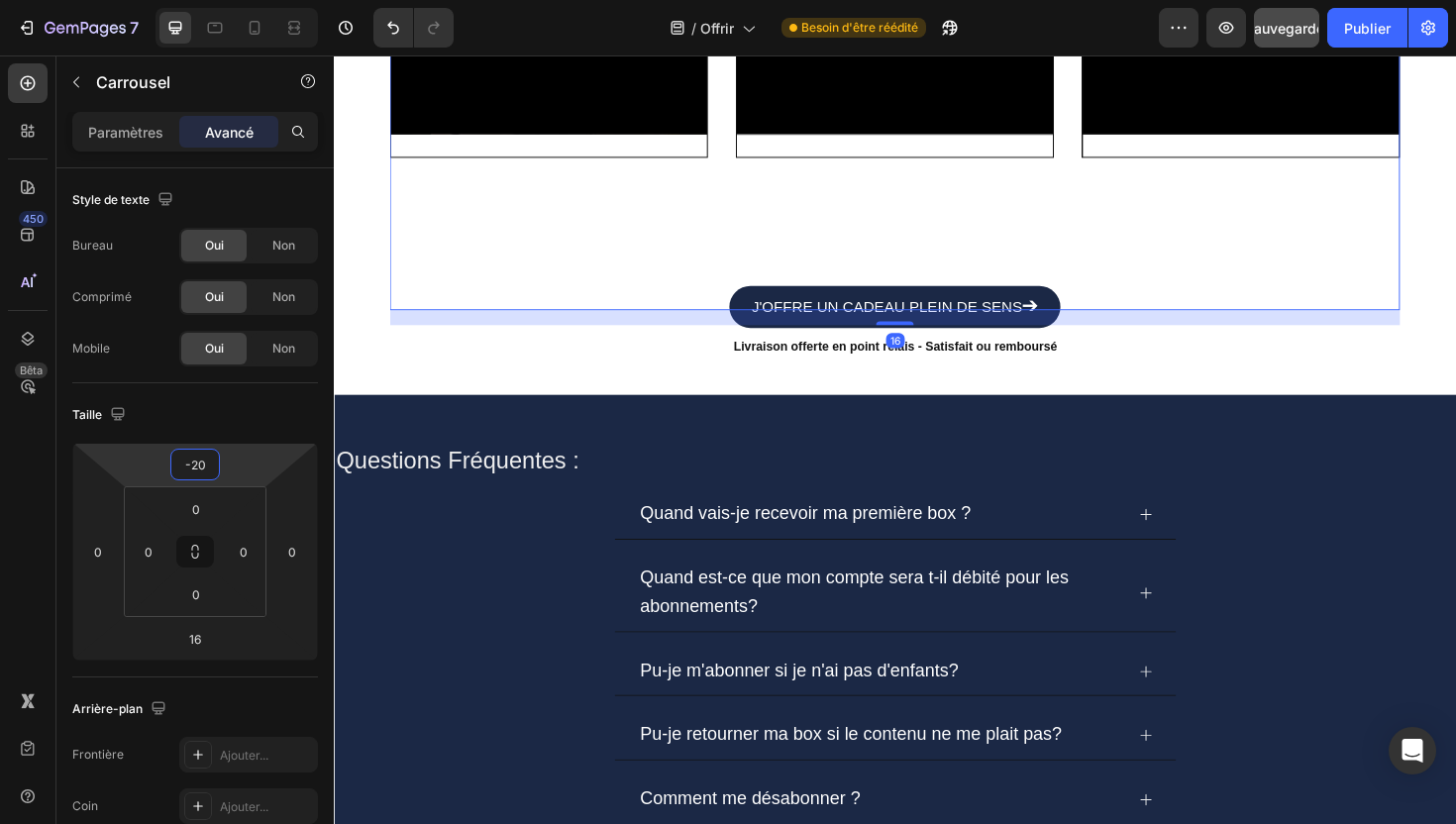 drag, startPoint x: 232, startPoint y: 457, endPoint x: 236, endPoint y: 466, distance: 9.848858 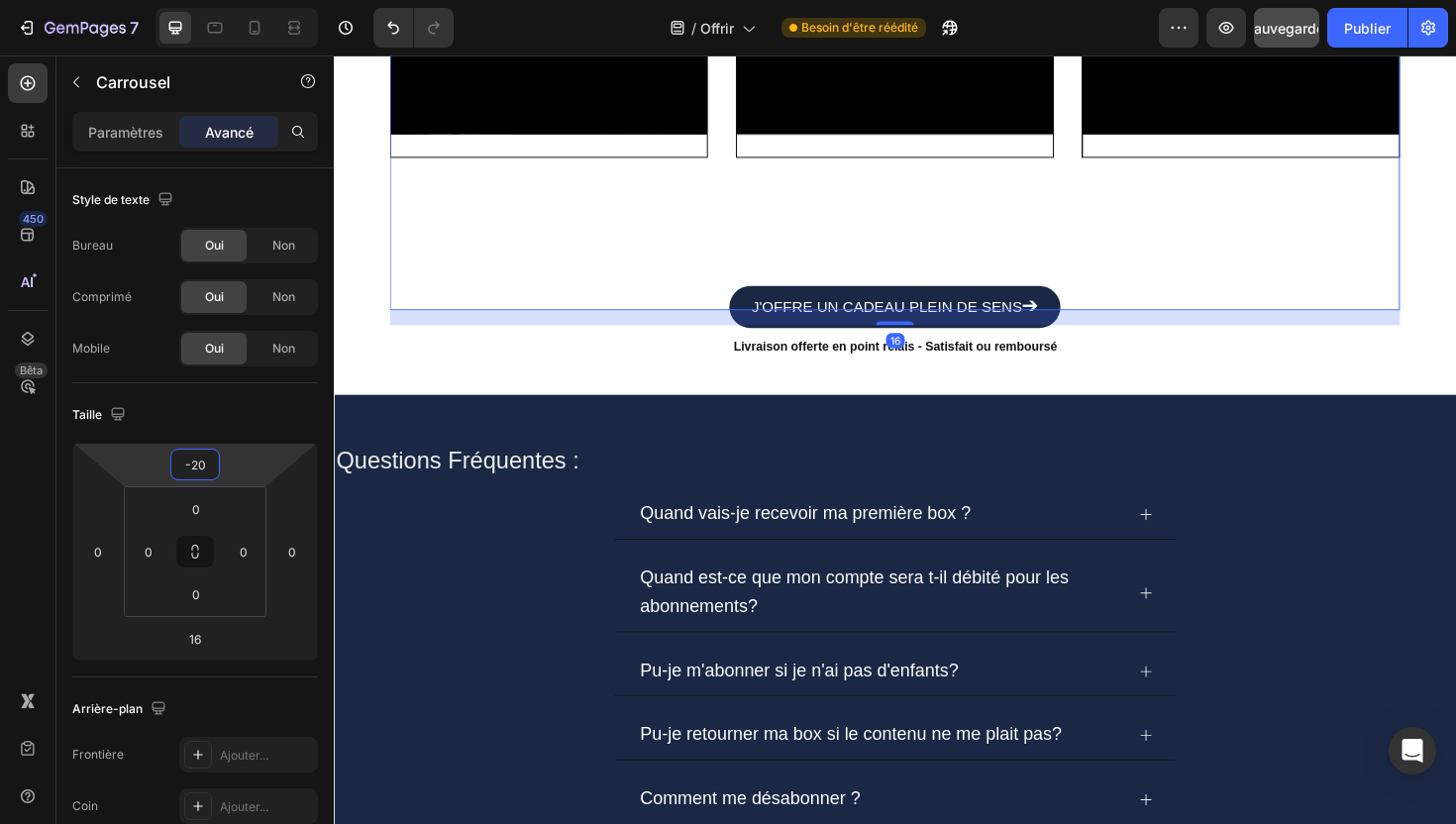 click on "7 Version history / Offrir Besoin d'être réédité Aperçu Sauvegarder Publier 450 Bêta Sections(18) Éléments (83) Section Élément Hero Section Product Detail Brands Trusted Badges Guarantee Product Breakdown How to use Testimonials Compare Bundle FAQs Social Proof Brand Story Product List Collection Blog List Contact Sticky Add to Cart Custom Footer Parcourir la bibliothèque 450 Mise en page
Rangée
Rangée
Rangée
Rangée Texte
Titre
Bloc de texte Bouton
Bouton
Bouton Médias
Image" at bounding box center [728, 74] 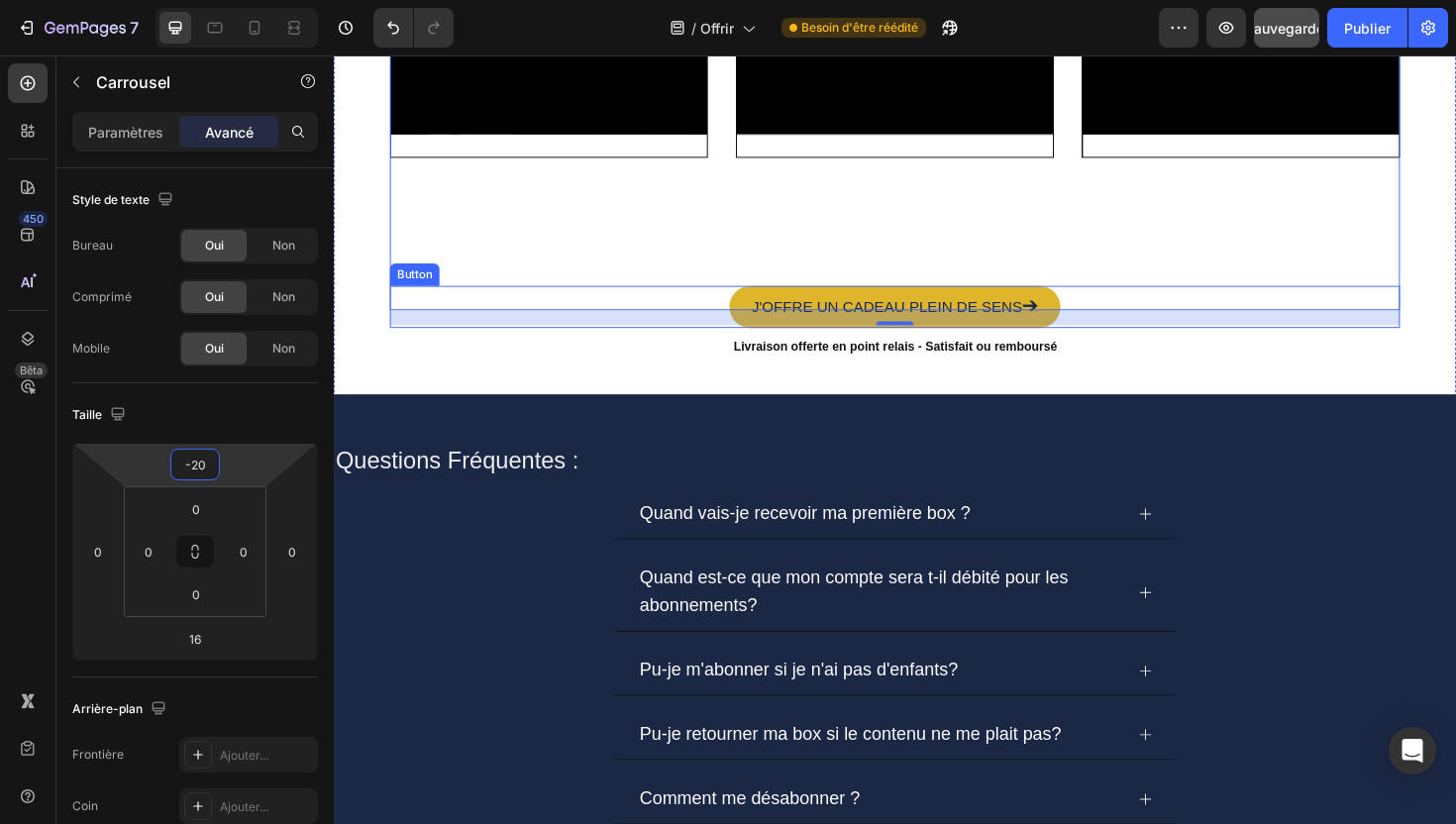 click on "J'OFFRE UN CADEAU PLEIN DE SENS  ➔" at bounding box center (928, 323) 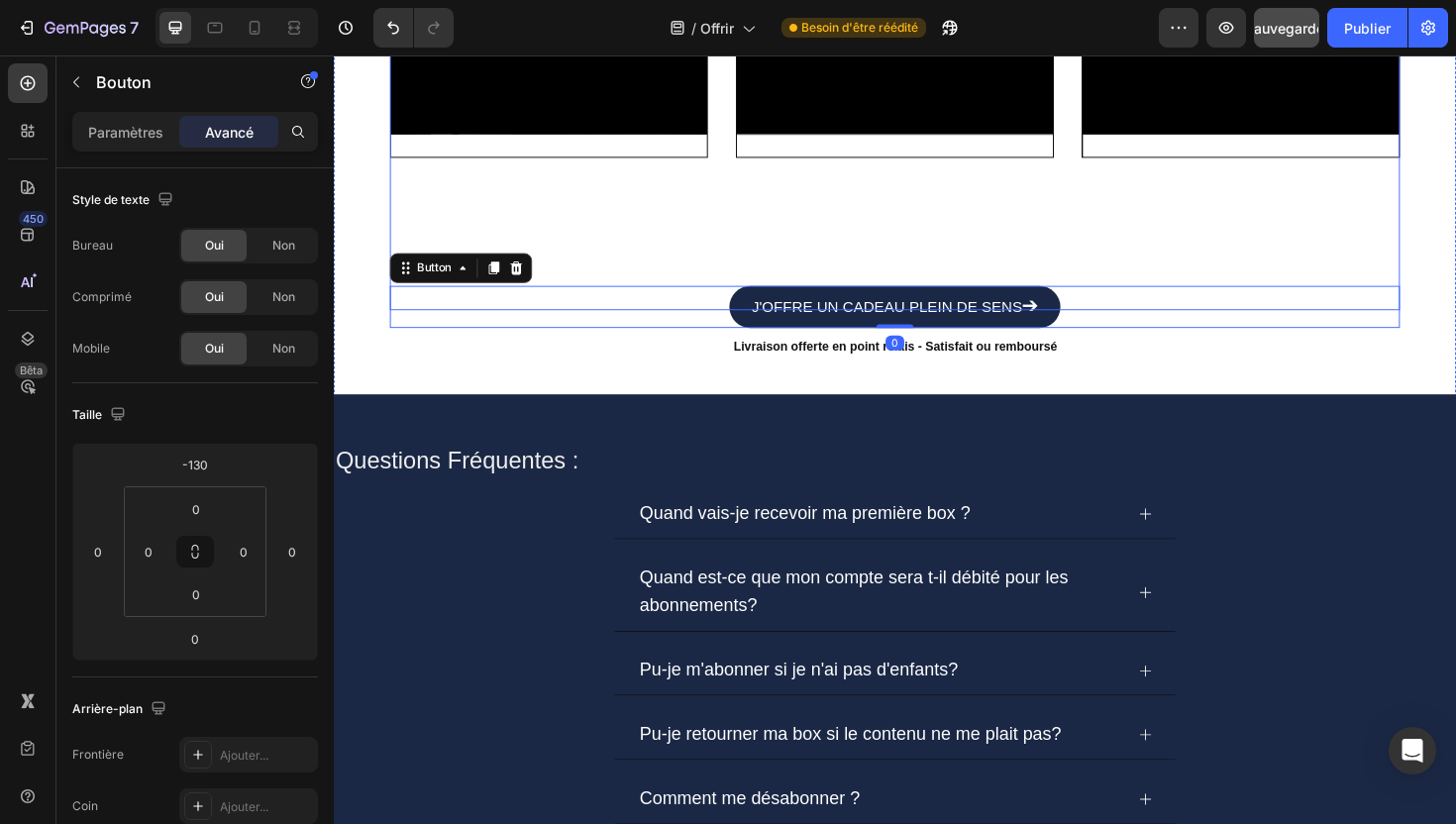 click on "Video Row" at bounding box center (562, 9) 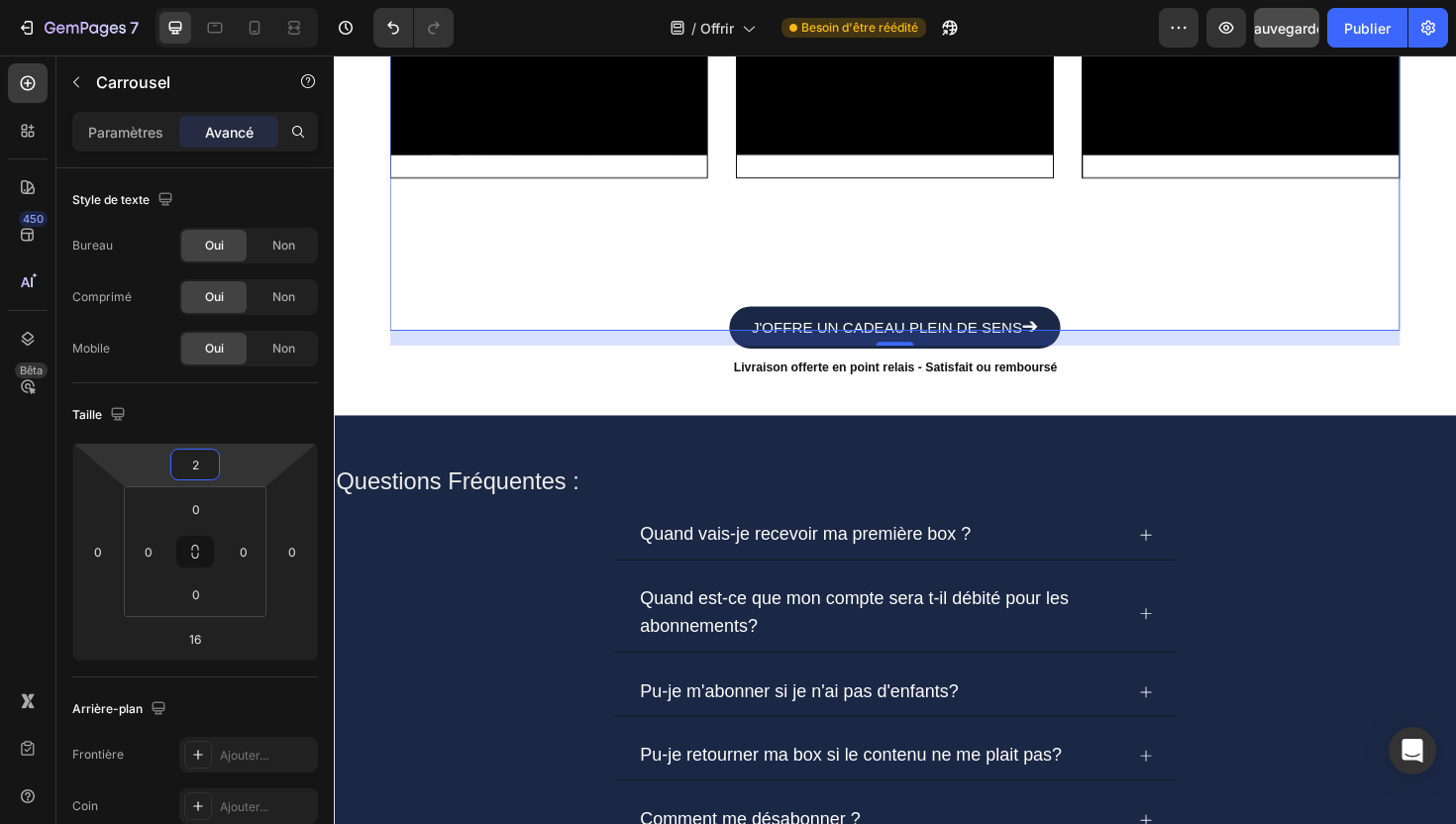 type on "0" 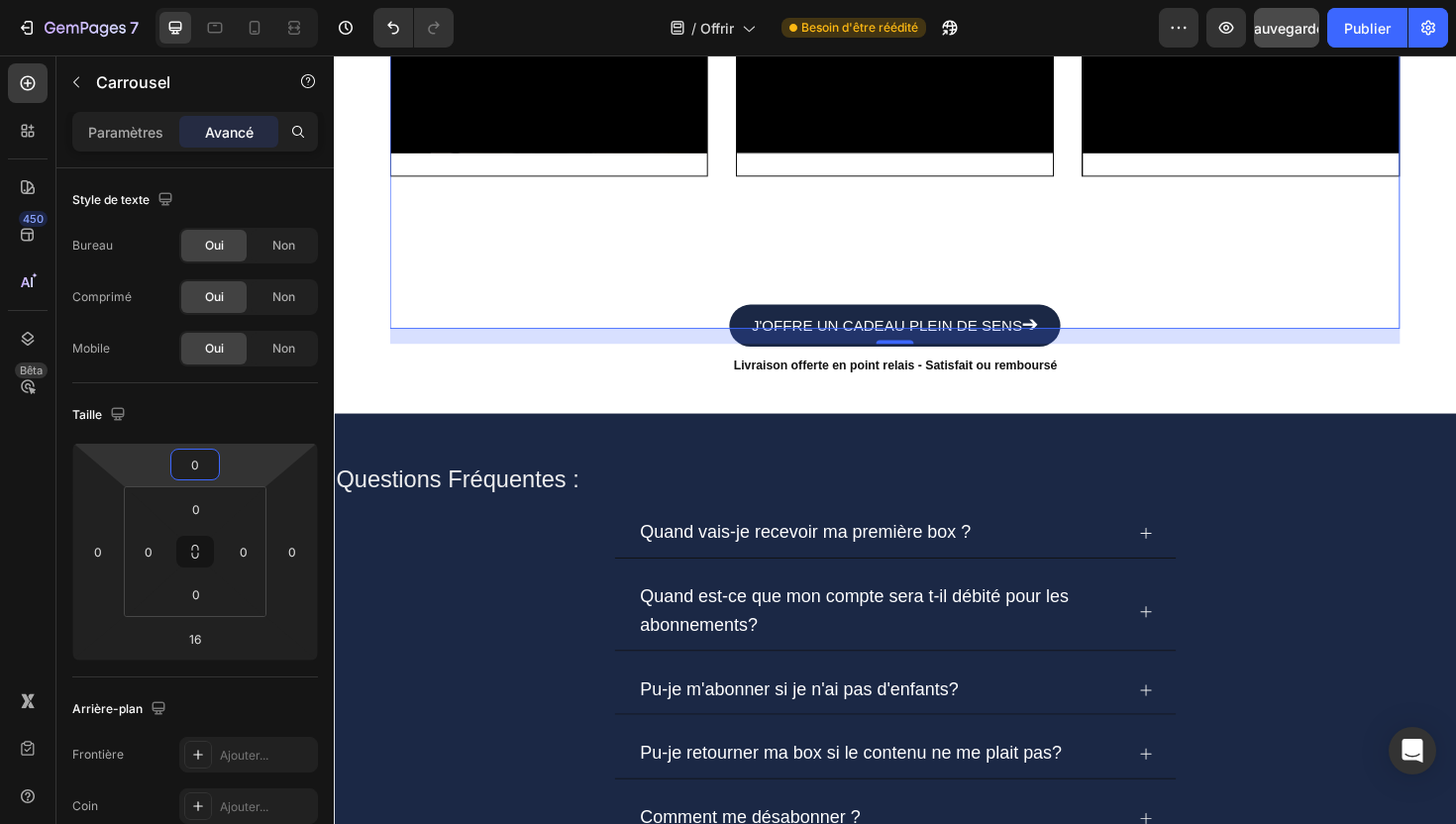 click on "7 Version history / Offrir Besoin d'être réédité Aperçu Sauvegarder Publier 450 Bêta Sections(18) Éléments (83) Section Élément Hero Section Product Detail Brands Trusted Badges Guarantee Product Breakdown How to use Testimonials Compare Bundle FAQs Social Proof Brand Story Product List Collection Blog List Contact Sticky Add to Cart Custom Footer Parcourir la bibliothèque 450 Mise en page
Rangée
Rangée
Rangée
Rangée Texte
Titre
Bloc de texte Bouton
Bouton
Bouton Médias
Image" at bounding box center (728, 74) 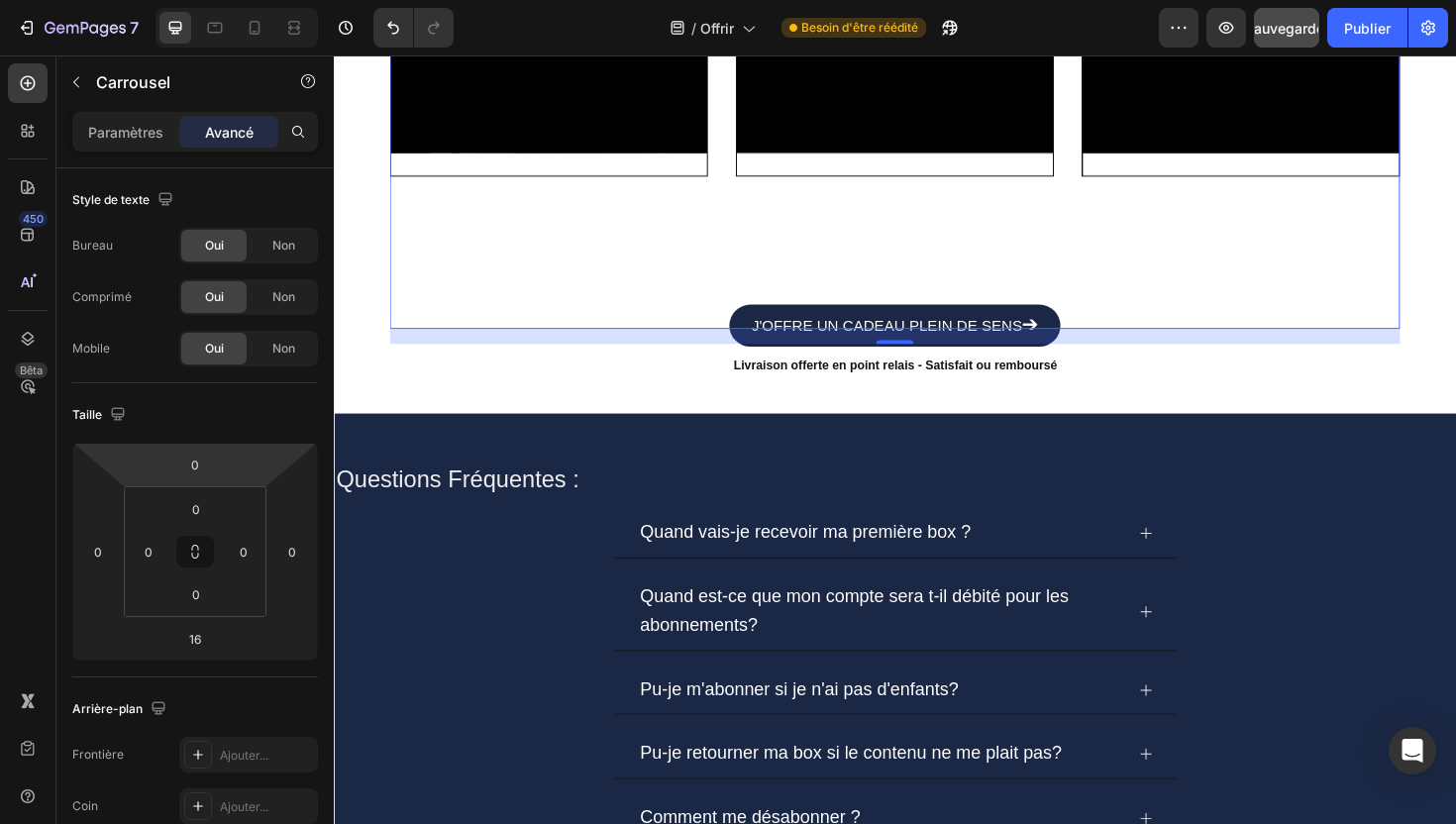 click on "Video Row Video Row Video Row" at bounding box center (928, 29) 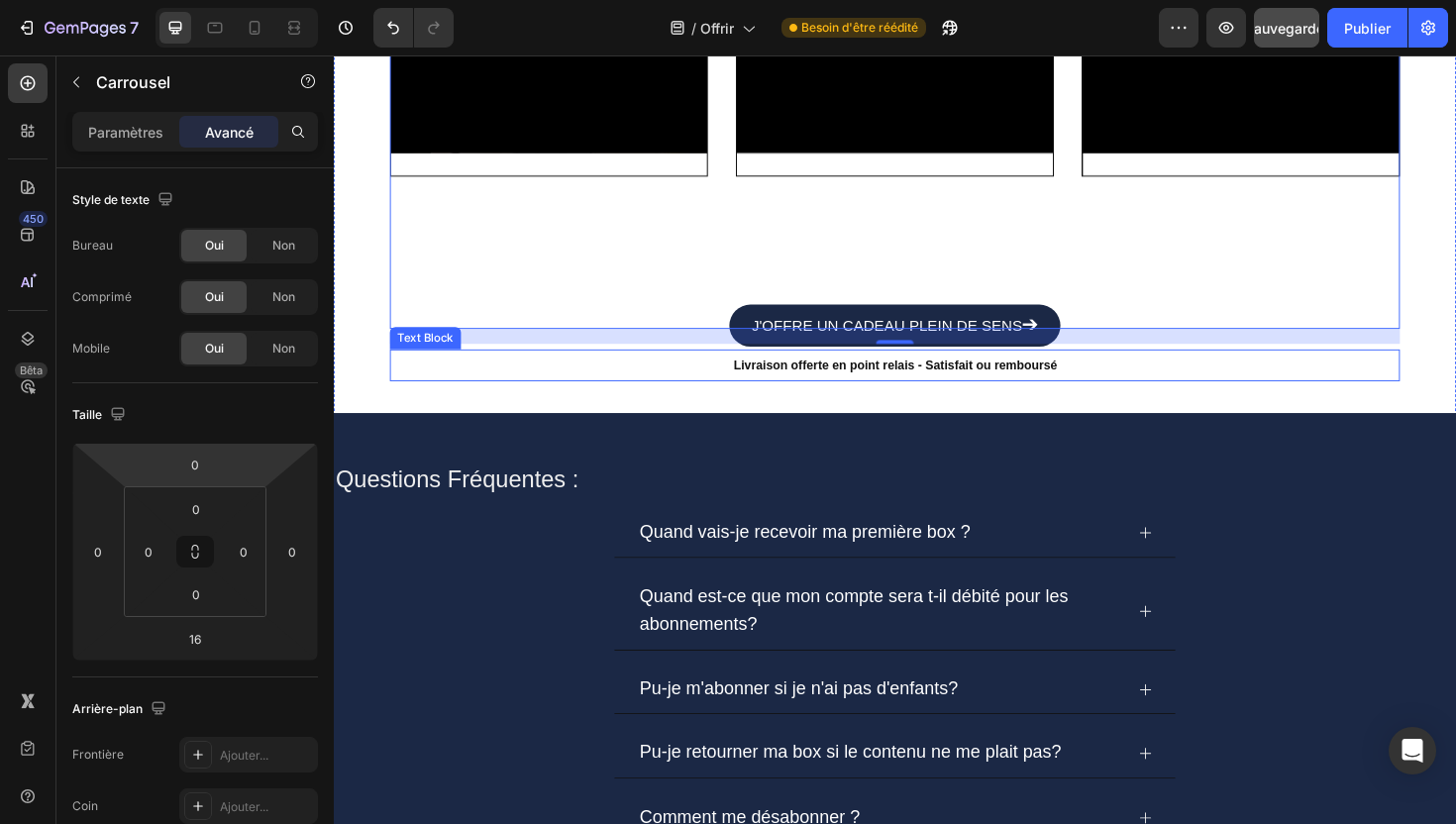 click on "Livraison offerte en point relais - Satisfait ou remboursé" at bounding box center (928, 384) 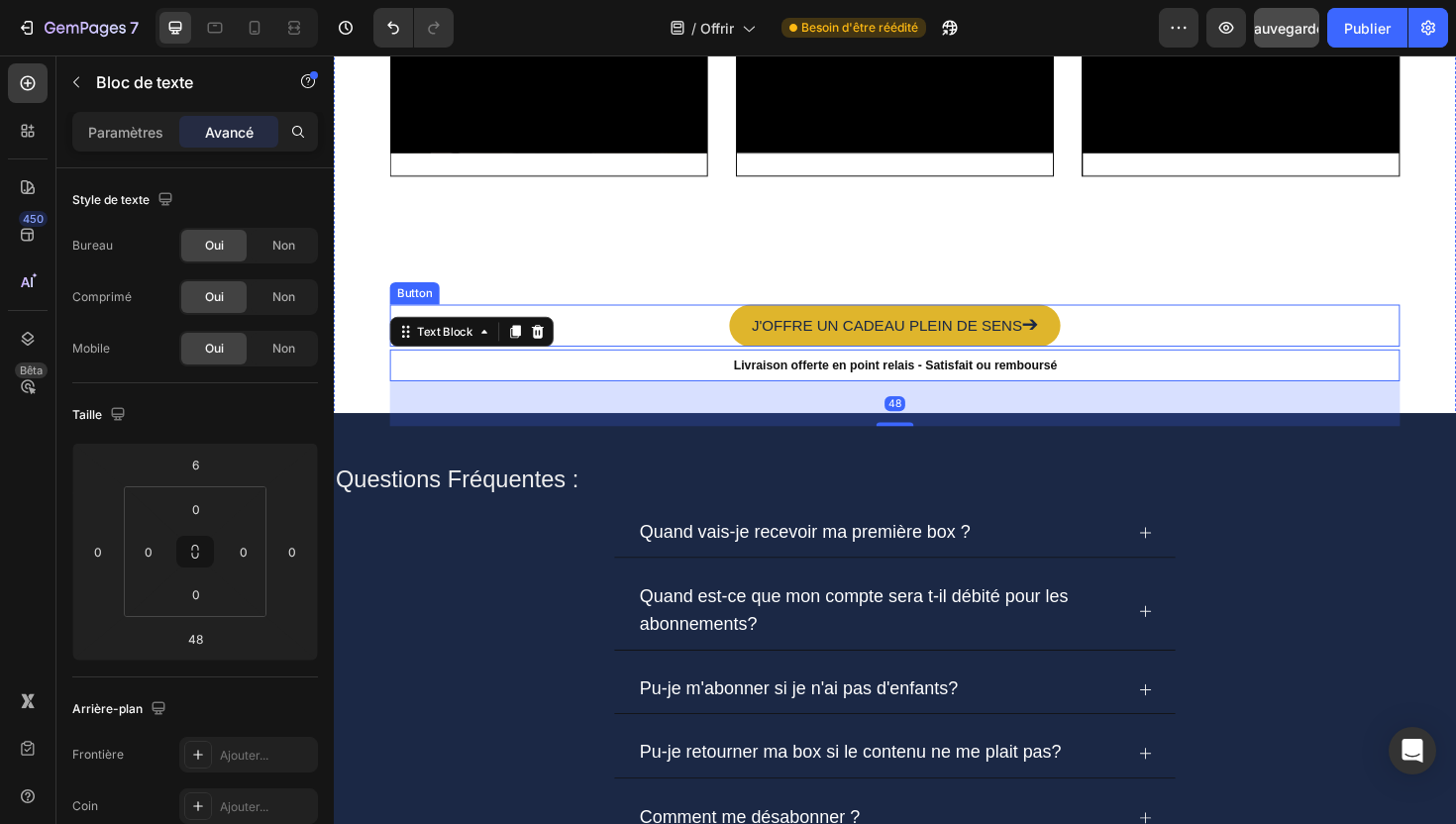 click on "J'OFFRE UN CADEAU PLEIN DE SENS  ➔" at bounding box center [928, 343] 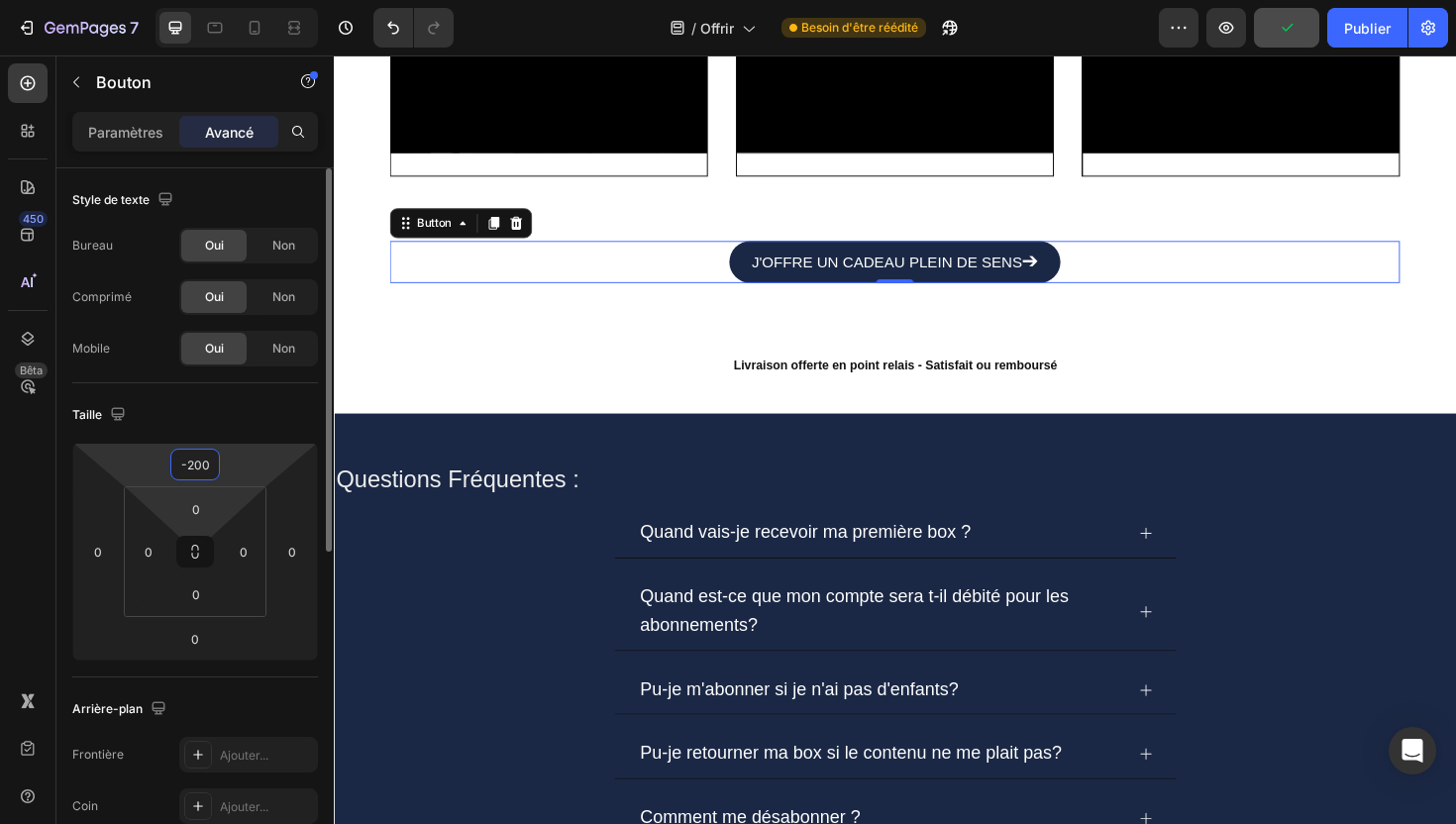 type on "-202" 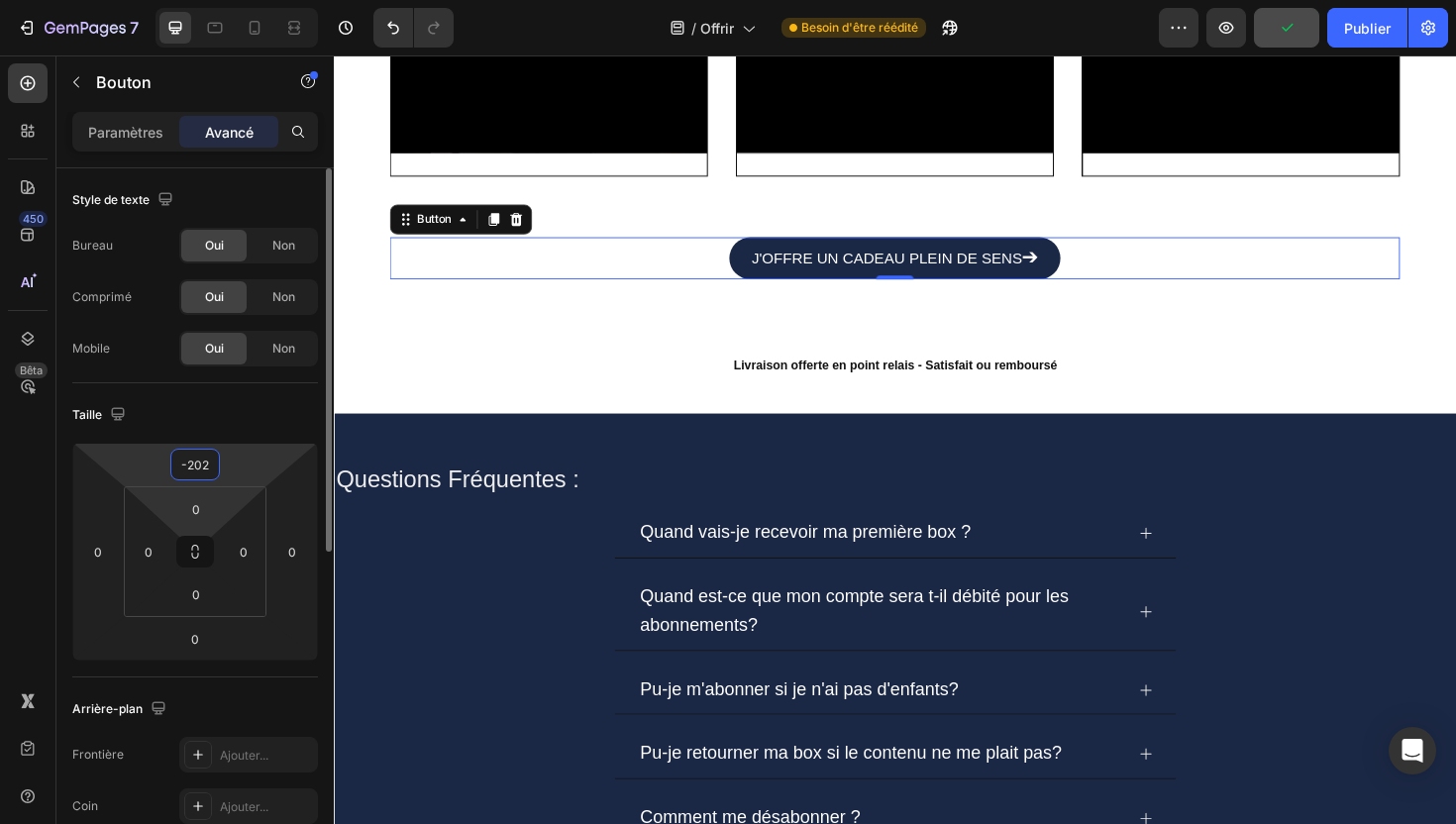 drag, startPoint x: 245, startPoint y: 461, endPoint x: 245, endPoint y: 496, distance: 35 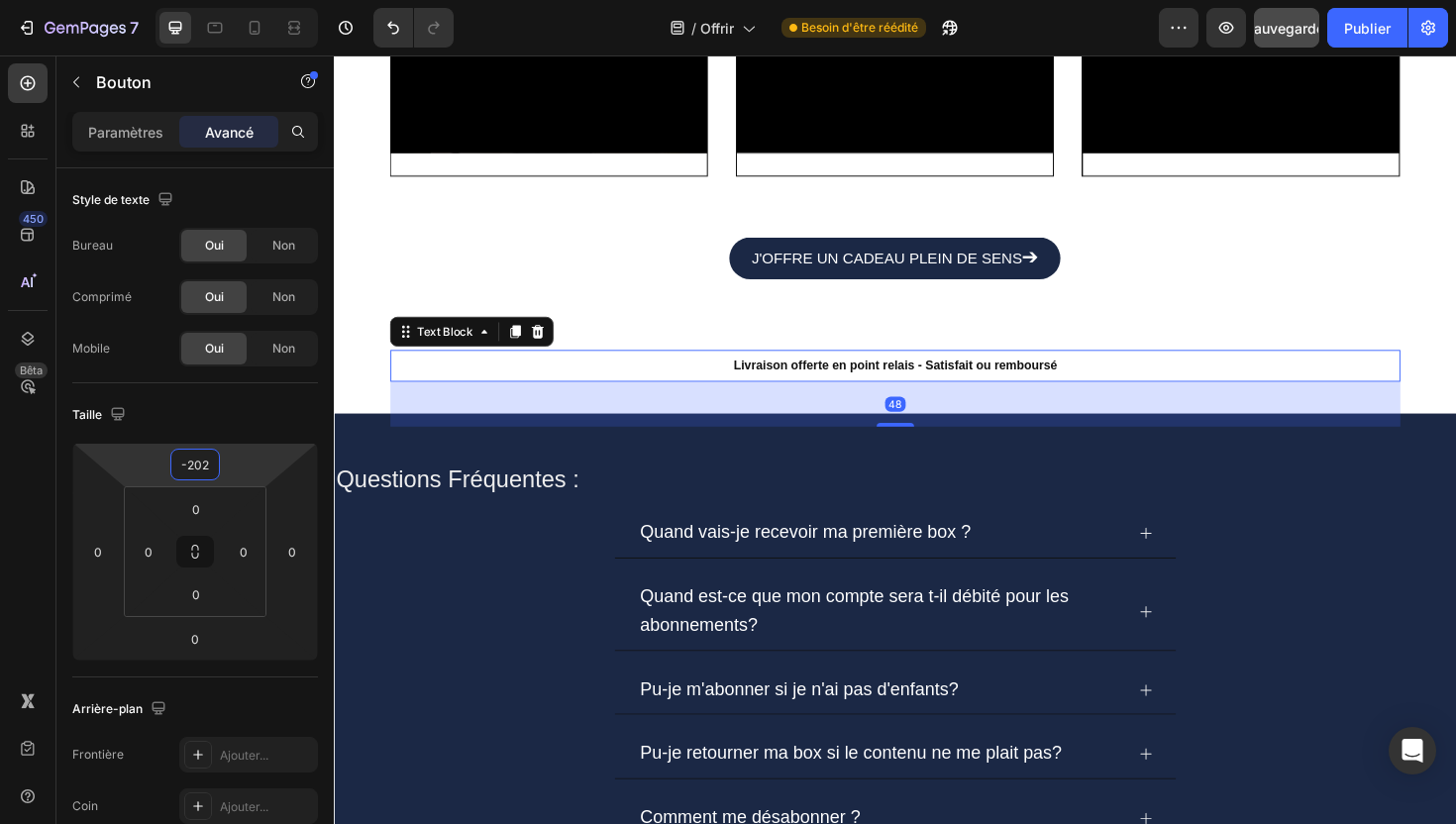 click on "Livraison offerte en point relais - Satisfait ou remboursé" at bounding box center [928, 383] 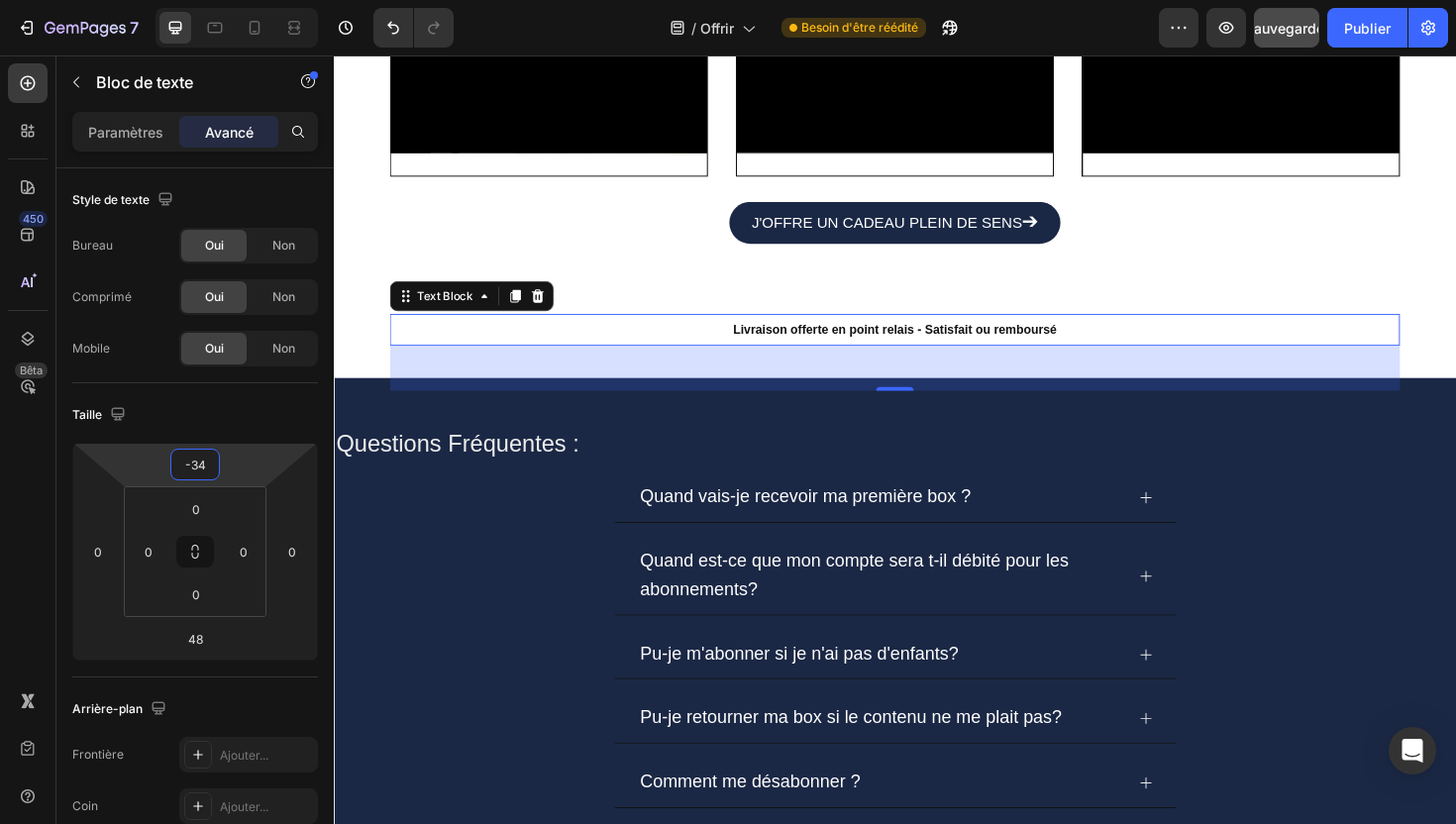 type on "-36" 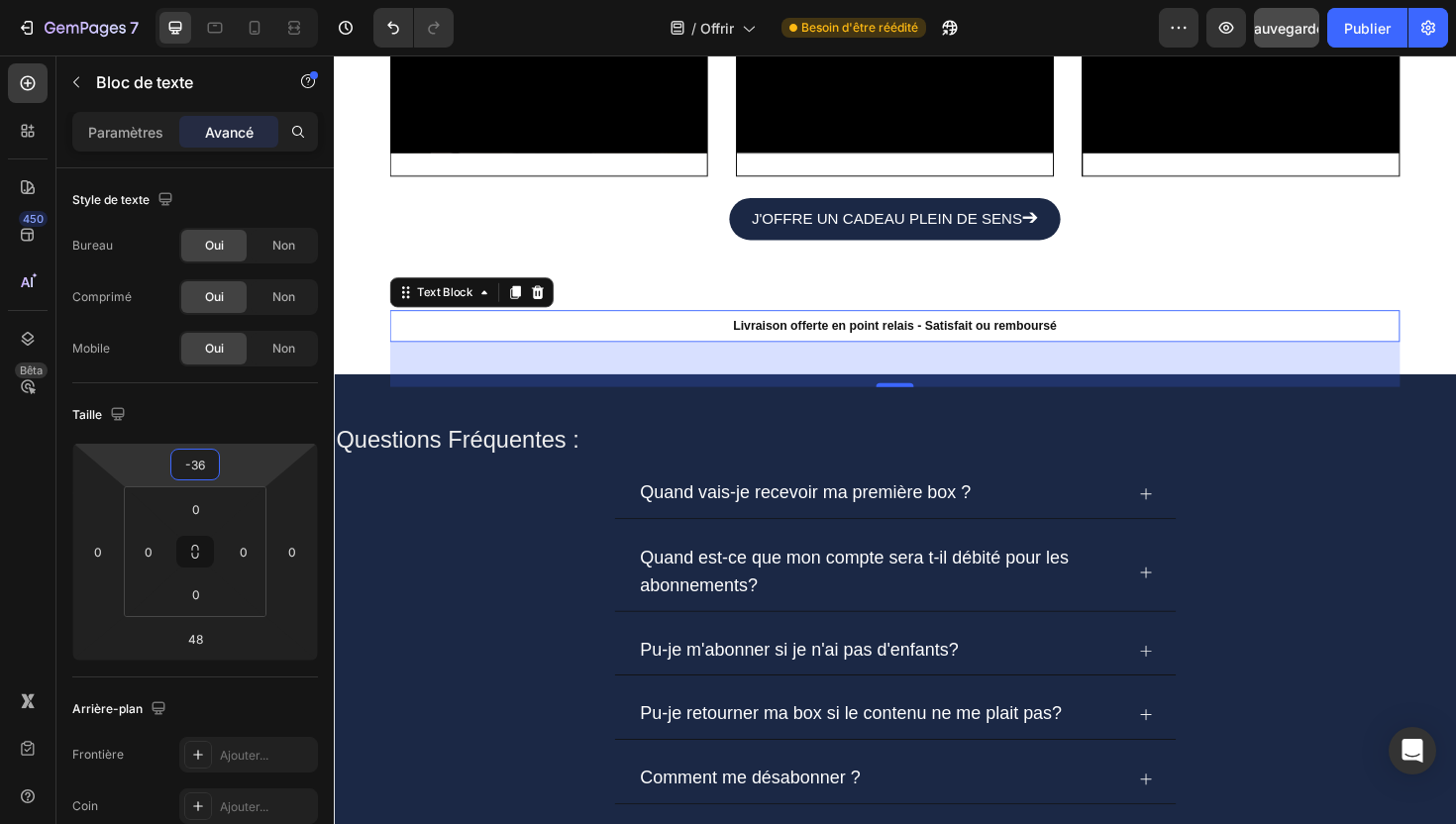 drag, startPoint x: 234, startPoint y: 463, endPoint x: 235, endPoint y: 483, distance: 20.024984 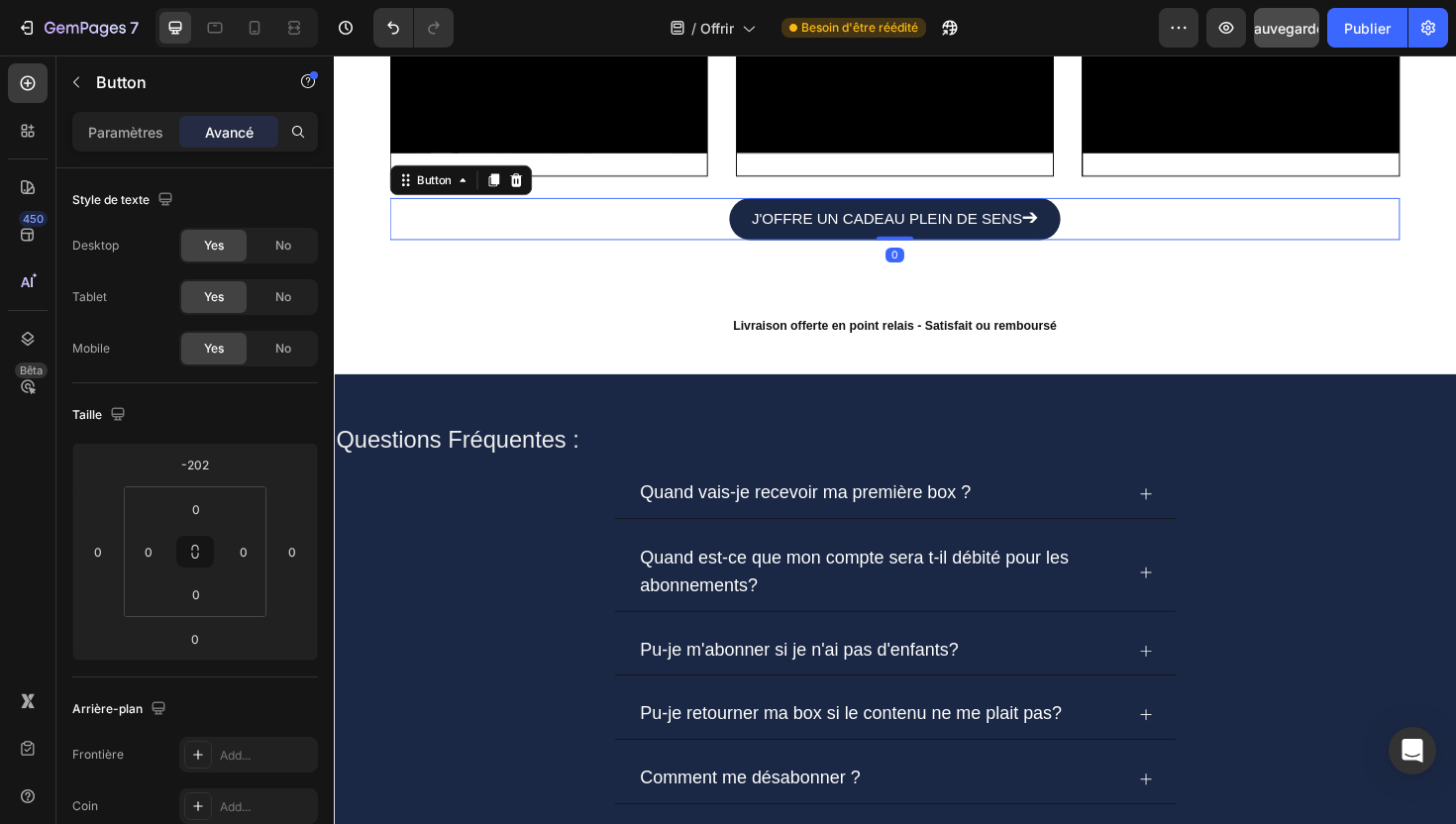 click on "J'OFFRE UN CADEAU PLEIN DE SENS  ➔ Button   0" at bounding box center (928, 230) 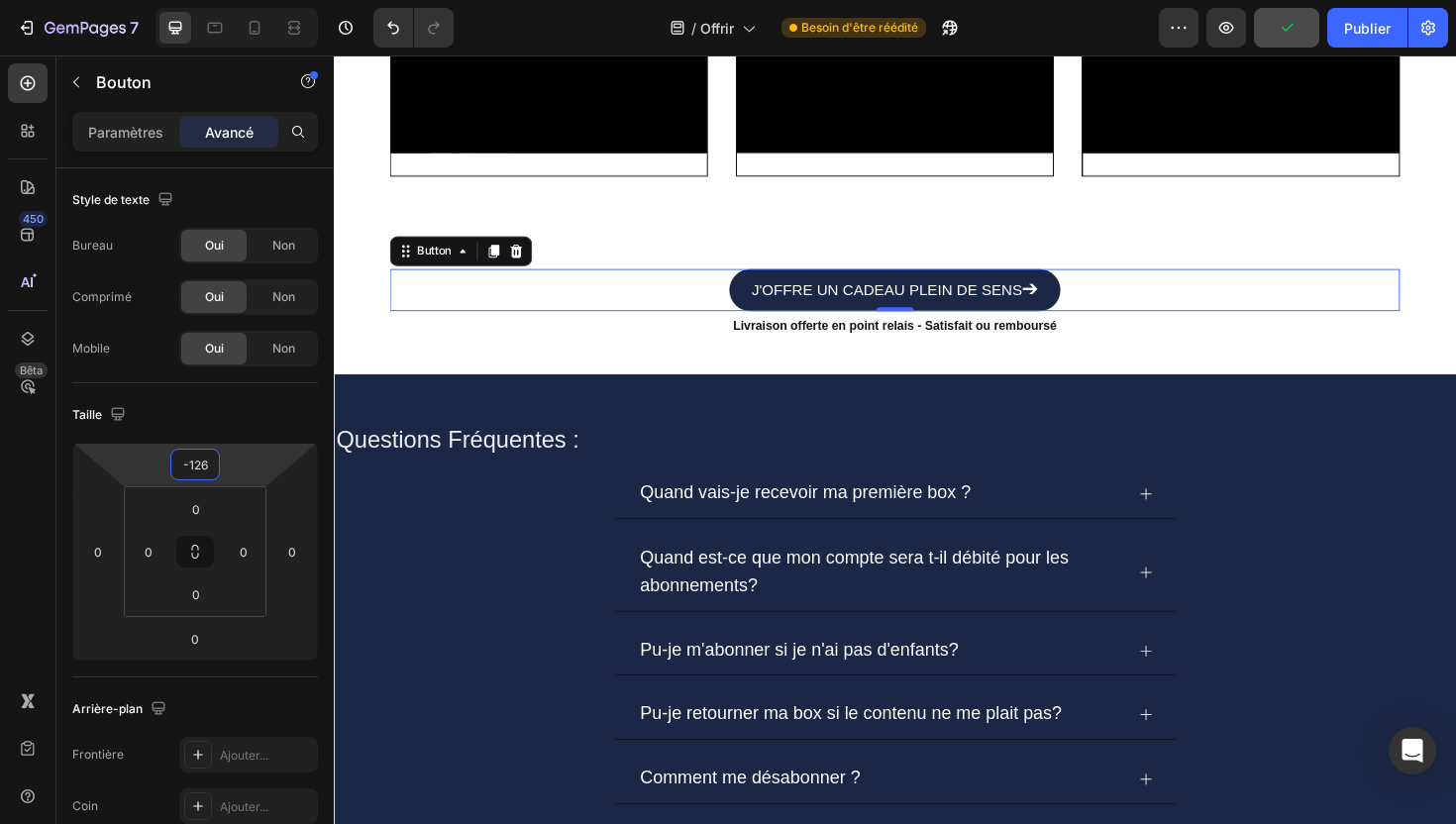 type on "-128" 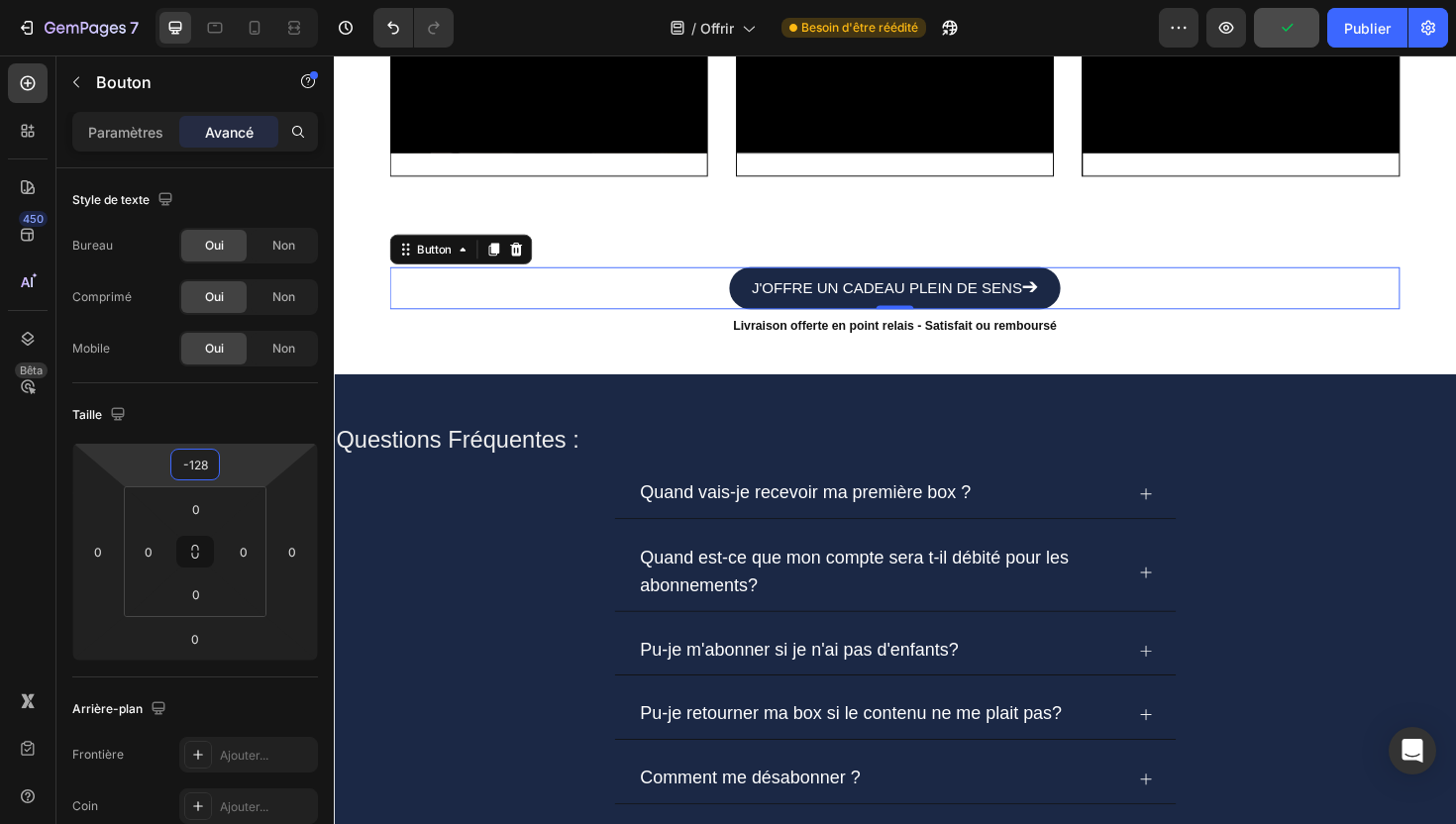 drag, startPoint x: 244, startPoint y: 470, endPoint x: 245, endPoint y: 434, distance: 36.01389 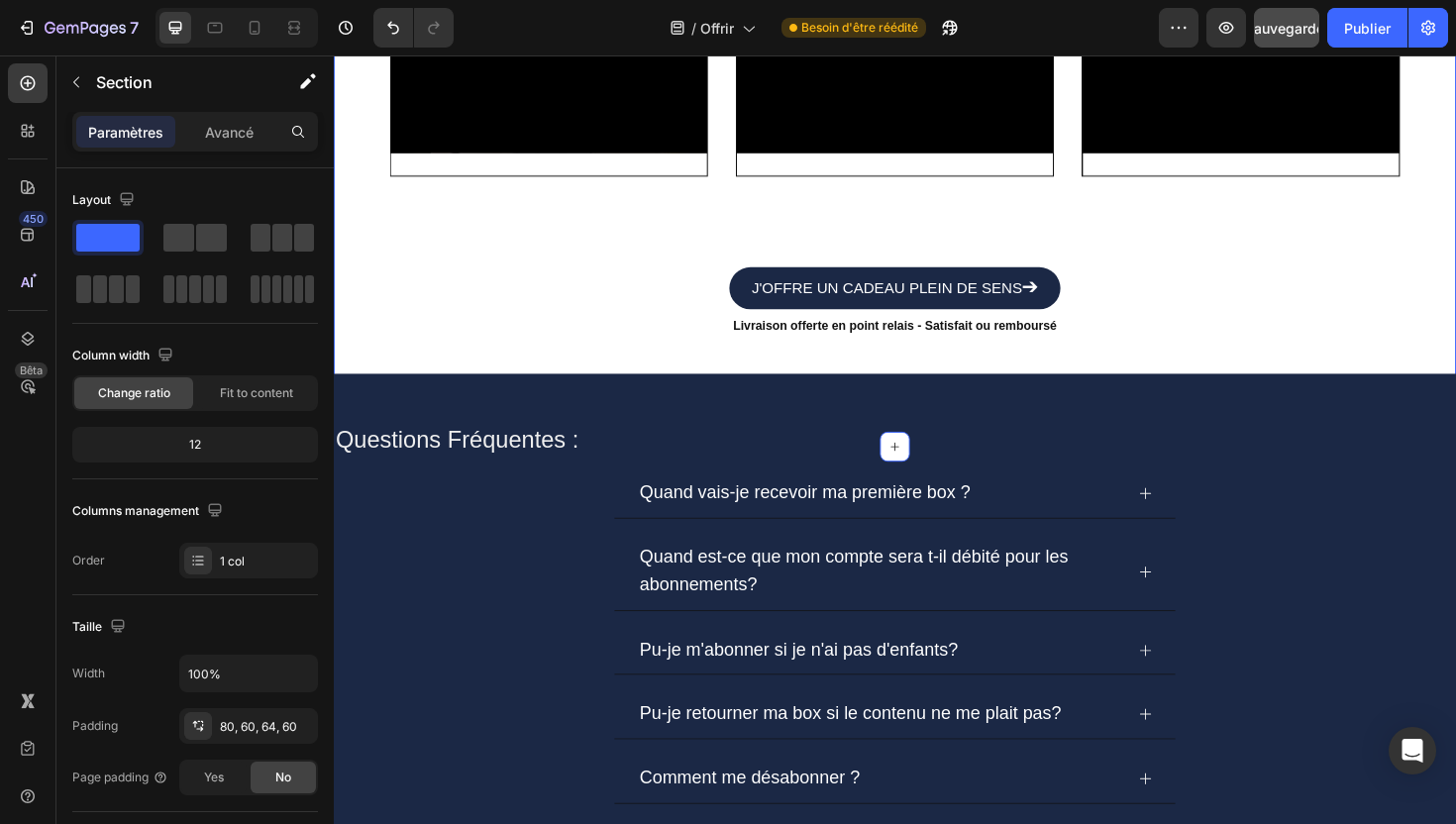 click on "Elles en parlent...  Et adorent  ! Heading Video Row Video Row Video Row Carousel Livraison offerte en point relais - Satisfait ou remboursé Text Block J'OFFRE UN CADEAU PLEIN DE SENS  ➔ Button" at bounding box center (928, 19) 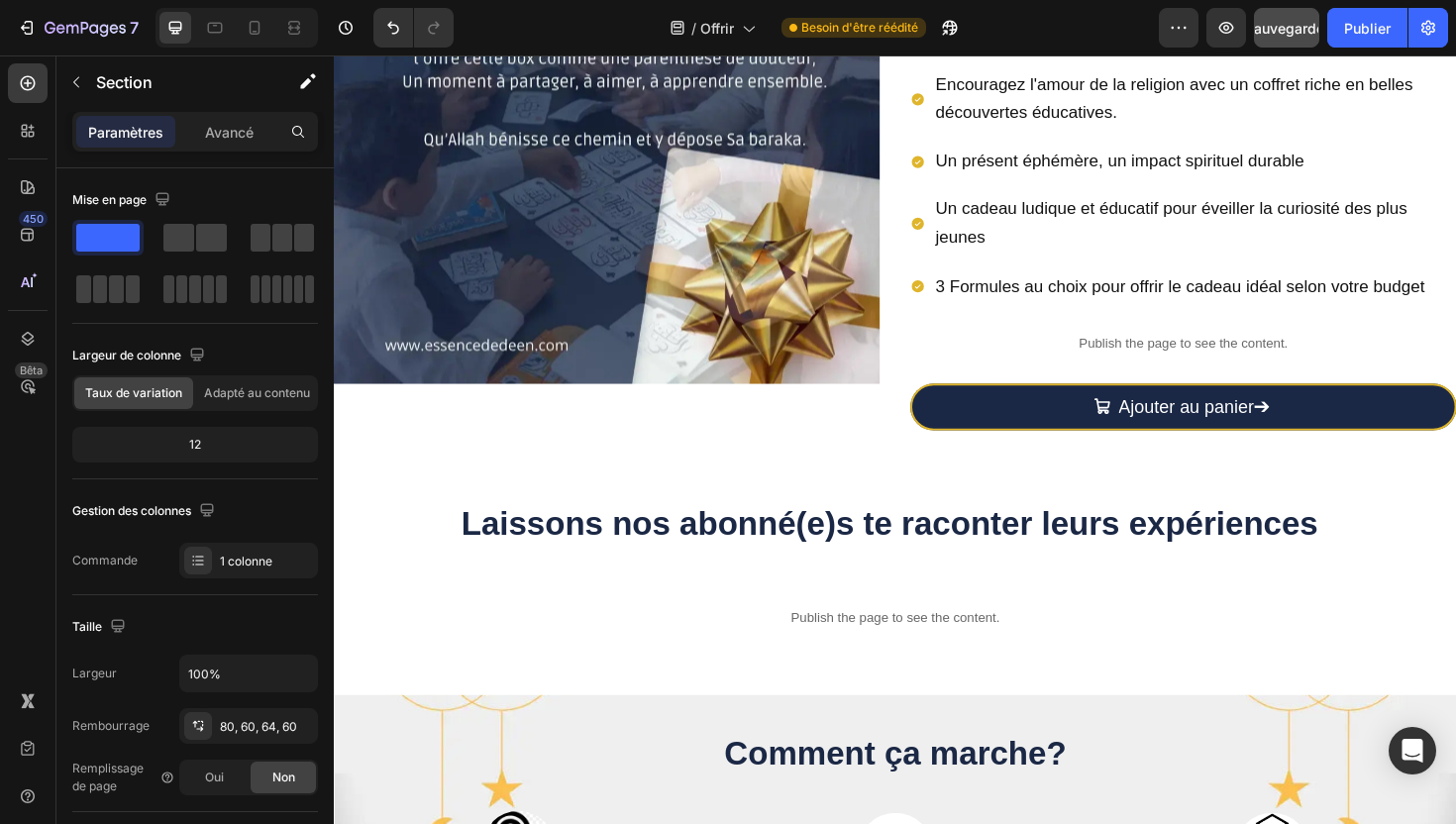 scroll, scrollTop: 439, scrollLeft: 0, axis: vertical 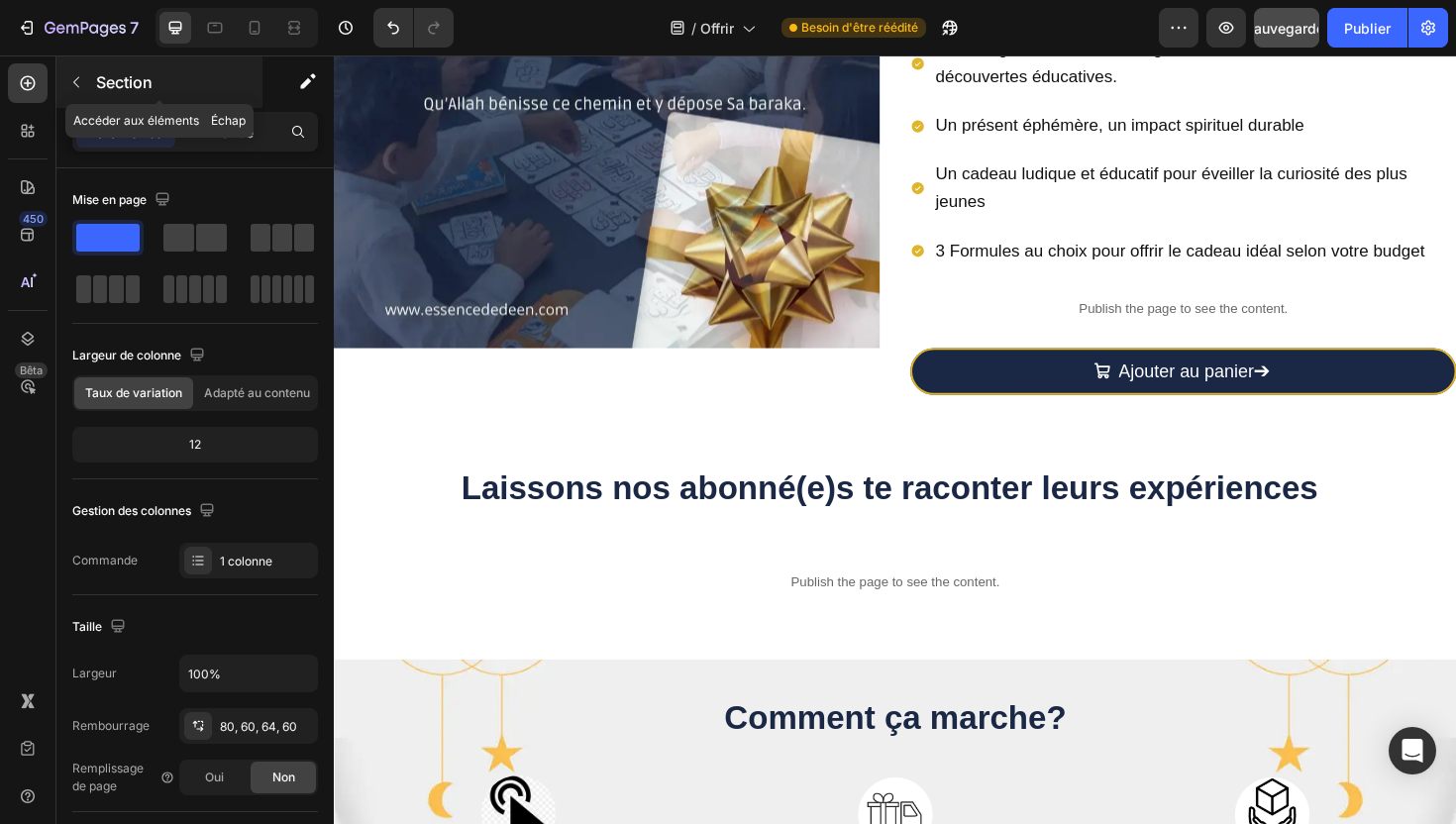 click 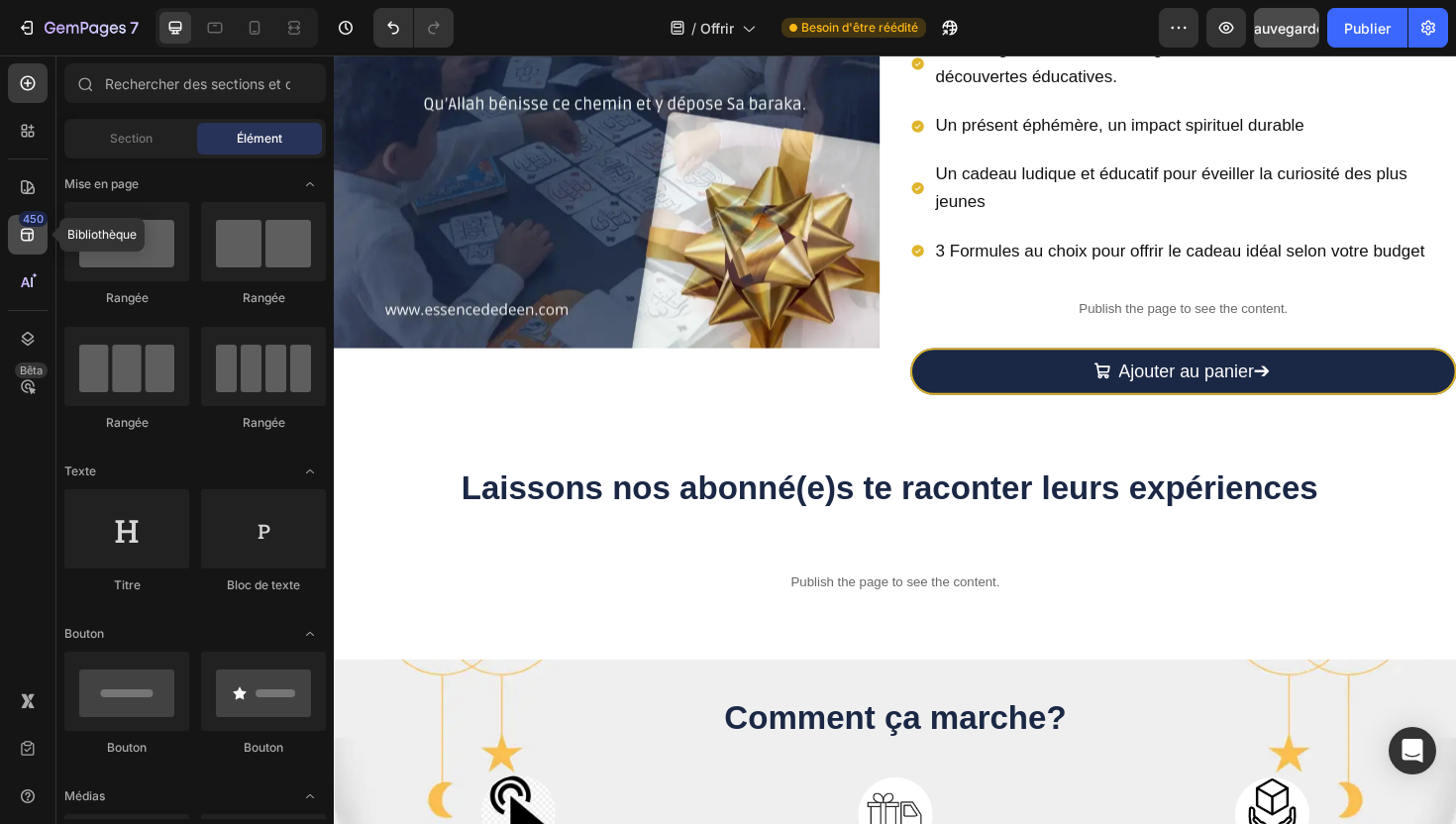 click 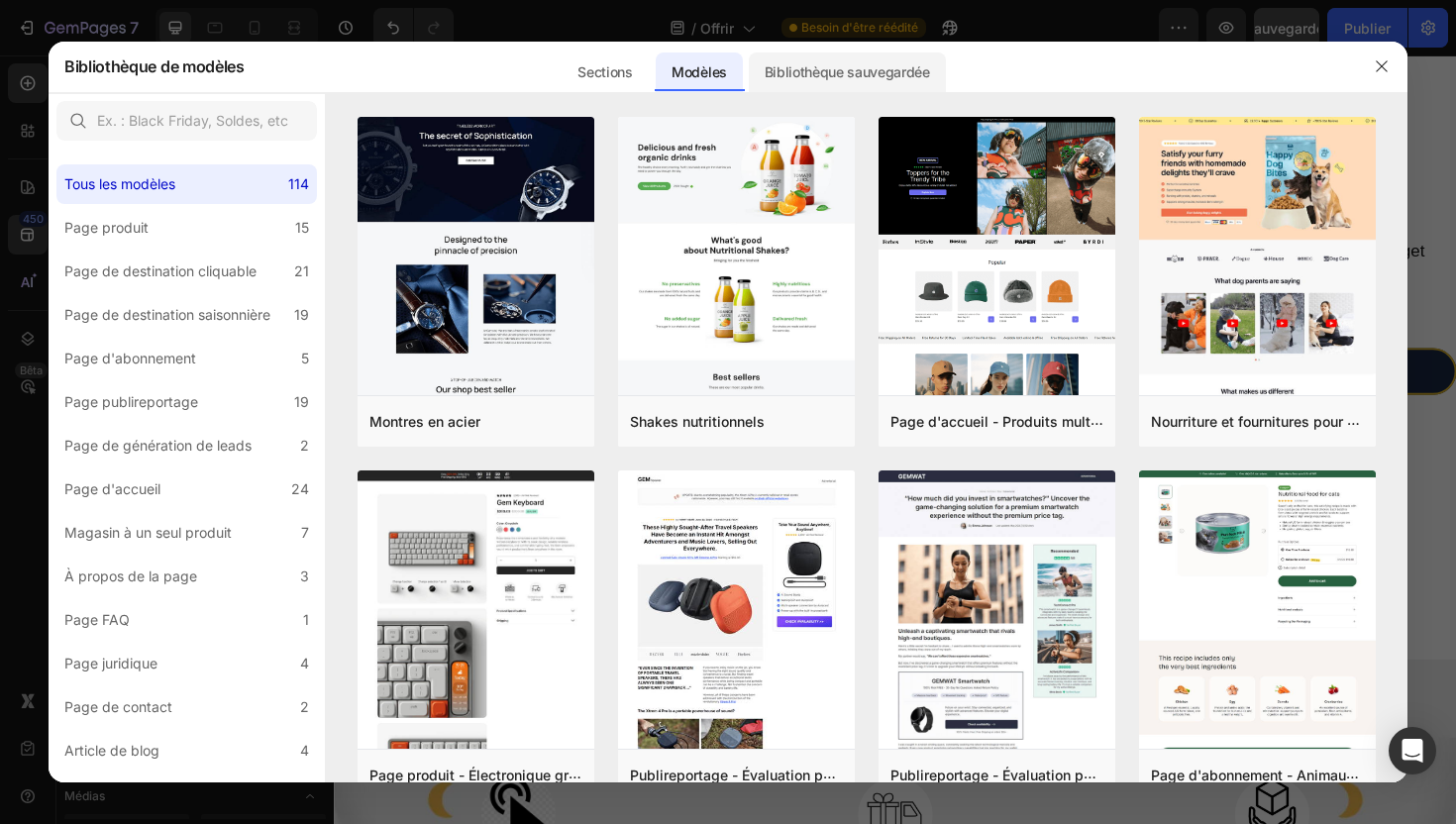 click on "Bibliothèque sauvegardée" 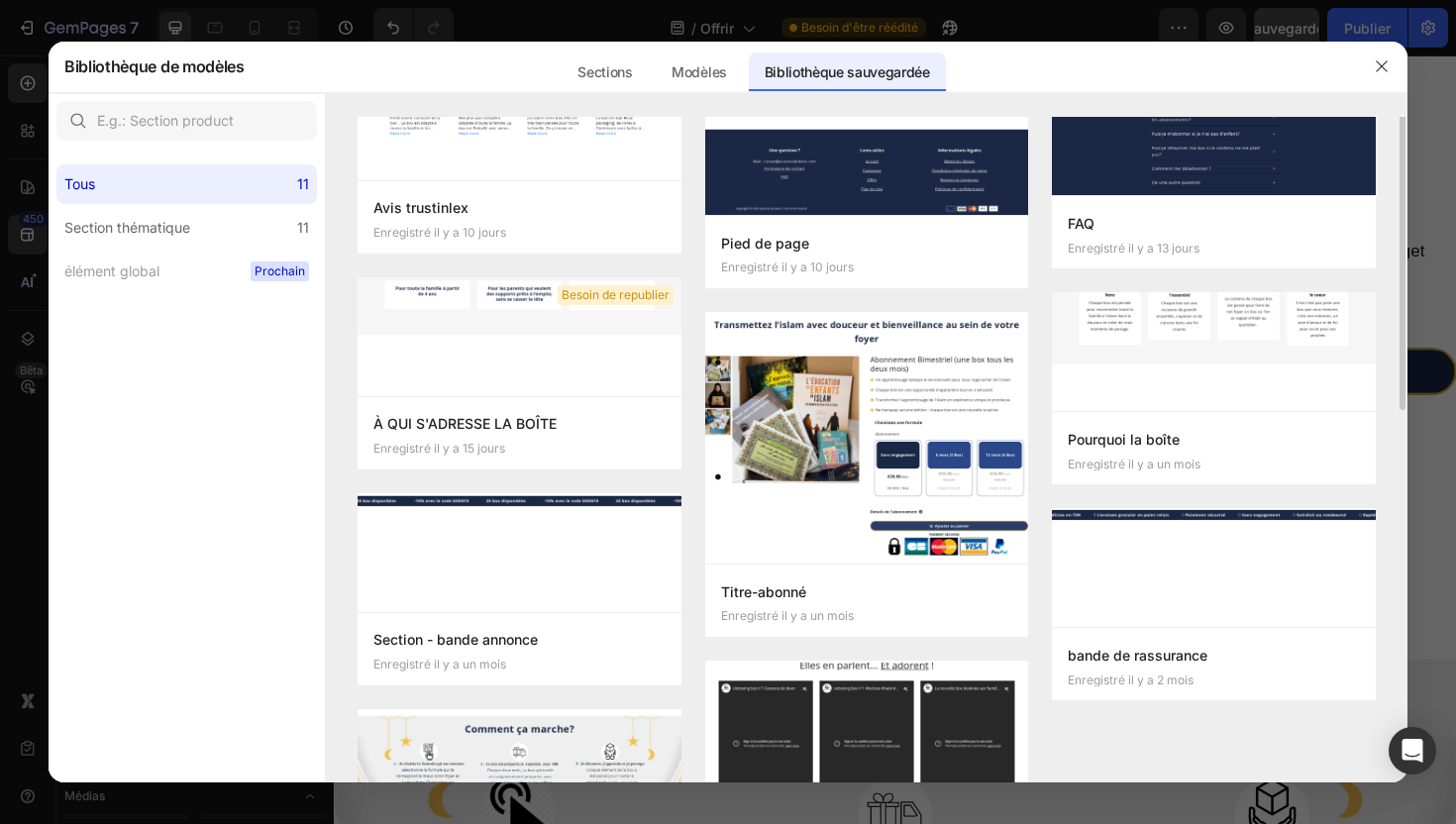 scroll, scrollTop: 0, scrollLeft: 0, axis: both 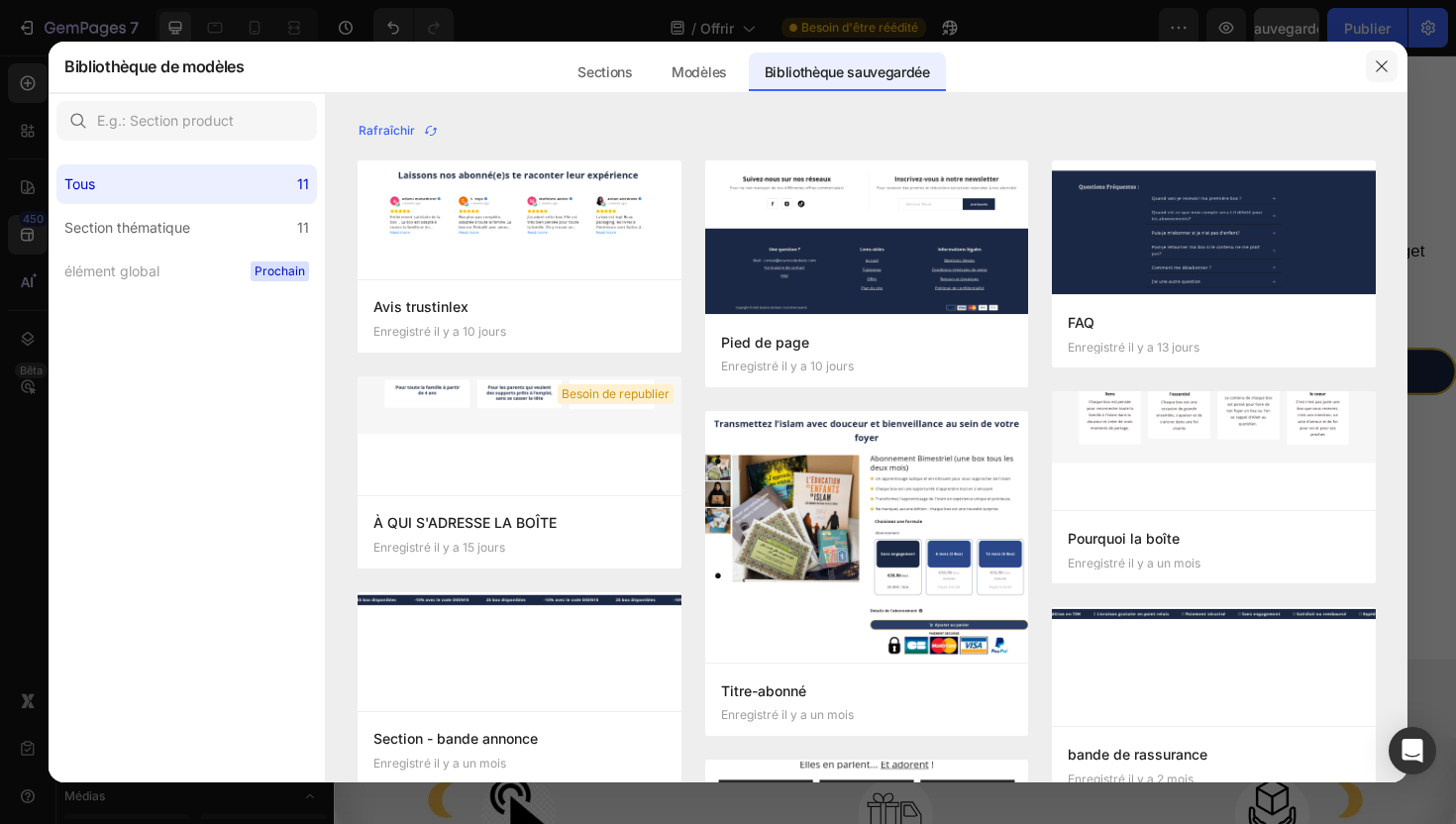 click 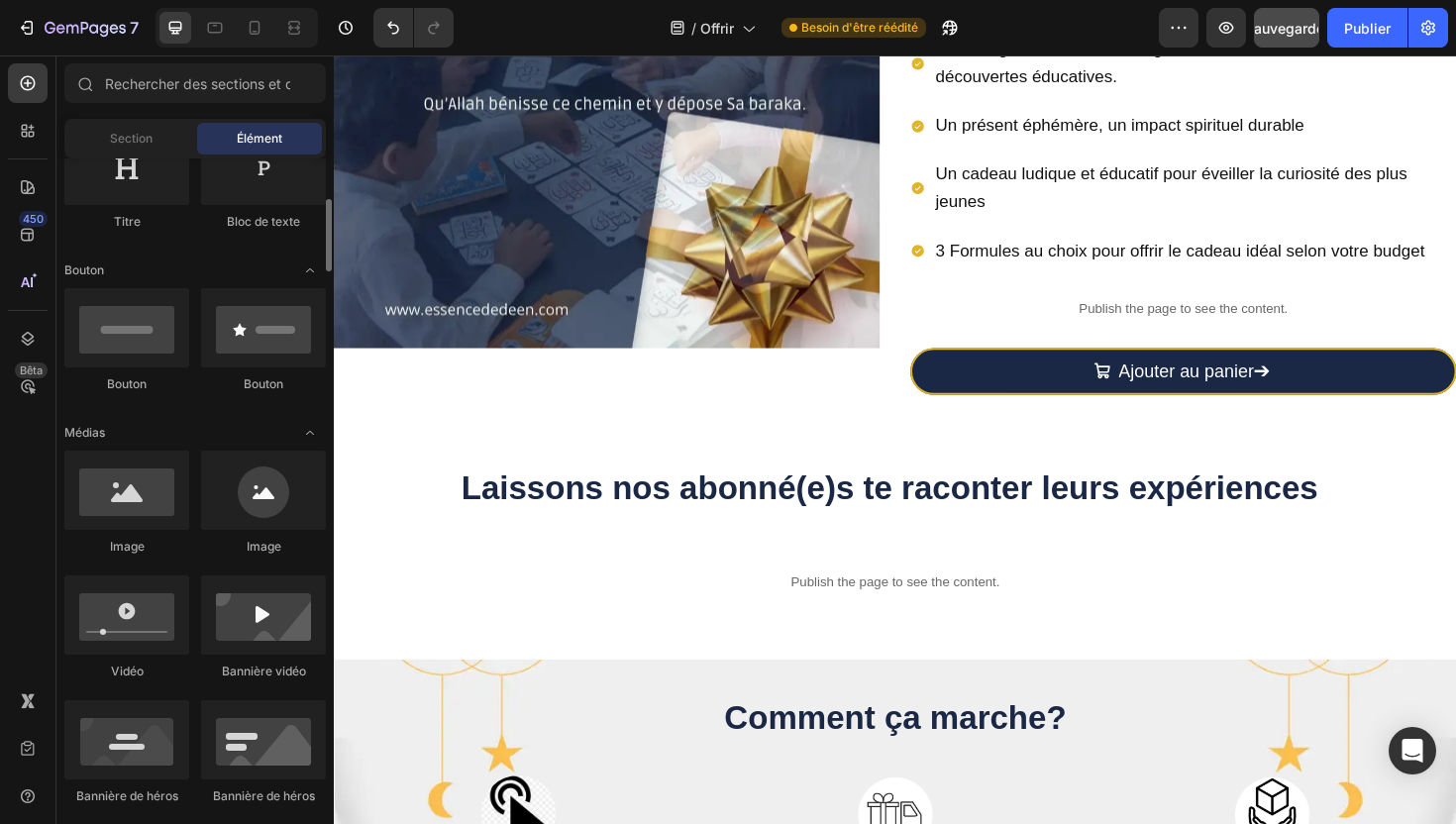 scroll, scrollTop: 364, scrollLeft: 0, axis: vertical 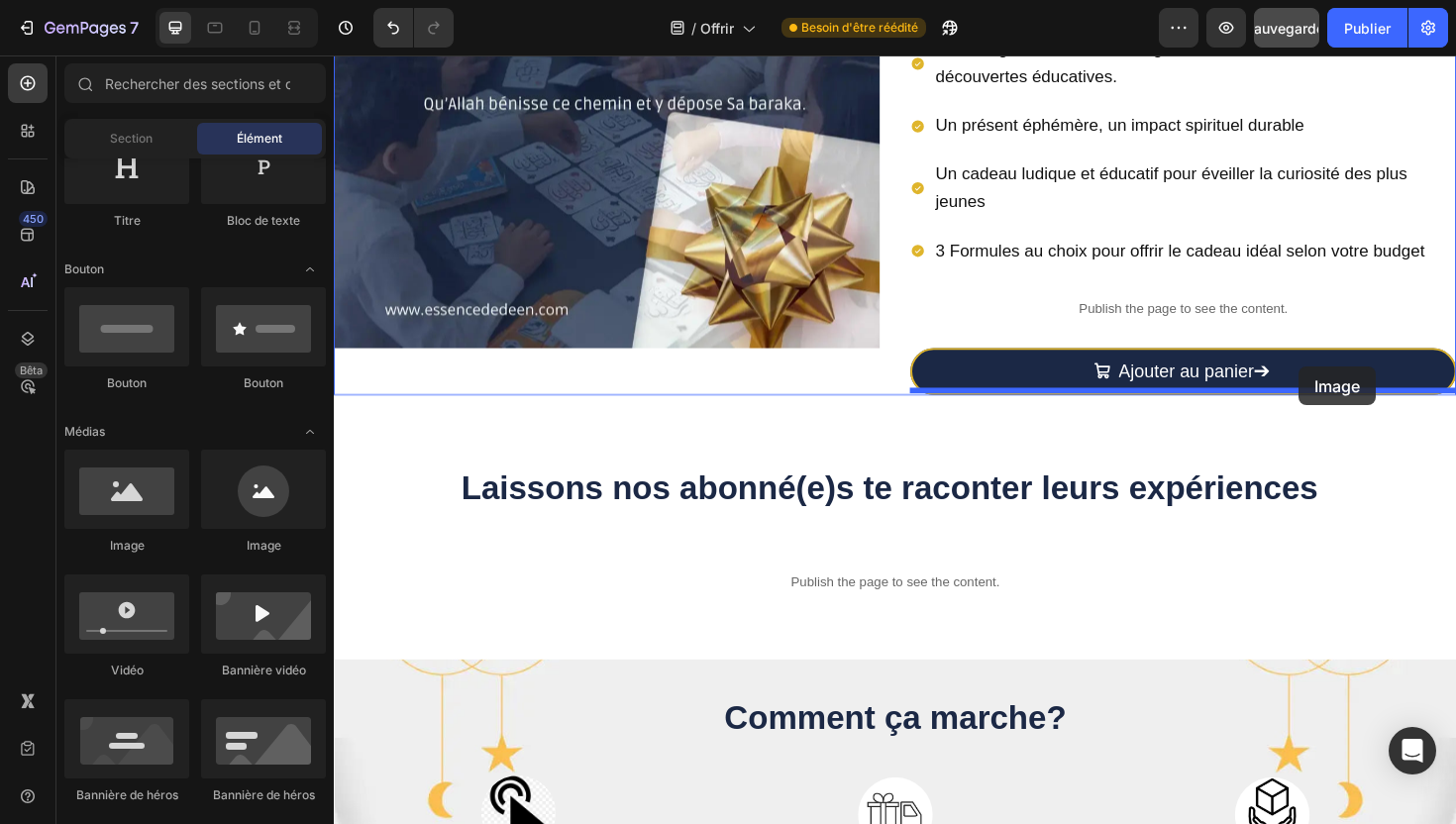 drag, startPoint x: 443, startPoint y: 534, endPoint x: 1356, endPoint y: 385, distance: 925.0784 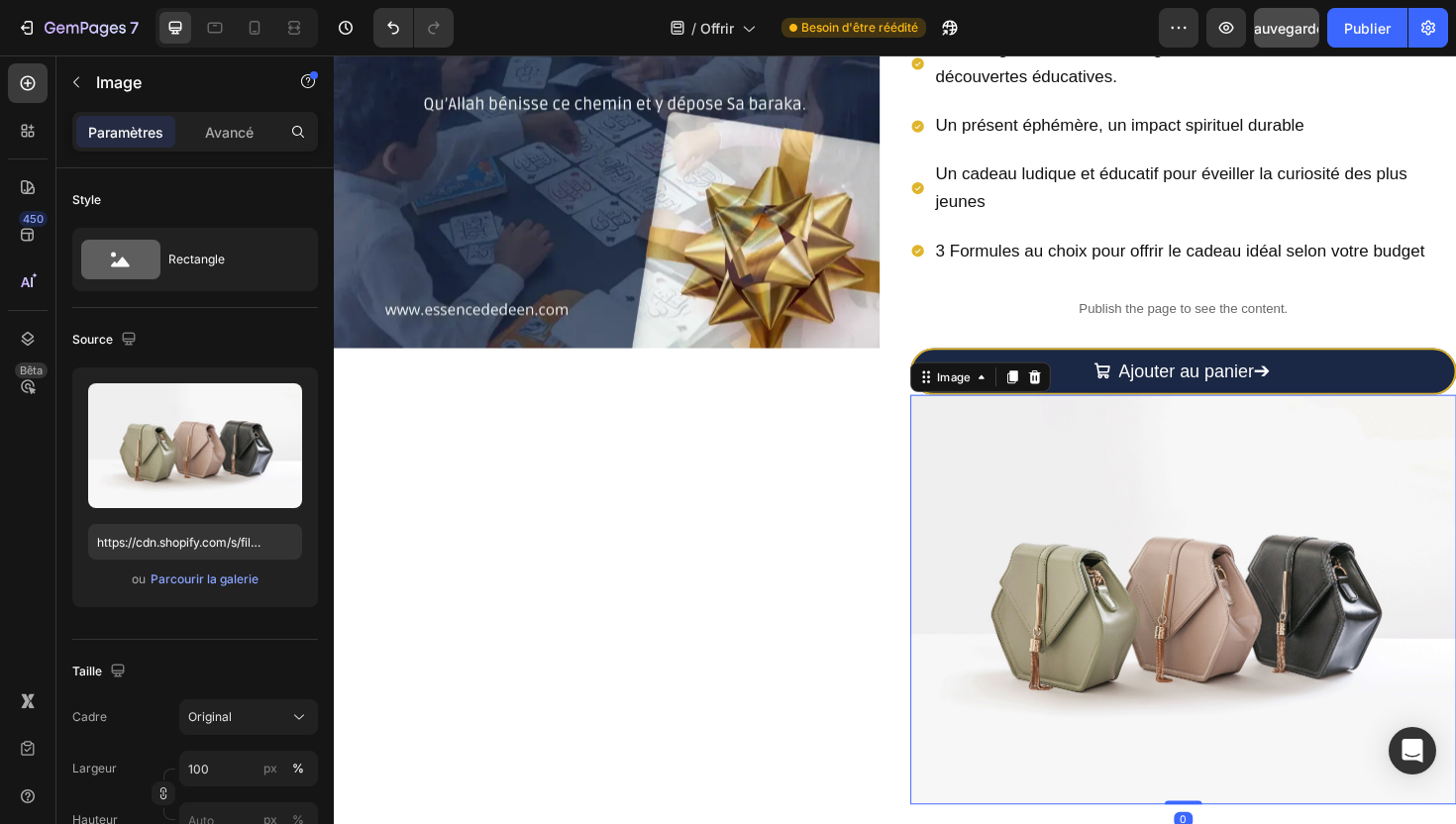 click at bounding box center (1233, 632) 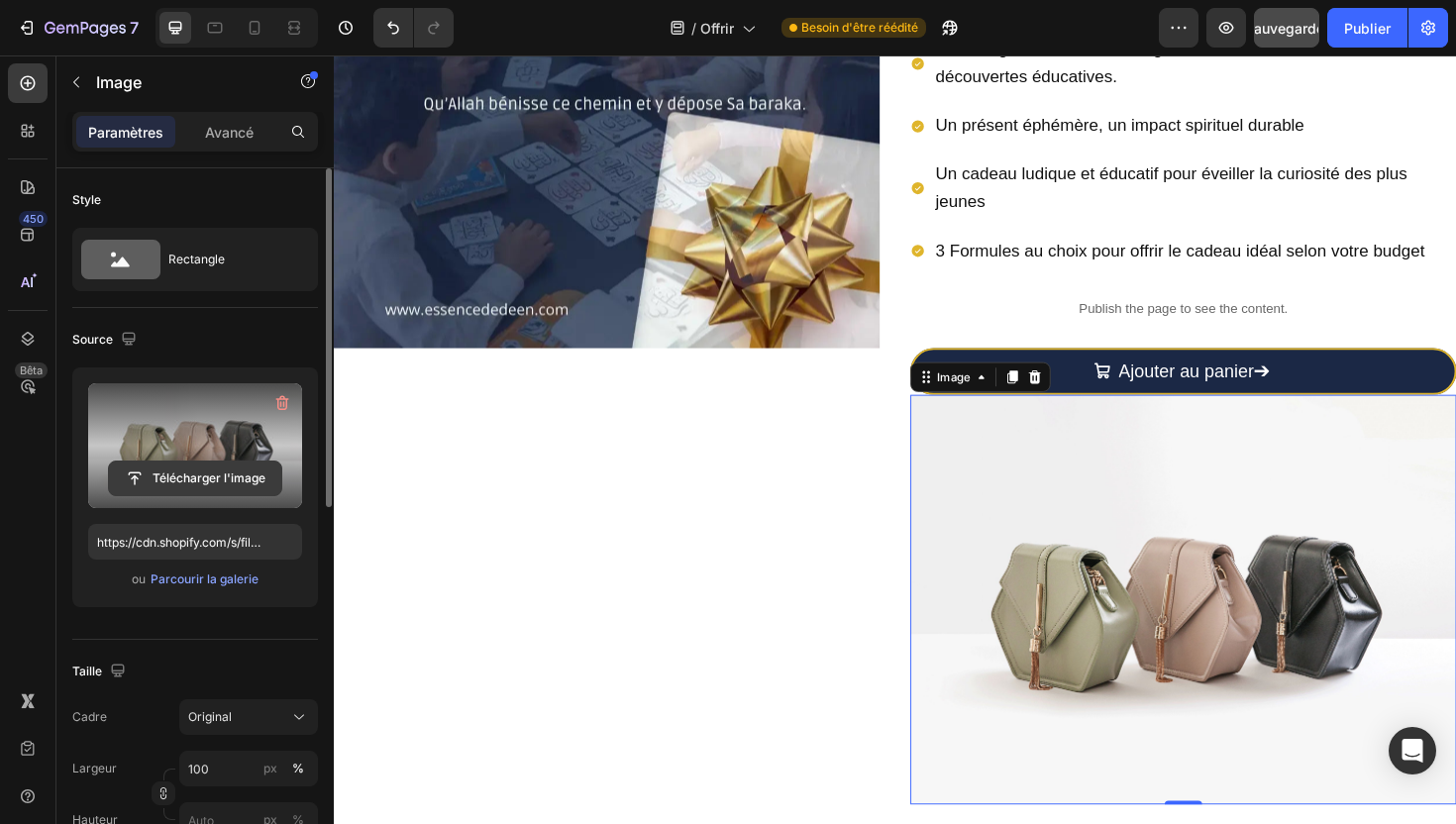 click 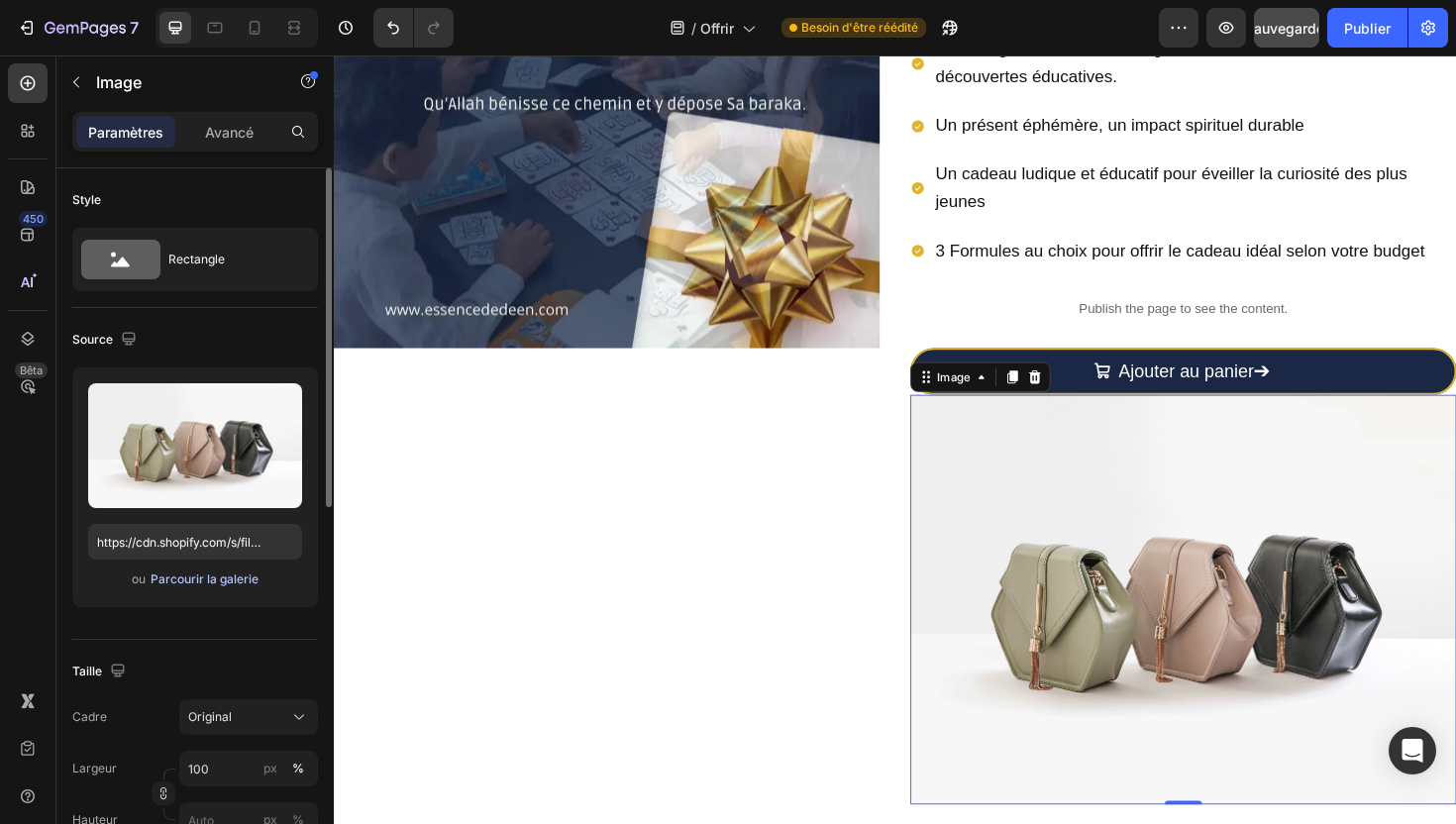 click on "Parcourir la galerie" at bounding box center (204, 578) 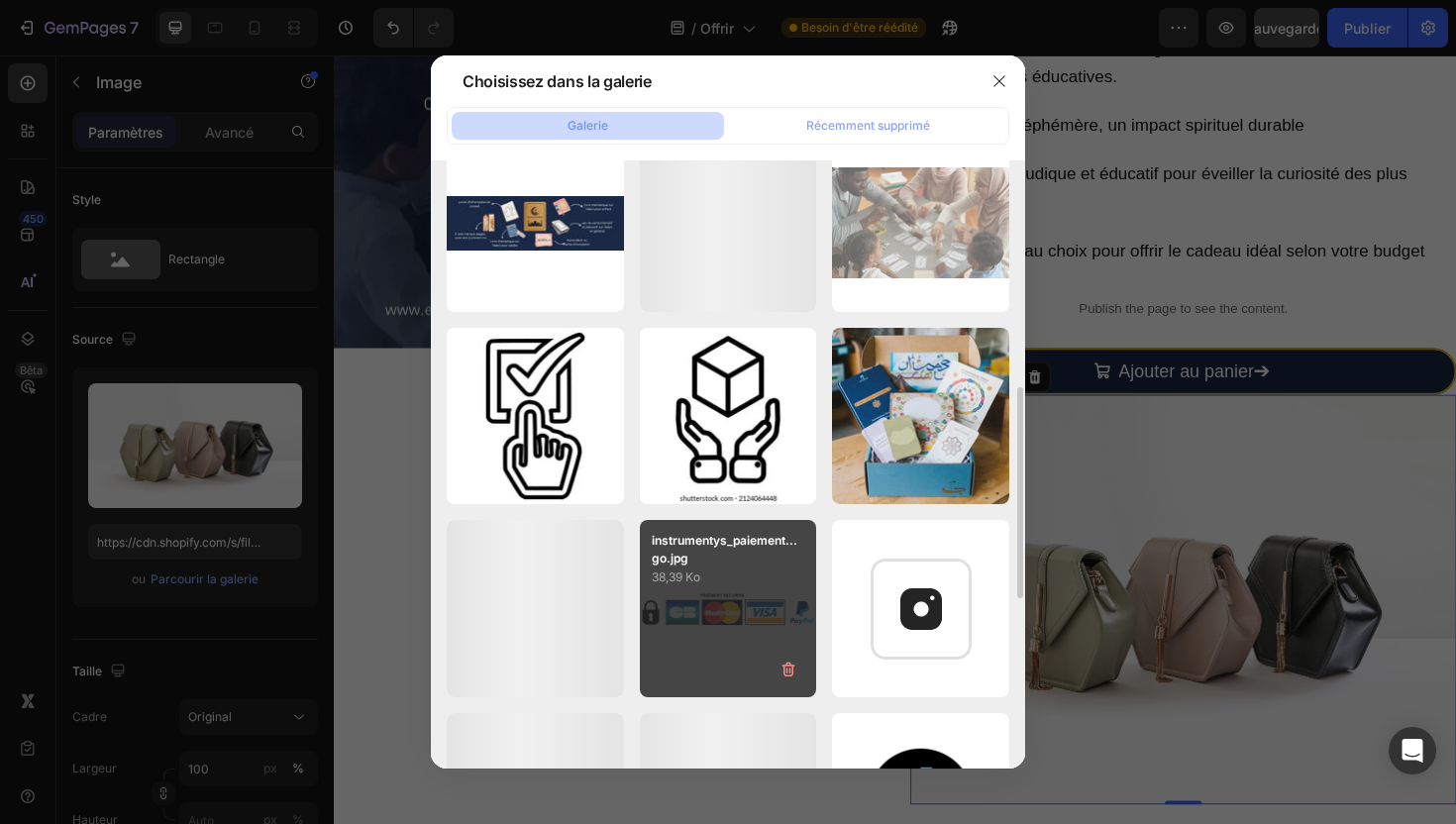 scroll, scrollTop: 629, scrollLeft: 0, axis: vertical 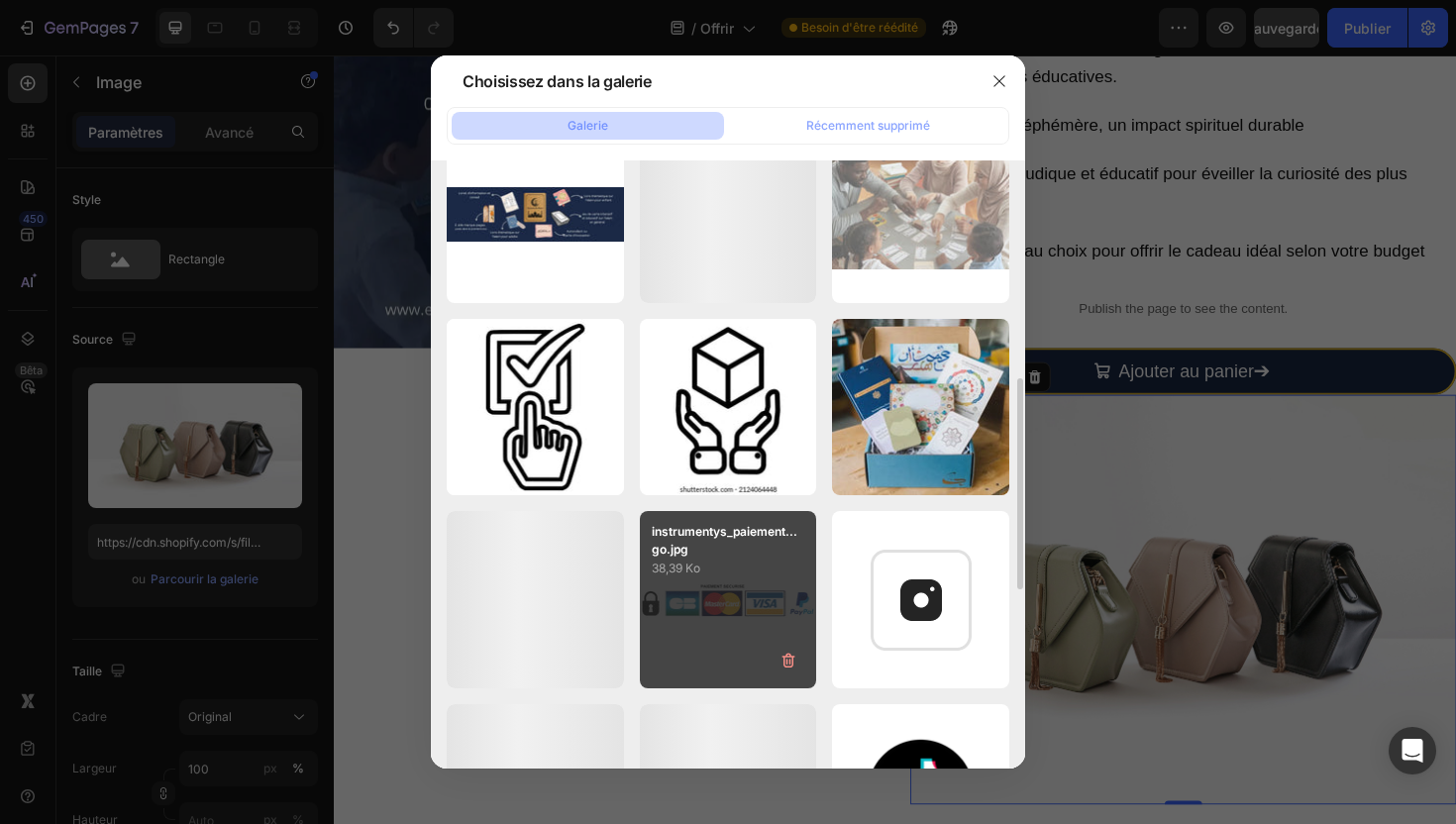 click on "instrumentys_paiement...go.jpg 38,39 Ko" at bounding box center (728, 599) 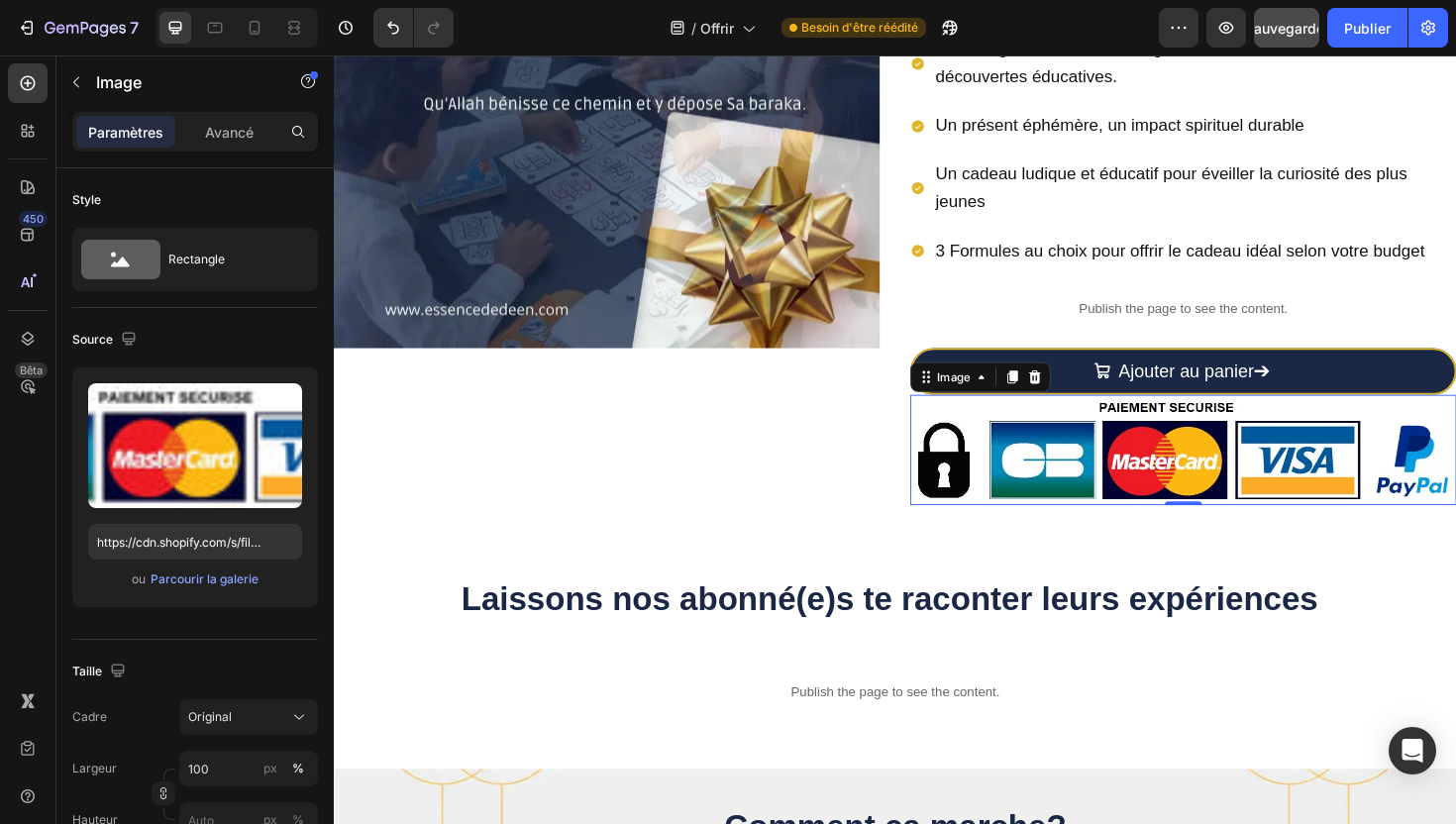 click at bounding box center (1233, 473) 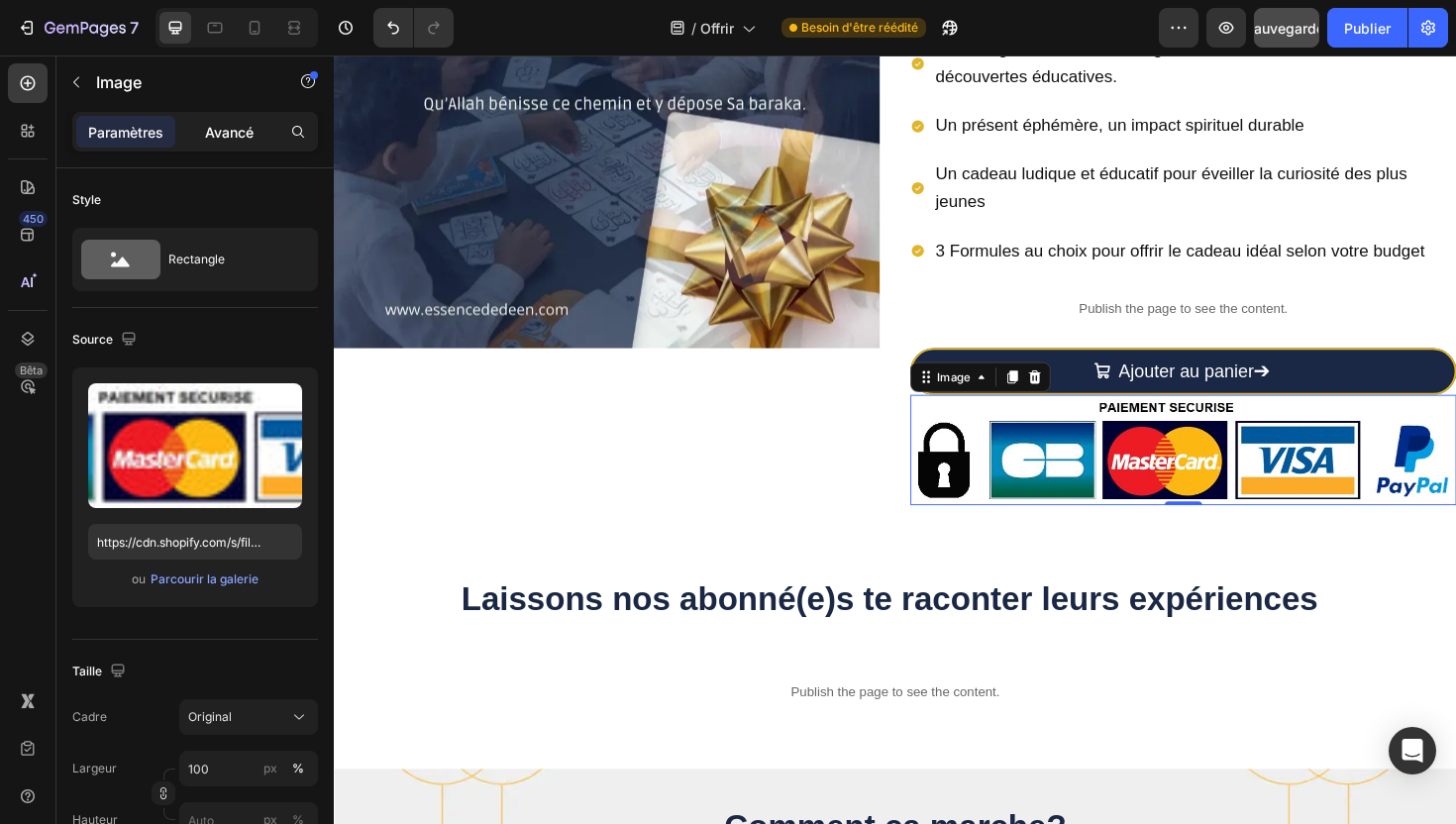 click on "Avancé" at bounding box center [229, 132] 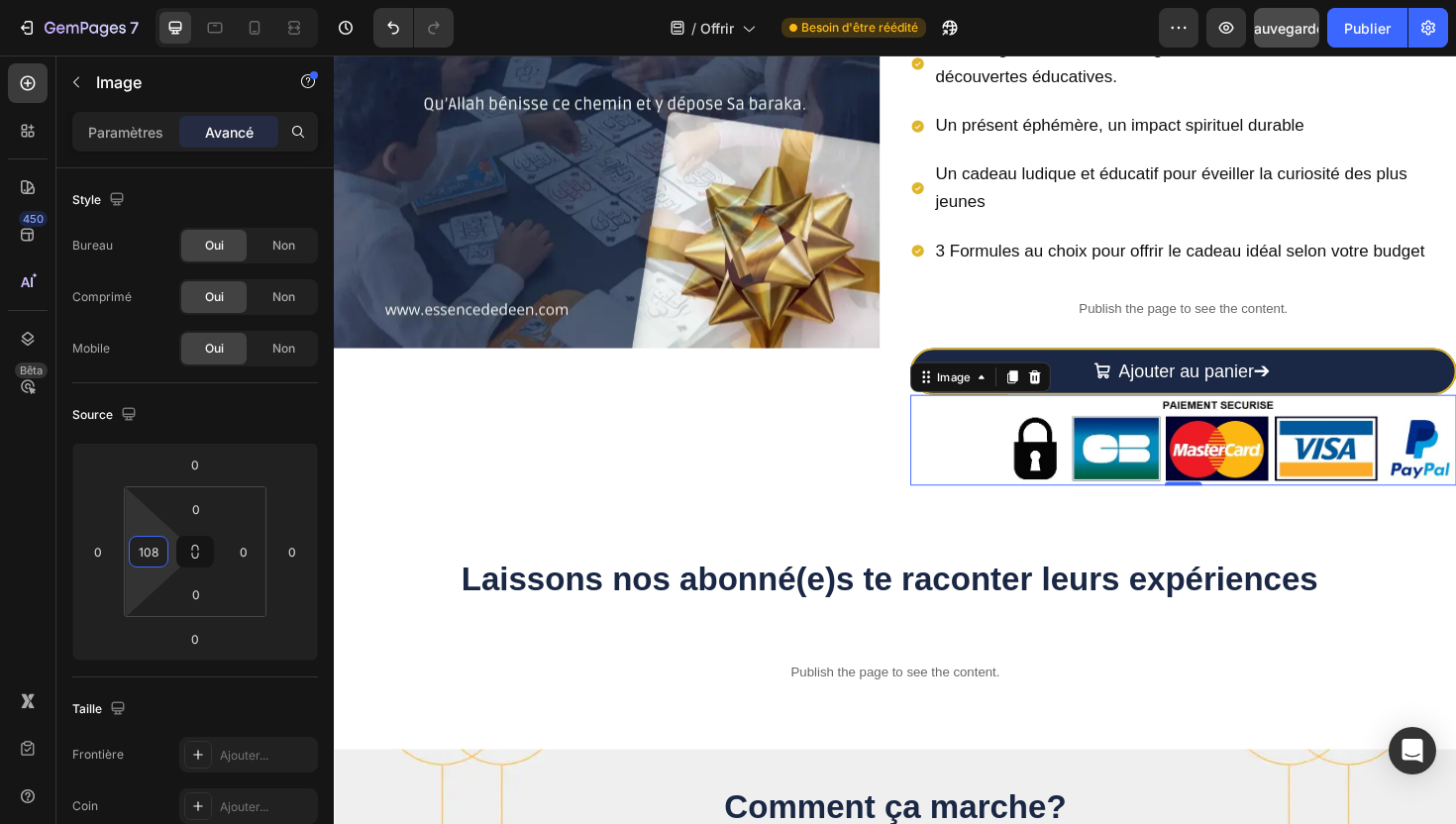 type on "110" 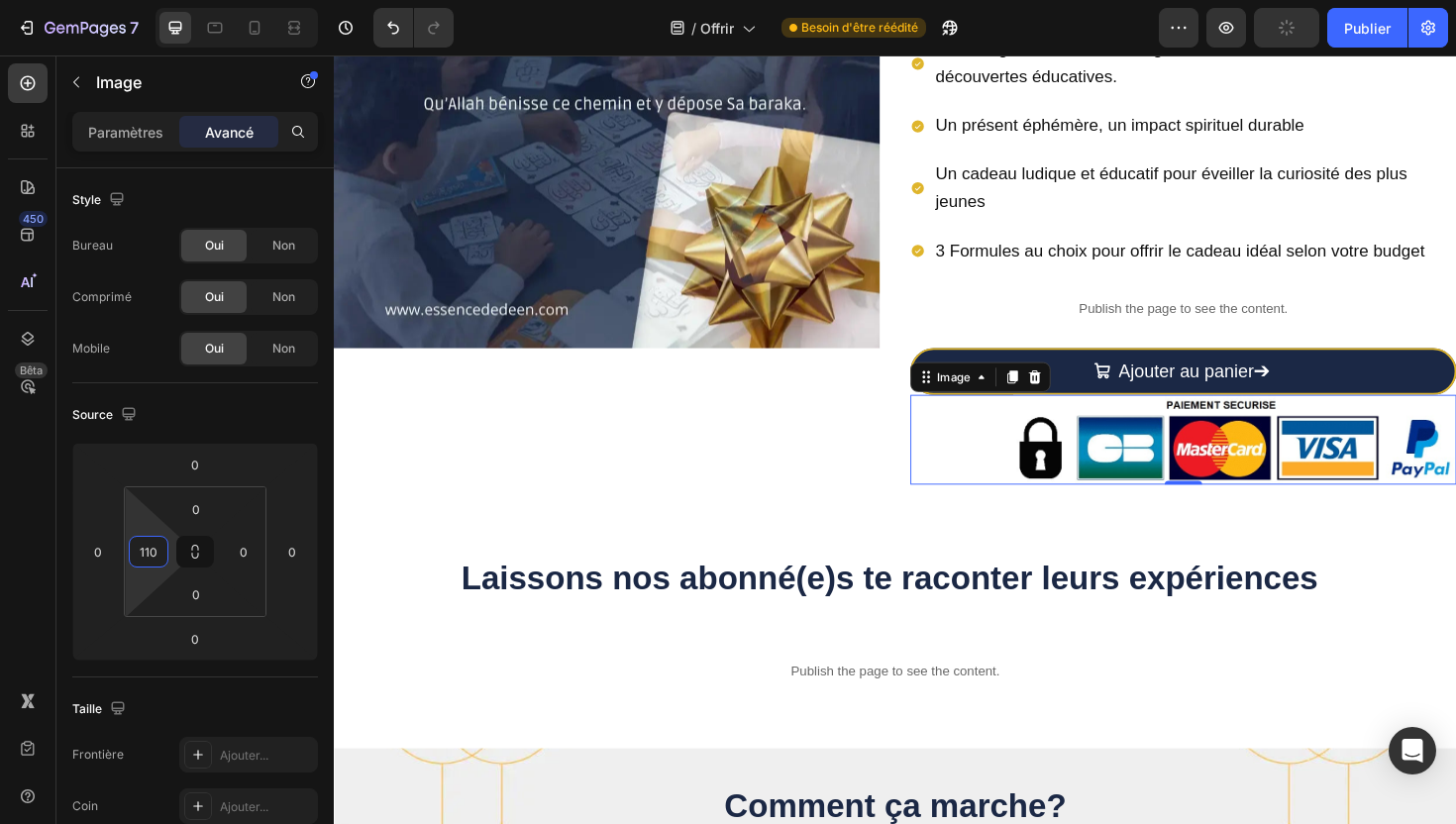 drag, startPoint x: 138, startPoint y: 509, endPoint x: 135, endPoint y: 455, distance: 54.083269 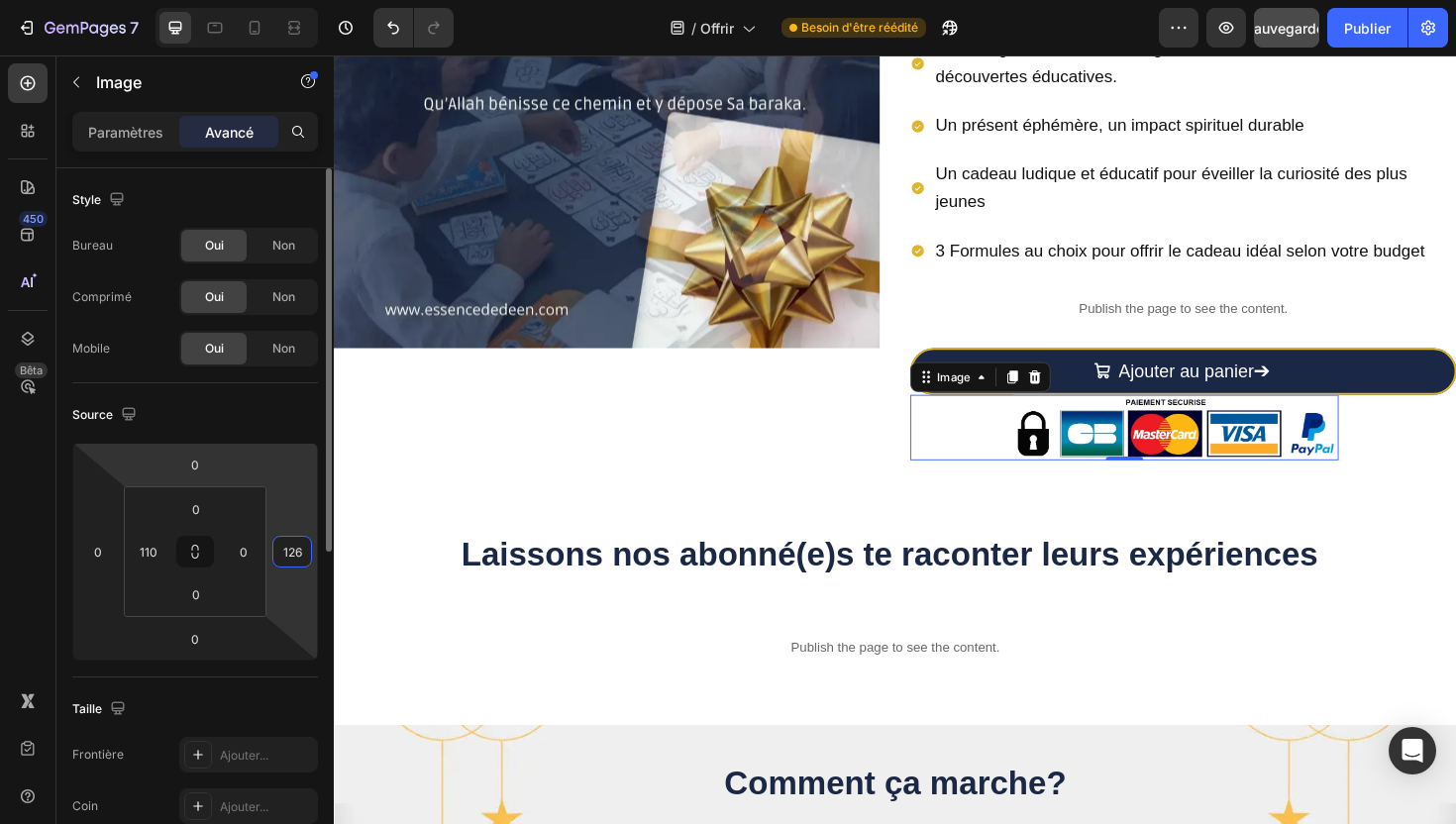type on "124" 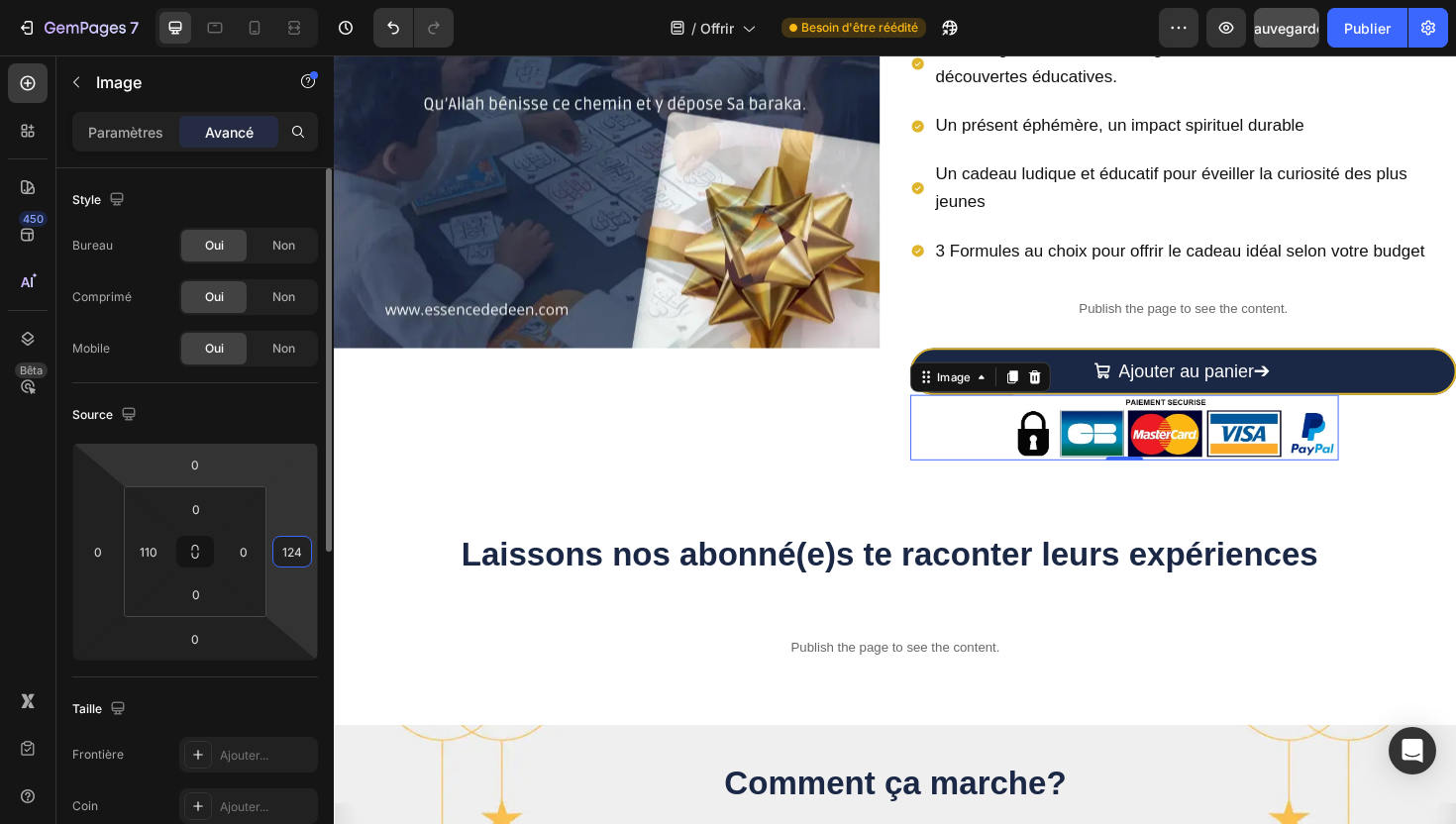 drag, startPoint x: 297, startPoint y: 514, endPoint x: 284, endPoint y: 454, distance: 61.392182 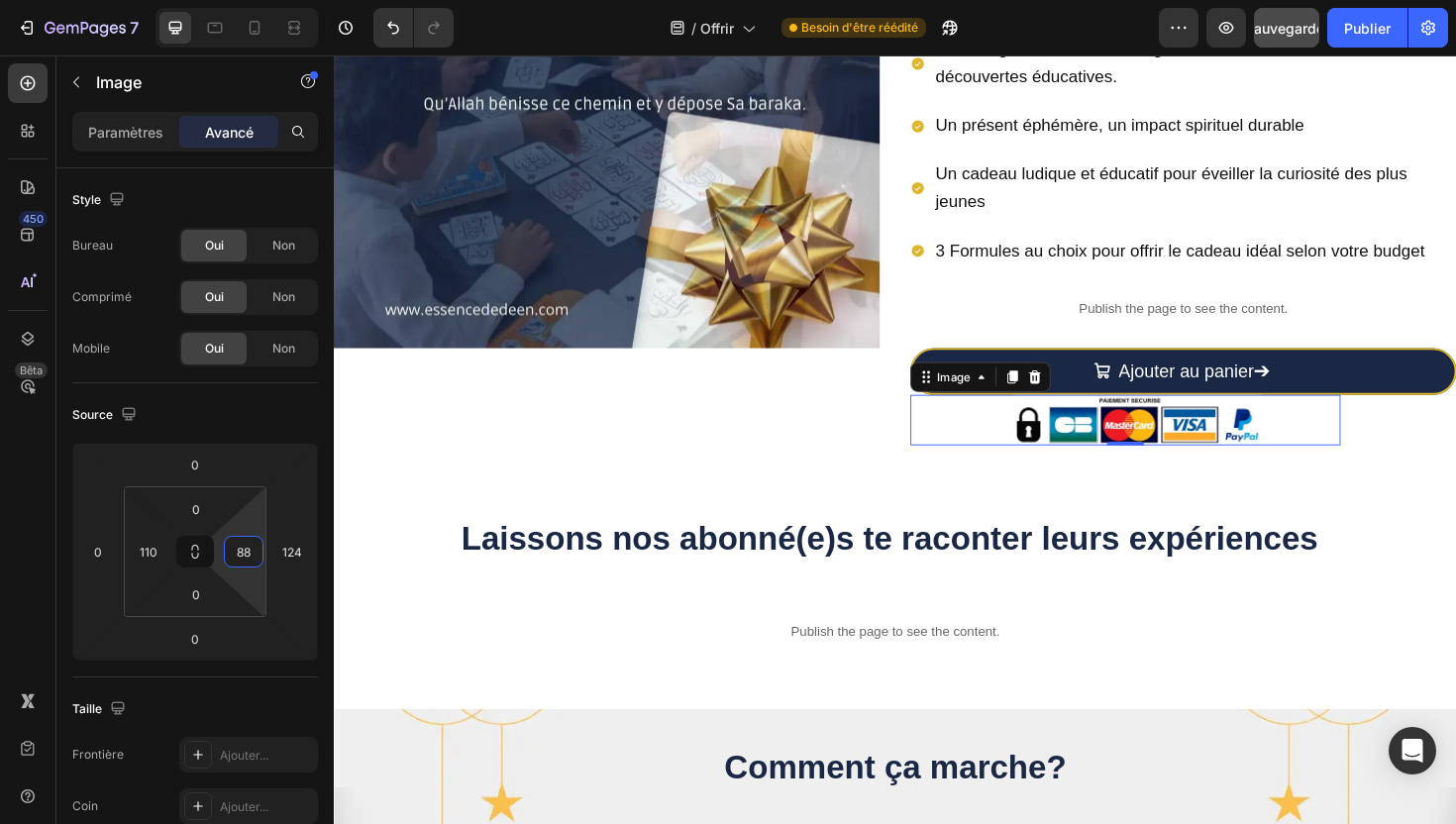 type on "90" 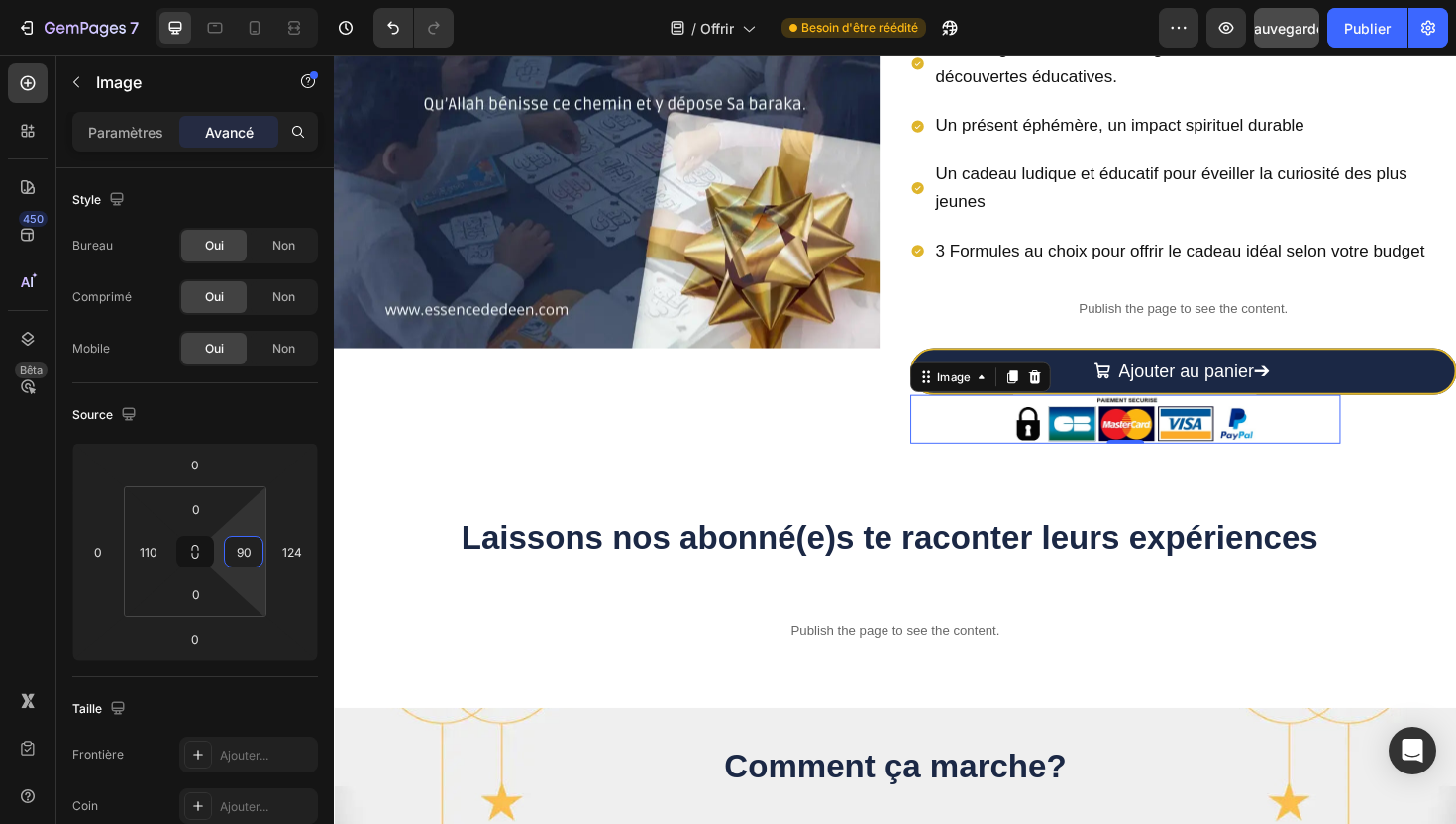 drag, startPoint x: 249, startPoint y: 516, endPoint x: 239, endPoint y: 471, distance: 46.09772 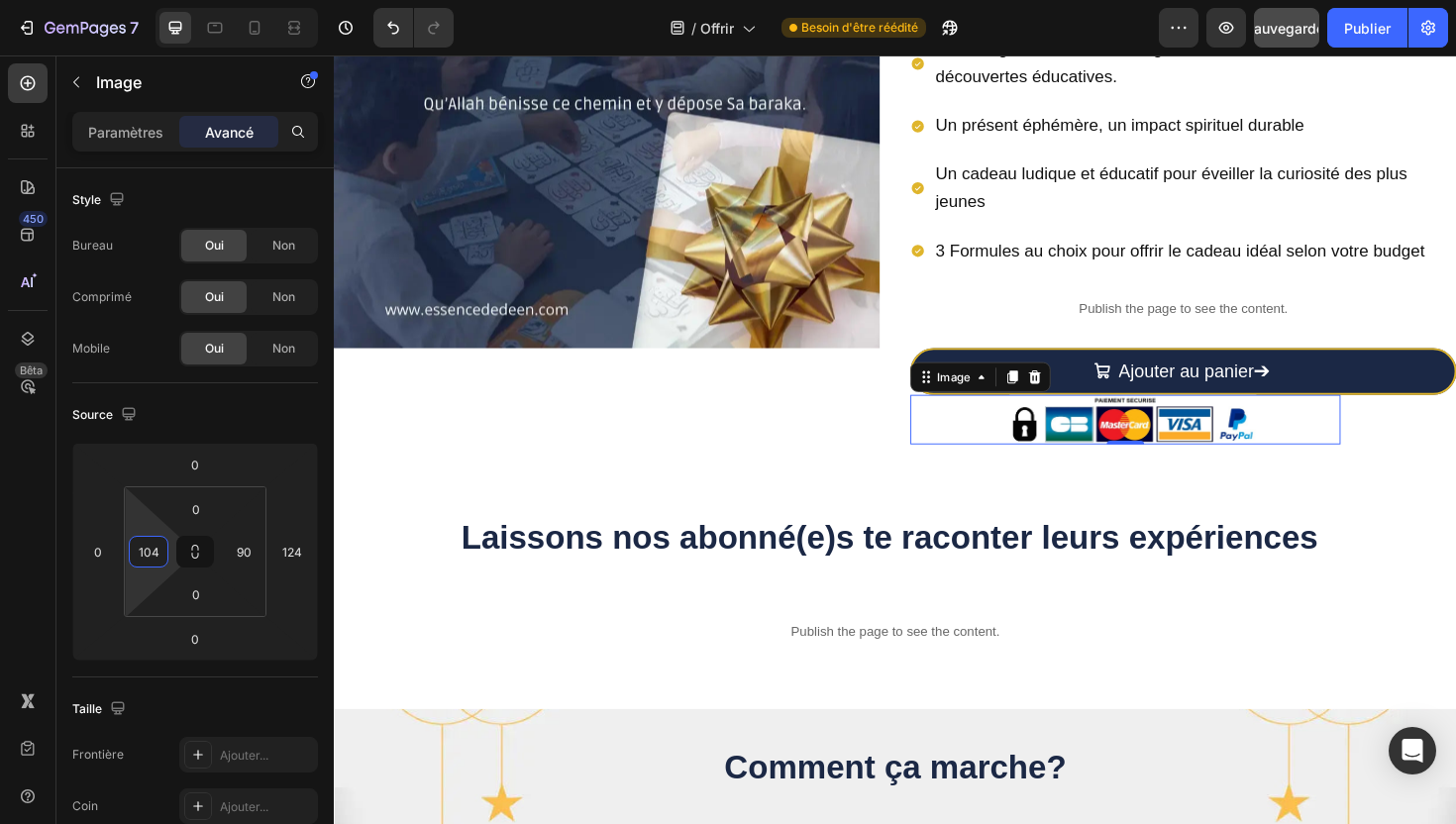 type on "102" 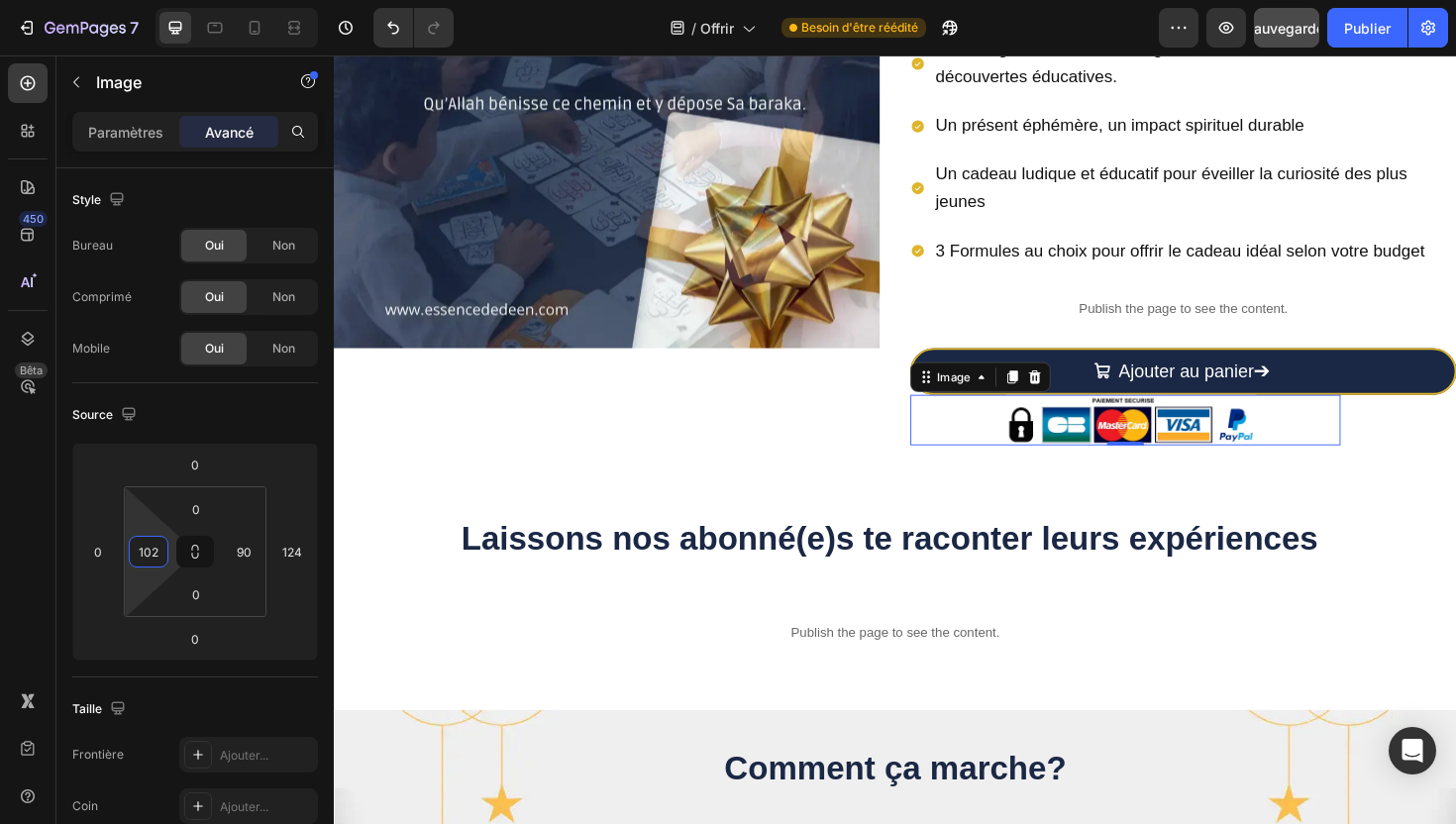 click on "7 Version history / Offrir Besoin d'être réédité Aperçu Sauvegarder Publier 450 Bêta Sections(18) Éléments (83) Section Élément Hero Section Product Detail Brands Trusted Badges Guarantee Product Breakdown How to use Testimonials Compare Bundle FAQs Social Proof Brand Story Product List Collection Blog List Contact Sticky Add to Cart Custom Footer Parcourir la bibliothèque 450 Mise en page
Rangée
Rangée
Rangée
Rangée Texte
Titre
Bloc de texte Bouton
Bouton
Bouton Médias
Image" at bounding box center (728, 74) 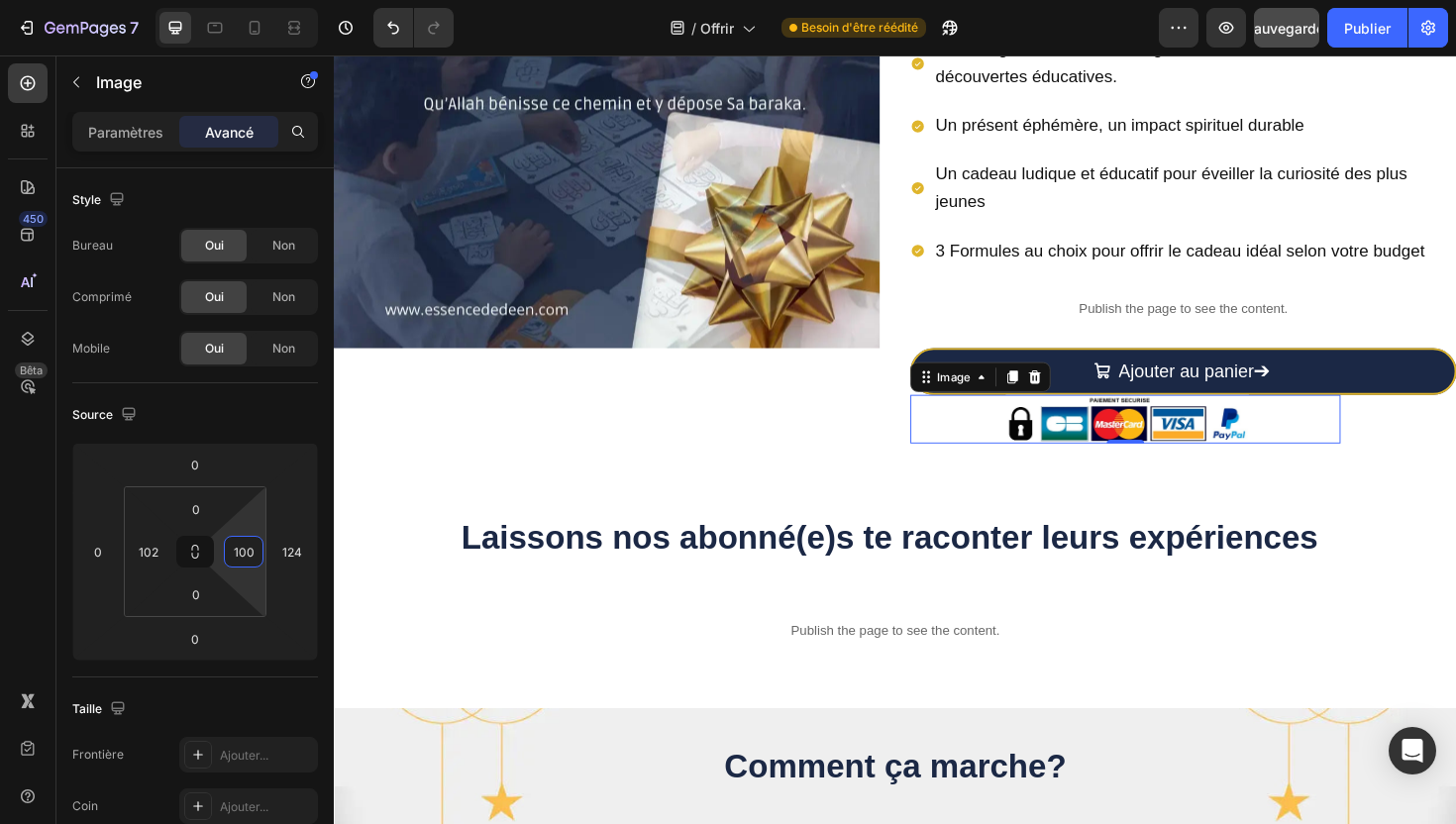 type on "102" 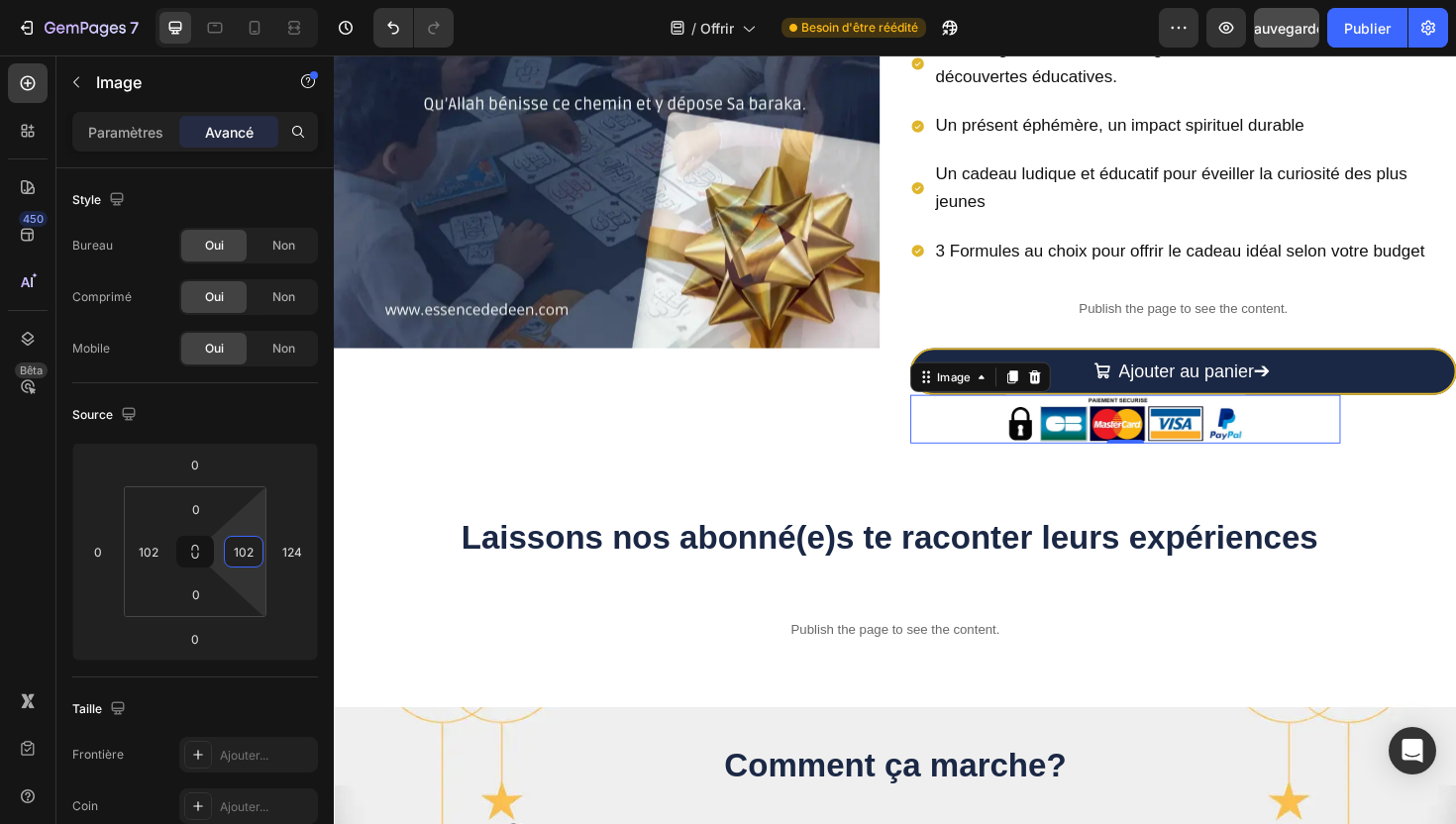 click on "7 Version history / Offrir Besoin d'être réédité Aperçu Sauvegarder Publier 450 Bêta Sections(18) Éléments (83) Section Élément Hero Section Product Detail Brands Trusted Badges Guarantee Product Breakdown How to use Testimonials Compare Bundle FAQs Social Proof Brand Story Product List Collection Blog List Contact Sticky Add to Cart Custom Footer Parcourir la bibliothèque 450 Mise en page
Rangée
Rangée
Rangée
Rangée Texte
Titre
Bloc de texte Bouton
Bouton
Bouton Médias
Image" at bounding box center (728, 74) 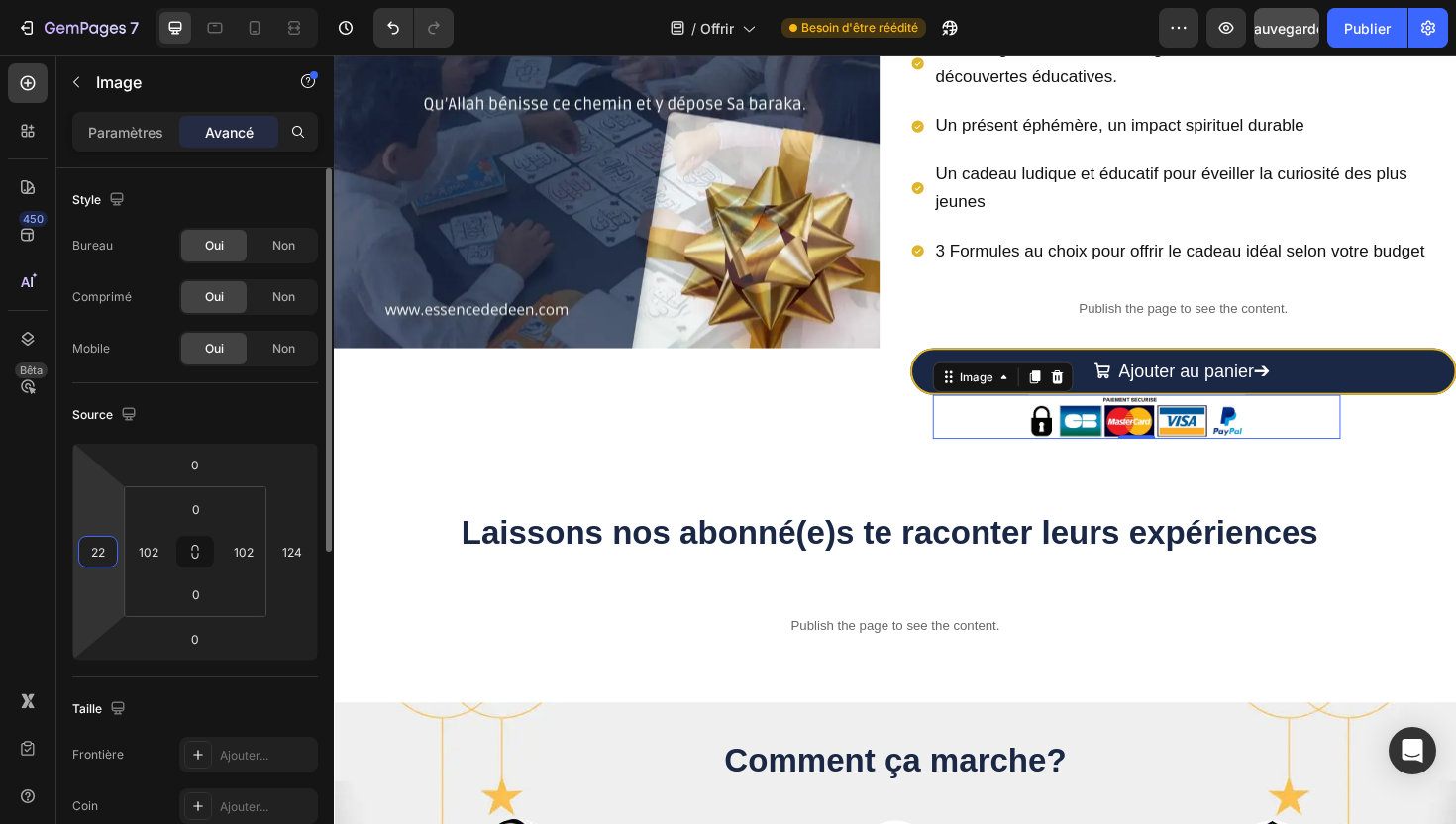 type on "20" 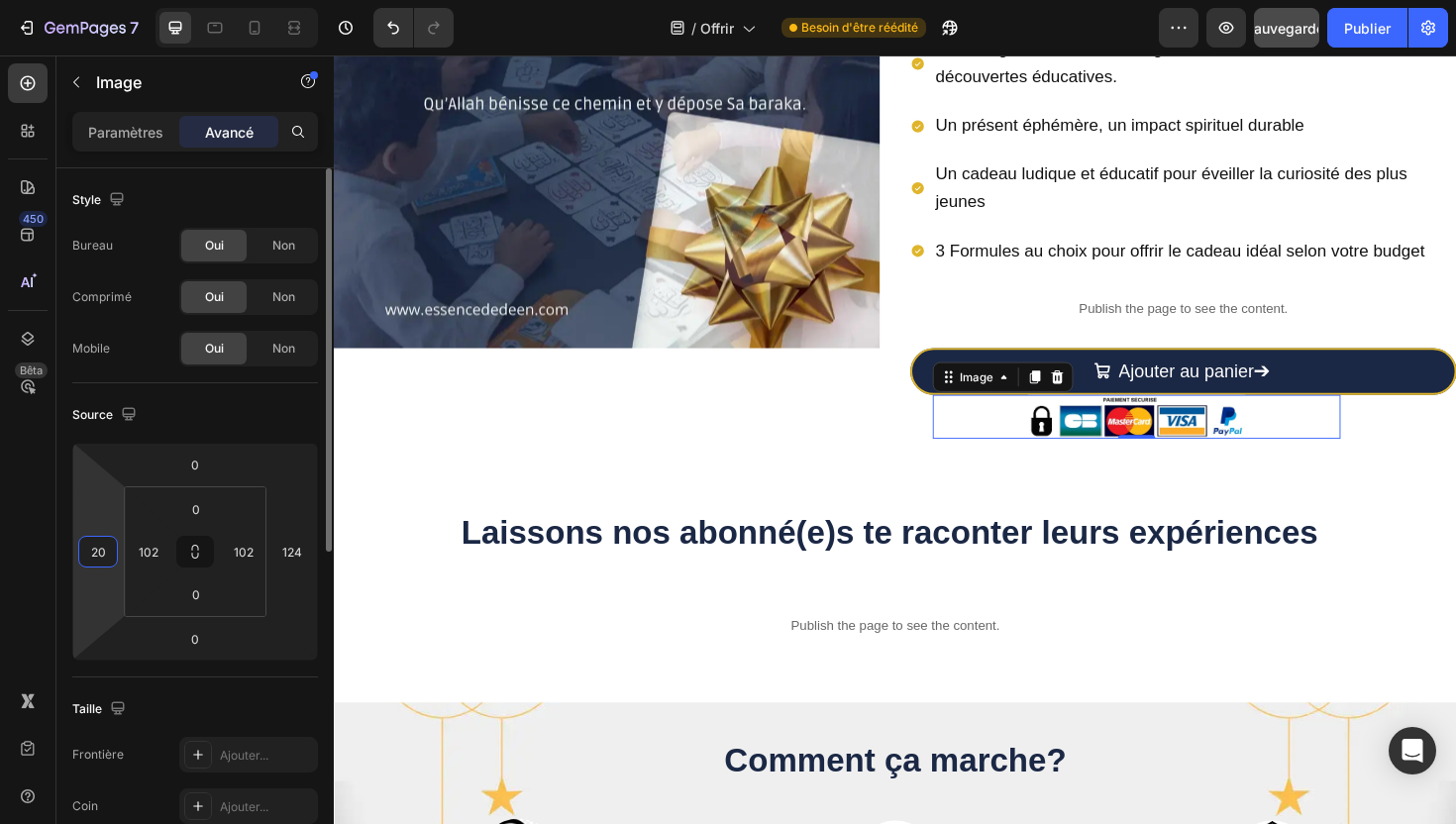 click on "7 Version history / Offrir Besoin d'être réédité Aperçu Sauvegarder Publier 450 Bêta Sections(18) Éléments (83) Section Élément Hero Section Product Detail Brands Trusted Badges Guarantee Product Breakdown How to use Testimonials Compare Bundle FAQs Social Proof Brand Story Product List Collection Blog List Contact Sticky Add to Cart Custom Footer Parcourir la bibliothèque 450 Mise en page
Rangée
Rangée
Rangée
Rangée Texte
Titre
Bloc de texte Bouton
Bouton
Bouton Médias
Image" at bounding box center (728, 74) 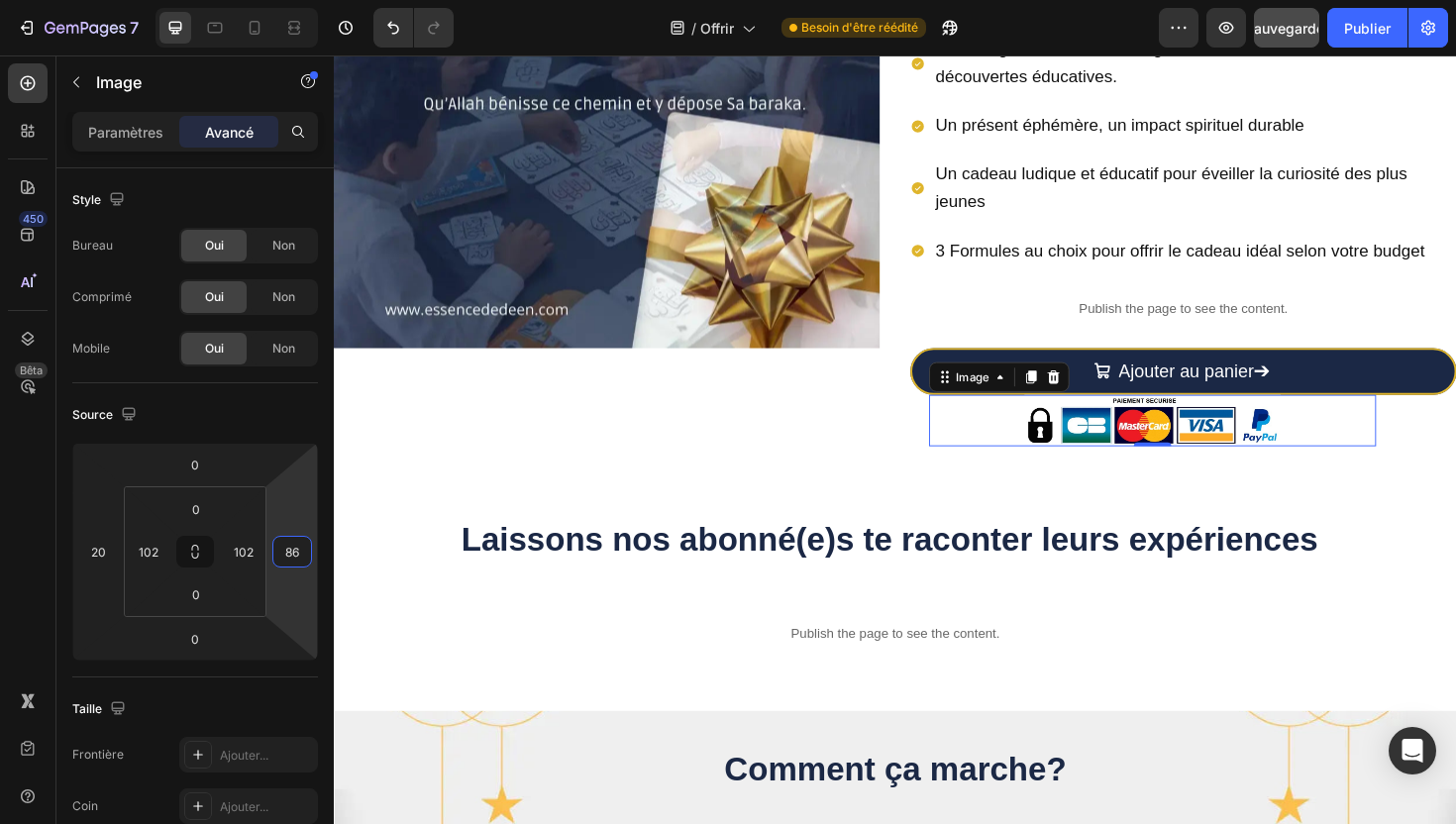 type on "88" 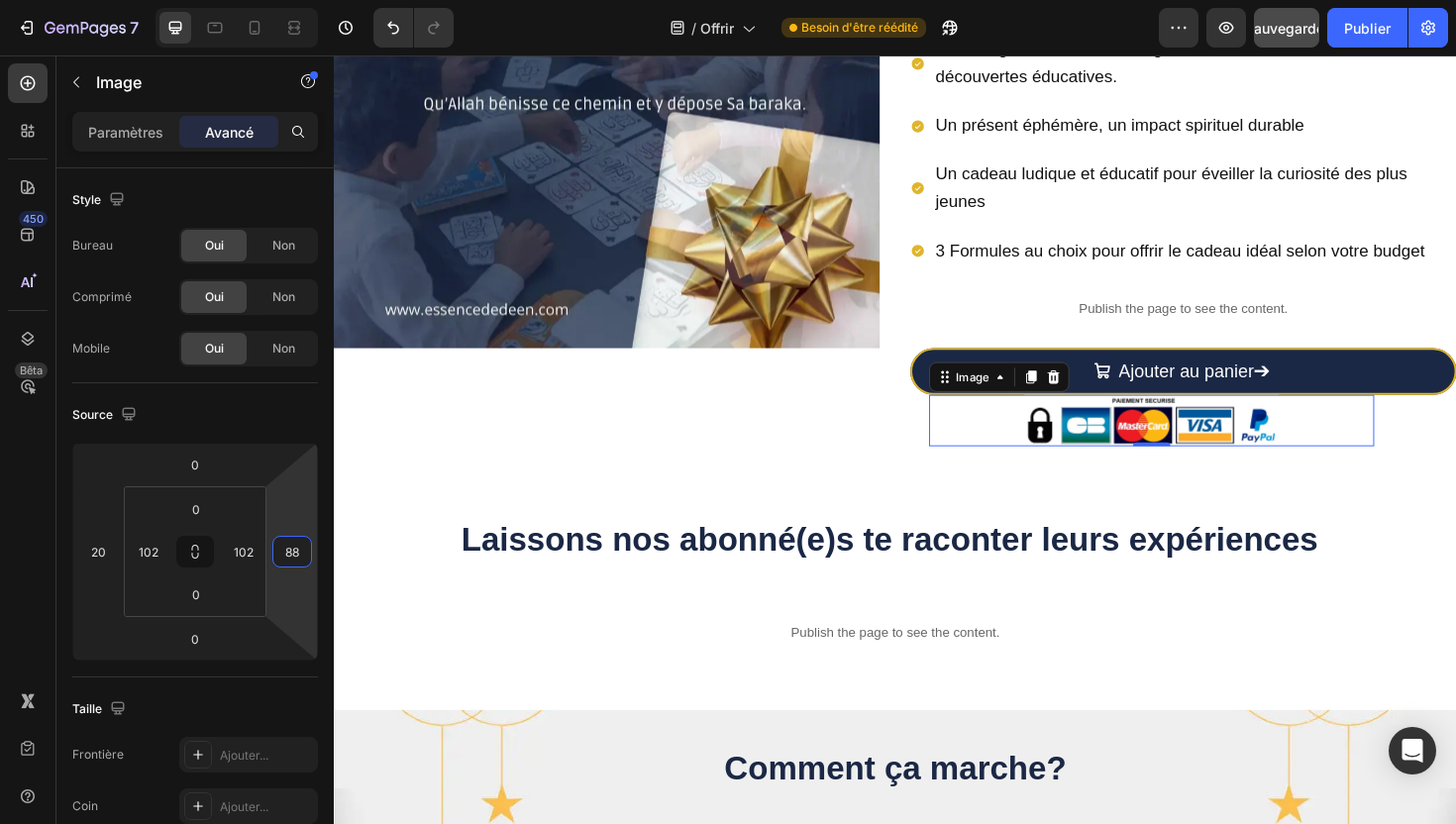 drag, startPoint x: 290, startPoint y: 510, endPoint x: 288, endPoint y: 528, distance: 18.11077 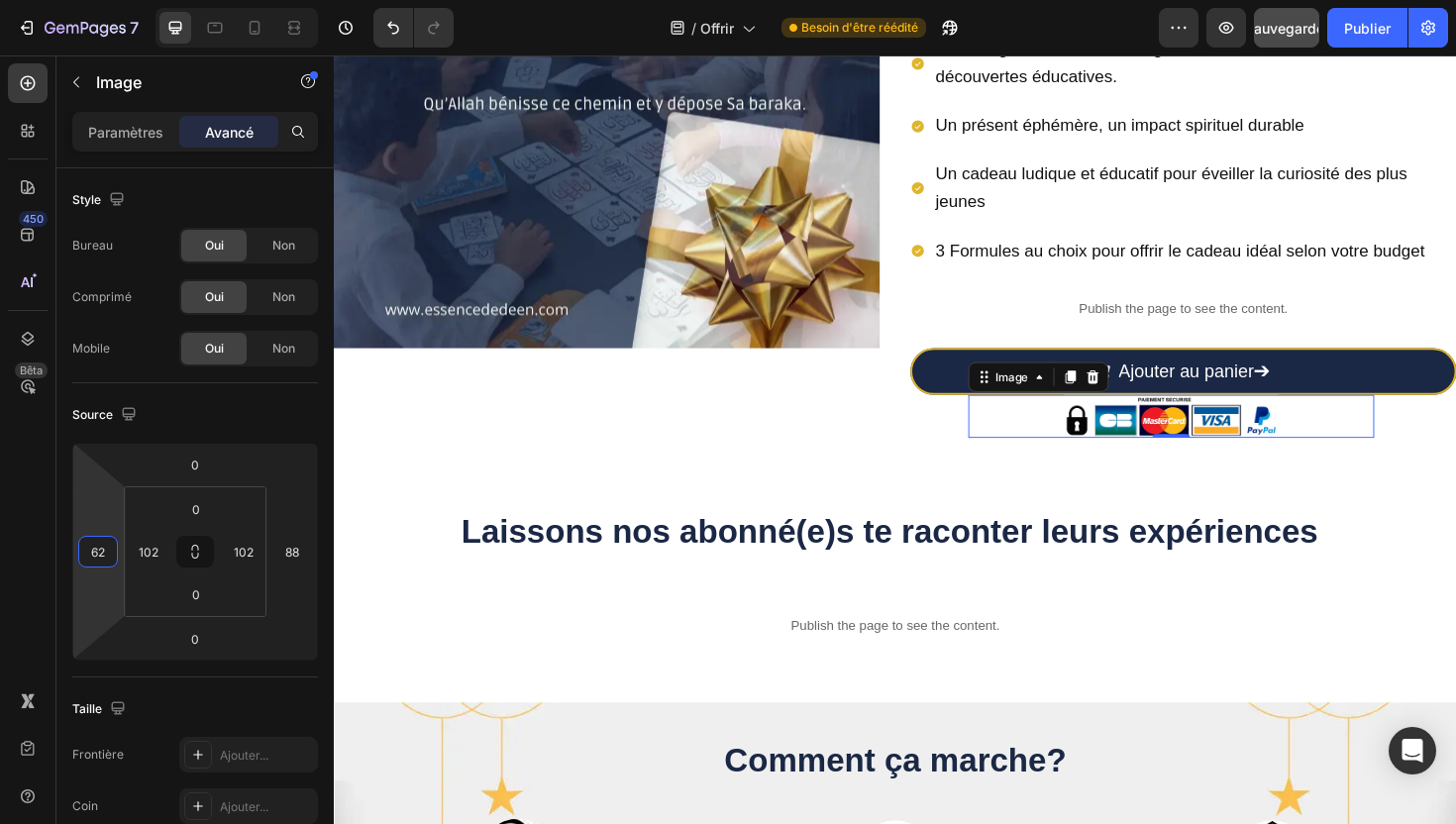 type on "60" 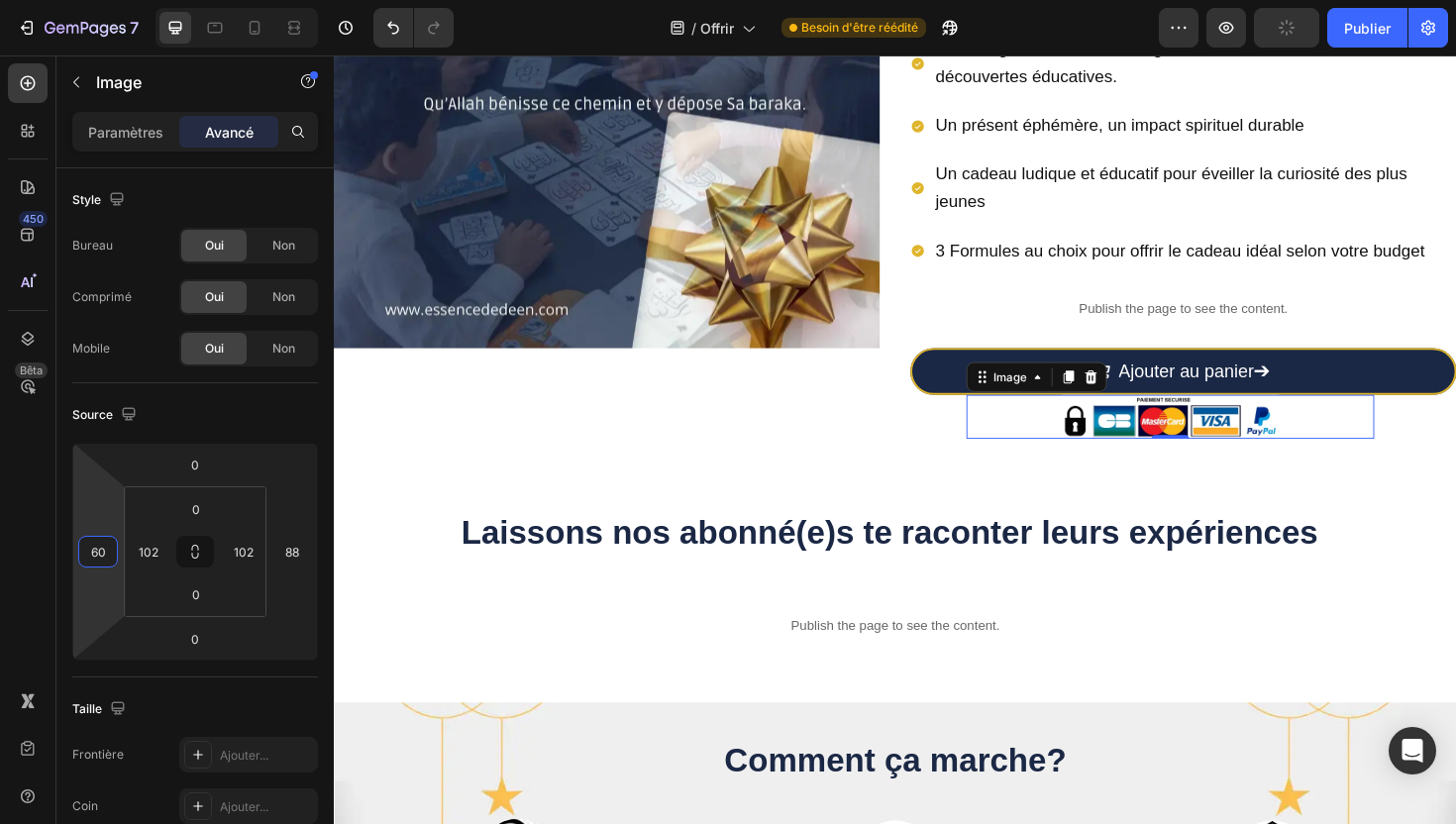 drag, startPoint x: 92, startPoint y: 526, endPoint x: 92, endPoint y: 506, distance: 20 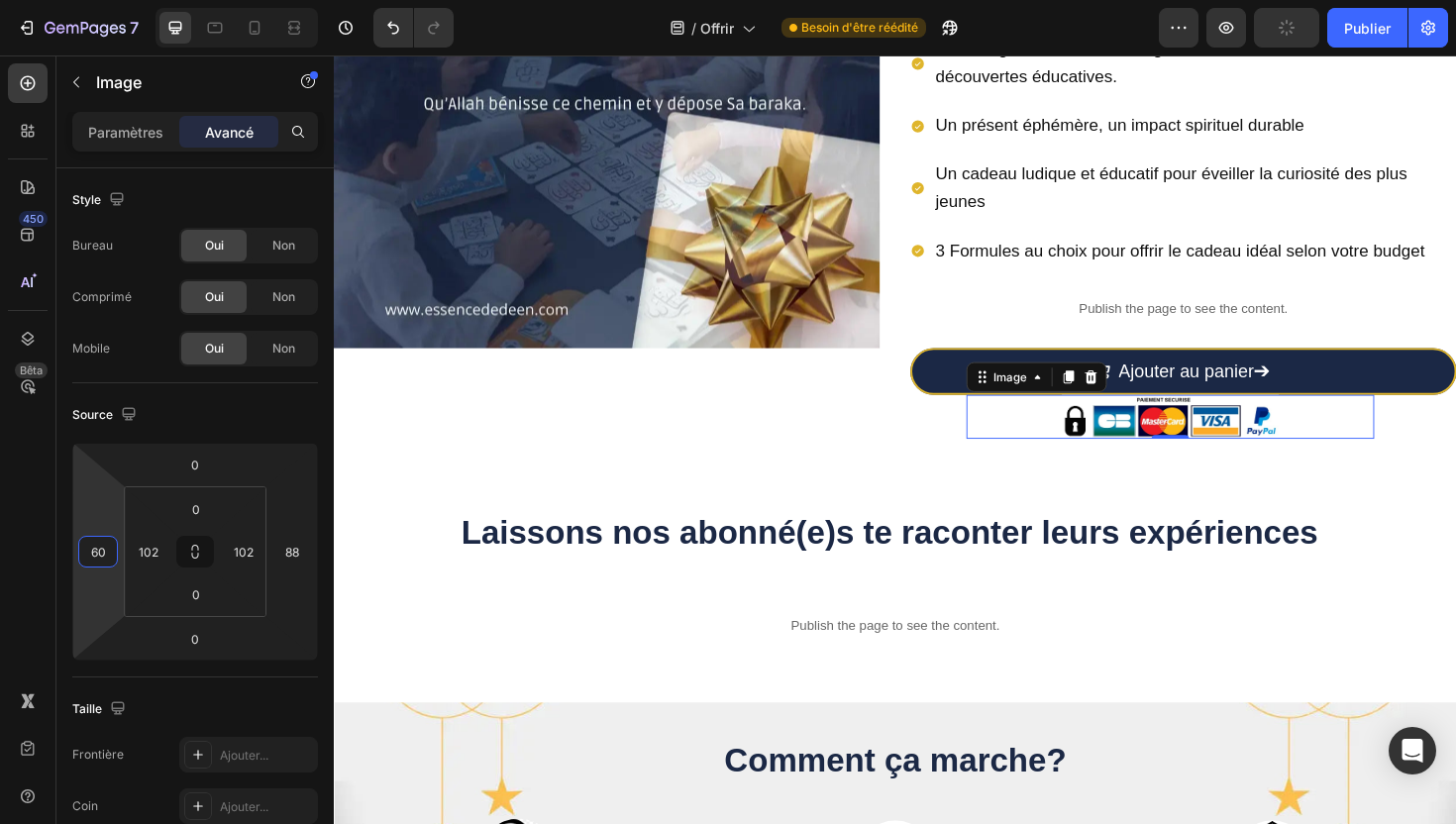 click on "7 Version history / Offrir Besoin d'être réédité Aperçu Publier 450 Bêta Sections(18) Éléments (83) Section Élément Hero Section Product Detail Brands Trusted Badges Guarantee Product Breakdown How to use Testimonials Compare Bundle FAQs Social Proof Brand Story Product List Collection Blog List Contact Sticky Add to Cart Custom Footer Parcourir la bibliothèque 450 Mise en page
Rangée
Rangée
Rangée
Rangée Texte
Titre
Bloc de texte Bouton
Bouton
Bouton Médias
Image
Image Vidéo" at bounding box center [728, 74] 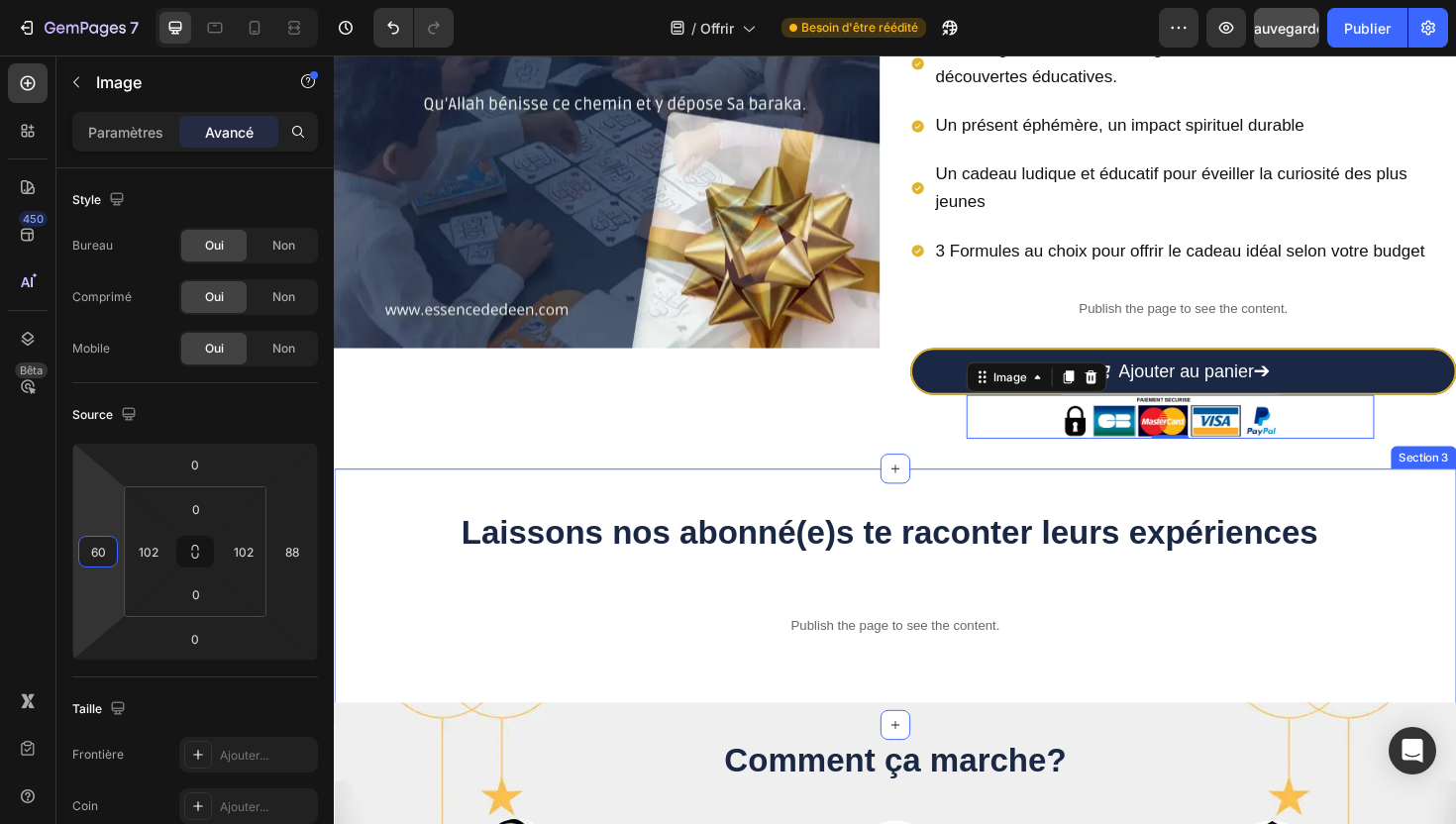 click on "Laissons nos abonné(e)s te raconter leurs expériences   Heading
Publish the page to see the content.
Custom Code Row Section 3" at bounding box center [928, 629] 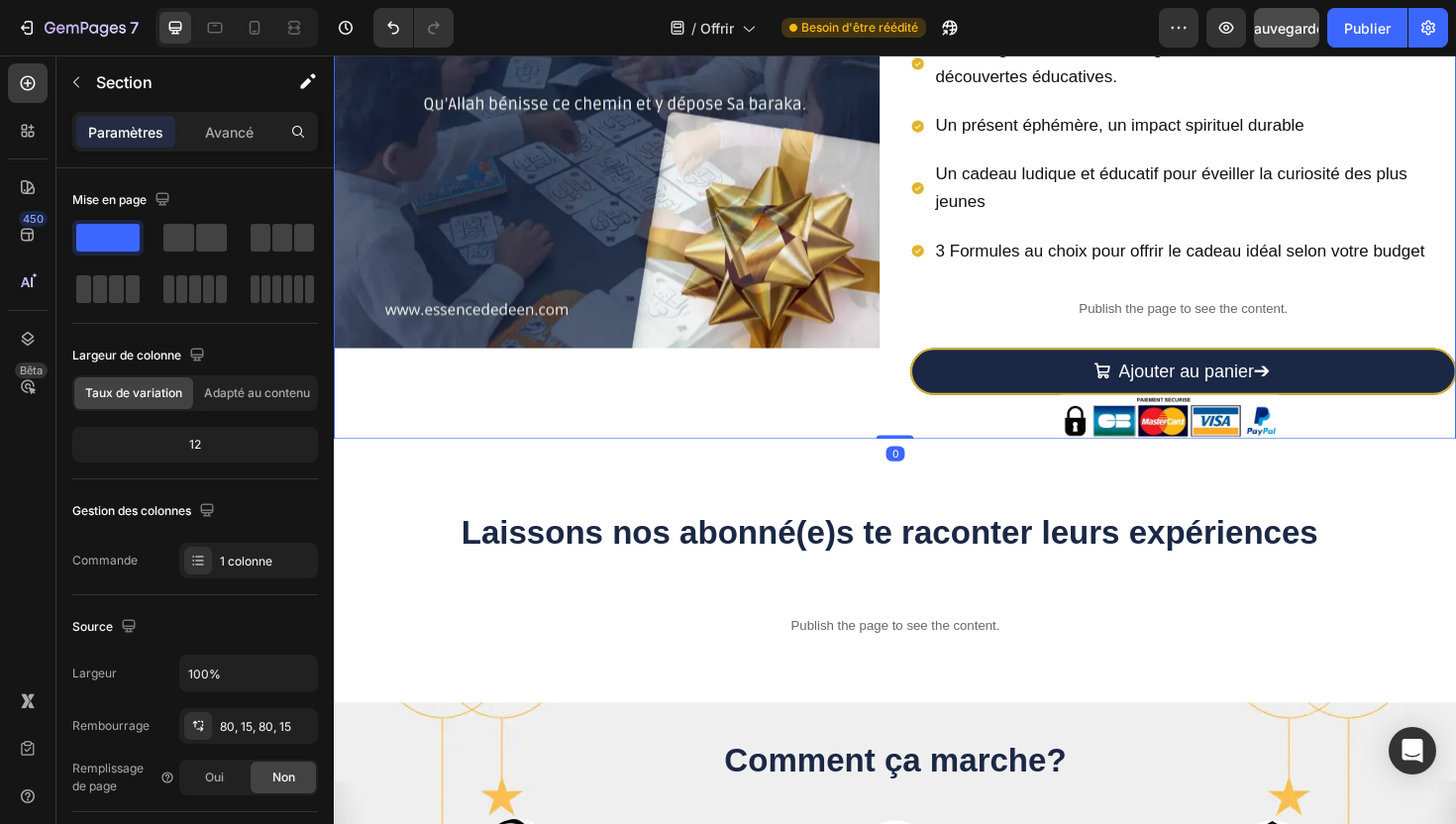 click on "Carte cadeau Product Title Offrir une  box Essence de Deen , c’est offrir des instants de qualité en famille Des souvenirs inoubliables à créer ensemble. Offrir la connaissance, c'est offrir un trésor éternel Encouragez l'amour de la religion avec un coffret riche en belles découvertes éducatives. Un présent éphémère, un impact spirituel durable Un cadeau ludique et éducatif pour éveiller la curiosité des plus jeunes 3 Formules au choix pour offrir le cadeau idéal selon votre budget   Item List
Publish the page to see the content.
Custom Code
Ajouter au panier  ➔ Add to Cart Image" at bounding box center (1233, 124) 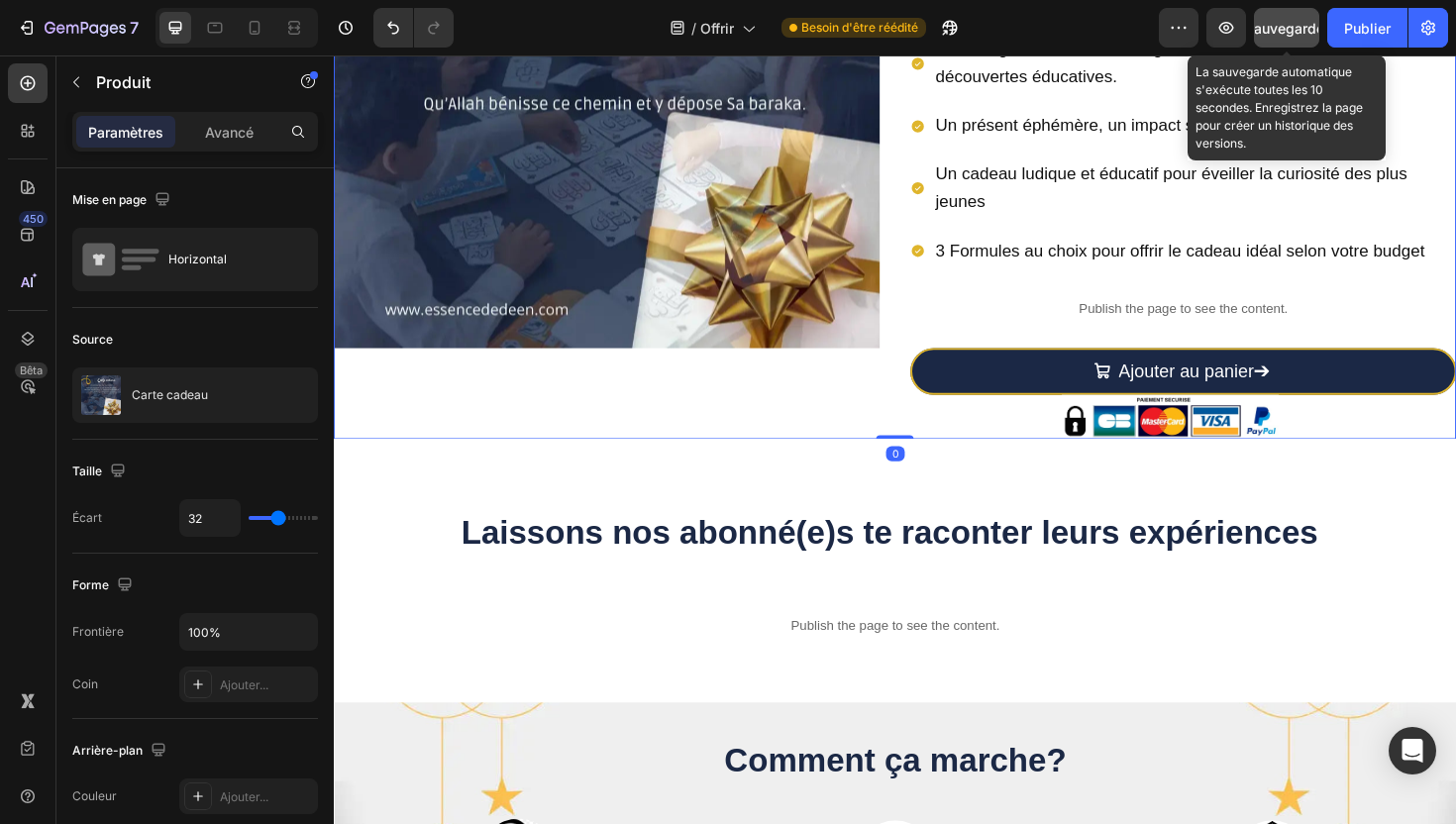 click on "Sauvegarder" at bounding box center [1287, 28] 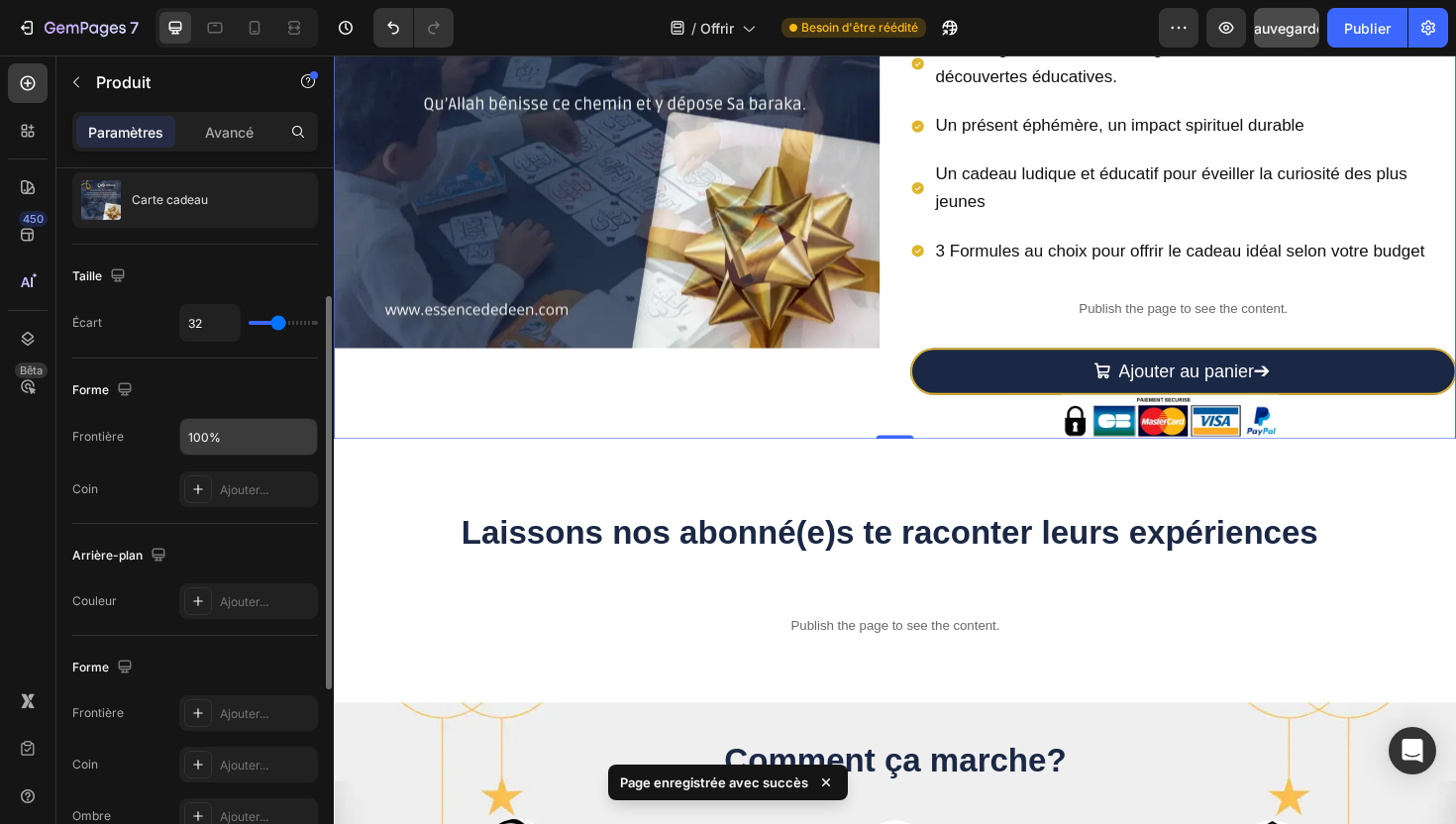scroll, scrollTop: 290, scrollLeft: 0, axis: vertical 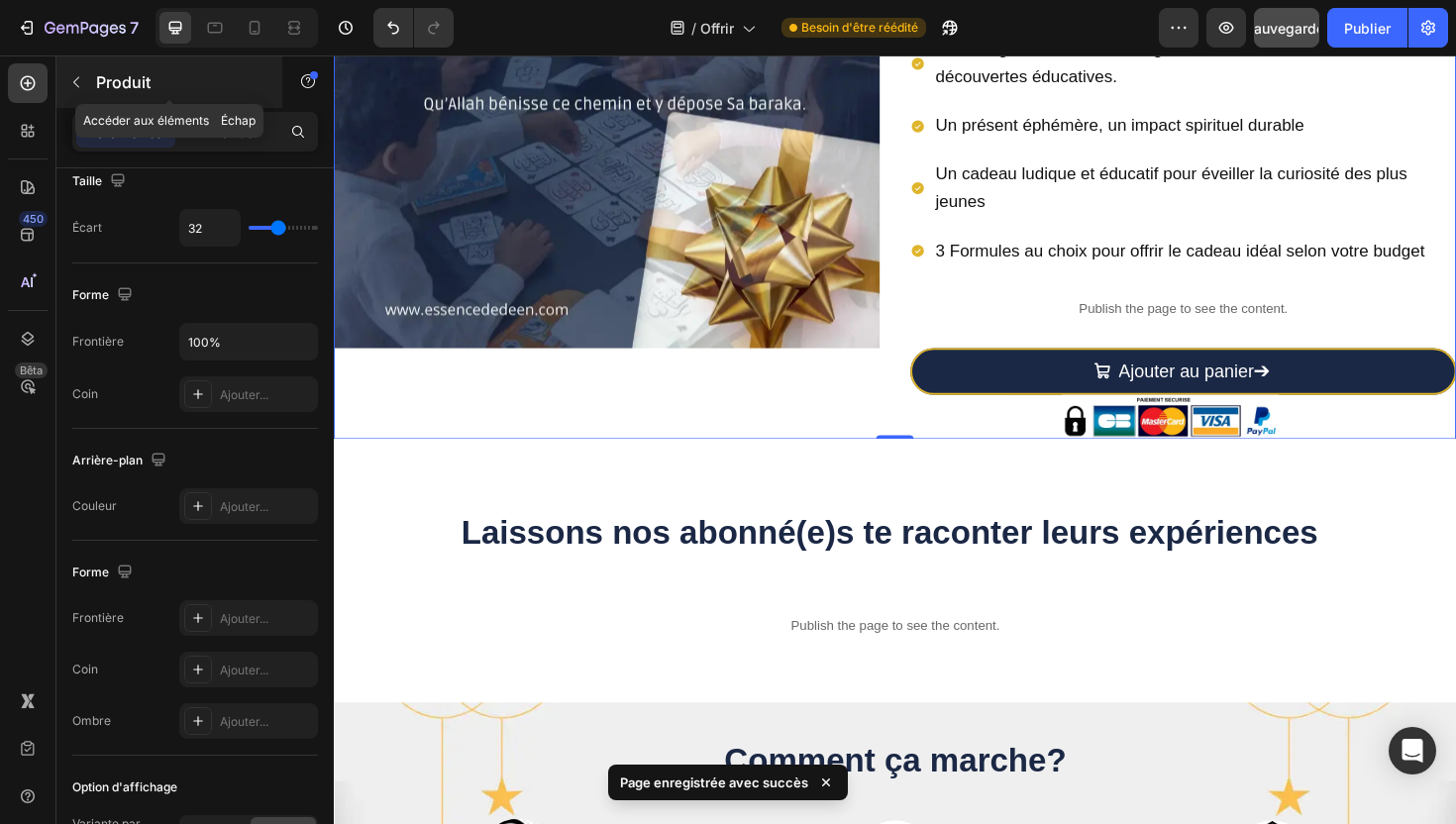click 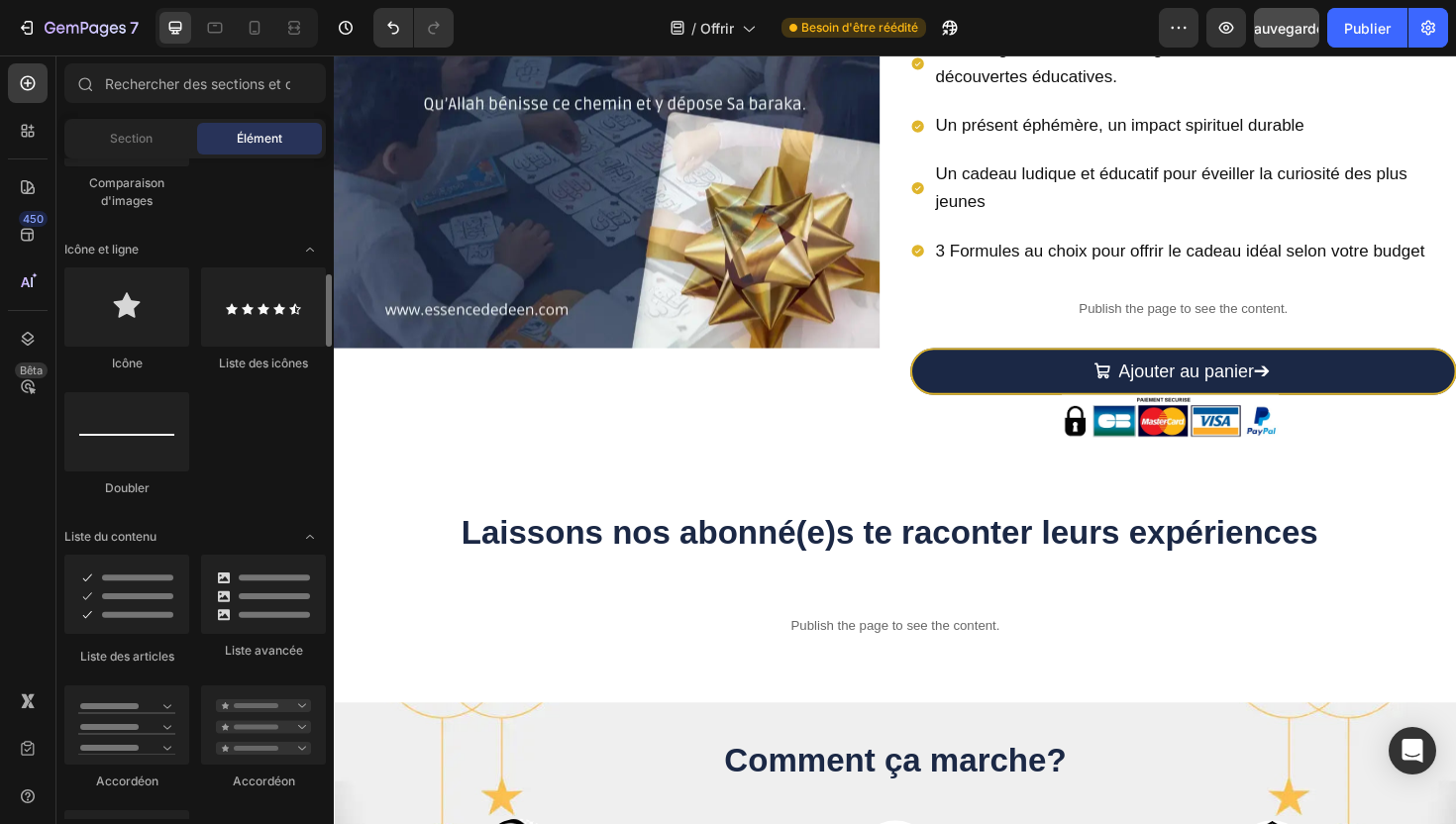 scroll, scrollTop: 1226, scrollLeft: 0, axis: vertical 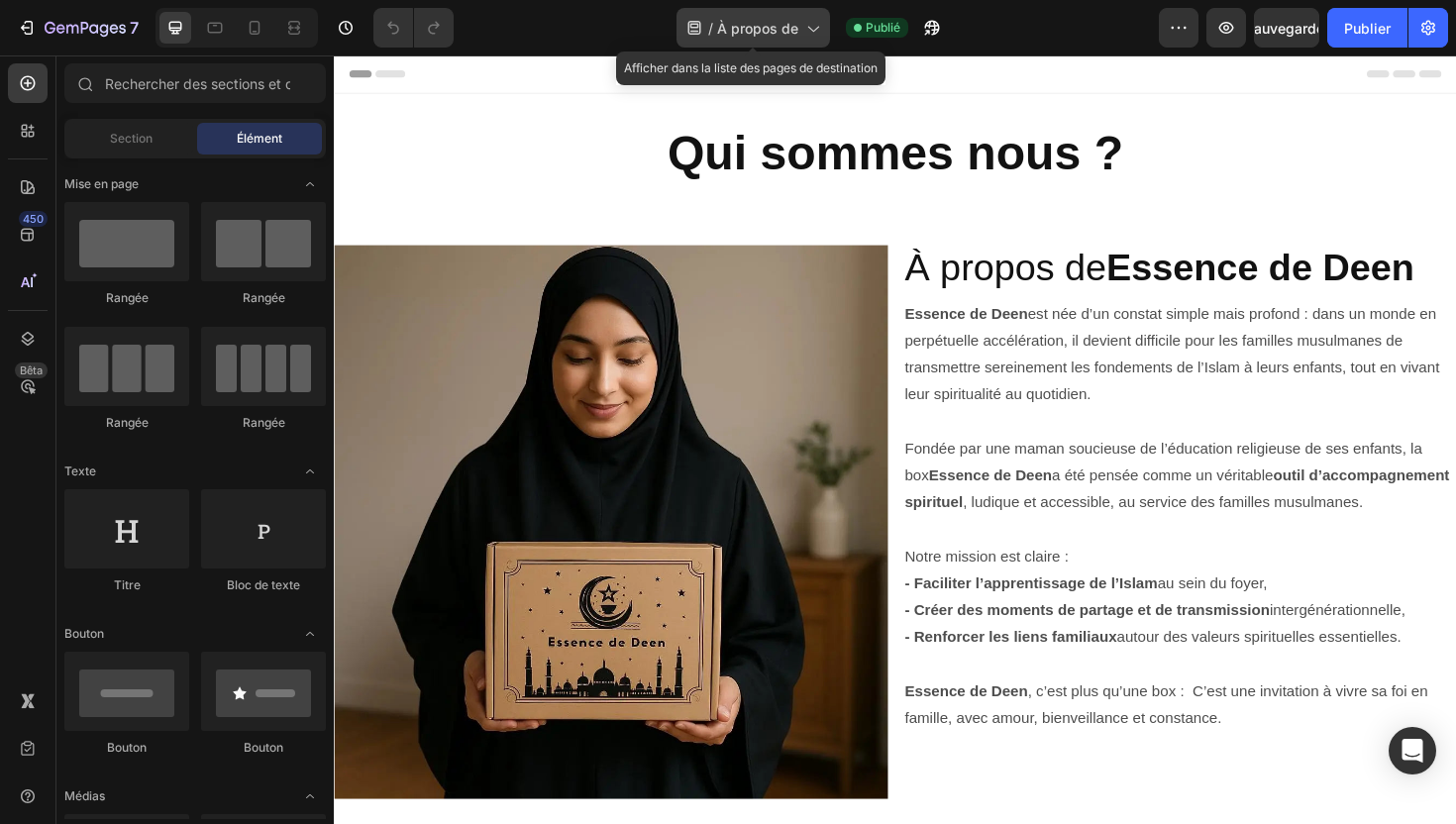 click 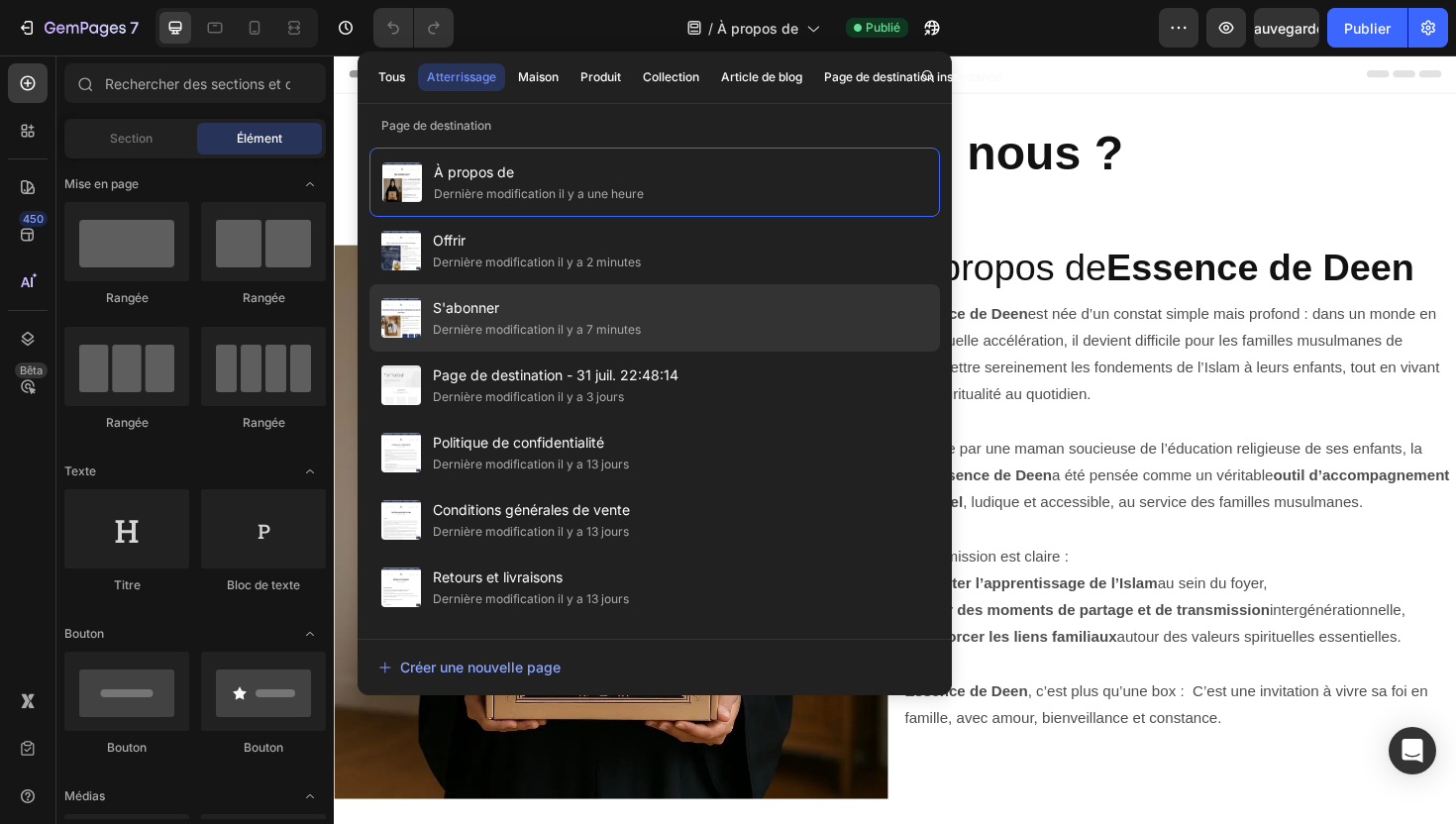 click on "S'abonner" at bounding box center (537, 308) 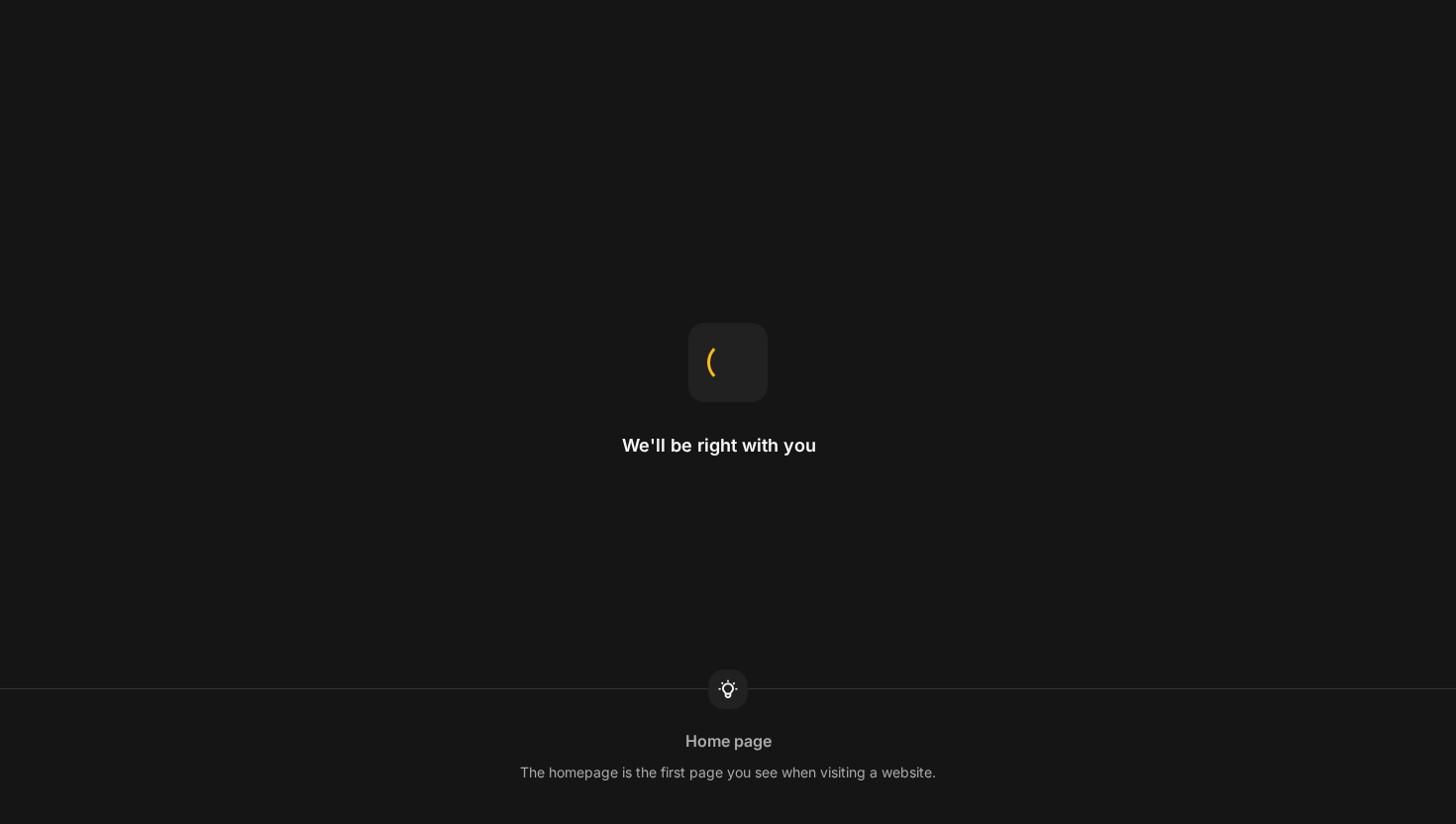 scroll, scrollTop: 0, scrollLeft: 0, axis: both 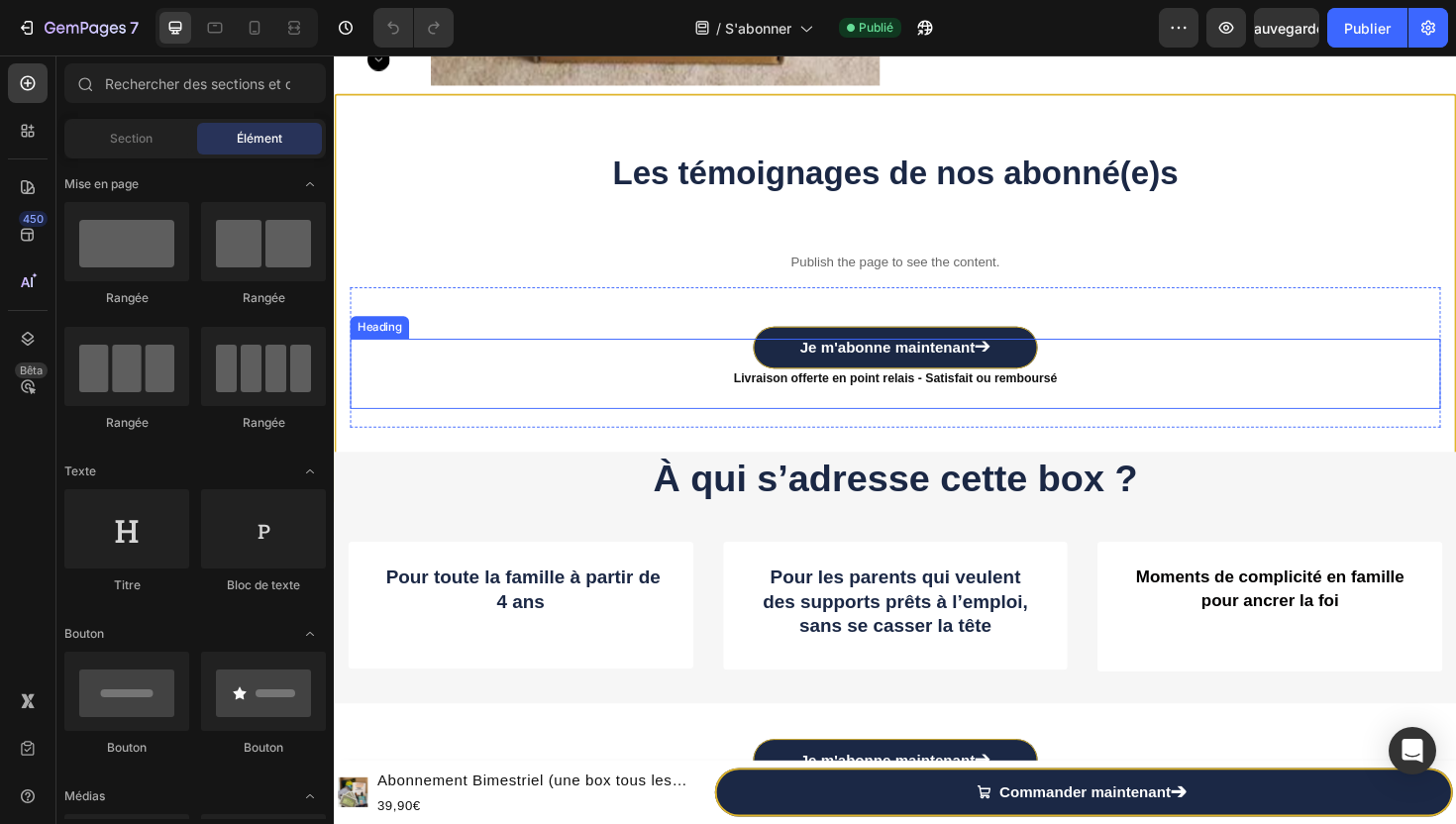 click on "Livraison offerte en point relais - Satisfait ou remboursé" at bounding box center [928, 397] 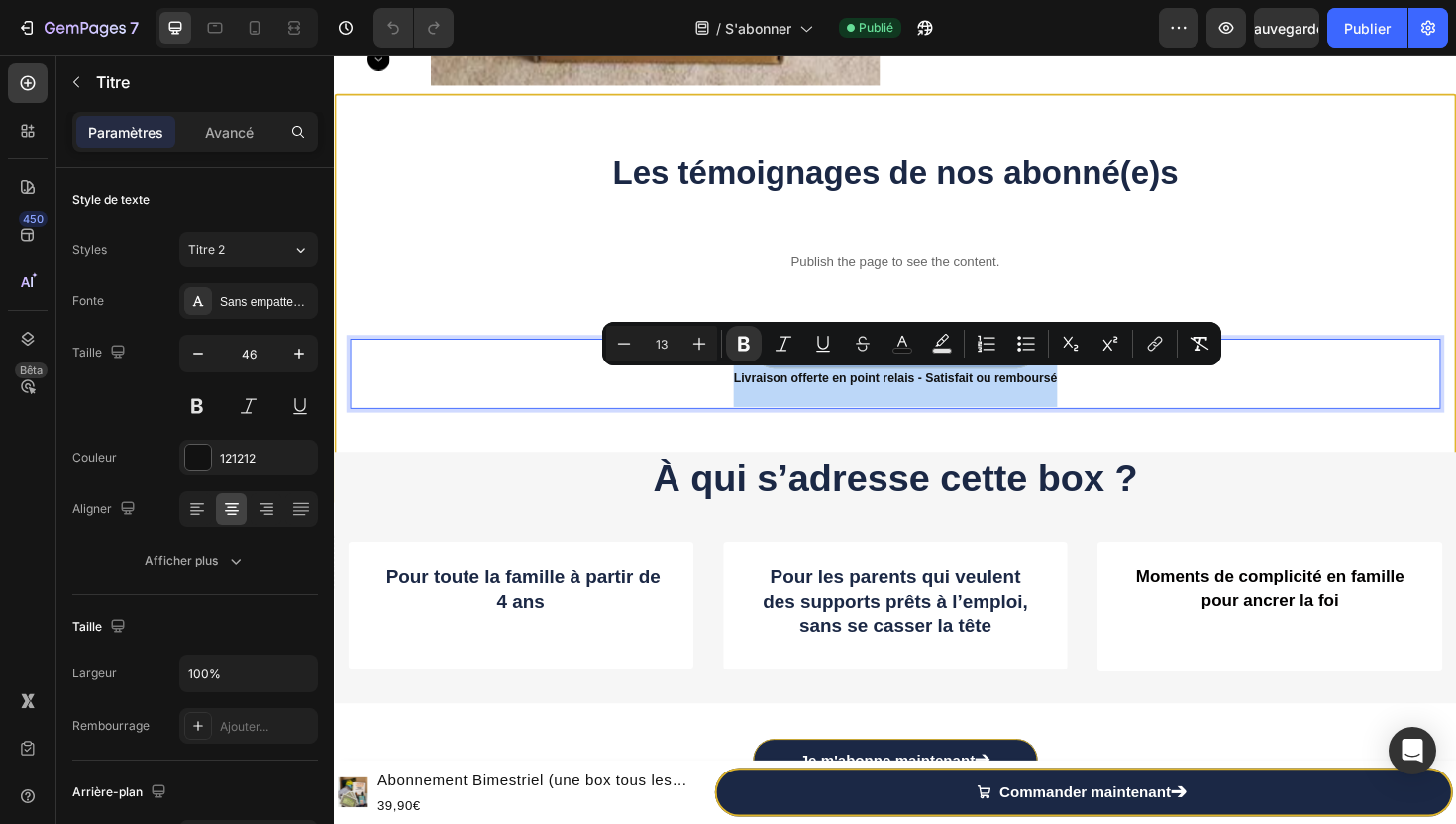 drag, startPoint x: 755, startPoint y: 401, endPoint x: 1102, endPoint y: 409, distance: 347.09221 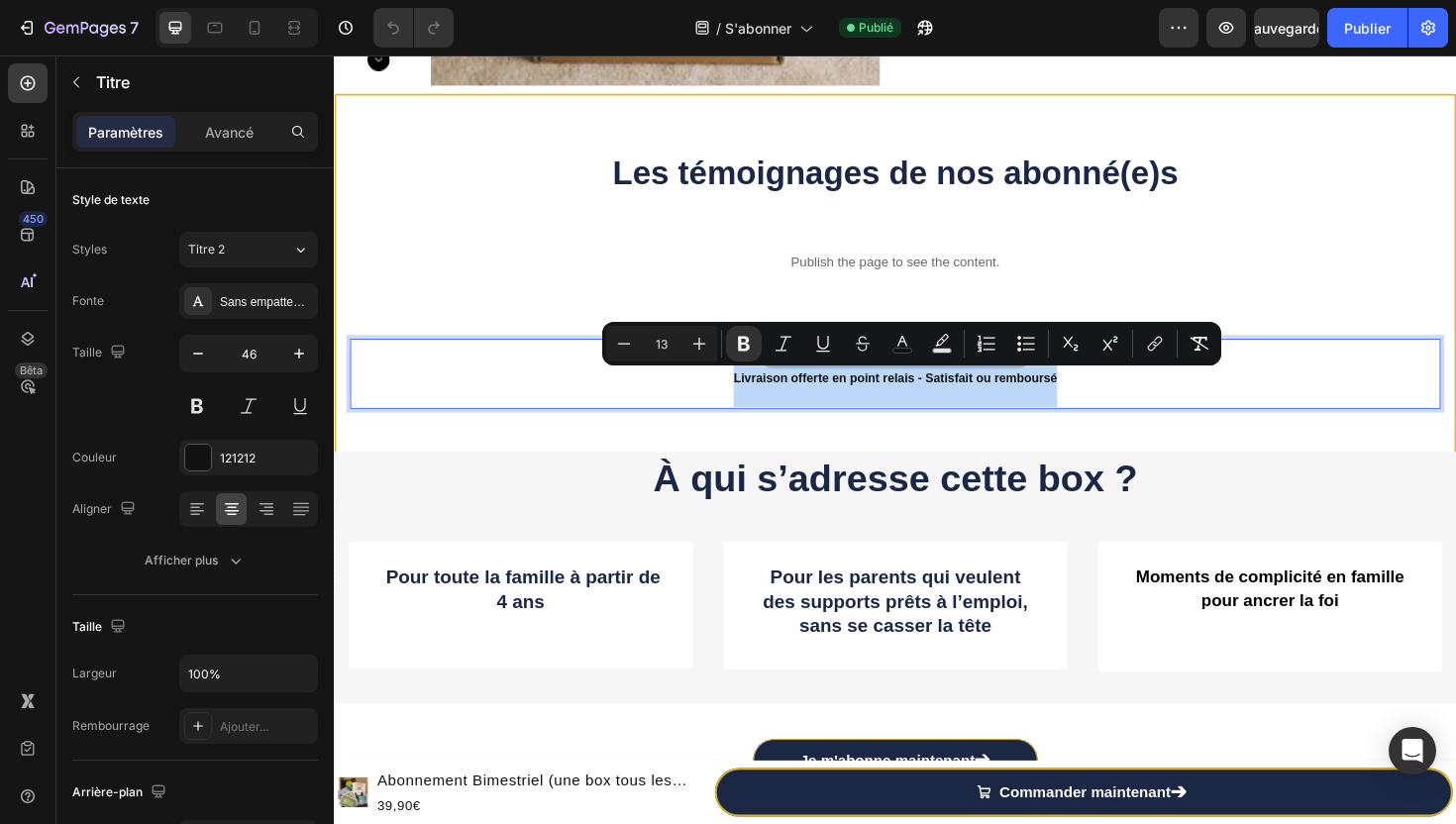 click on "Livraison offerte en point relais - Satisfait ou remboursé" at bounding box center [928, 392] 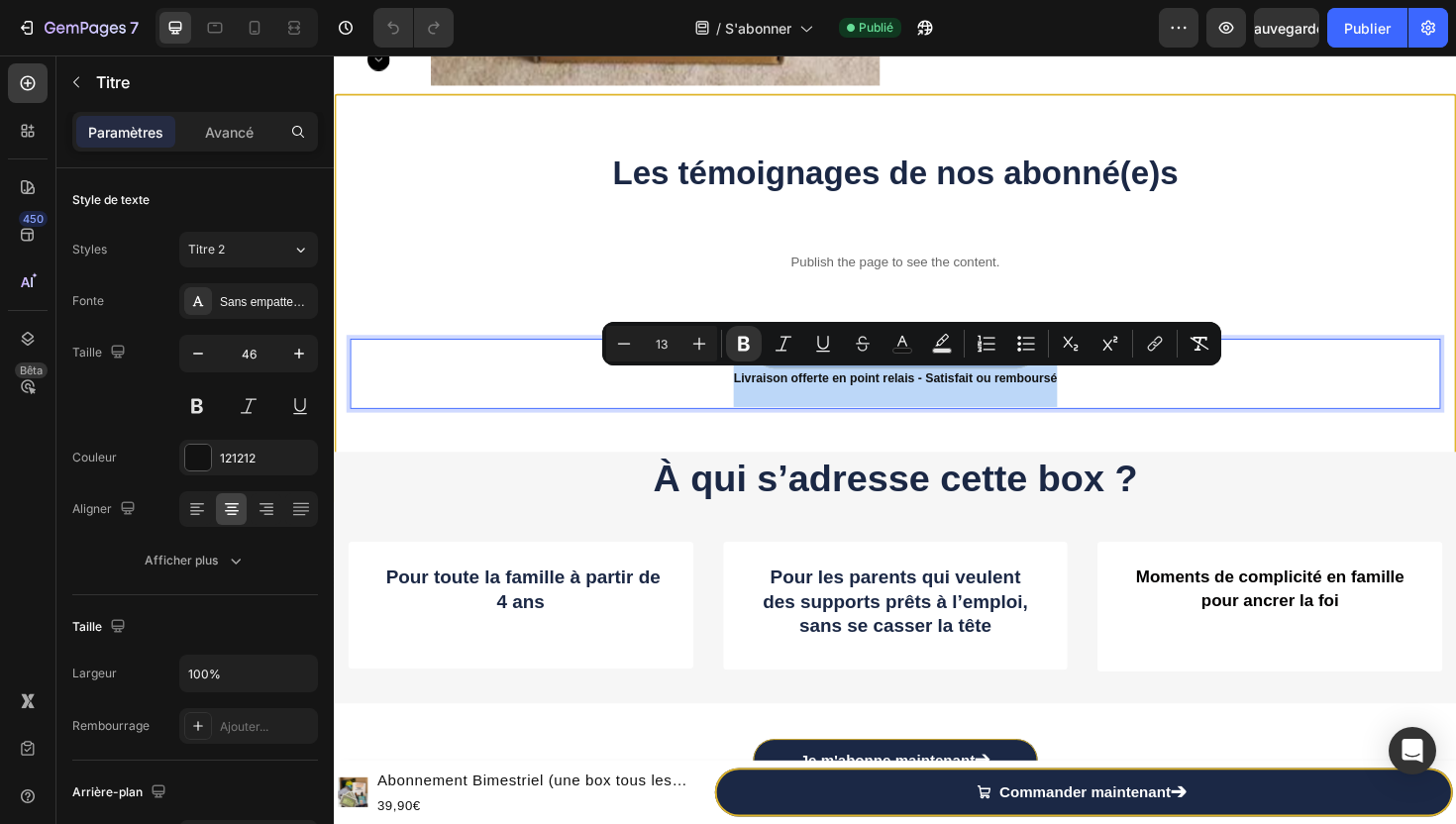 copy on "Livraison offerte en point relais - Satisfait ou remboursé" 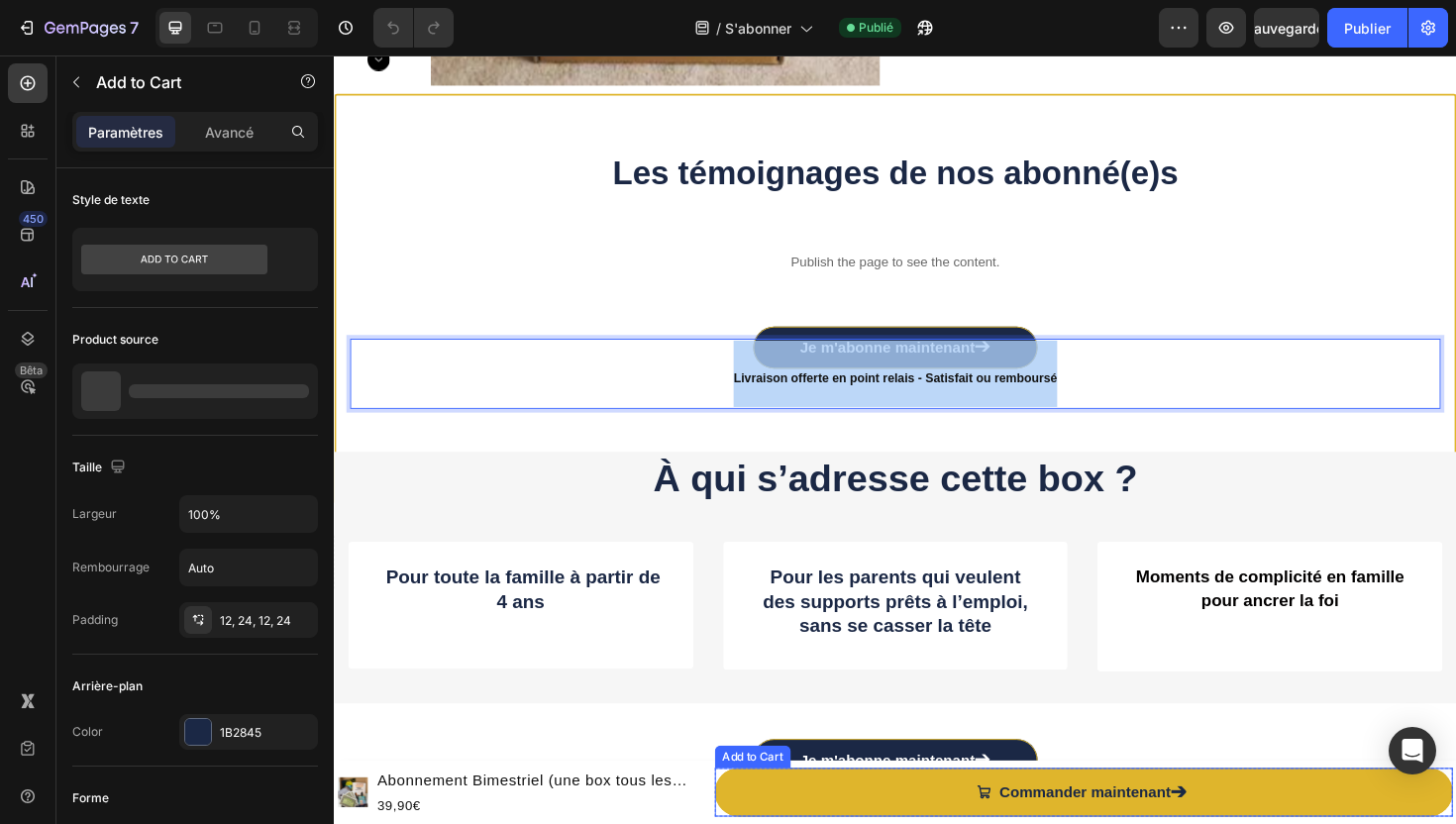 click 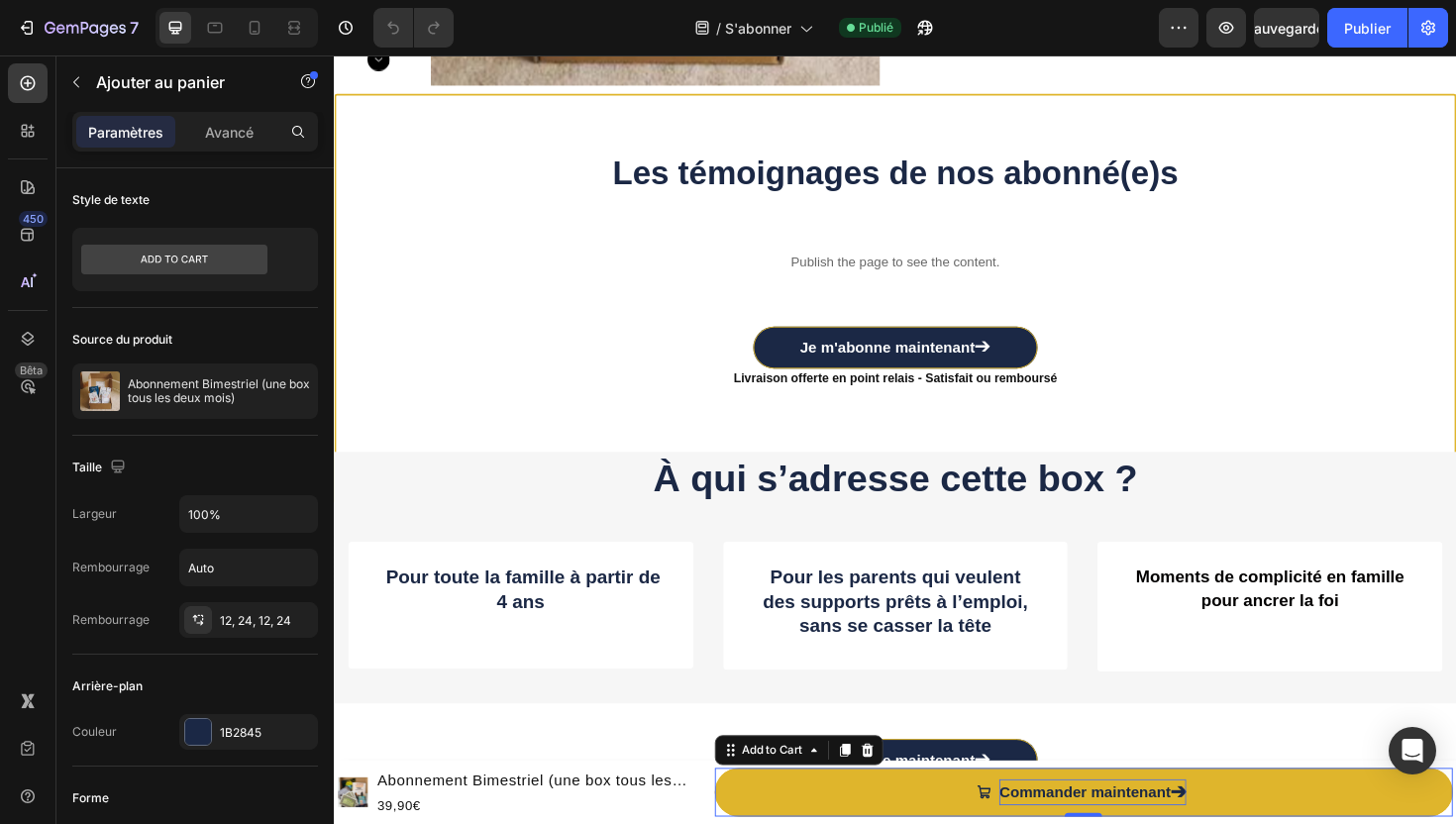 click on "Commander maintenant  ➔" at bounding box center (1137, 836) 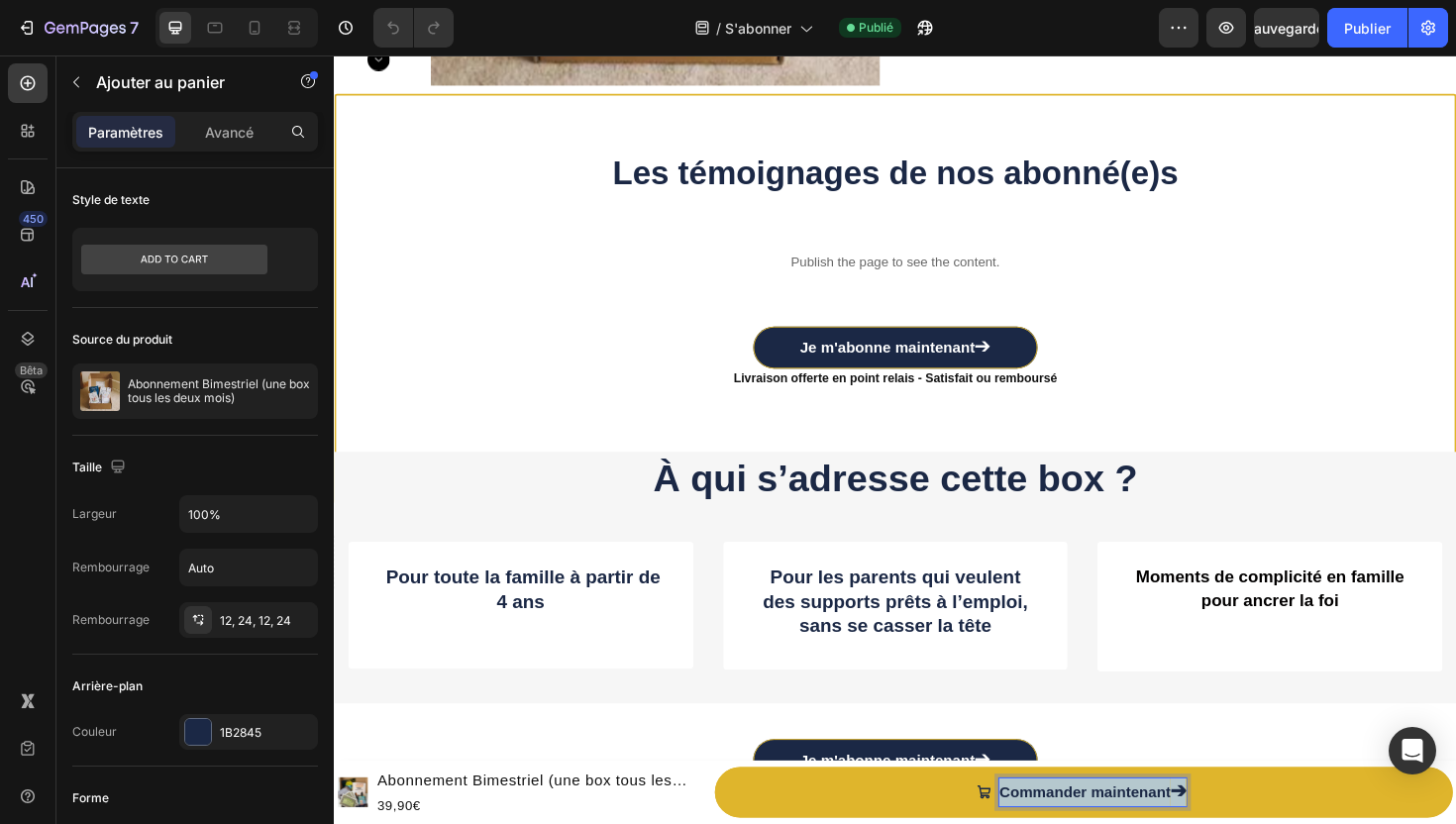 drag, startPoint x: 1039, startPoint y: 837, endPoint x: 1262, endPoint y: 845, distance: 223.14345 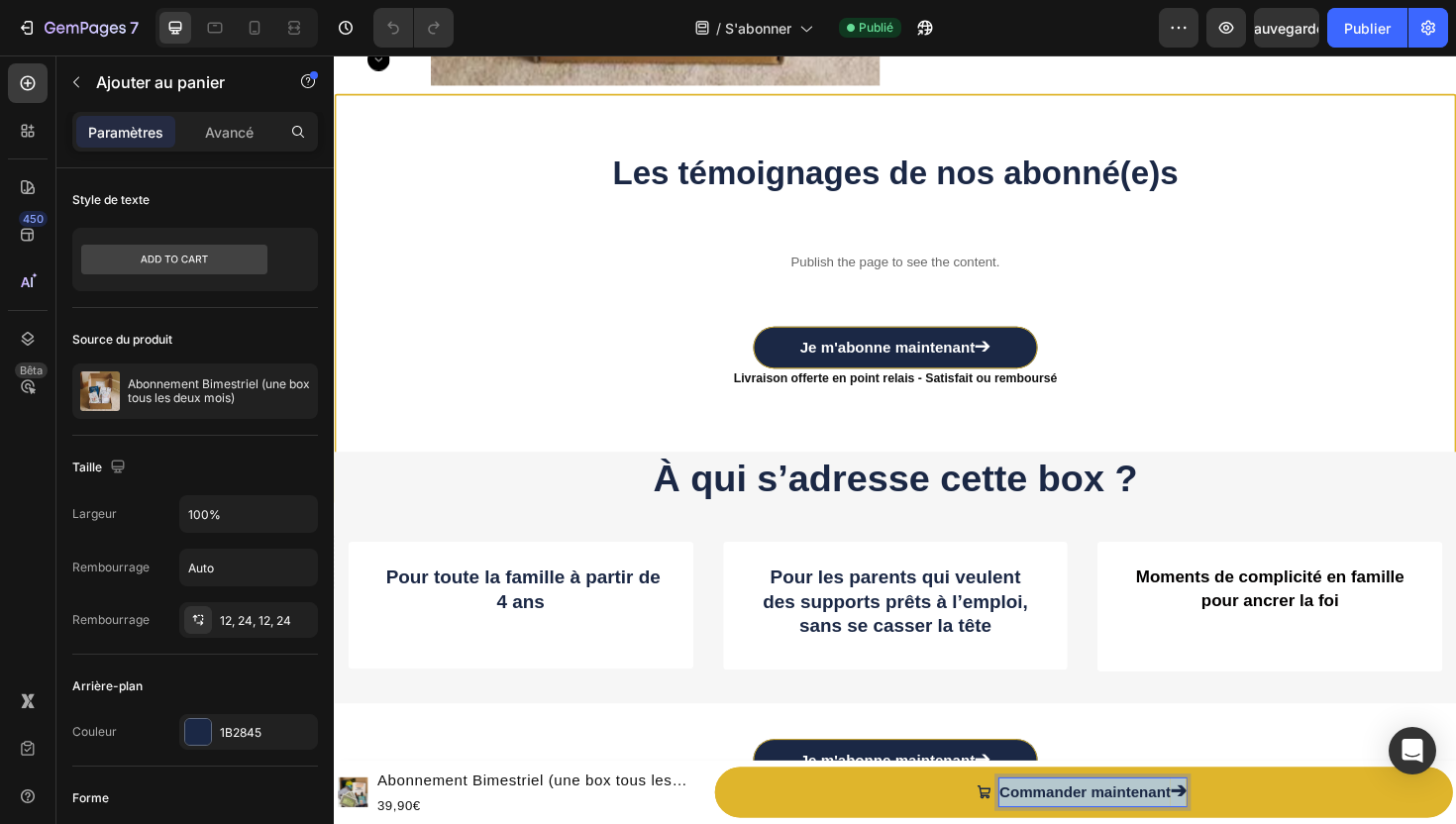 click on "Commander maintenant  ➔" at bounding box center (1127, 836) 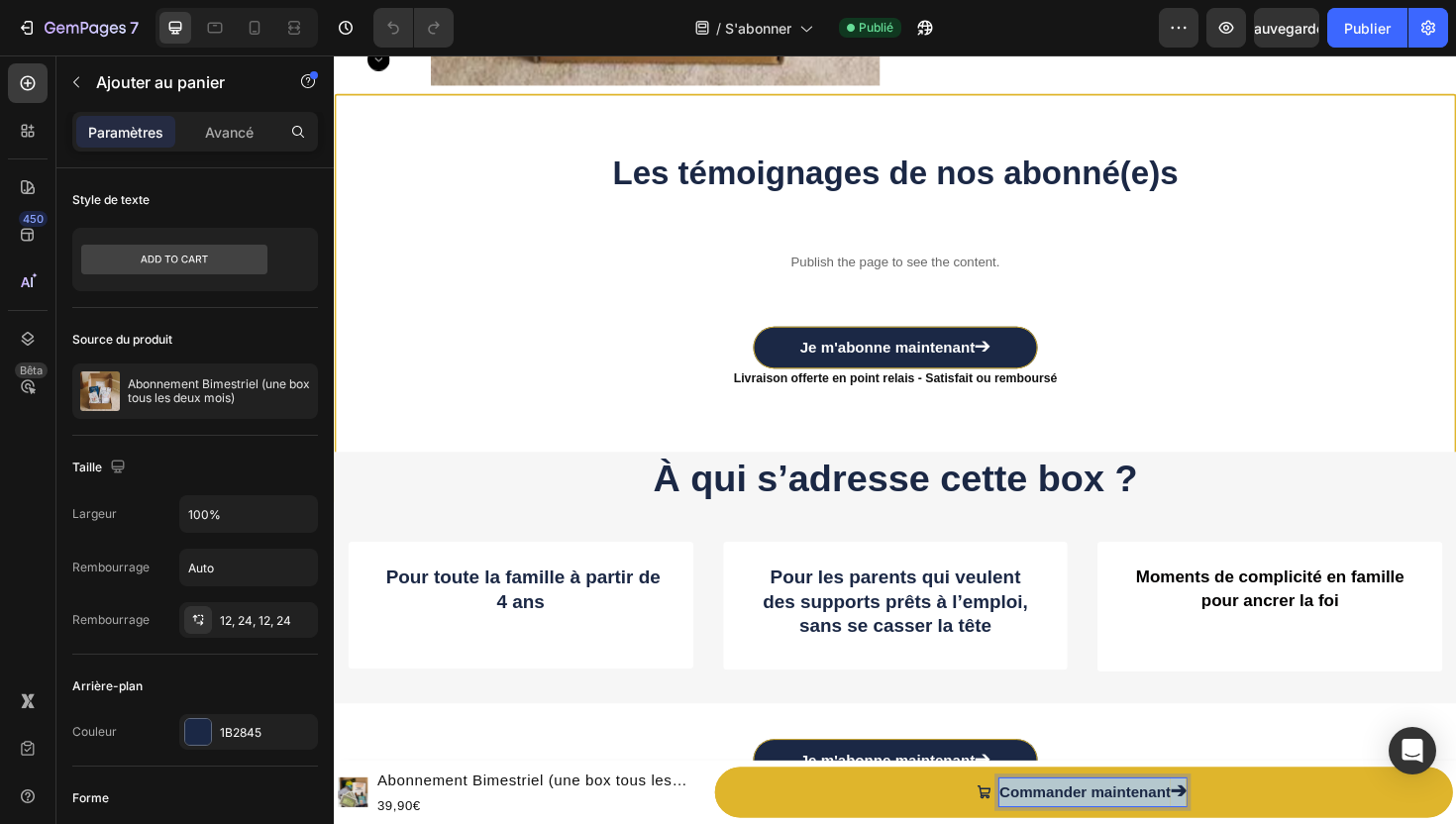 copy on "Commander maintenant  ➔" 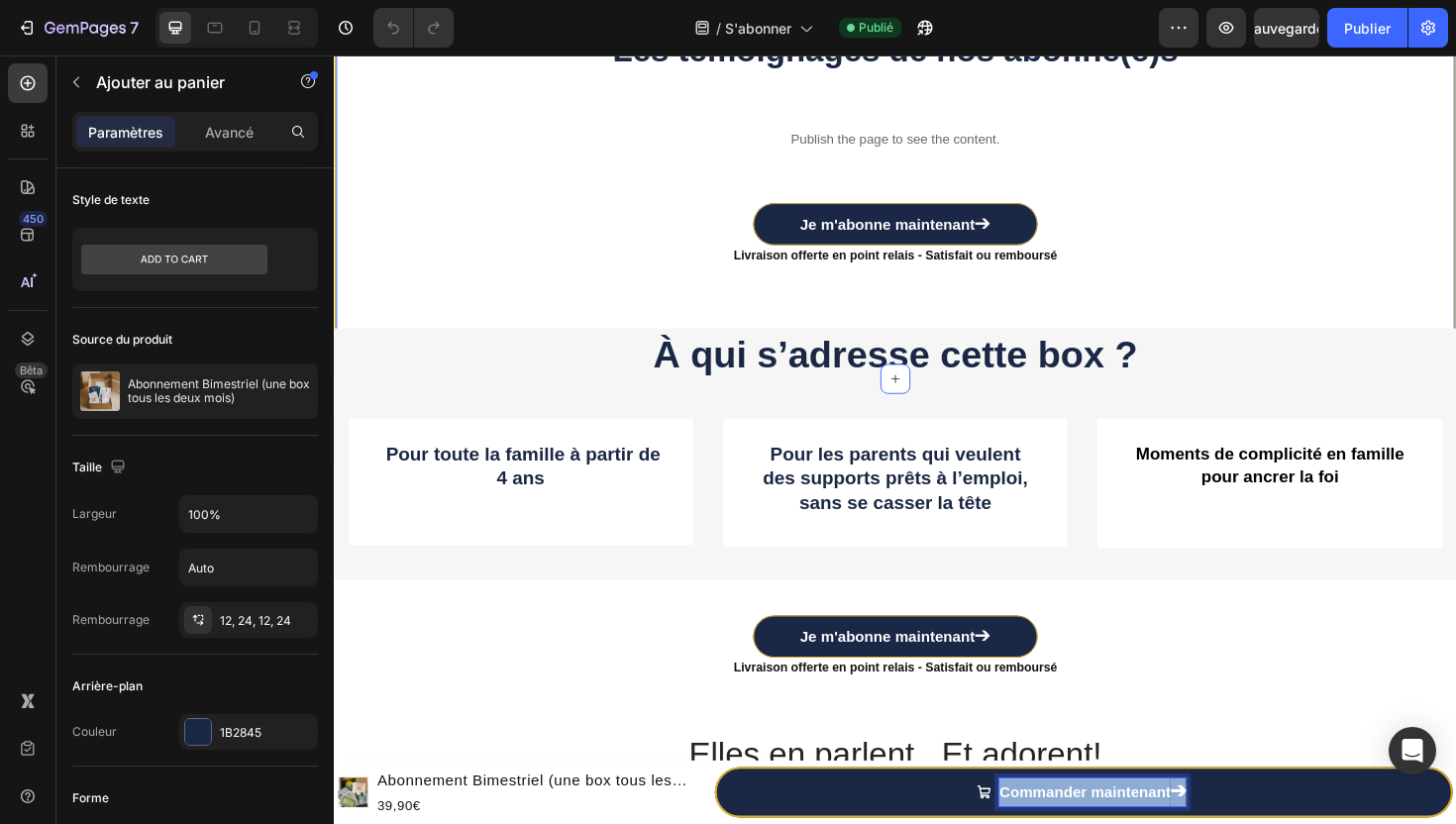 scroll, scrollTop: 900, scrollLeft: 0, axis: vertical 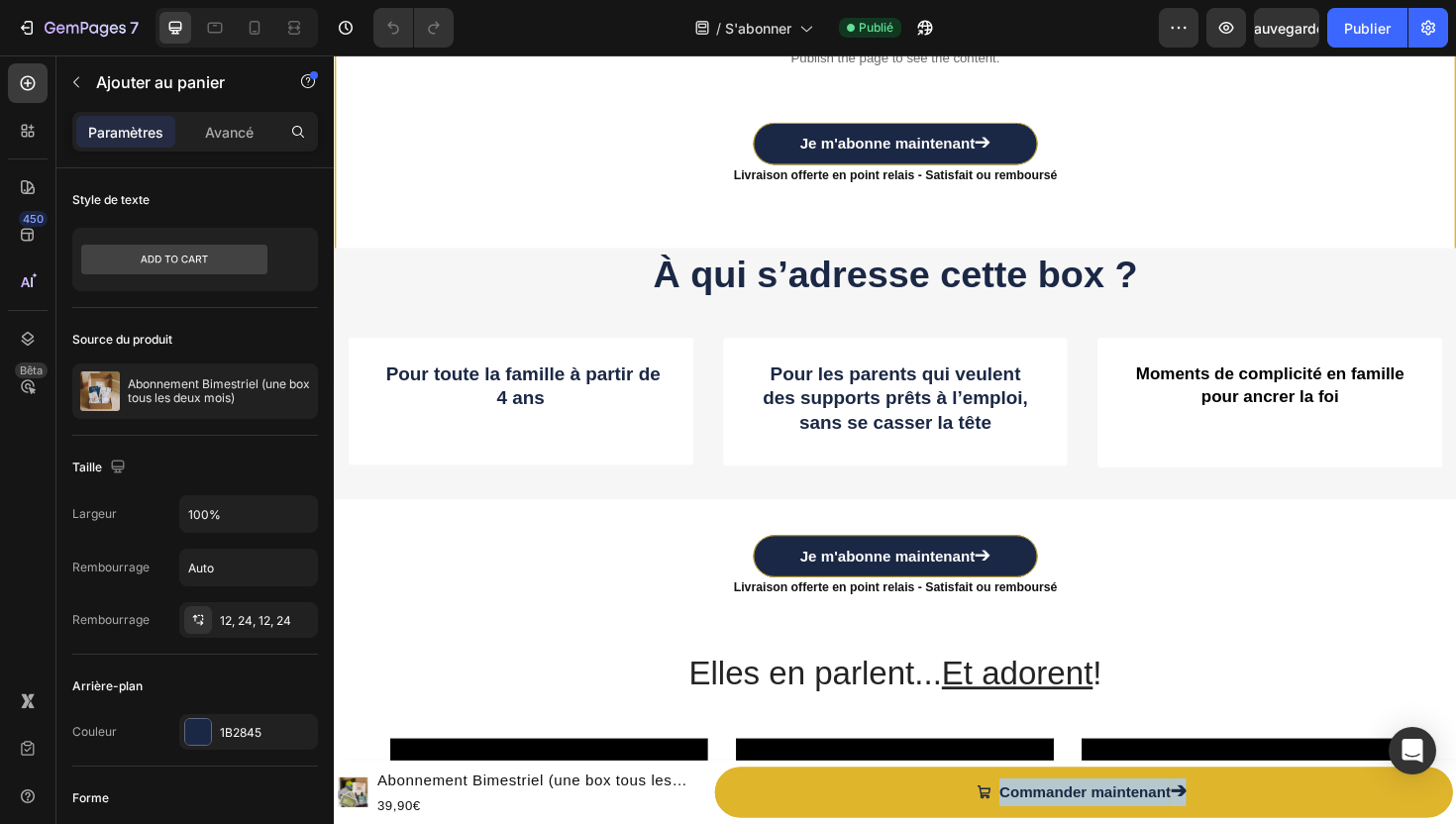 click on "Commander maintenant  ➔" at bounding box center [1127, 836] 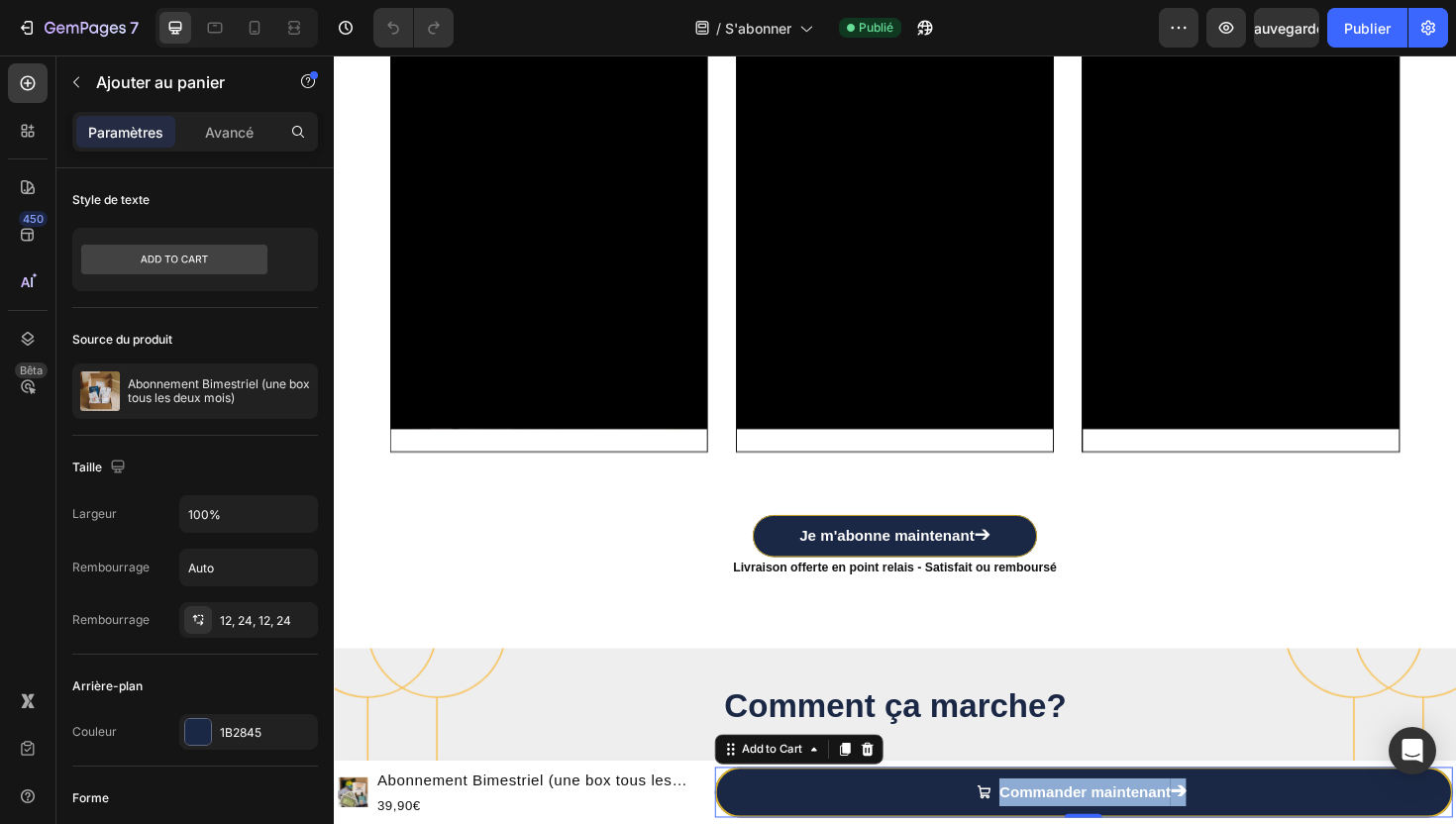 scroll, scrollTop: 1685, scrollLeft: 0, axis: vertical 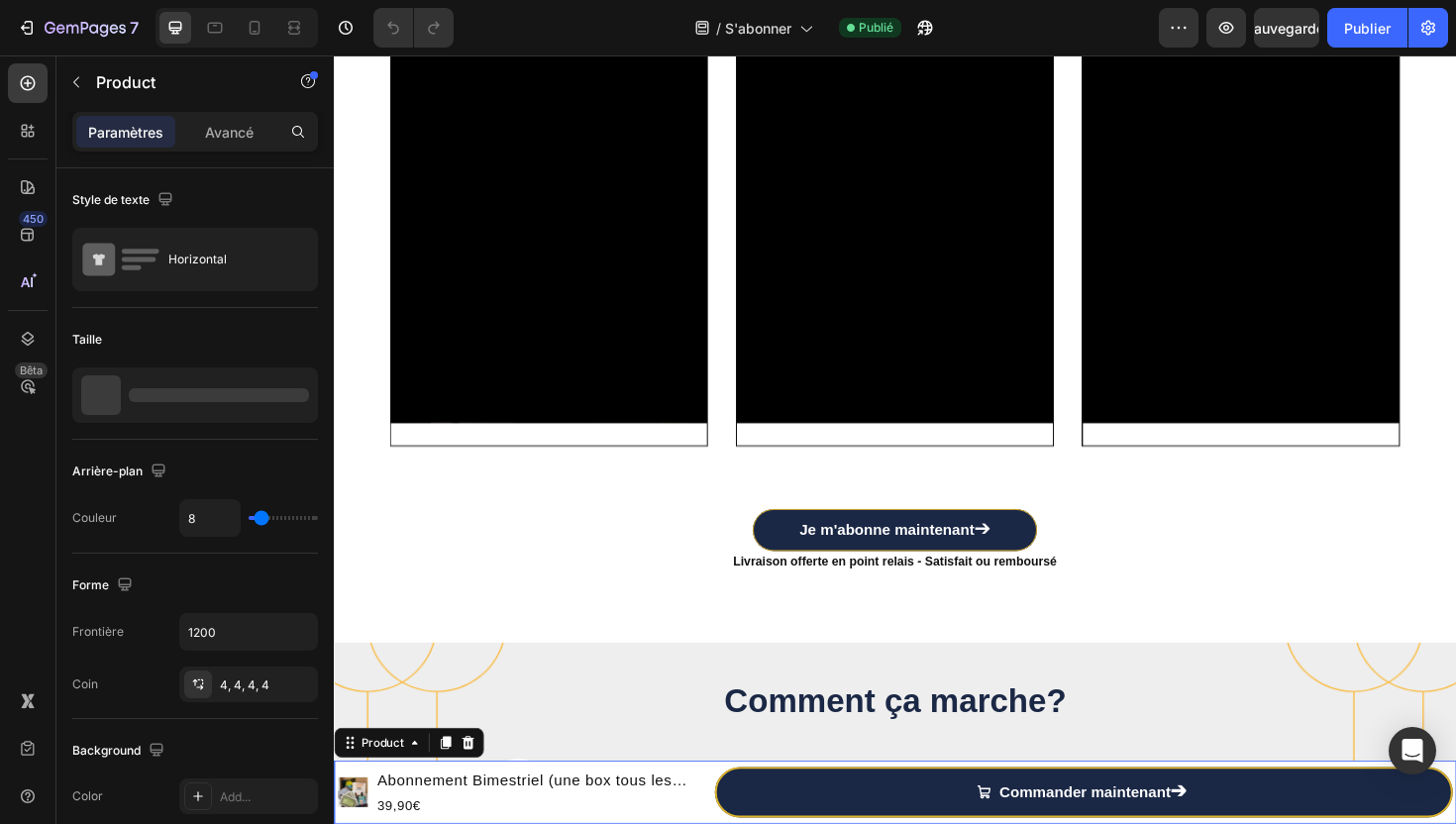 click on "Product Images Abonnement Bimestriel (une box tous les deux mois) Product Title 39,90€ Product Price Product Price Row
Commander maintenant  ➔ Add to Cart Row Product   0" at bounding box center [928, 836] 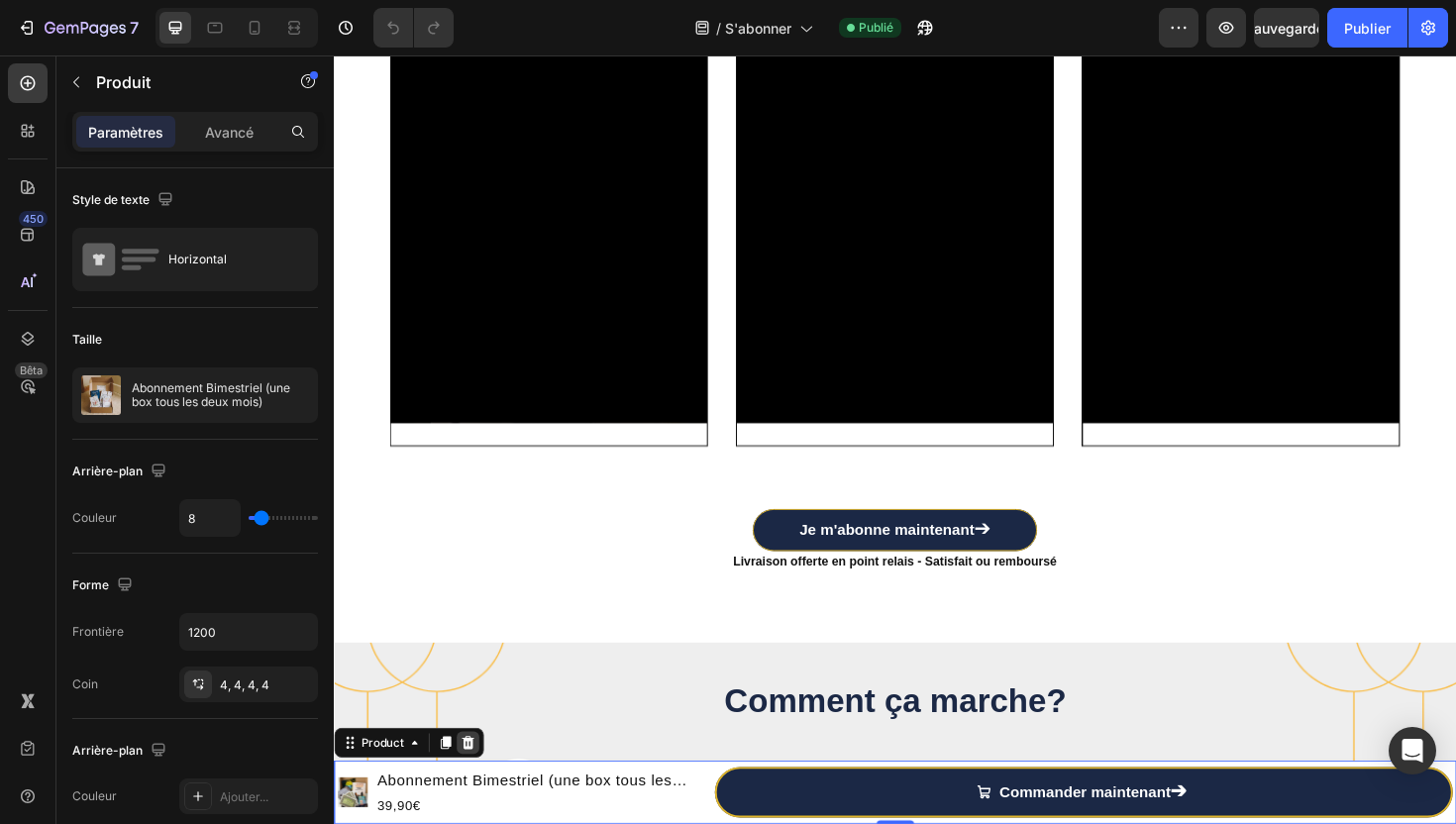 click 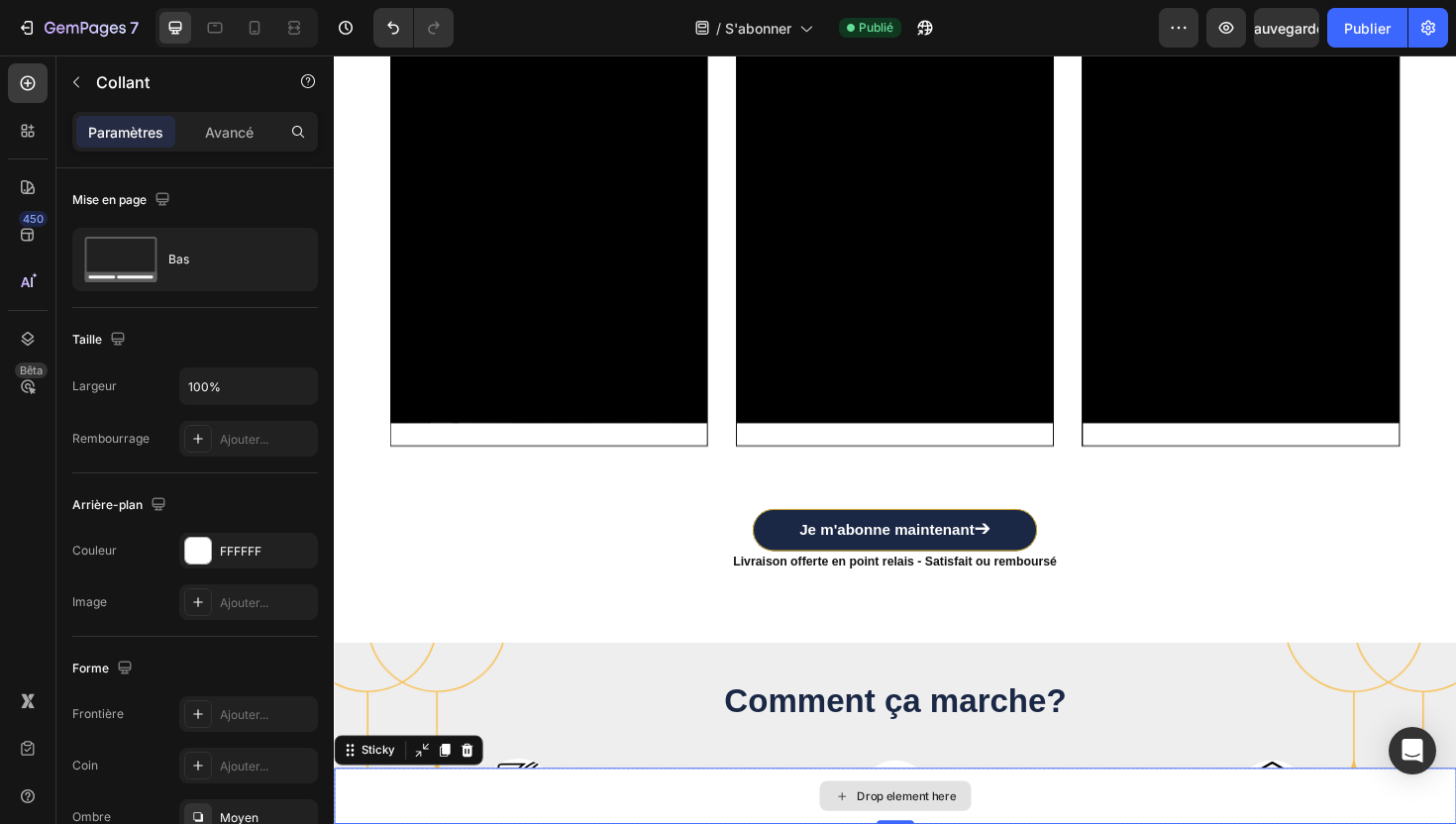 click on "Drop element here" at bounding box center [928, 840] 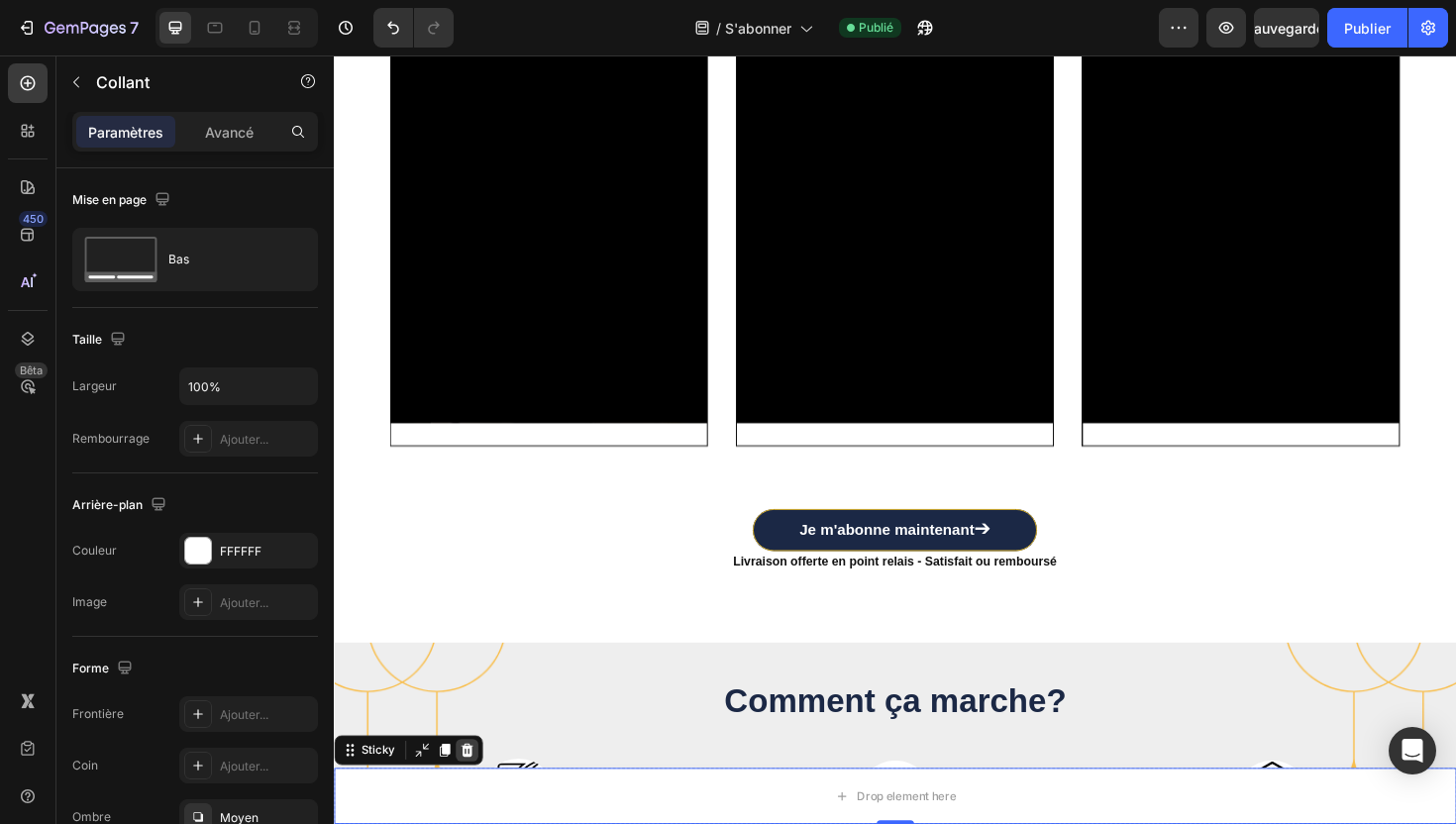 click 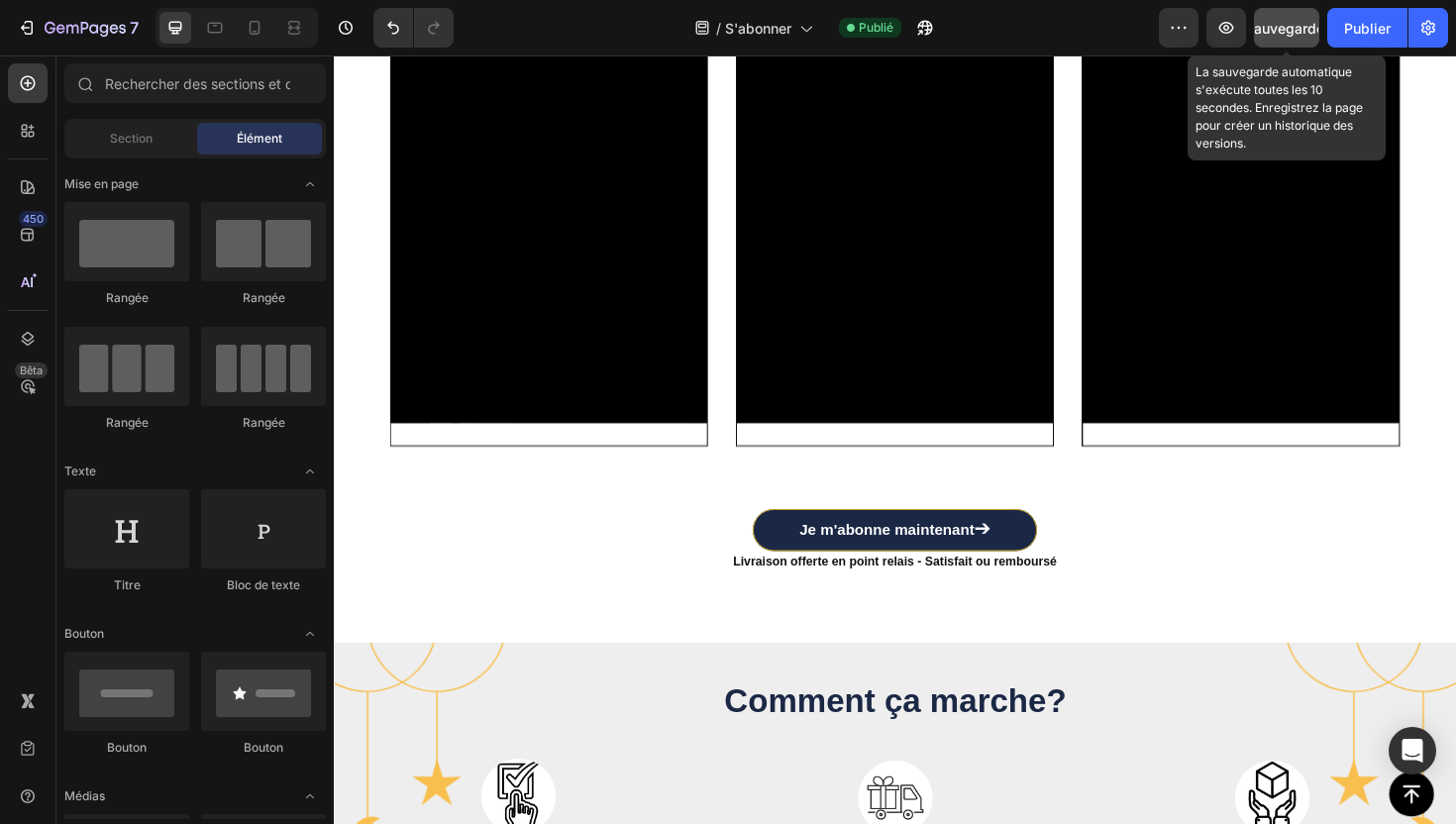 click on "Sauvegarder" at bounding box center (1287, 28) 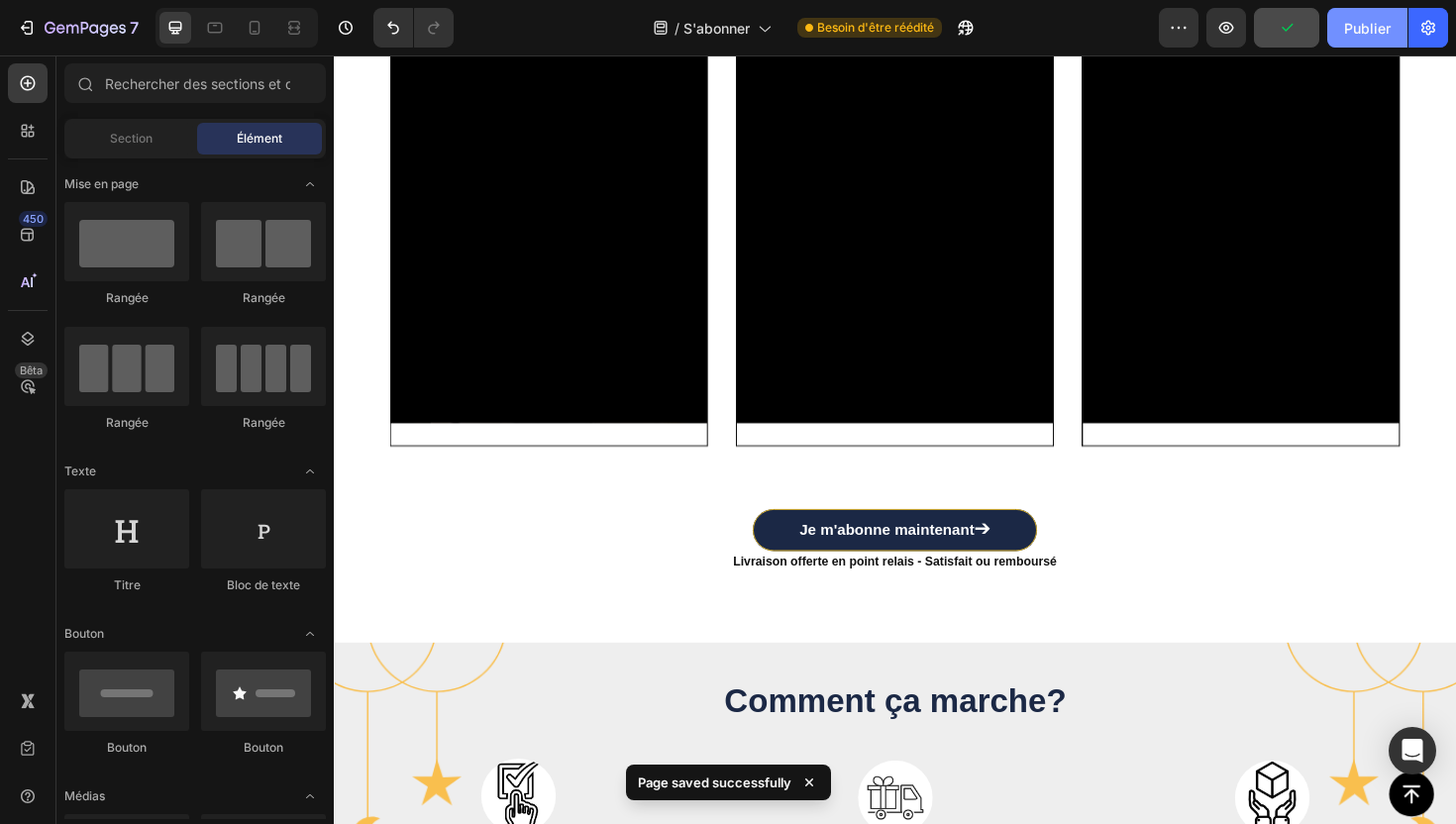 click on "Publier" at bounding box center (1367, 28) 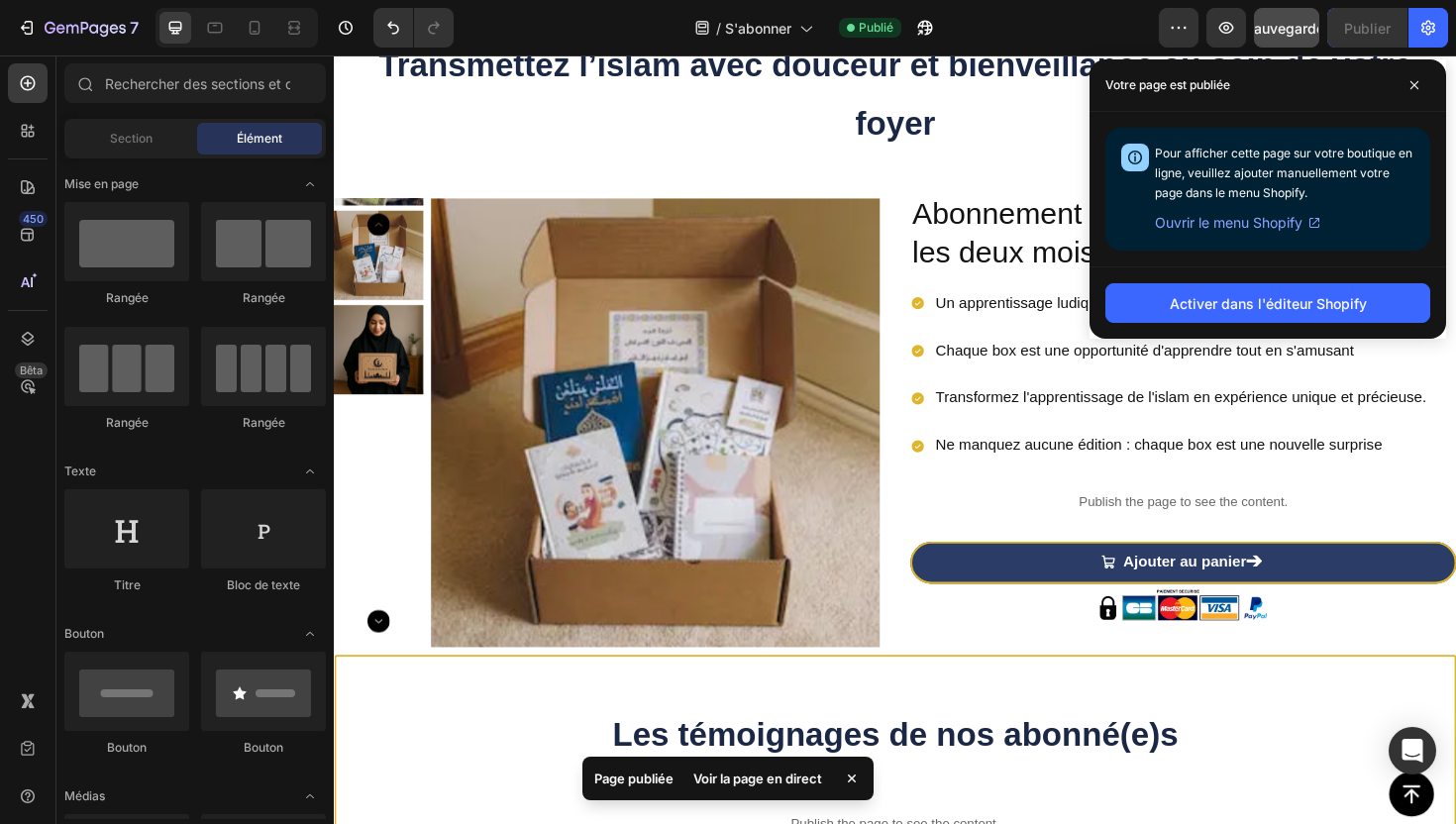 scroll, scrollTop: 0, scrollLeft: 0, axis: both 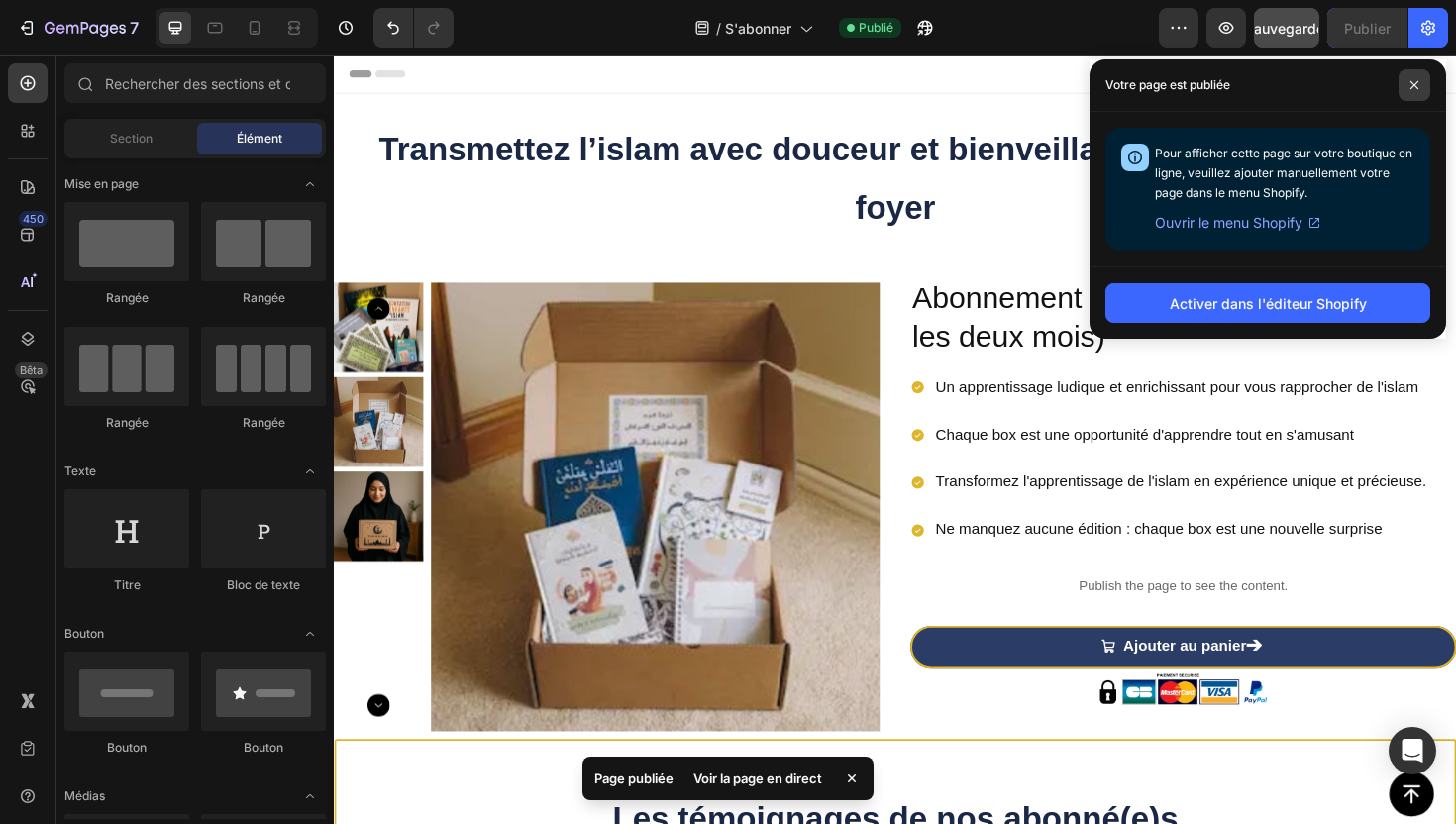 click 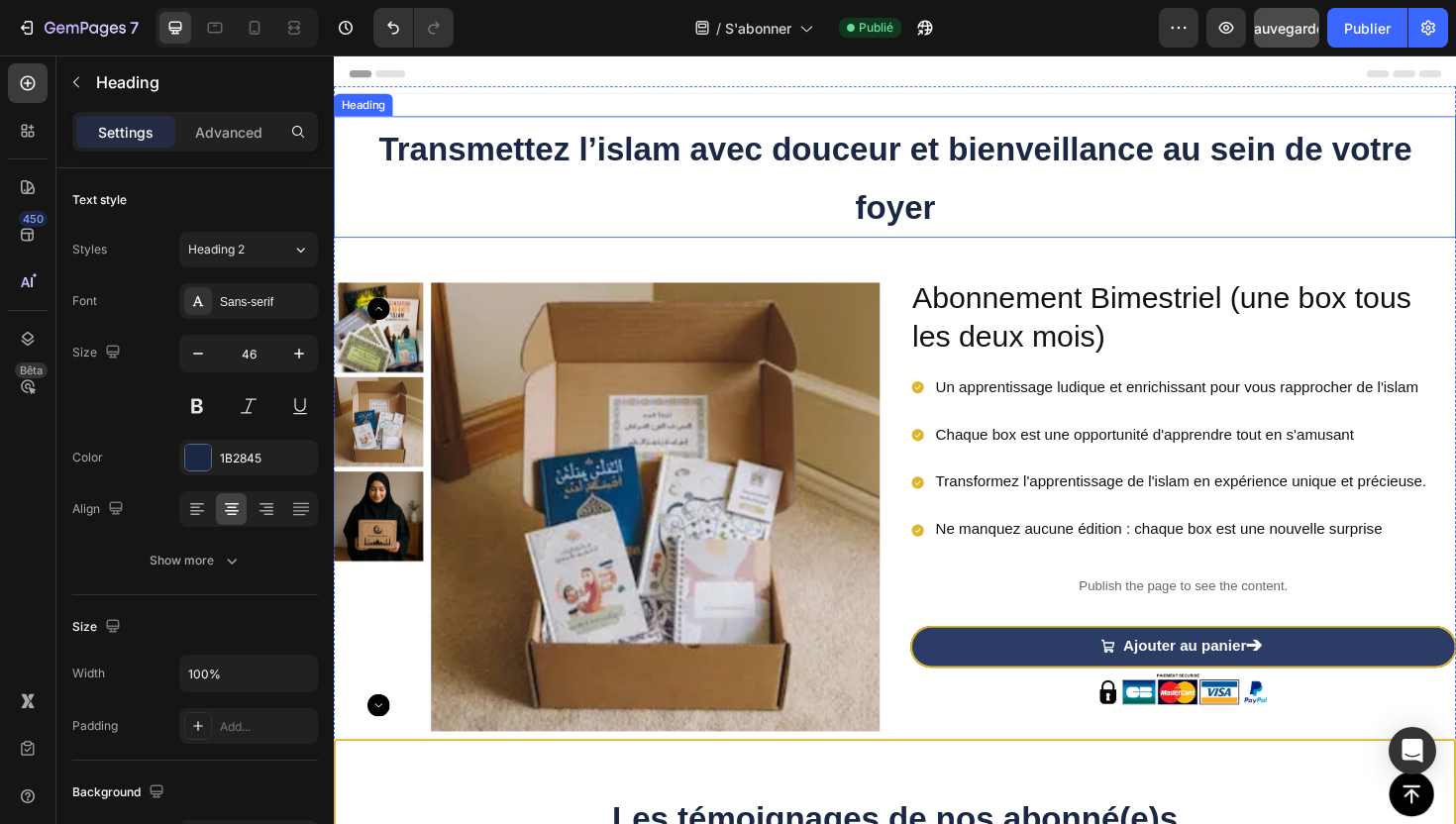 click on "Transmettez l’islam avec douceur et bienveillance au sein de votre foyer" at bounding box center (928, 185) 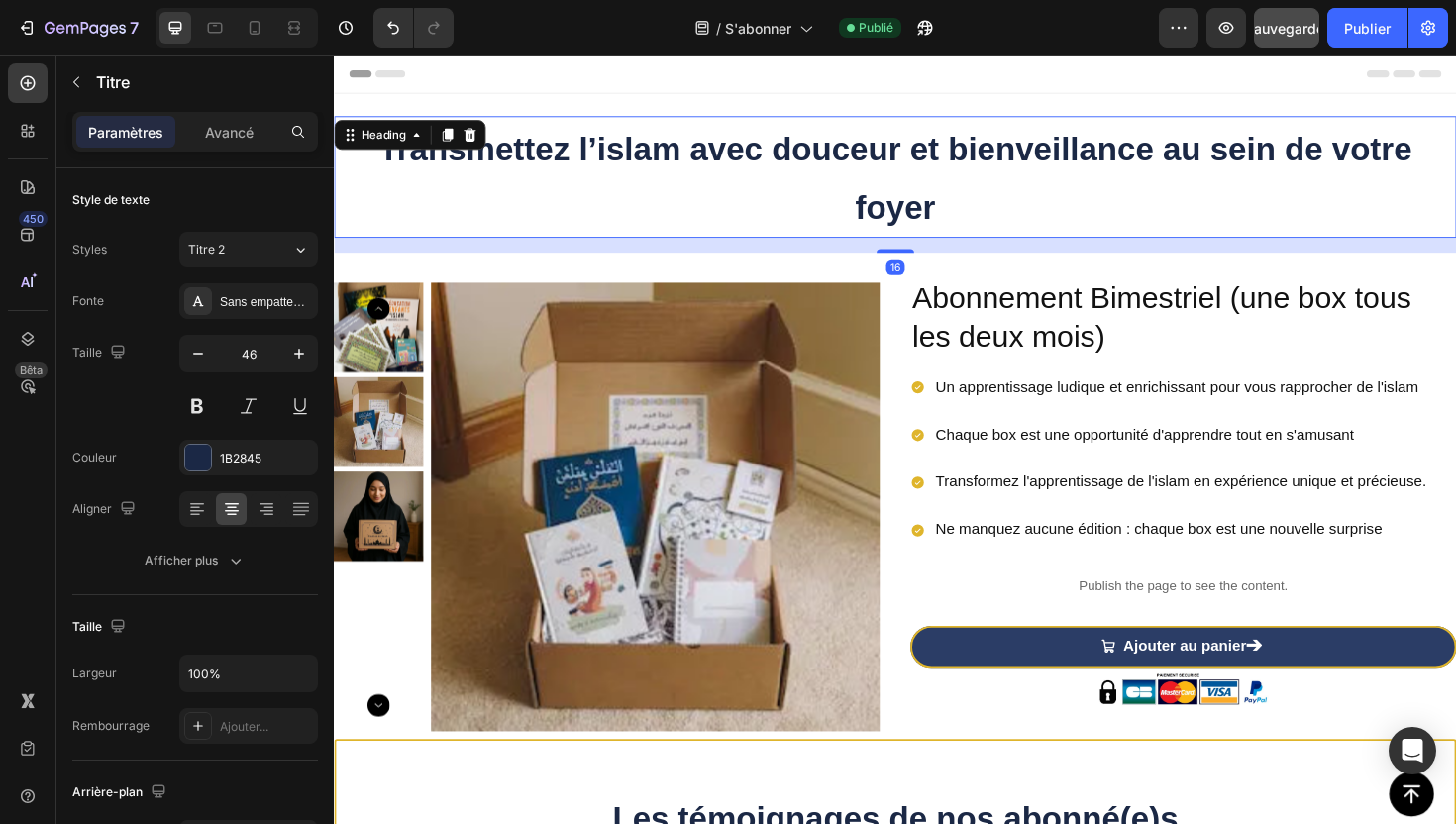 click on "Heading" at bounding box center [414, 140] 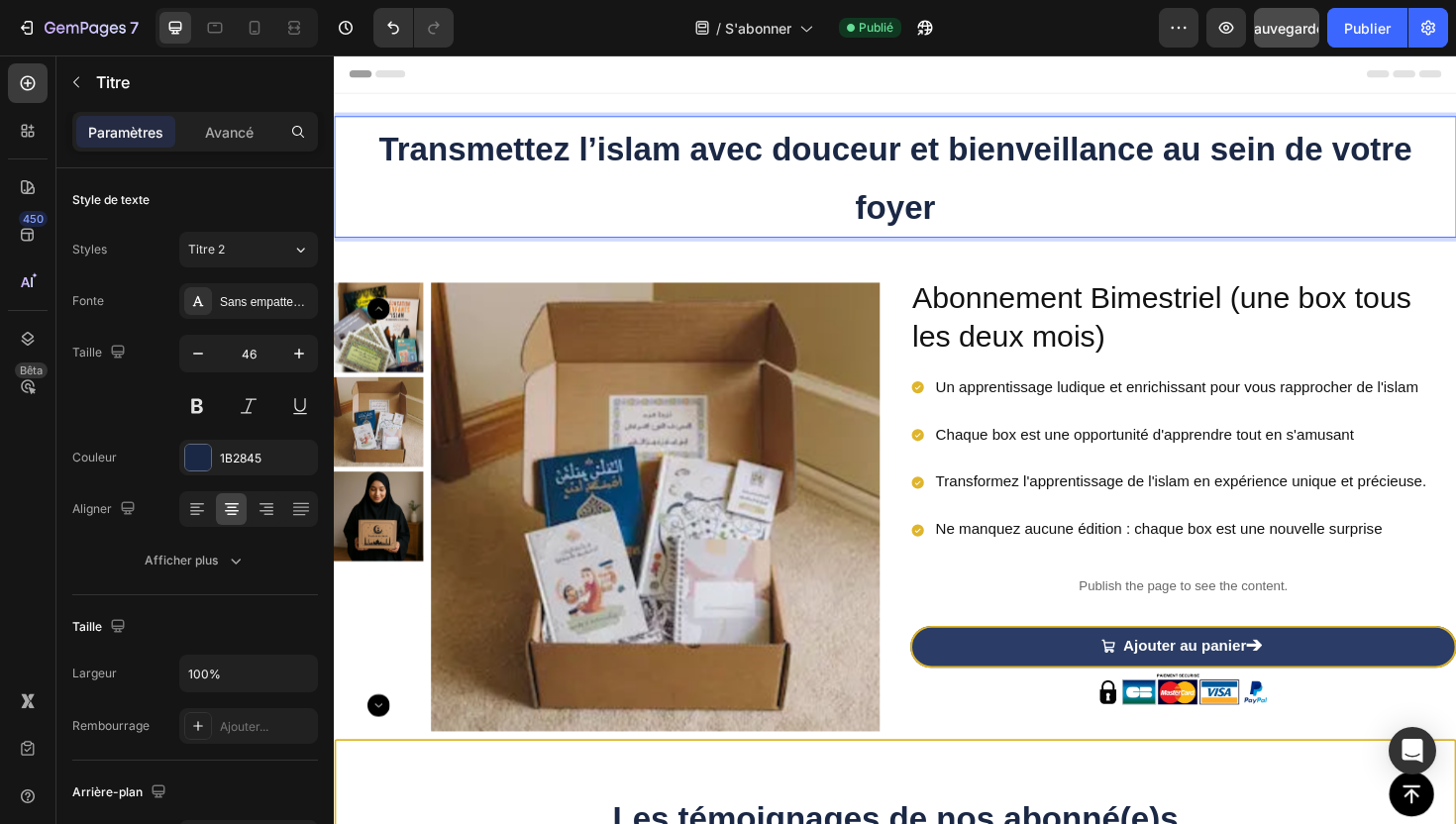 click on "Transmettez l’islam avec douceur et bienveillance au sein de votre foyer" at bounding box center [928, 184] 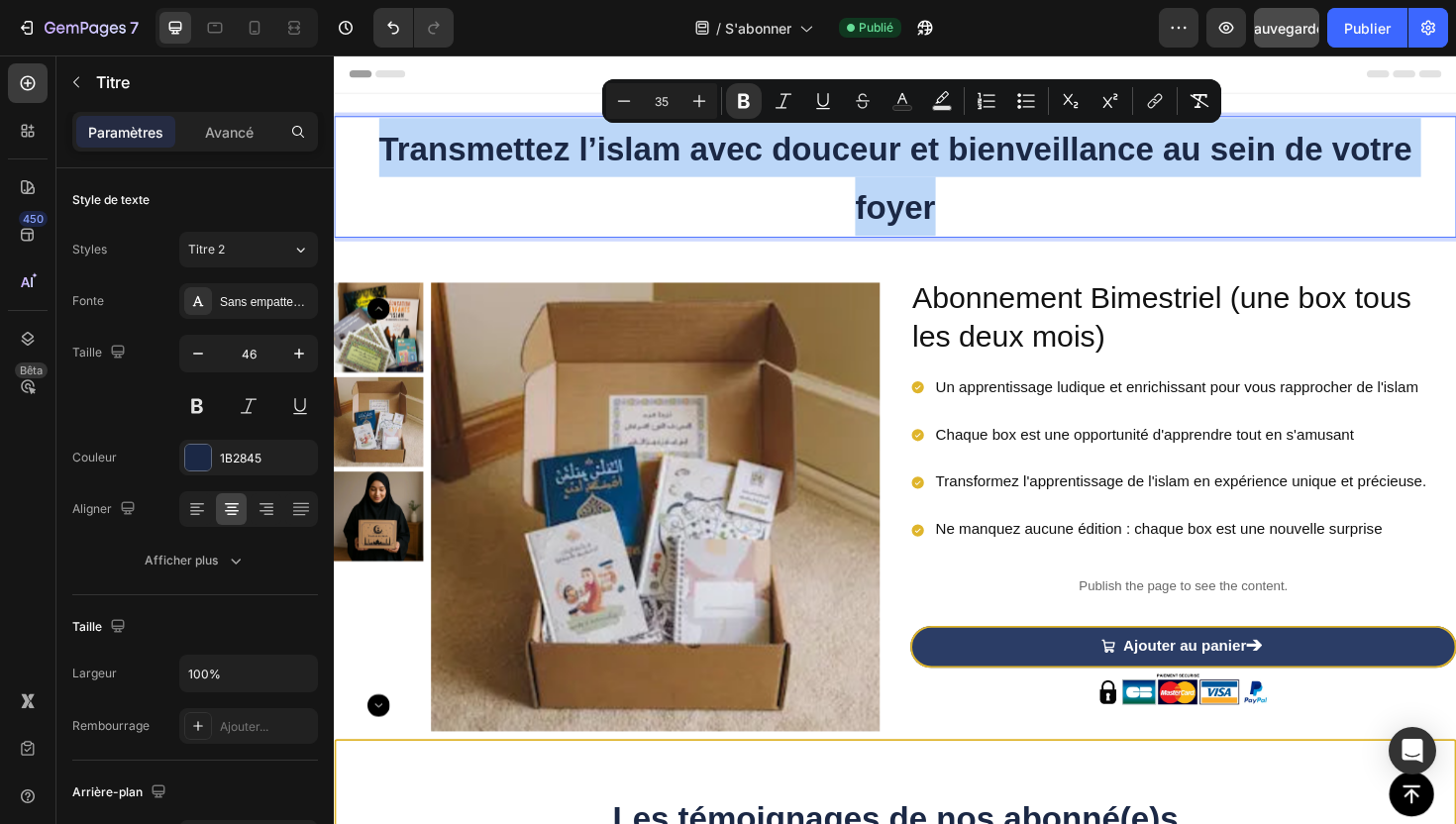 drag, startPoint x: 977, startPoint y: 215, endPoint x: 383, endPoint y: 135, distance: 599.363 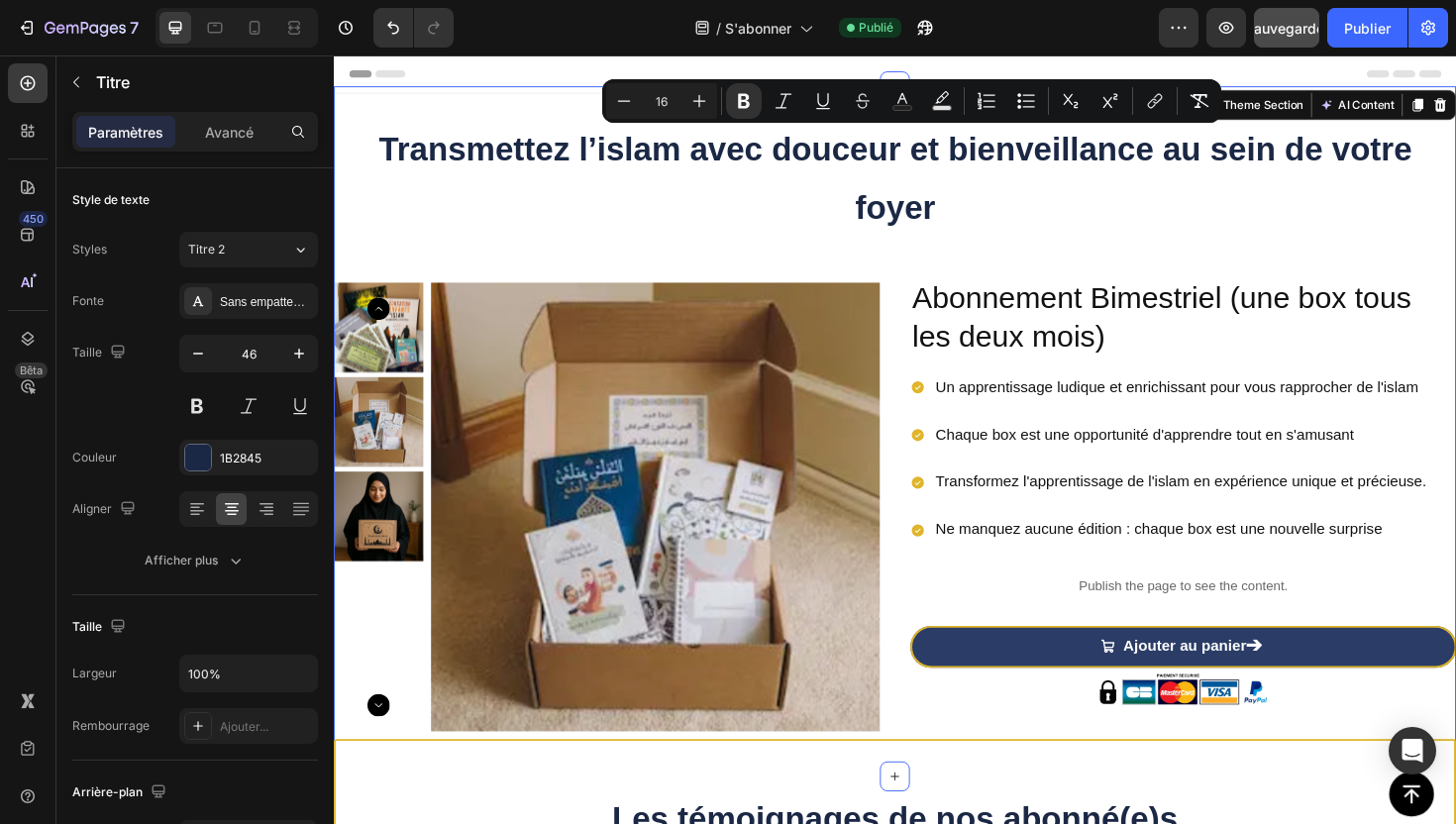 click on "⁠⁠⁠⁠⁠⁠⁠ Transmettez l’islam avec douceur et bienveillance au sein de votre foyer Heading
Product Images Abonnement Bimestriel (une box tous les deux mois) Product Title Un apprentissage ludique et enrichissant pour vous rapprocher de l'islam Chaque box est une opportunité d'apprendre tout en s'amusant Transformez l'apprentissage de l'islam en expérience unique et précieuse. Ne manquez aucune édition : chaque box est une nouvelle surprise Item List
Publish the page to see the content.
Custom Code
Ajouter au panier  ➔ Add to Cart Image Product" at bounding box center [928, 454] 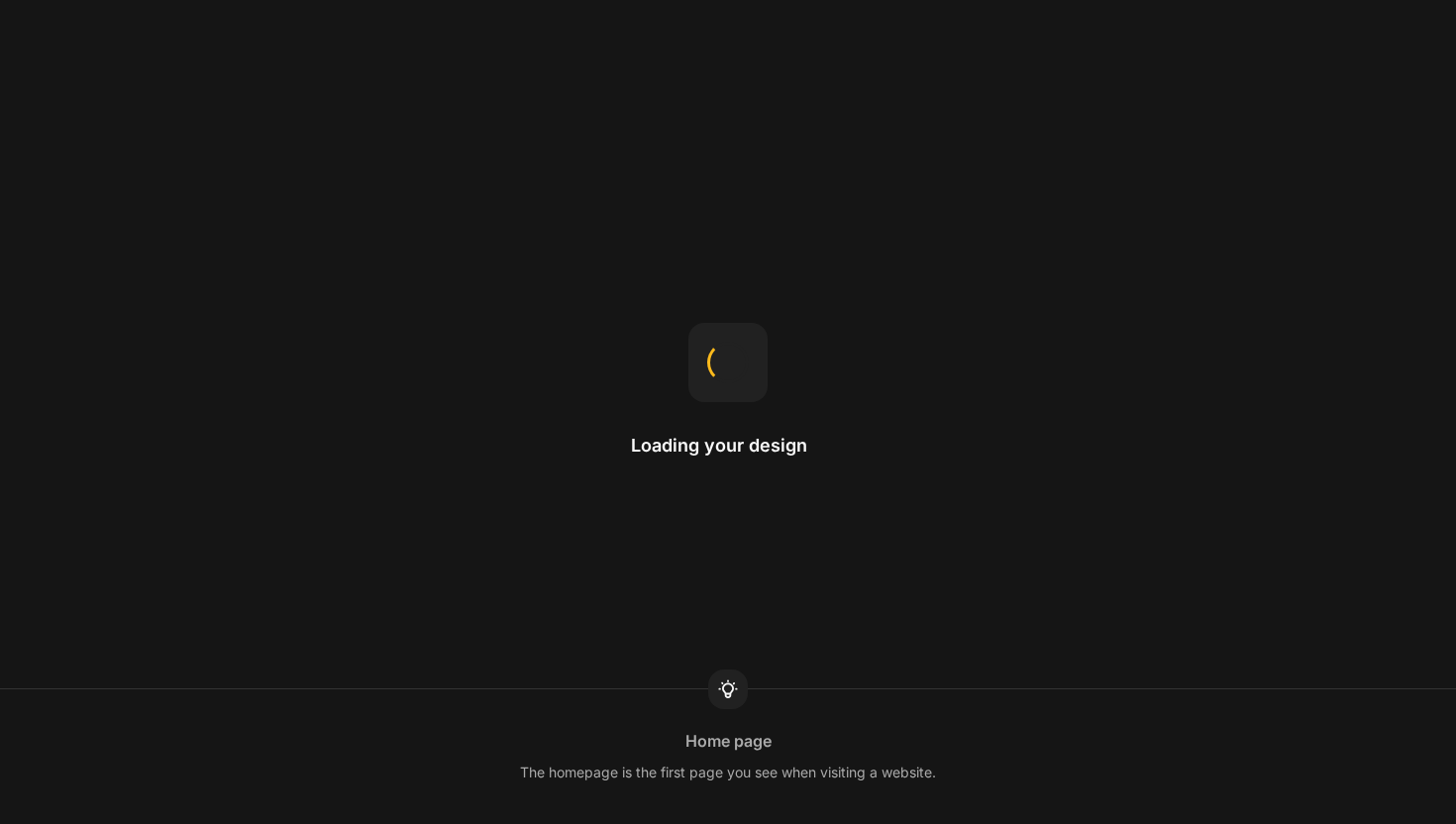 scroll, scrollTop: 0, scrollLeft: 0, axis: both 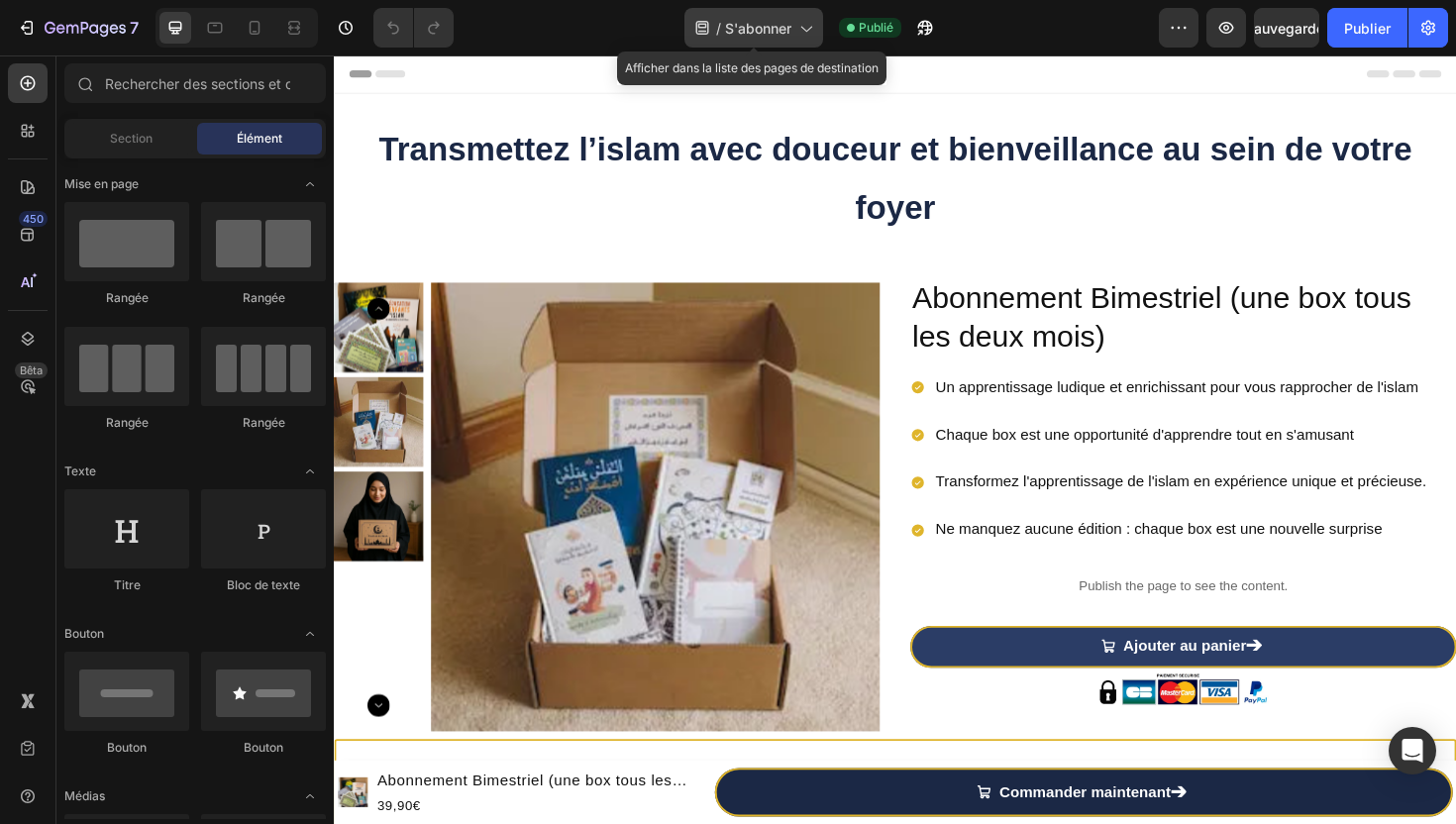 click on "/ S'abonner" 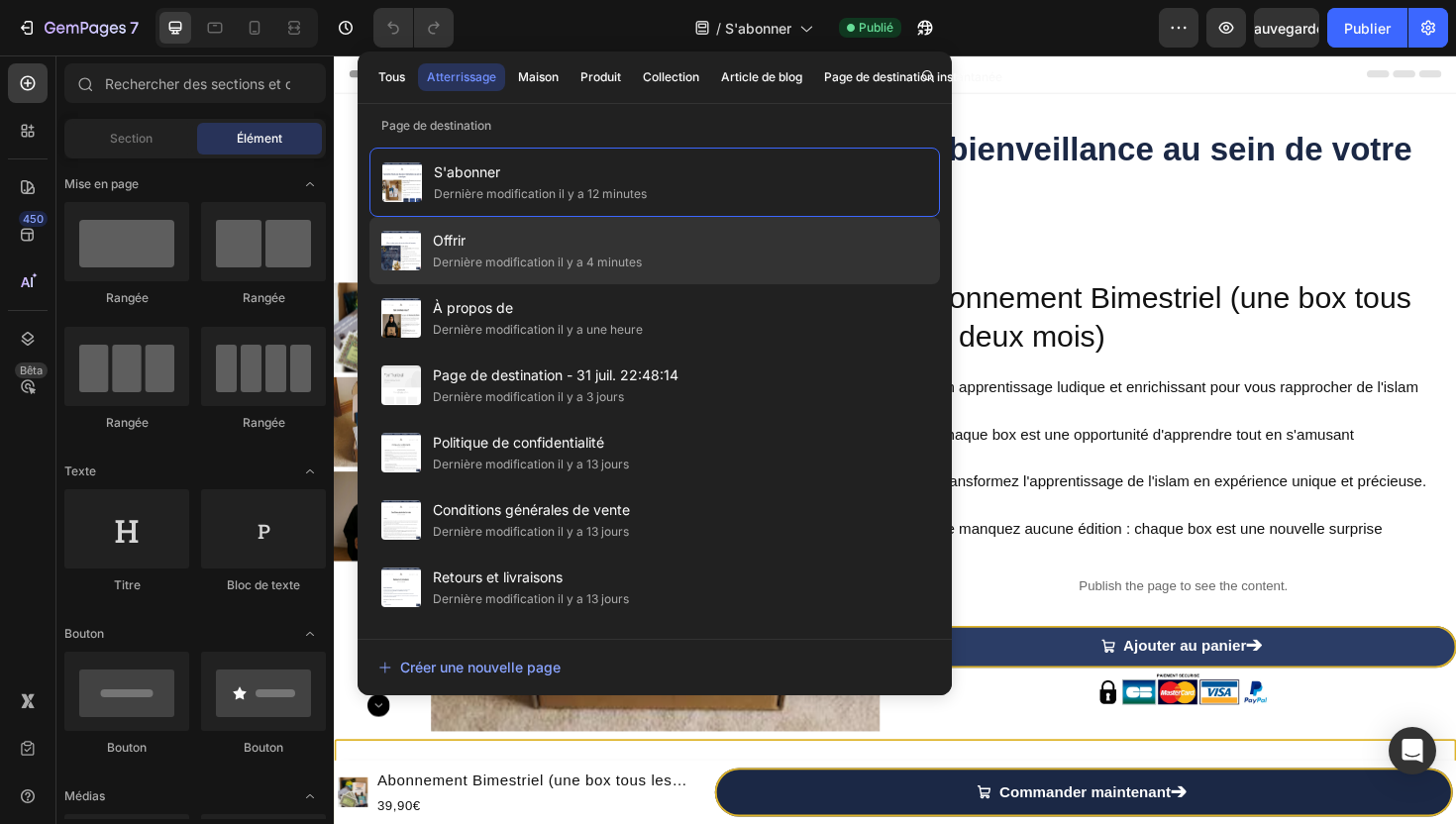 click on "Dernière modification il y a 4 minutes" at bounding box center (537, 261) 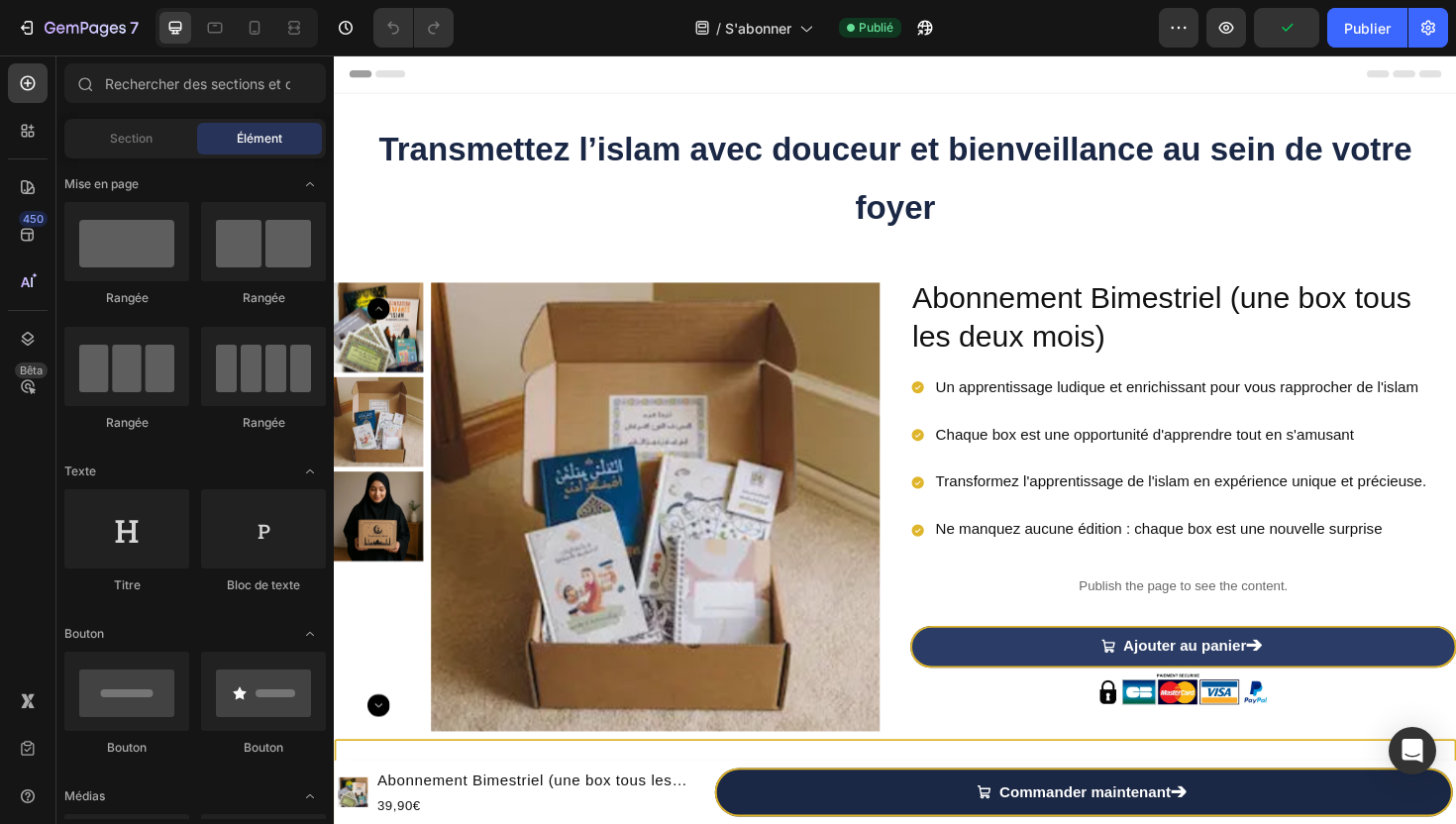 scroll, scrollTop: 0, scrollLeft: 0, axis: both 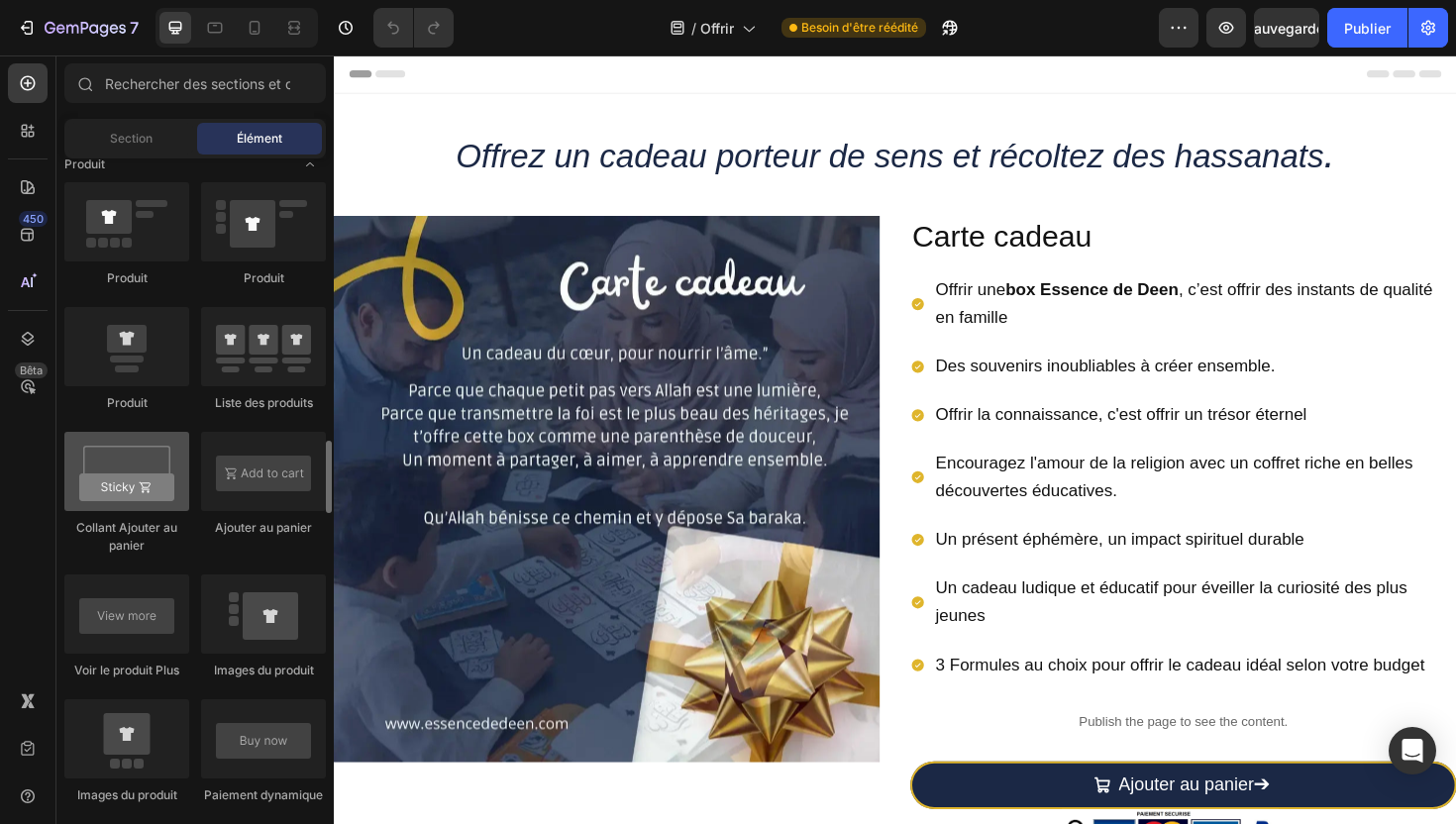 click at bounding box center (127, 471) 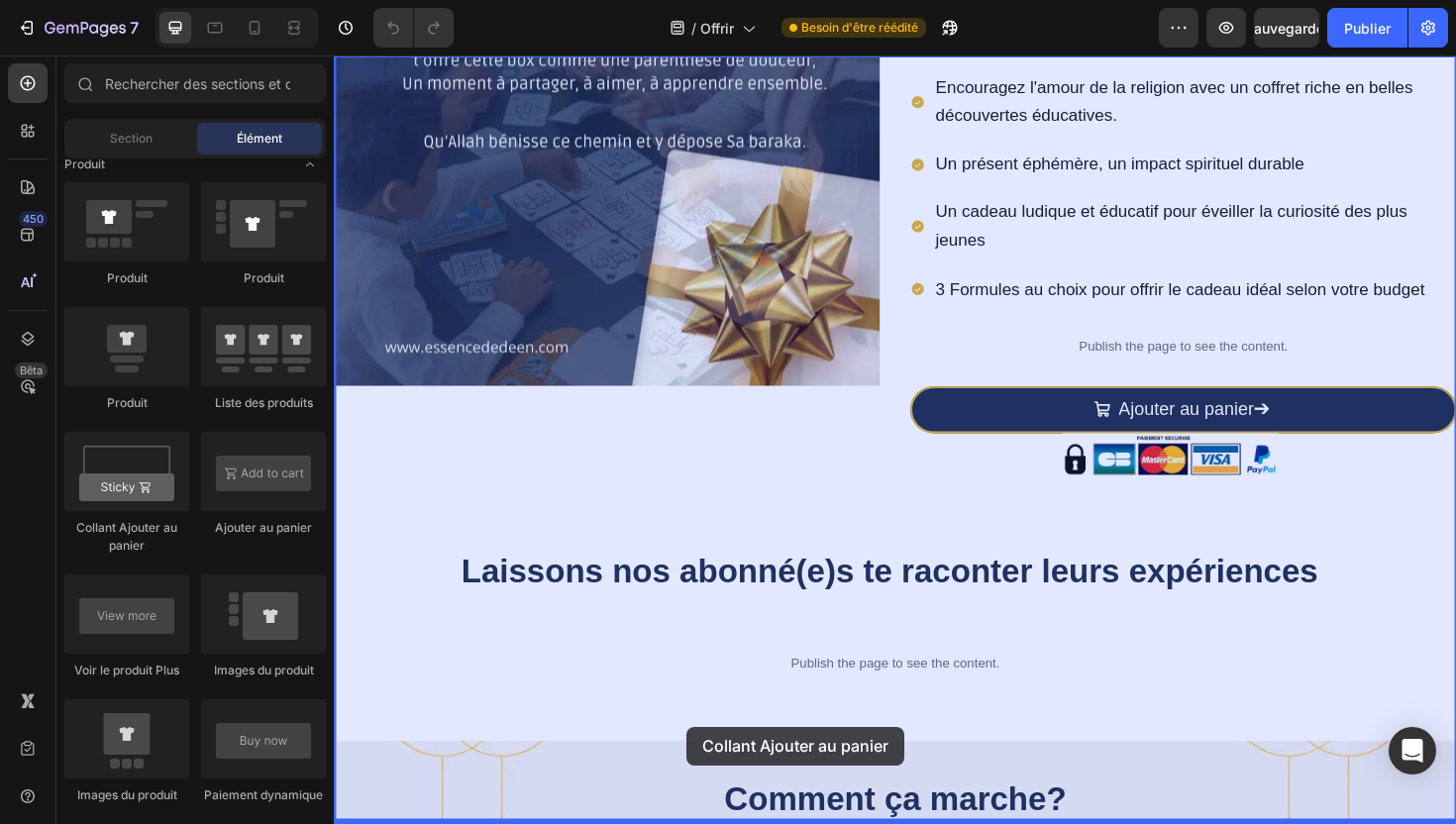 drag, startPoint x: 451, startPoint y: 542, endPoint x: 707, endPoint y: 767, distance: 340.824 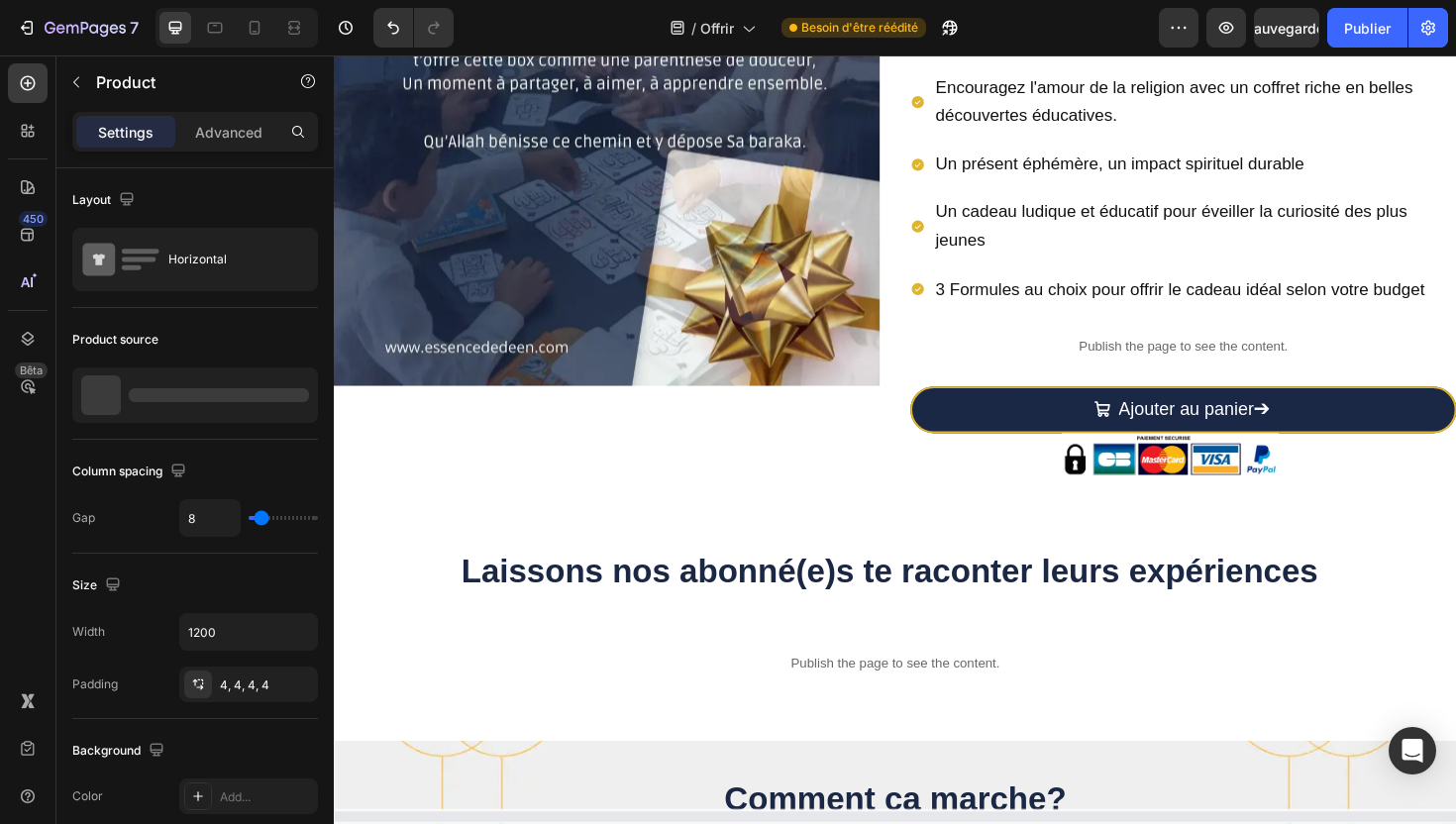 scroll, scrollTop: 433, scrollLeft: 0, axis: vertical 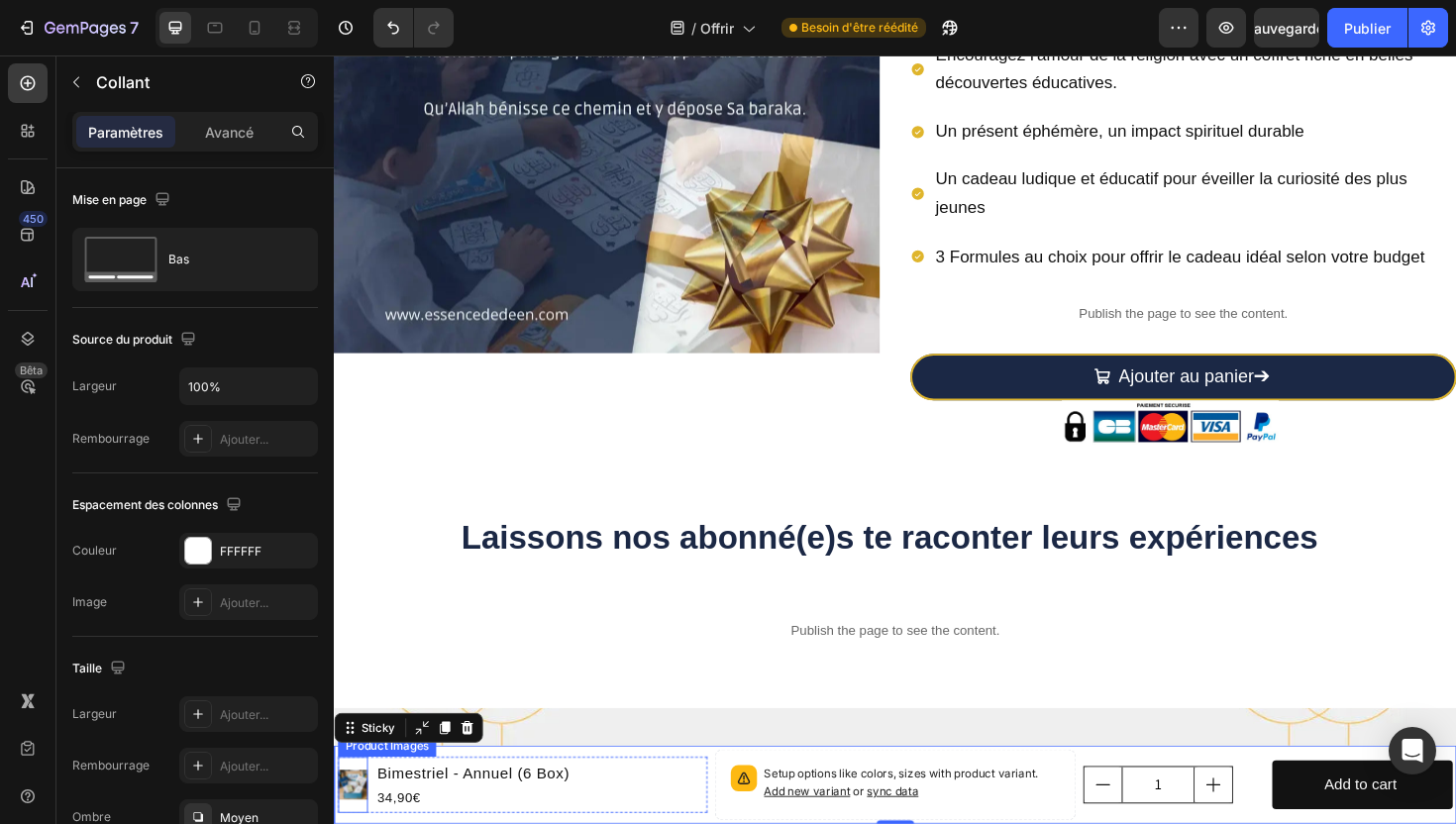 click at bounding box center (354, 828) 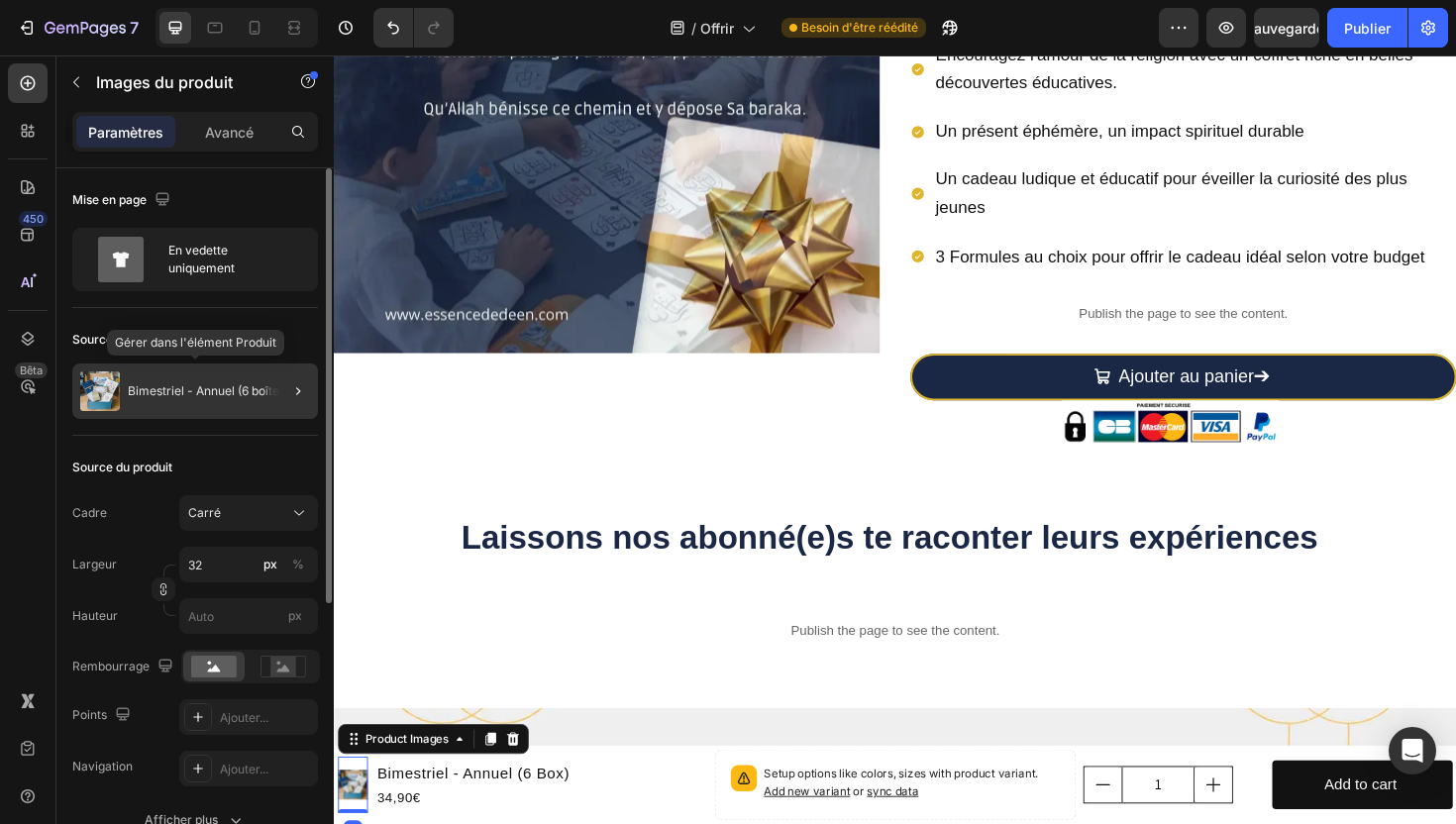 click on "Bimestriel - Annuel (6 boîtes)" at bounding box center (208, 390) 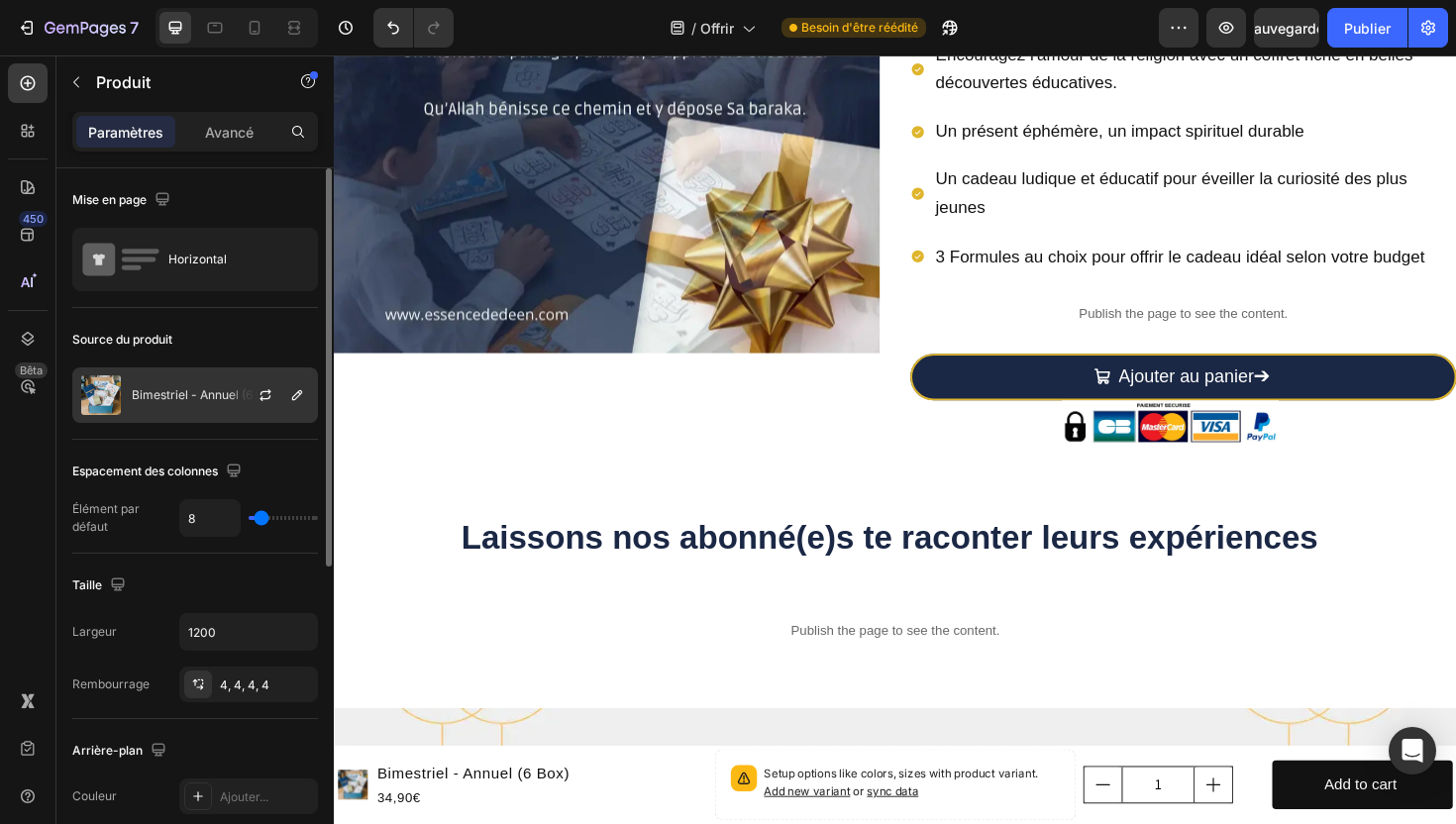 click on "Bimestriel - Annuel (6 boîtes)" at bounding box center (212, 394) 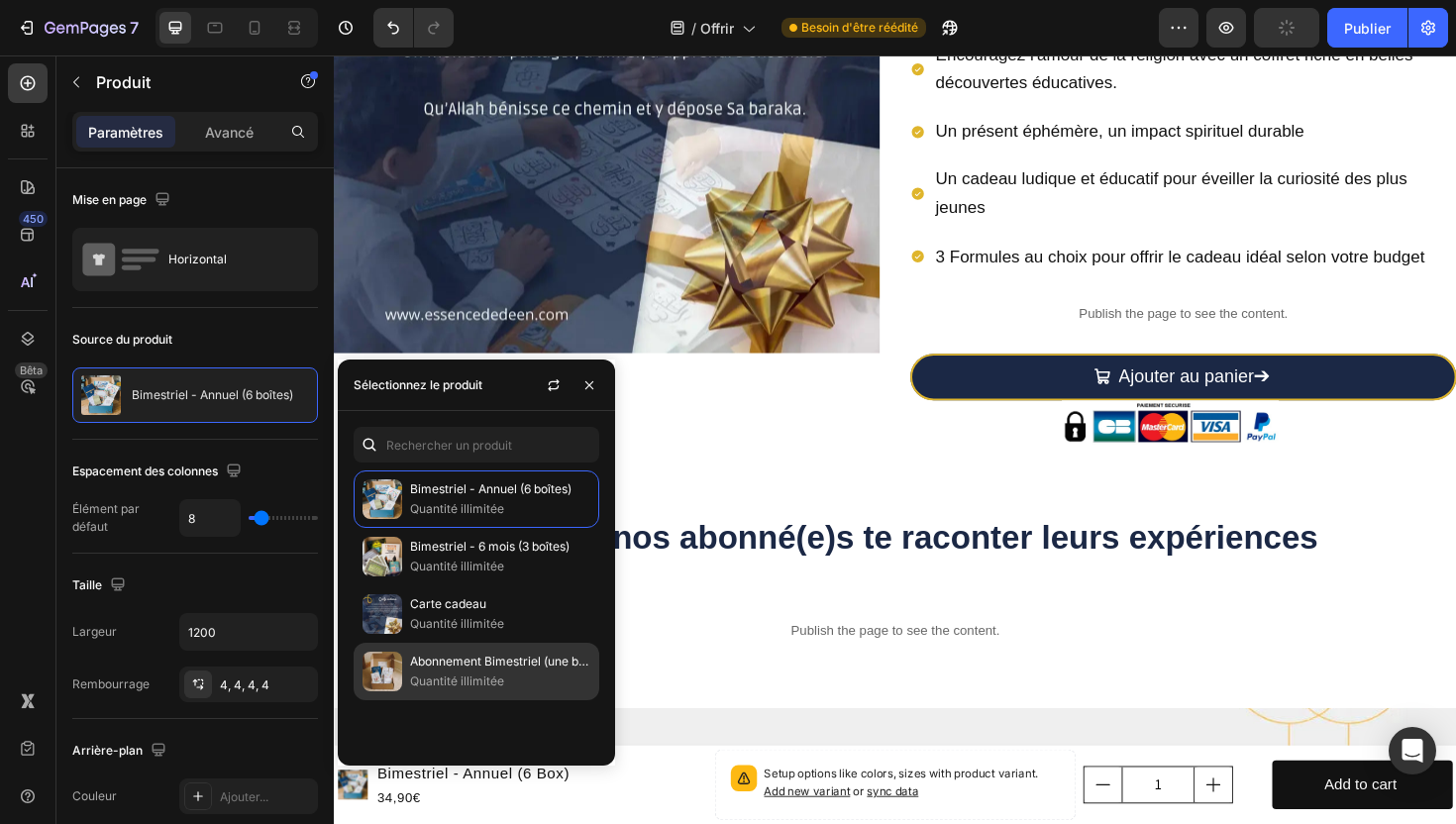 click on "Abonnement Bimestriel (une box tous les deux mois)" at bounding box center (556, 661) 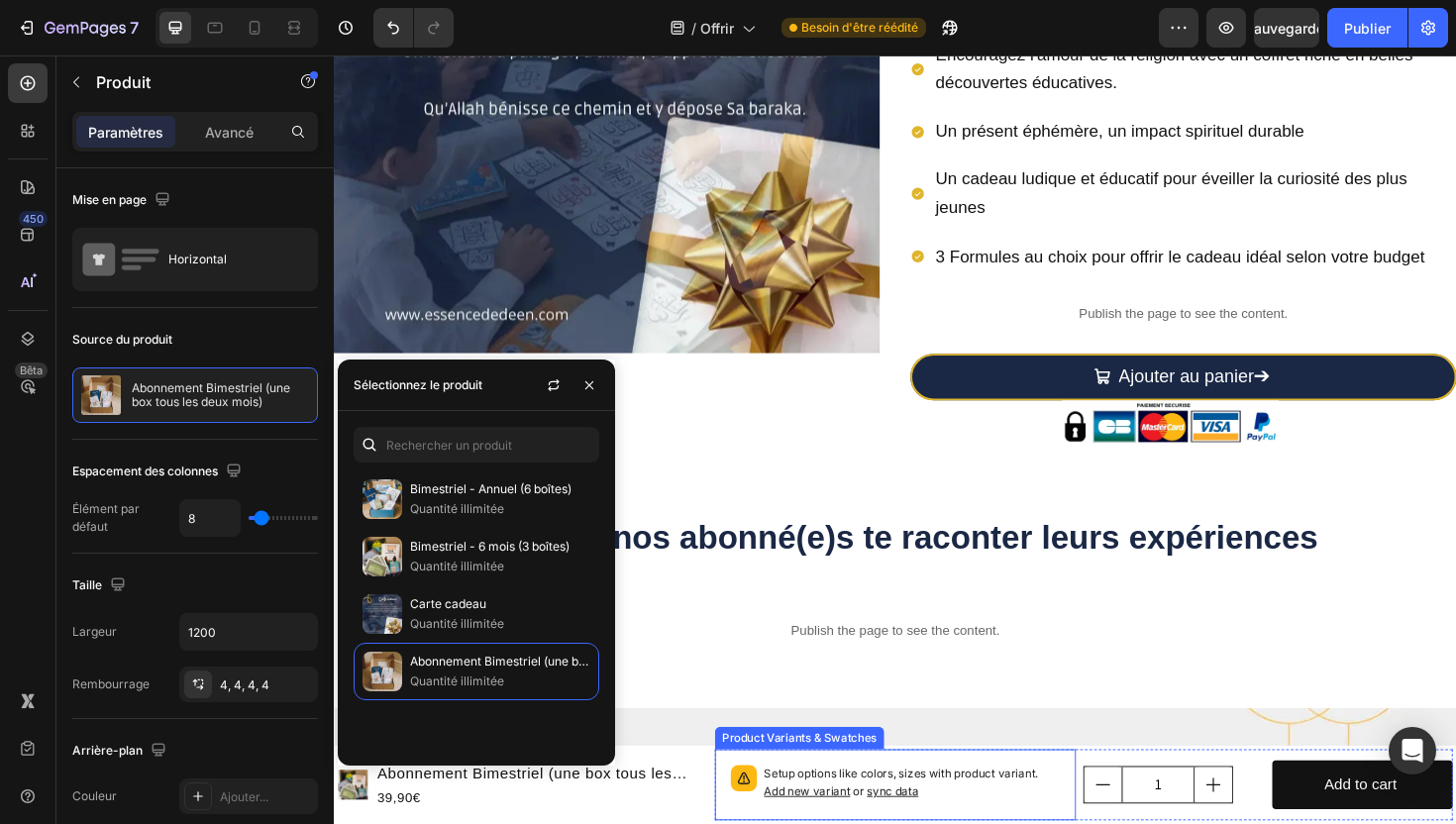 click on "Setup options like colors, sizes with product variant.       Add new variant   or   sync data" at bounding box center (946, 826) 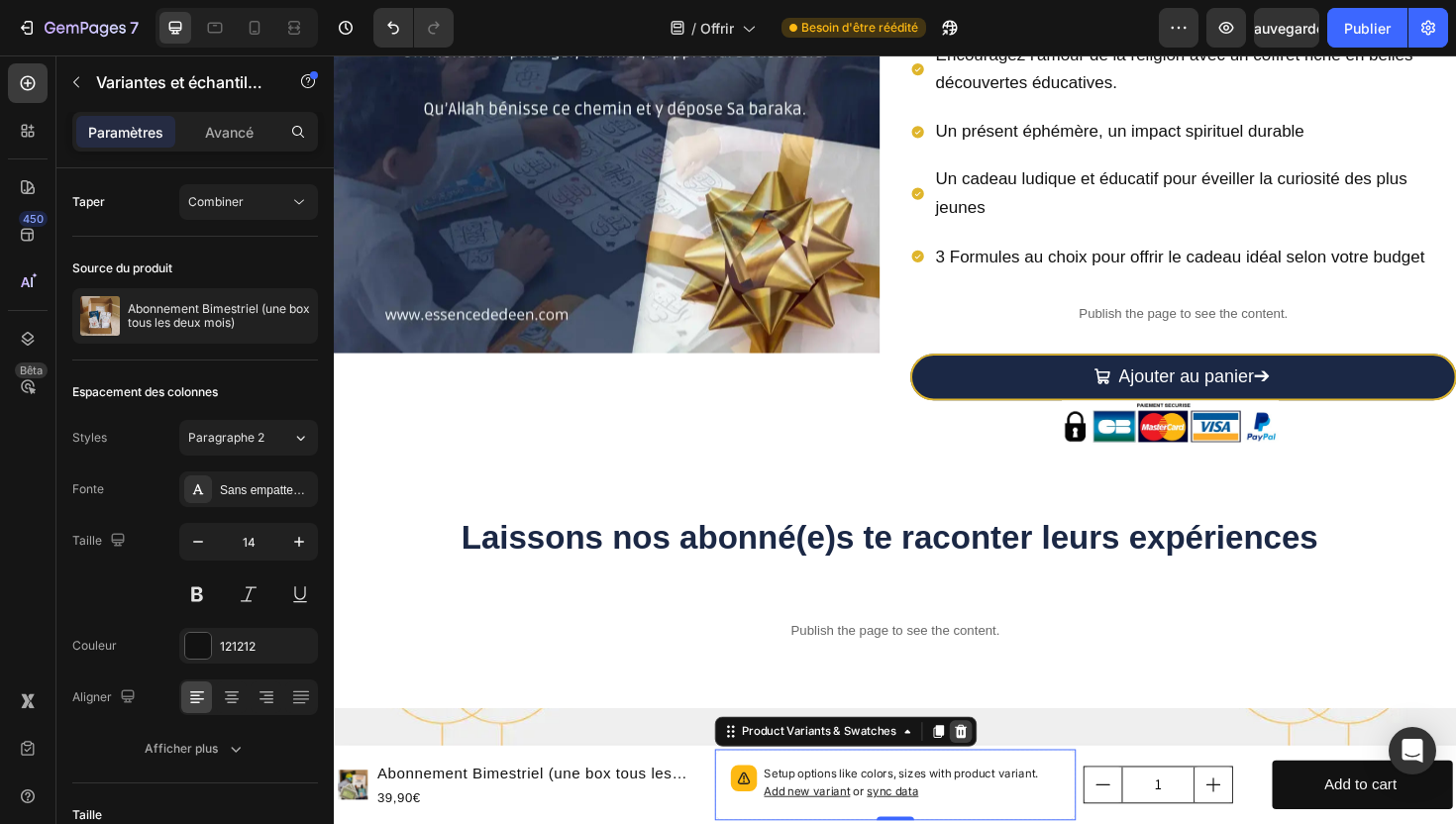 click 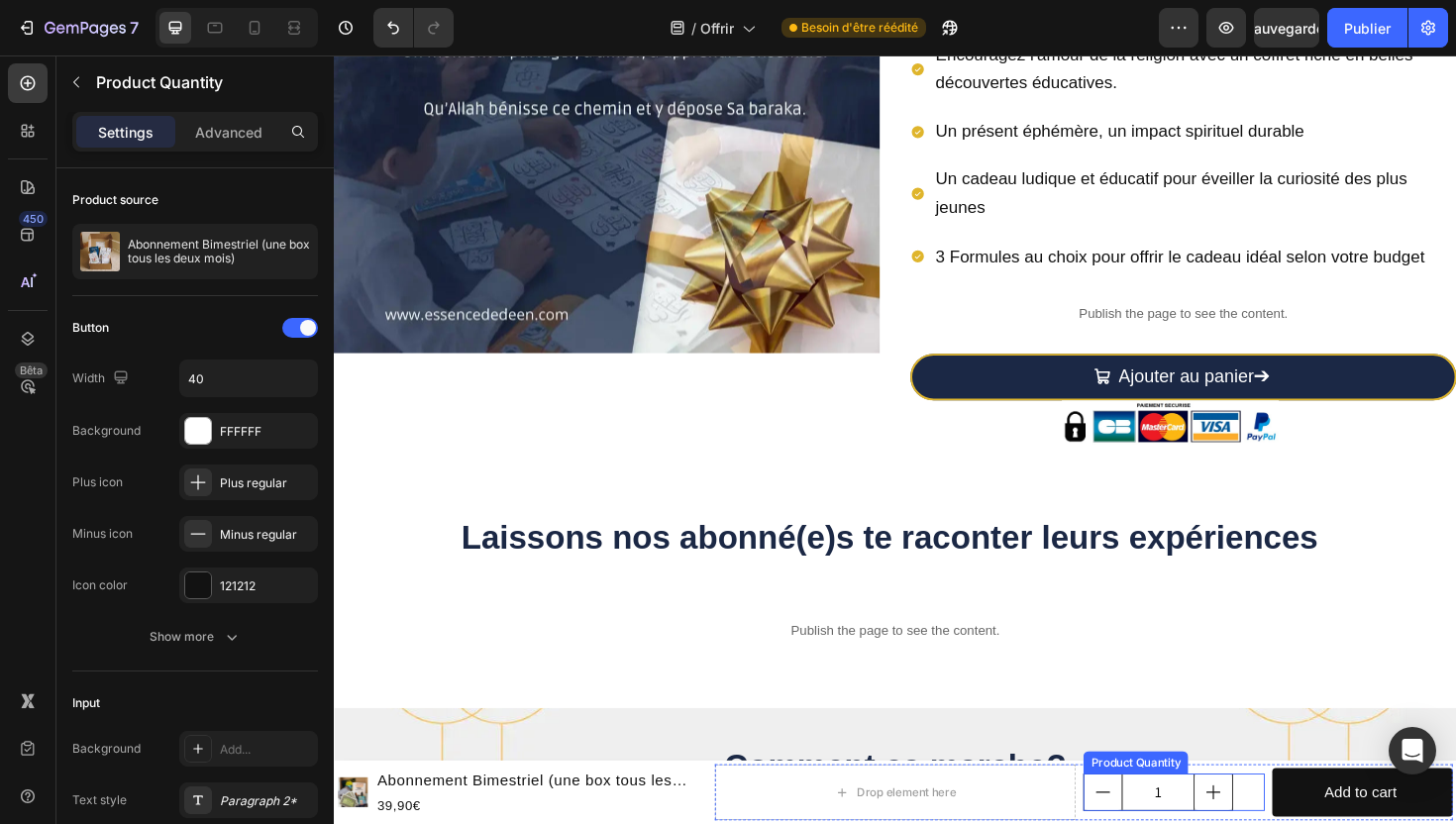 click on "Product Quantity" at bounding box center (1183, 804) 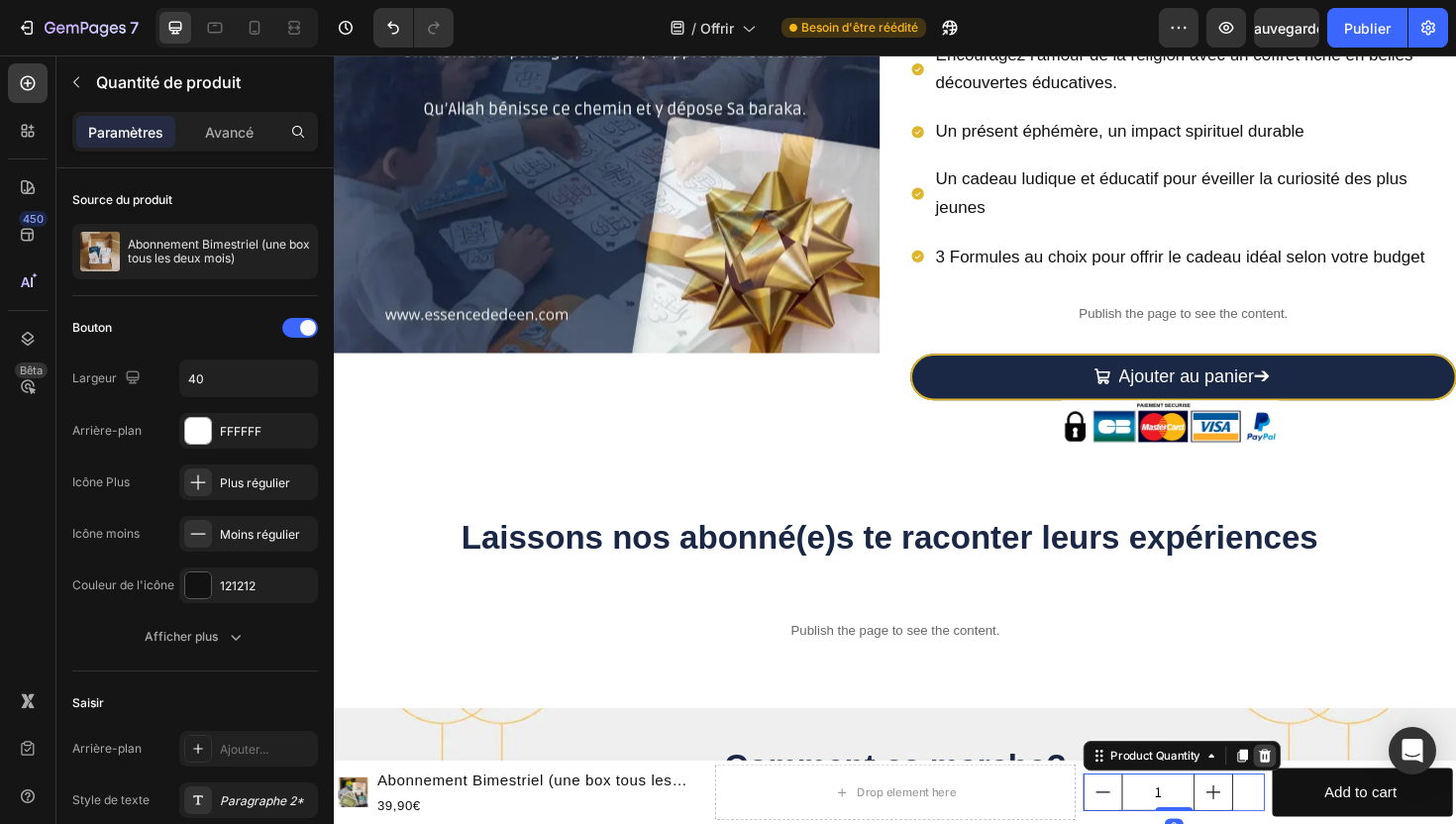 click 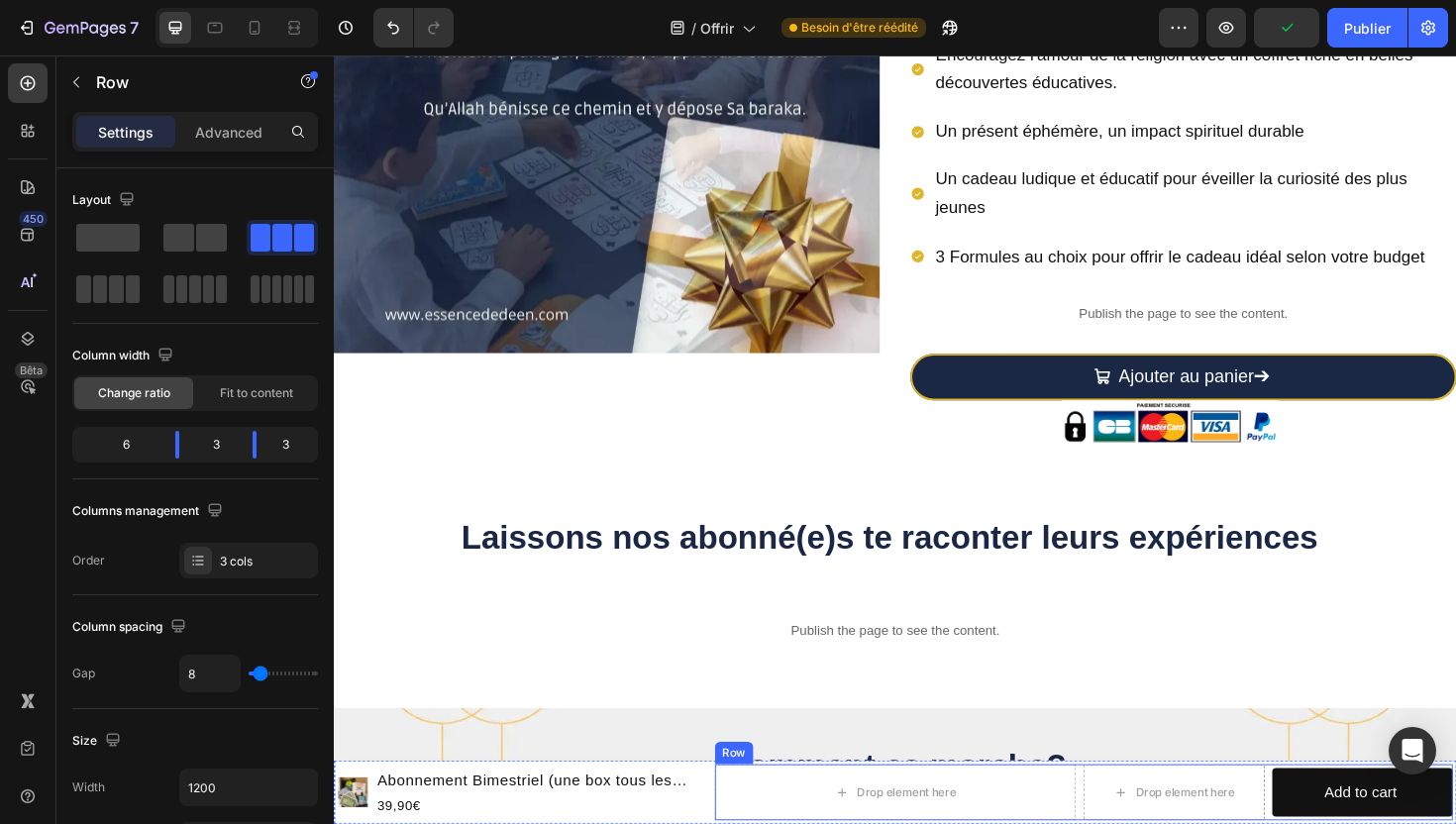 click on "Row" at bounding box center [757, 794] 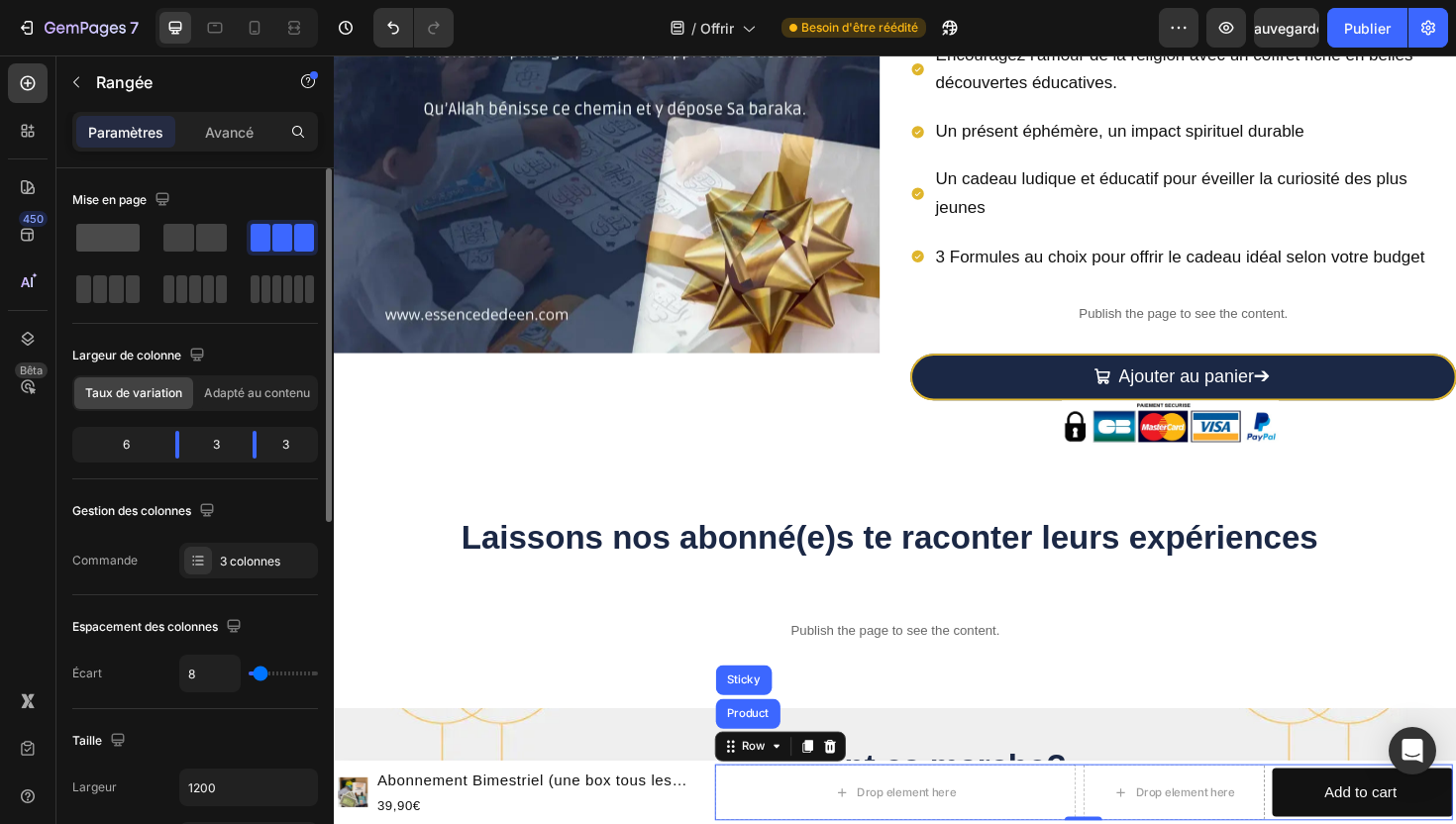 click 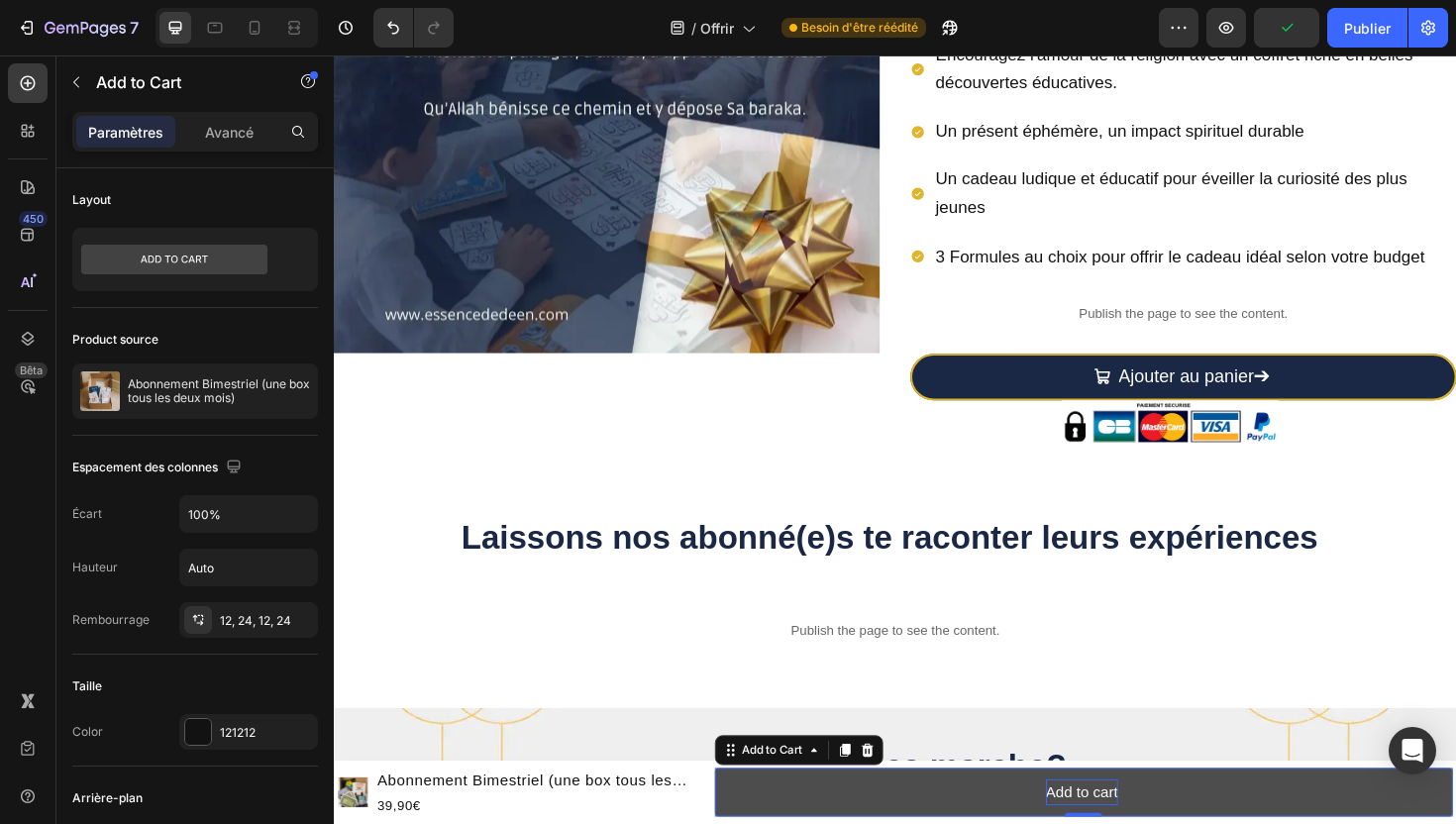 click on "Add to cart" at bounding box center [1125, 836] 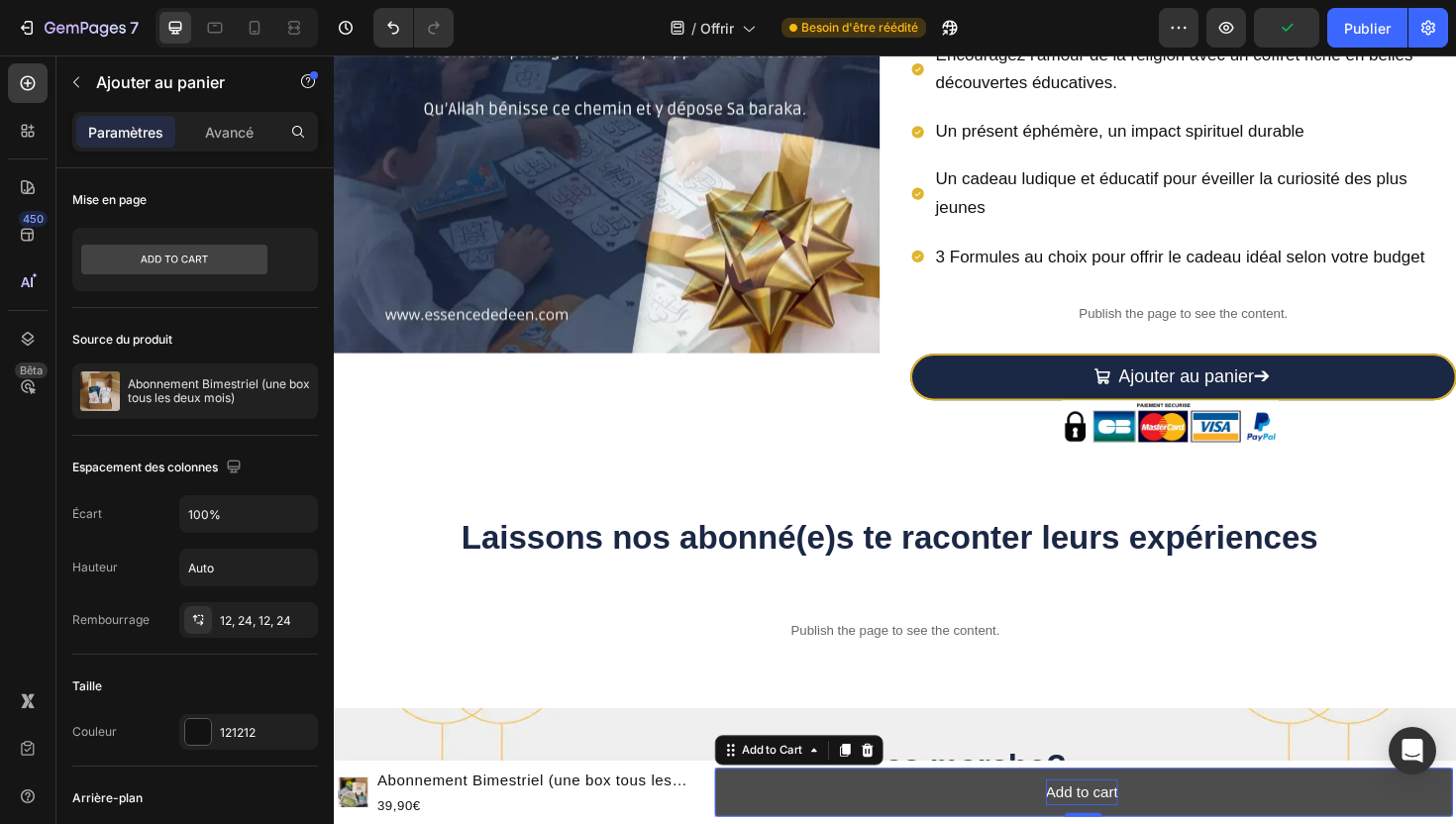 click on "Add to cart" at bounding box center (1125, 836) 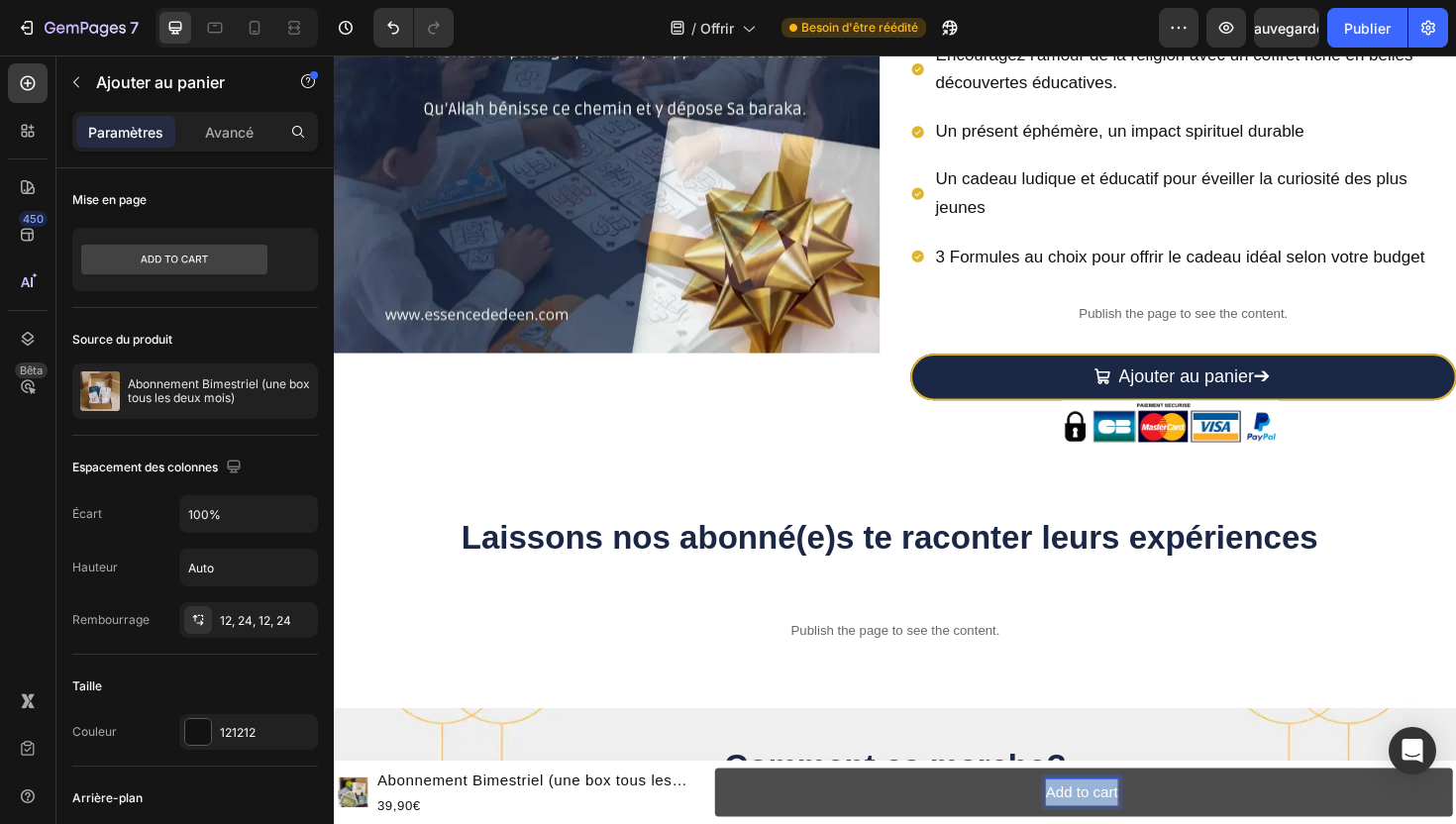 drag, startPoint x: 1090, startPoint y: 835, endPoint x: 1167, endPoint y: 839, distance: 77.10383 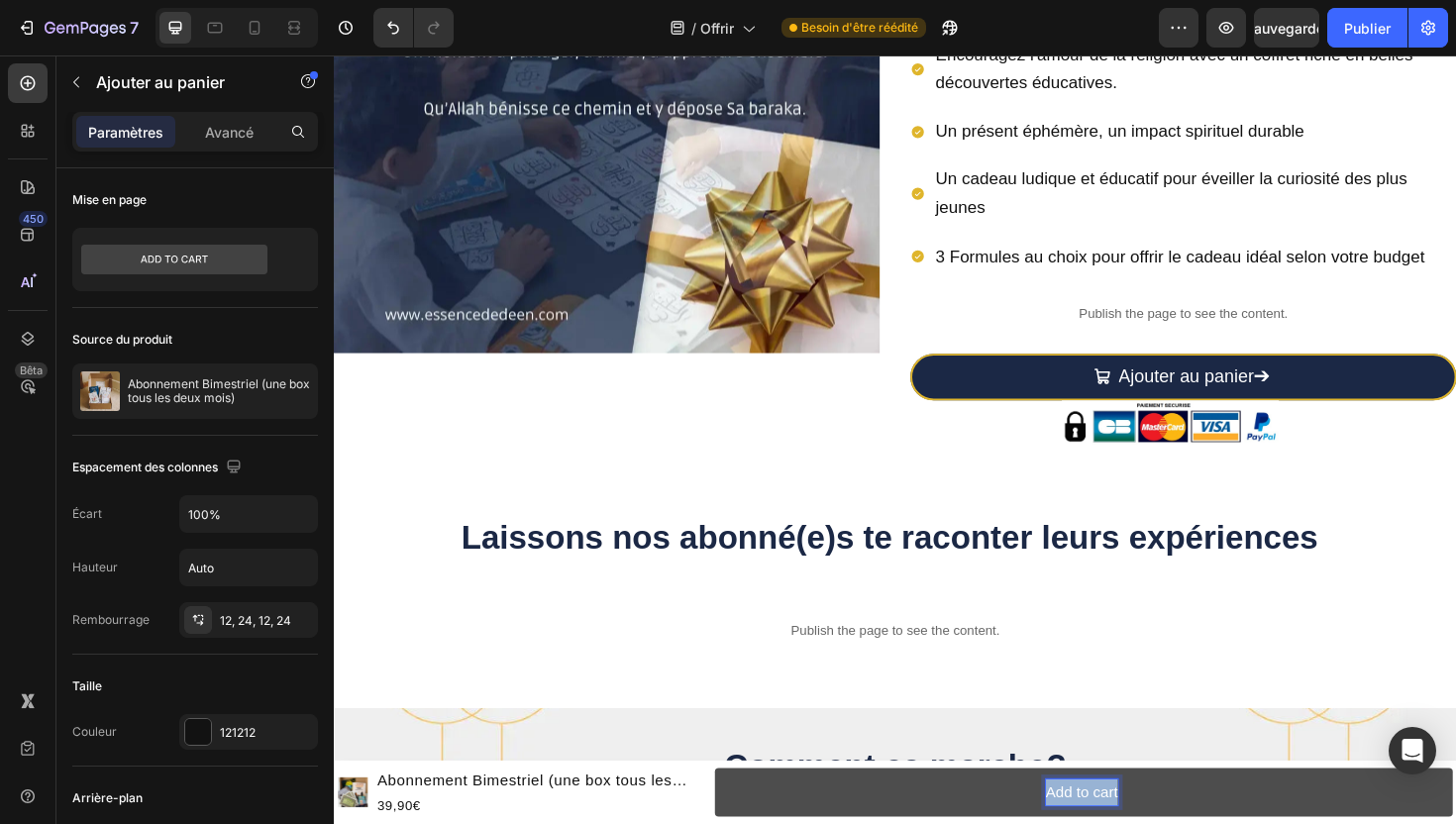 click on "Add to cart" at bounding box center [1127, 836] 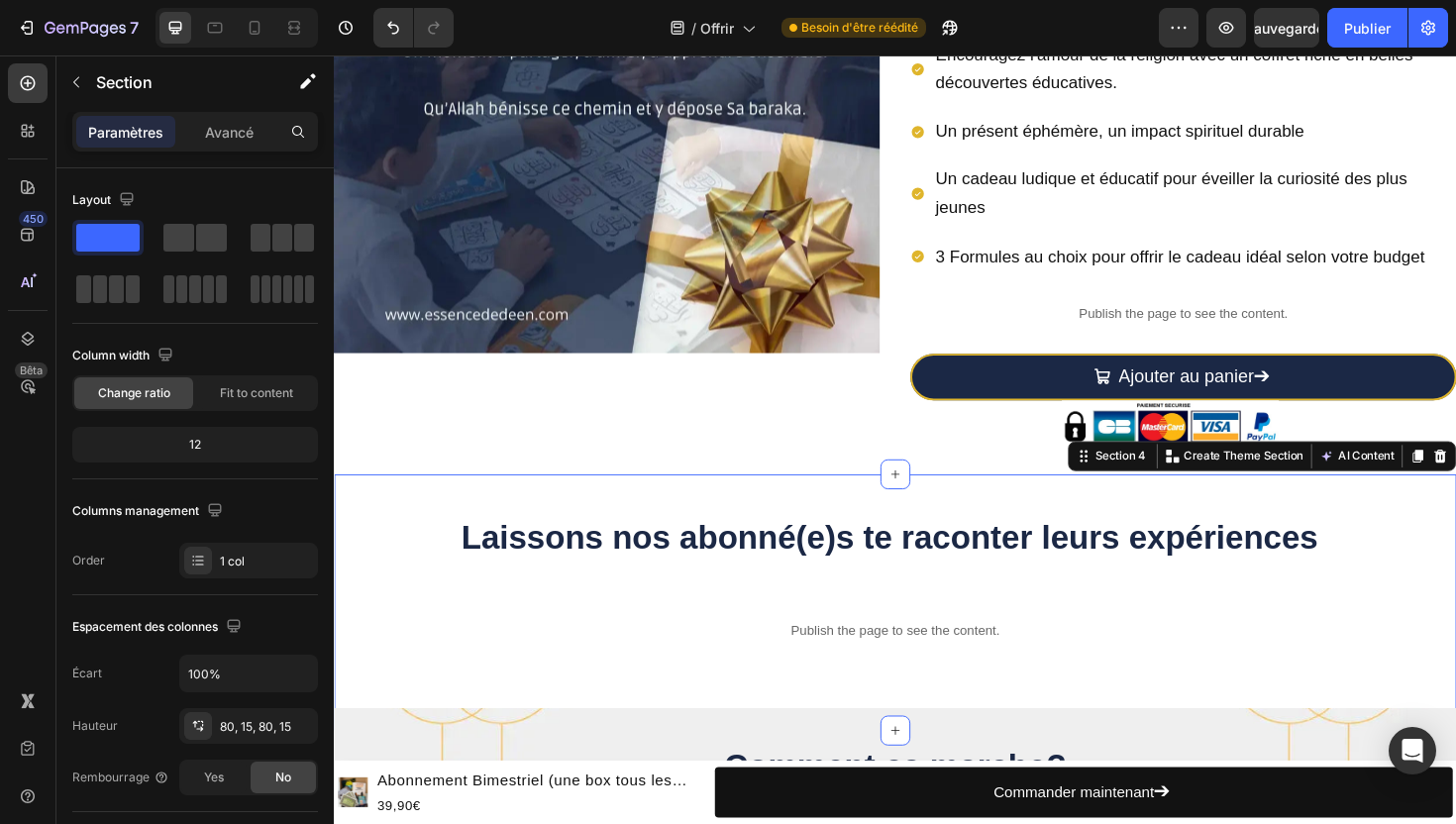 click on "Laissons nos abonné(e)s te raconter leurs expériences   Heading
Publish the page to see the content.
Custom Code Row Section 4   Create Theme Section AI Content Write with GemAI What would you like to describe here? Tone and Voice Persuasive Product Getting products... Show more Generate" at bounding box center [928, 635] 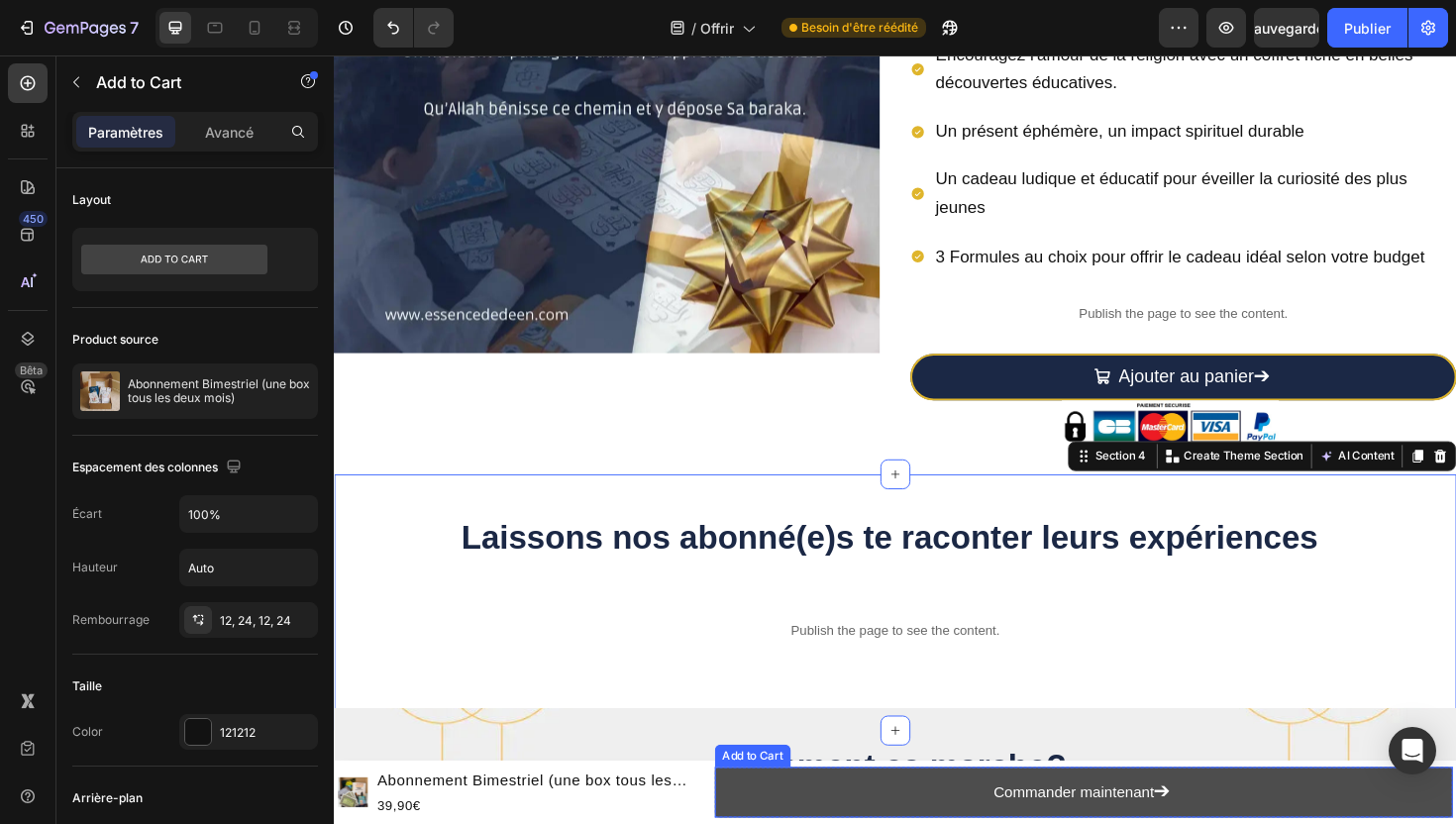 click on "Commander maintenant  ➔" at bounding box center [1127, 836] 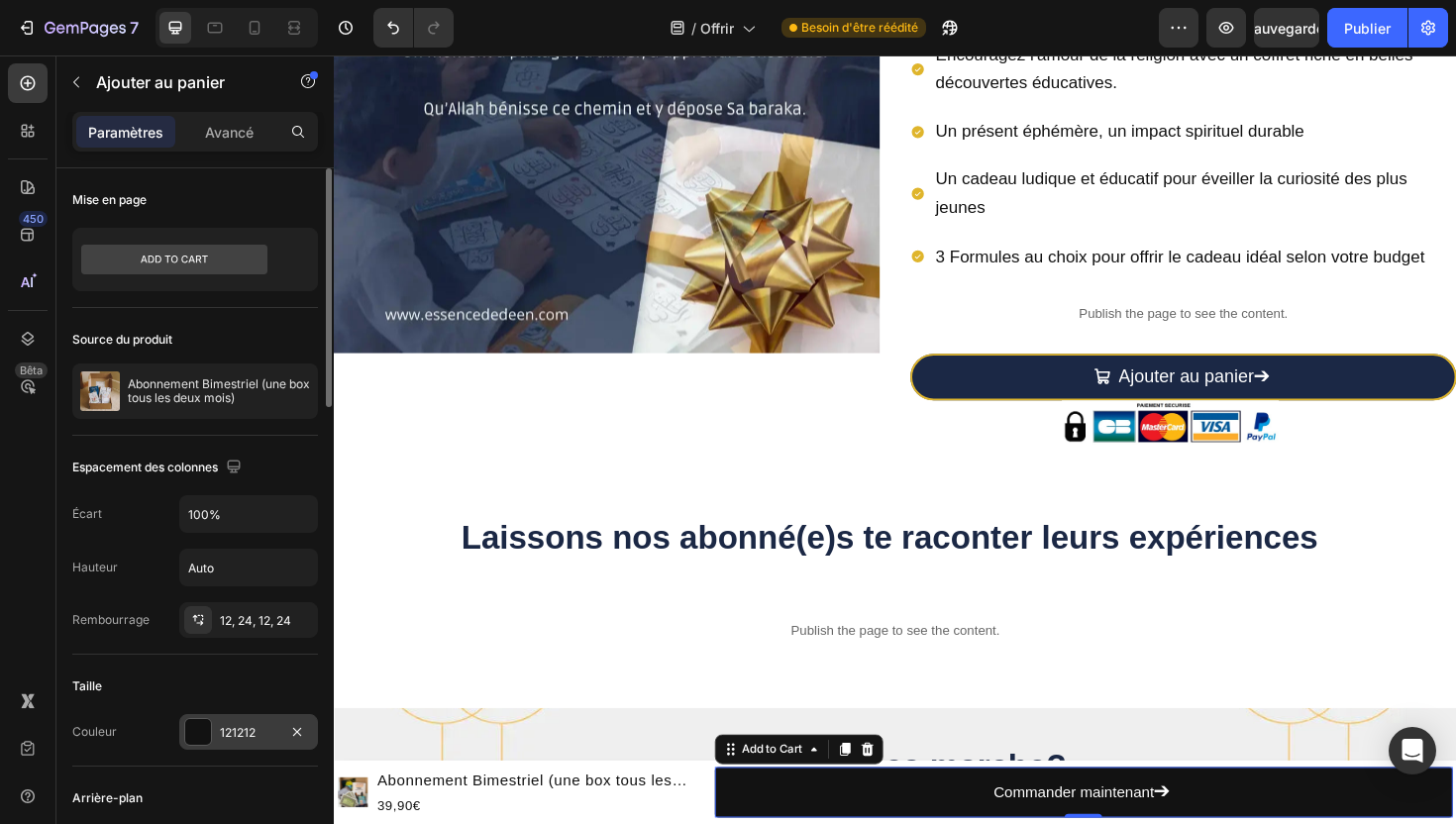 click at bounding box center [198, 732] 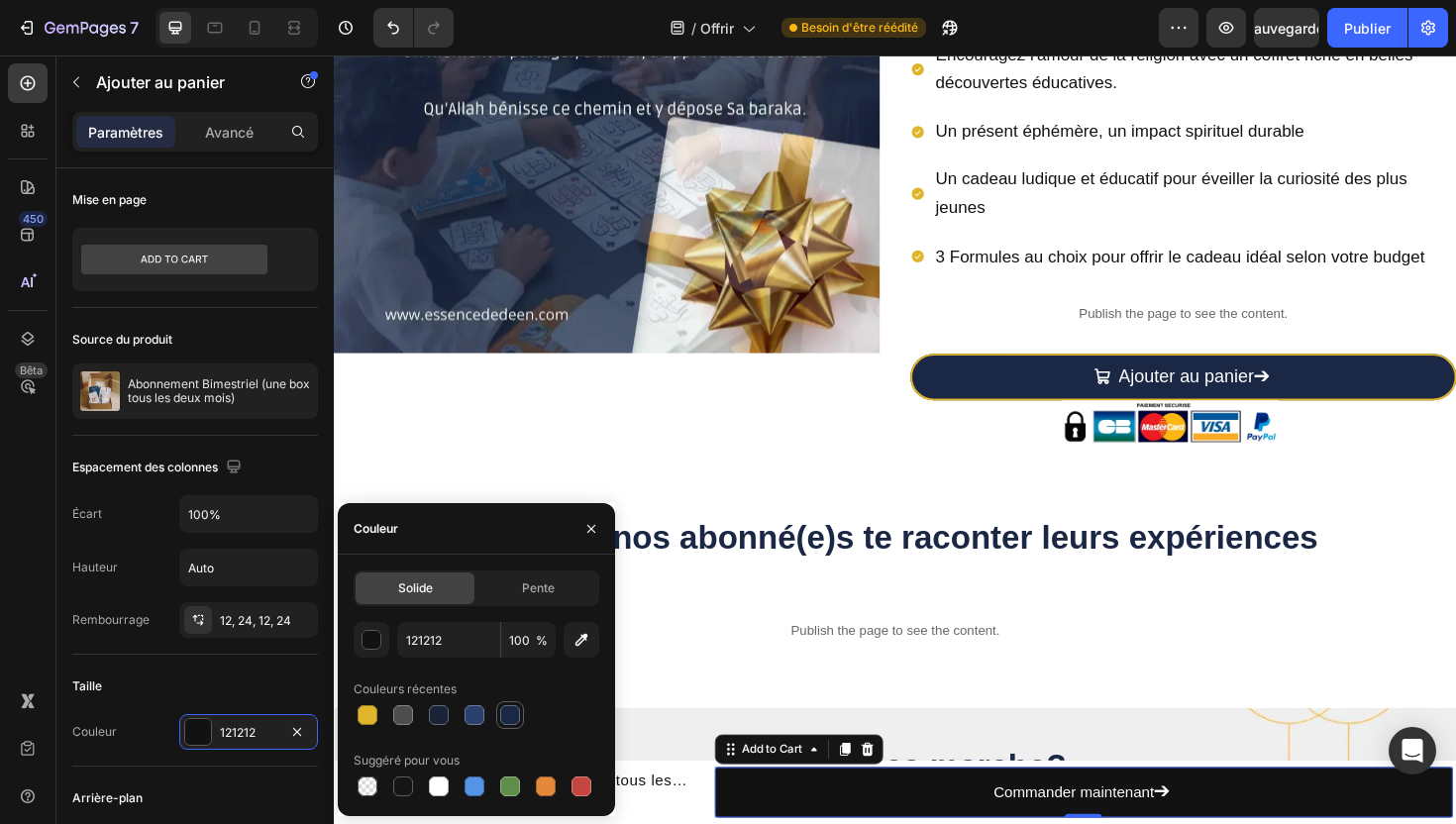 click at bounding box center (510, 715) 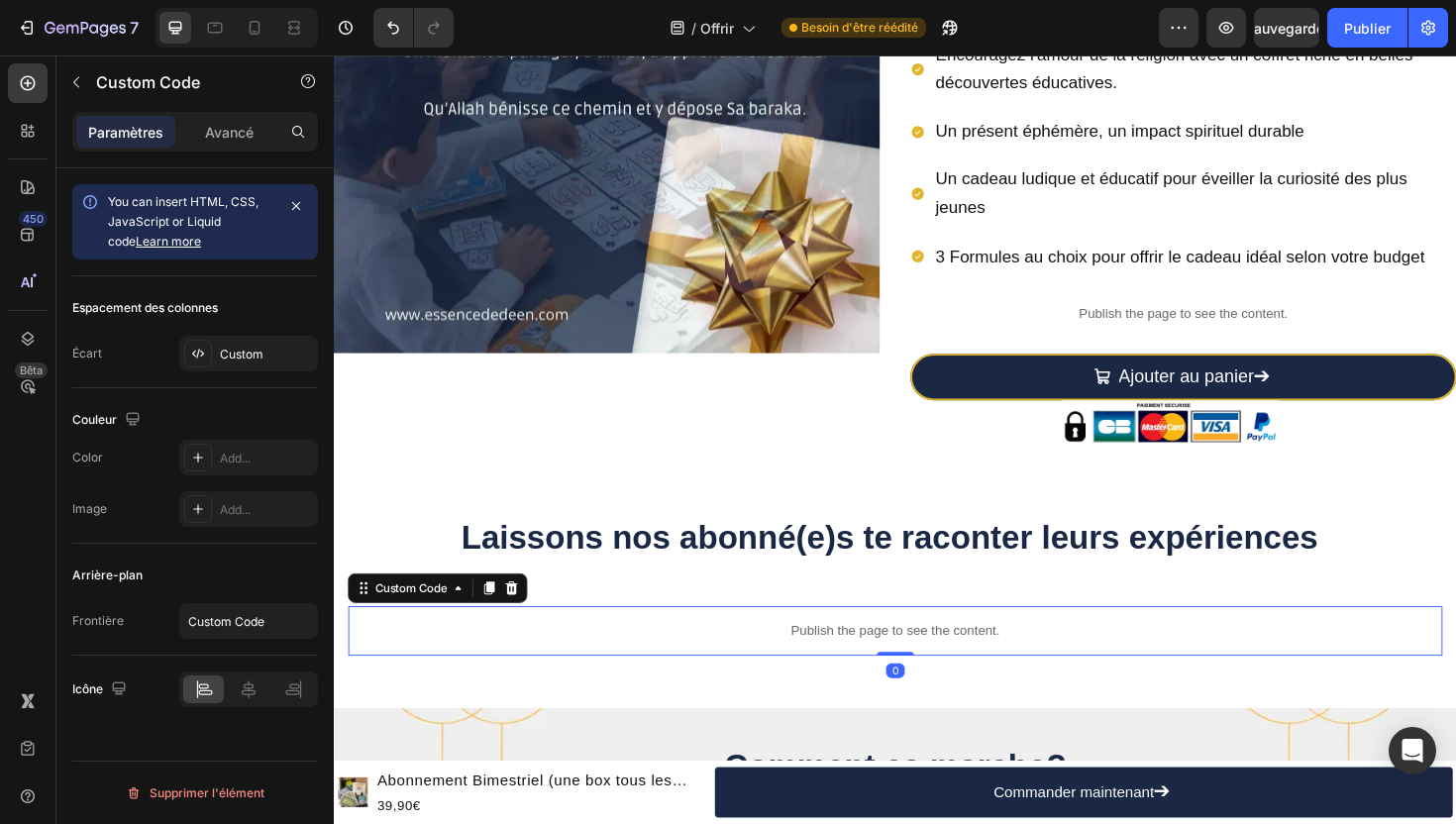 click on "Publish the page to see the content." at bounding box center (928, 665) 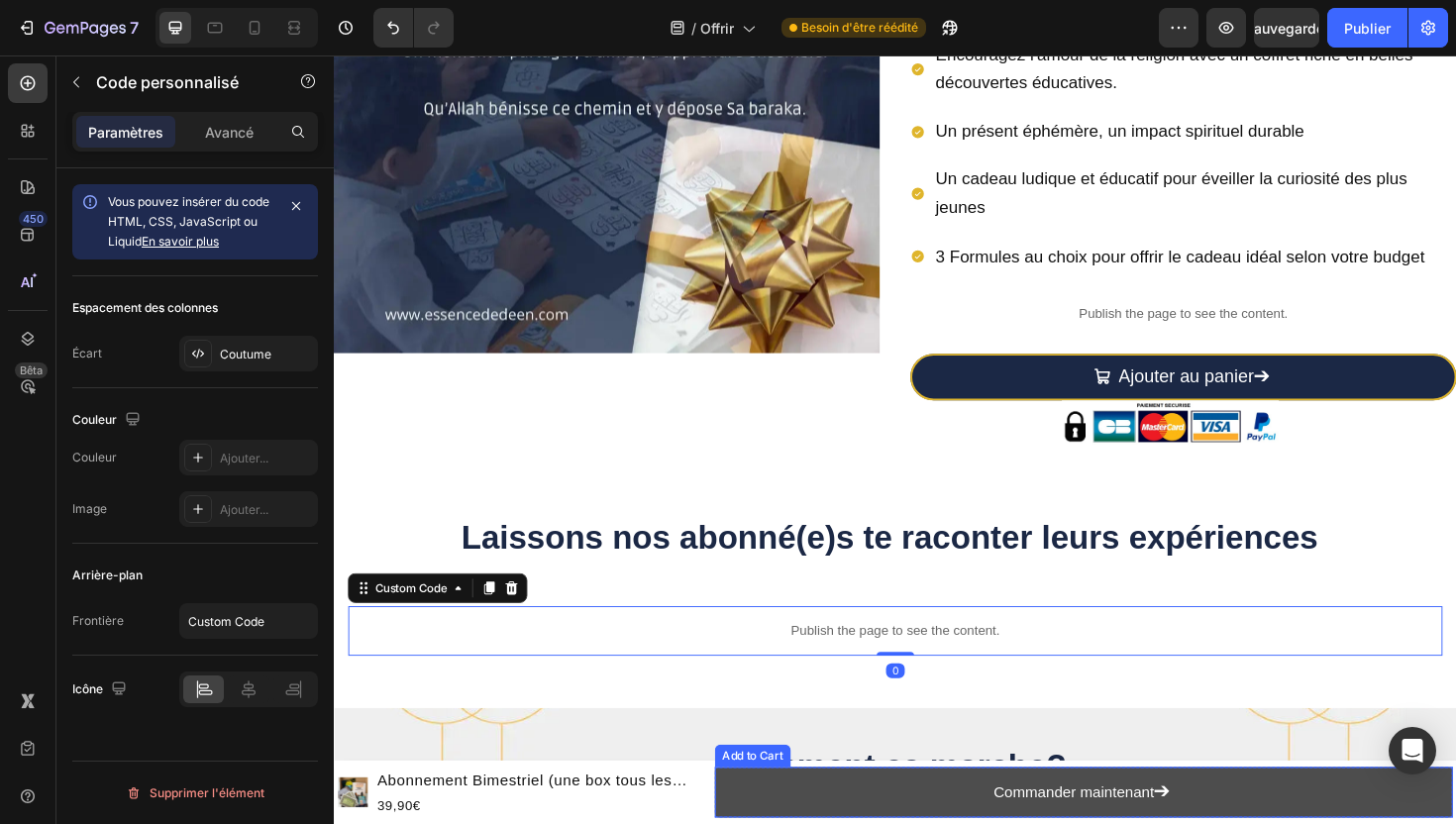 click on "Commander maintenant  ➔" at bounding box center [1127, 836] 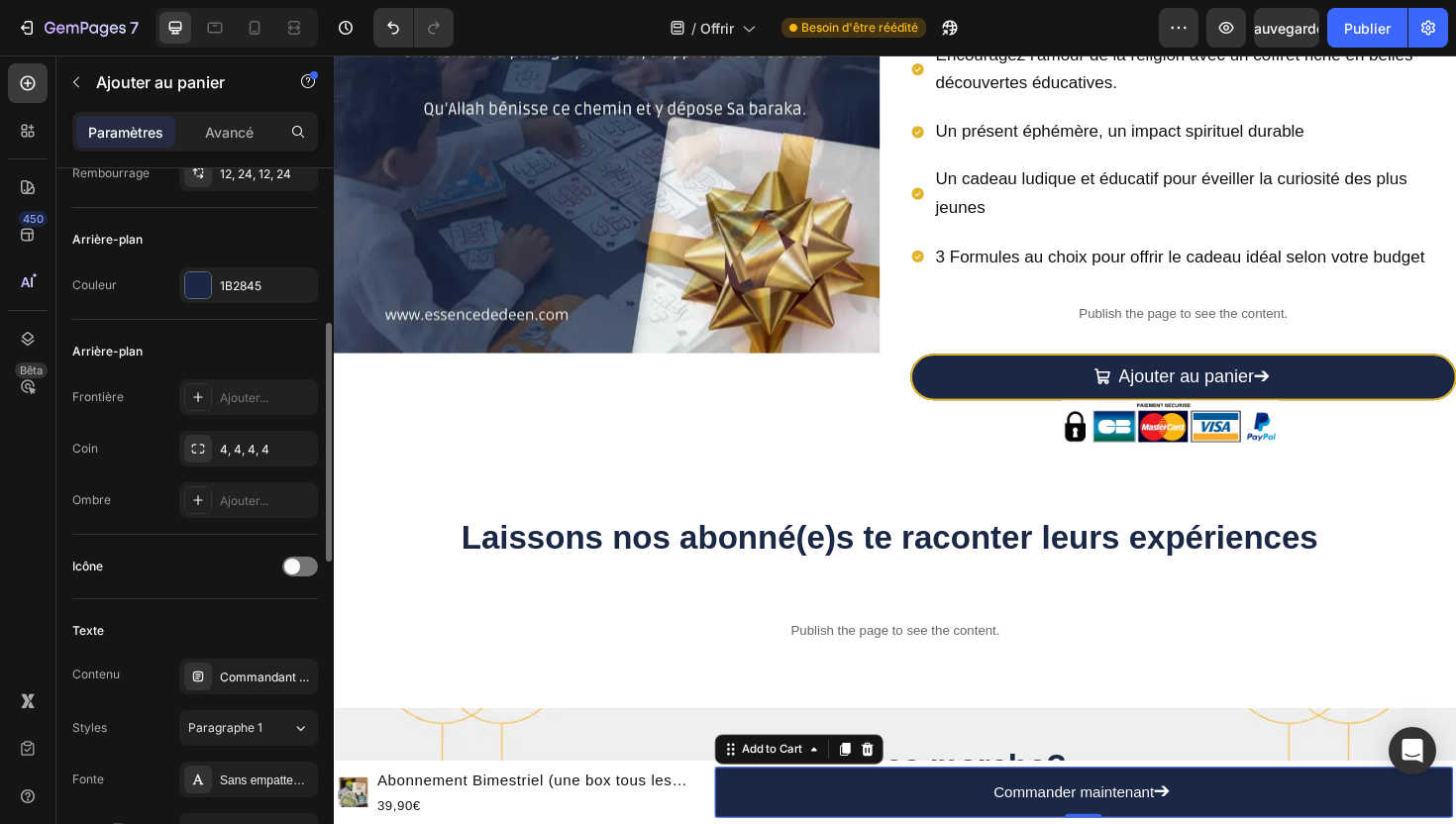 scroll, scrollTop: 454, scrollLeft: 0, axis: vertical 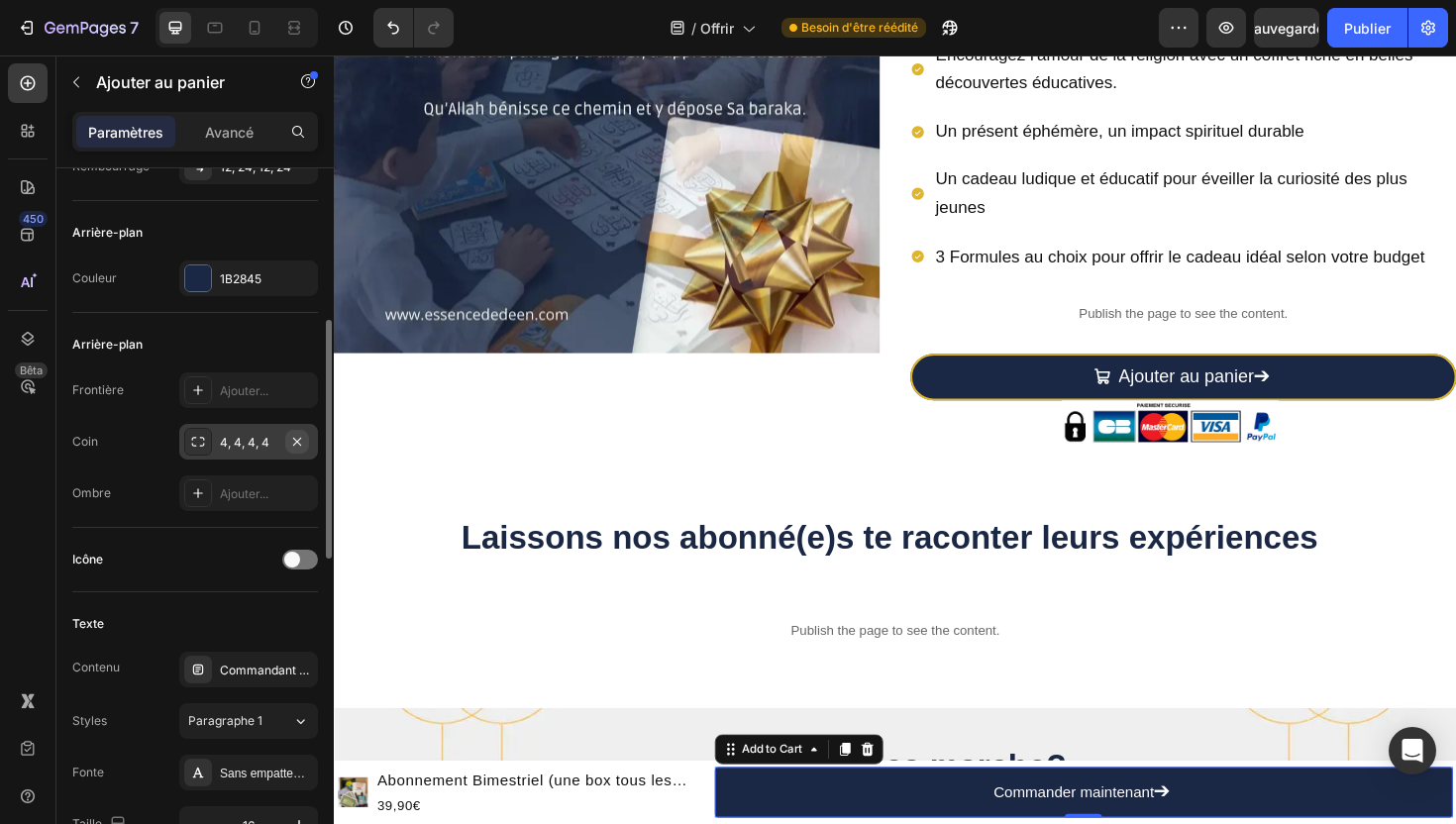 click 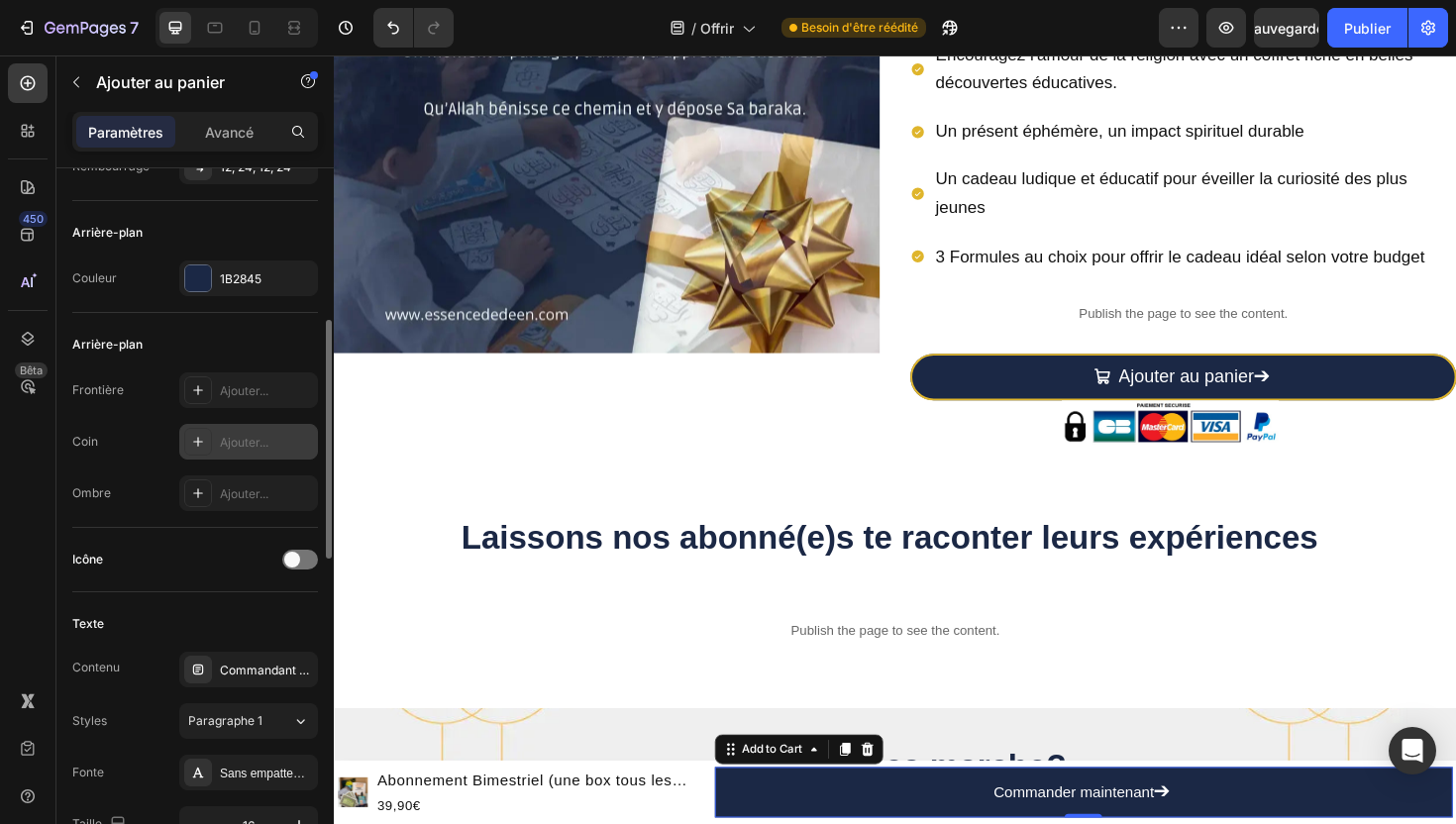 click on "Ajouter..." at bounding box center [244, 442] 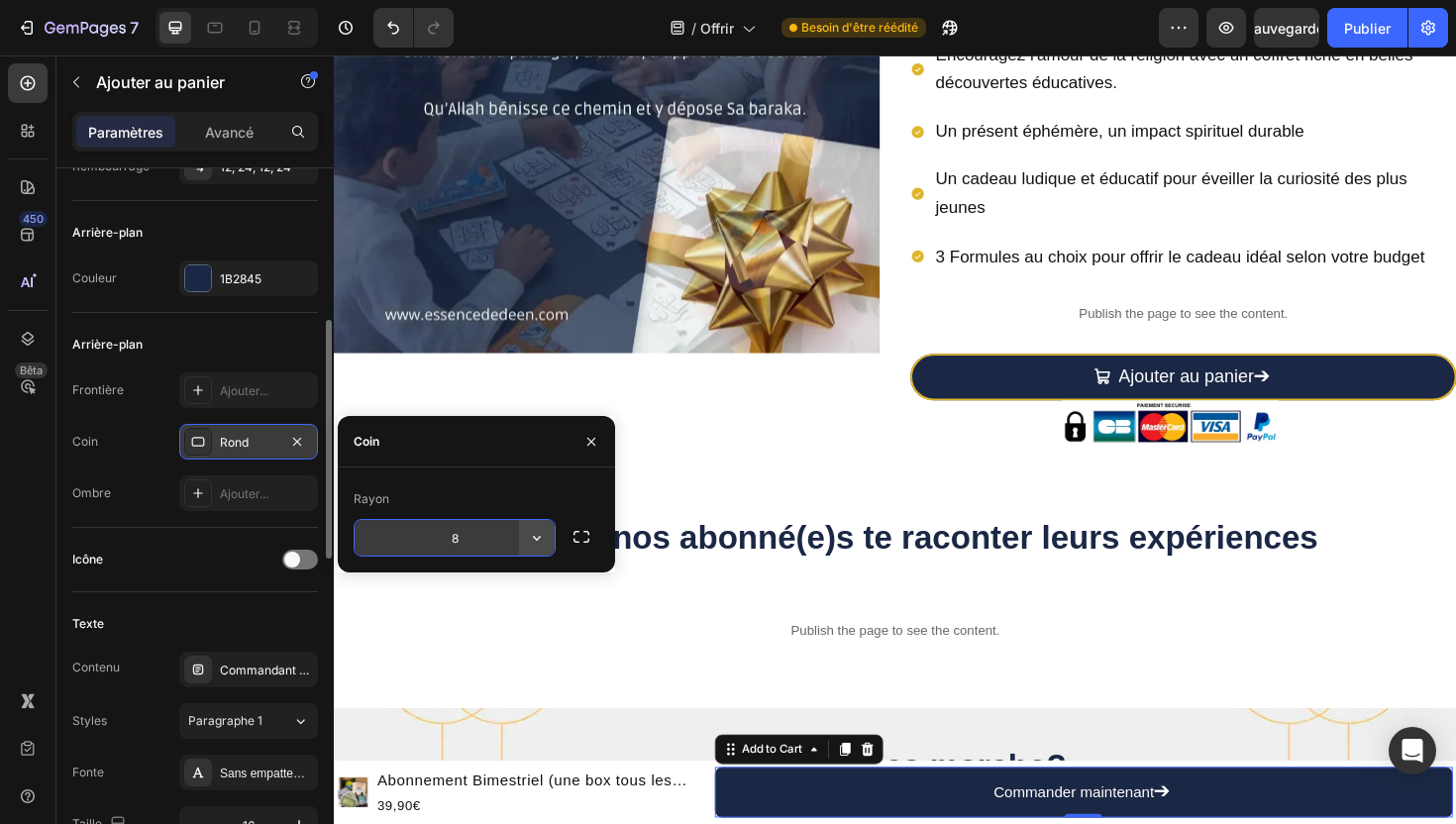 click 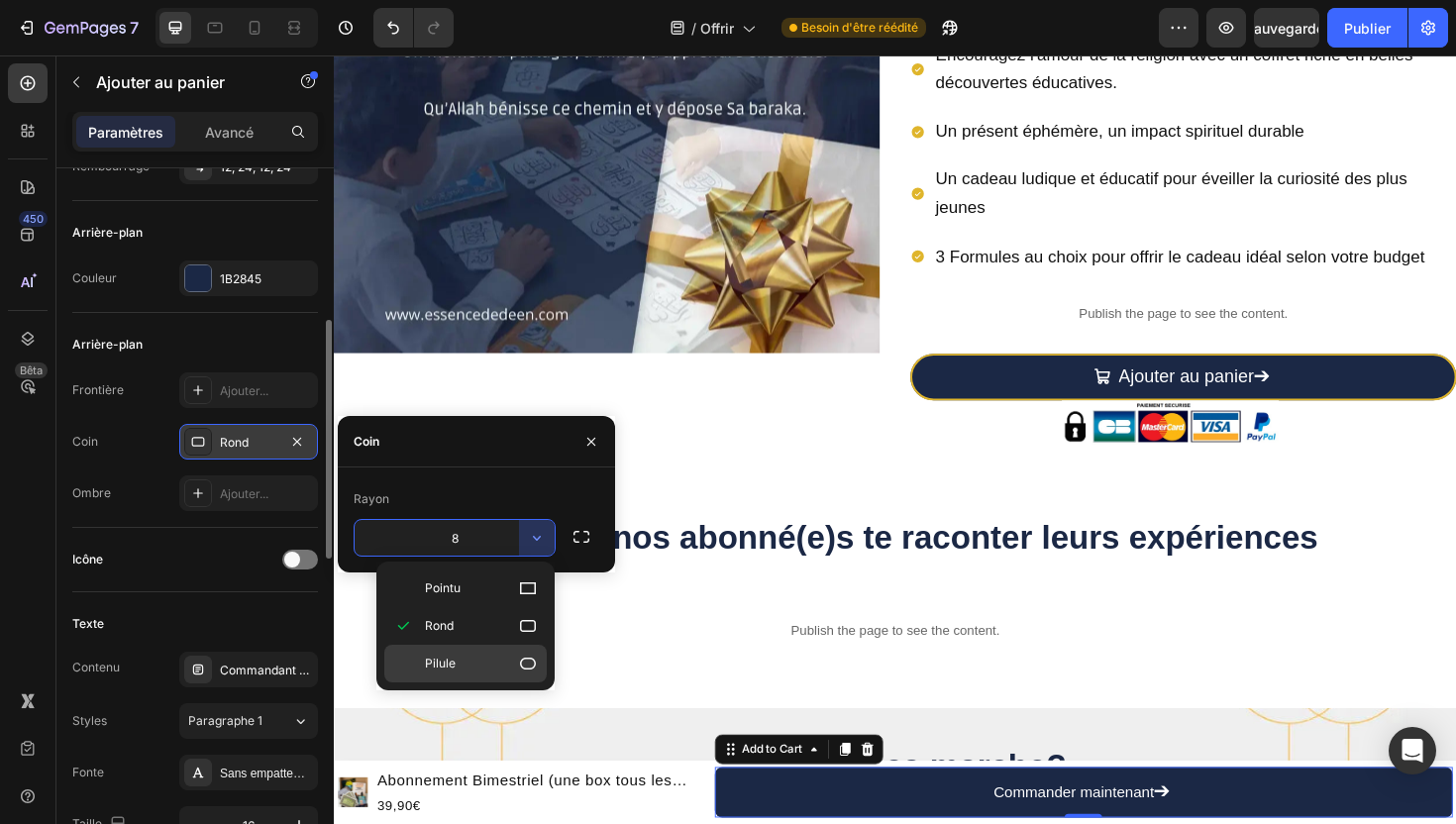 click on "Pilule" at bounding box center [481, 664] 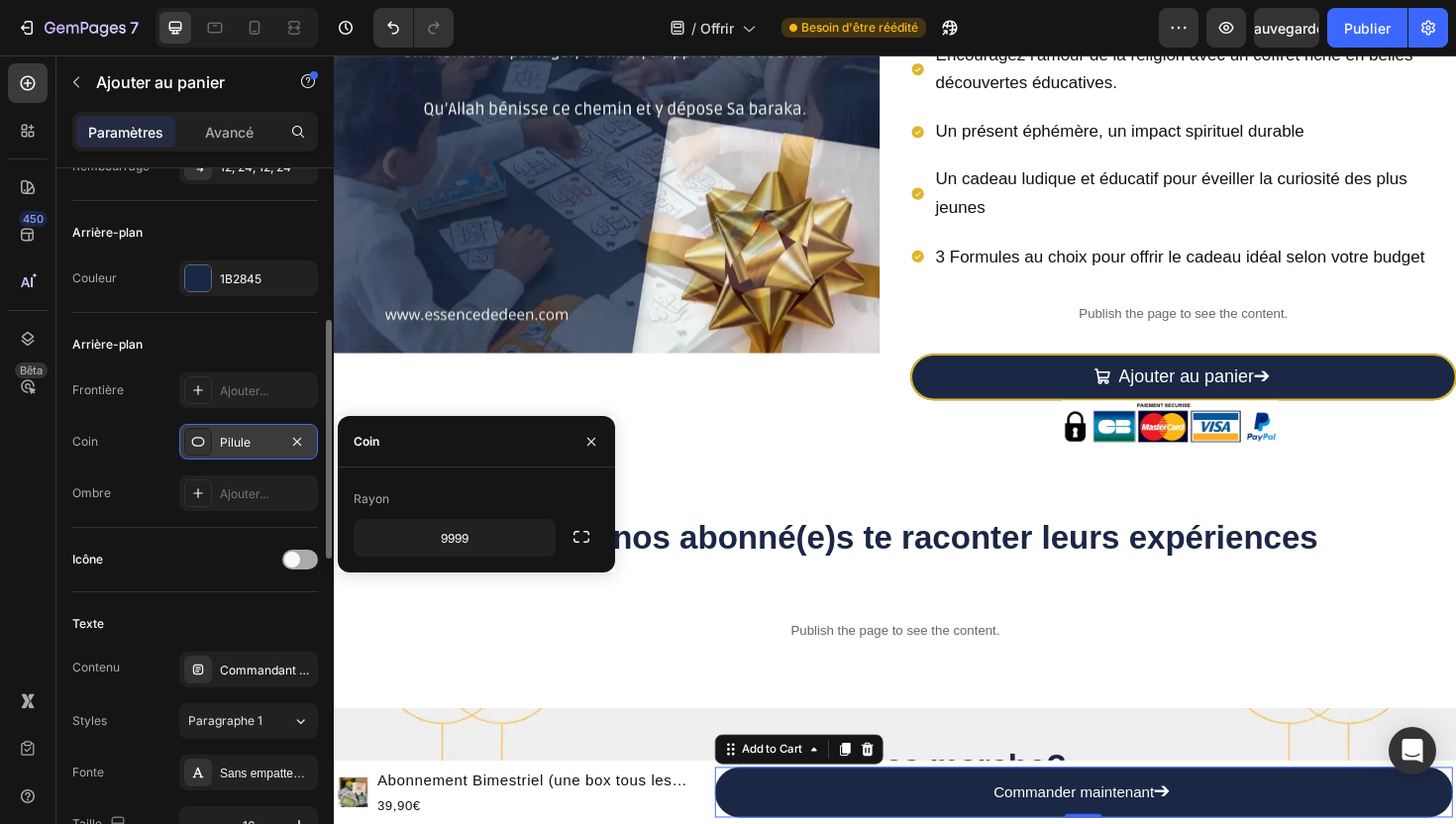 click at bounding box center (300, 560) 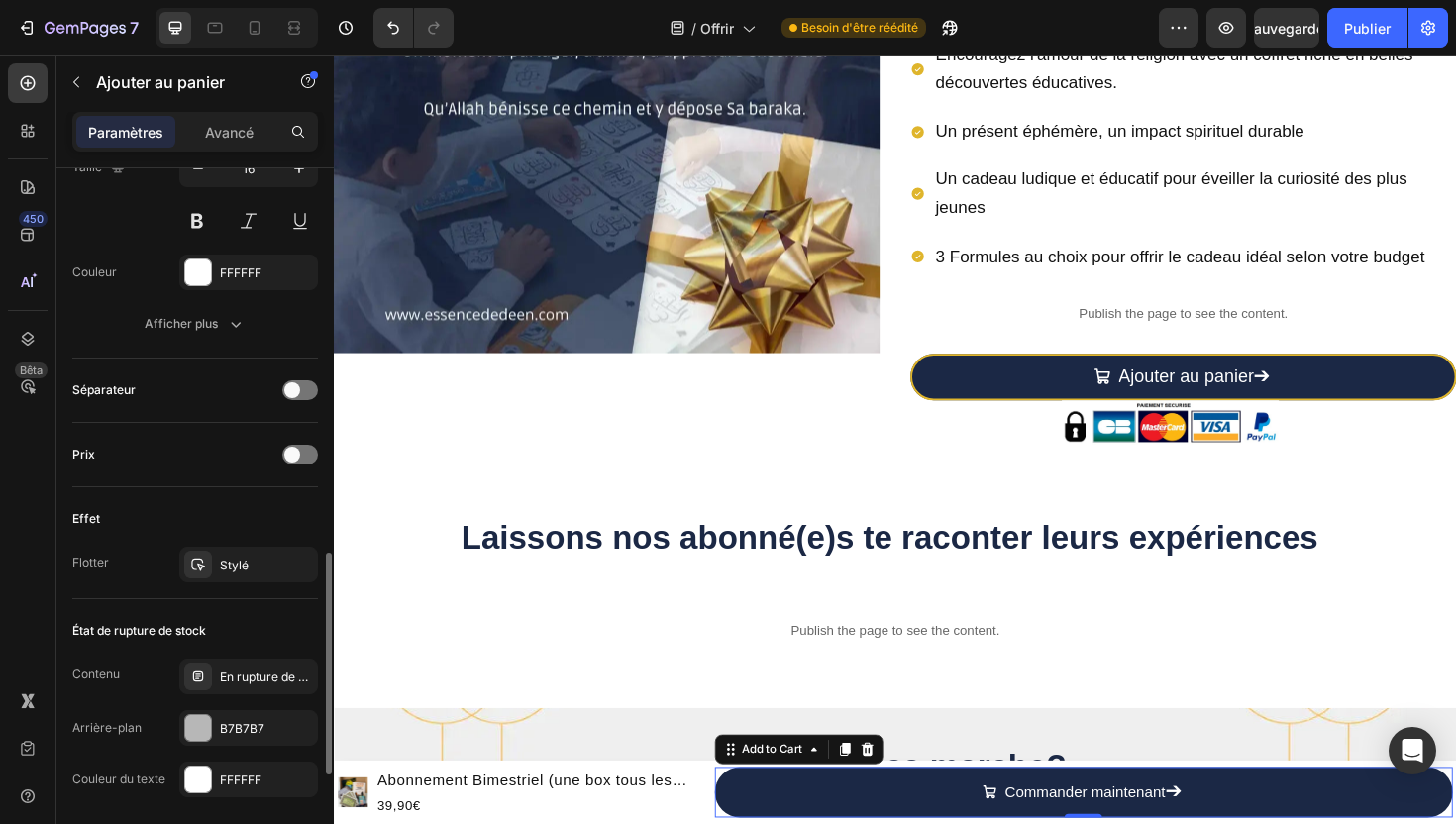 scroll, scrollTop: 1271, scrollLeft: 0, axis: vertical 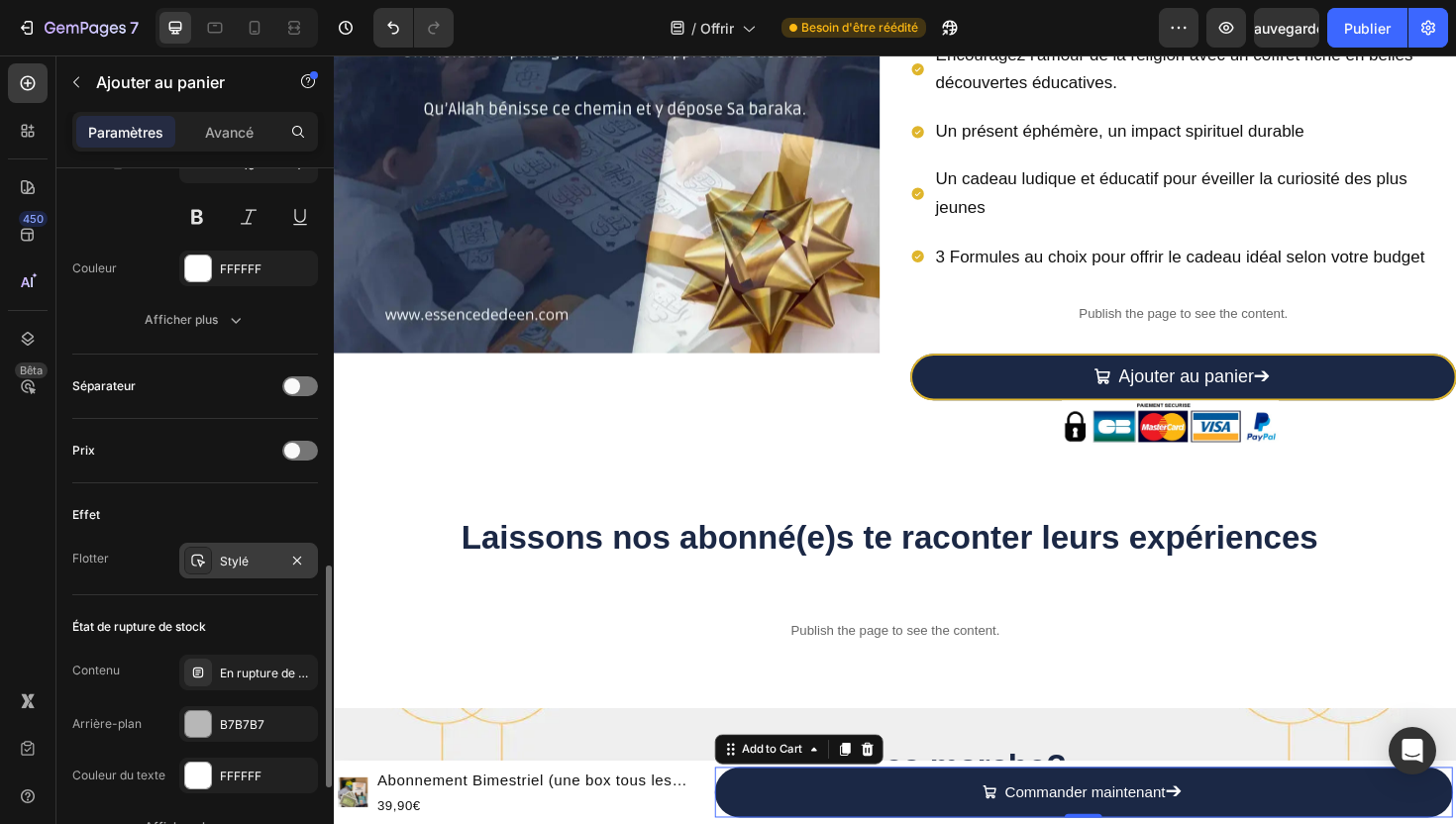 click on "Stylé" at bounding box center (234, 561) 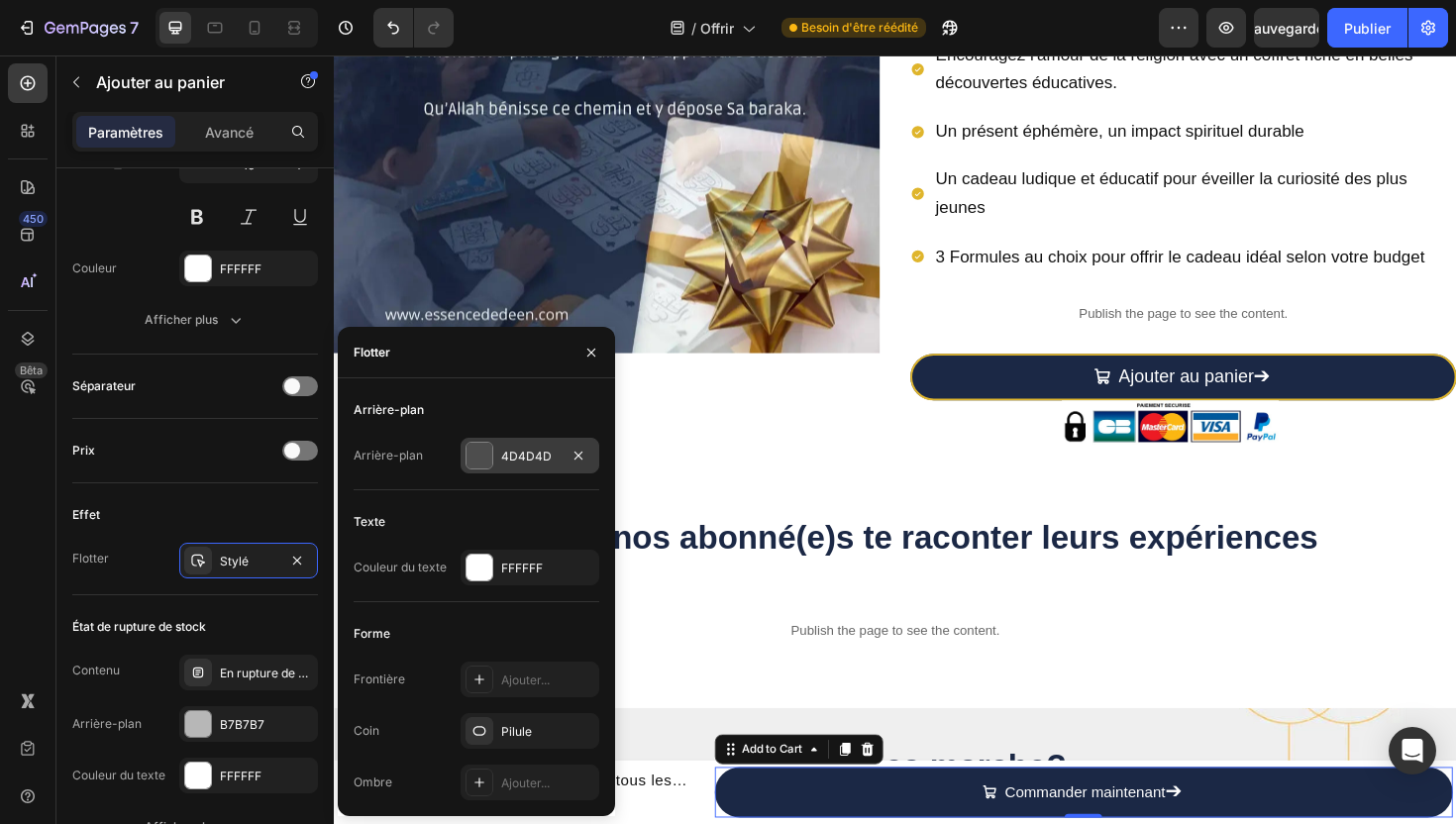 click at bounding box center [479, 456] 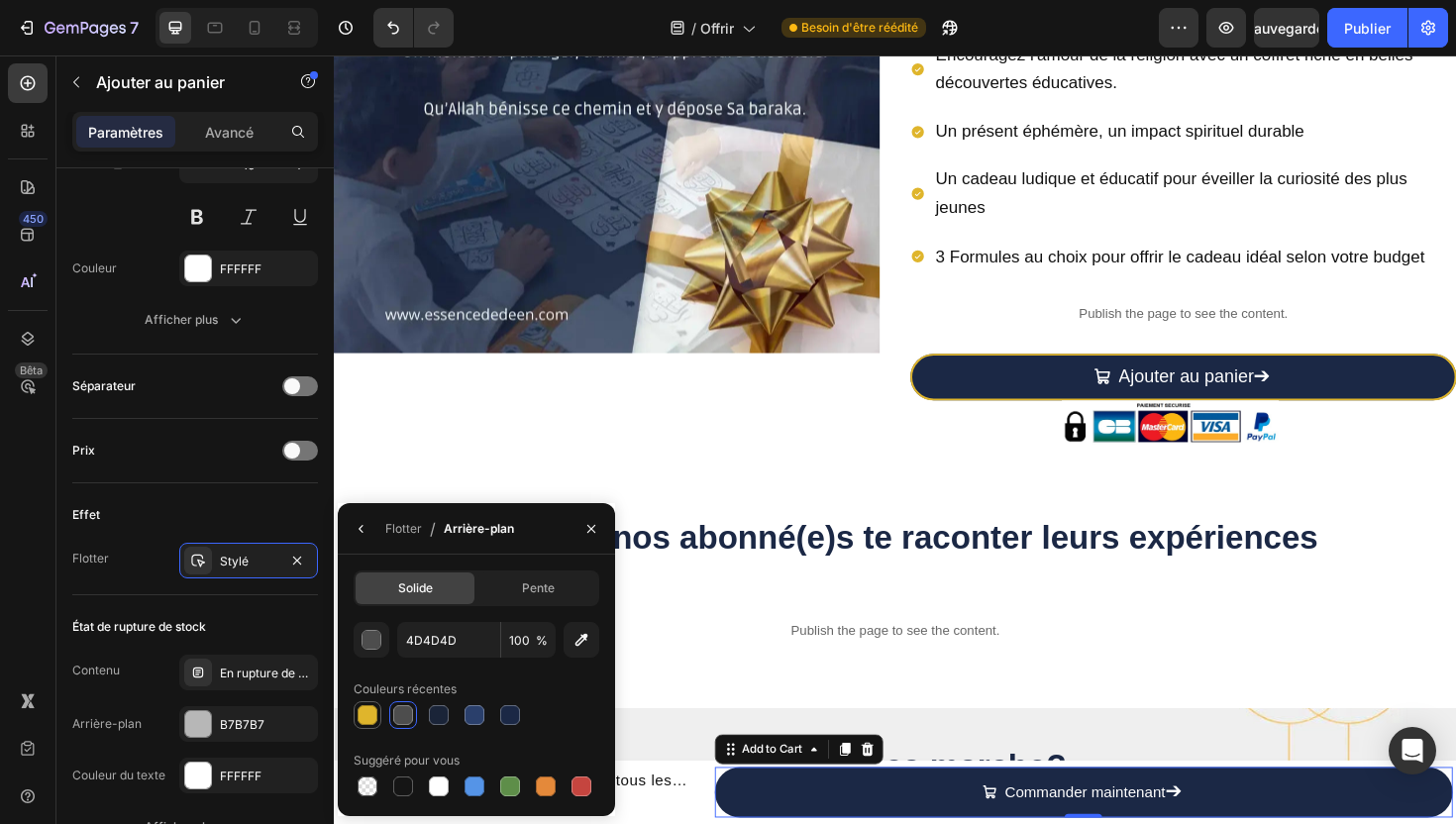 click at bounding box center (367, 715) 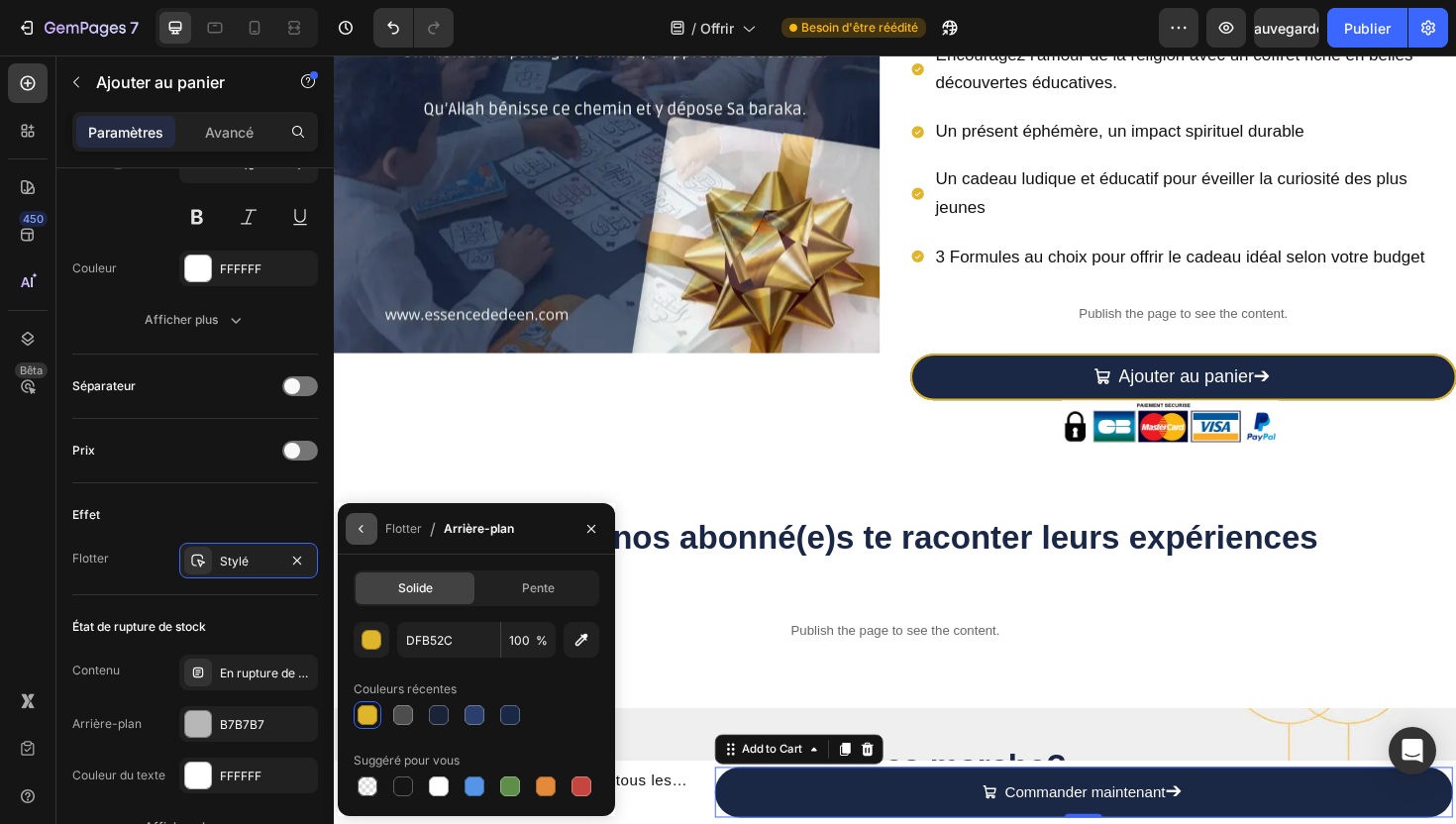 click 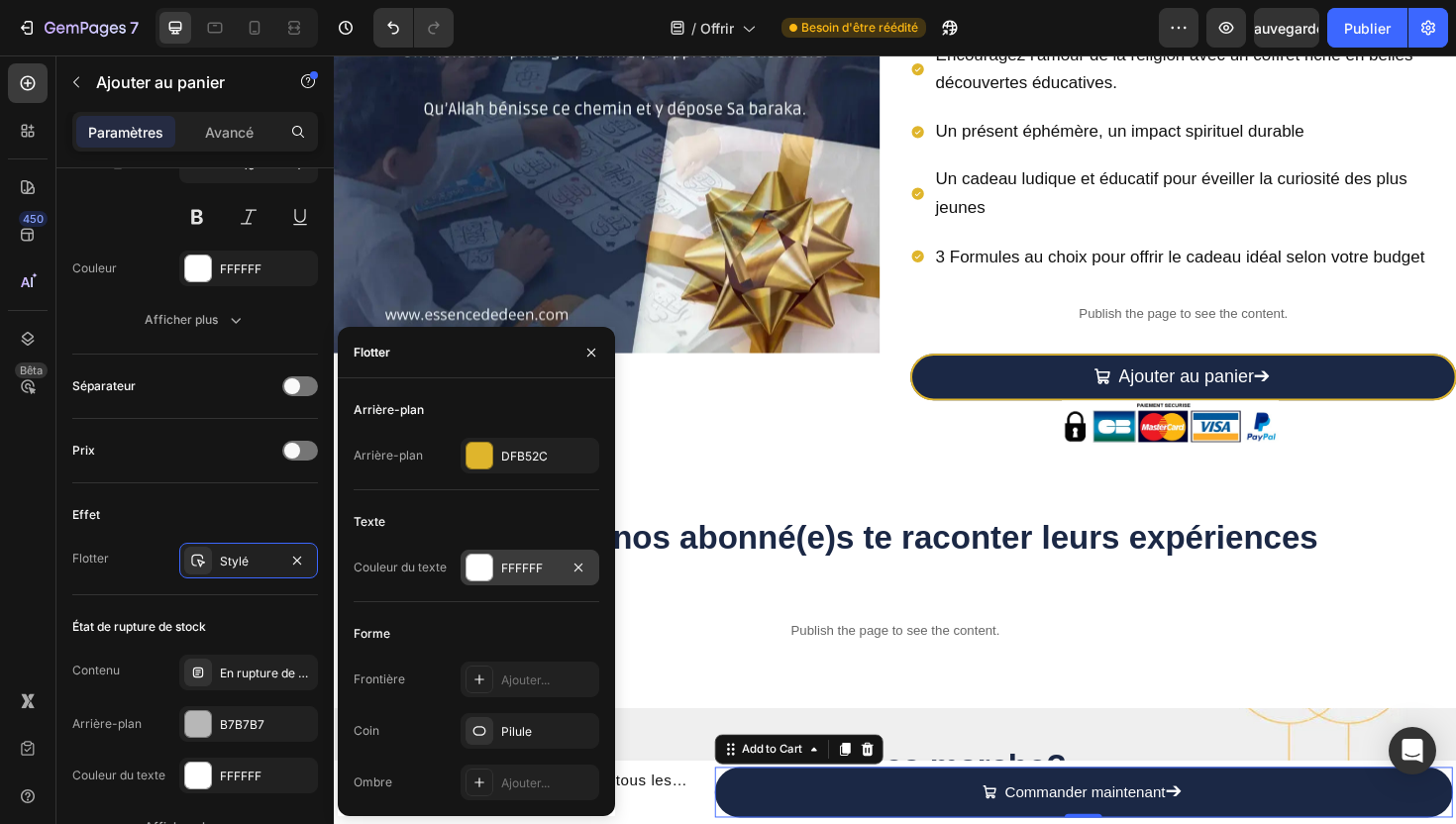 click at bounding box center (479, 567) 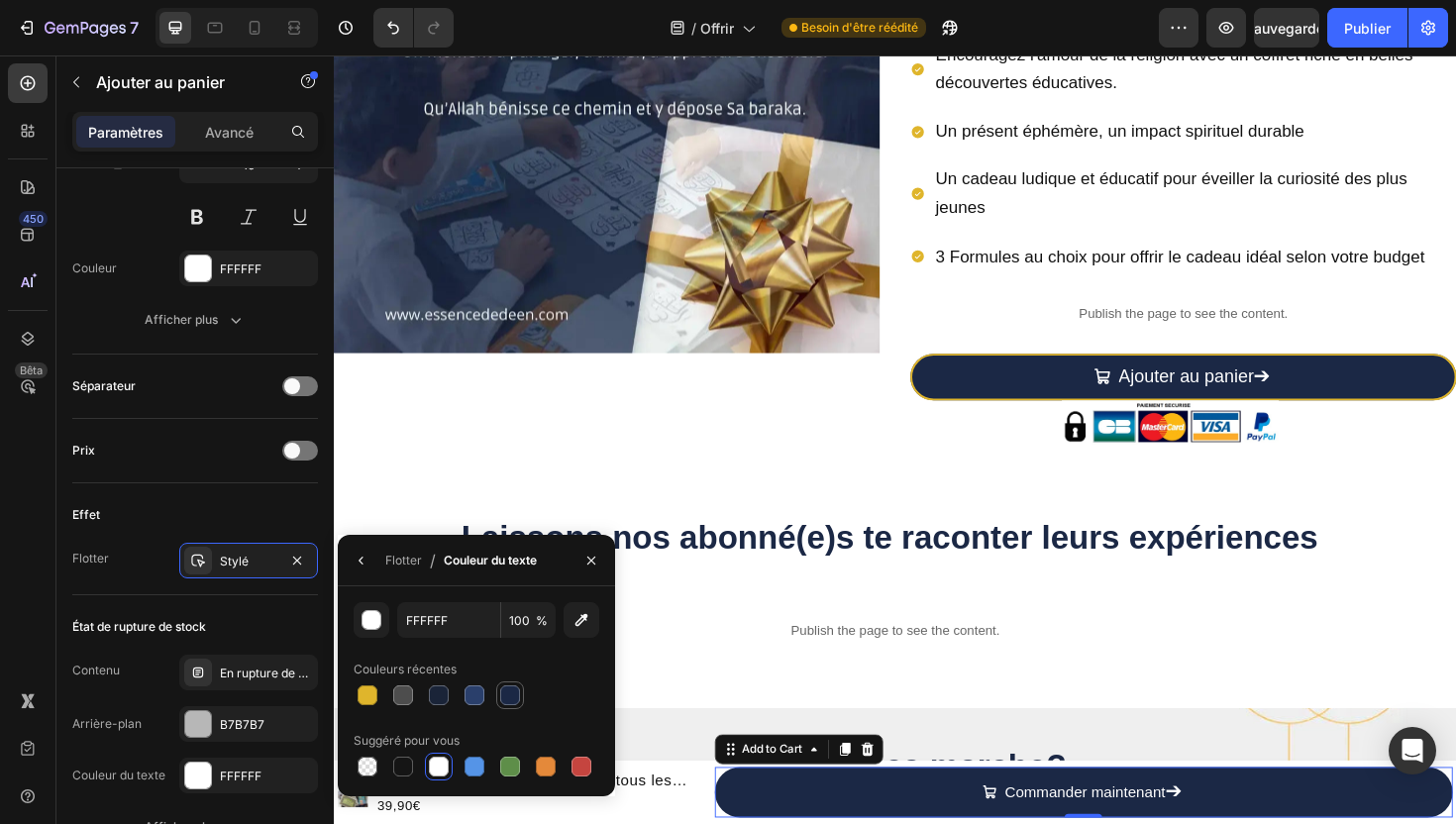 click at bounding box center (510, 695) 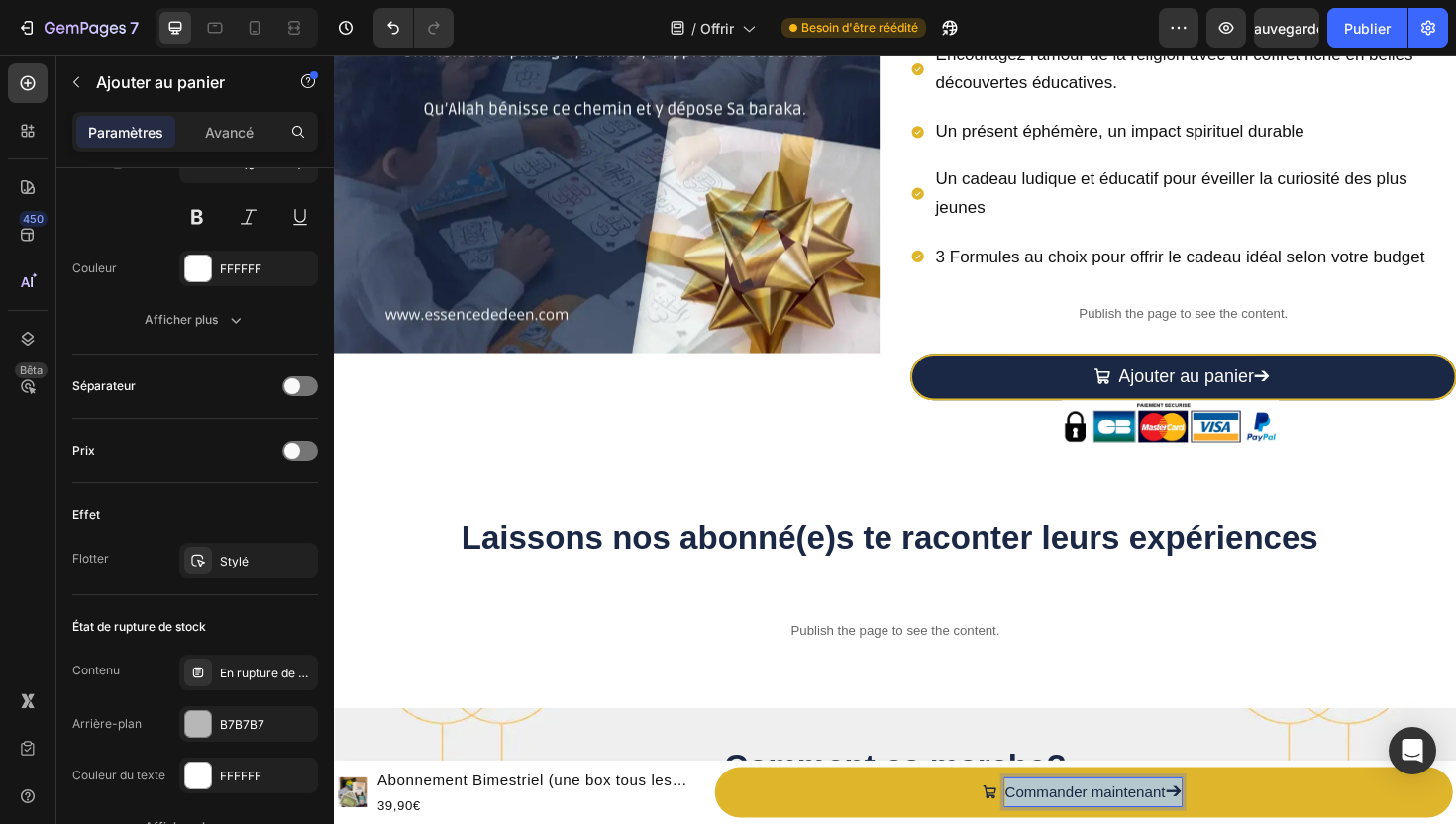 drag, startPoint x: 1043, startPoint y: 836, endPoint x: 1243, endPoint y: 844, distance: 200.15994 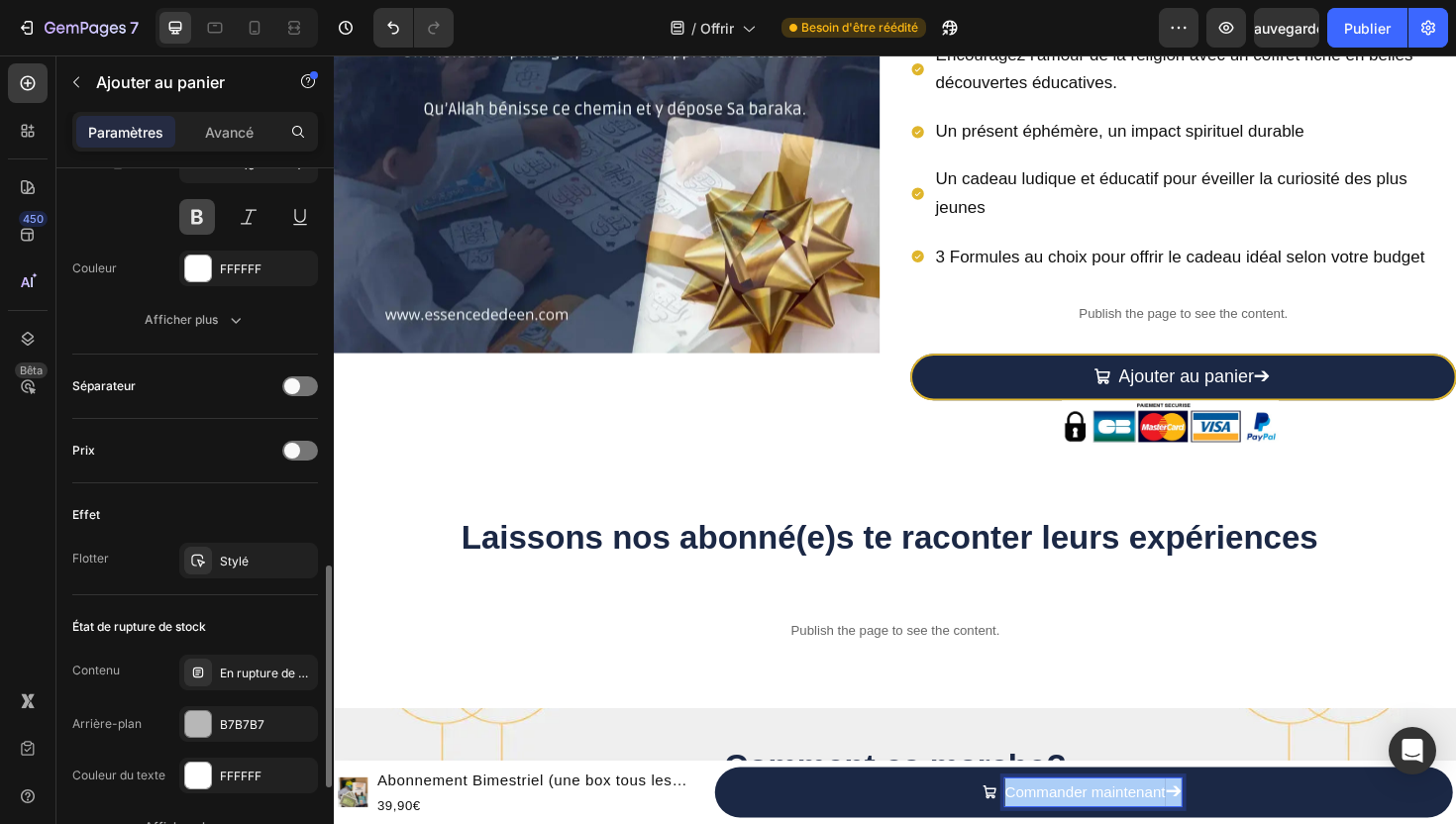 click at bounding box center [197, 217] 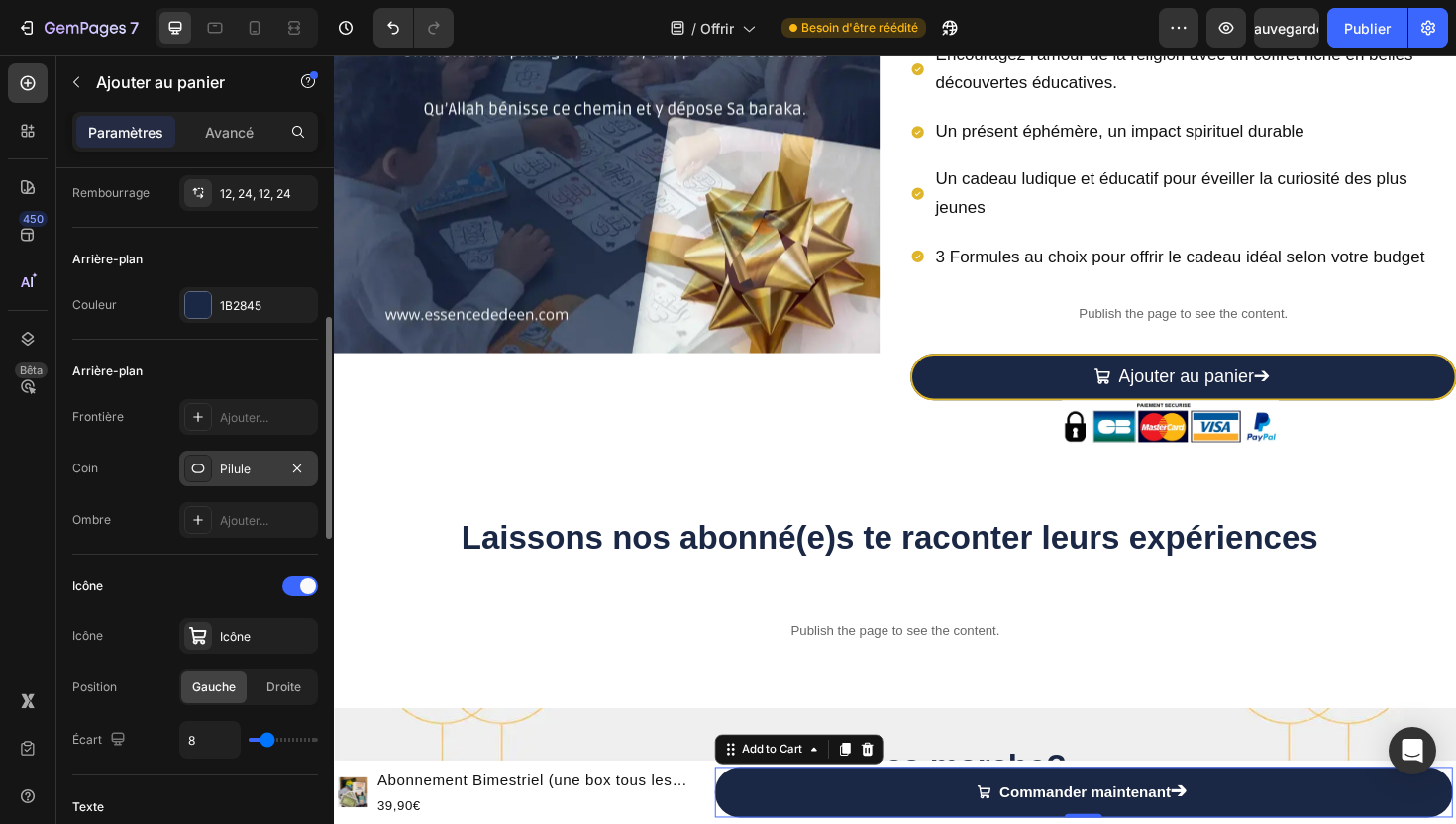 scroll, scrollTop: 404, scrollLeft: 0, axis: vertical 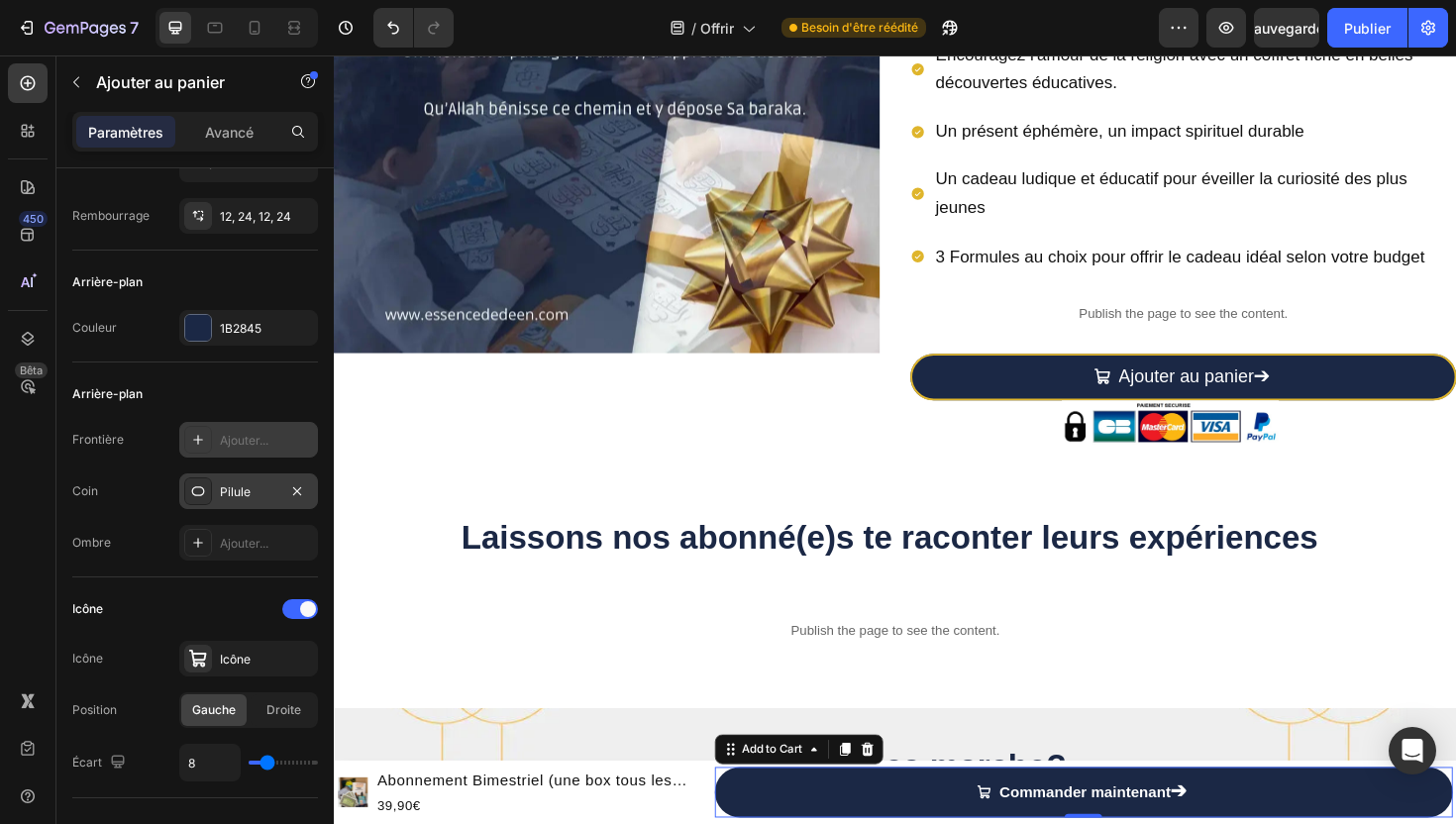 click on "Ajouter..." at bounding box center [244, 440] 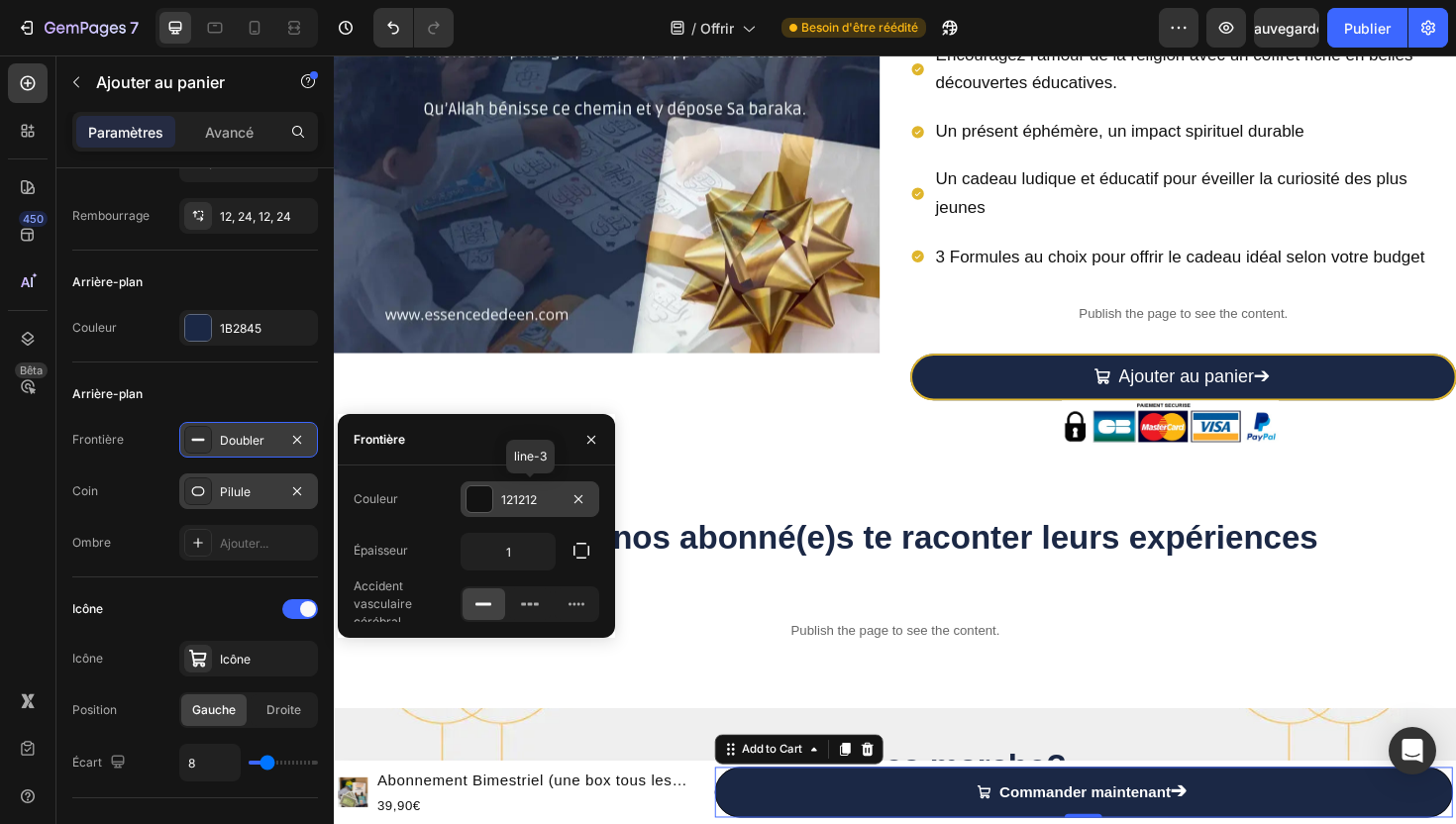click at bounding box center (479, 499) 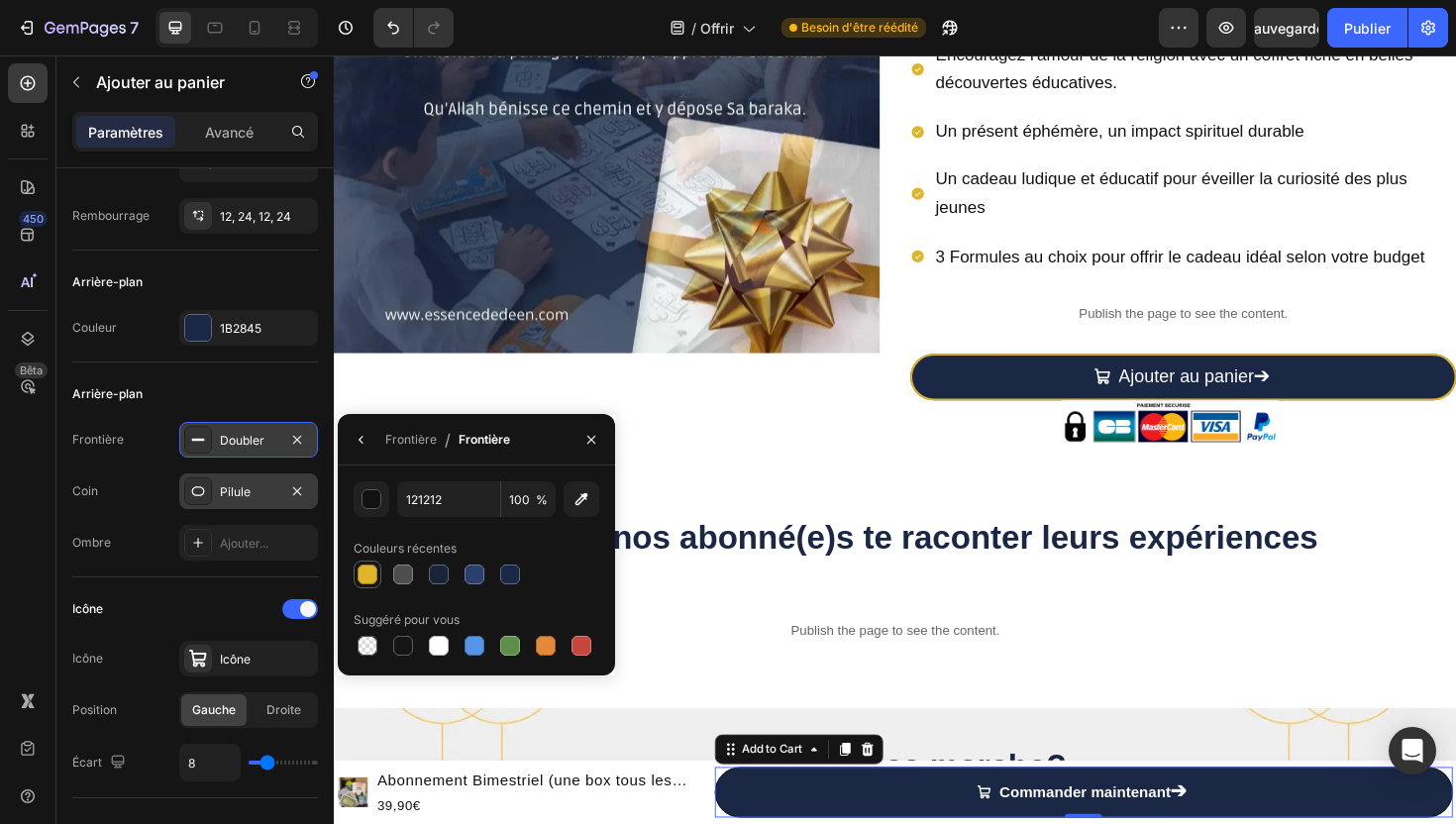 click at bounding box center (367, 574) 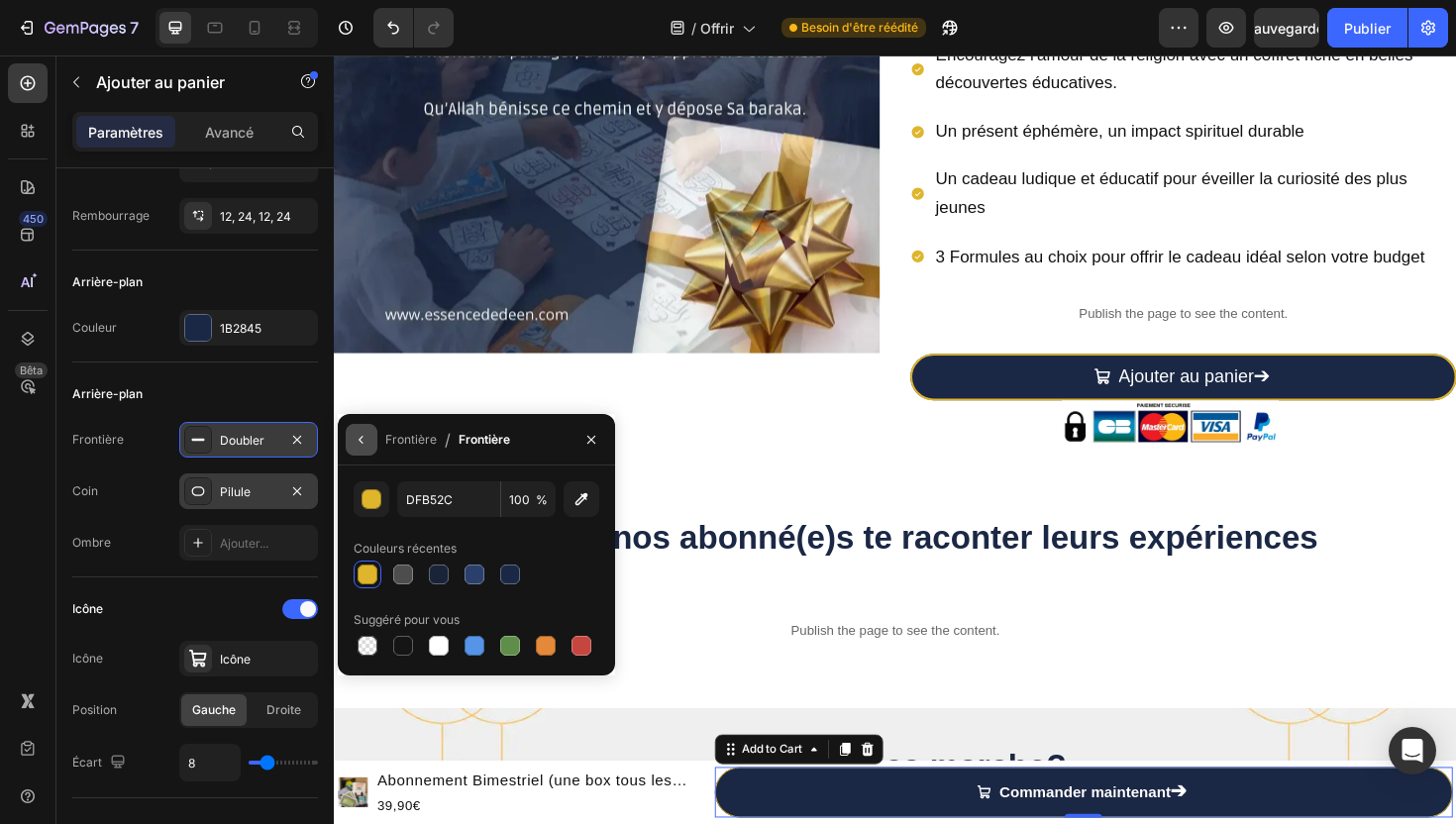 click 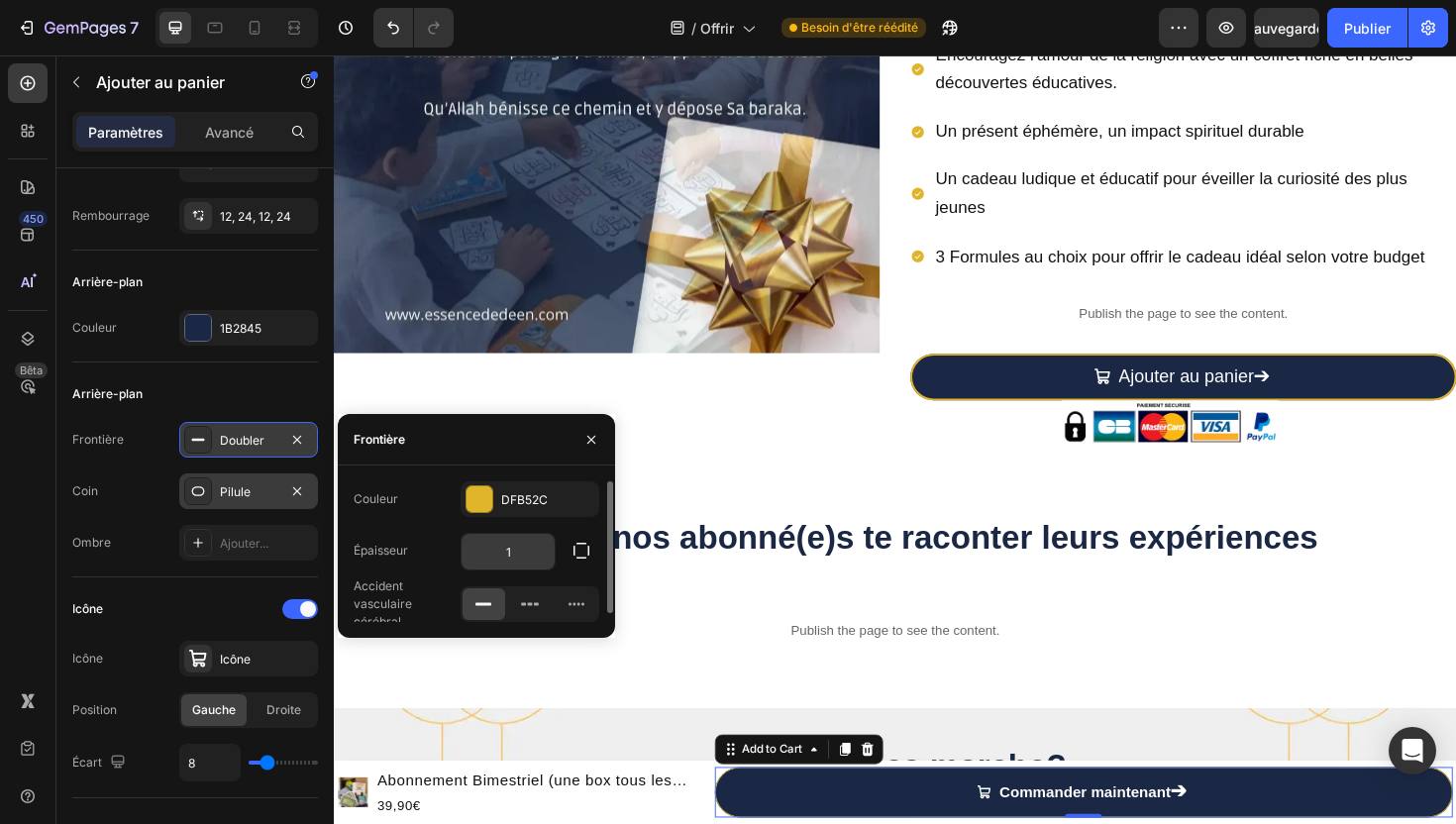 click on "1" at bounding box center (508, 552) 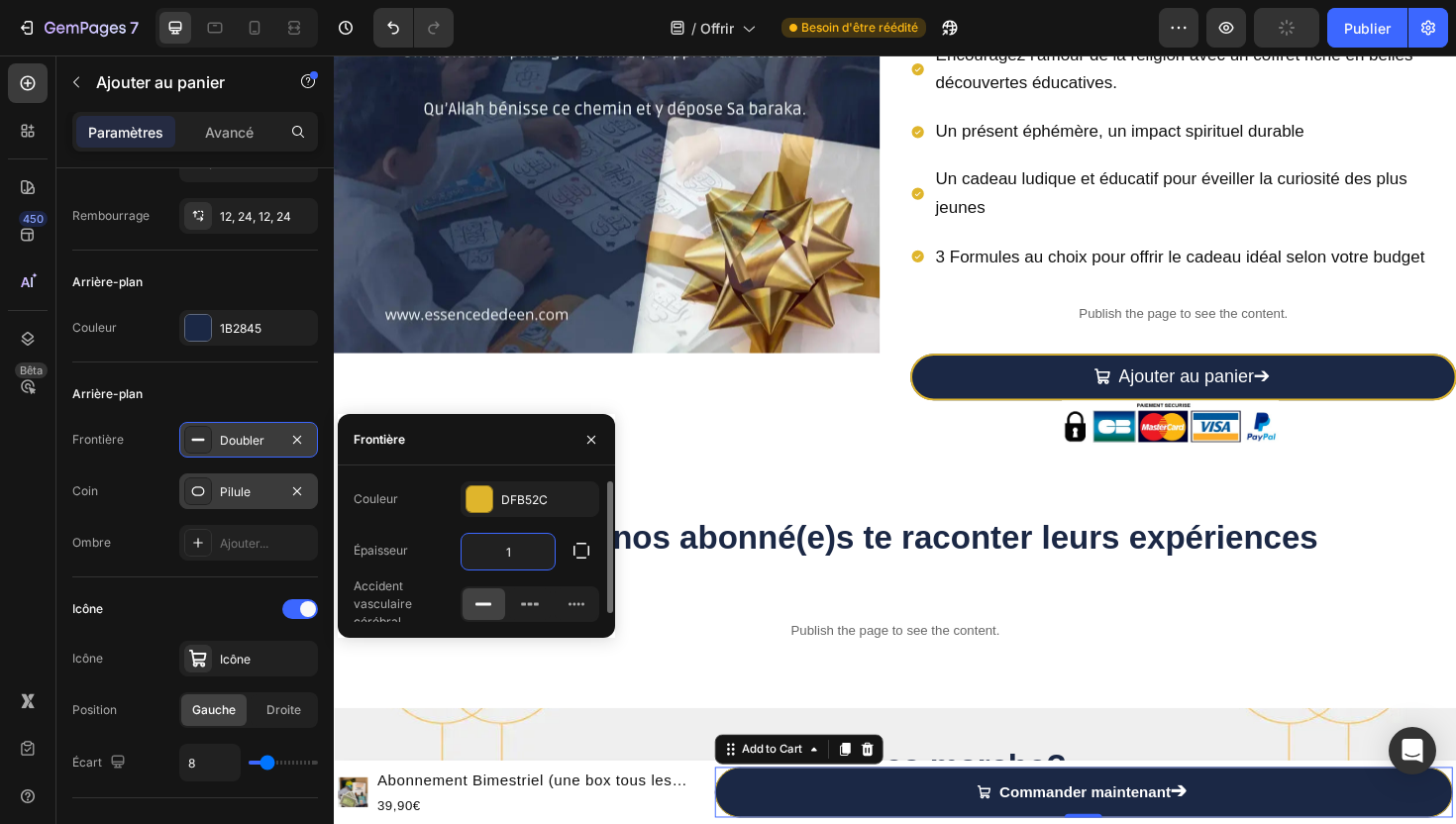 type on "2" 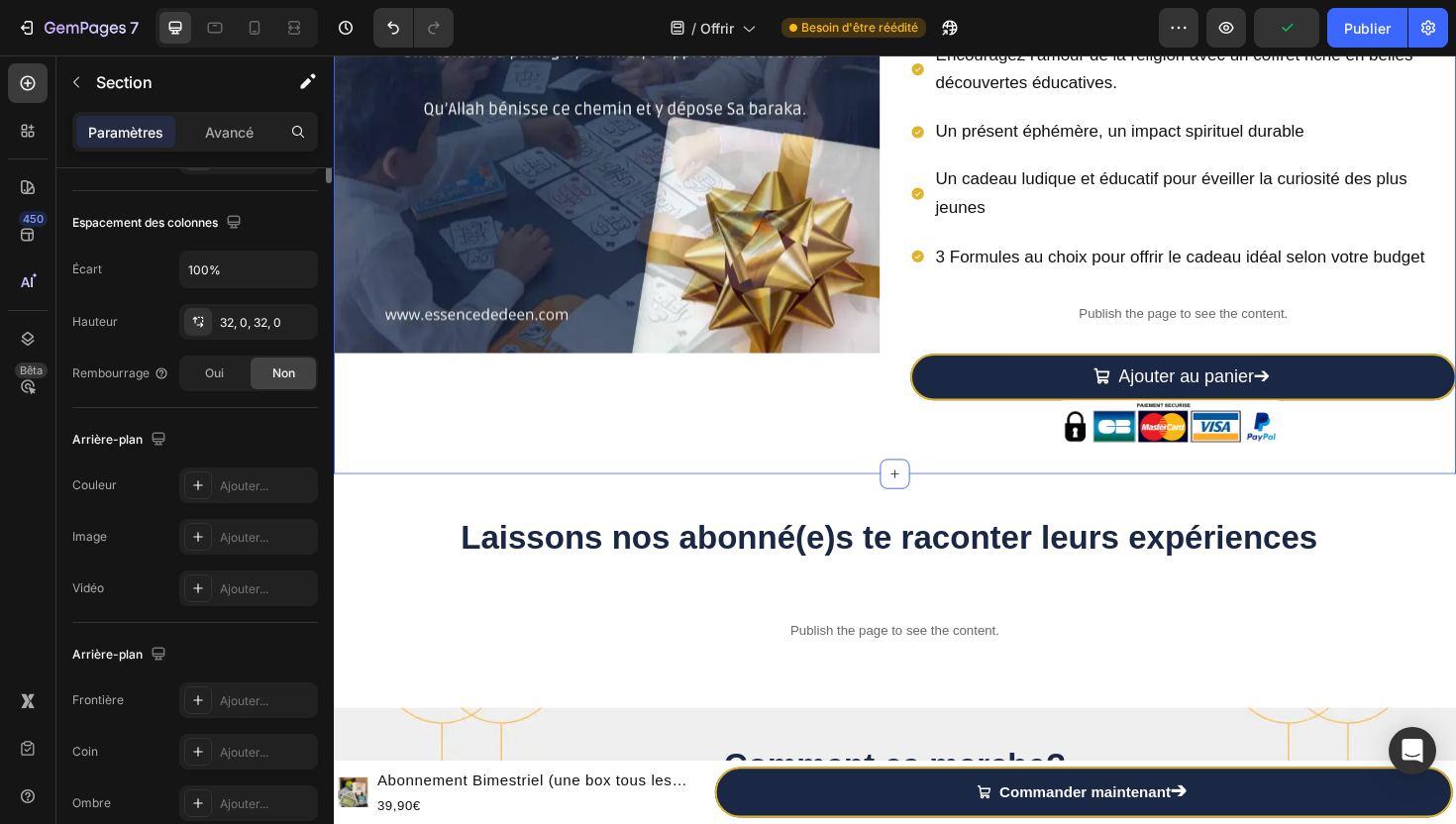 scroll, scrollTop: 0, scrollLeft: 0, axis: both 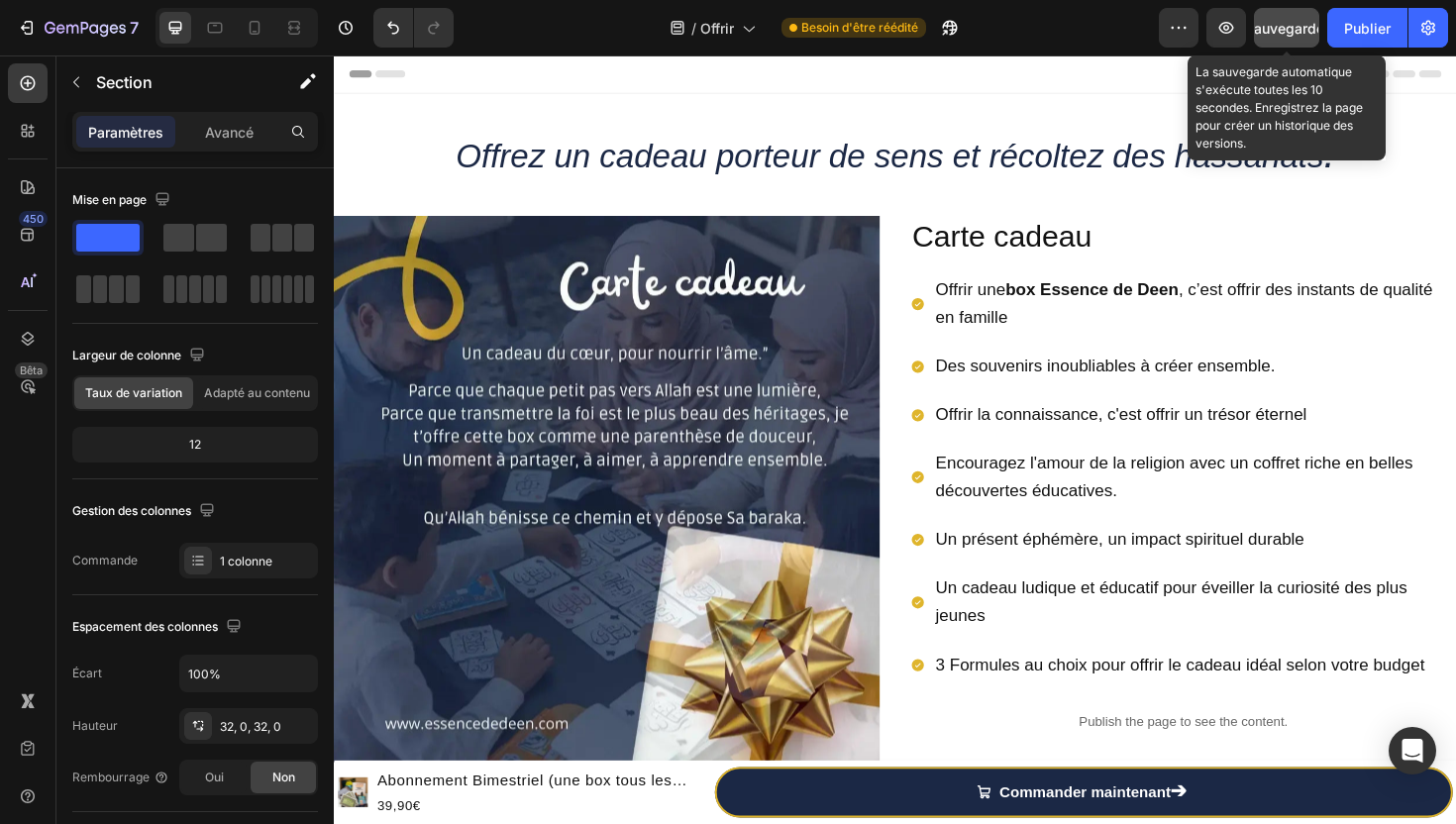 click on "Sauvegarder" at bounding box center (1287, 28) 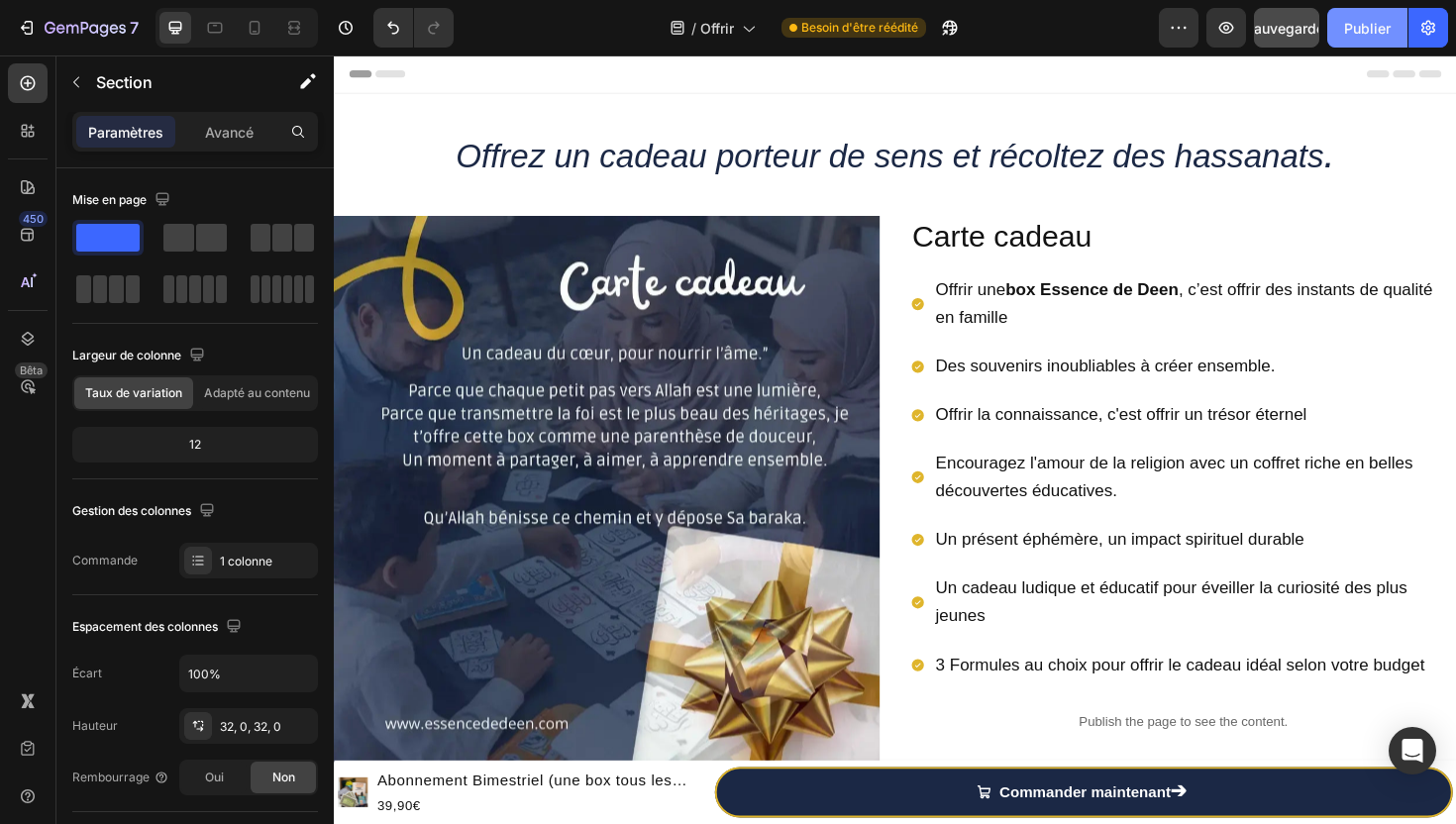 click on "Publier" at bounding box center [1367, 28] 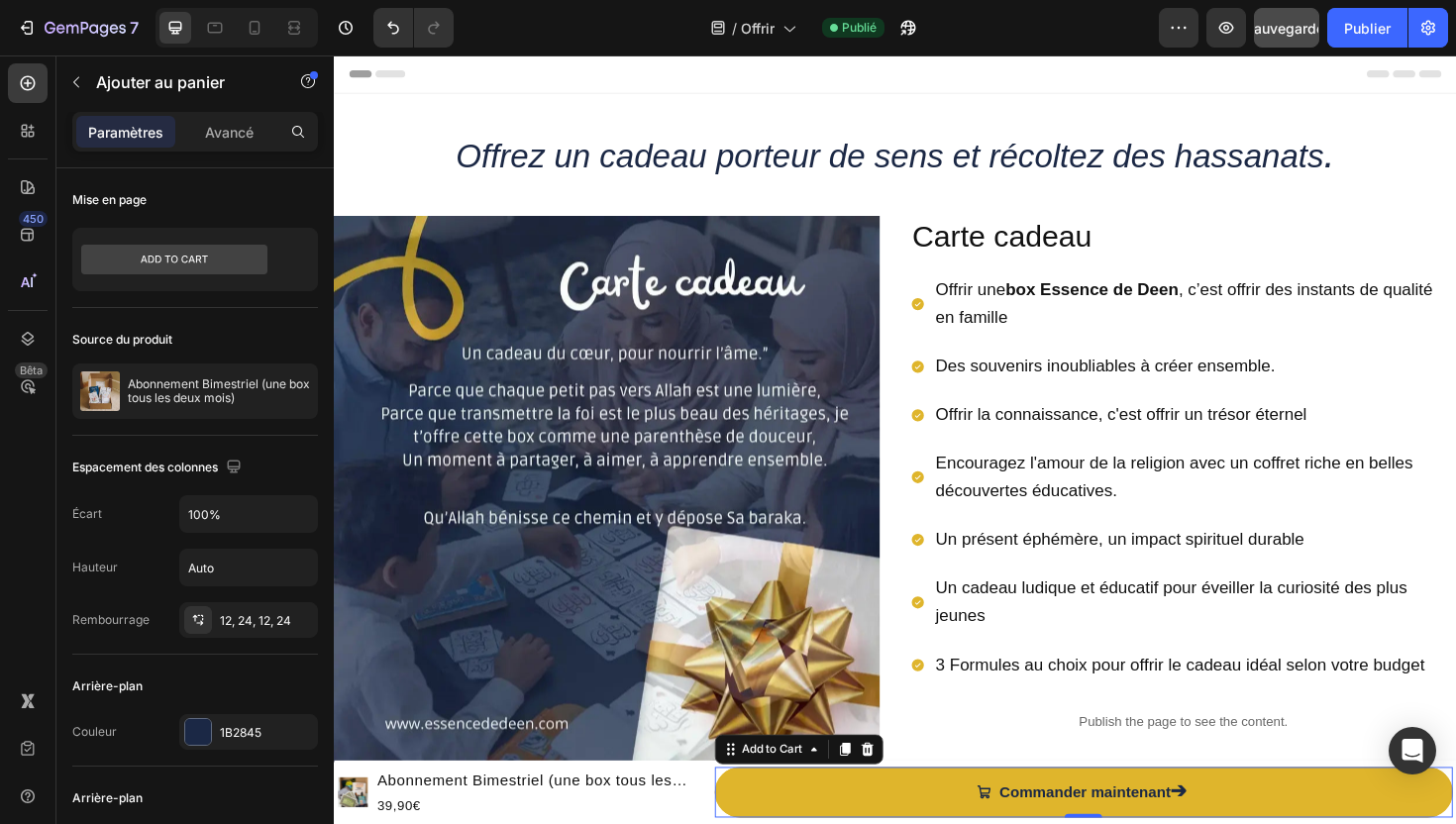click on "Commander maintenant  ➔" at bounding box center [1127, 836] 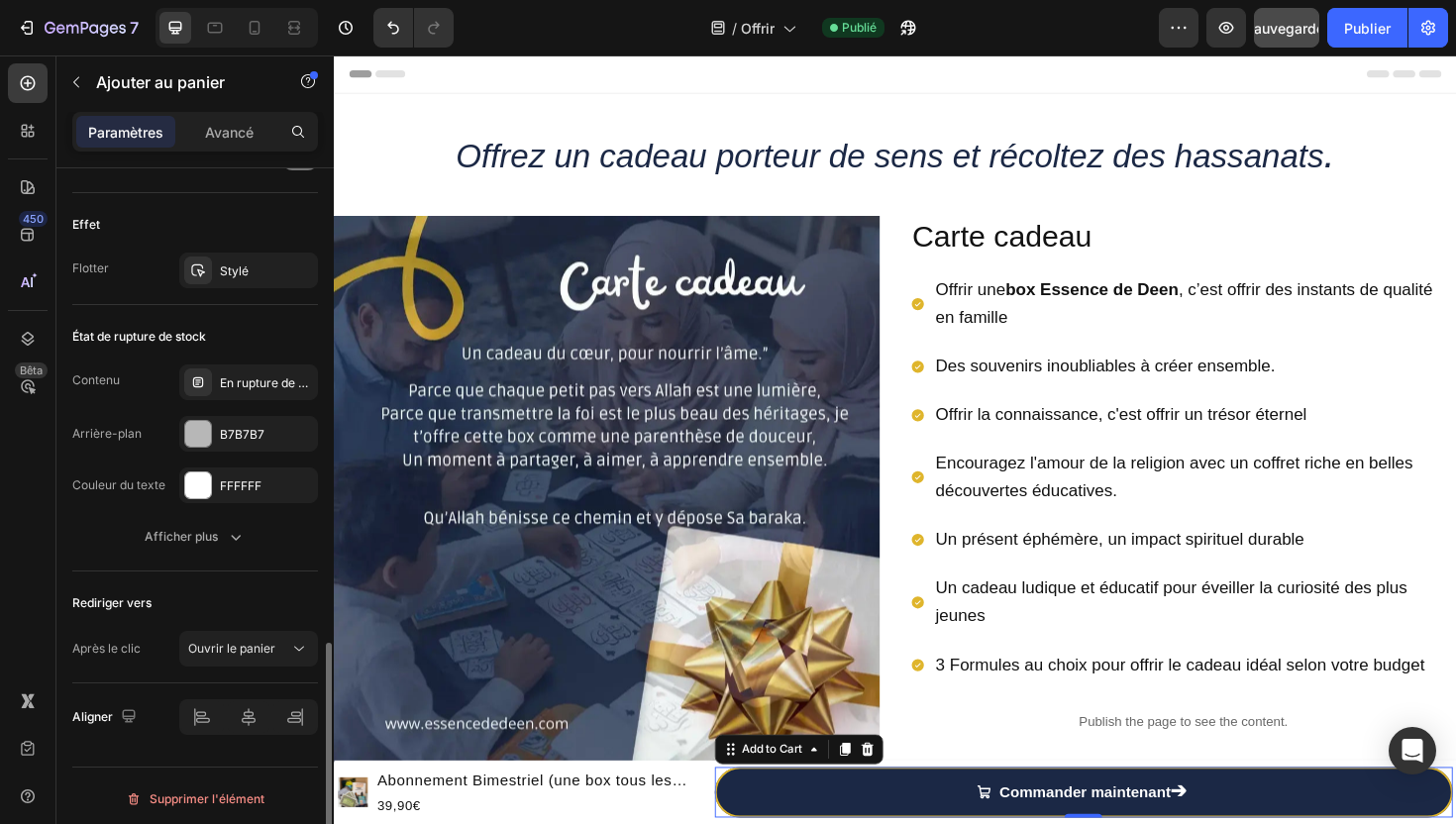 scroll, scrollTop: 1567, scrollLeft: 0, axis: vertical 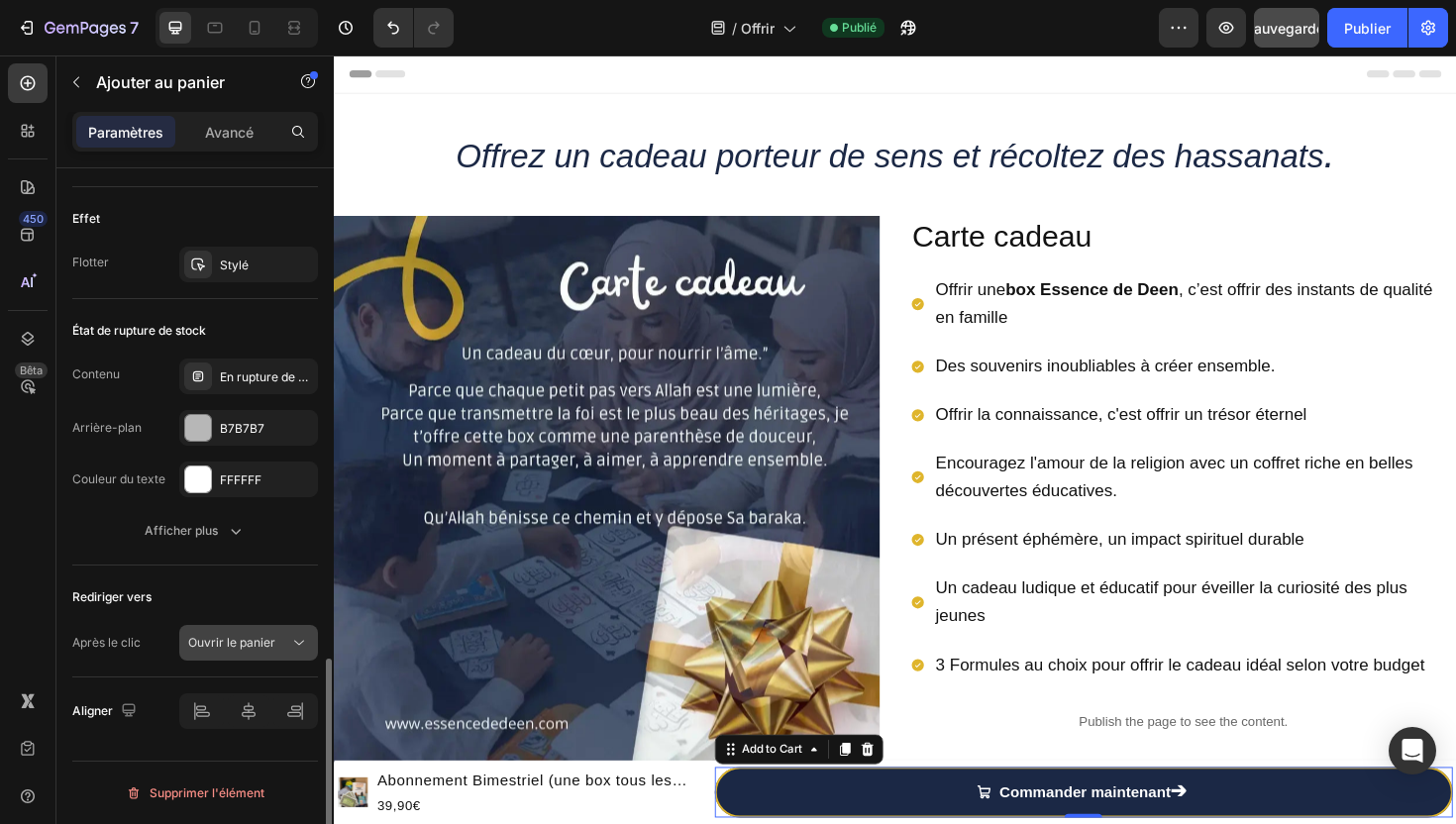click 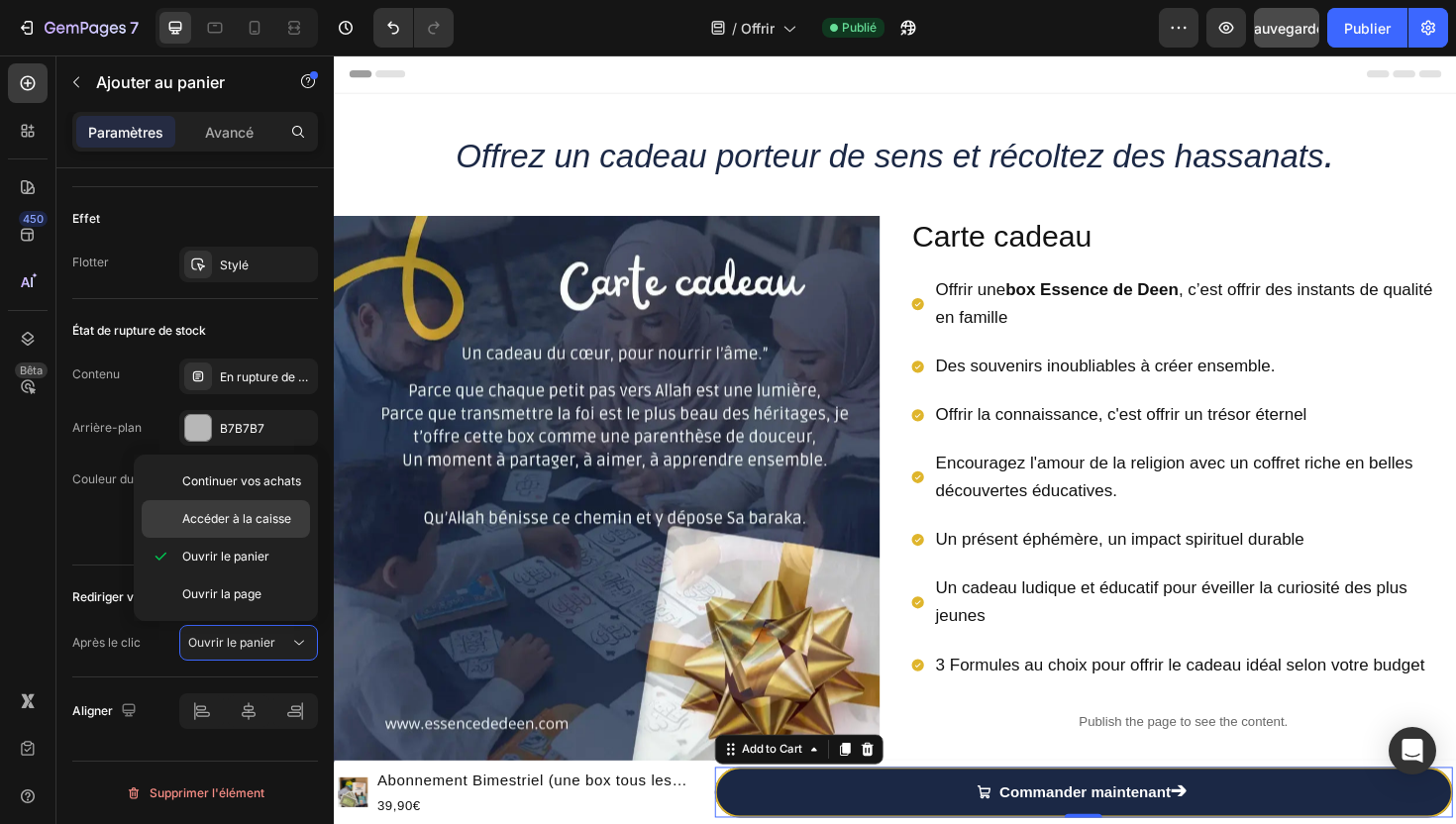 click on "Accéder à la caisse" at bounding box center [237, 518] 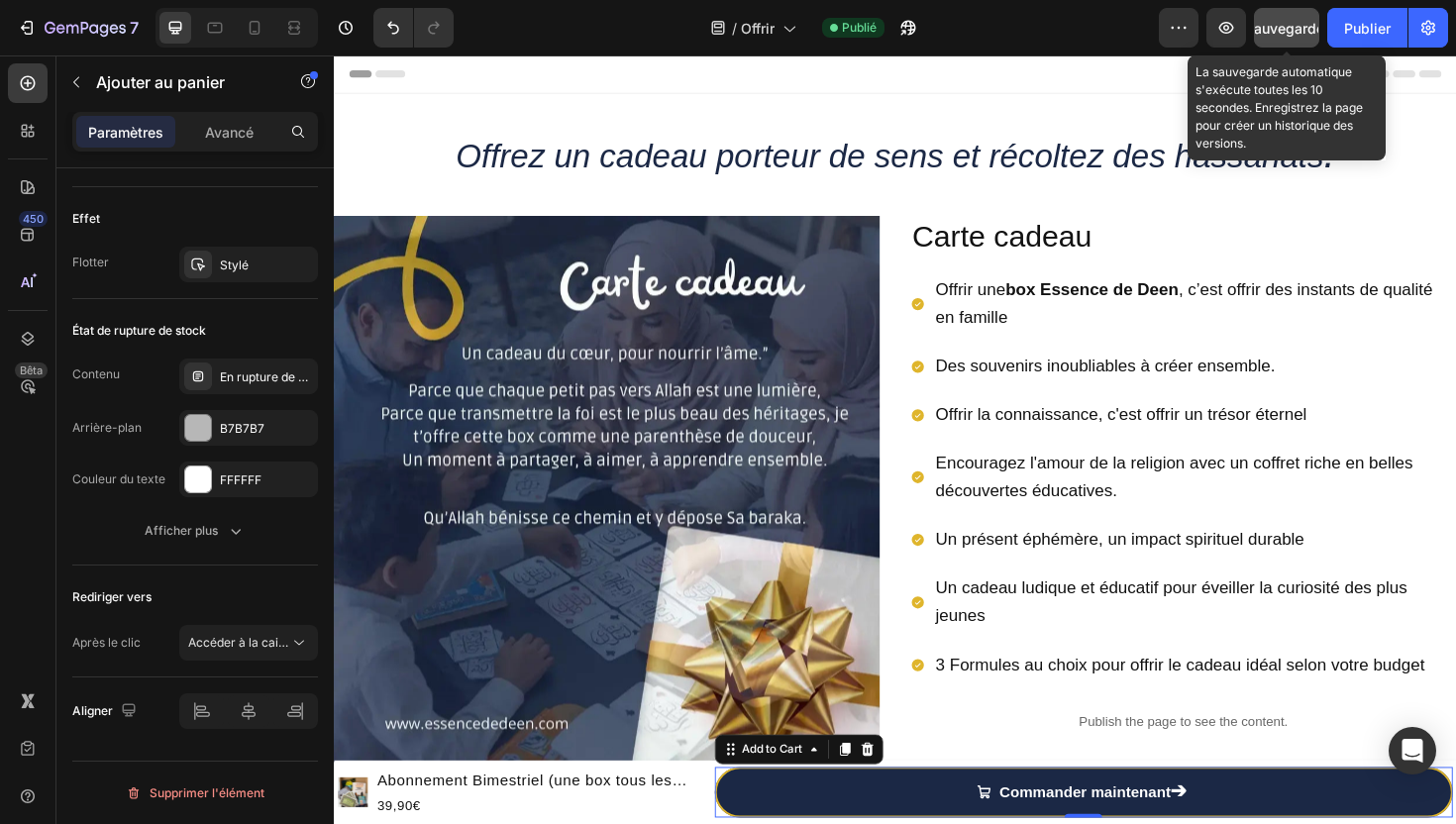 click on "Sauvegarder" at bounding box center [1287, 28] 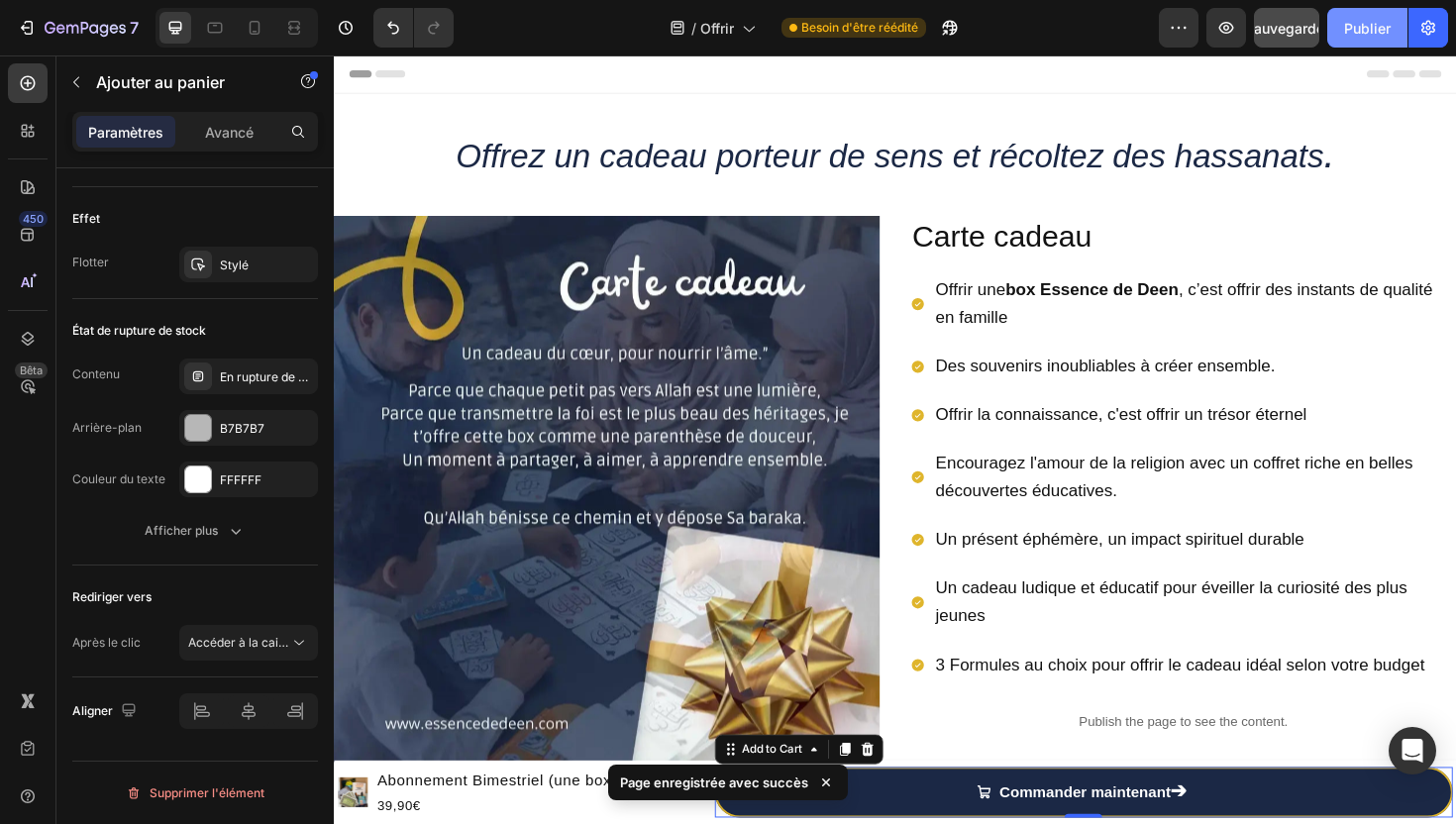 click on "Publier" at bounding box center [1367, 28] 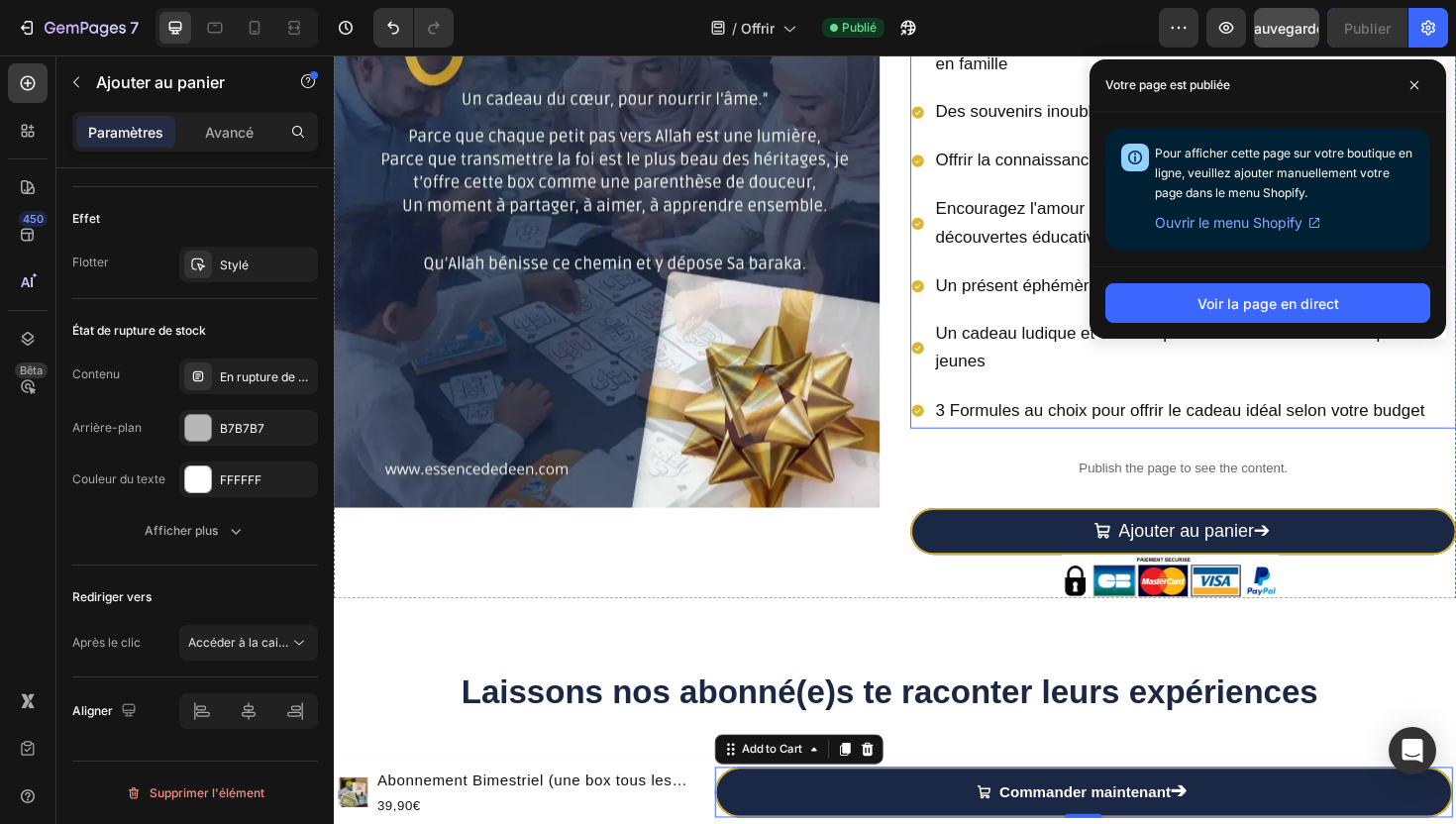 scroll, scrollTop: 265, scrollLeft: 0, axis: vertical 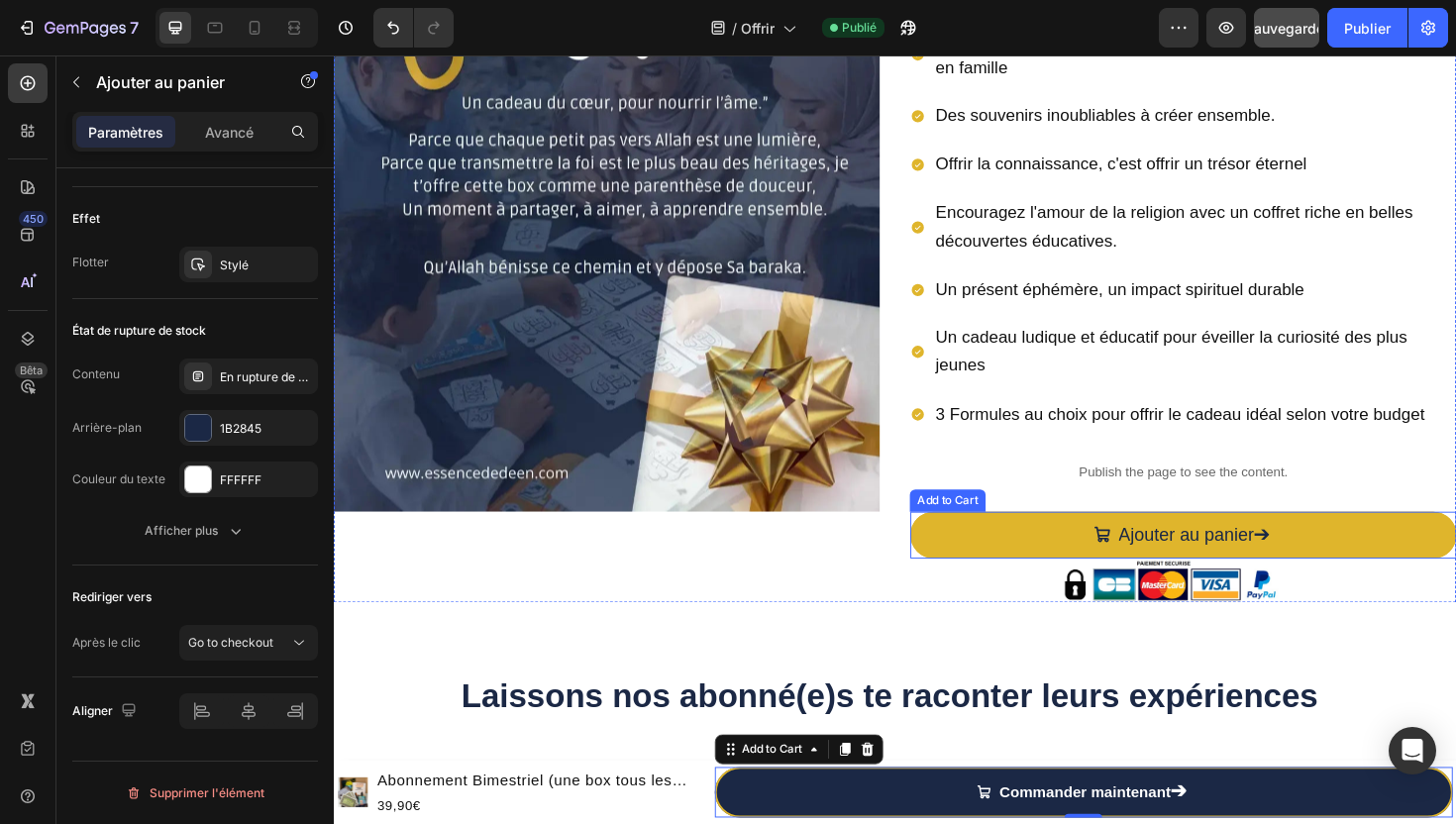 click on "Ajouter au panier  ➔" at bounding box center (1233, 564) 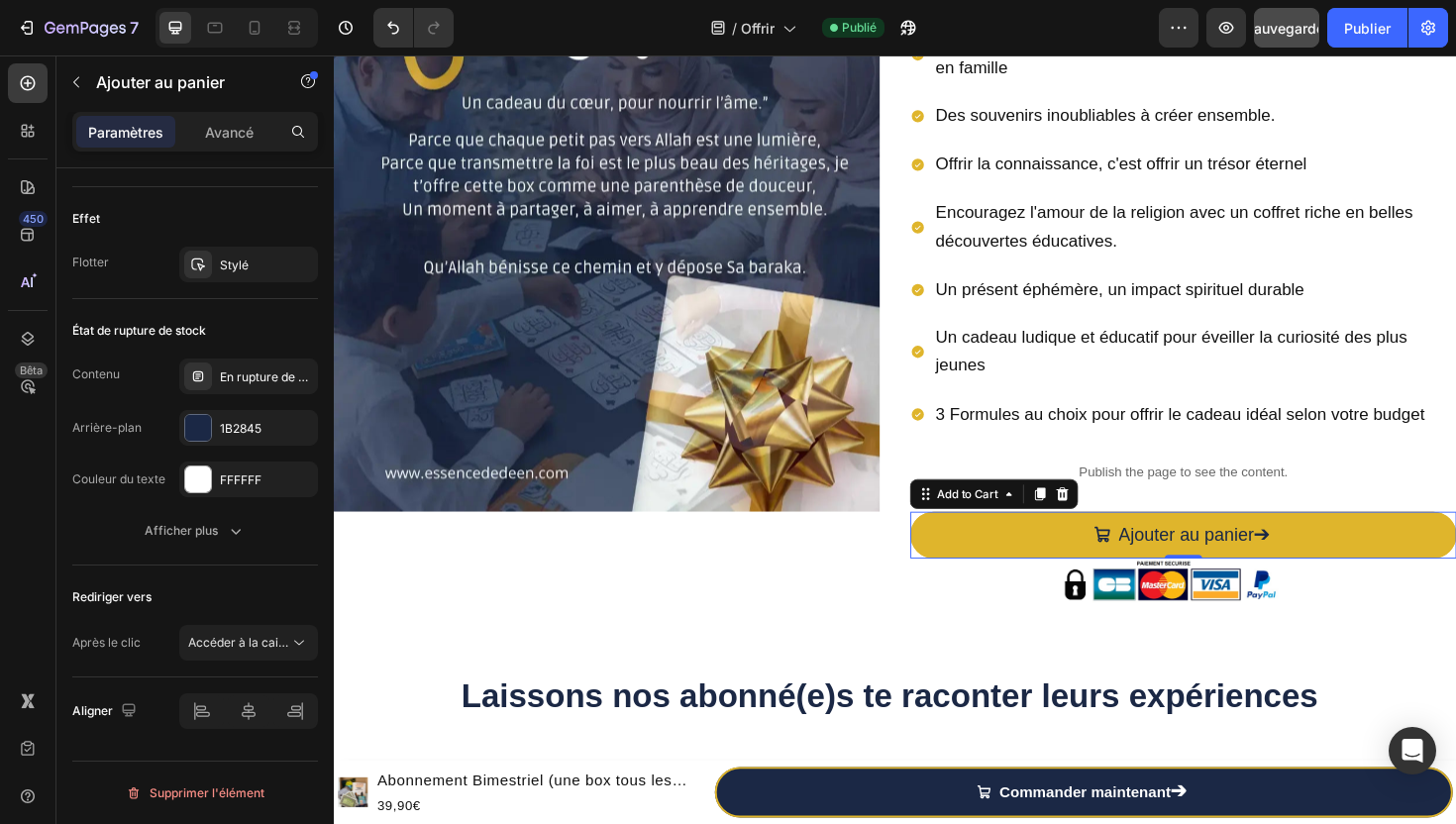 click on "Ajouter au panier  ➔" at bounding box center (1233, 564) 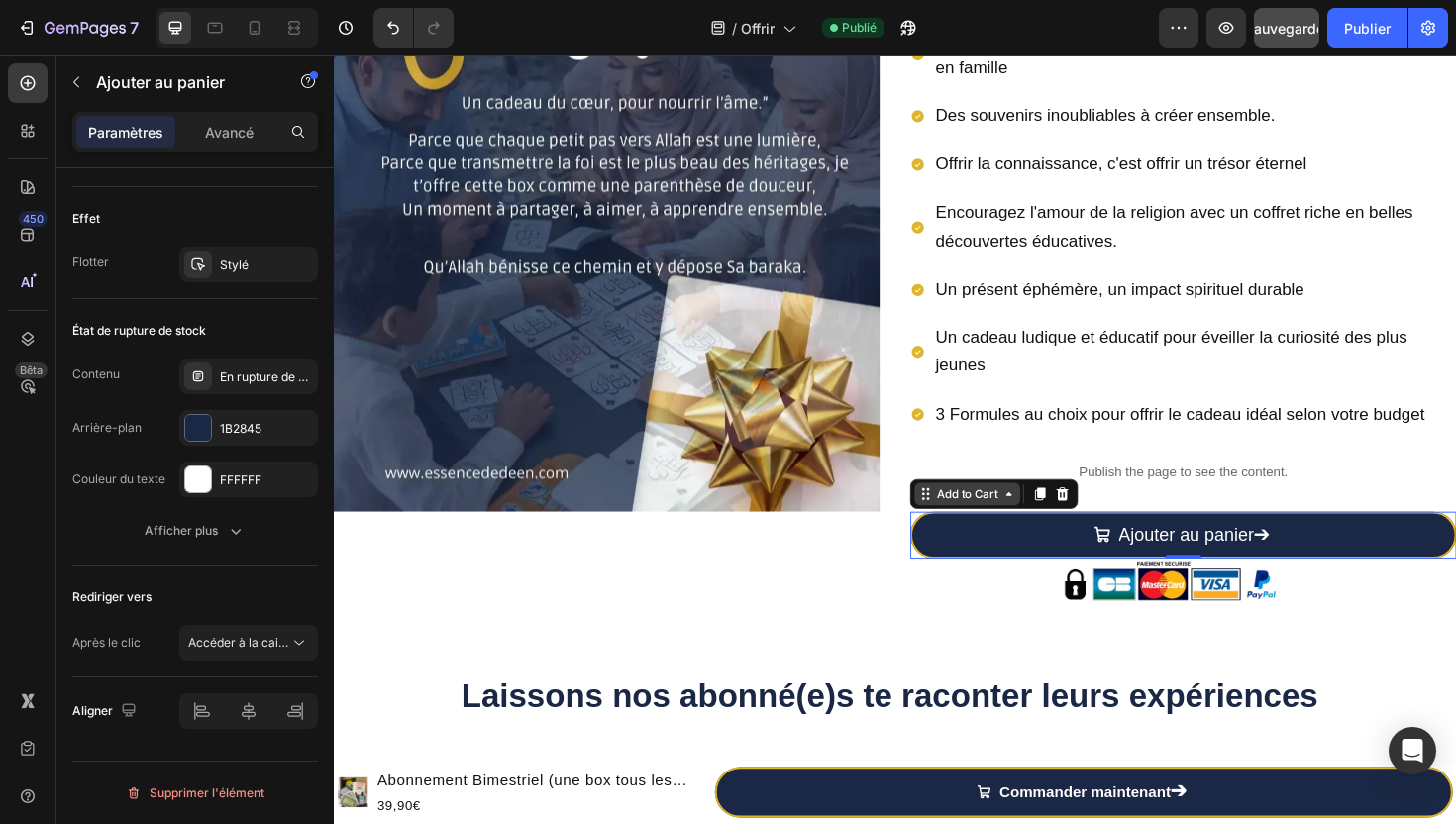 click on "Add to Cart" at bounding box center [1004, 520] 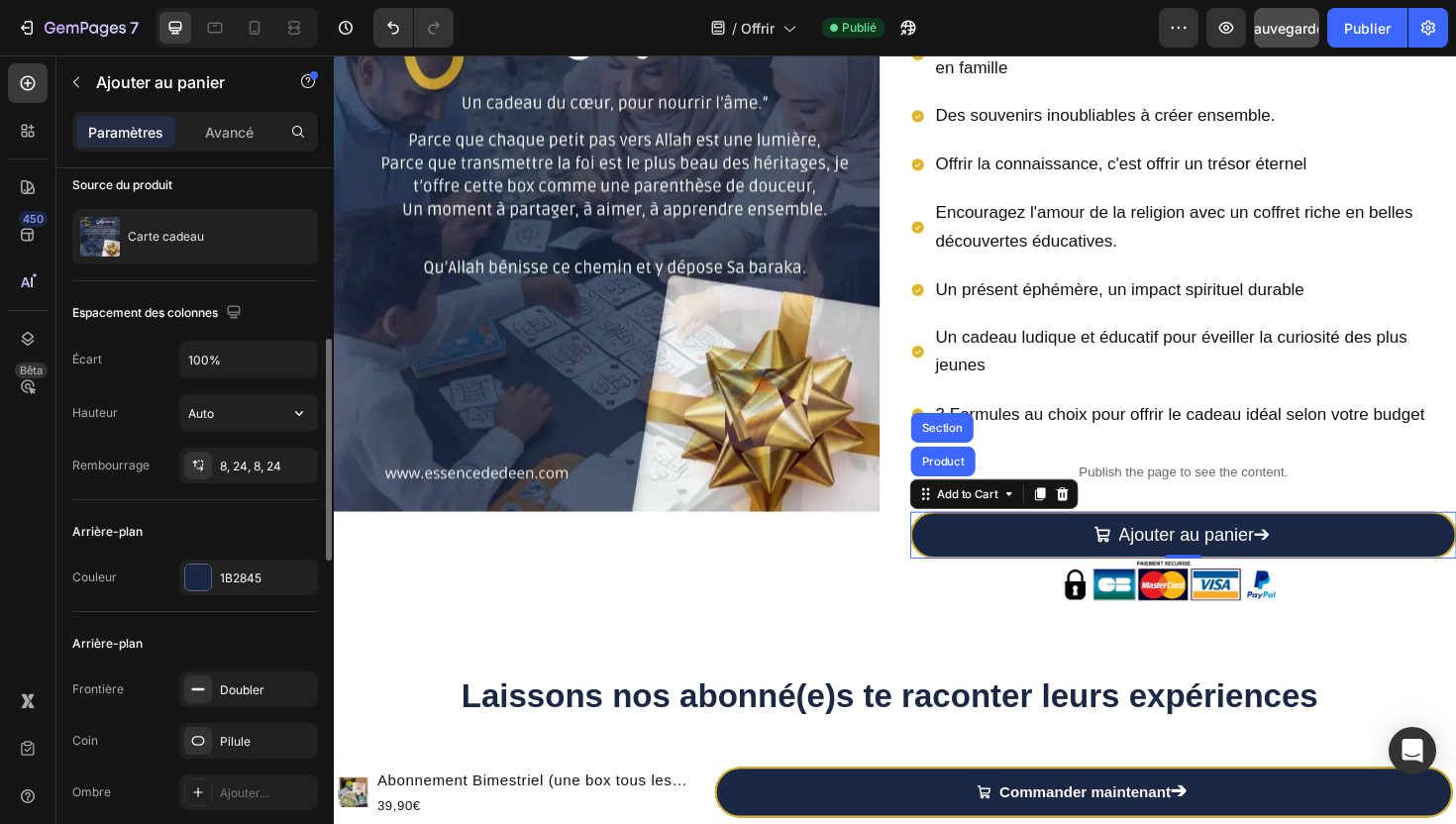 scroll, scrollTop: 0, scrollLeft: 0, axis: both 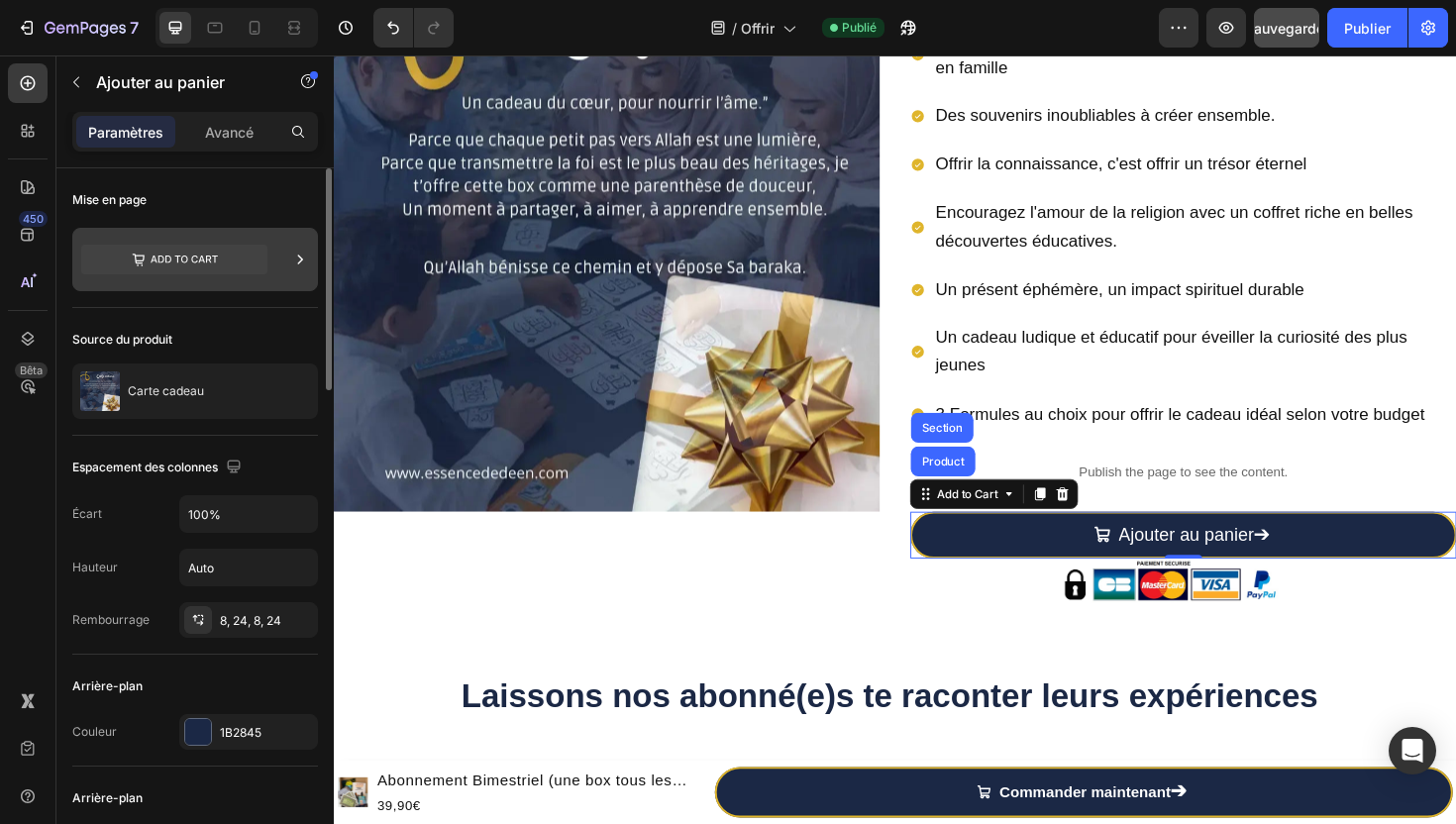 click at bounding box center [195, 259] 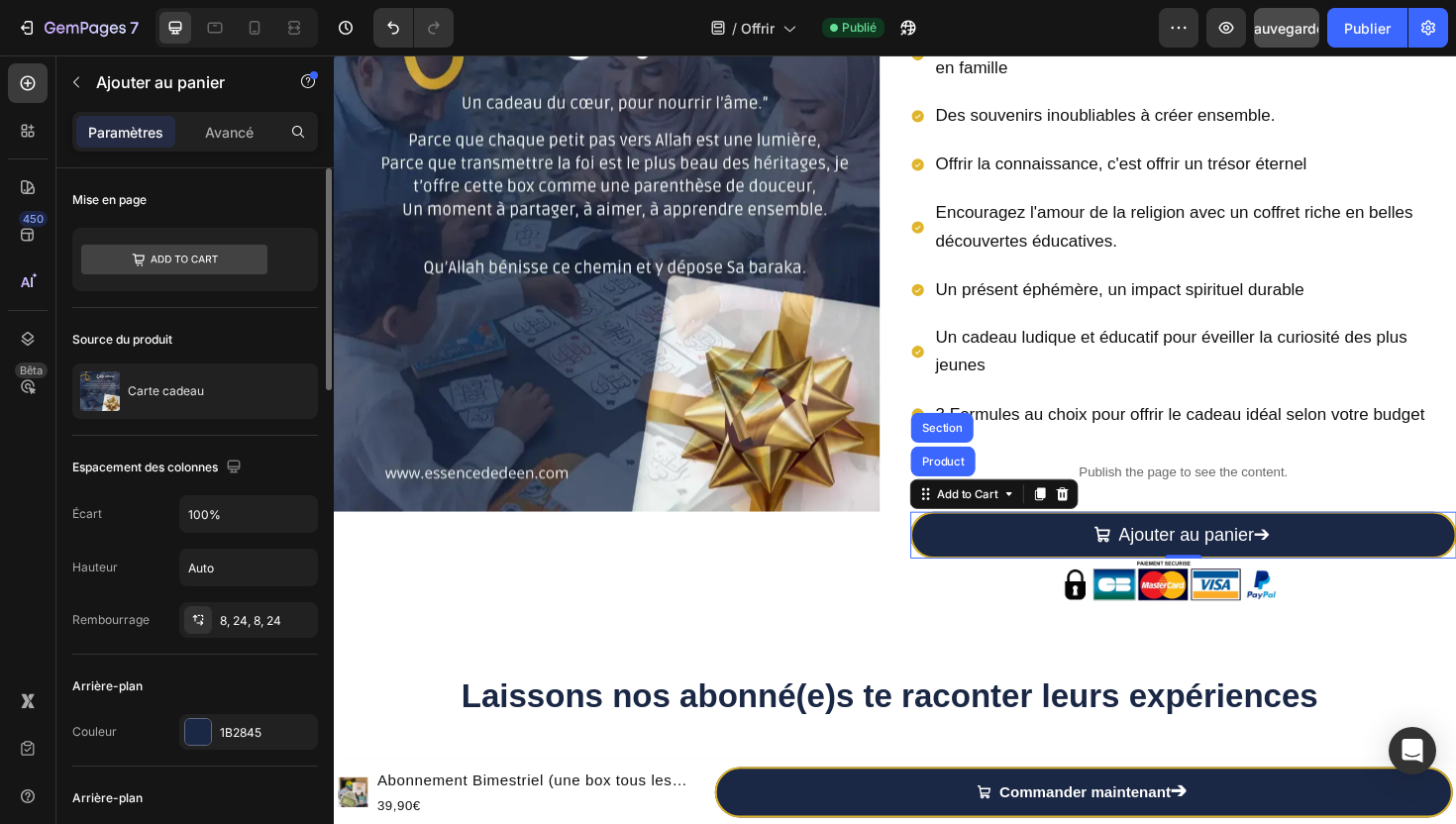 click on "Mise en page" at bounding box center (195, 200) 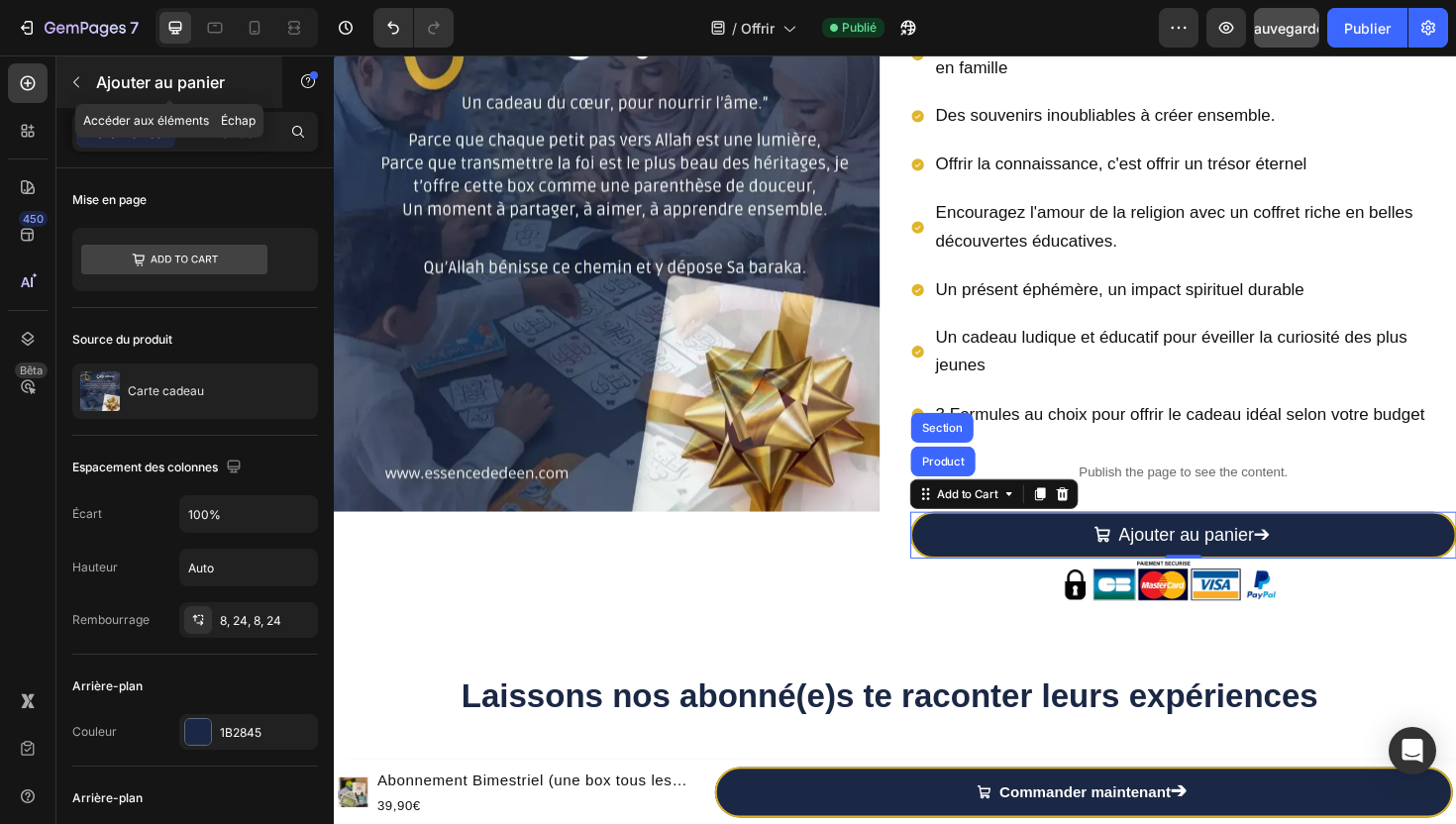 click 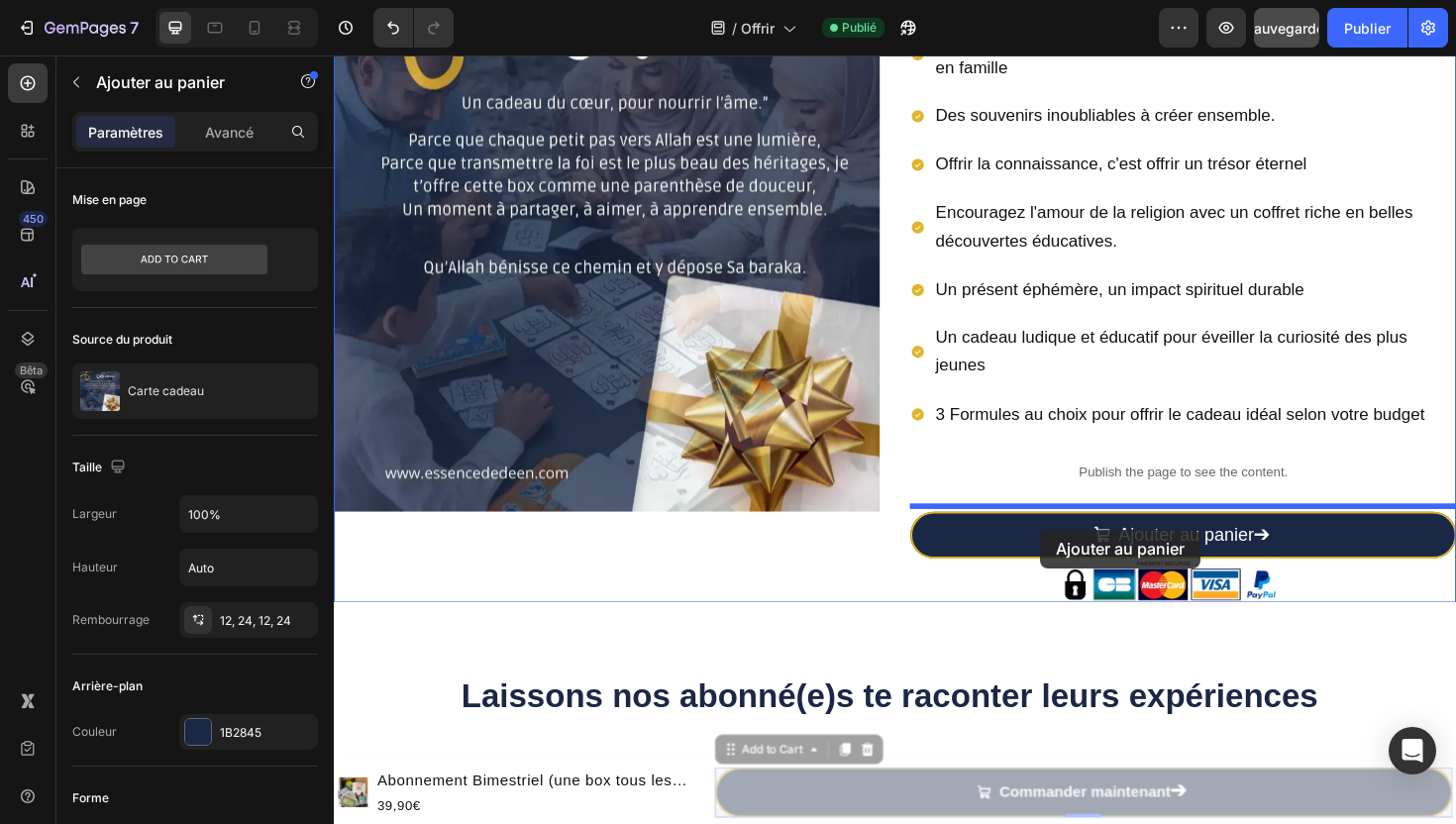 drag, startPoint x: 792, startPoint y: 826, endPoint x: 1082, endPoint y: 558, distance: 394.87213 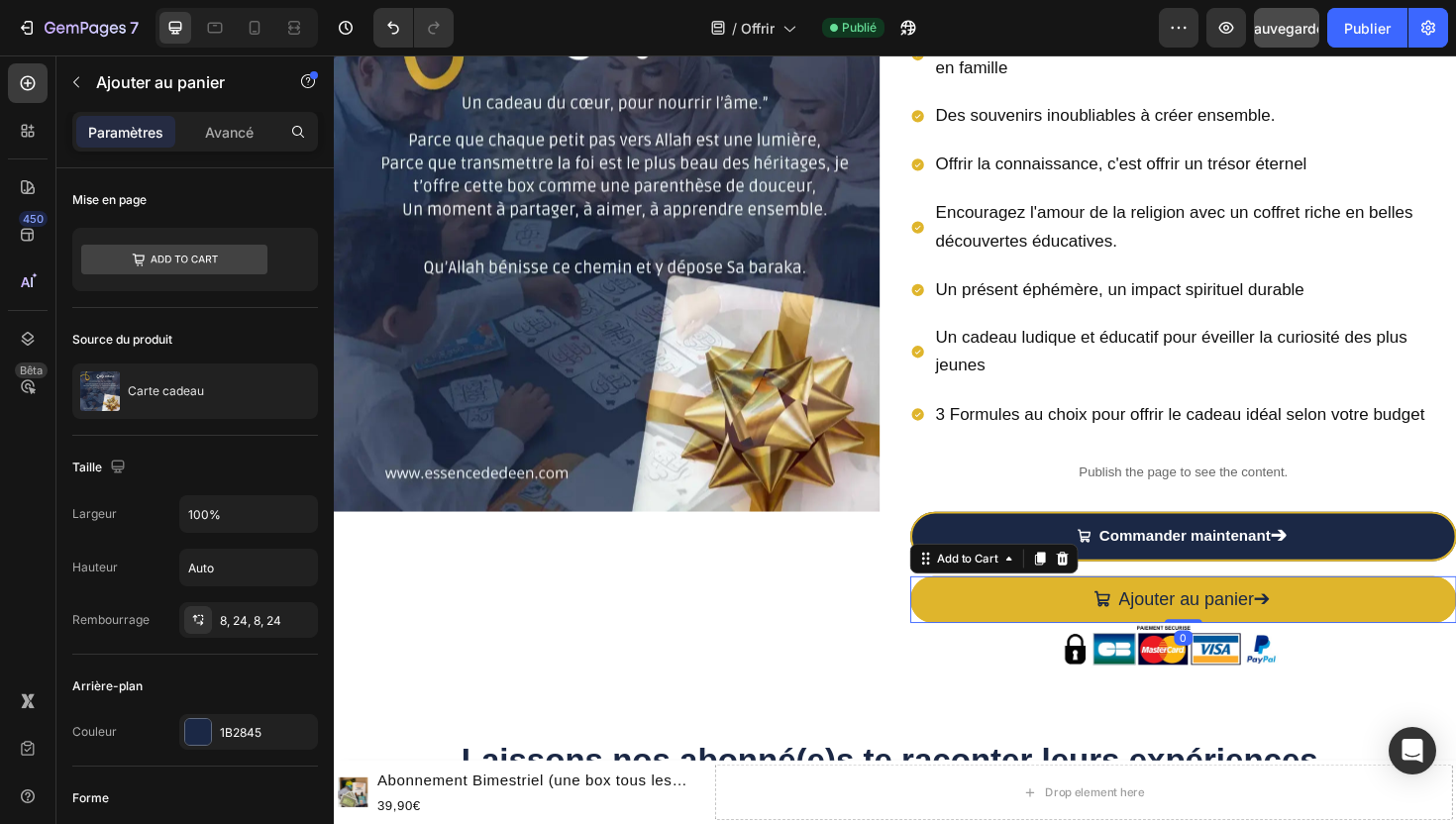 click on "Ajouter au panier  ➔" at bounding box center (1233, 632) 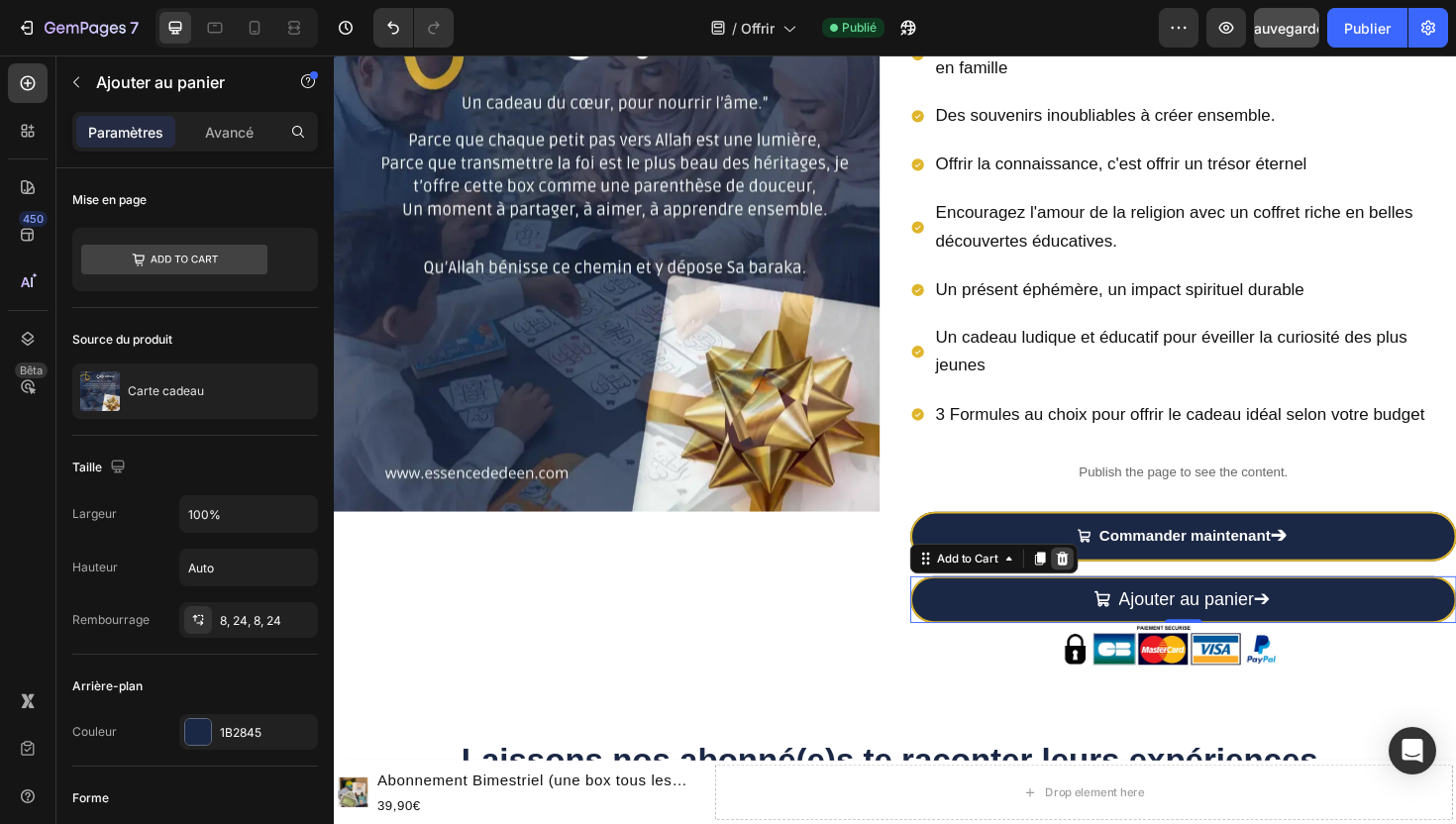 click 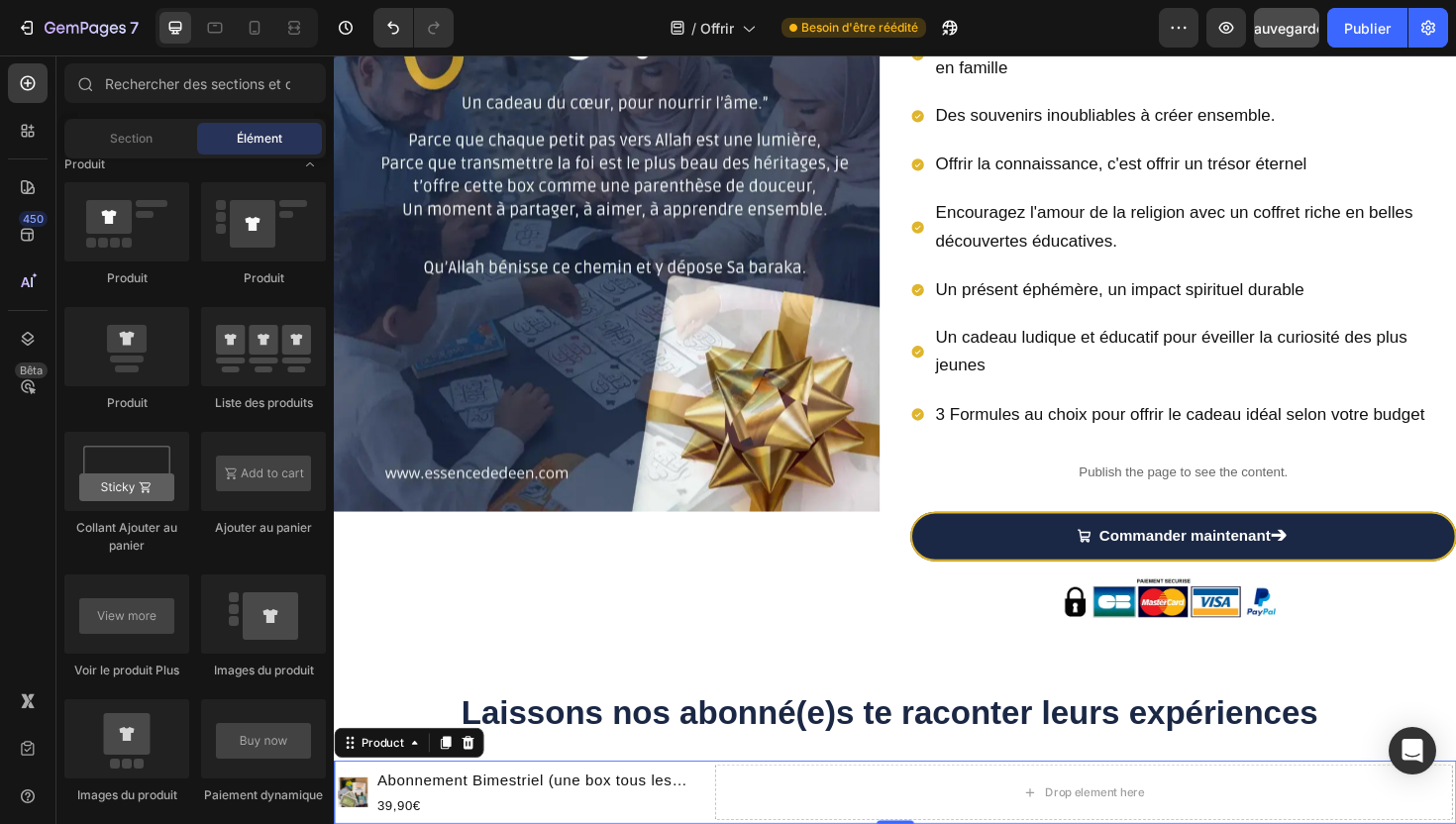 click on "Product Images Abonnement Bimestriel (une box tous les deux mois) Product Title 39,90€ Product Price Product Price Row
Drop element here Row Product   0" at bounding box center [928, 836] 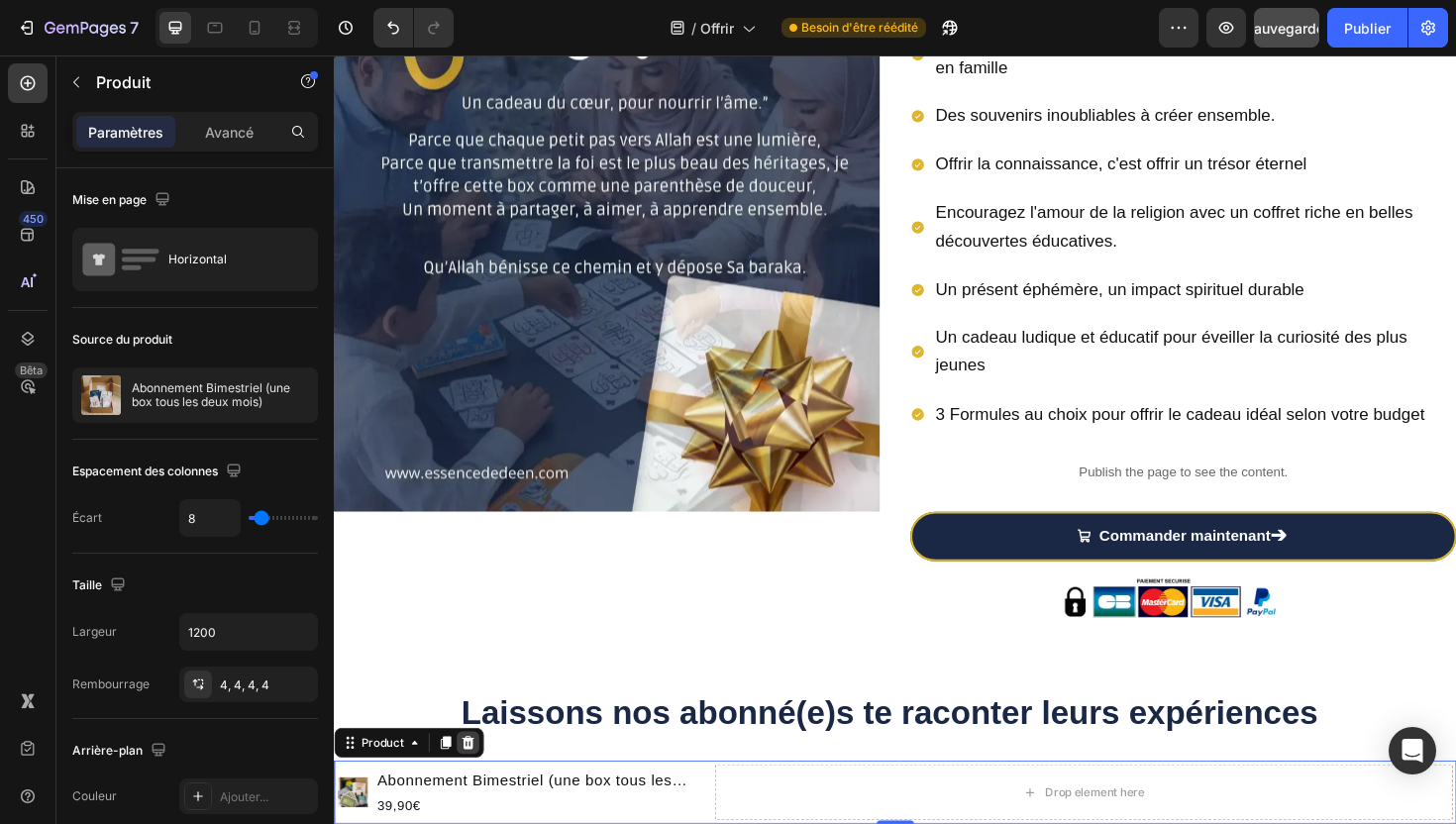 click 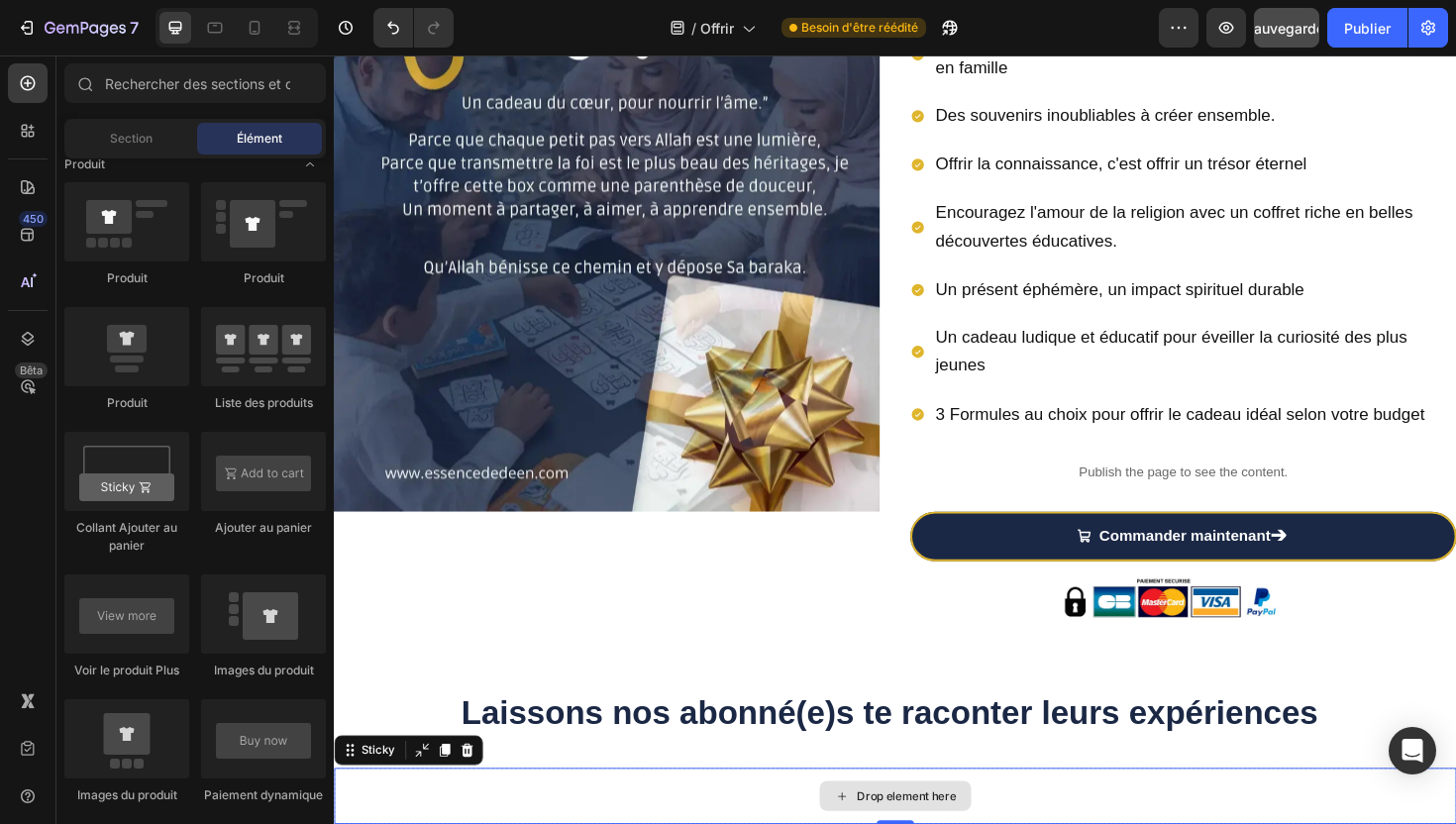 click on "Drop element here" at bounding box center [928, 840] 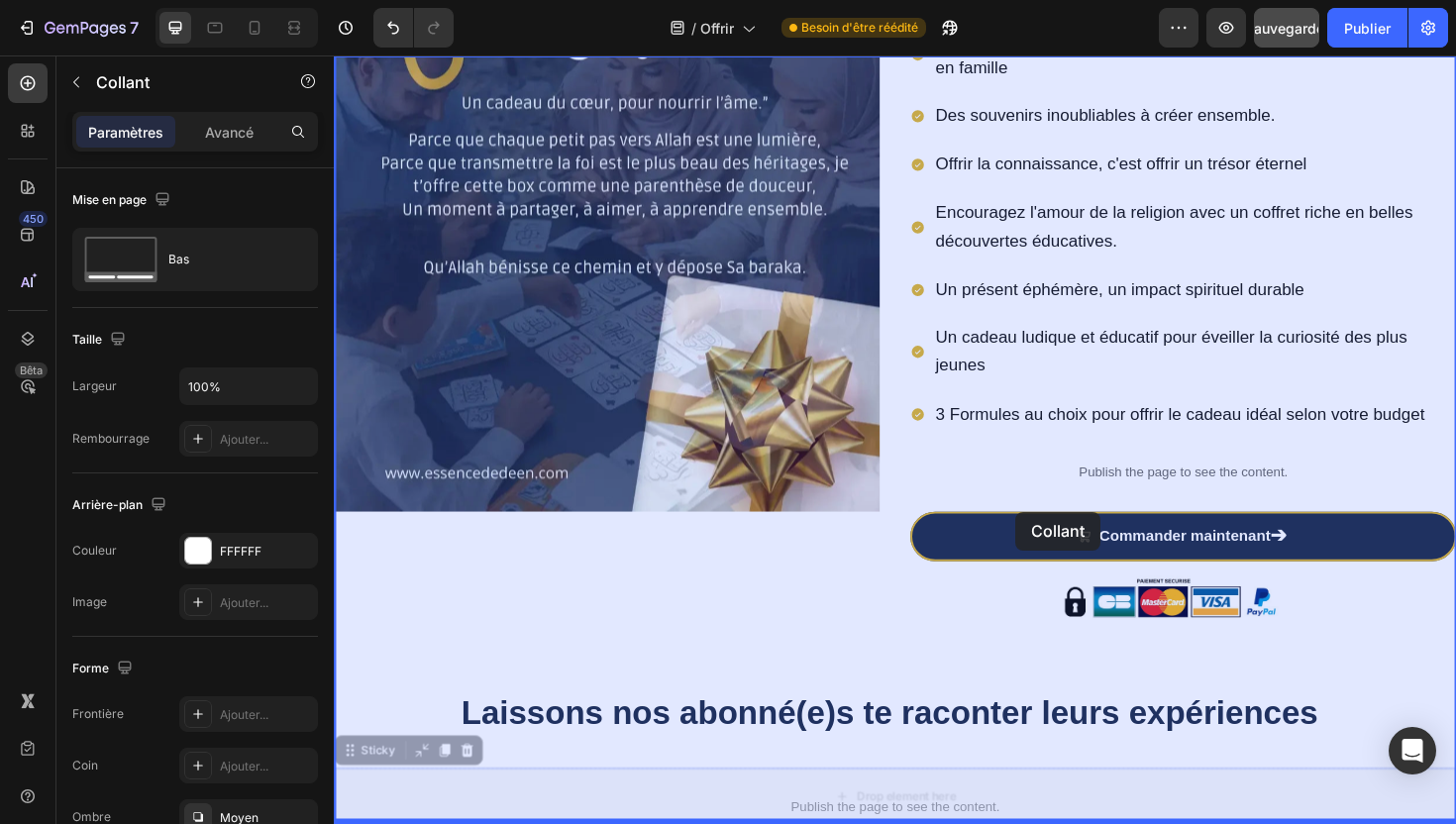 drag, startPoint x: 387, startPoint y: 797, endPoint x: 1057, endPoint y: 539, distance: 717.95822 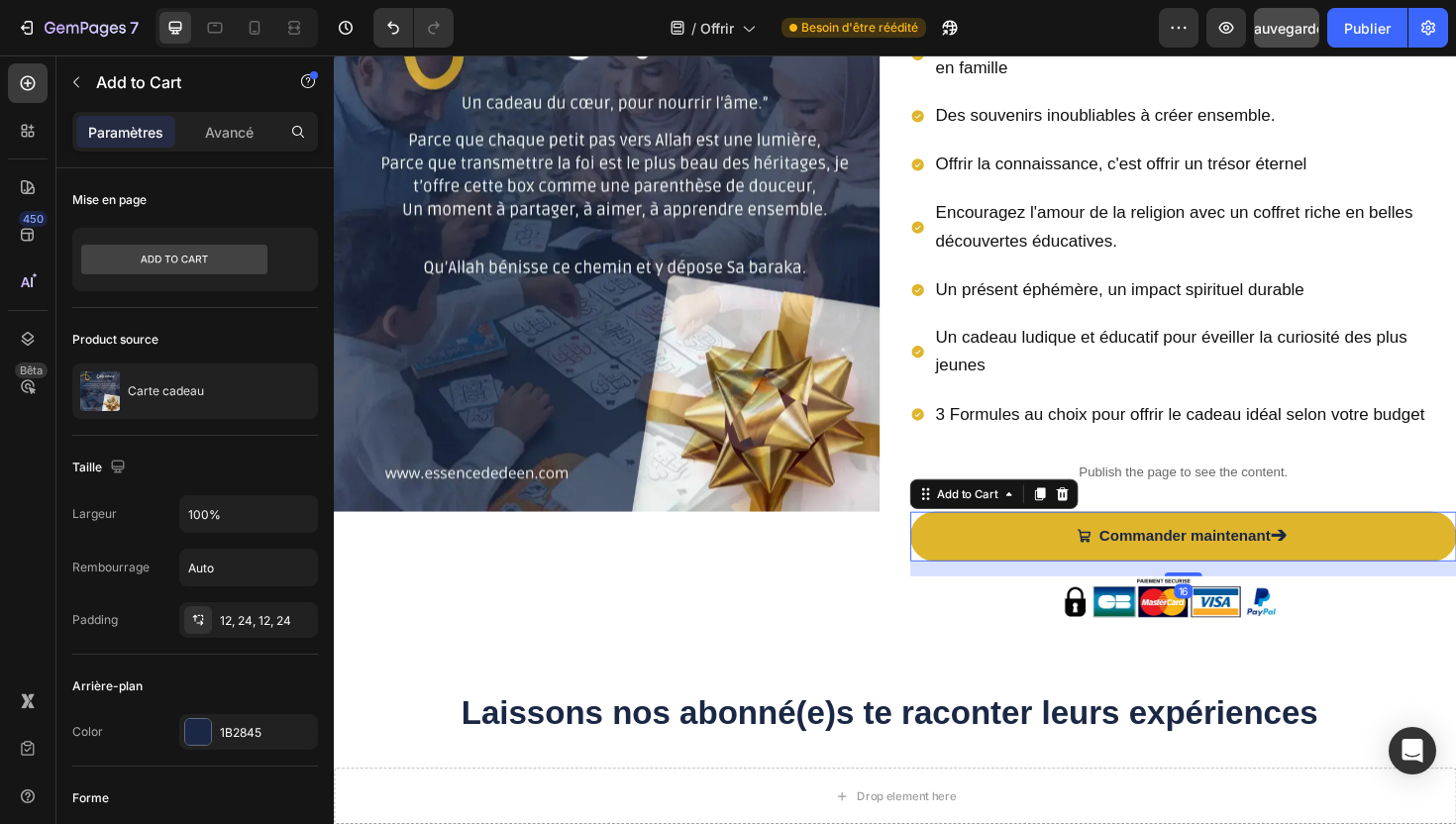 click on "Commander maintenant  ➔" at bounding box center (1233, 565) 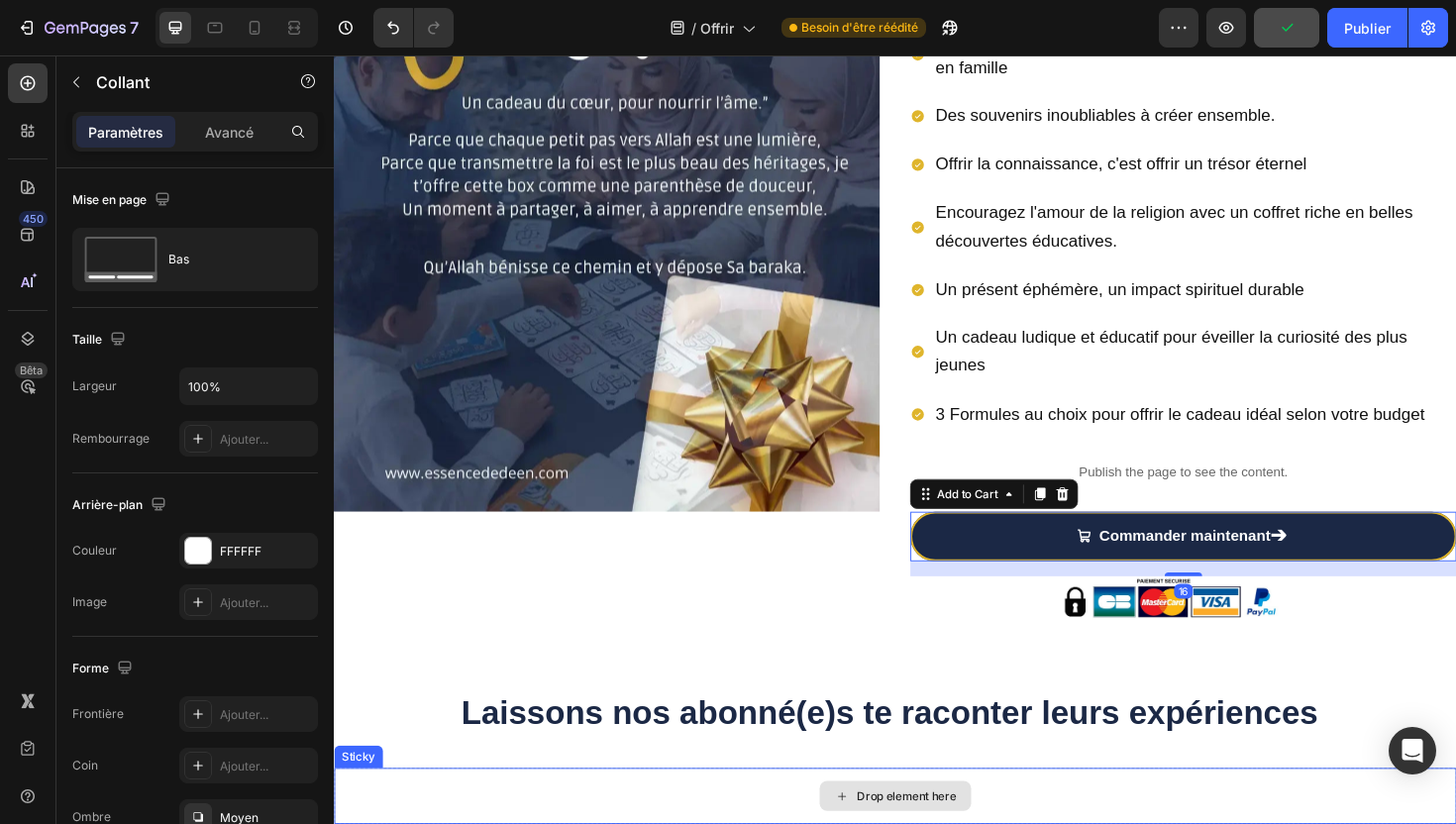 click on "Drop element here" at bounding box center (928, 840) 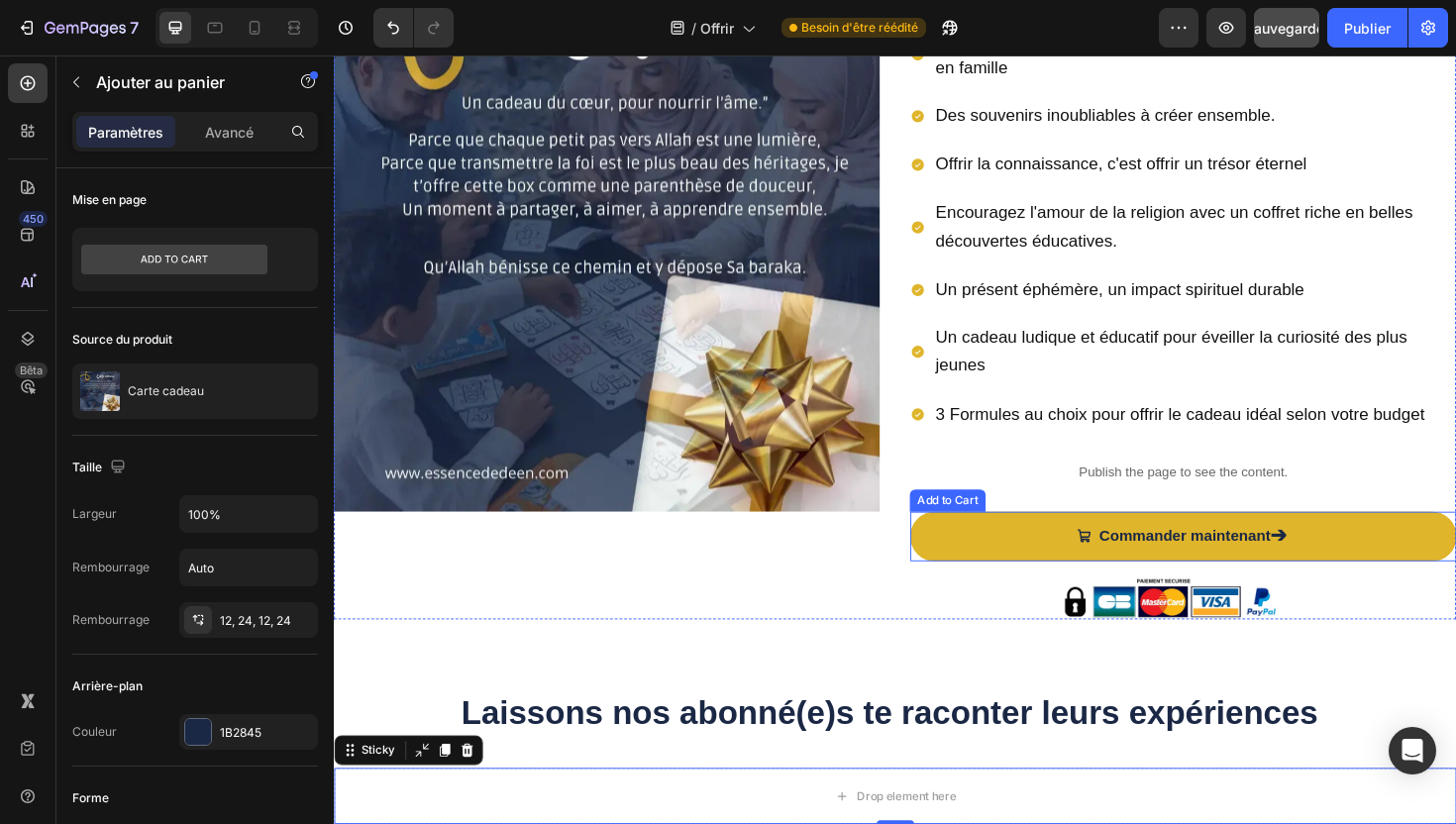 click on "Commander maintenant  ➔" at bounding box center (1233, 565) 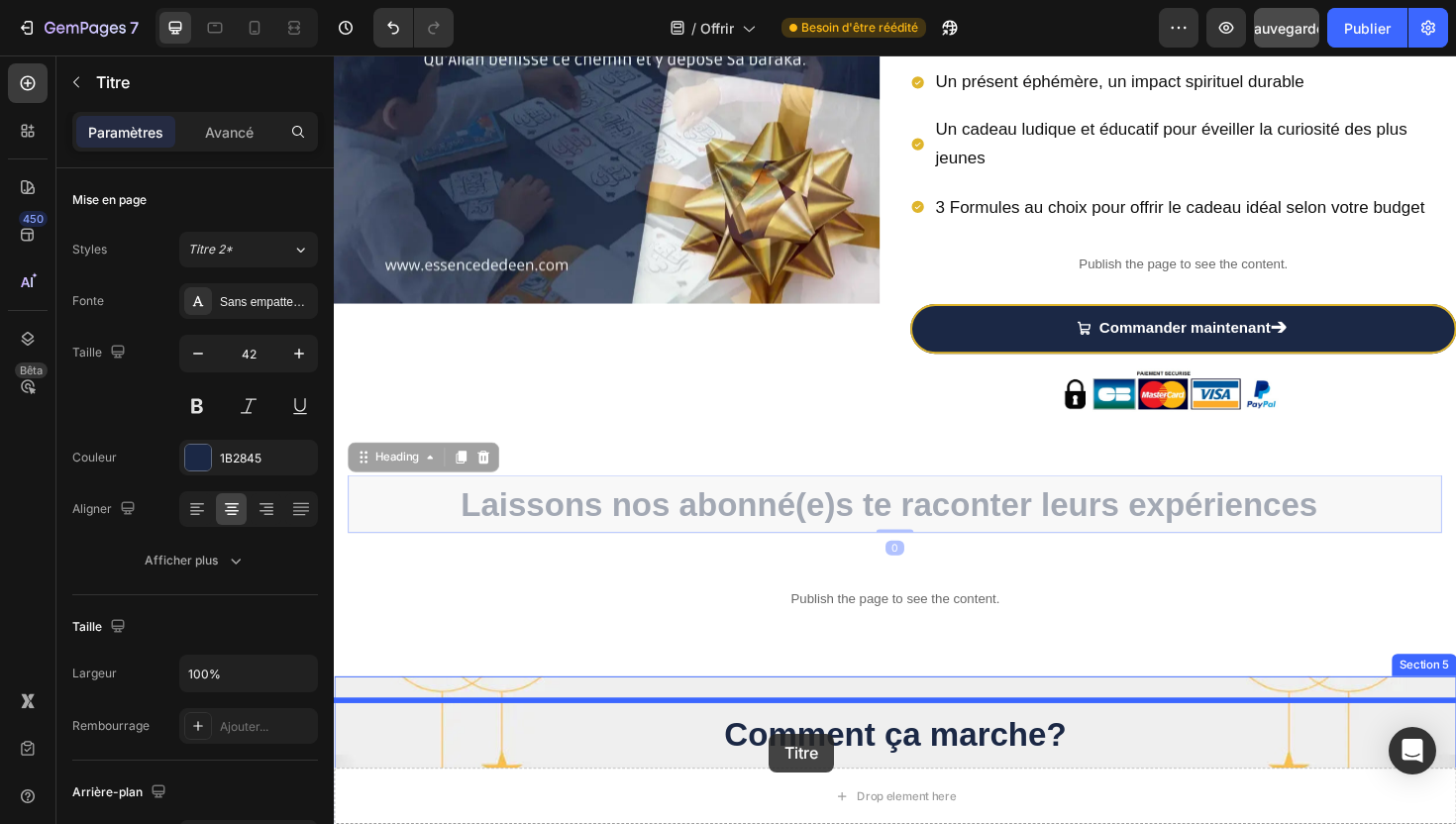 scroll, scrollTop: 503, scrollLeft: 0, axis: vertical 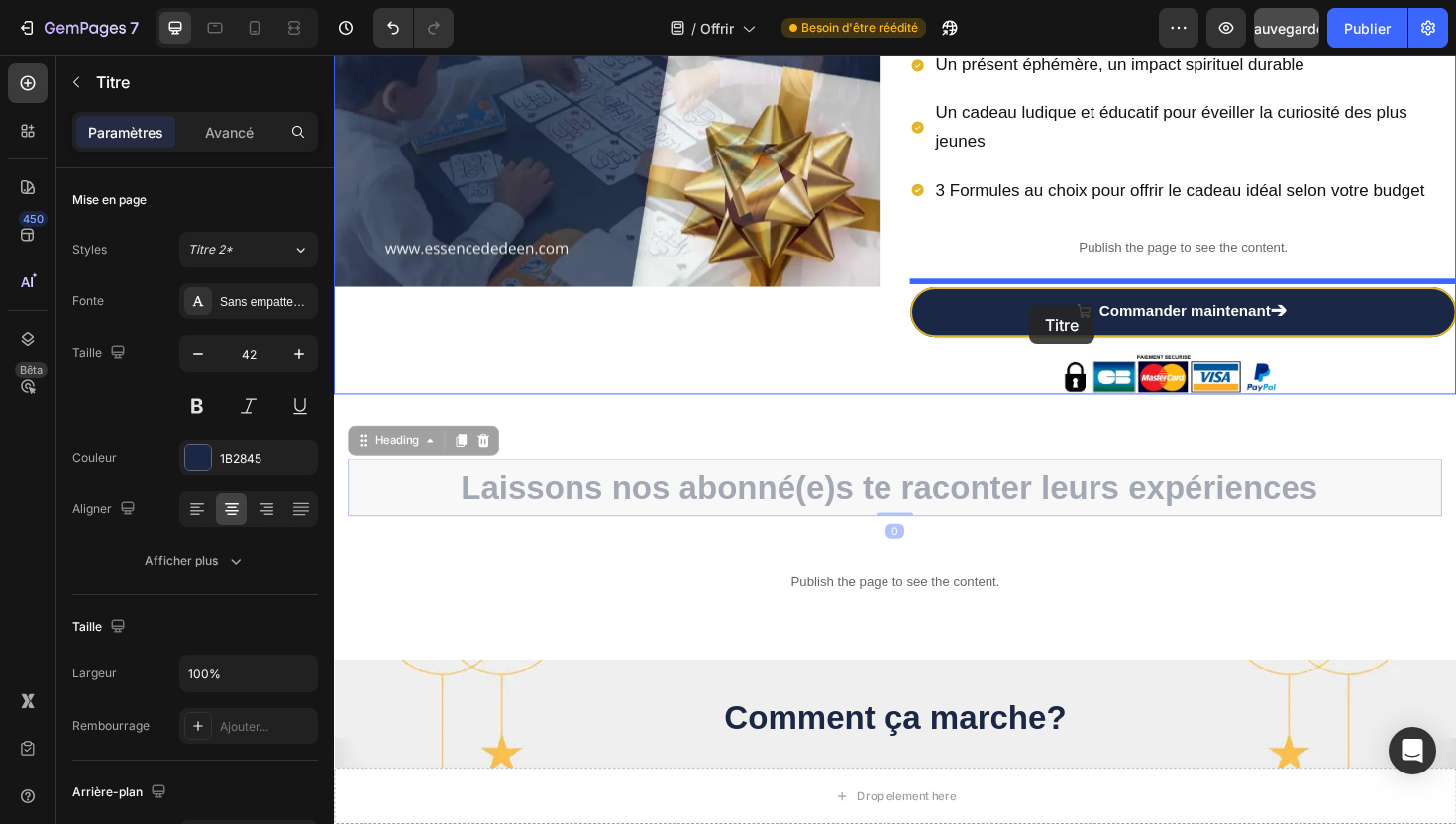 drag, startPoint x: 809, startPoint y: 757, endPoint x: 1070, endPoint y: 320, distance: 509.00884 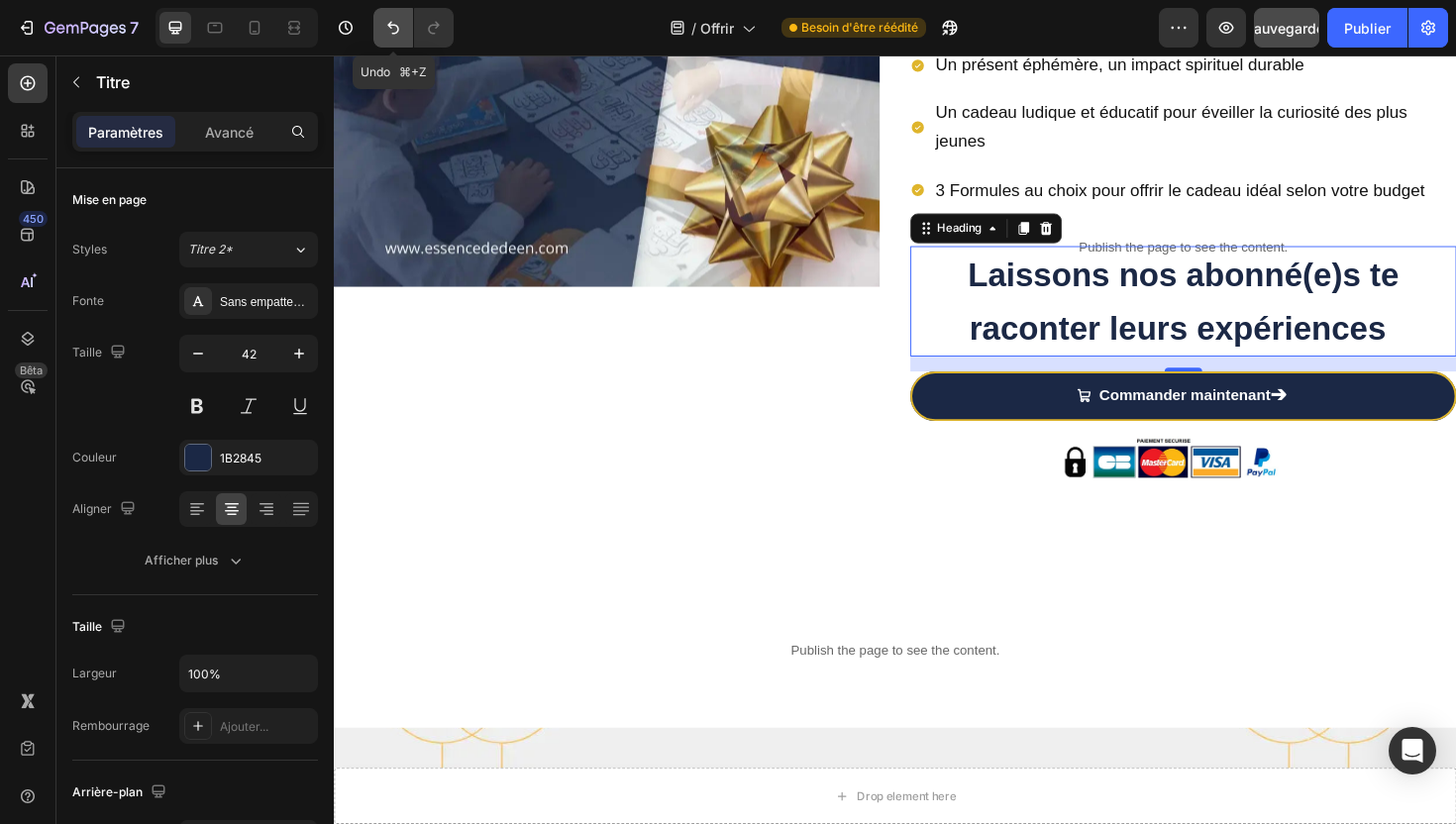 click 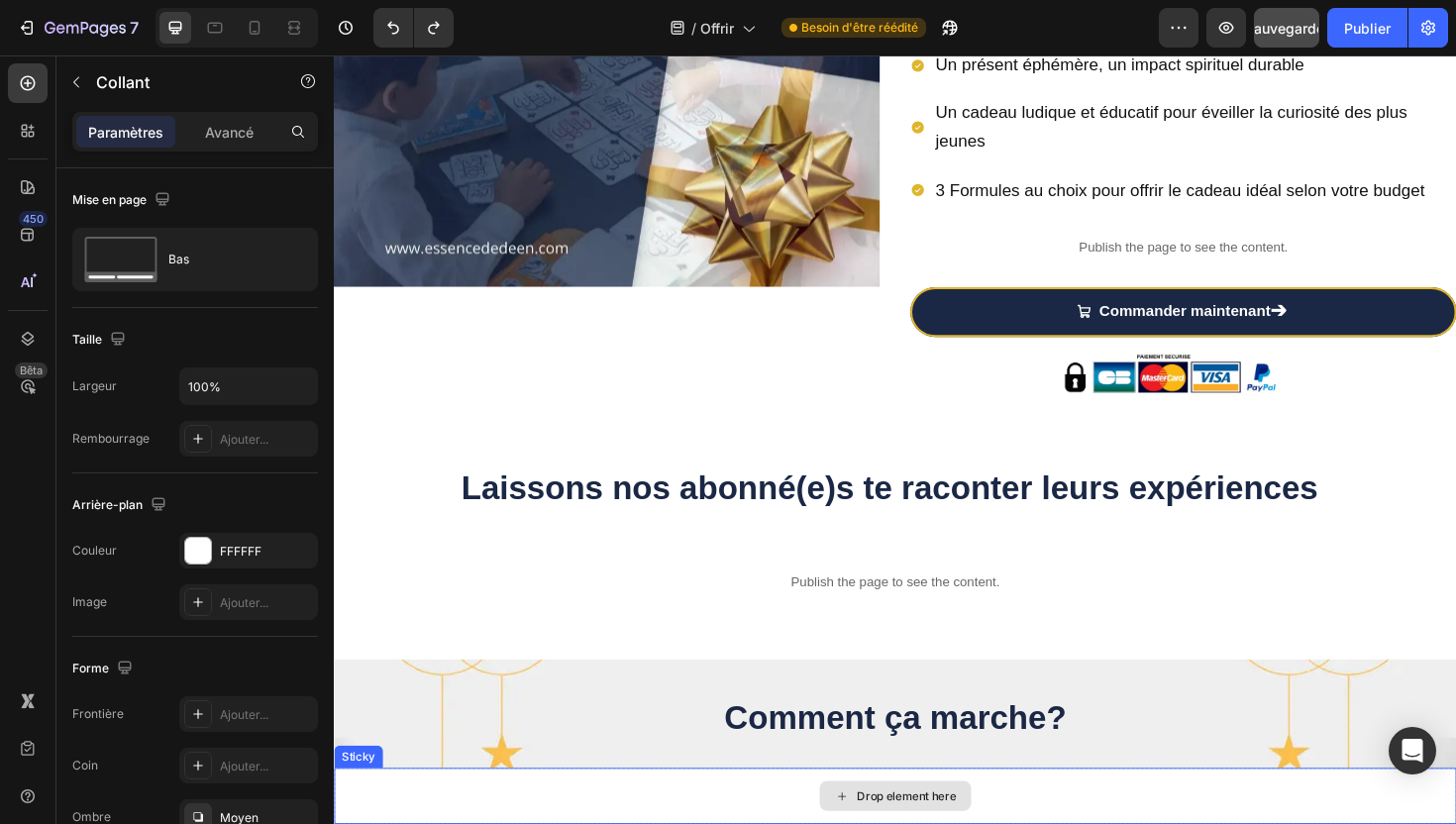 click on "Drop element here" at bounding box center (928, 840) 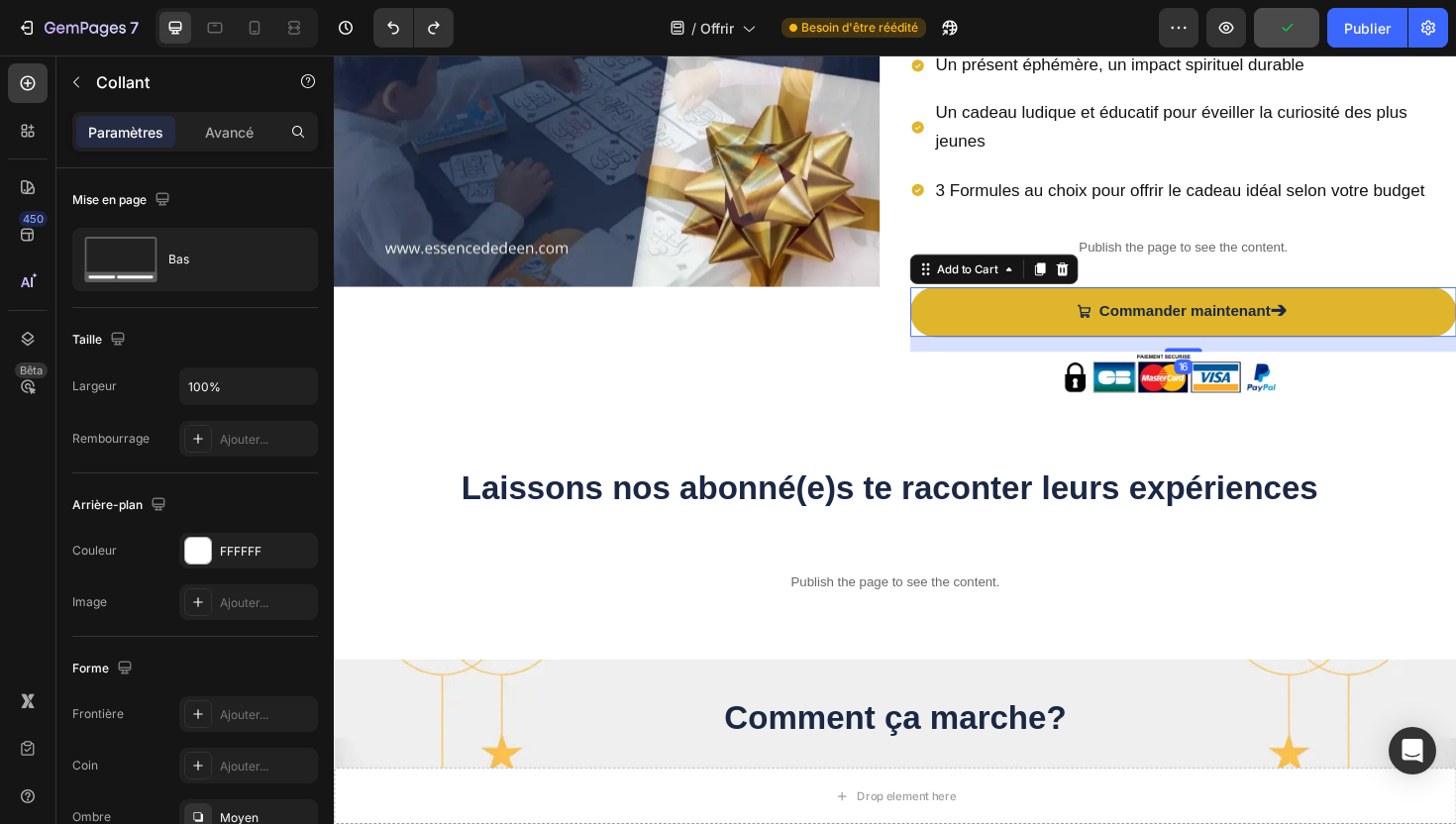 click on "Commander maintenant  ➔" at bounding box center [1233, 327] 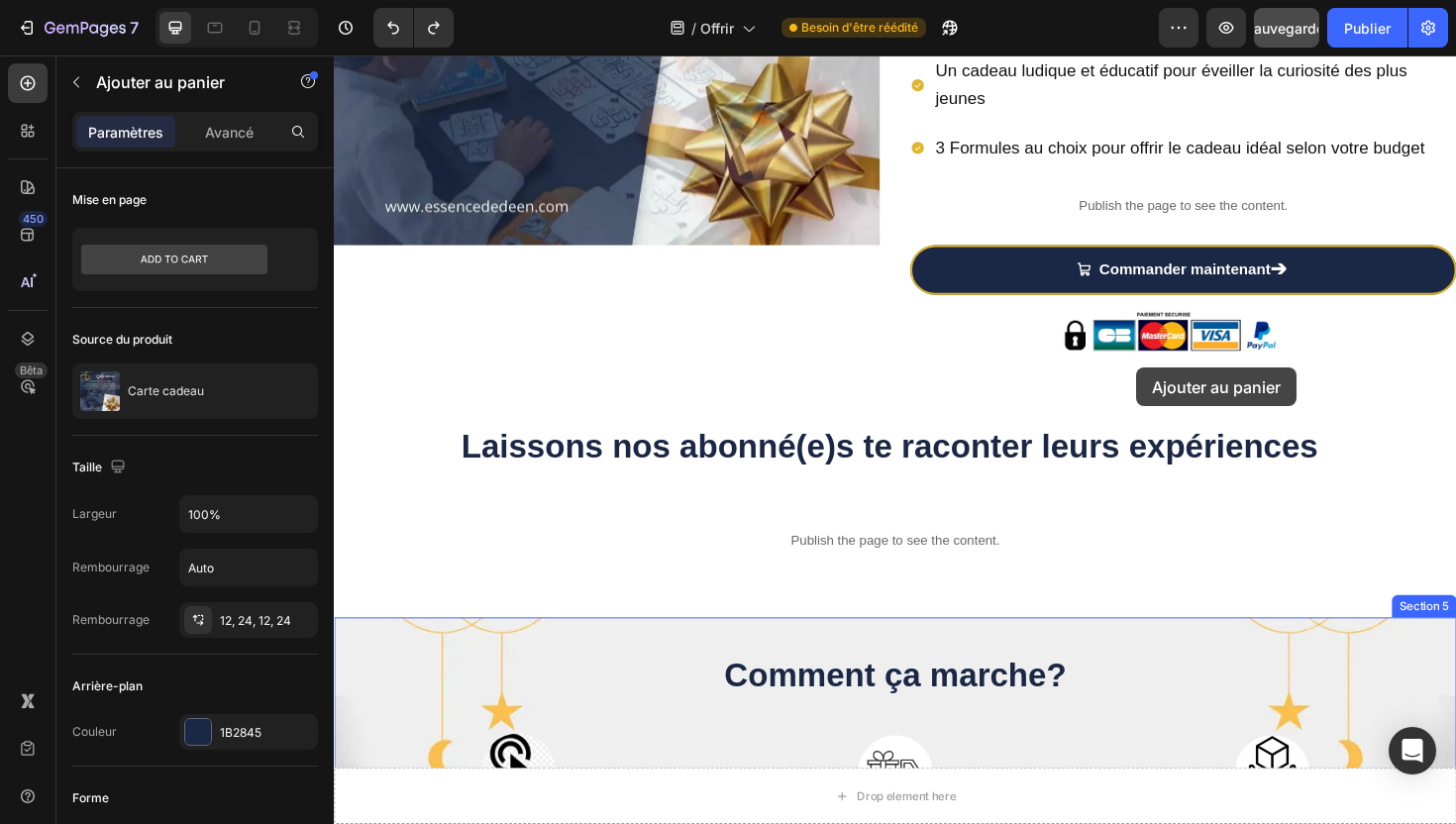 scroll, scrollTop: 416, scrollLeft: 0, axis: vertical 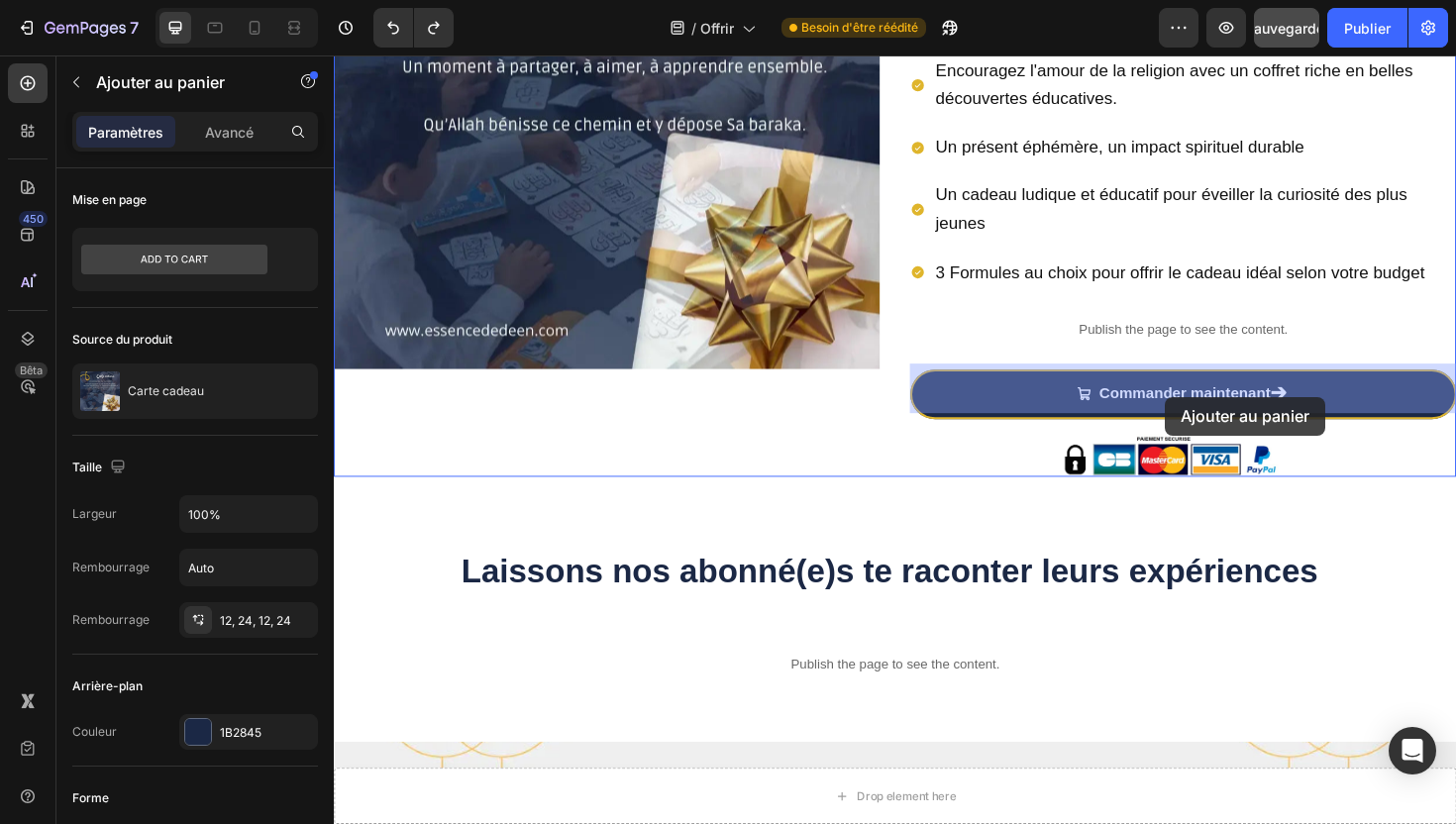 drag, startPoint x: 989, startPoint y: 276, endPoint x: 1214, endPoint y: 417, distance: 265.5297 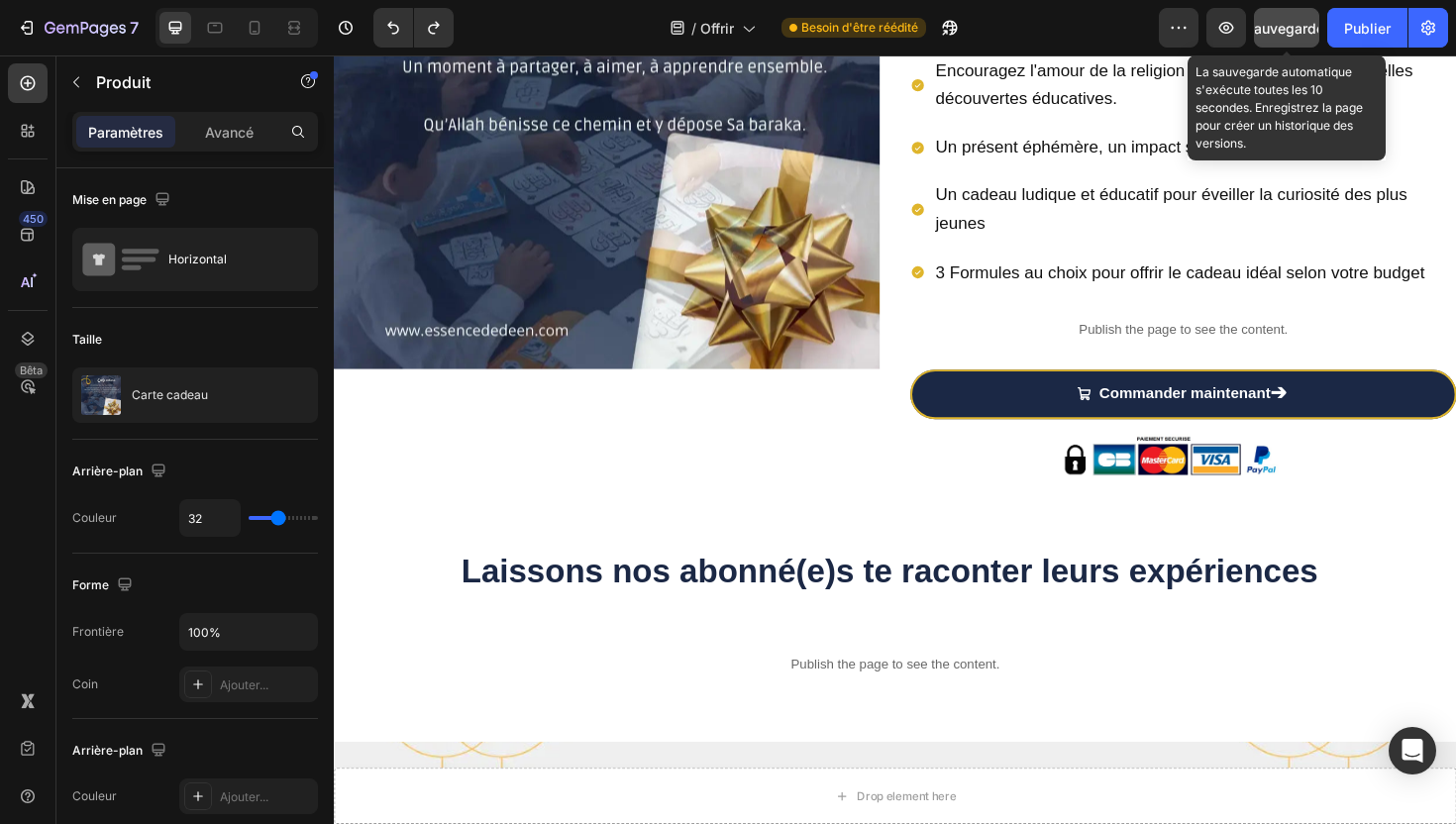 click on "Sauvegarder" at bounding box center [1287, 28] 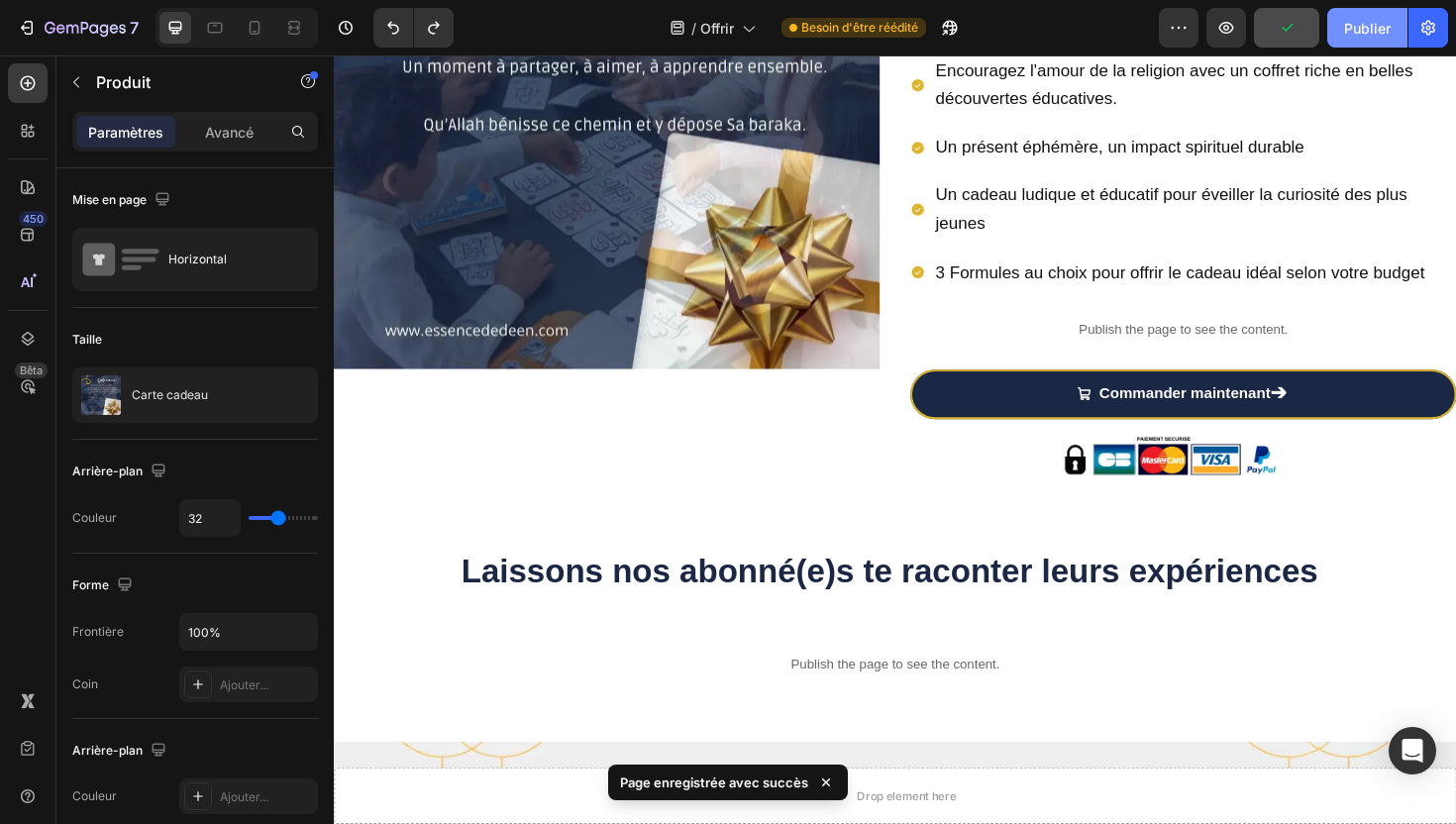click on "Publier" at bounding box center [1367, 28] 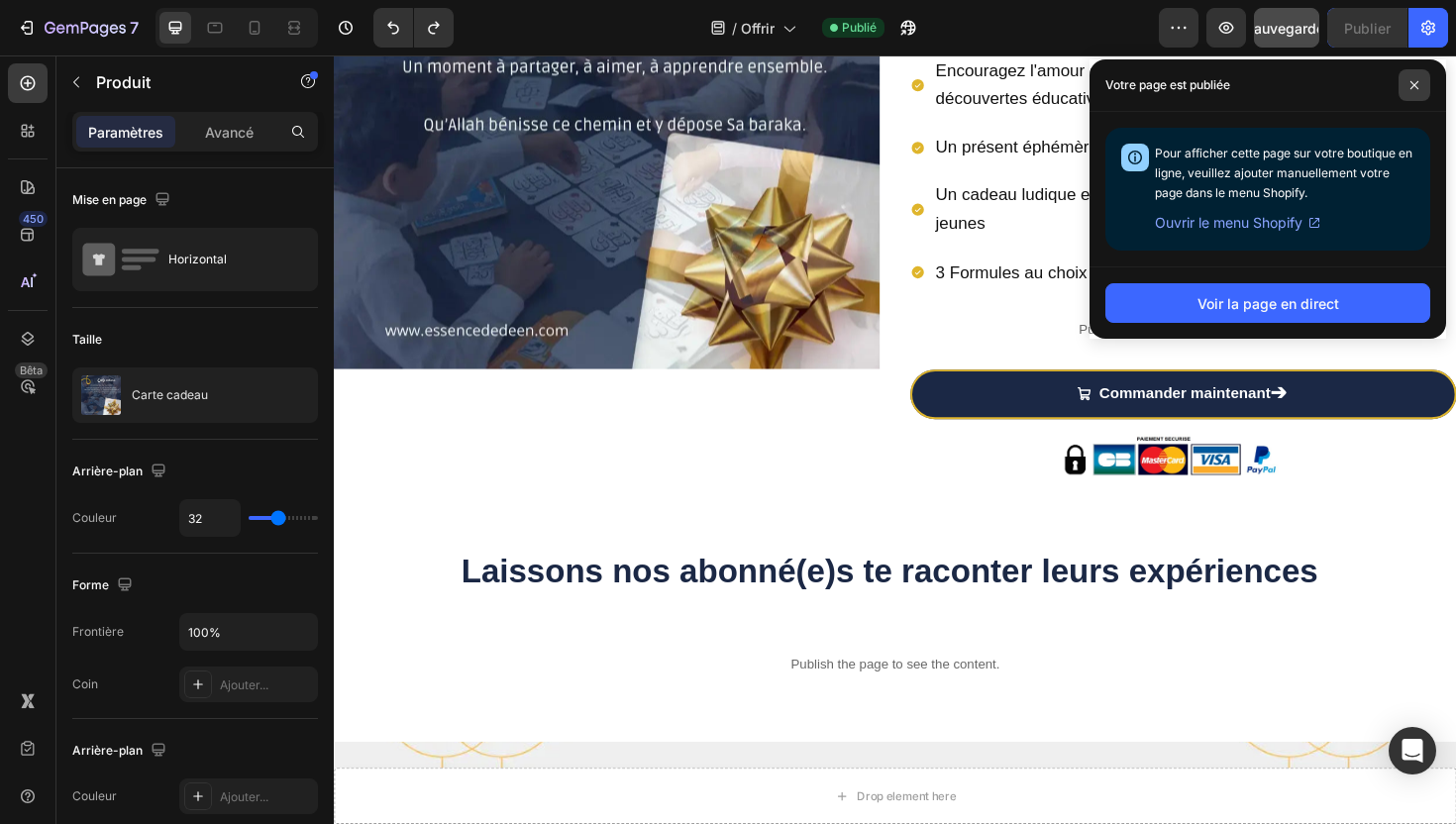 click at bounding box center (1414, 85) 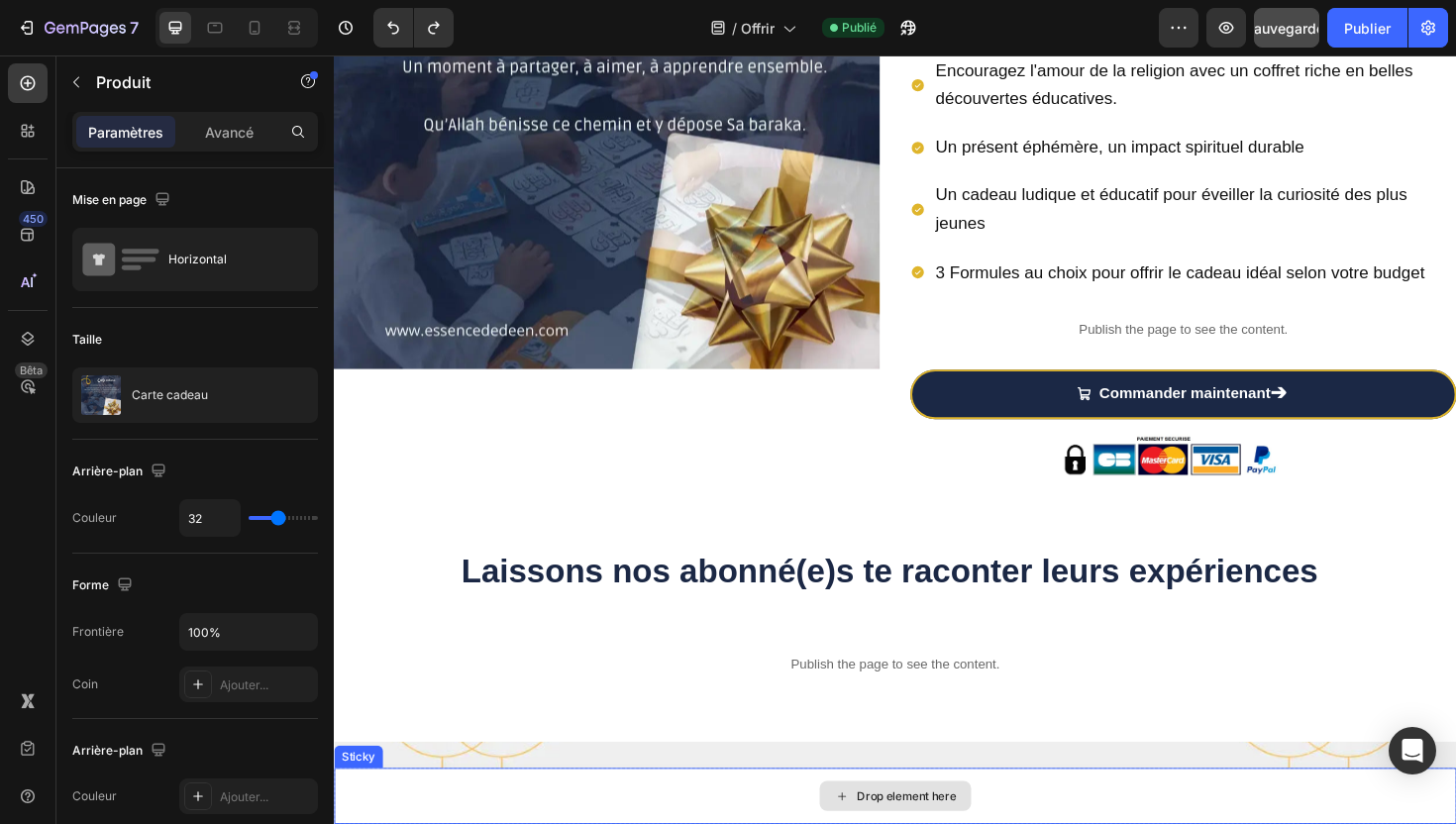 click on "Drop element here" at bounding box center (928, 840) 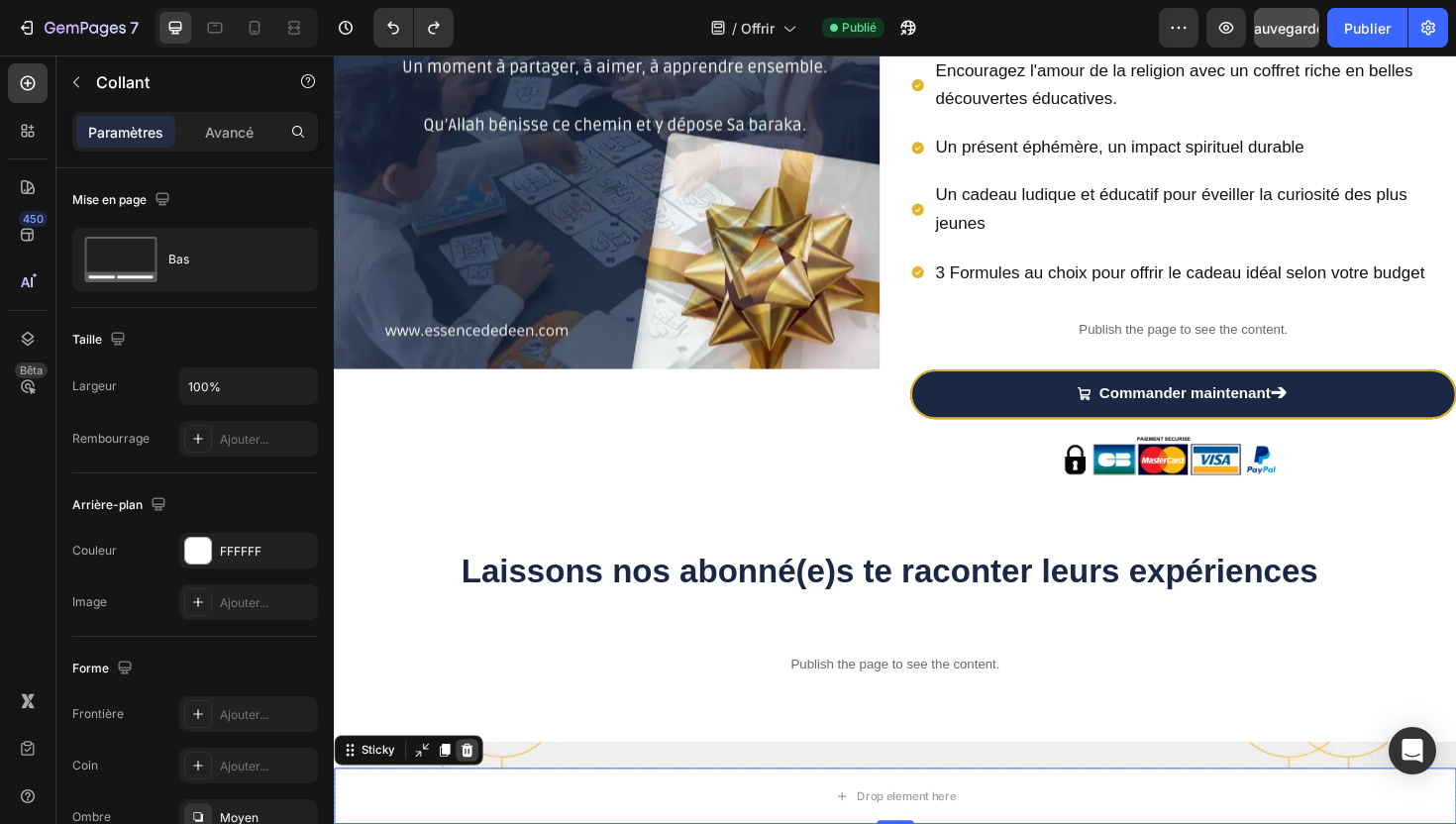 click 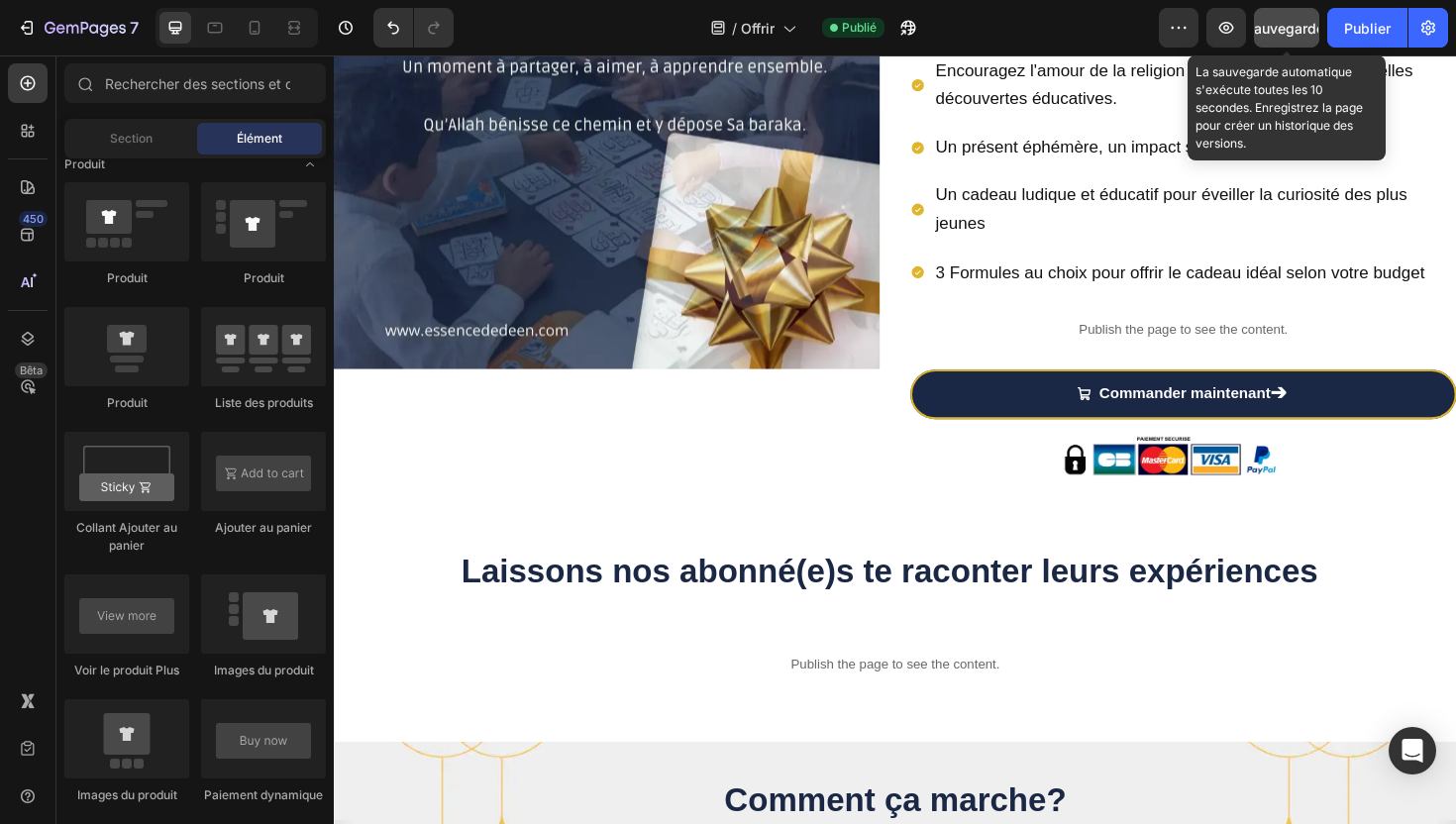 click on "Sauvegarder" at bounding box center [1287, 28] 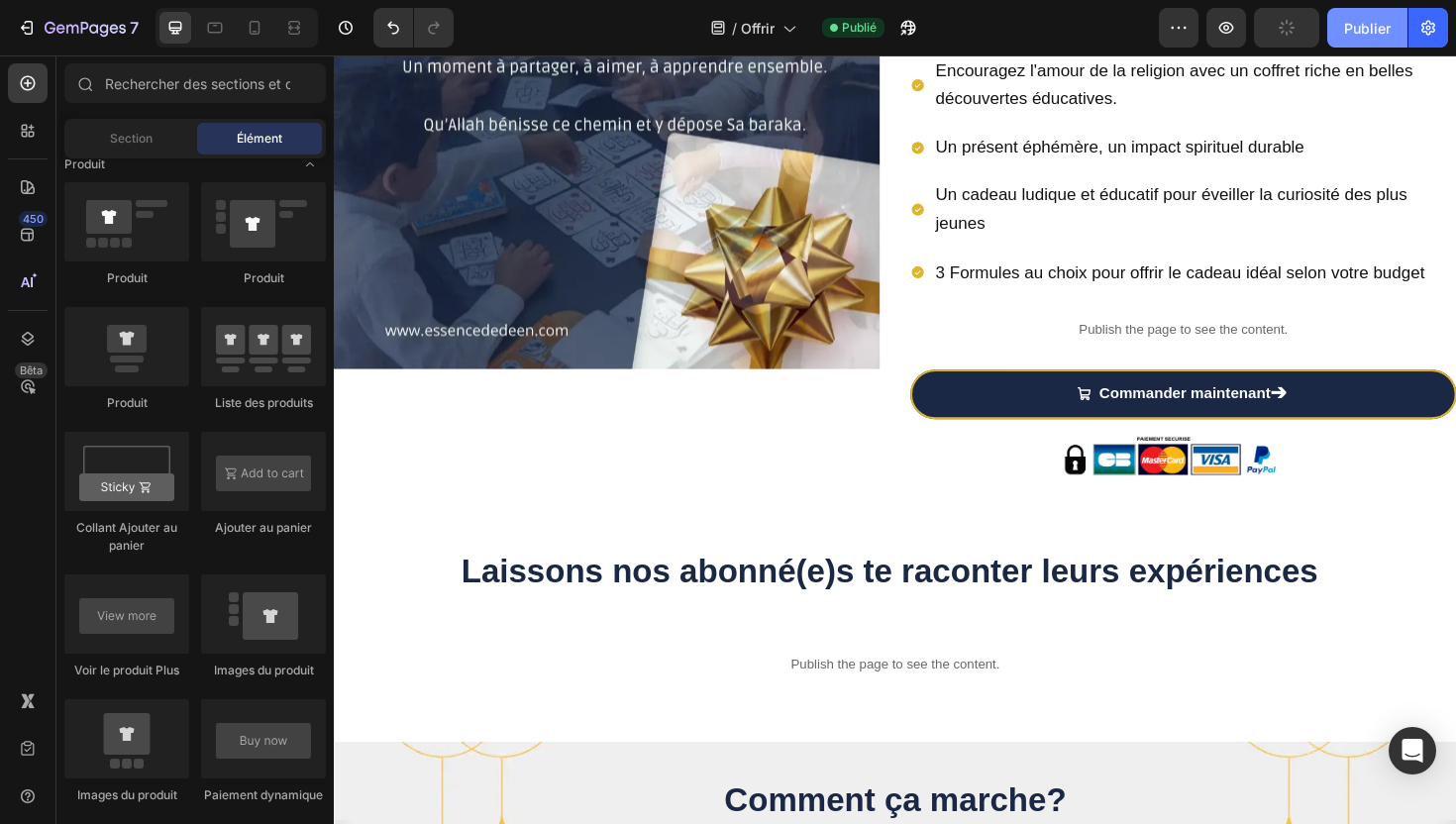 click on "Publier" at bounding box center (1367, 28) 